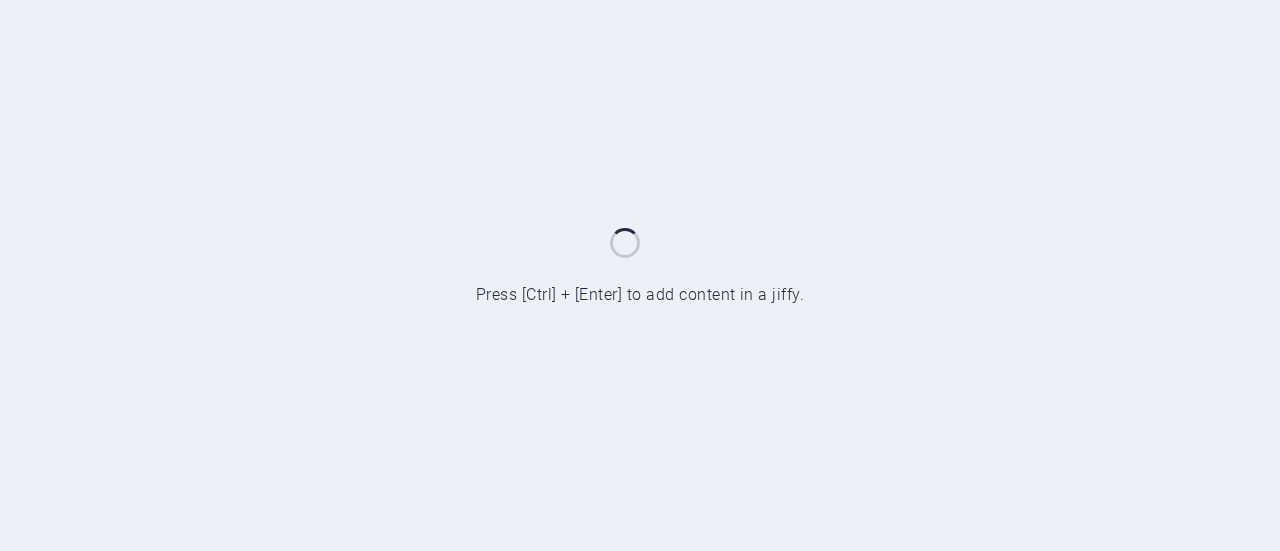 scroll, scrollTop: 0, scrollLeft: 0, axis: both 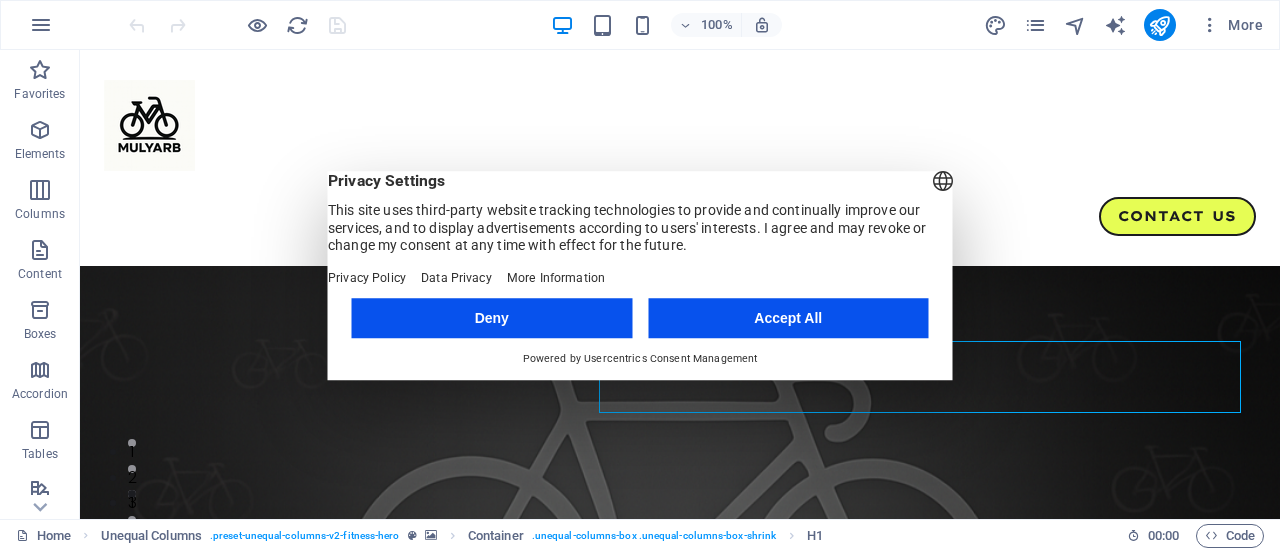 click at bounding box center (680, 554) 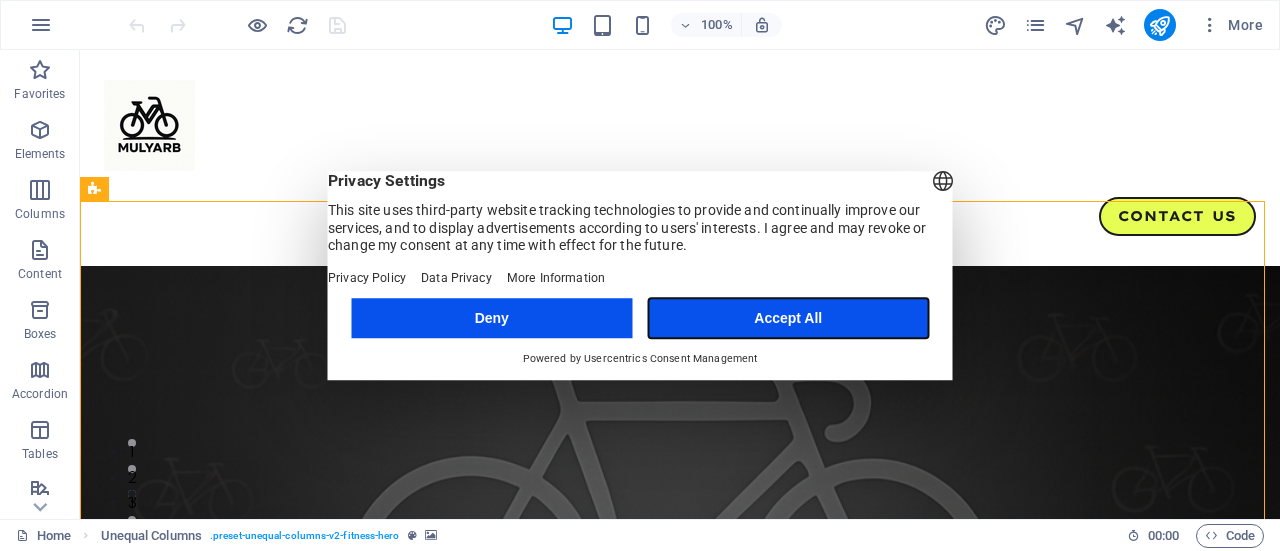 click on "Accept All" at bounding box center [788, 318] 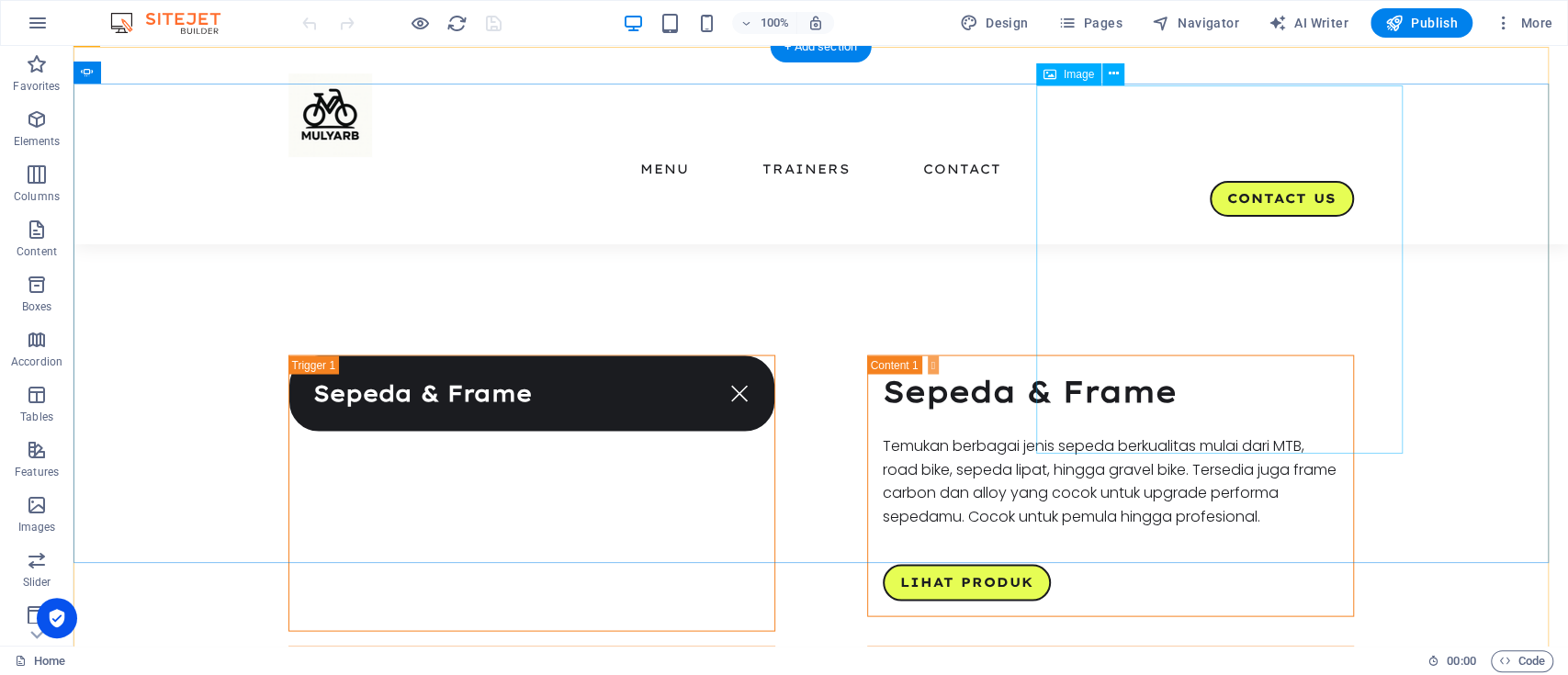 scroll, scrollTop: 2331, scrollLeft: 0, axis: vertical 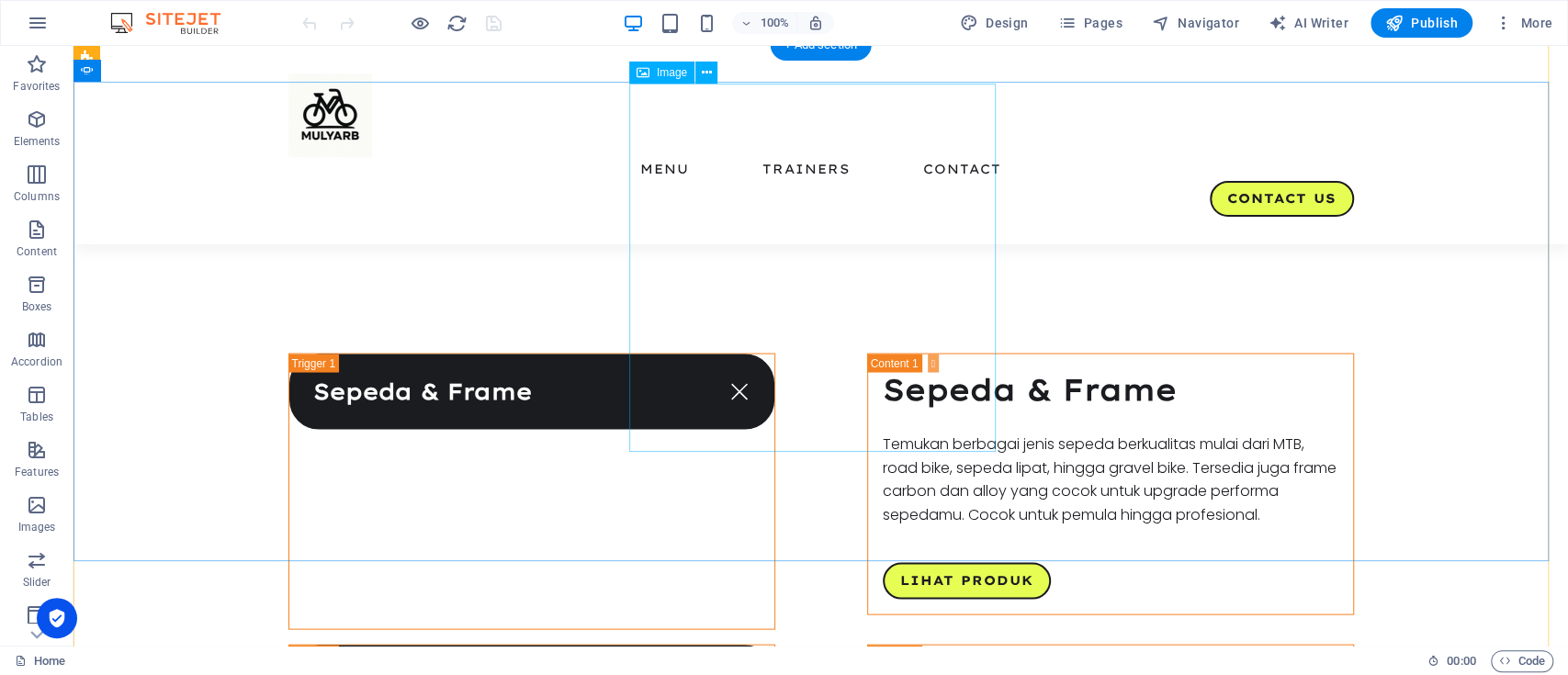 click at bounding box center (-1224, 4235) 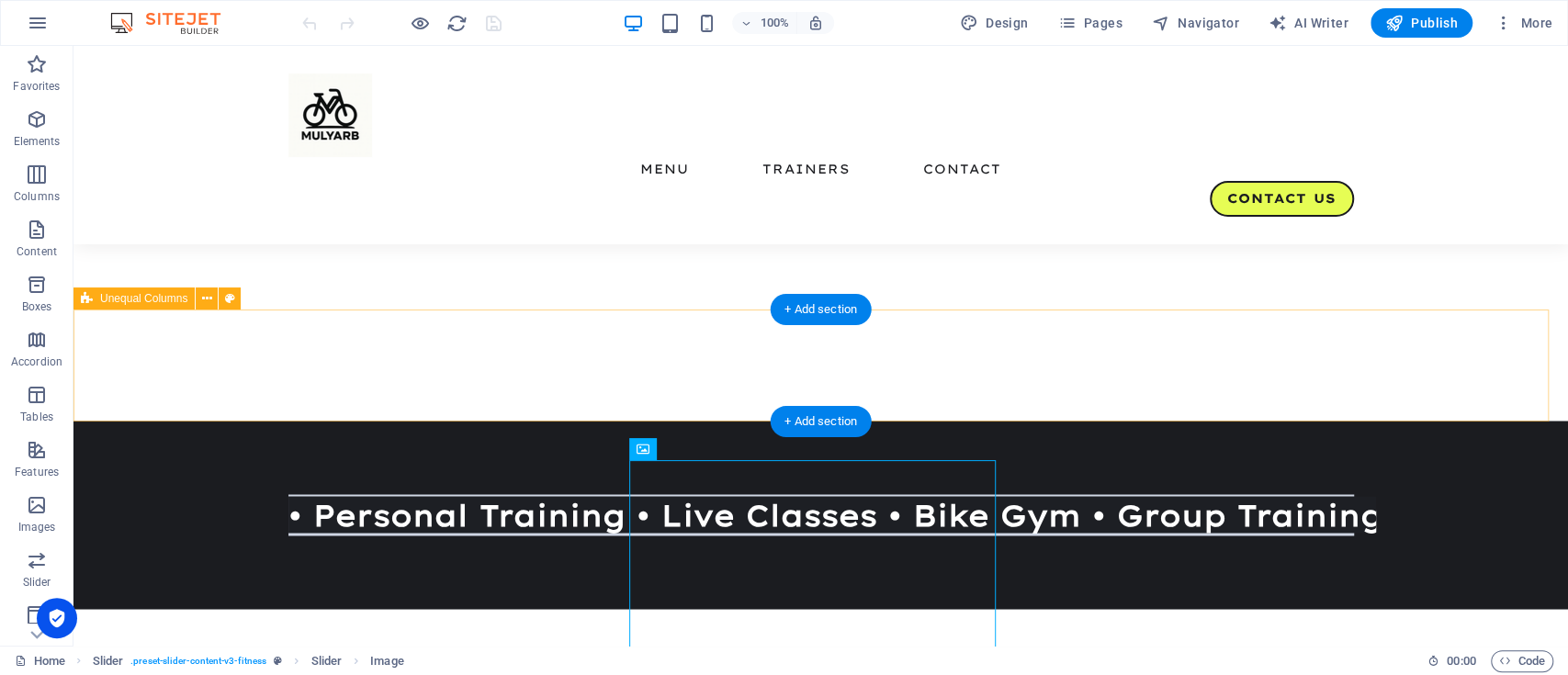 scroll, scrollTop: 1952, scrollLeft: 0, axis: vertical 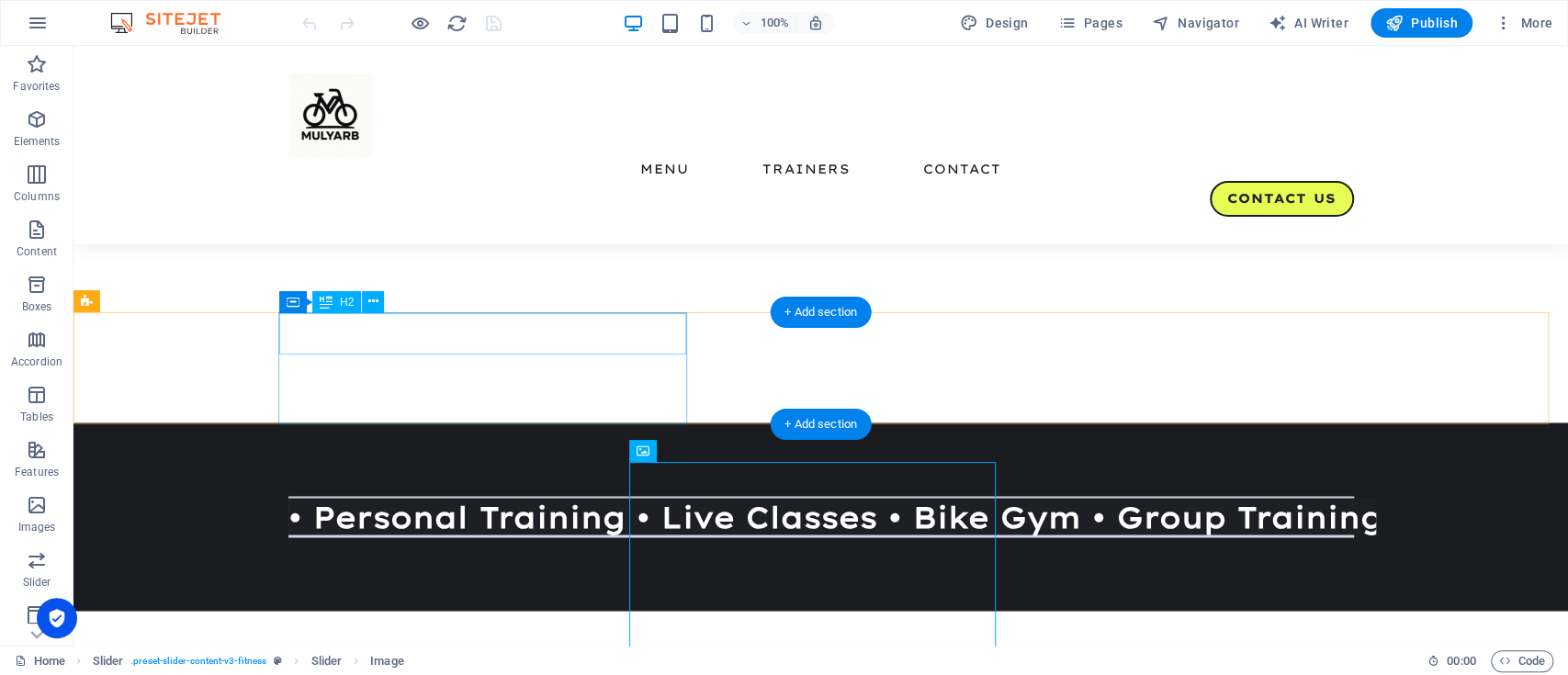 click on "Our trainers" at bounding box center [628, 1952] 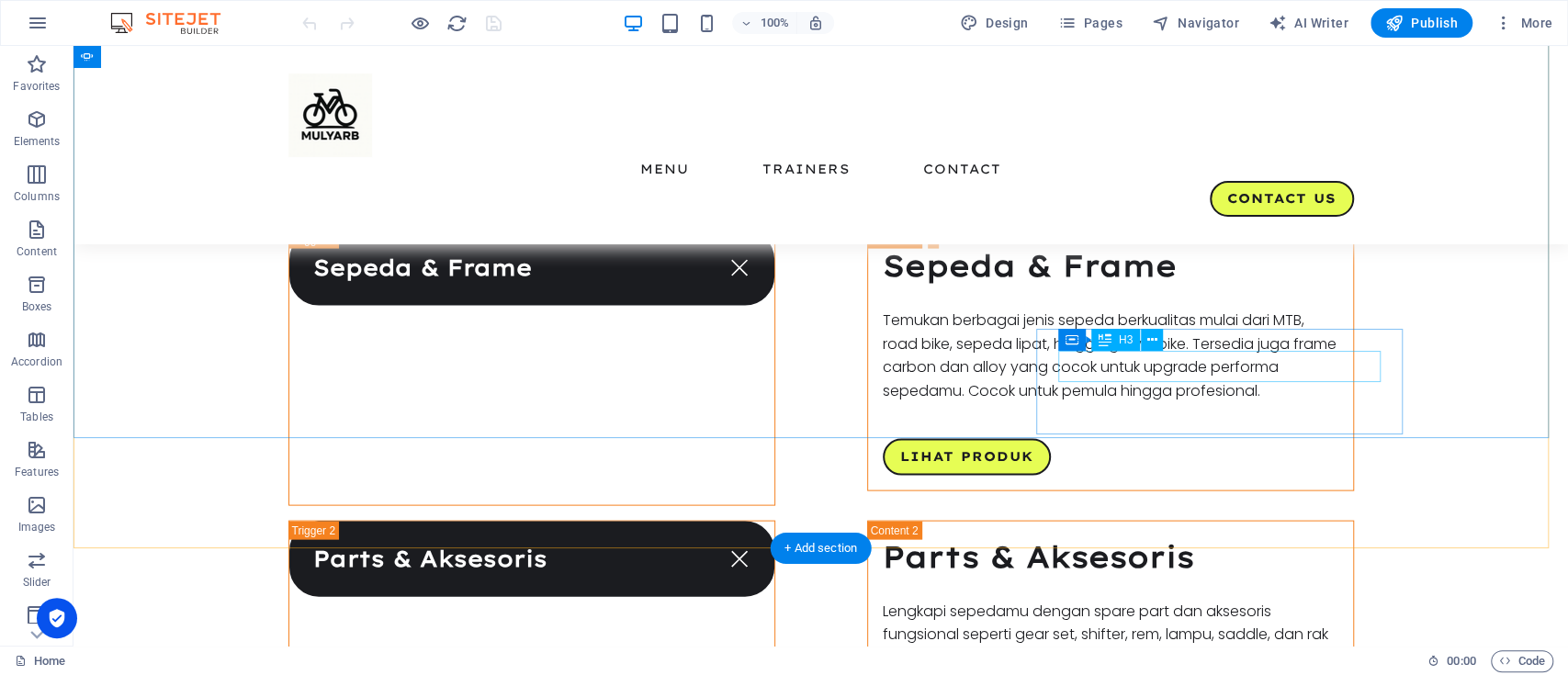 scroll, scrollTop: 2456, scrollLeft: 0, axis: vertical 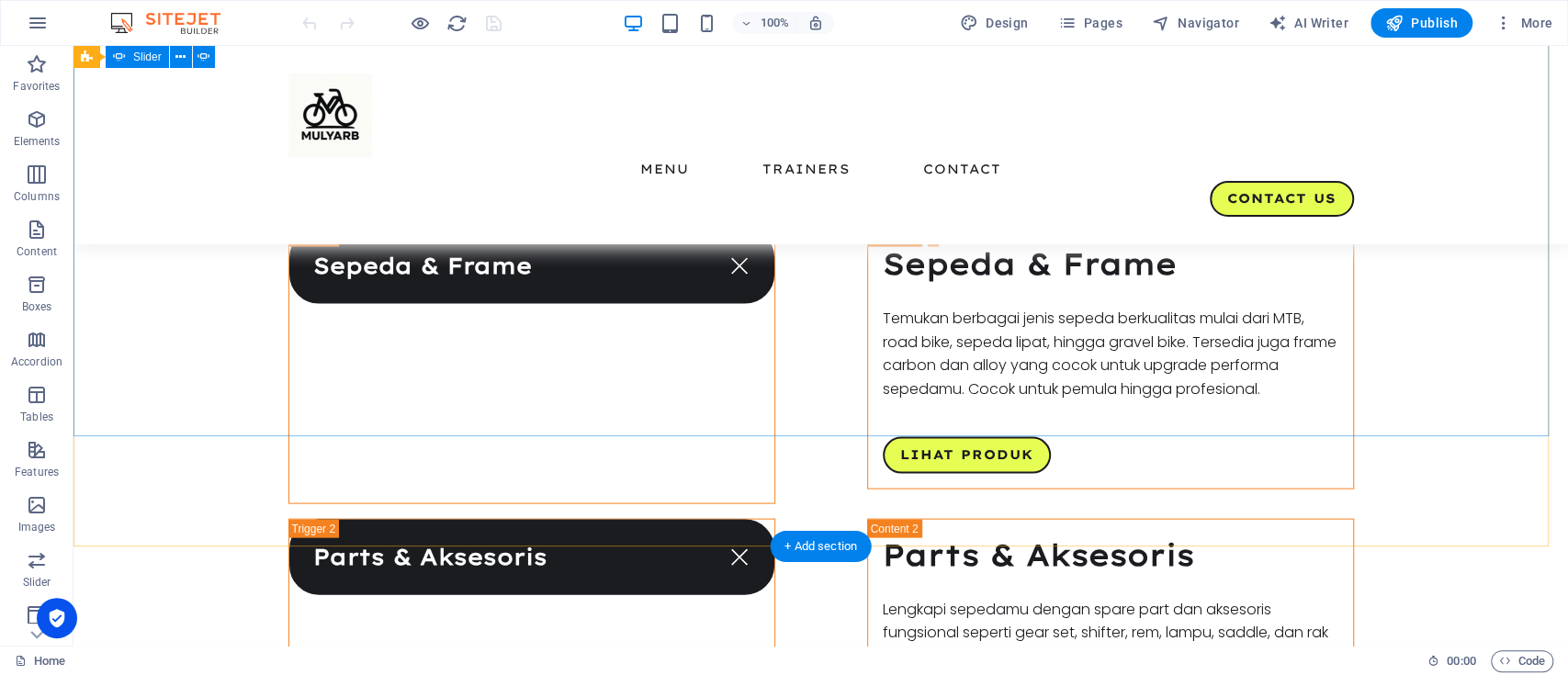 click on "2" at bounding box center (121, -1856) 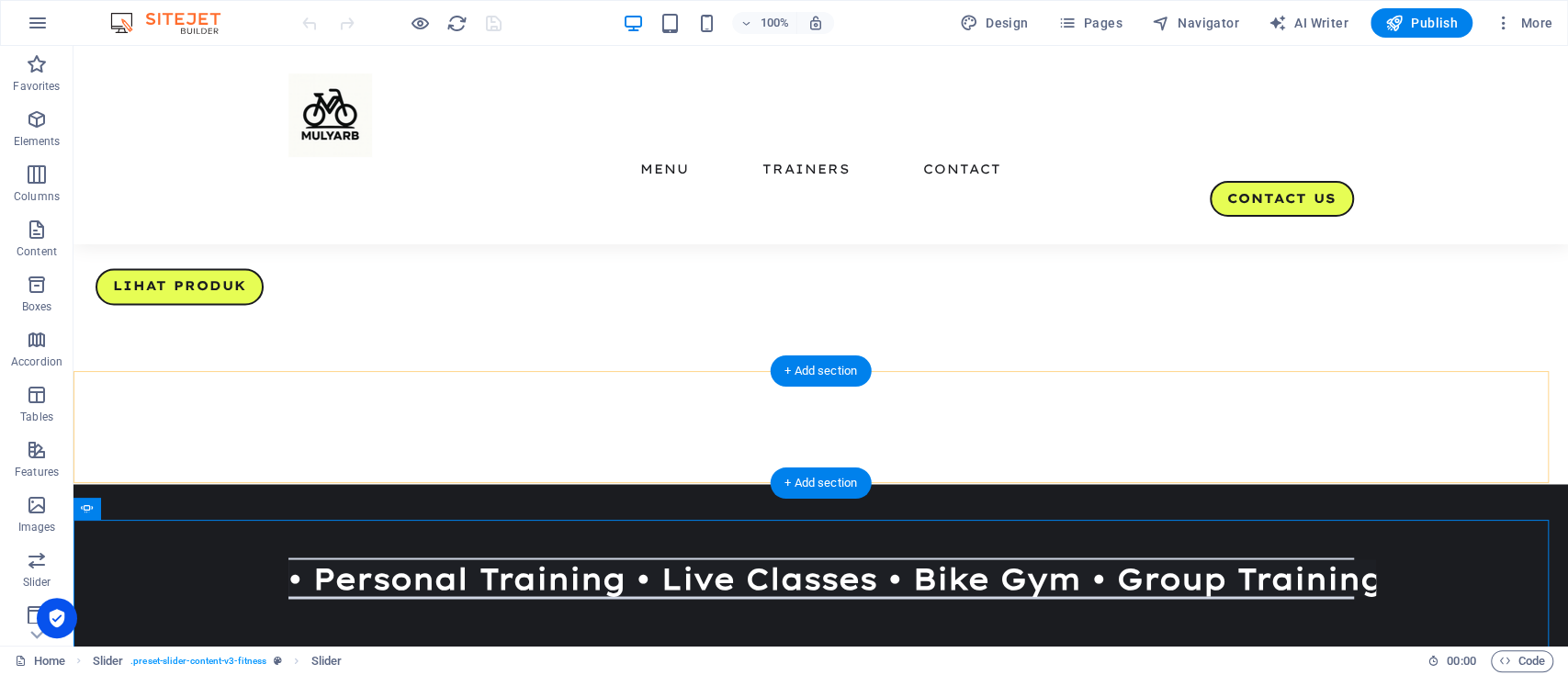 scroll, scrollTop: 1894, scrollLeft: 0, axis: vertical 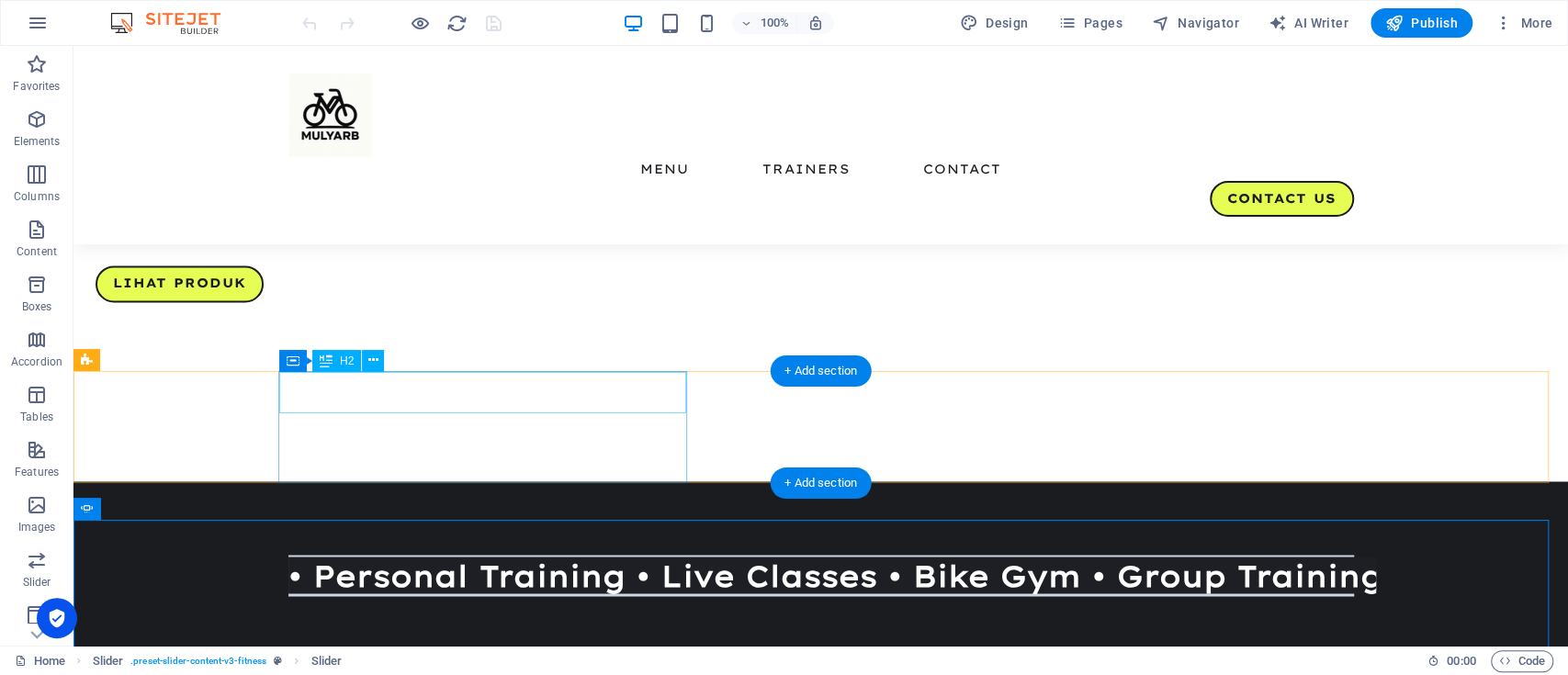 click on "Our trainers" at bounding box center (628, 2010) 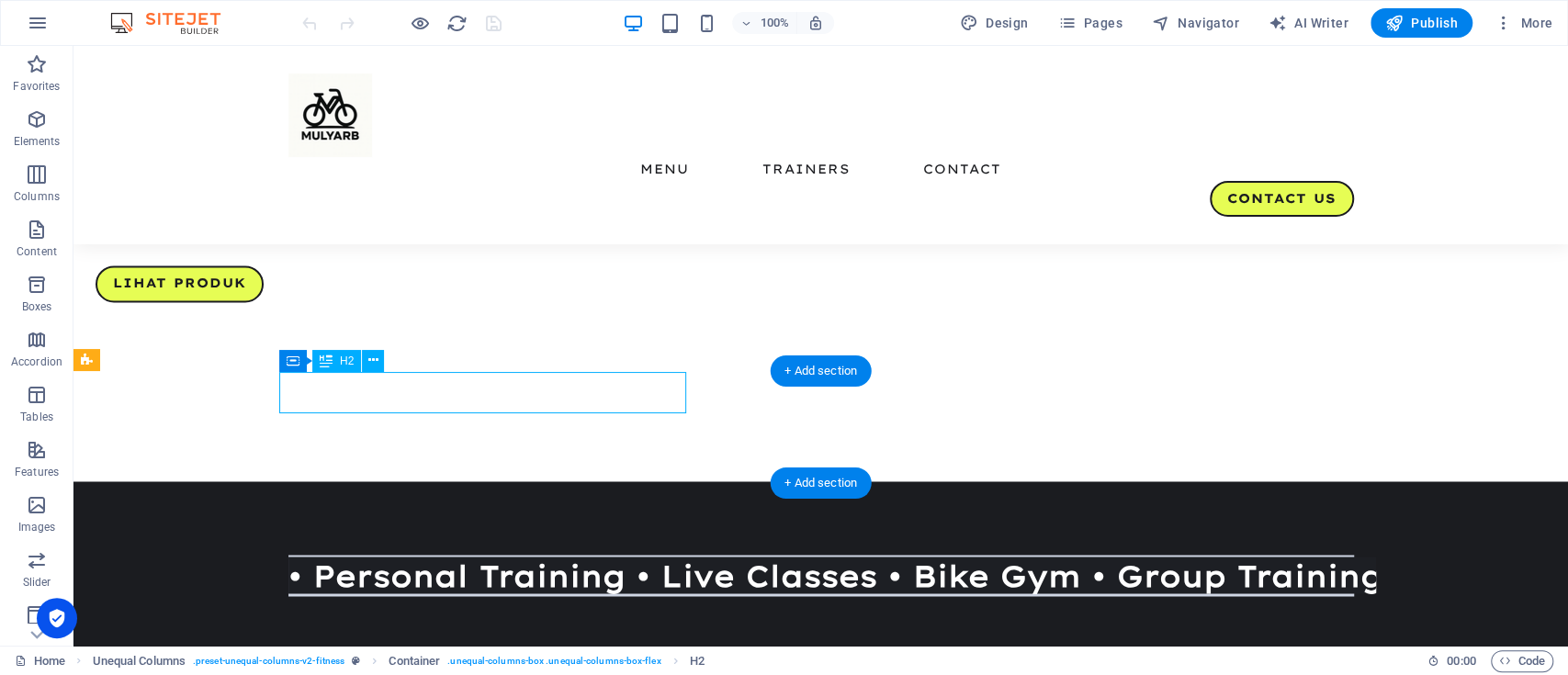 click on "Our trainers" at bounding box center (628, 2010) 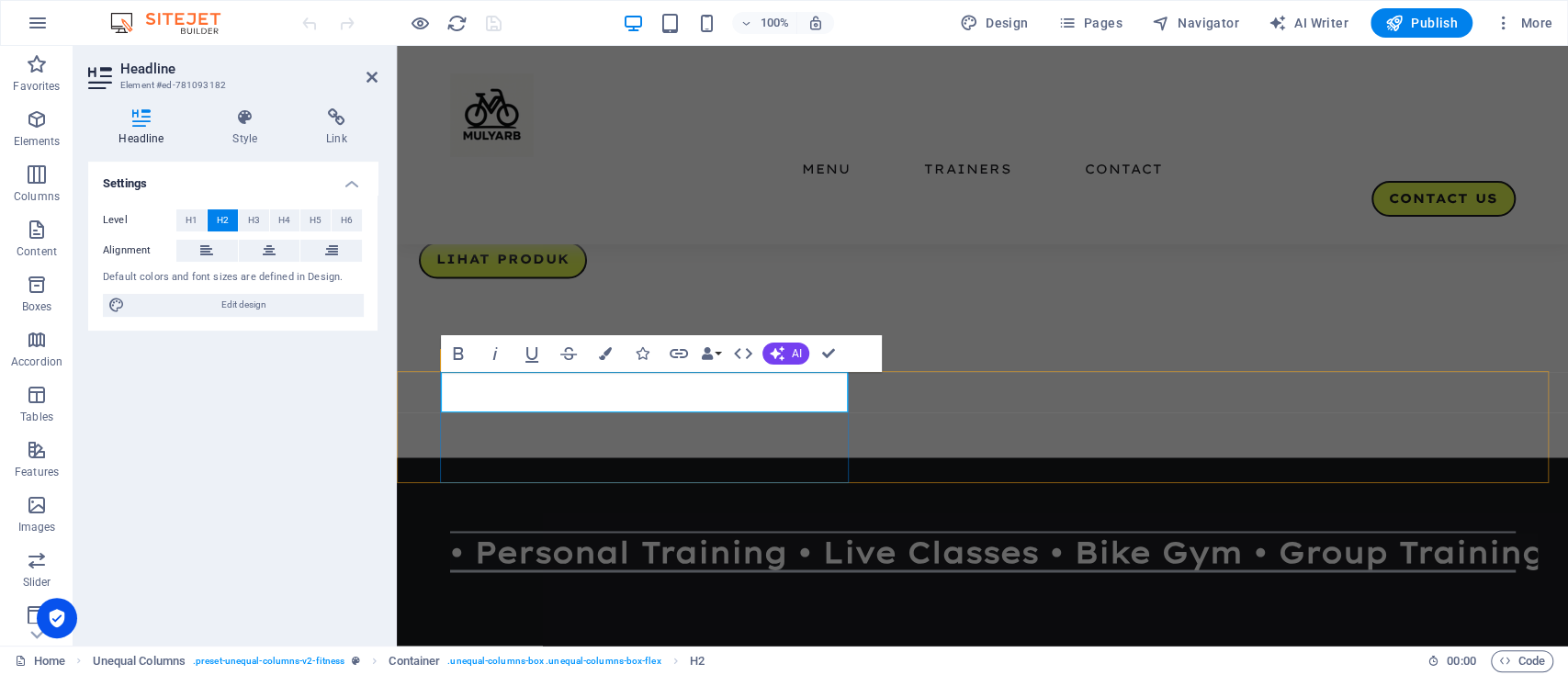 click on "Our trainers" at bounding box center [952, 2009] 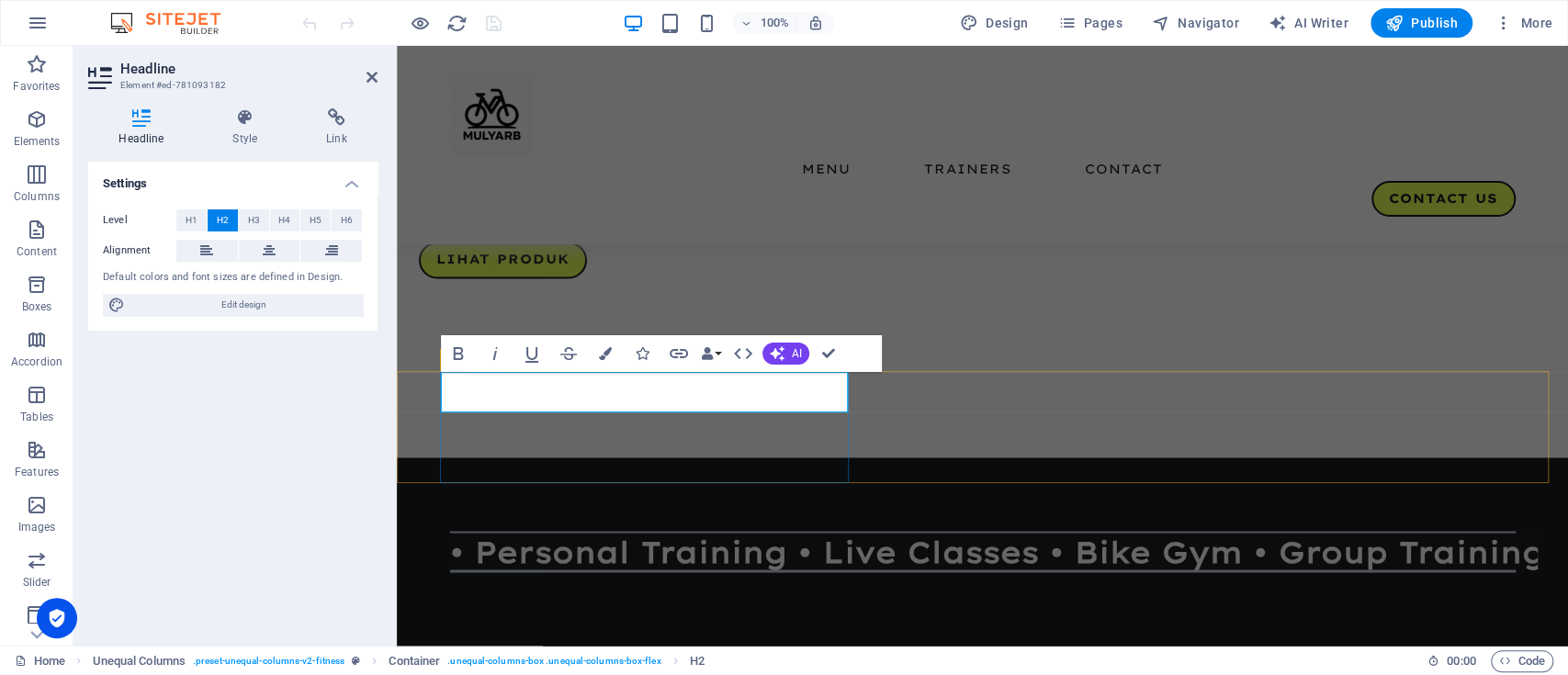 type 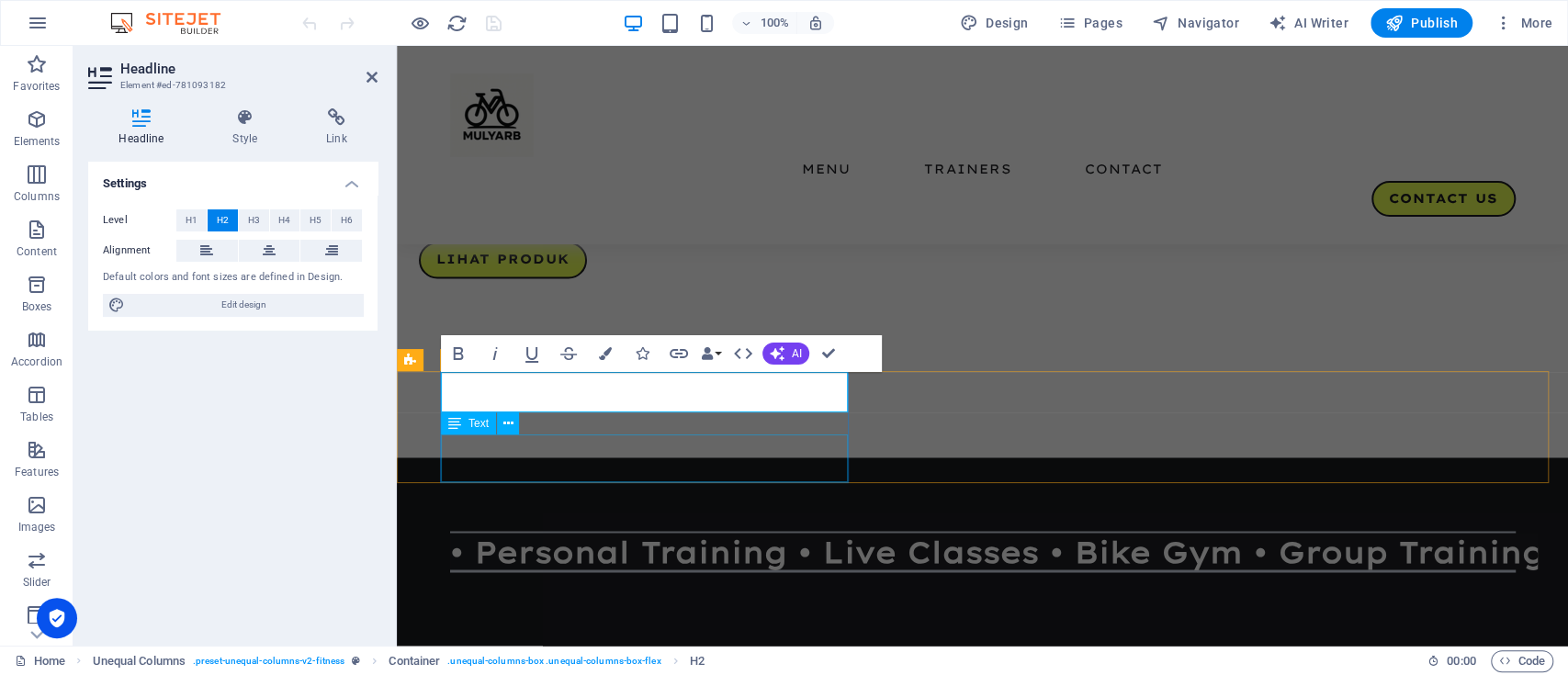 click on "Lorem ipsum dolor sit amet, consectetur adipiscing elit. Consectetur auctor id viverra nunc, ultrices convallis sit." at bounding box center (952, 2064) 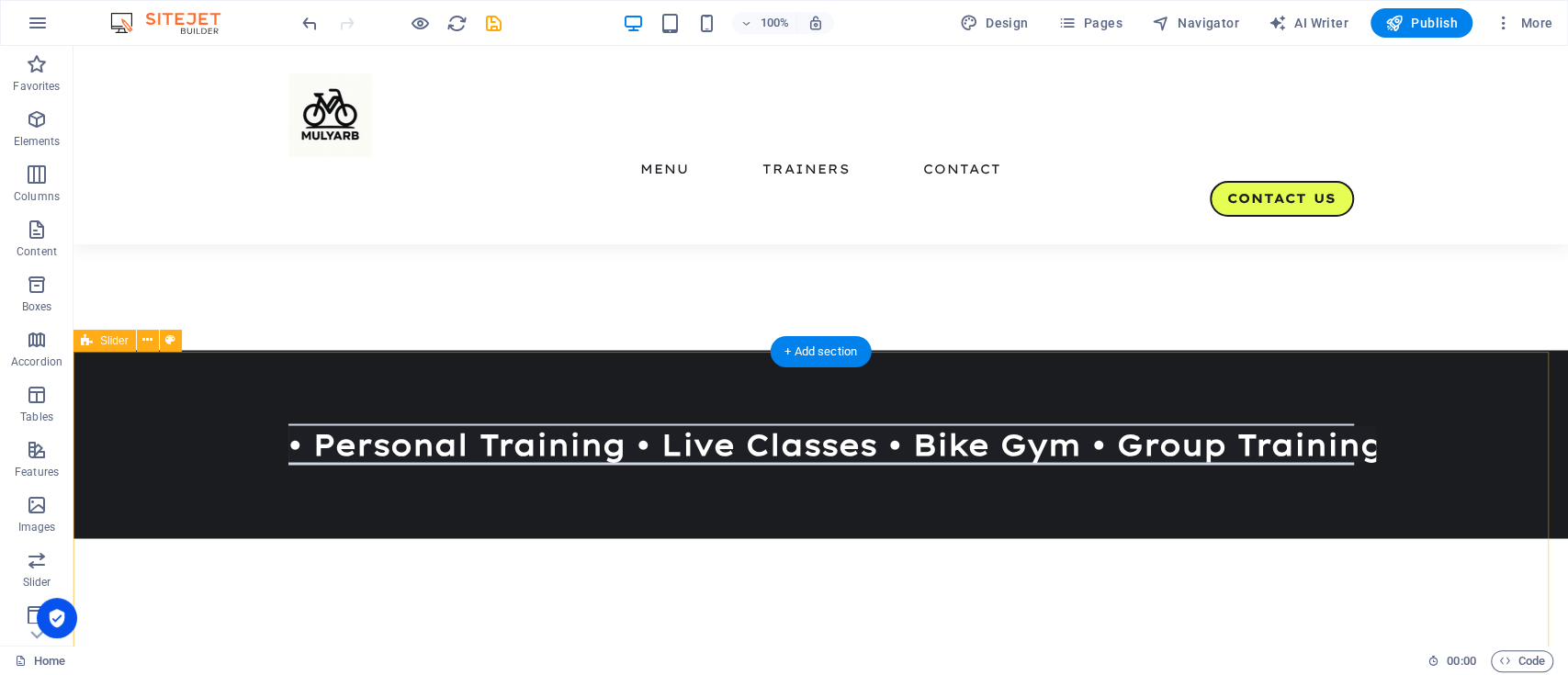 scroll, scrollTop: 2023, scrollLeft: 0, axis: vertical 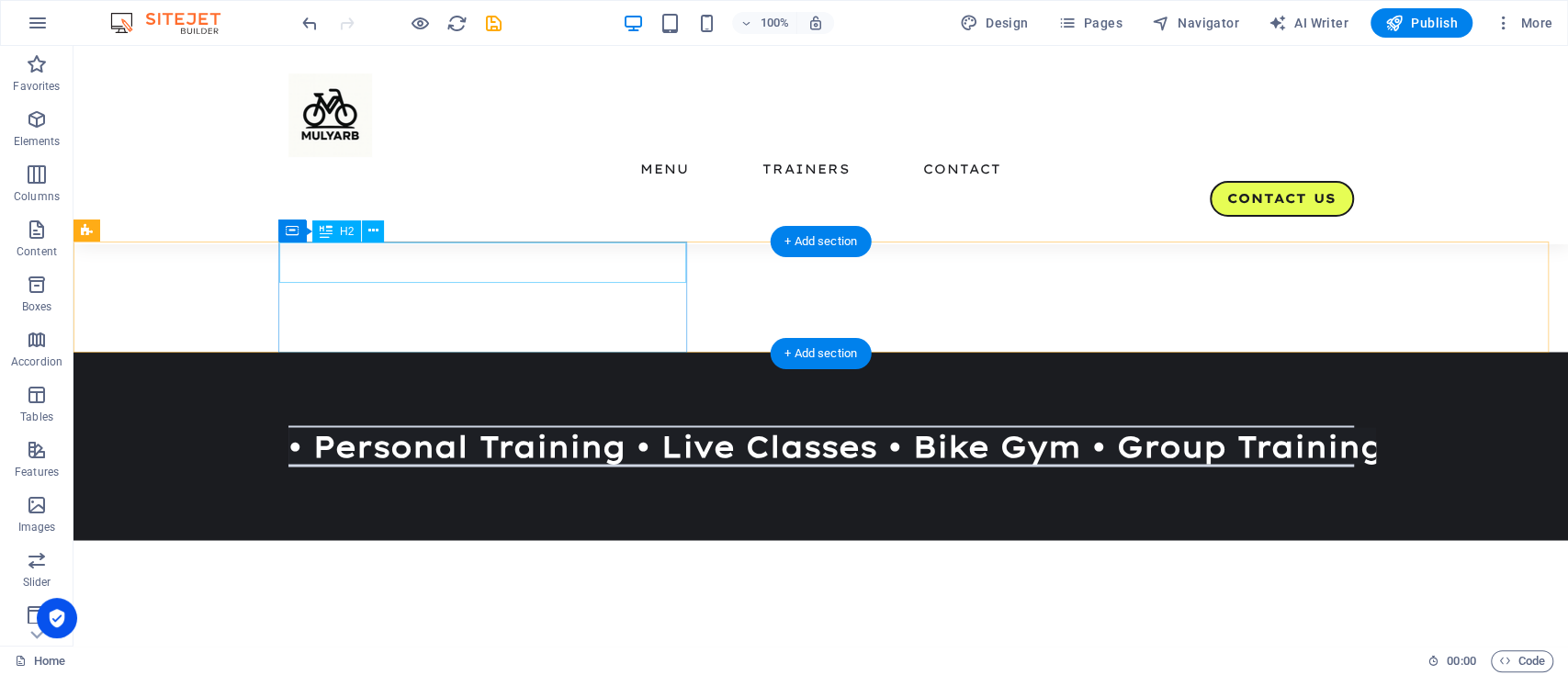 click on "Our Riders" at bounding box center (628, 1881) 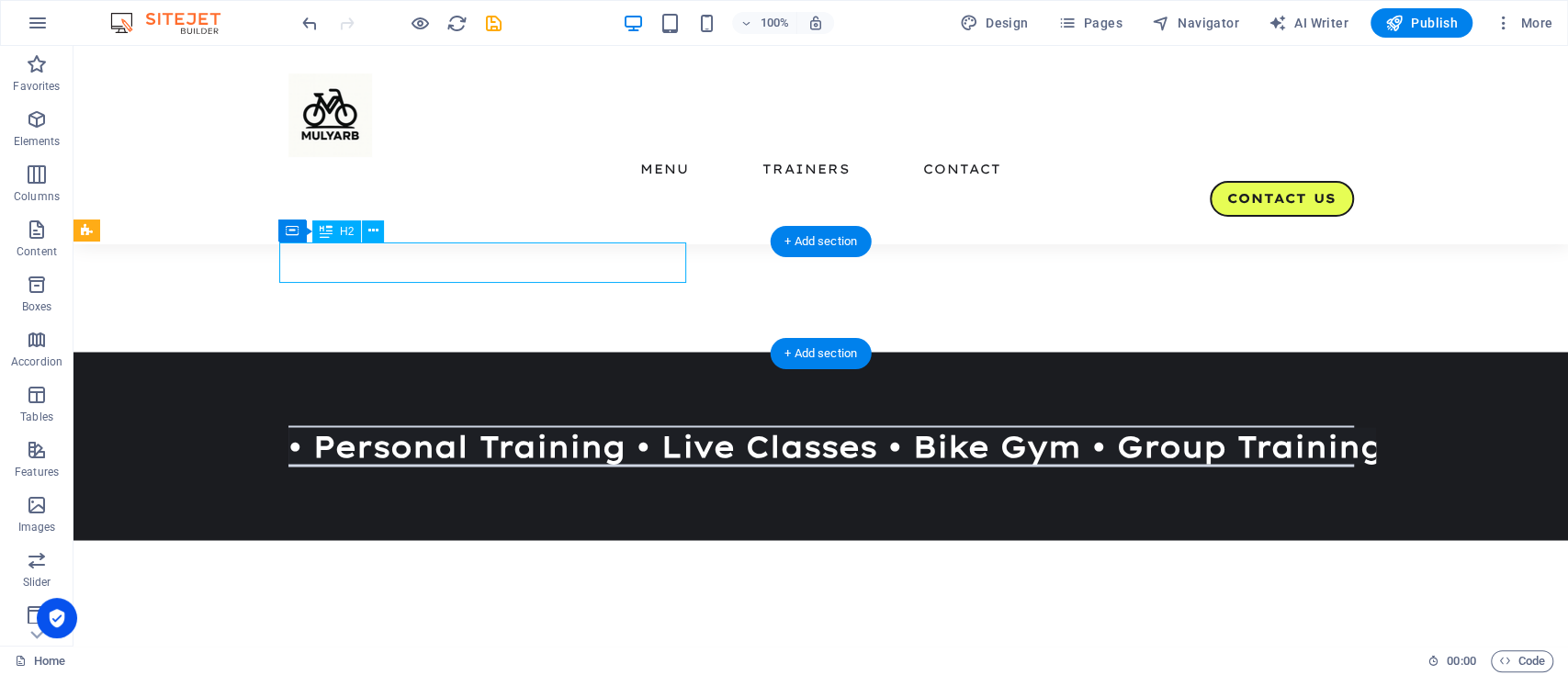 click on "Our Riders" at bounding box center (628, 1881) 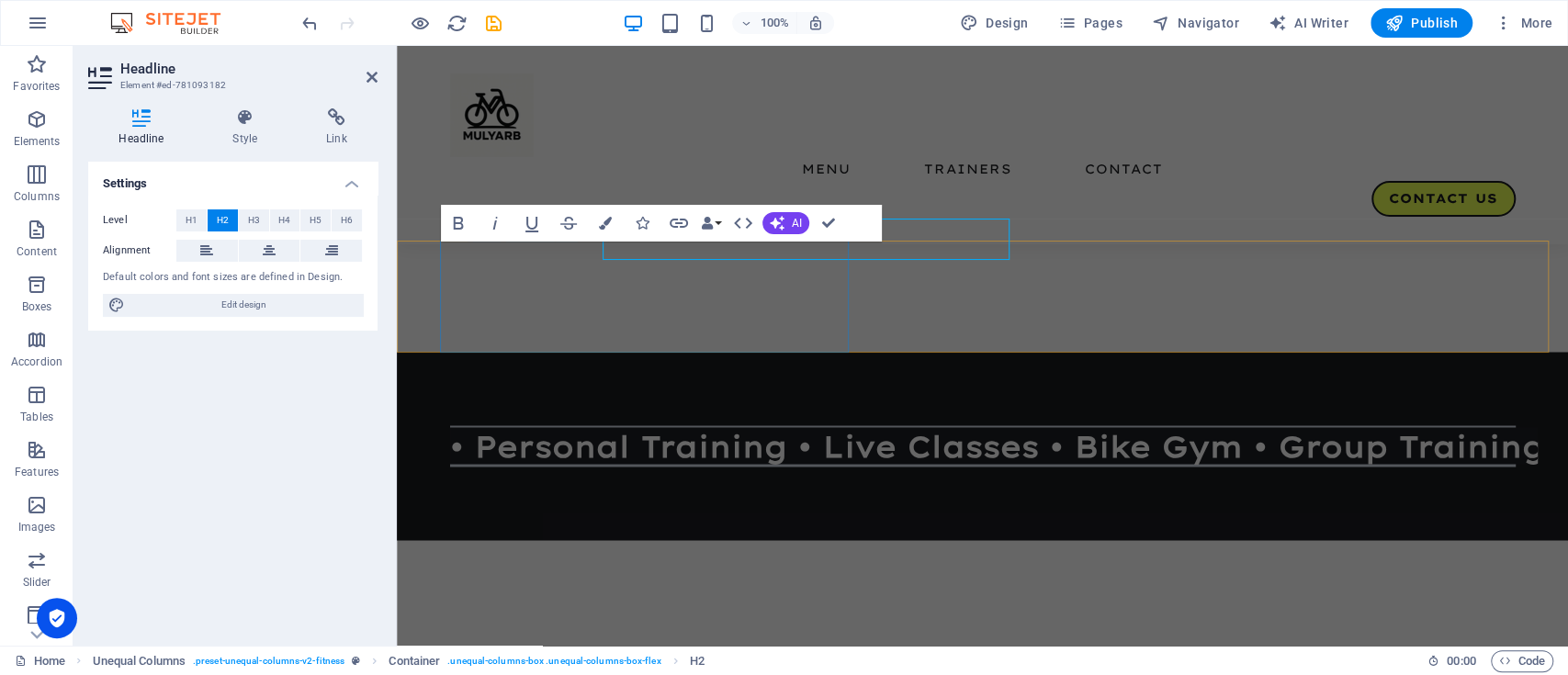 scroll, scrollTop: 2047, scrollLeft: 0, axis: vertical 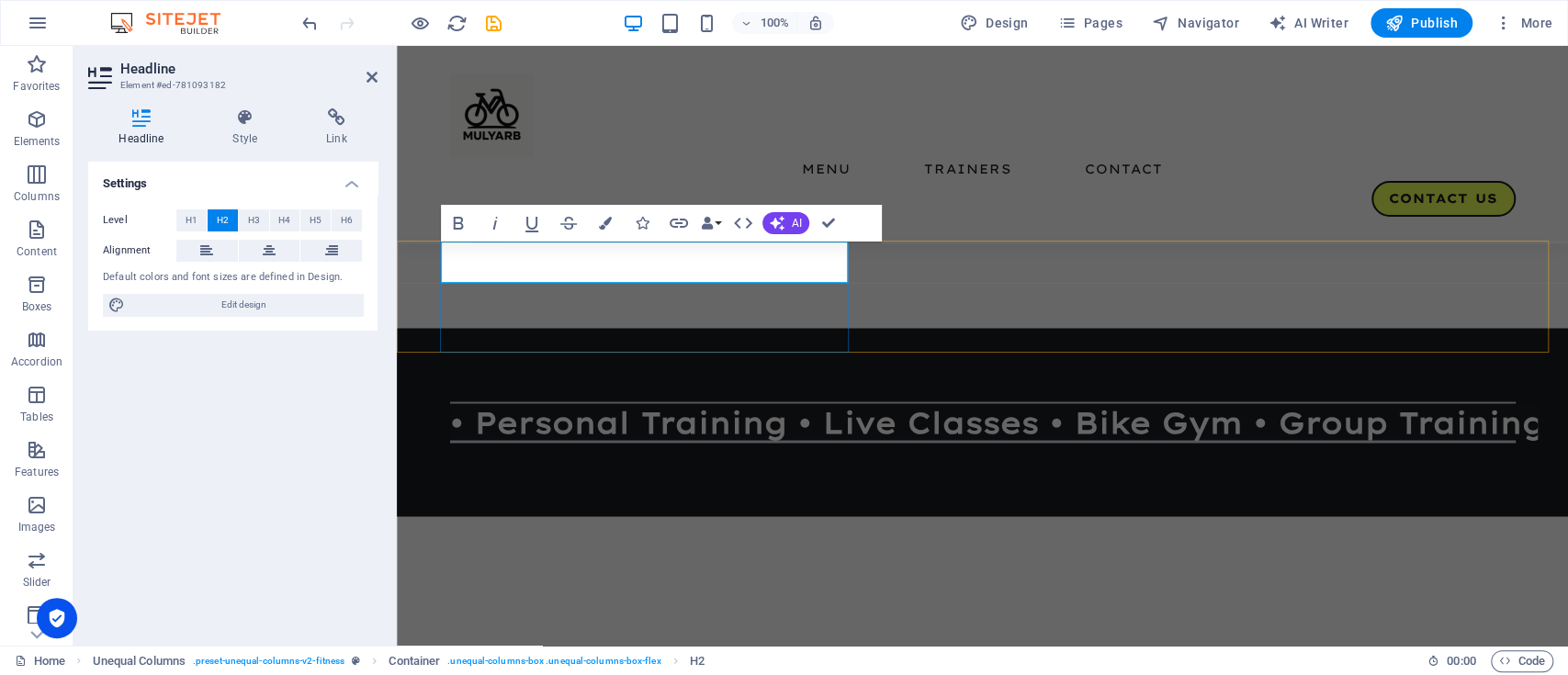 click on "Our Riders" at bounding box center (952, 1880) 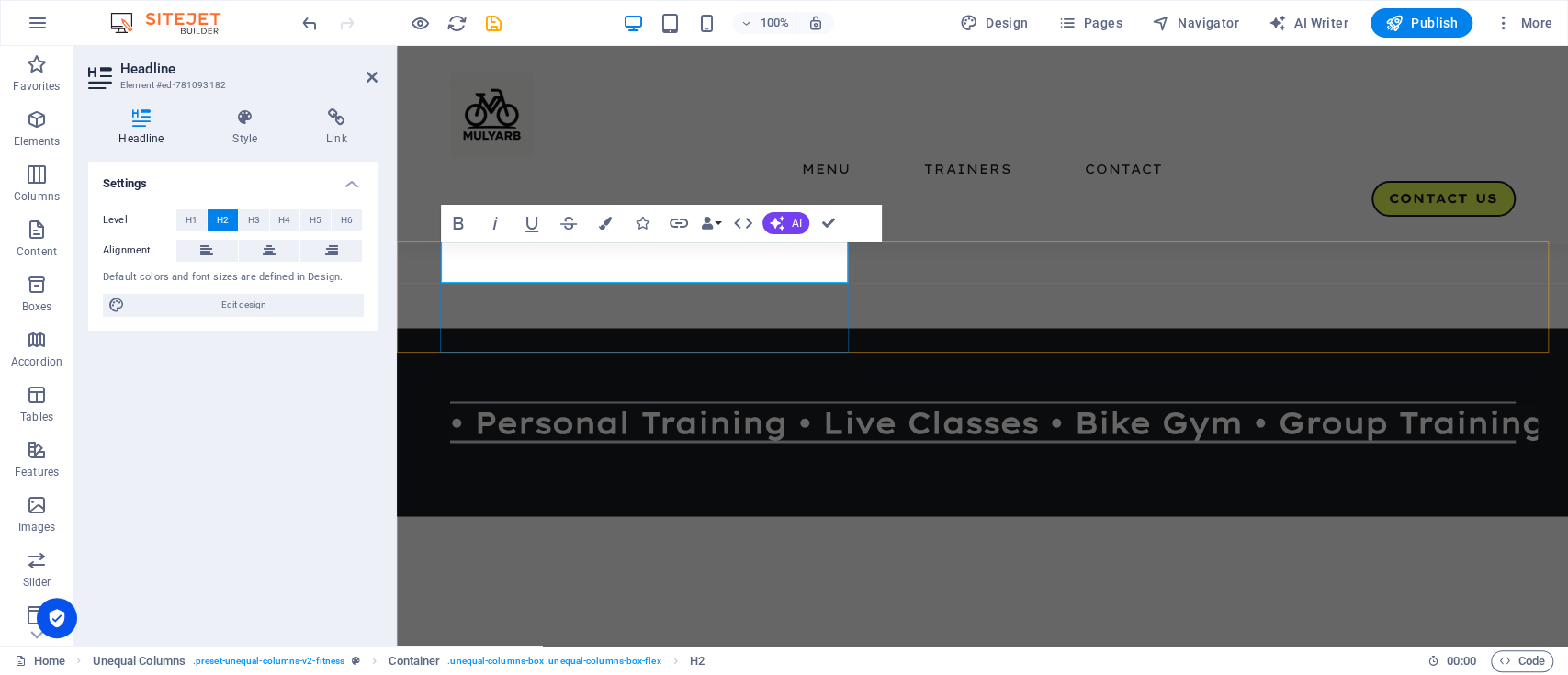 type 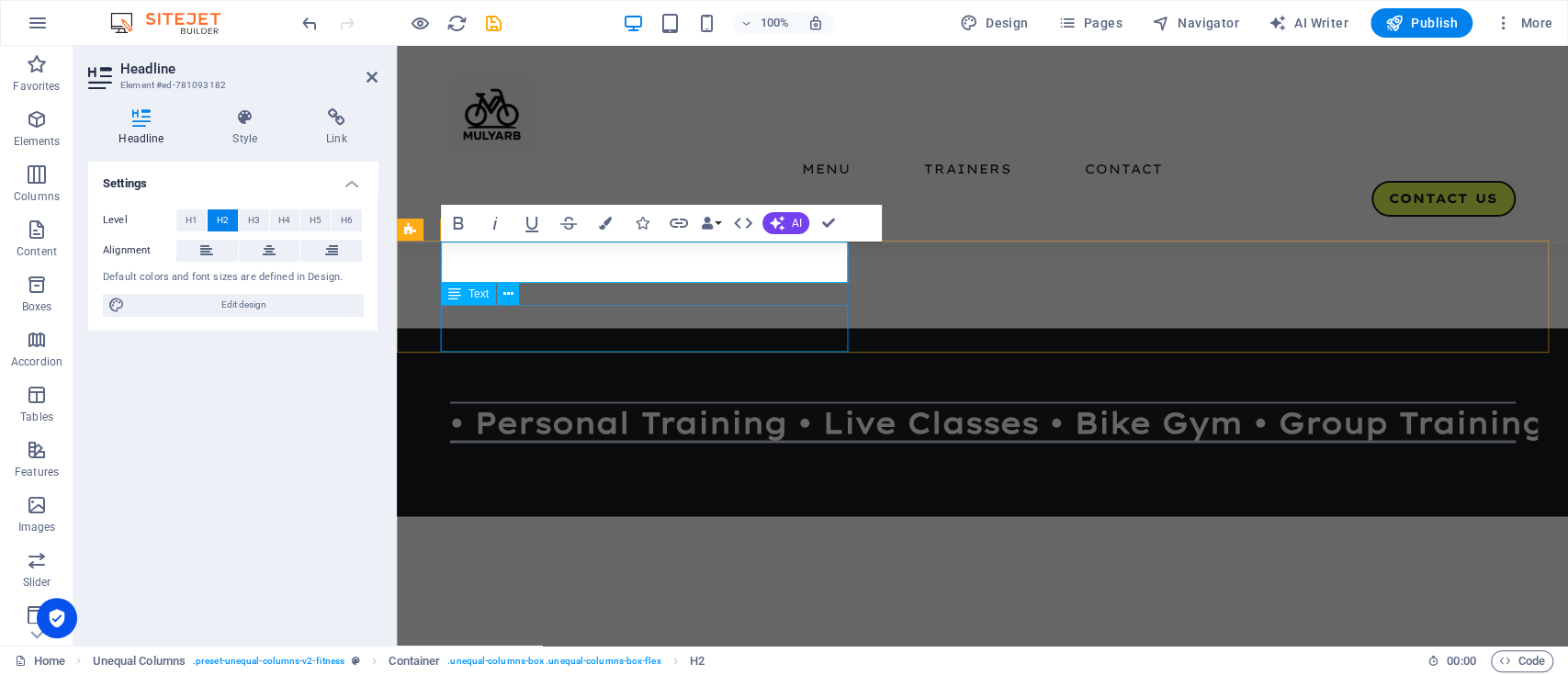 click on "Lorem ipsum dolor sit amet, consectetur adipiscing elit. Consectetur auctor id viverra nunc, ultrices convallis sit." at bounding box center [952, 1935] 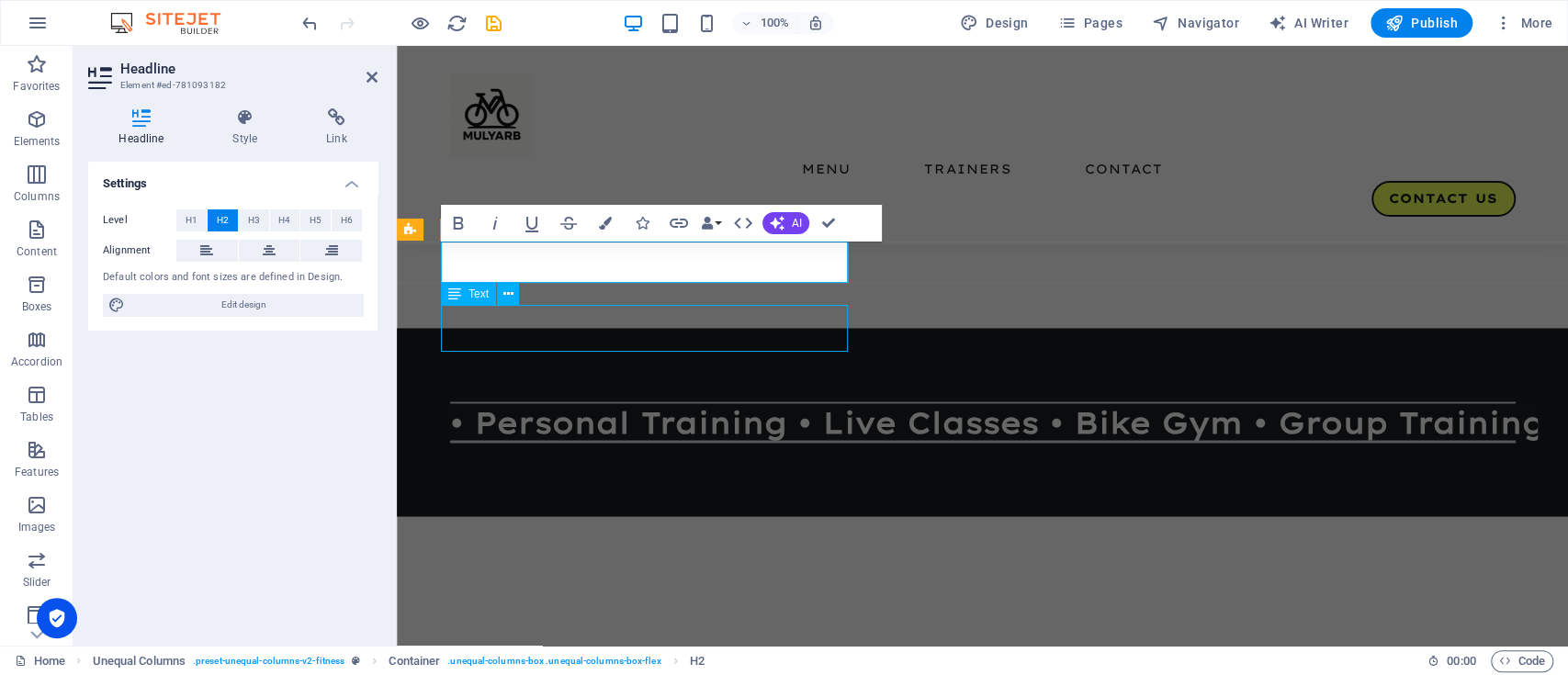 click on "Lorem ipsum dolor sit amet, consectetur adipiscing elit. Consectetur auctor id viverra nunc, ultrices convallis sit." at bounding box center (952, 1935) 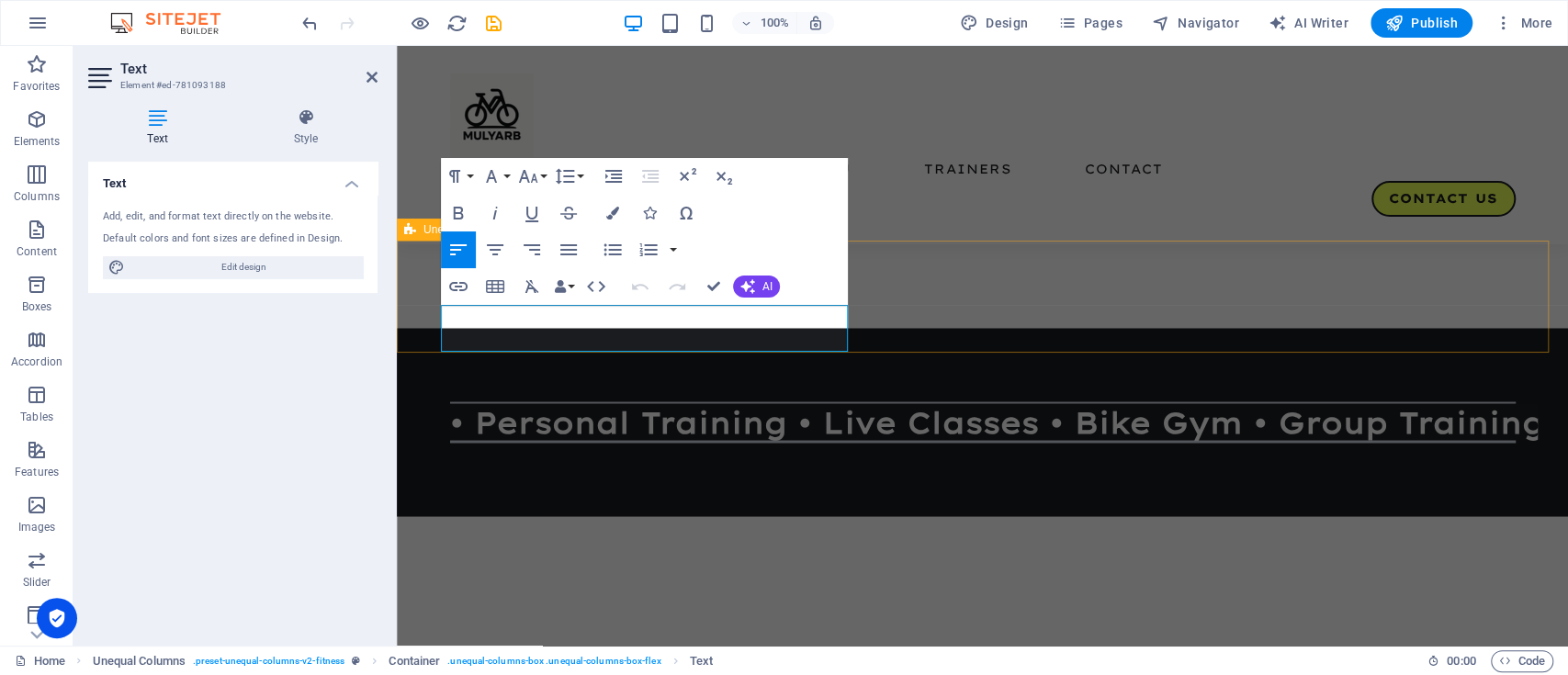 drag, startPoint x: 442, startPoint y: 314, endPoint x: 852, endPoint y: 345, distance: 411.1703 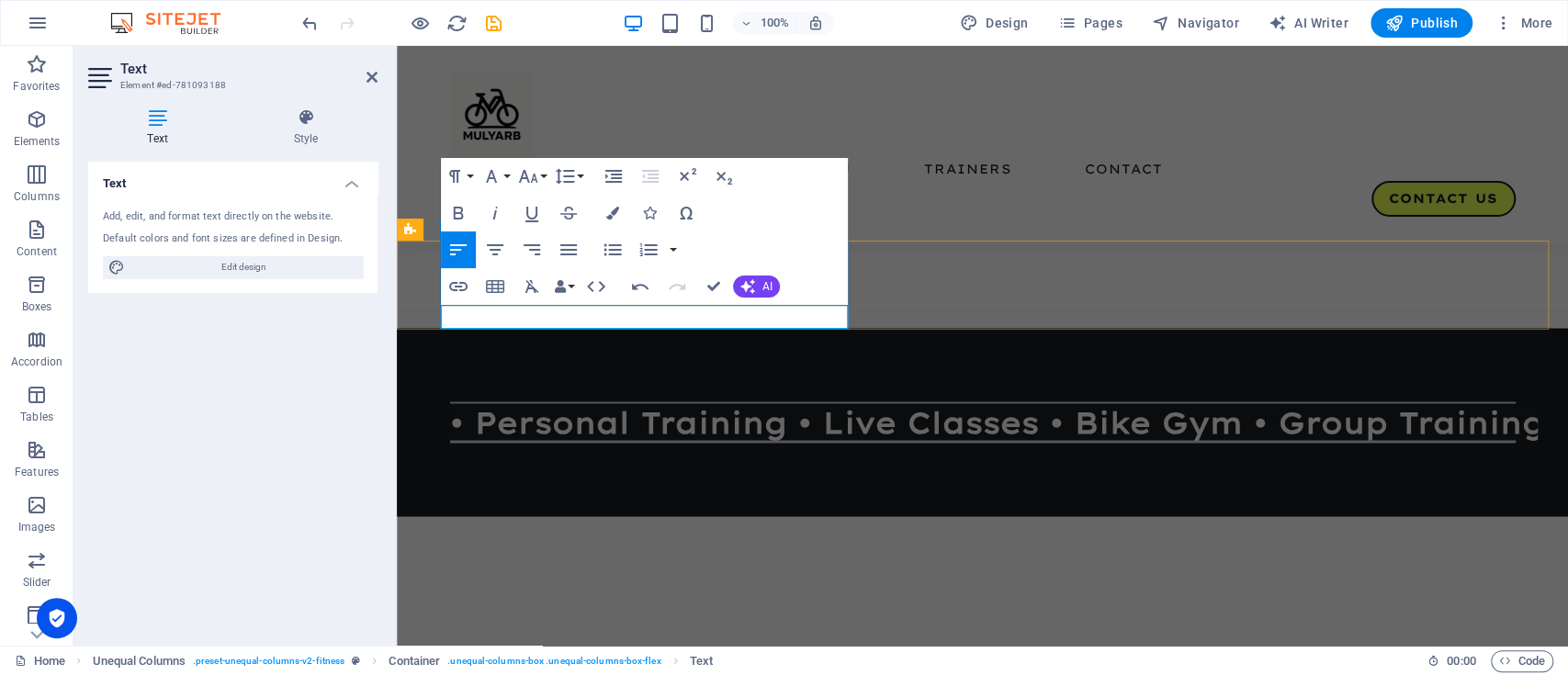 type 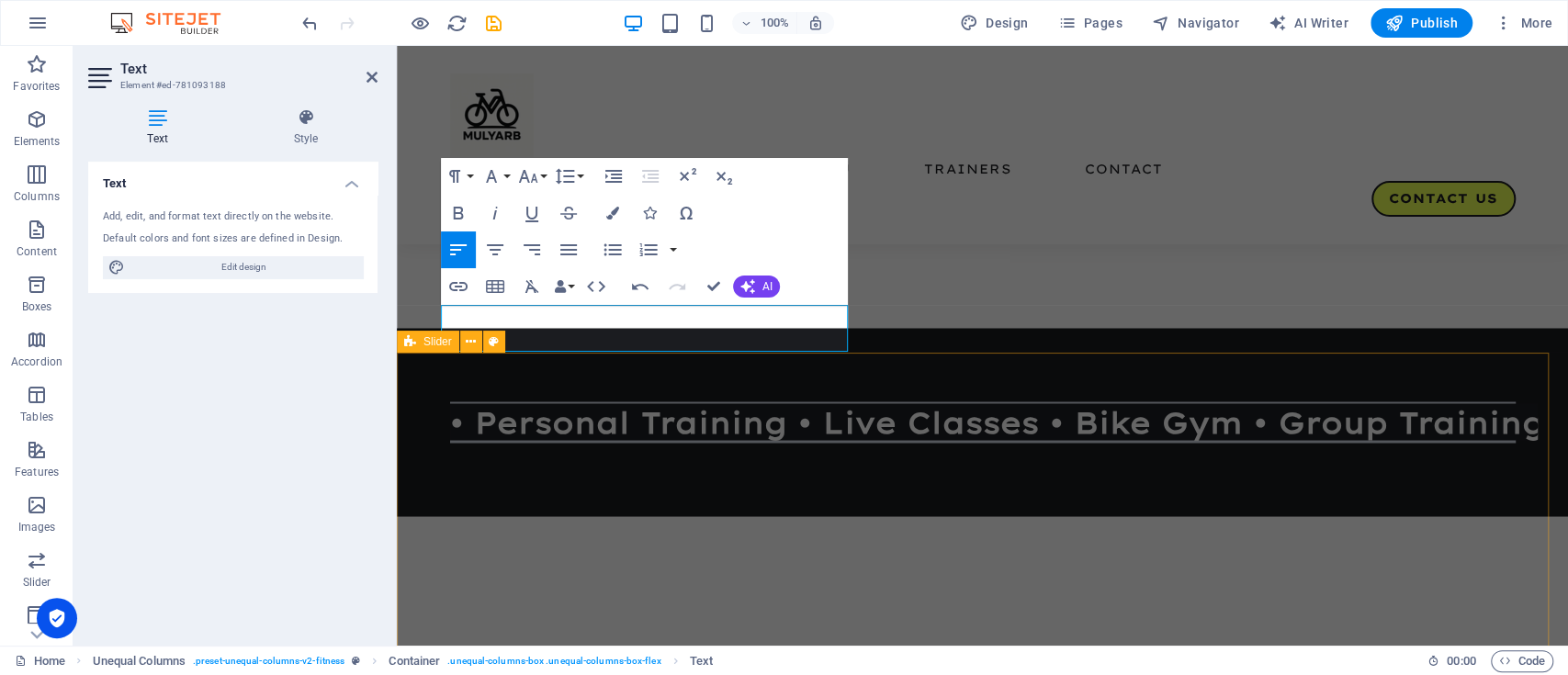scroll, scrollTop: 2213, scrollLeft: 0, axis: vertical 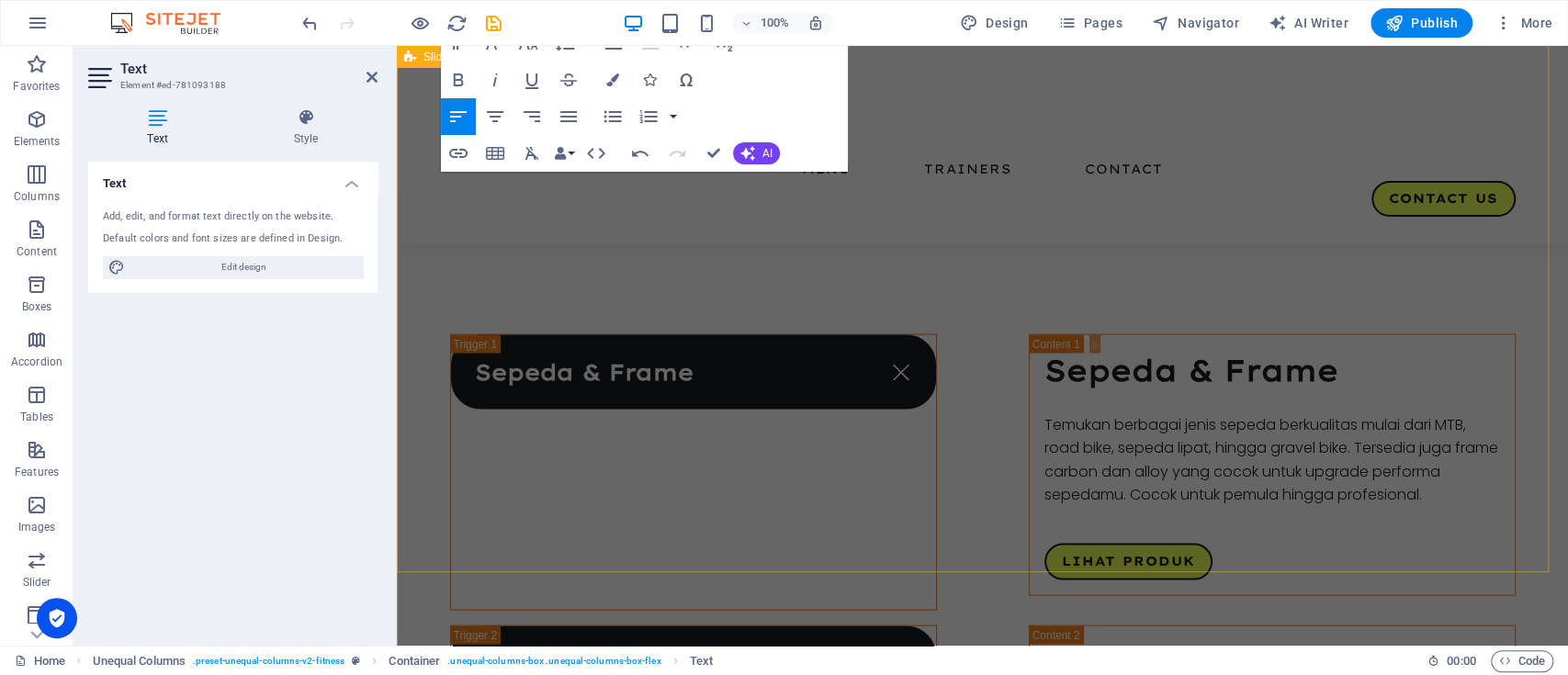 click on "[PERSON_NAME] Personal Trainer [PERSON_NAME] Group Trainer [PERSON_NAME] personal Trainer [PERSON_NAME] Group Trainer [PERSON_NAME] Personal Trainer [PERSON_NAME] Personal Trainer [PERSON_NAME] Group Trainer [PERSON_NAME] personal Trainer [PERSON_NAME] Group Trainer [PERSON_NAME] Personal Trainer [PERSON_NAME] Personal Trainer [PERSON_NAME] Group Trainer [PERSON_NAME] personal Trainer 1 2 3 4 5" at bounding box center (982, 4075) 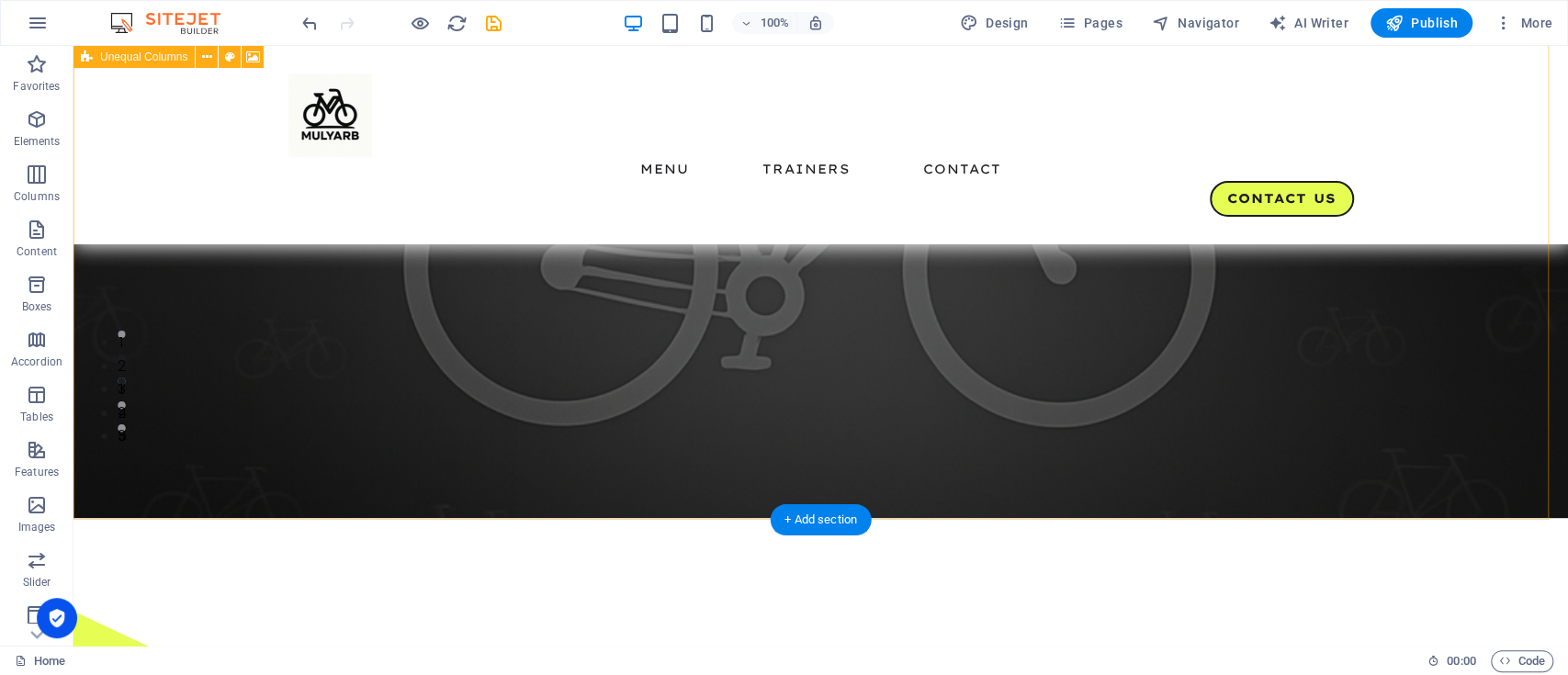 scroll, scrollTop: 240, scrollLeft: 0, axis: vertical 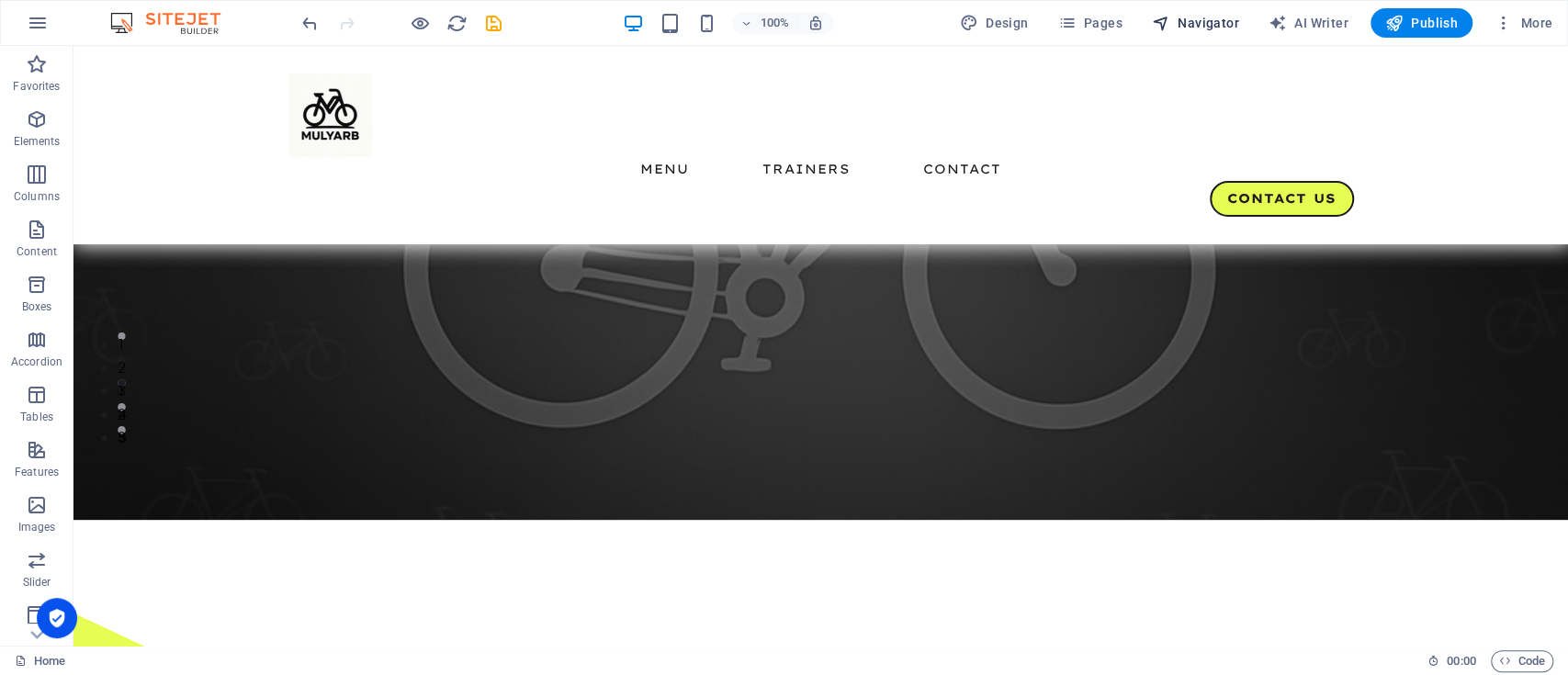 click on "Navigator" at bounding box center (1195, 23) 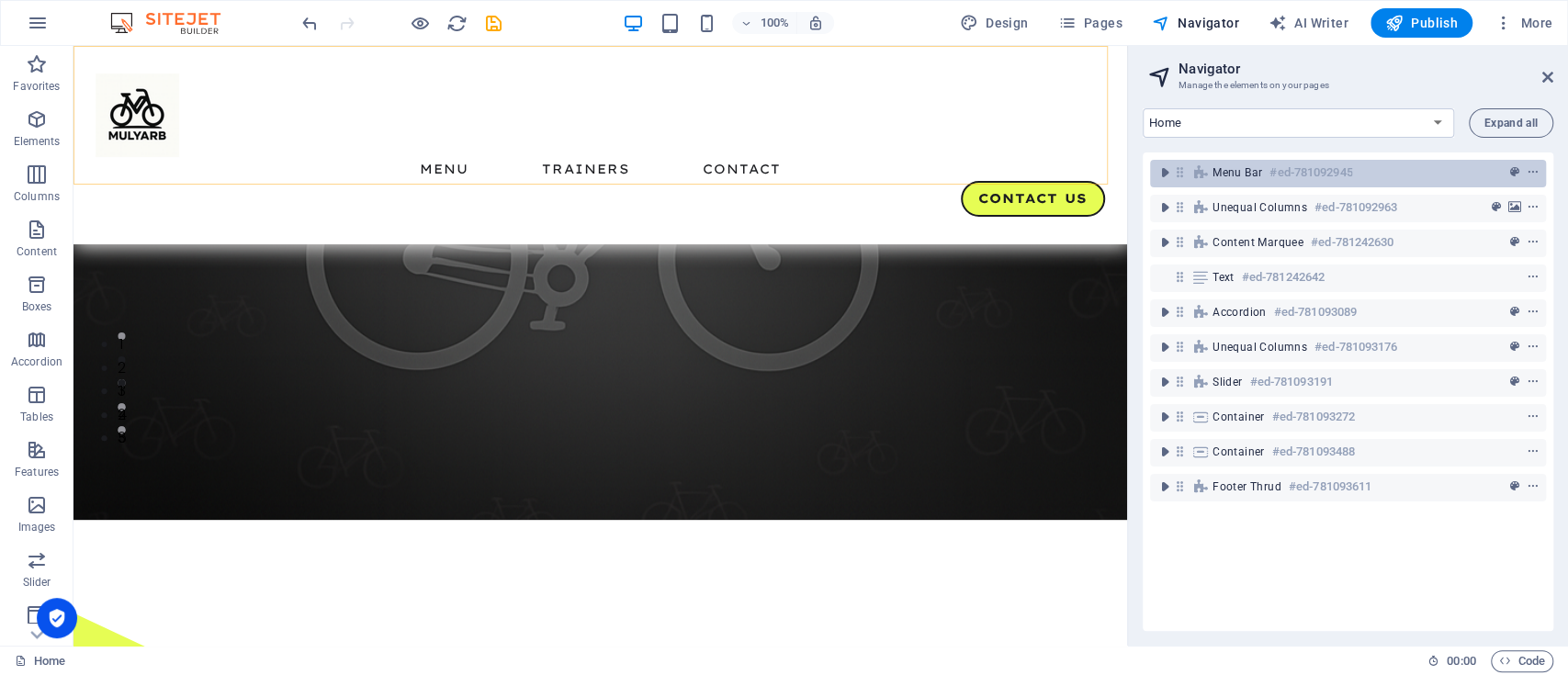 click on "#ed-781092945" at bounding box center (1311, 173) 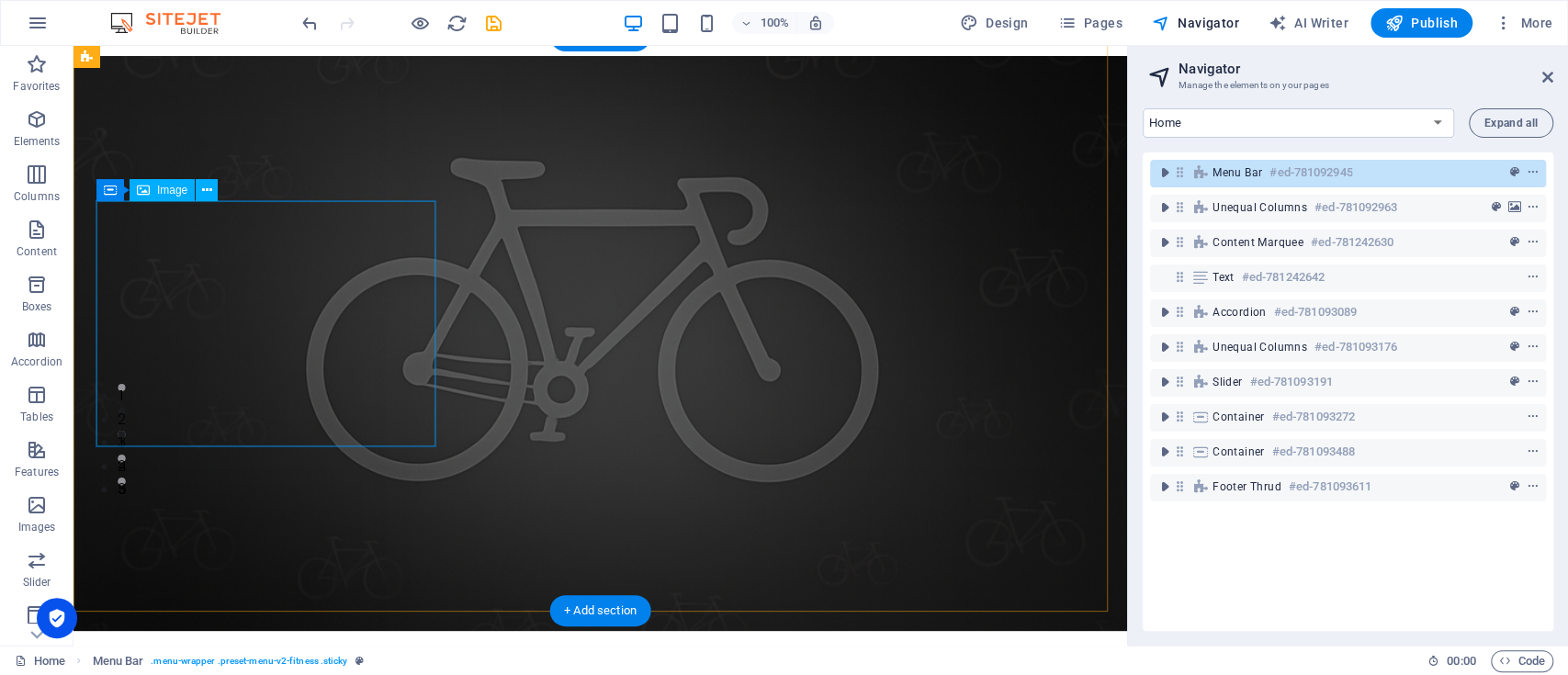 scroll, scrollTop: 0, scrollLeft: 0, axis: both 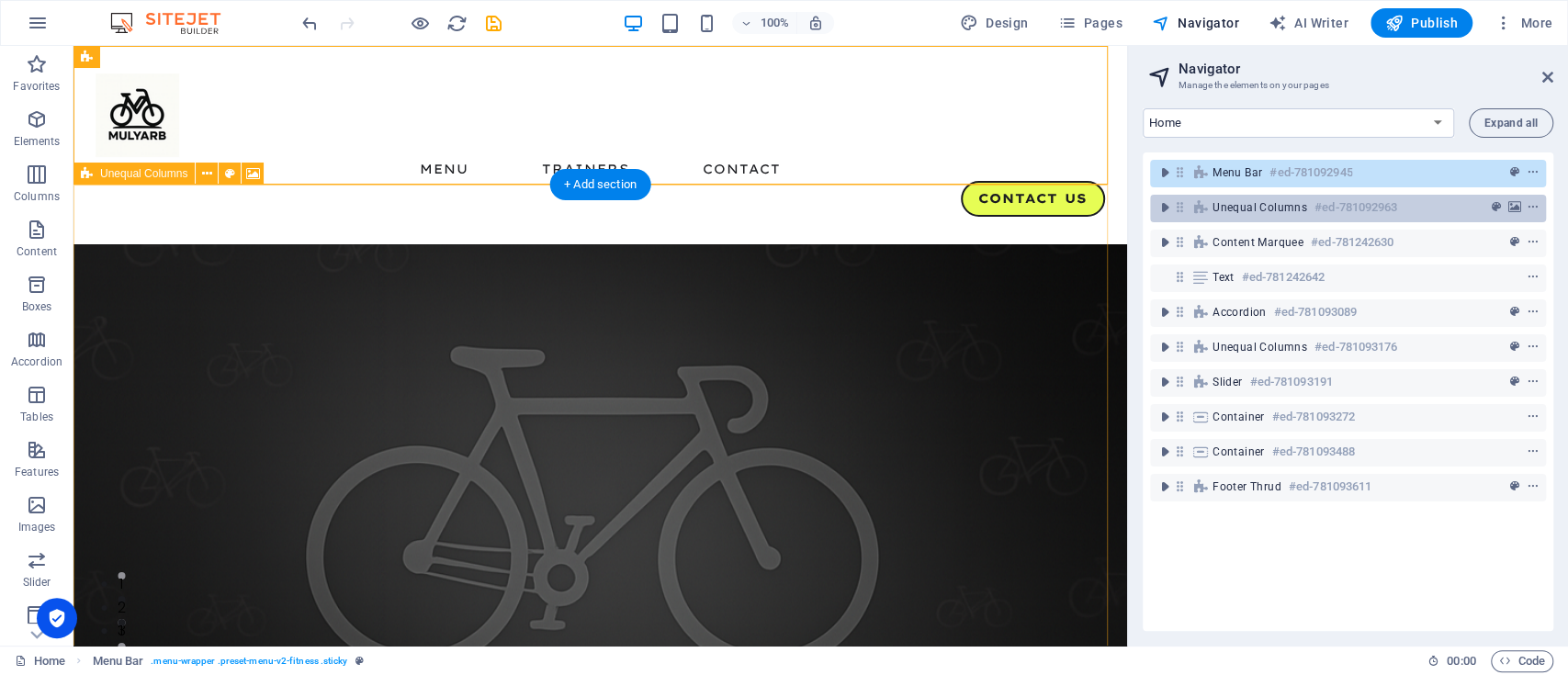 click on "Unequal Columns" at bounding box center (1259, 208) 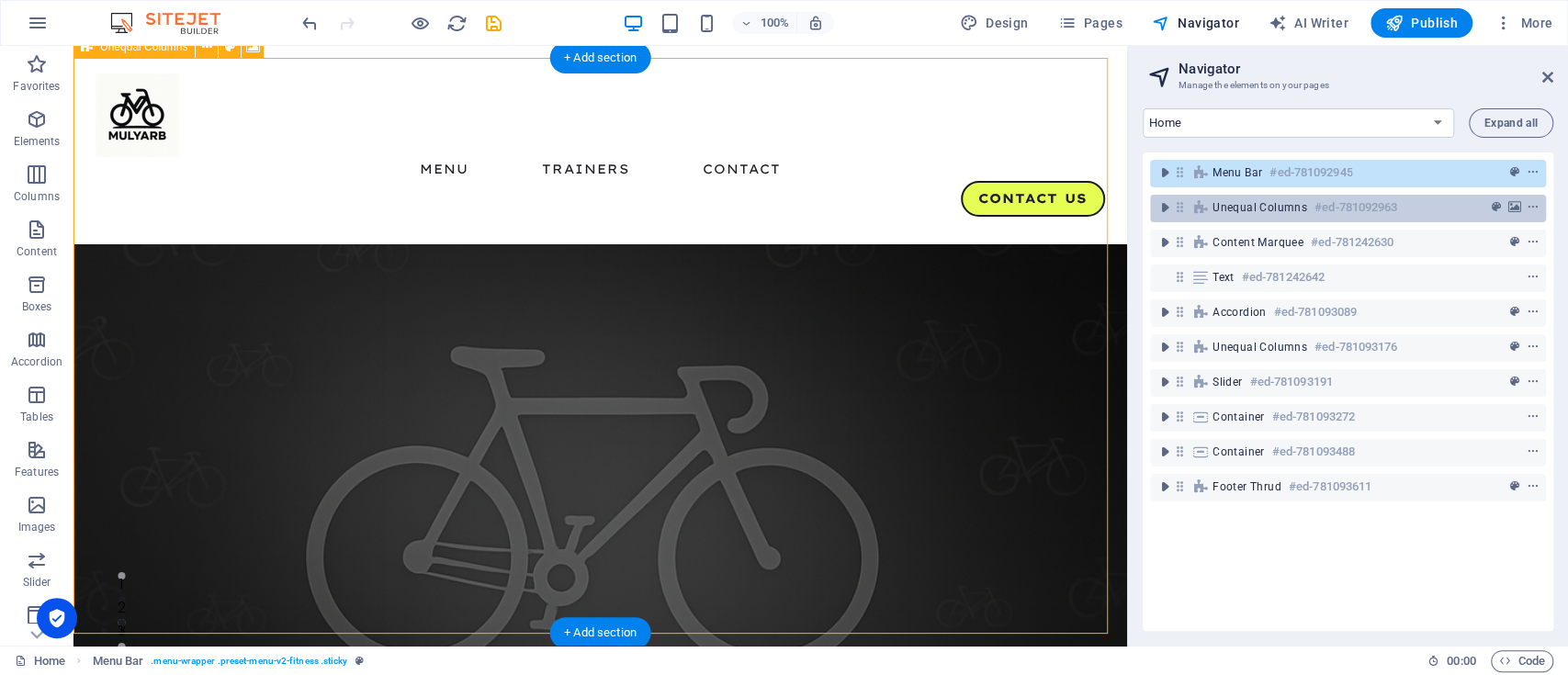 scroll, scrollTop: 126, scrollLeft: 0, axis: vertical 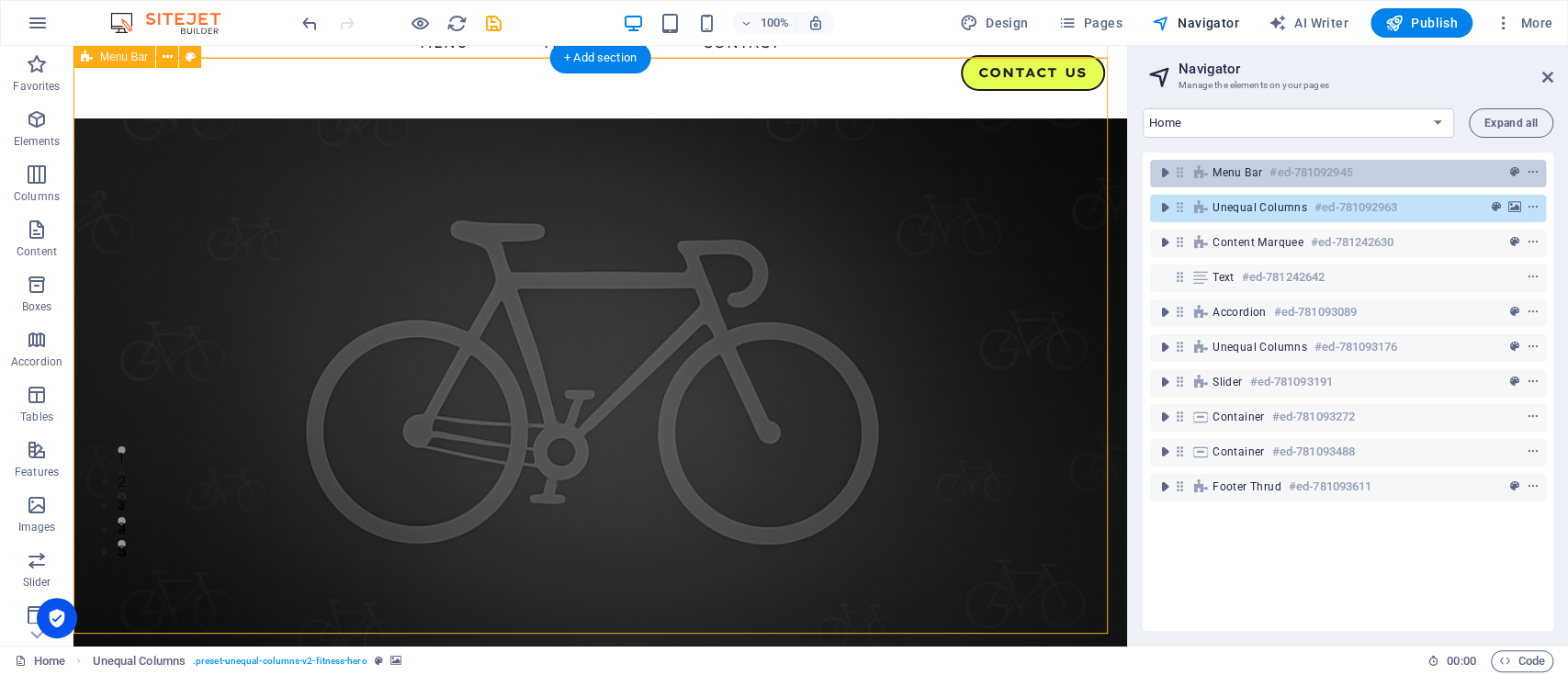 click on "Menu Bar" at bounding box center [1237, 173] 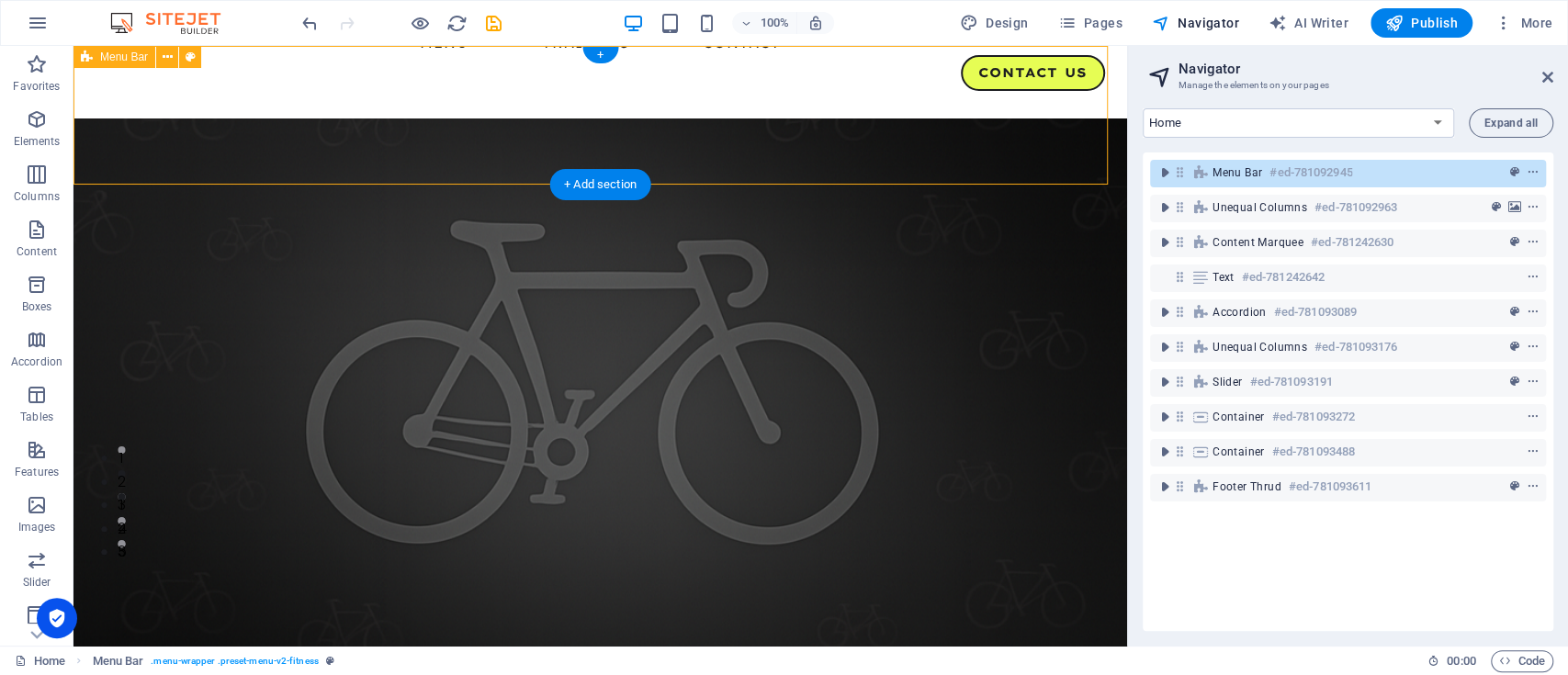scroll, scrollTop: 0, scrollLeft: 0, axis: both 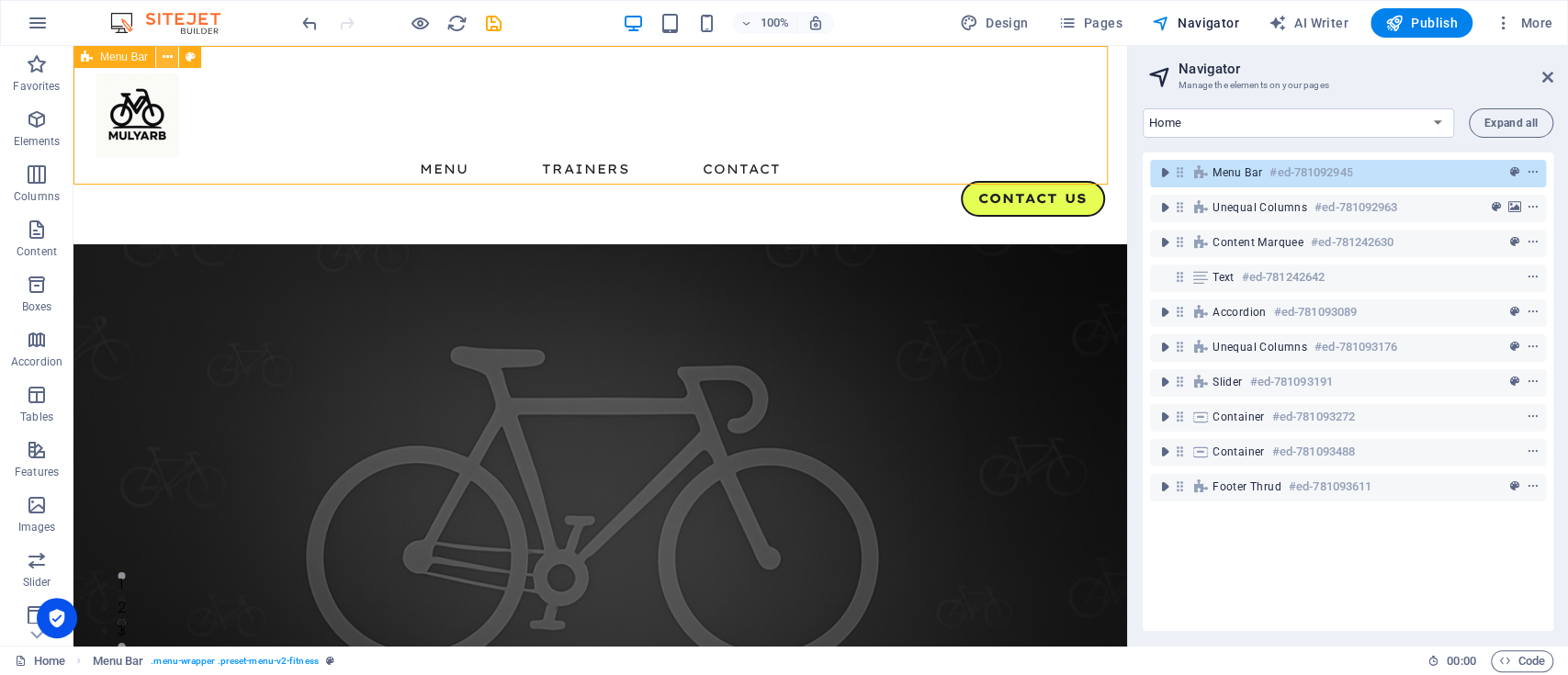 click at bounding box center [167, 57] 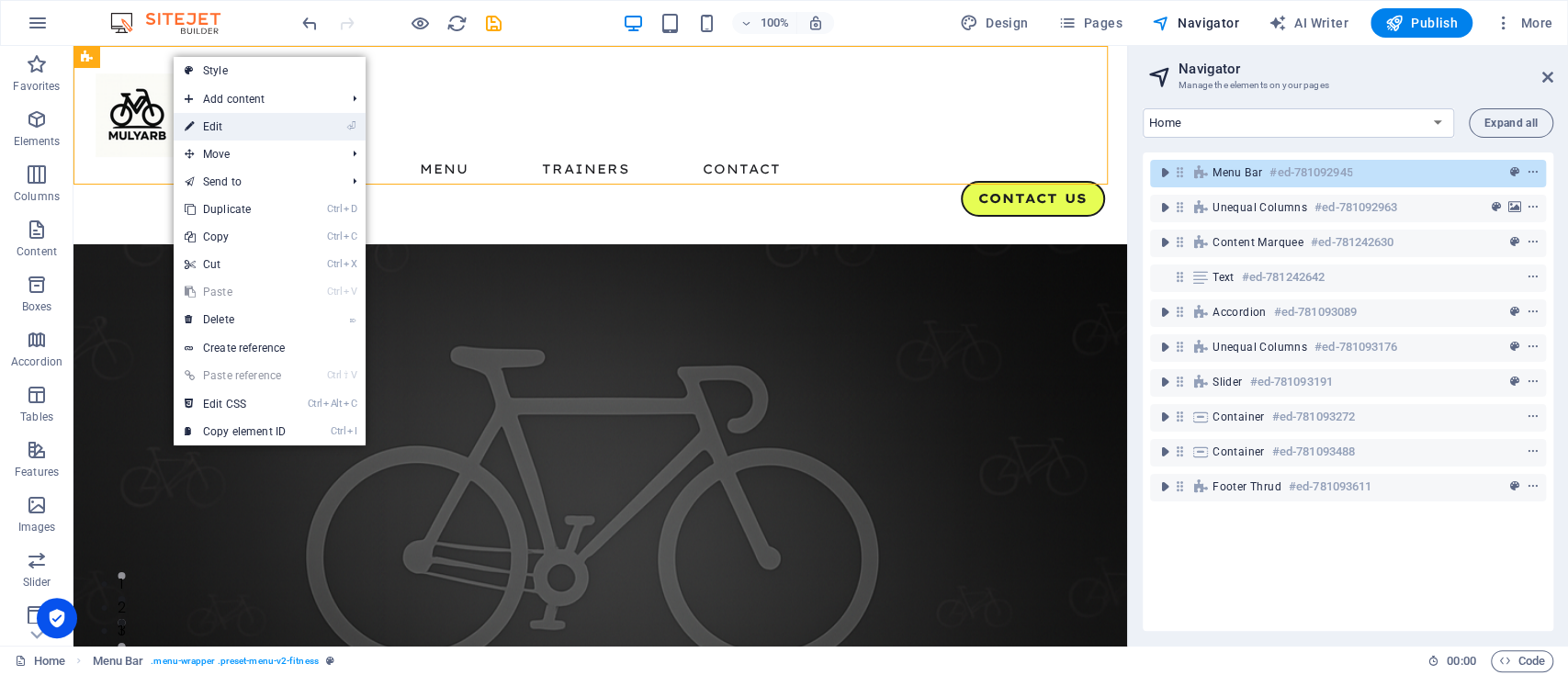 click on "⏎  Edit" at bounding box center (235, 127) 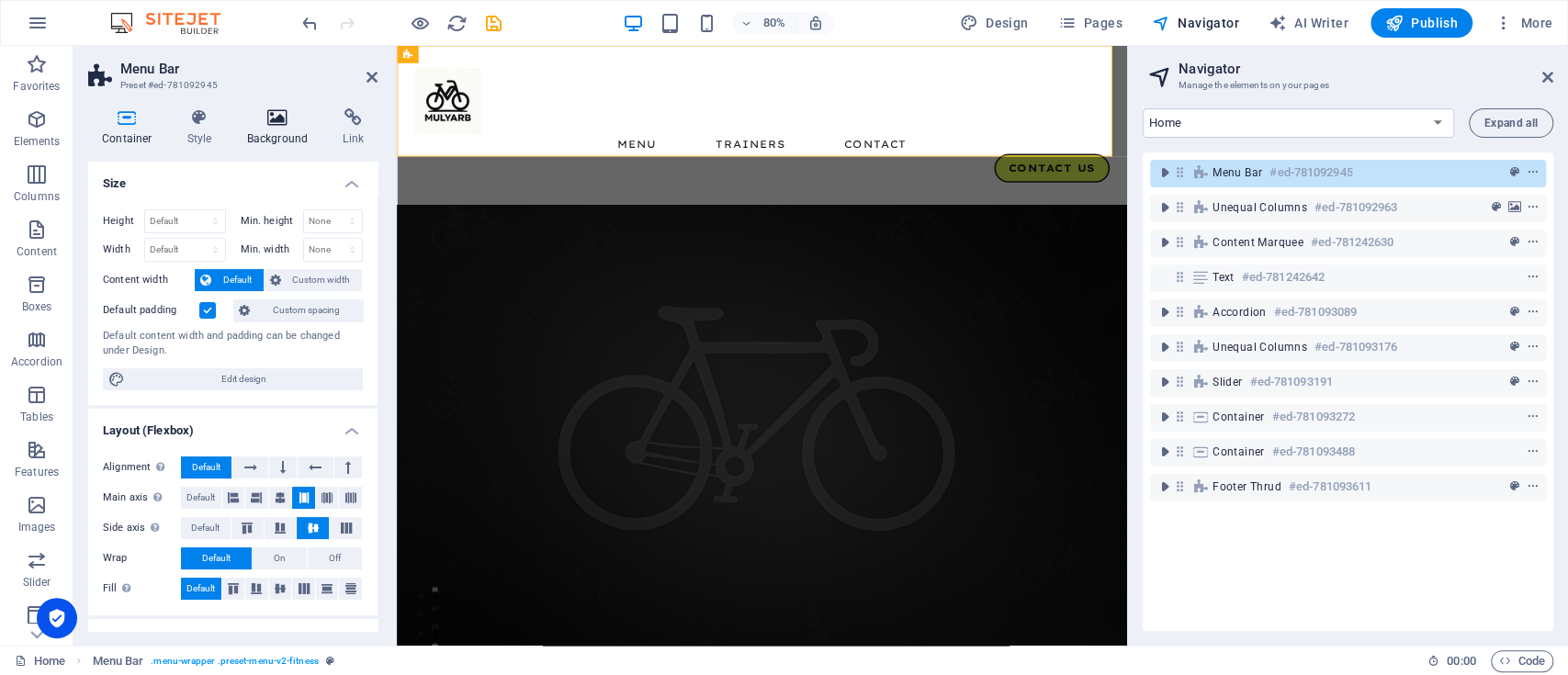 click on "Background" at bounding box center [281, 128] 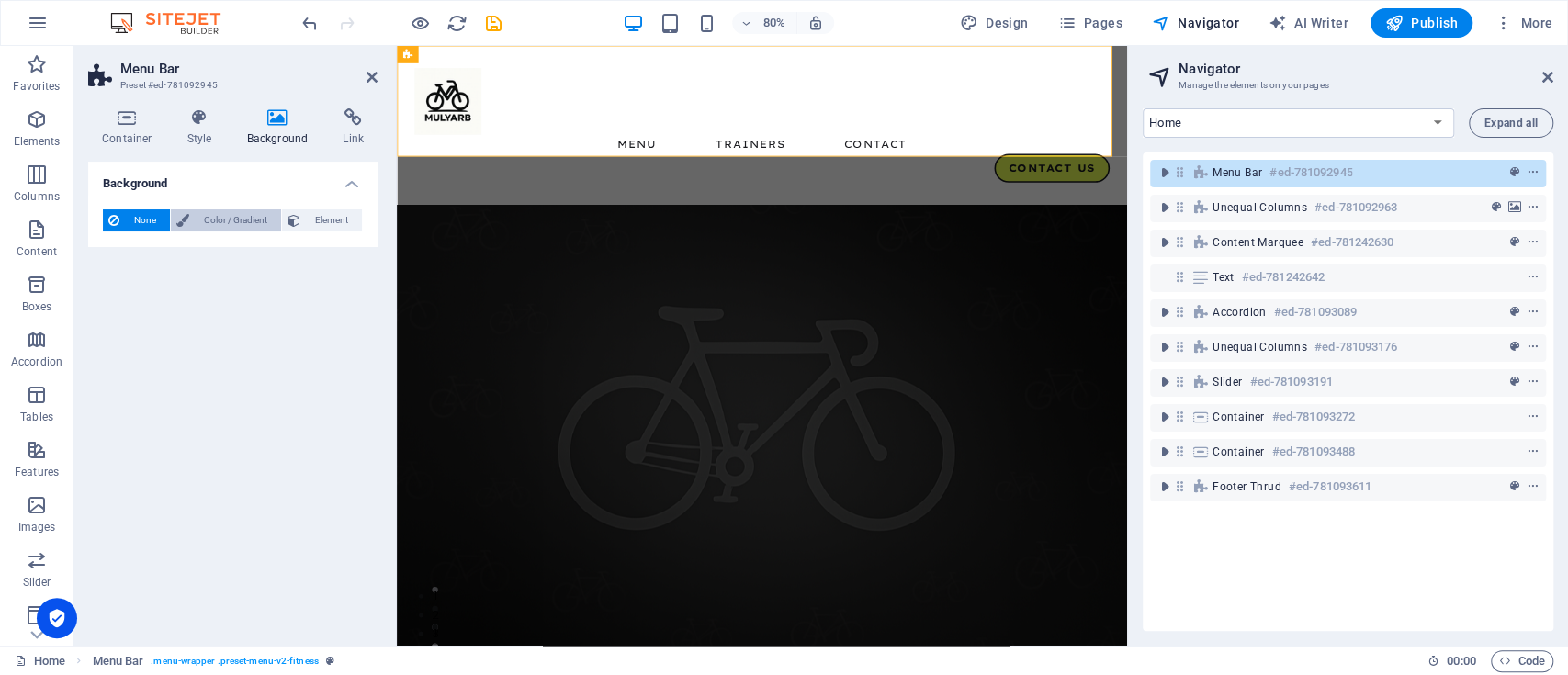 click on "Color / Gradient" at bounding box center [235, 220] 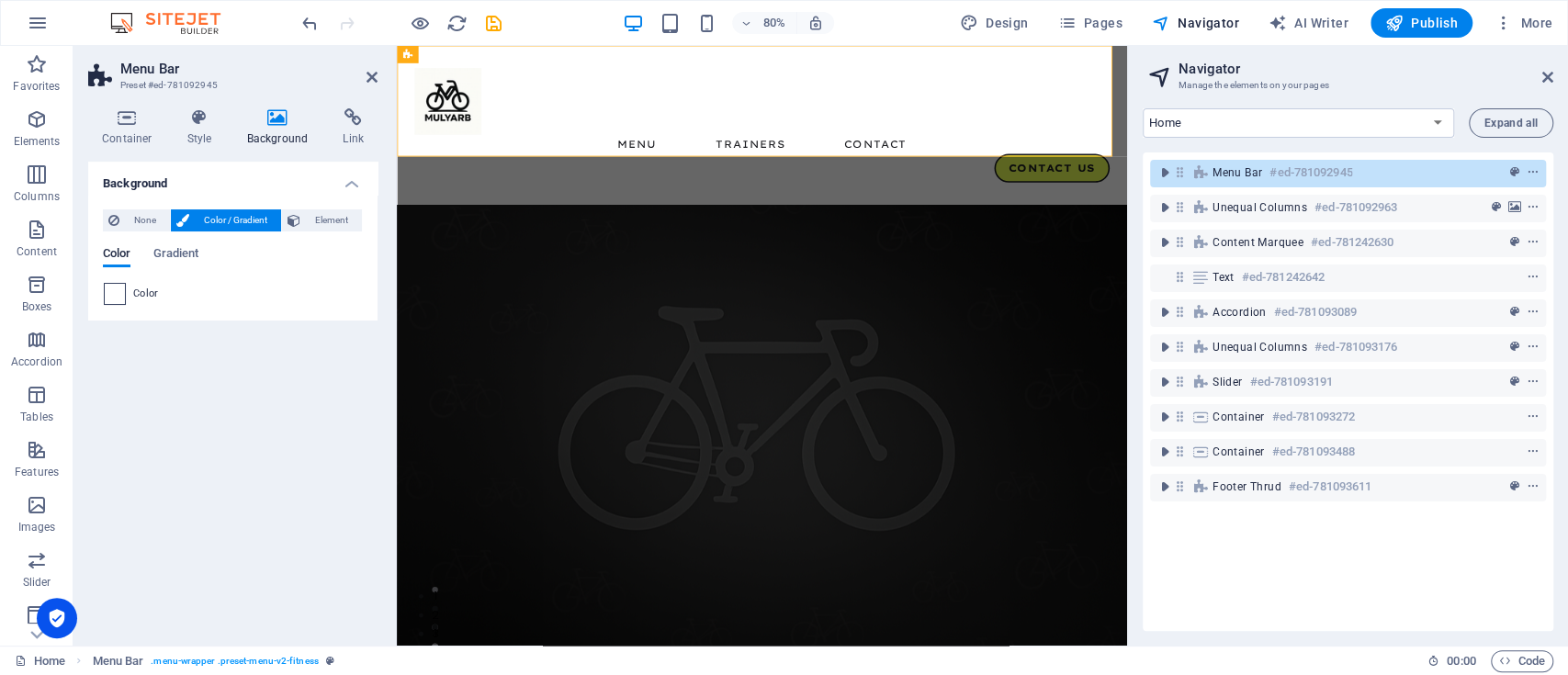 click at bounding box center [115, 294] 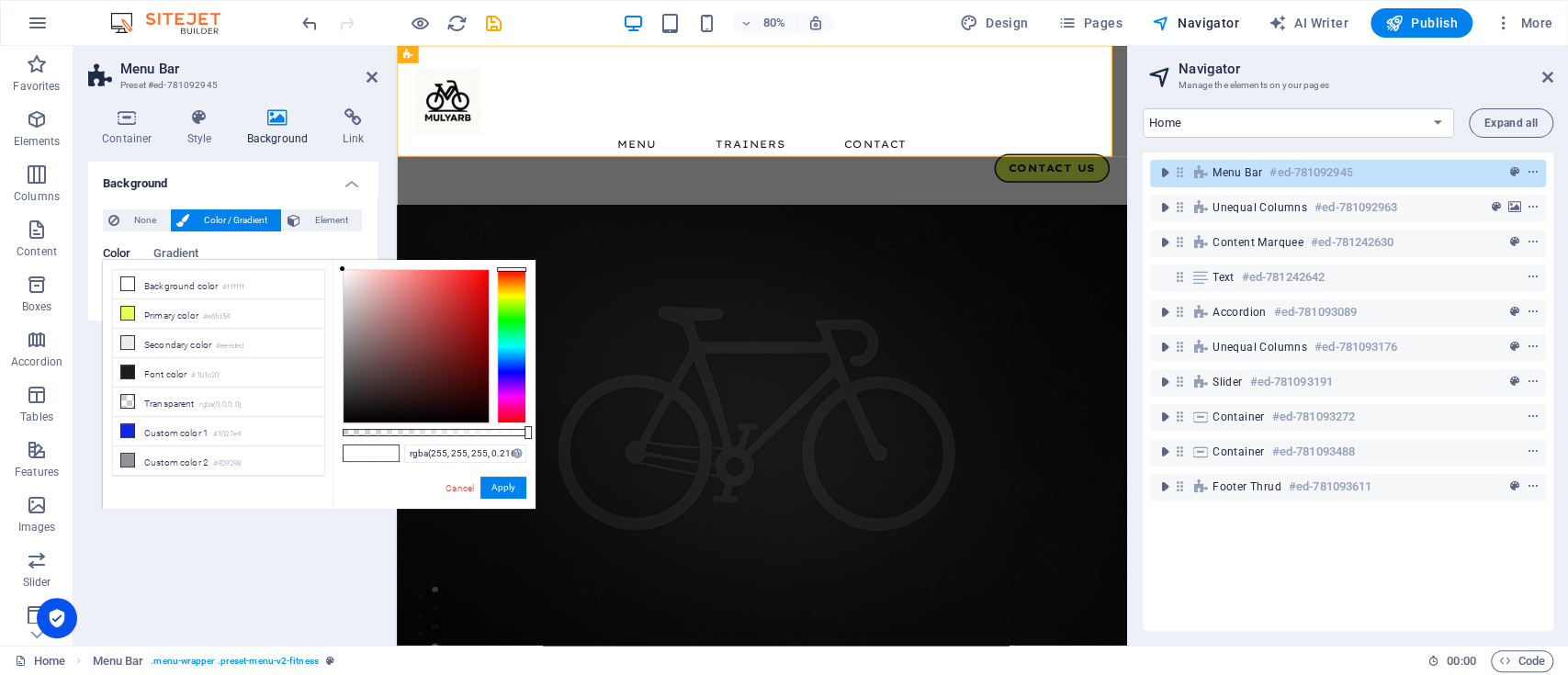 click at bounding box center [434, 433] 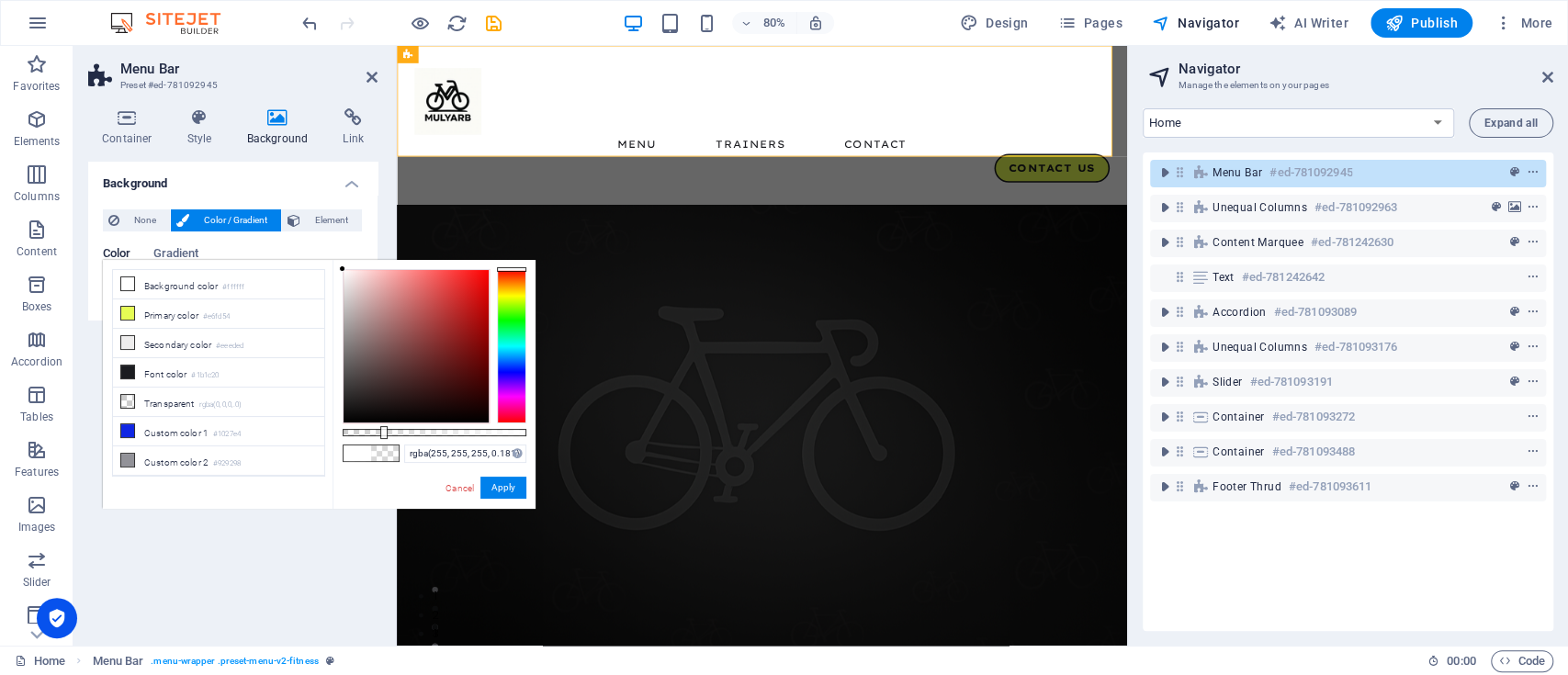 click at bounding box center [434, 433] 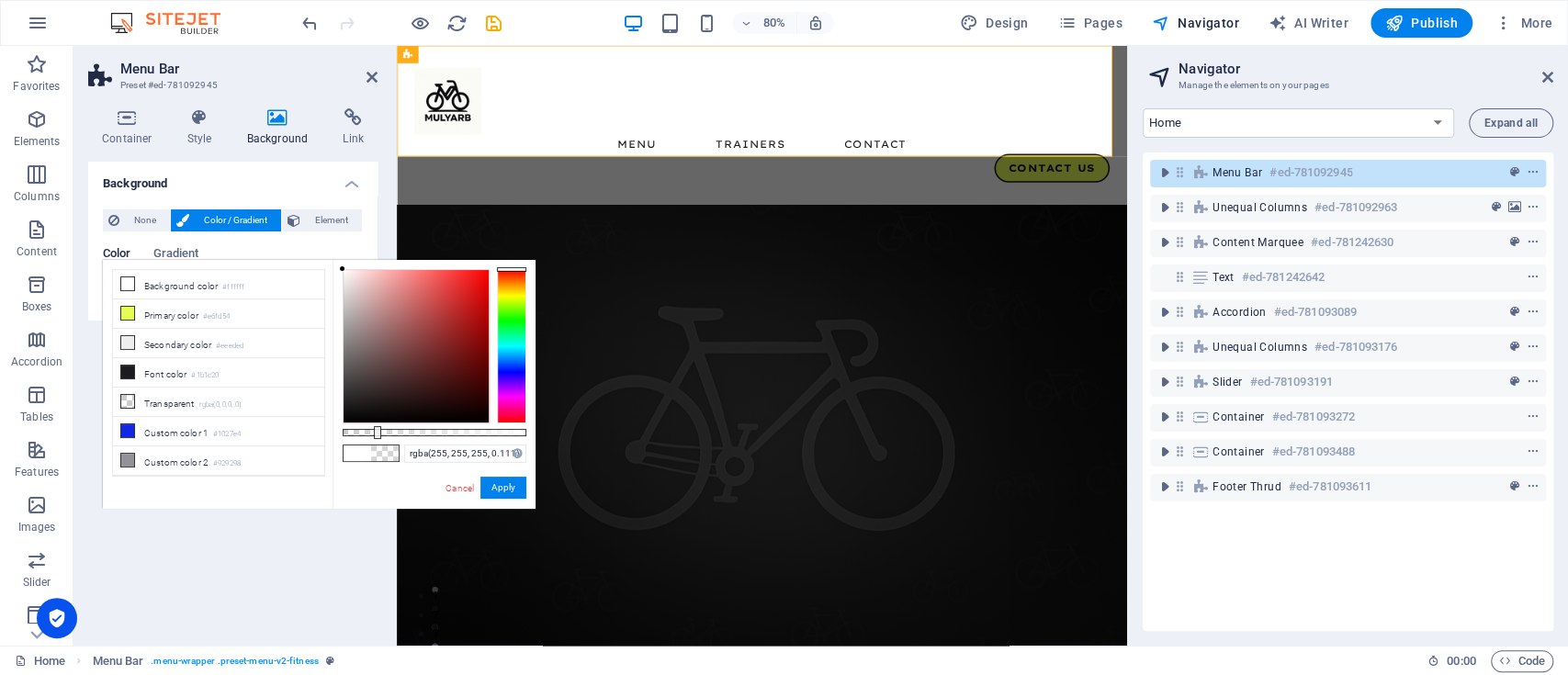 click at bounding box center [434, 433] 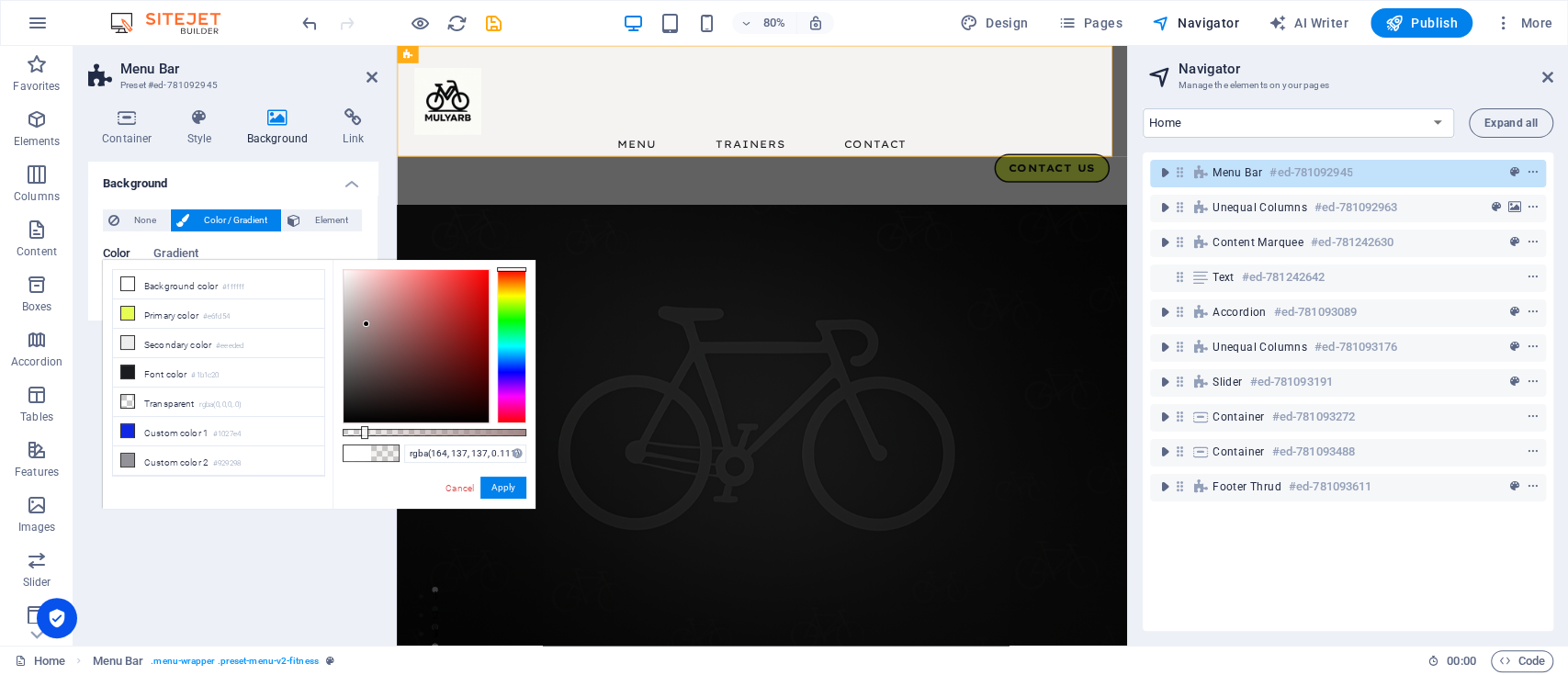 drag, startPoint x: 347, startPoint y: 273, endPoint x: 366, endPoint y: 320, distance: 50.695167 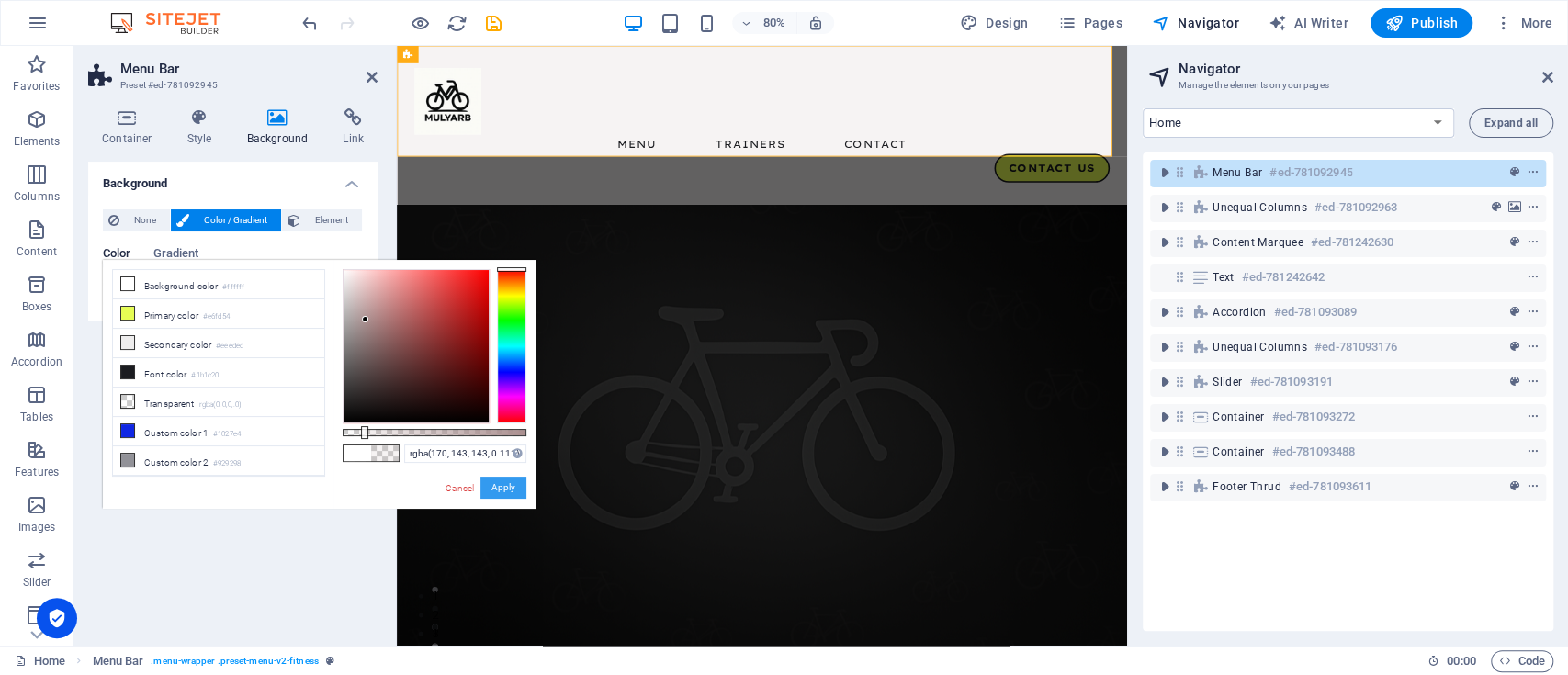 click on "Apply" at bounding box center (503, 488) 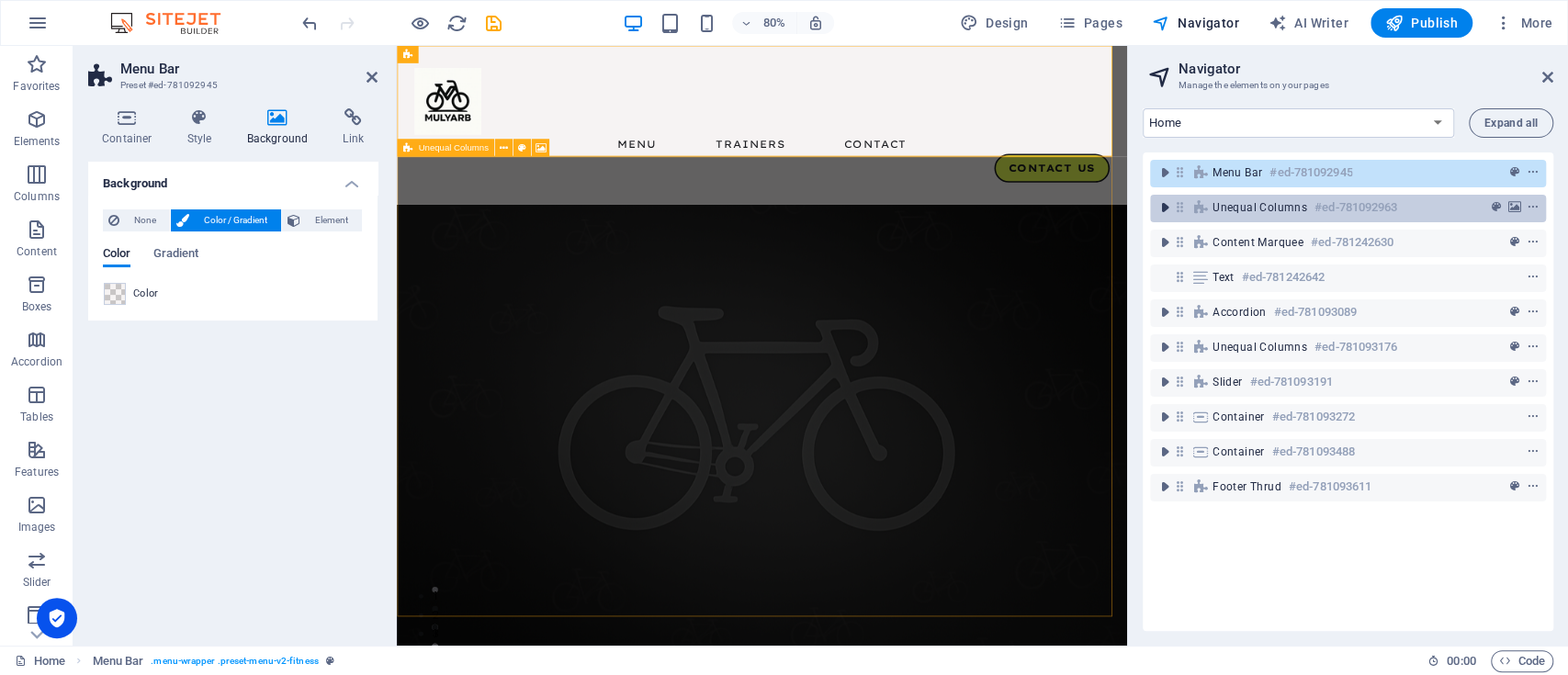 click at bounding box center [1165, 208] 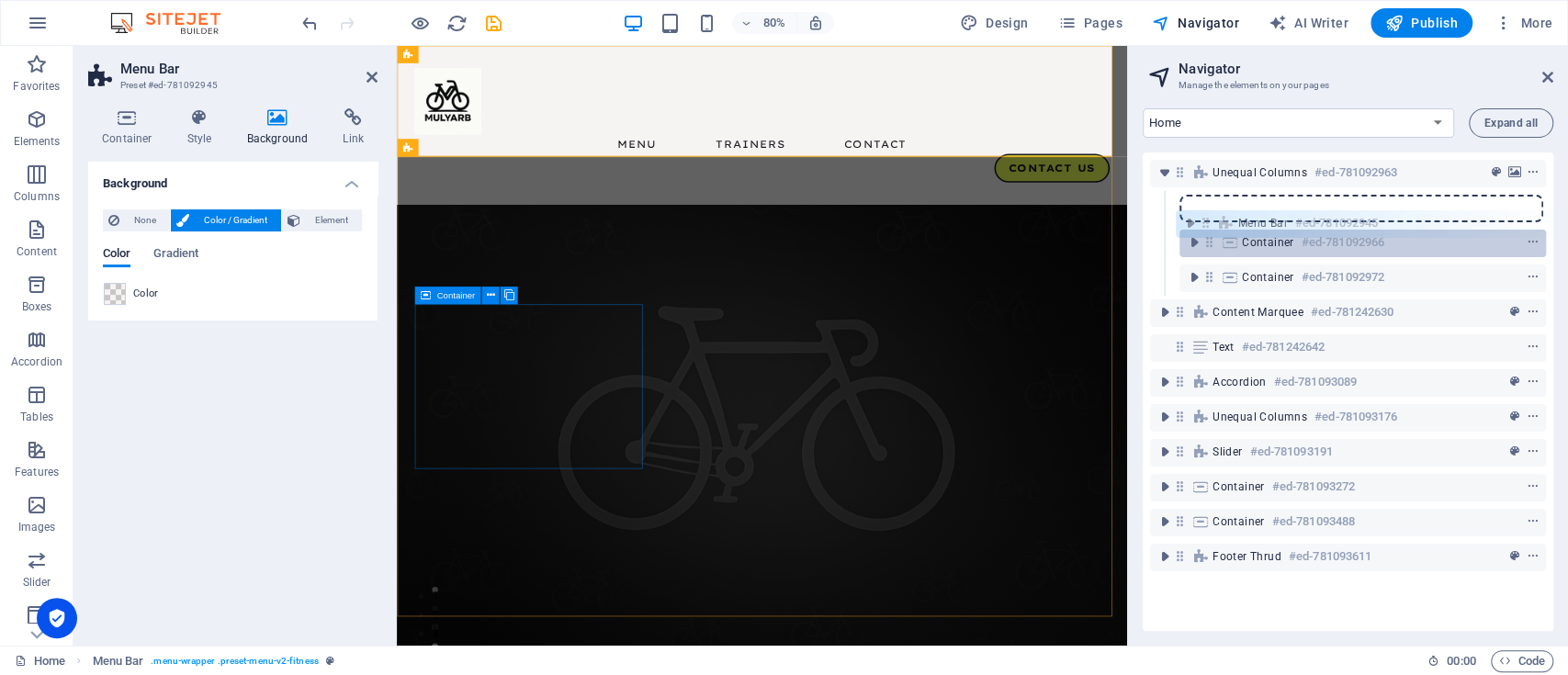 drag, startPoint x: 1176, startPoint y: 175, endPoint x: 1205, endPoint y: 231, distance: 63.06346 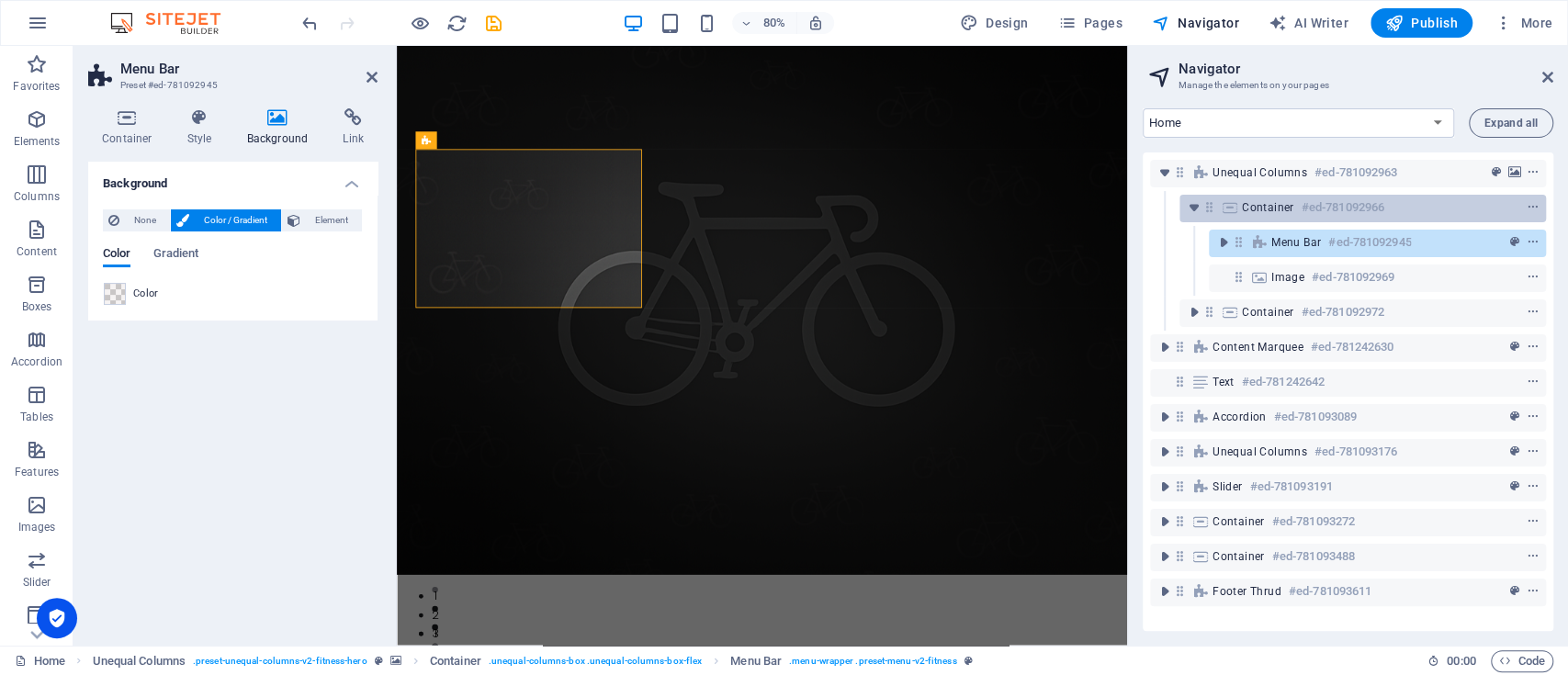 click on "Menu Bar #ed-781092945" at bounding box center (1348, 243) 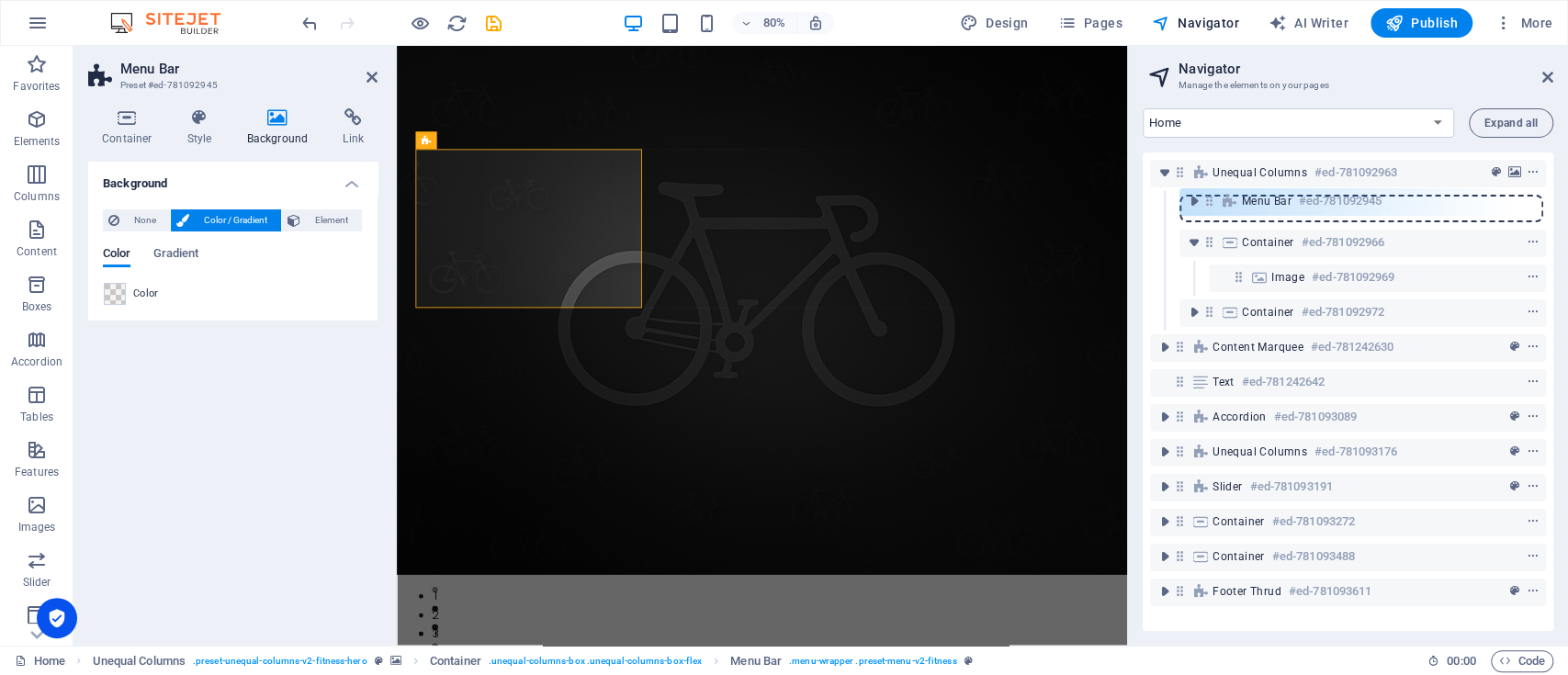 drag, startPoint x: 1238, startPoint y: 242, endPoint x: 1206, endPoint y: 195, distance: 56.859476 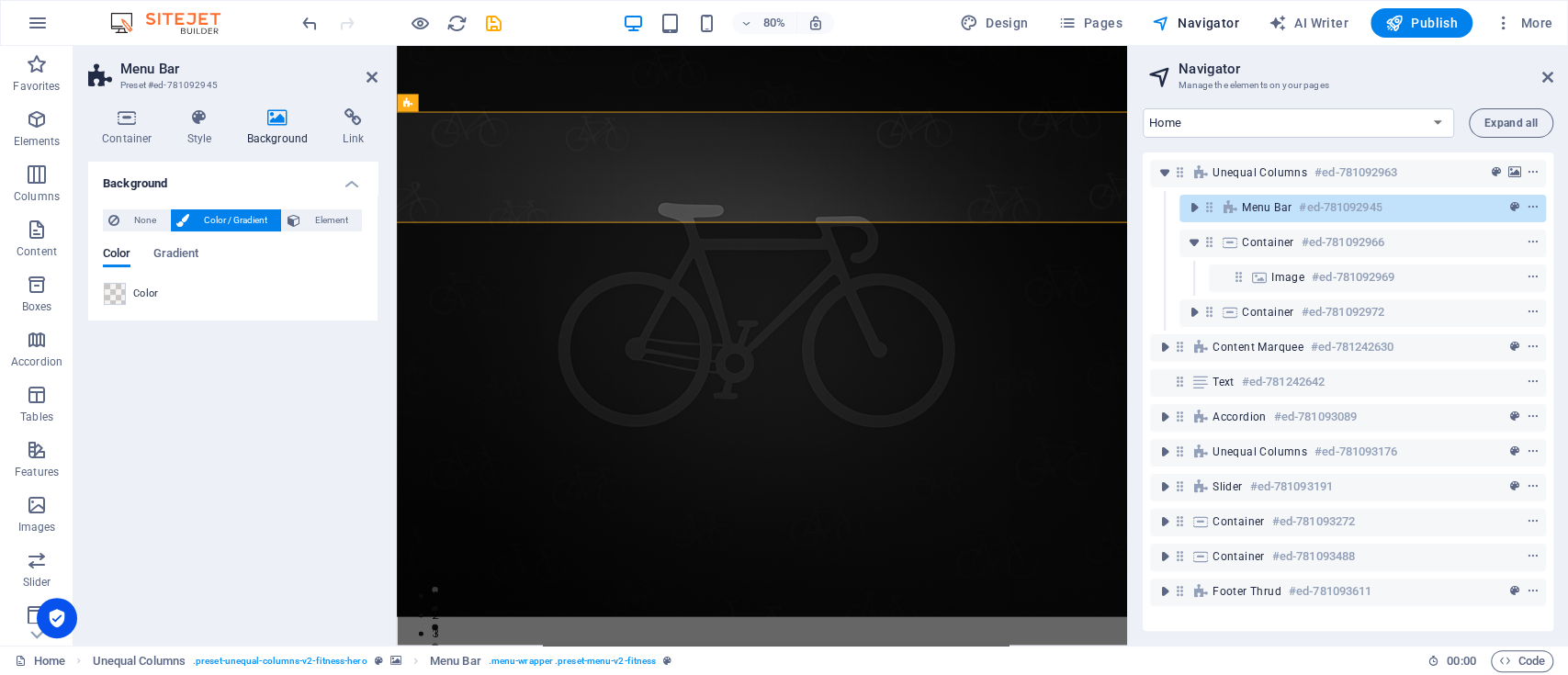 click on "Menu Bar #ed-781092945" at bounding box center [1362, 208] 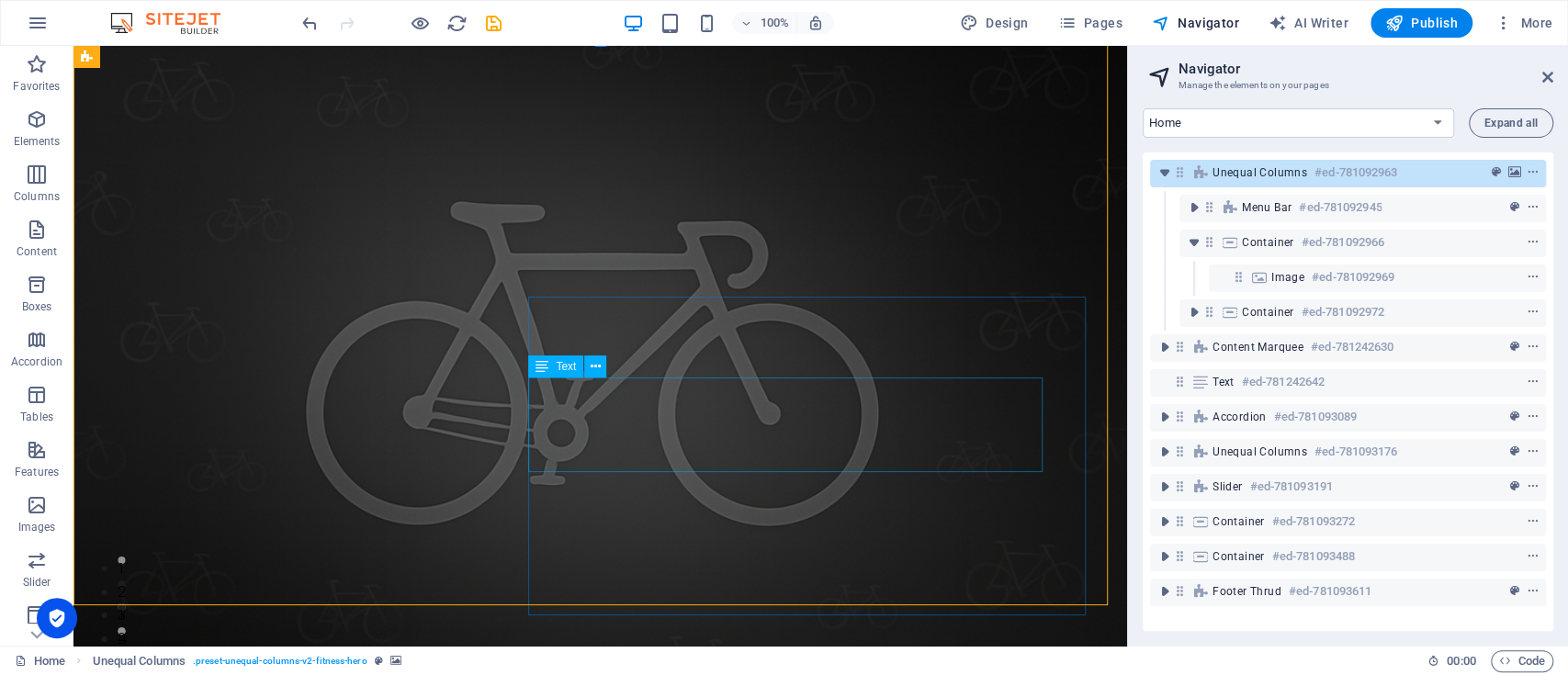 scroll, scrollTop: 0, scrollLeft: 0, axis: both 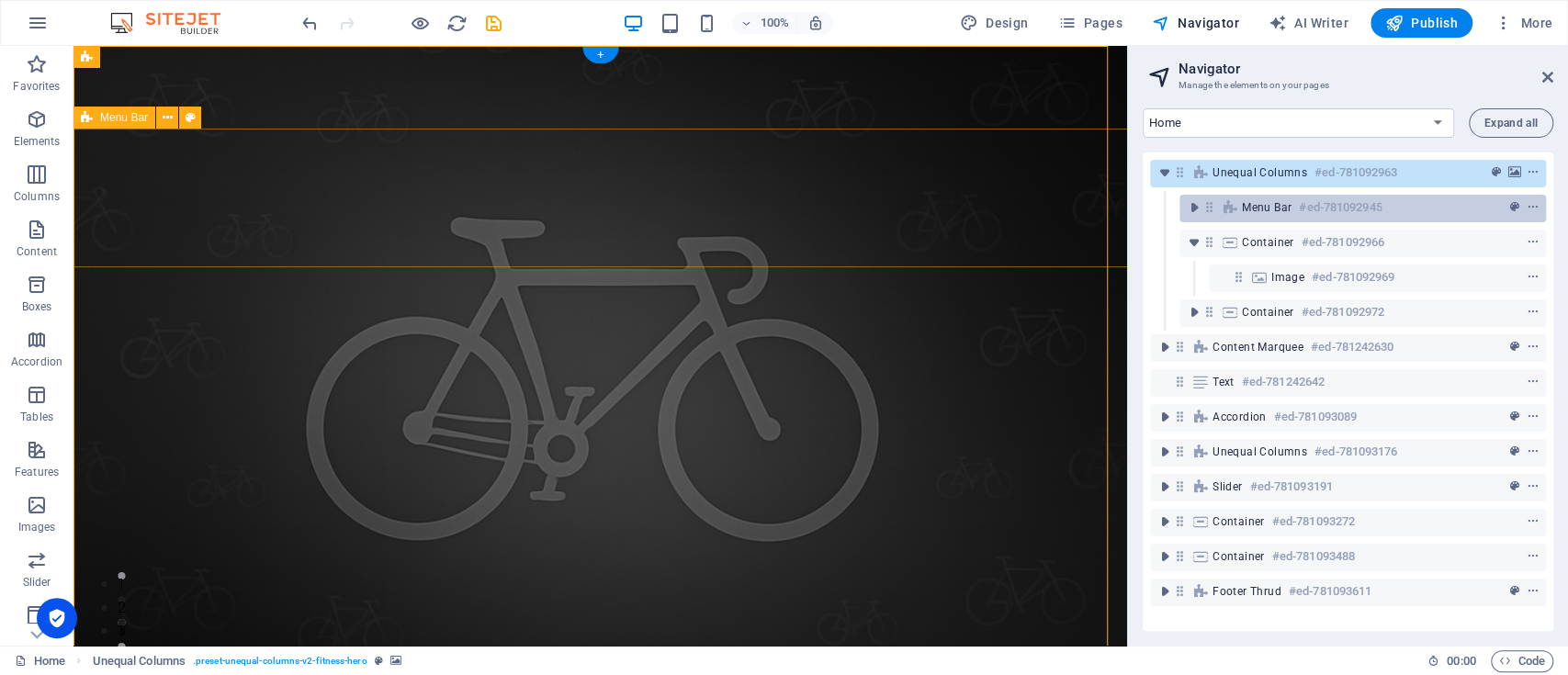 click at bounding box center (1230, 208) 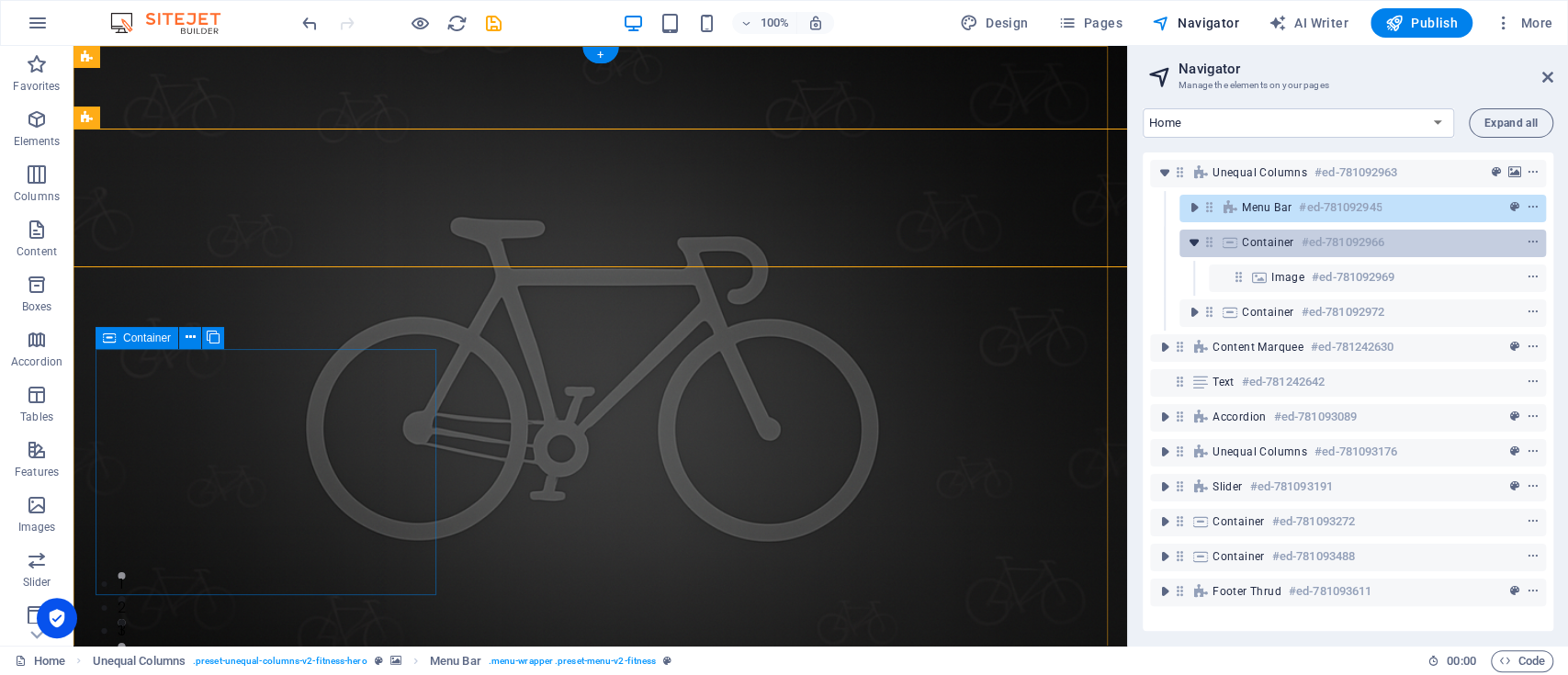 click at bounding box center [1194, 242] 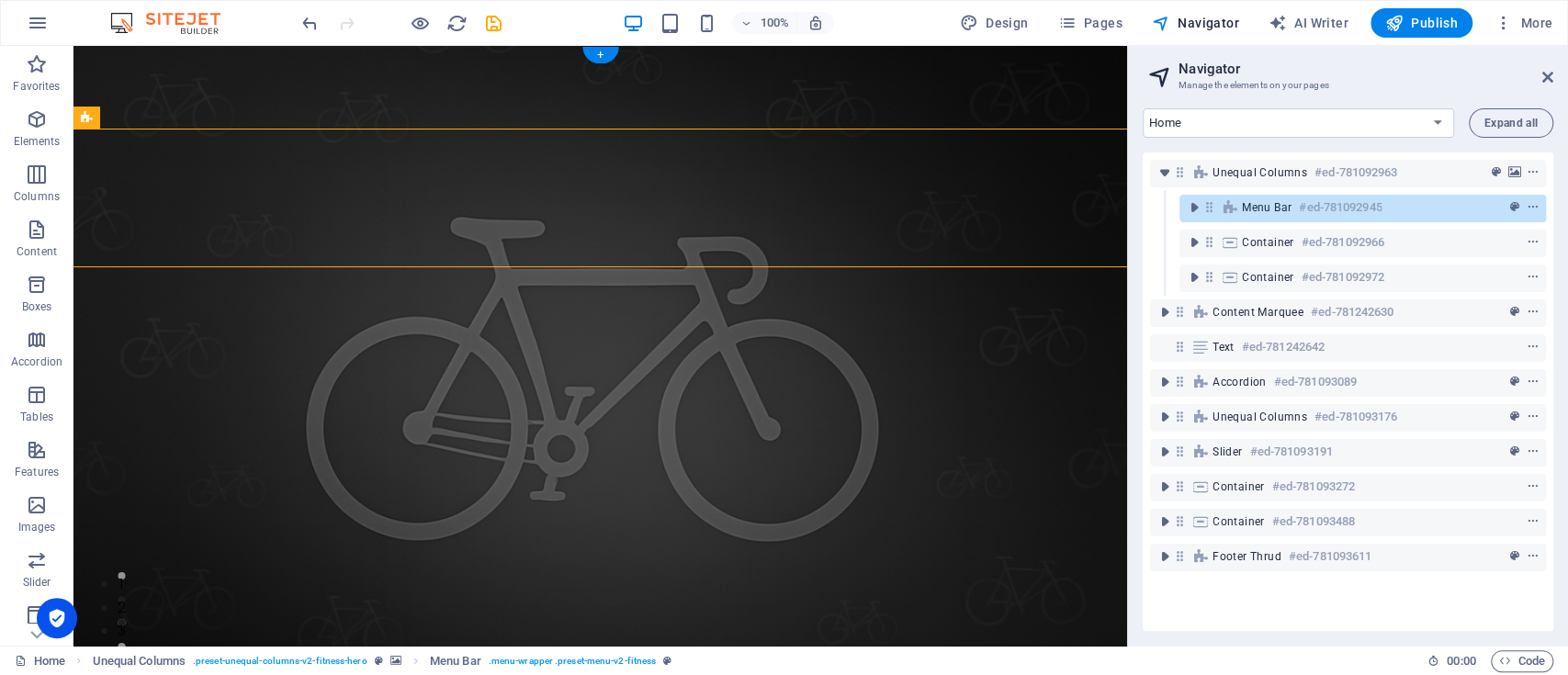 click at bounding box center (600, 402) 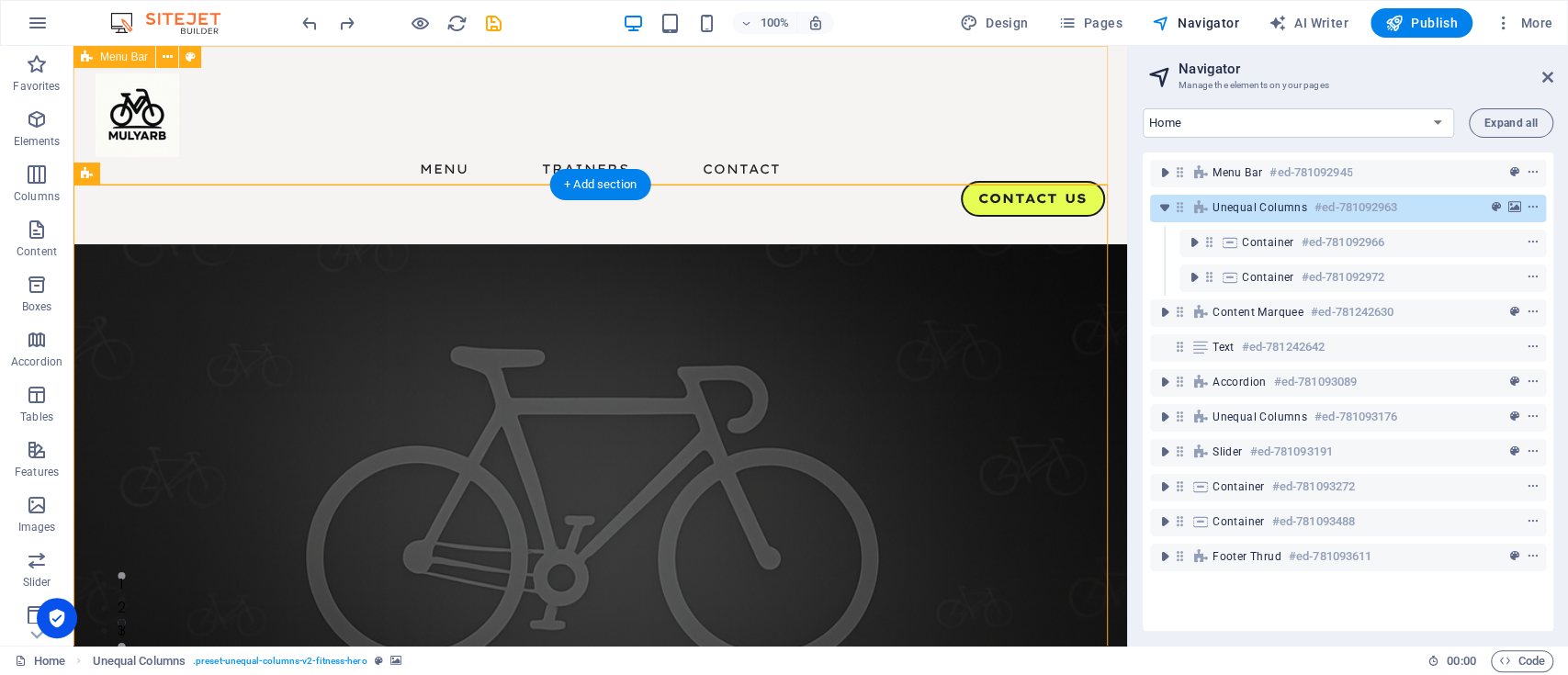 click on "Menu Trainers Contact Contact Us" at bounding box center (600, 145) 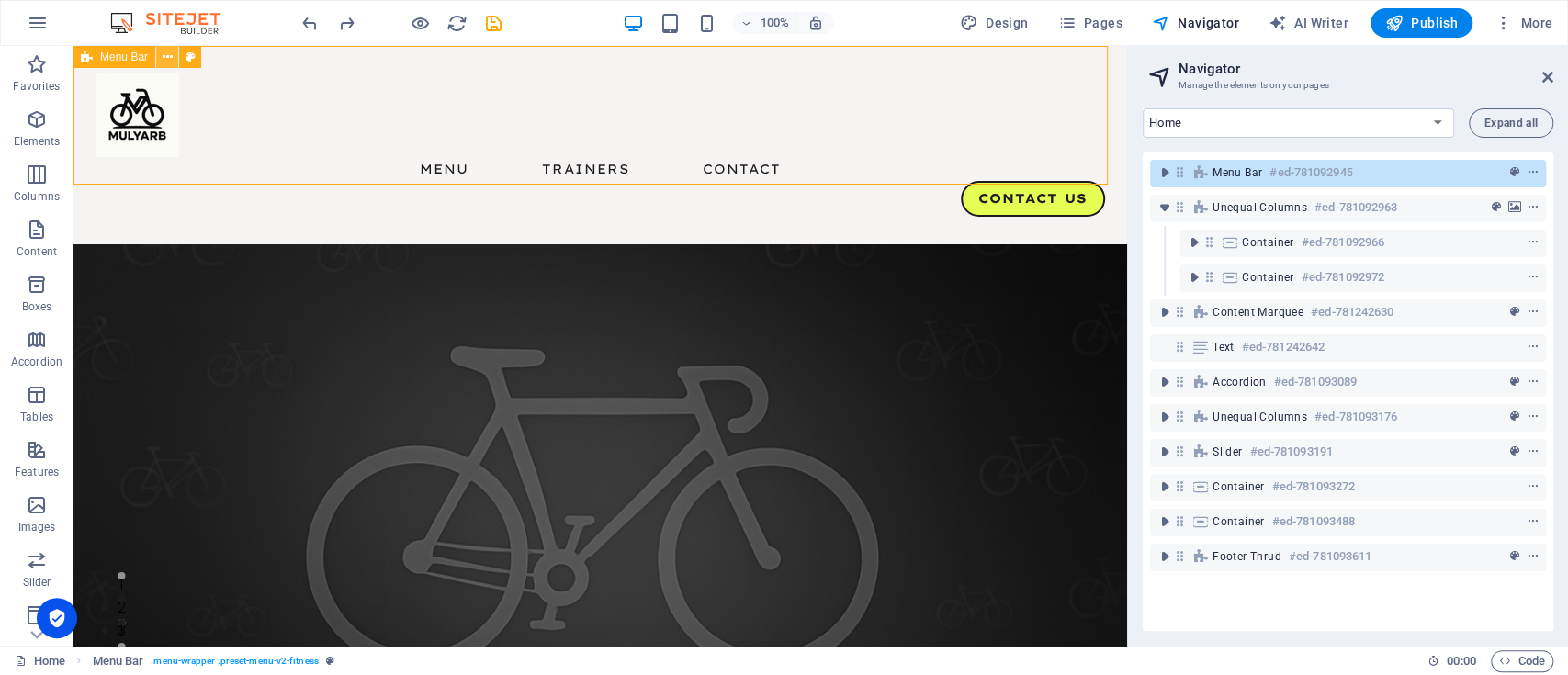 click at bounding box center (167, 57) 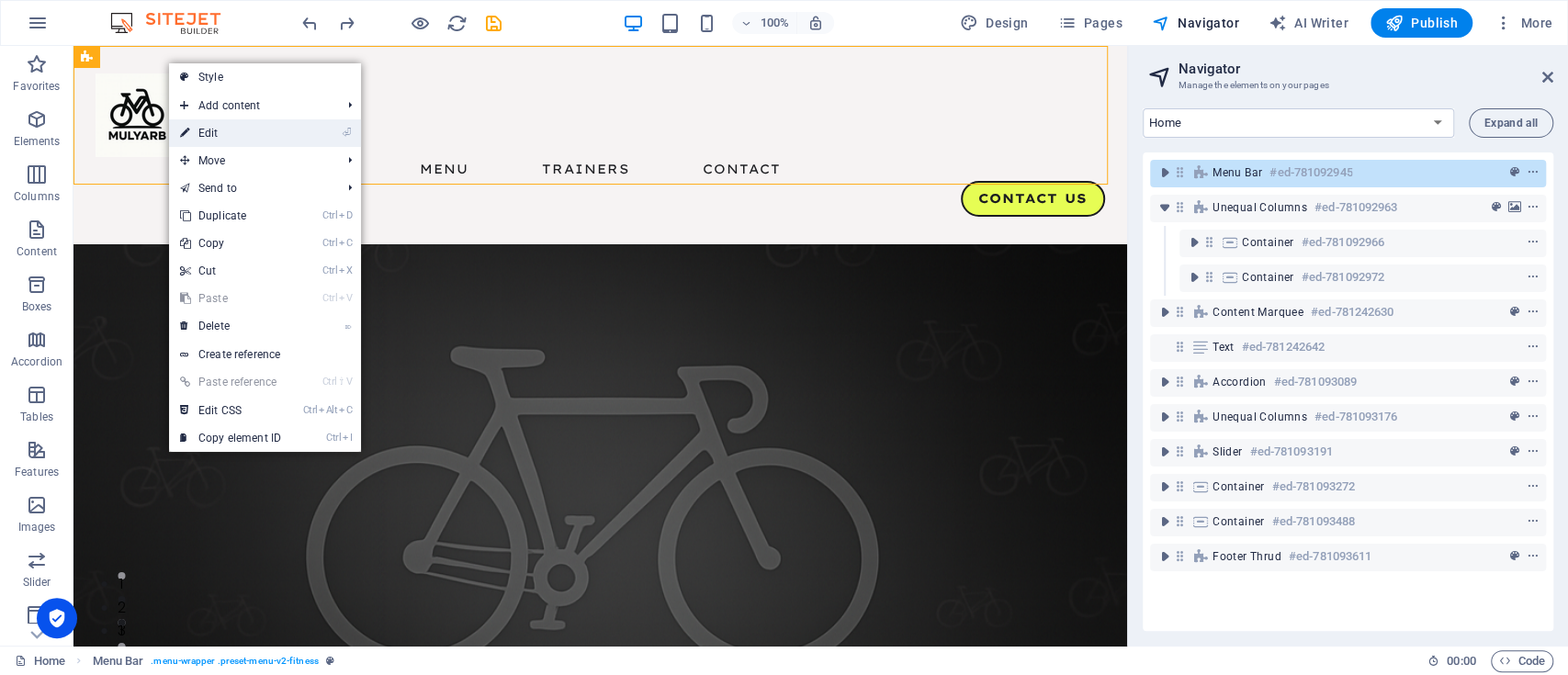 click on "⏎  Edit" at bounding box center [231, 133] 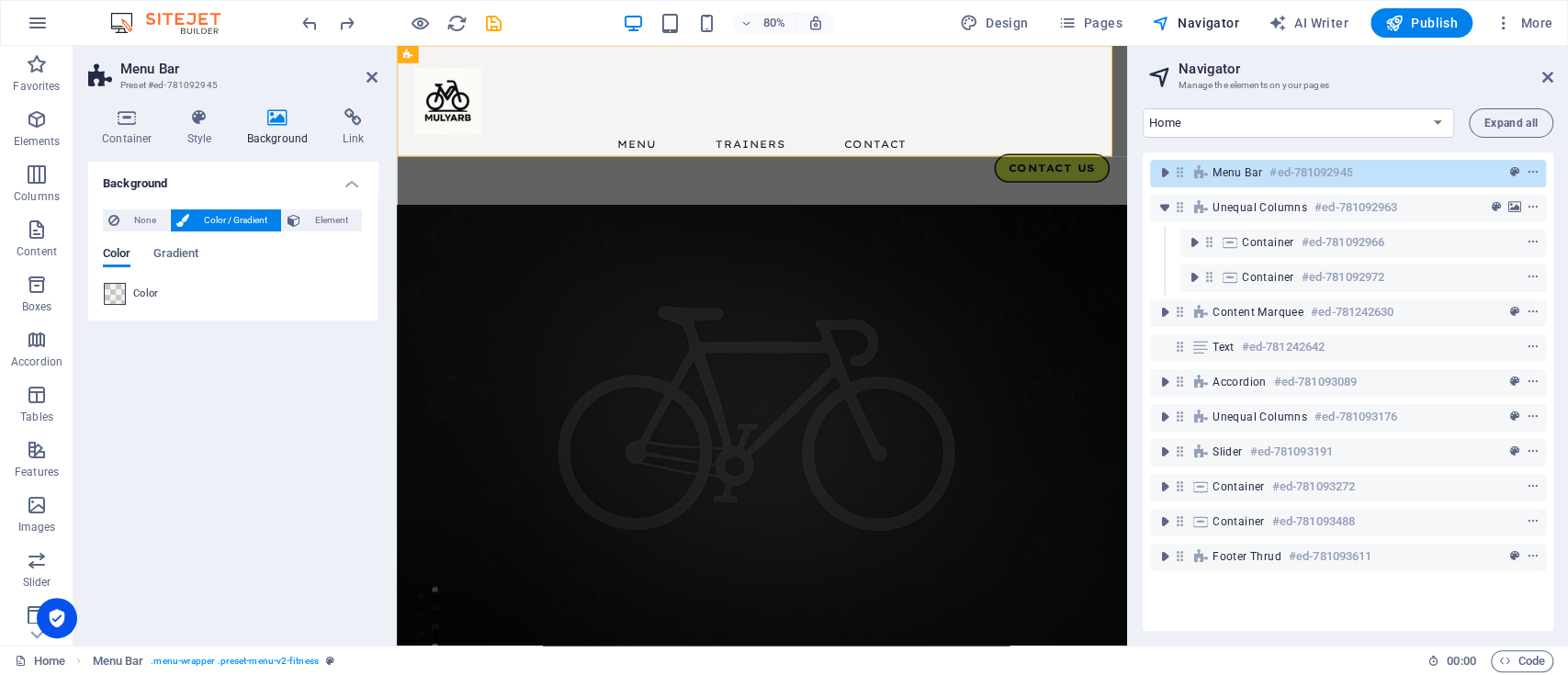 click at bounding box center (115, 294) 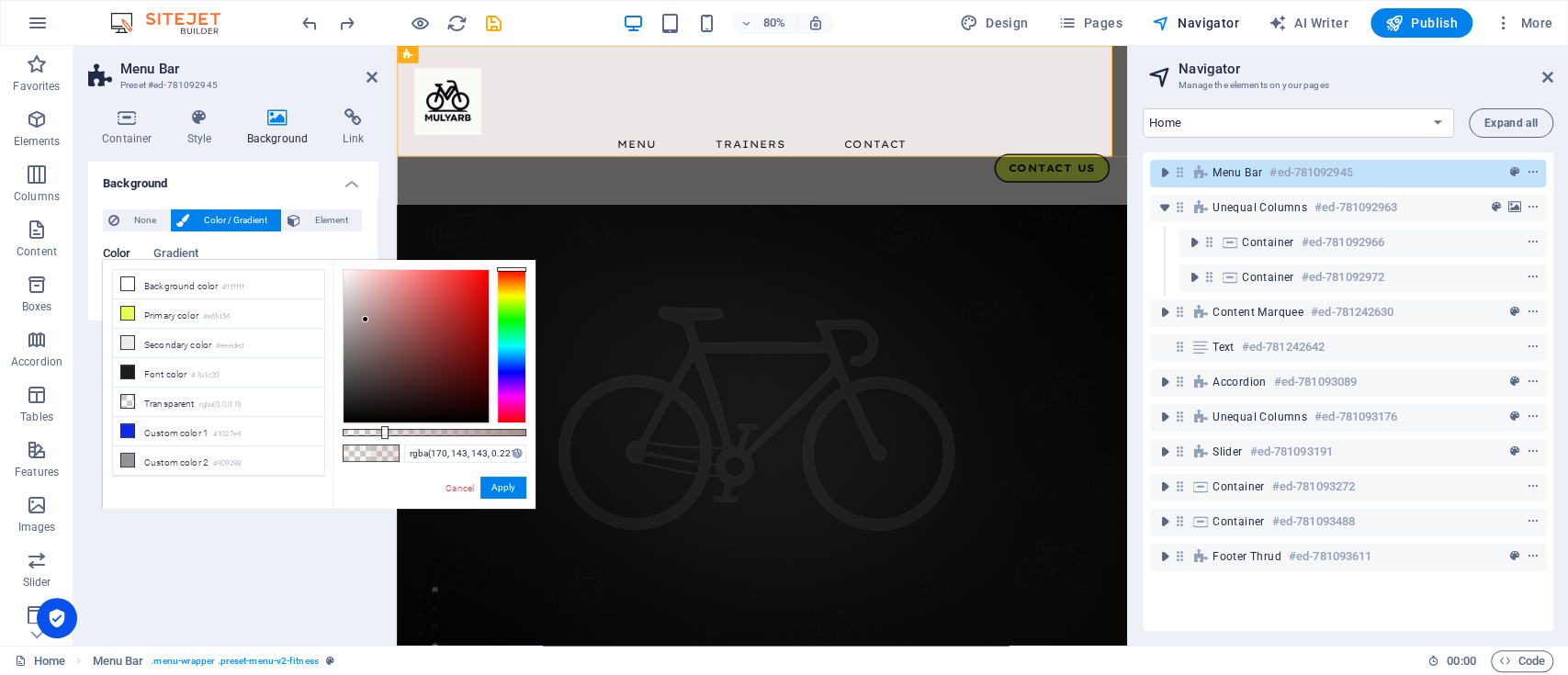 click at bounding box center (434, 433) 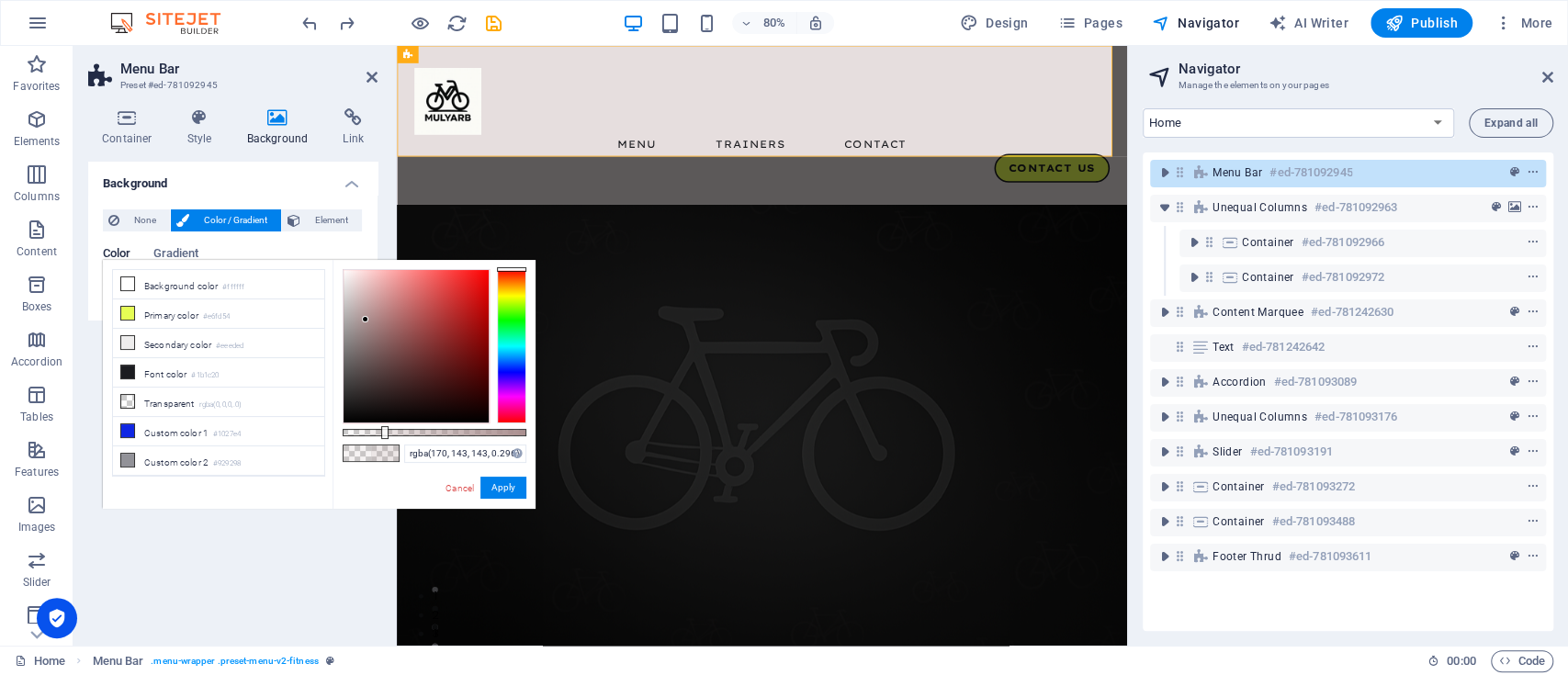 click at bounding box center [434, 433] 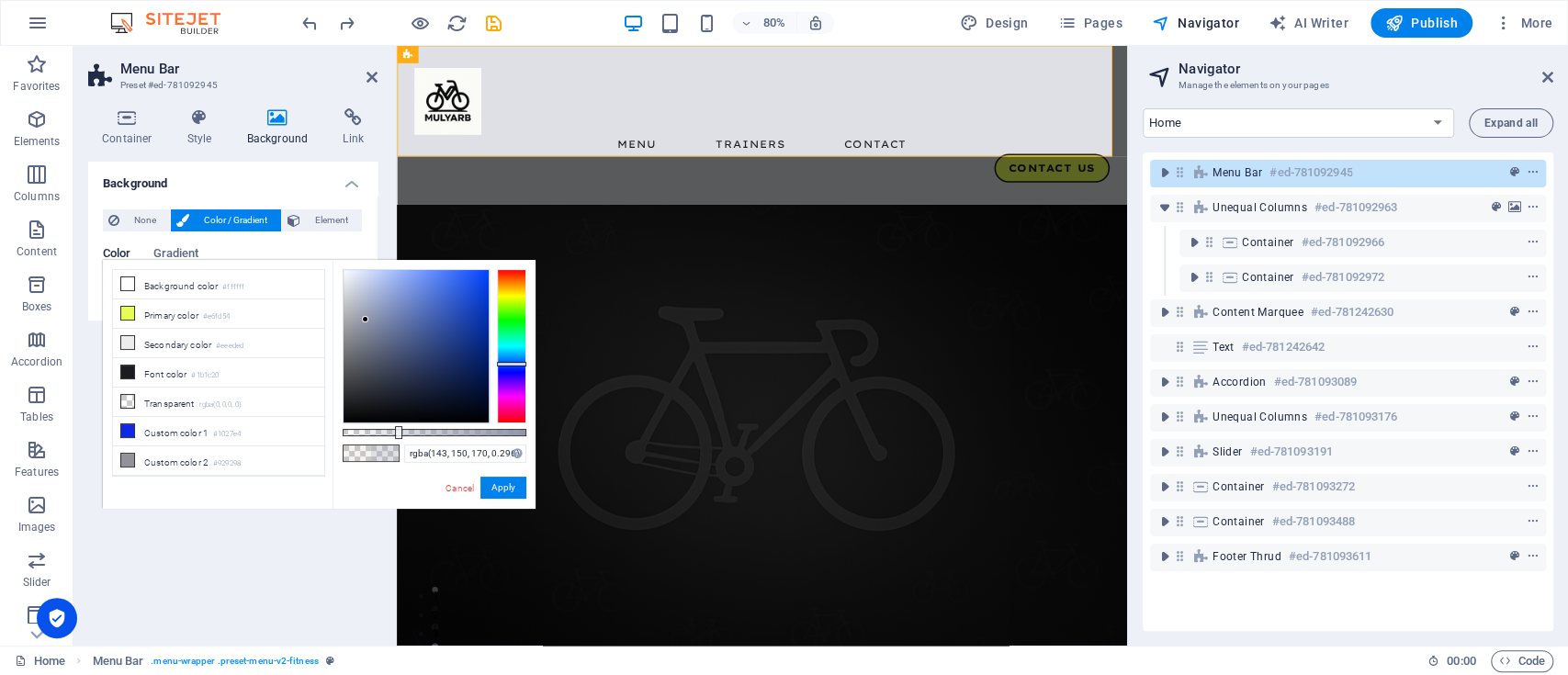 click at bounding box center (512, 346) 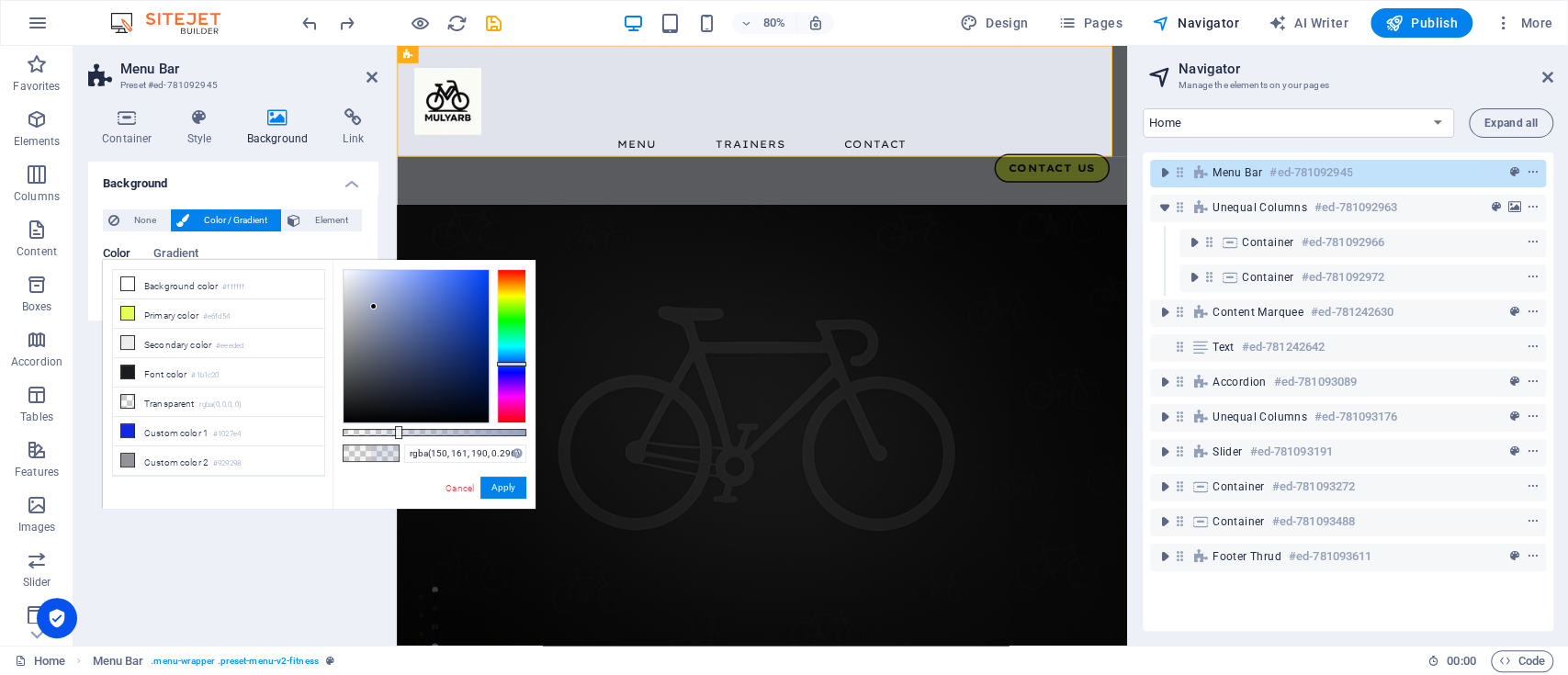 drag, startPoint x: 367, startPoint y: 318, endPoint x: 372, endPoint y: 308, distance: 11.18034 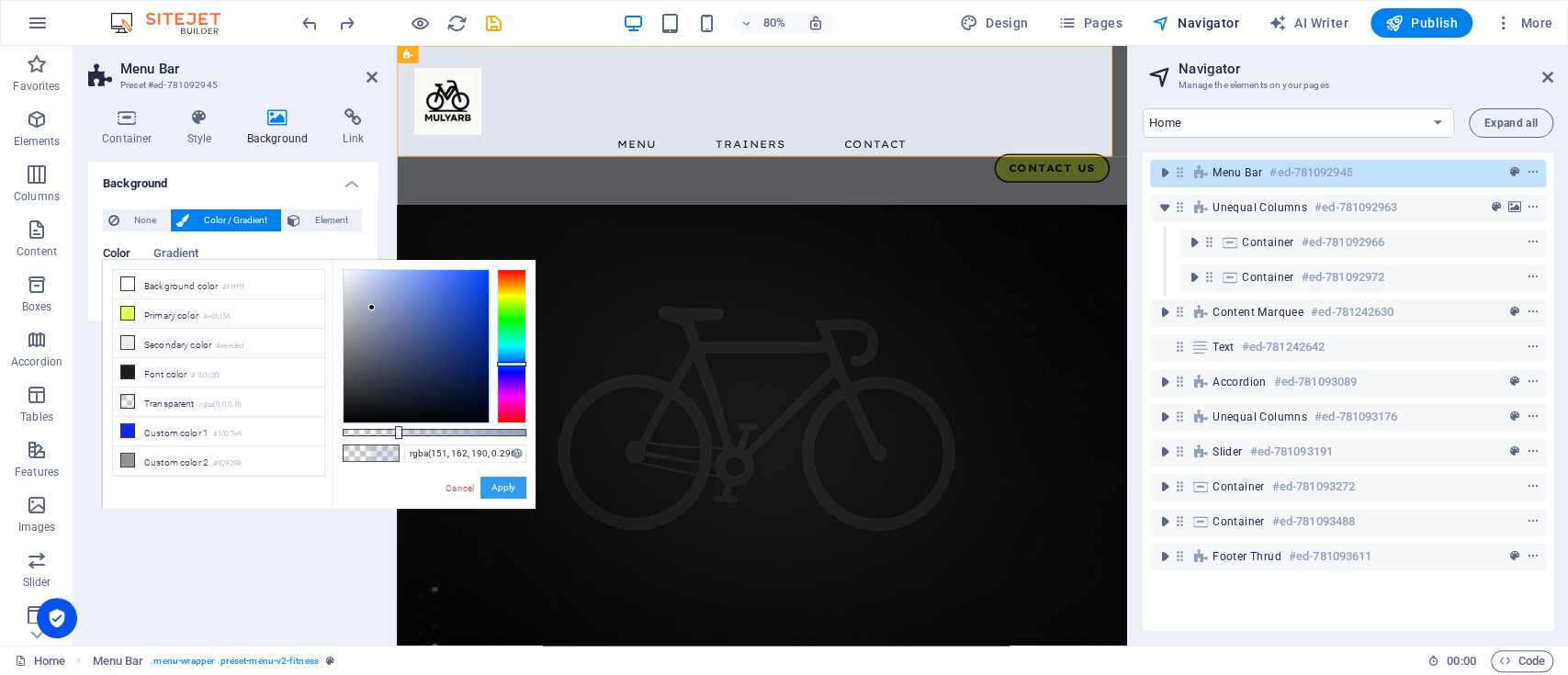 click on "Apply" at bounding box center (503, 488) 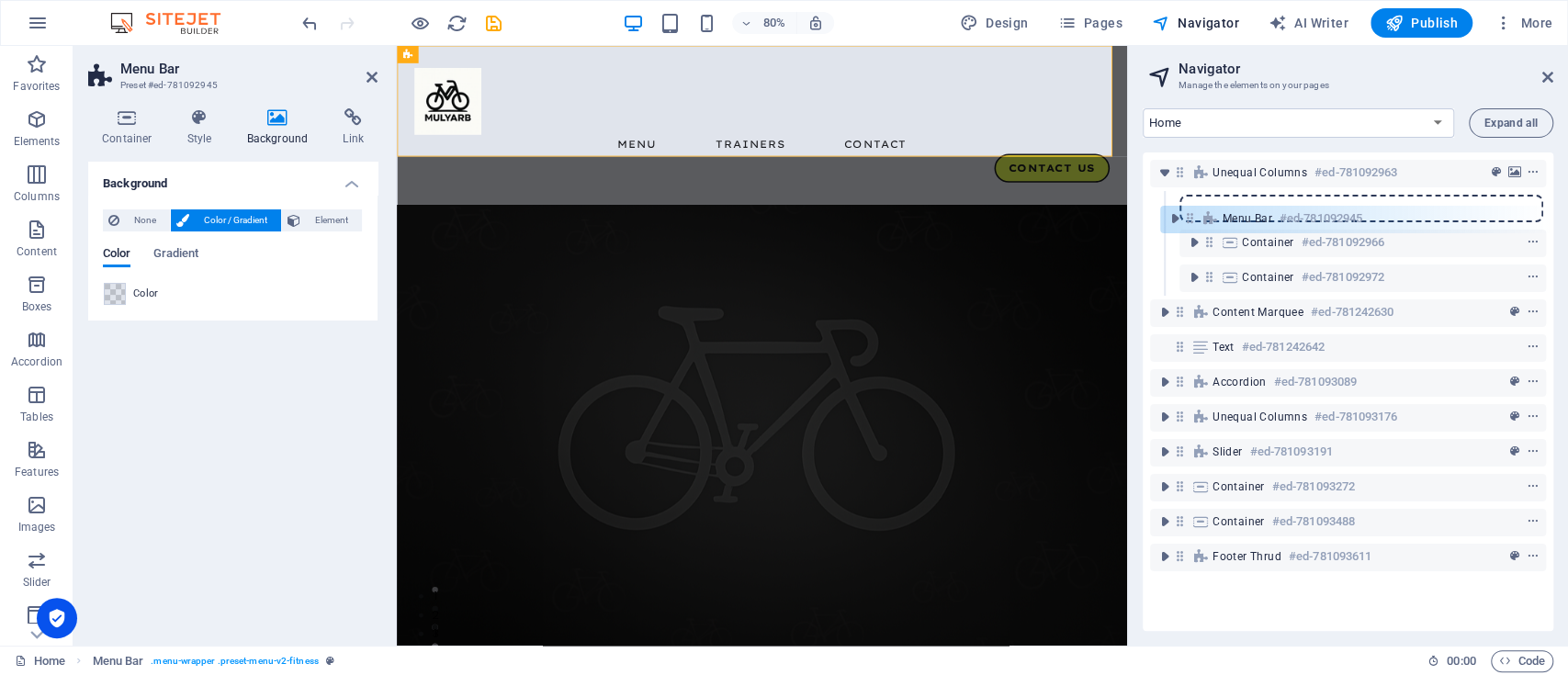 drag, startPoint x: 1185, startPoint y: 170, endPoint x: 1198, endPoint y: 222, distance: 53.600373 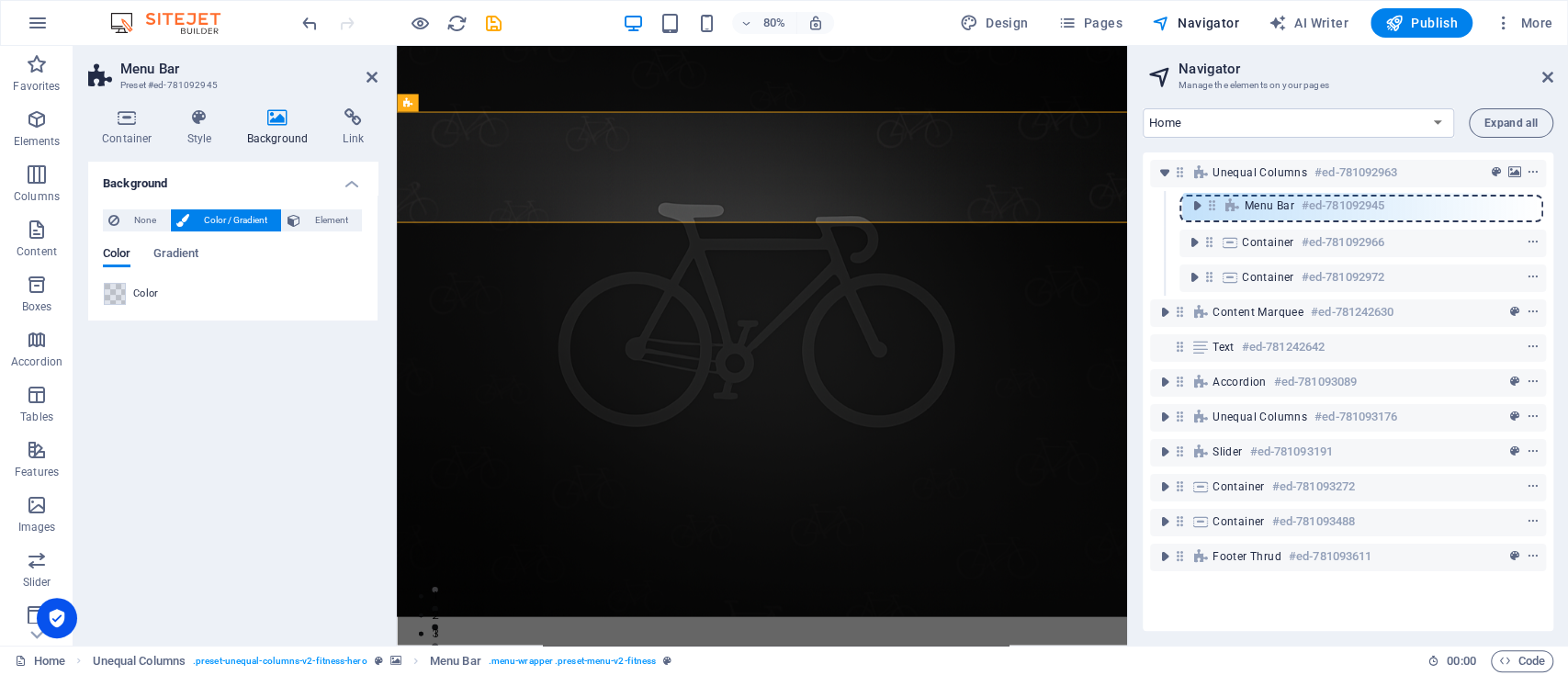 click on "Unequal Columns #ed-781092963 Menu Bar #ed-781092945 Container #ed-781092966 Container #ed-781092972 Content Marquee #ed-781242630 Text #ed-781242642 Accordion #ed-781093089 Unequal Columns #ed-781093176 Slider #ed-781093191 Container #ed-781093272 Container #ed-781093488 Footer Thrud #ed-781093611" at bounding box center (1348, 391) 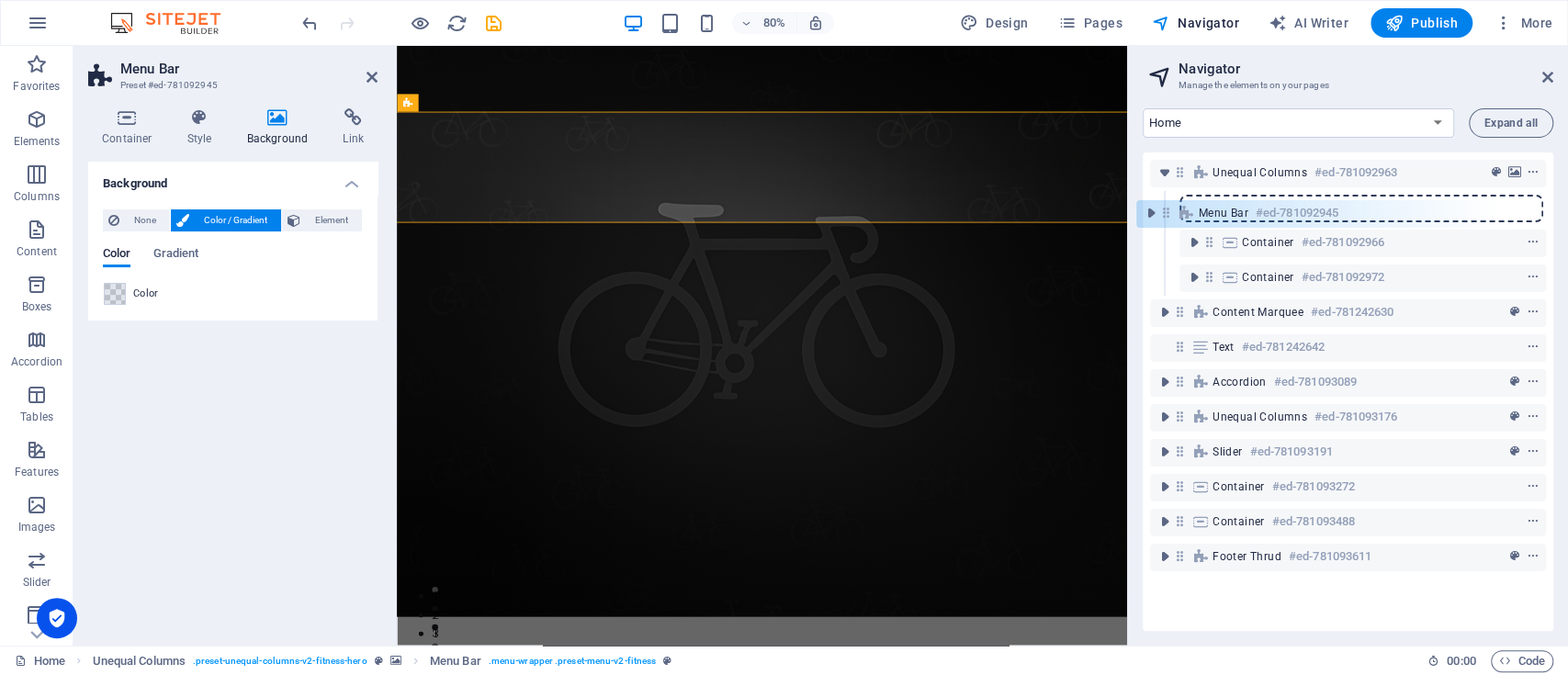 drag, startPoint x: 1209, startPoint y: 203, endPoint x: 1163, endPoint y: 205, distance: 46.043458 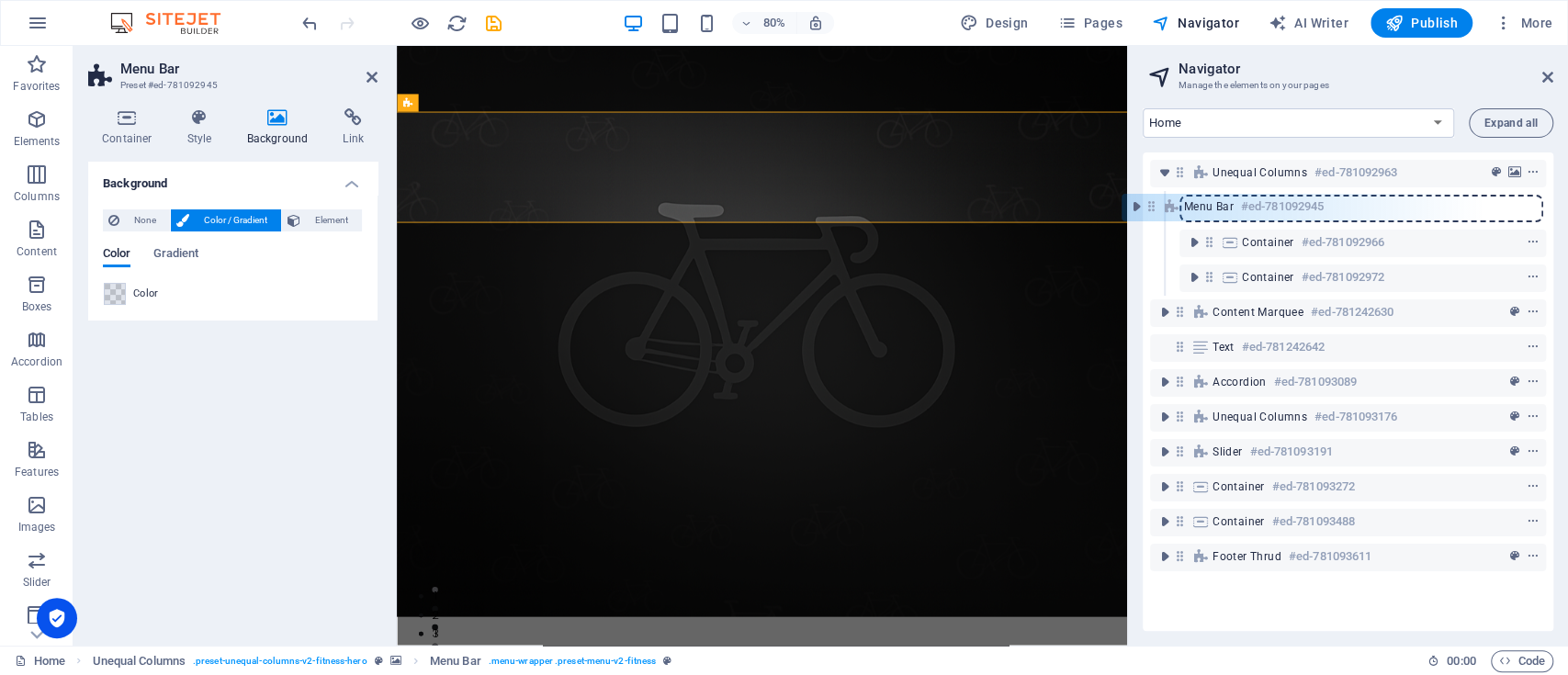 drag, startPoint x: 1213, startPoint y: 209, endPoint x: 1154, endPoint y: 206, distance: 59.07622 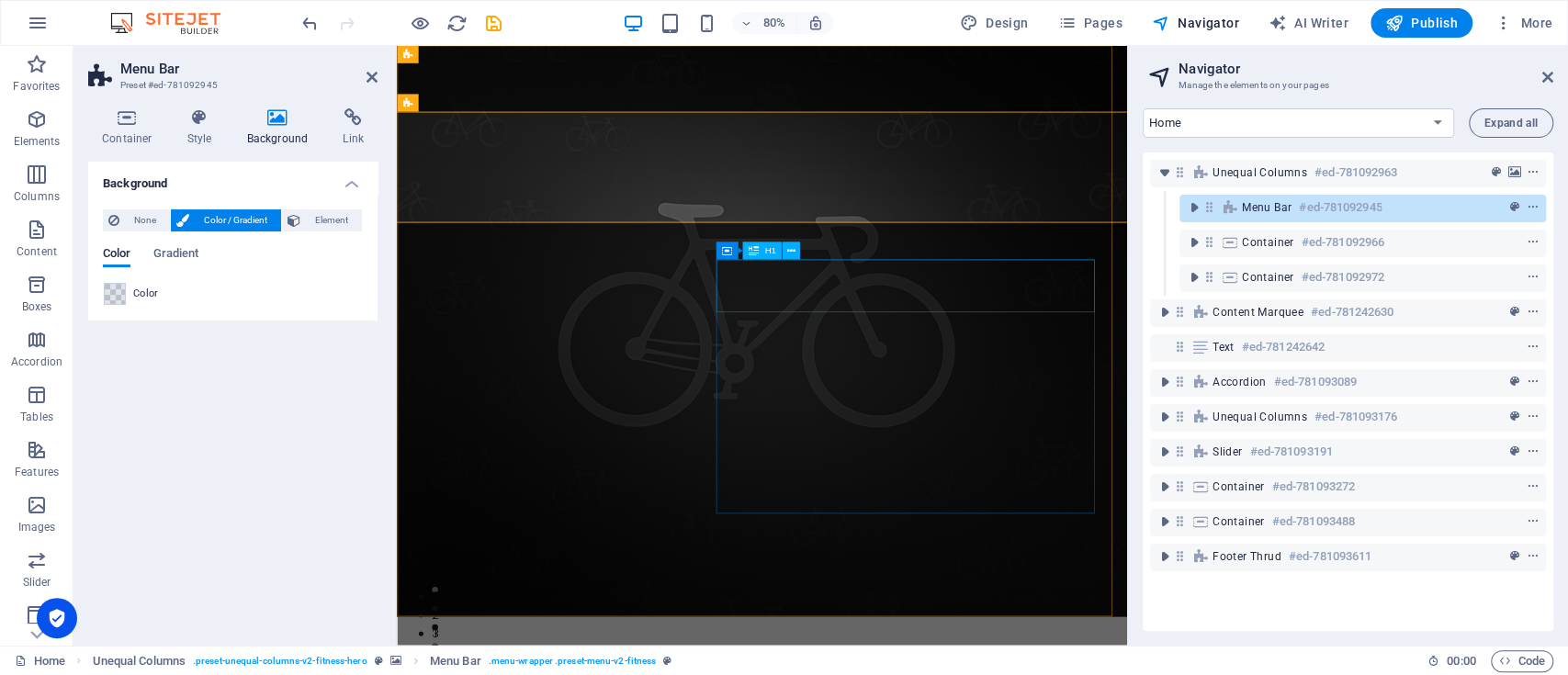 click on "Hidup Bersepeda" at bounding box center [853, 2190] 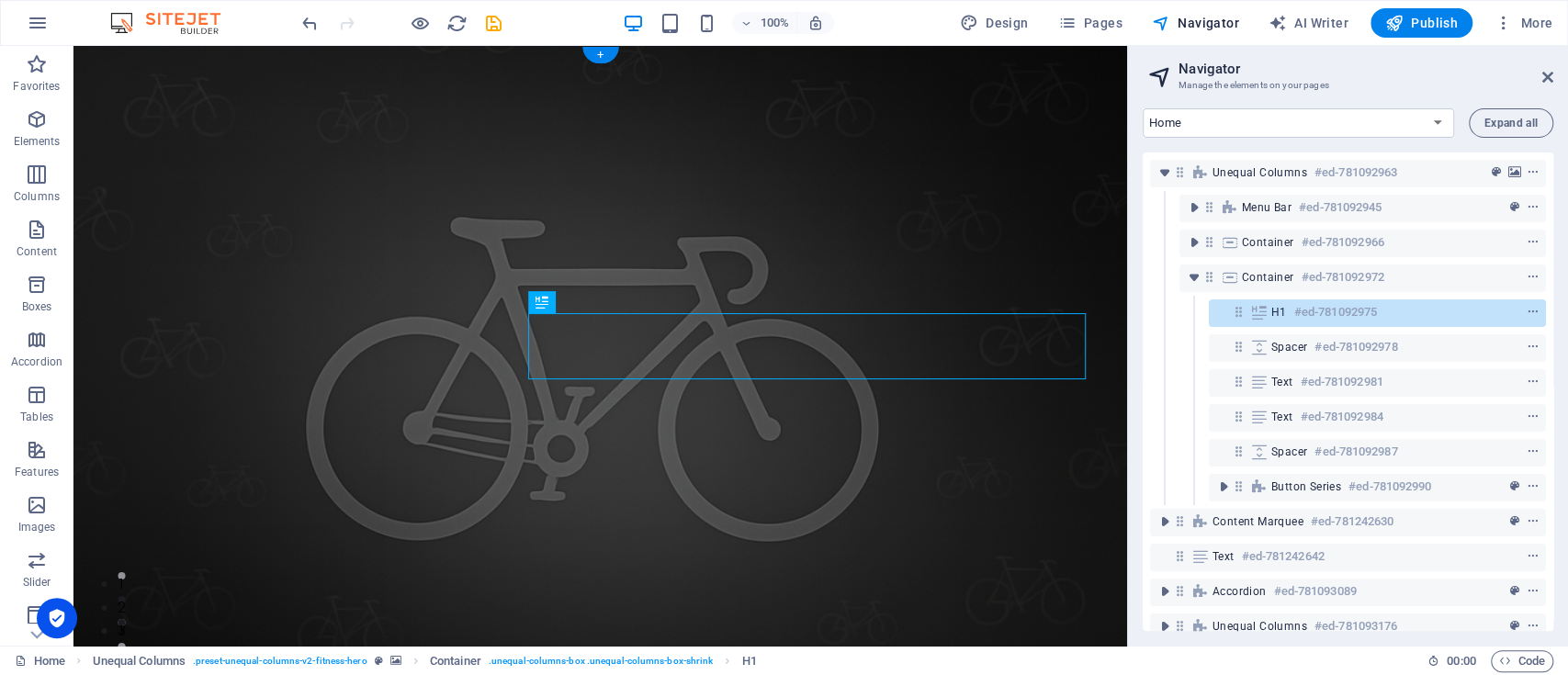 scroll, scrollTop: 66, scrollLeft: 0, axis: vertical 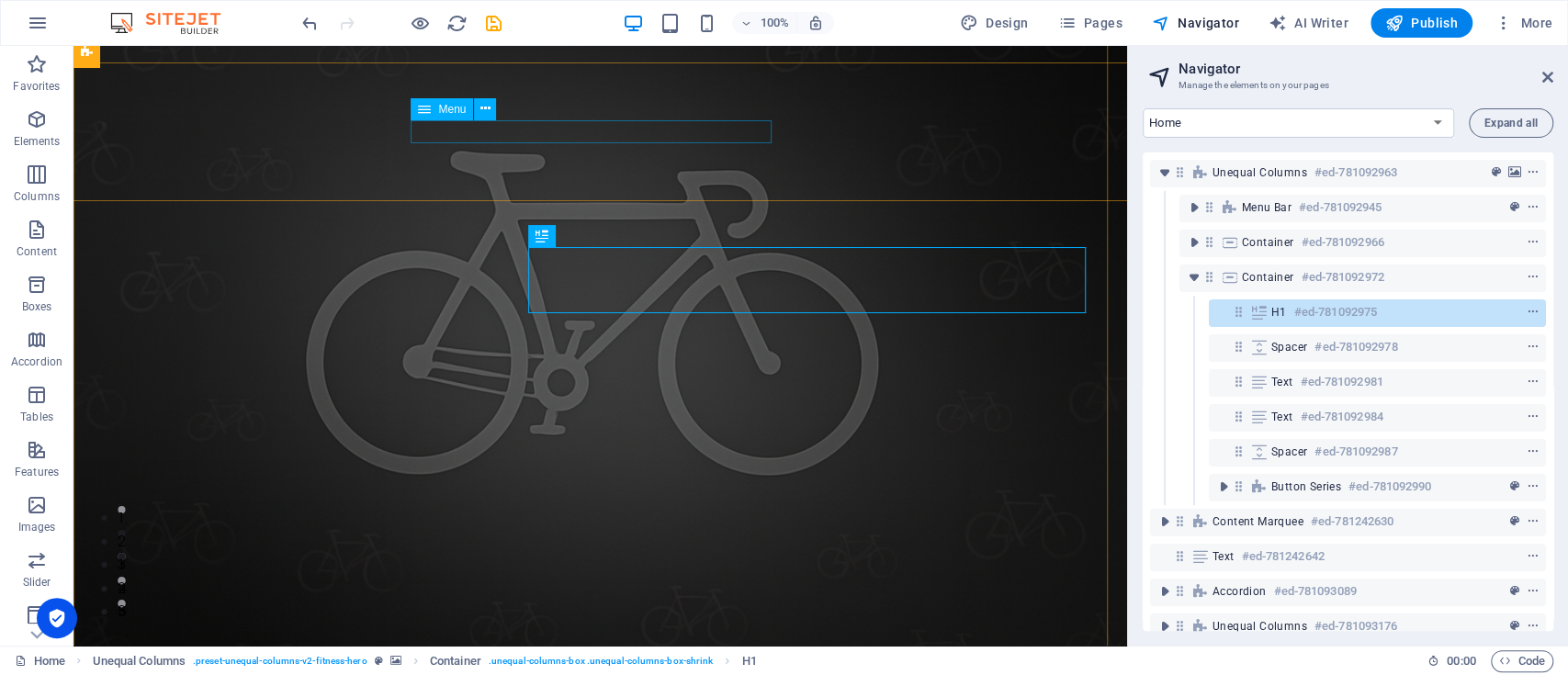 click on "Menu Trainers Contact" at bounding box center (600, 1506) 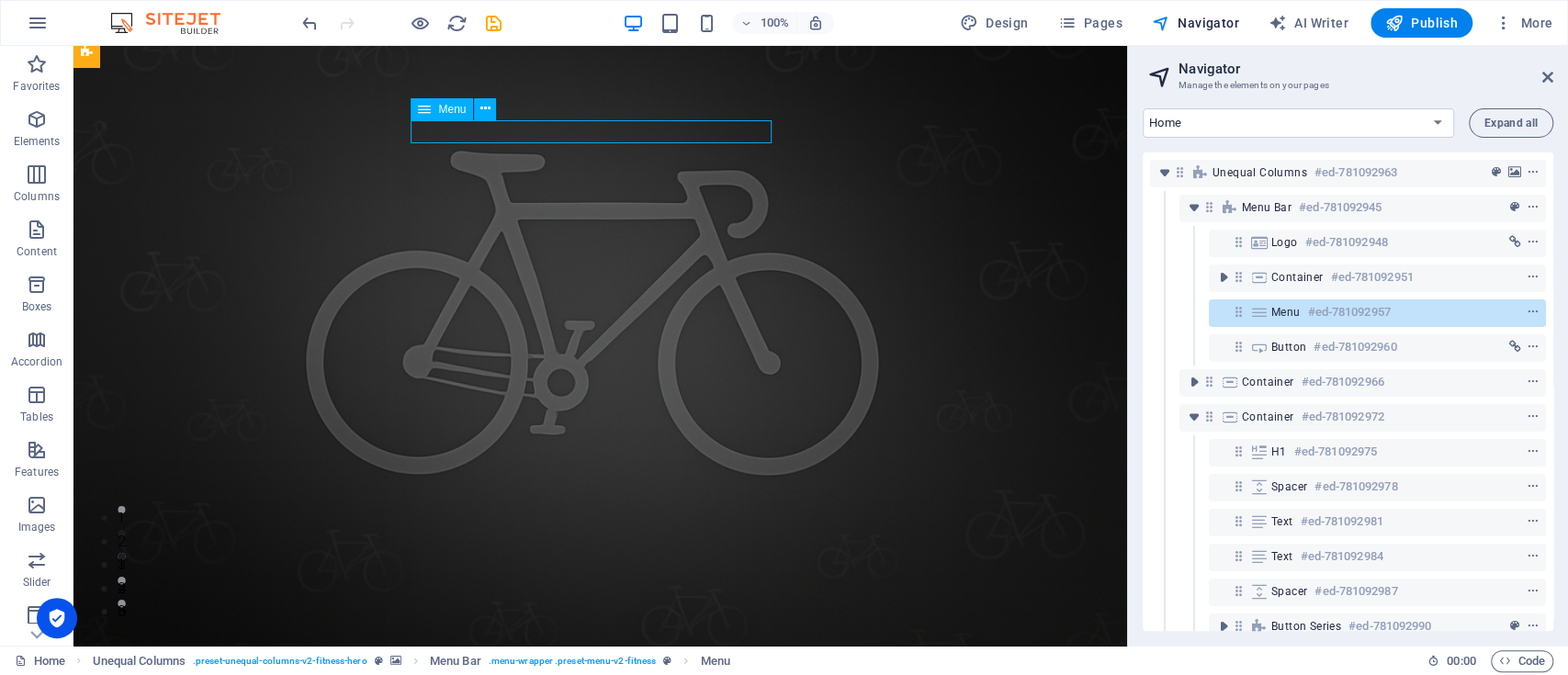 click on "Menu Trainers Contact" at bounding box center (600, 1506) 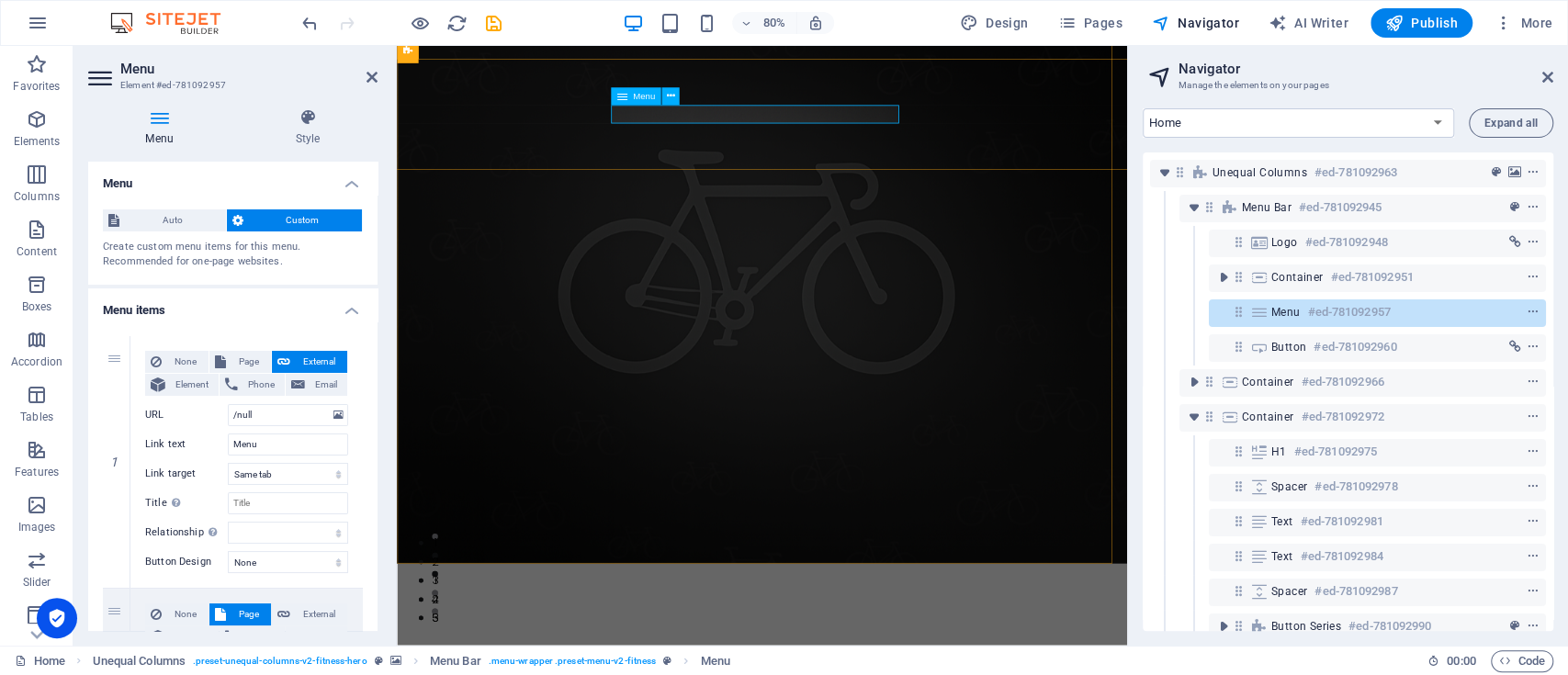 click on "Menu Trainers Contact" at bounding box center [853, 1656] 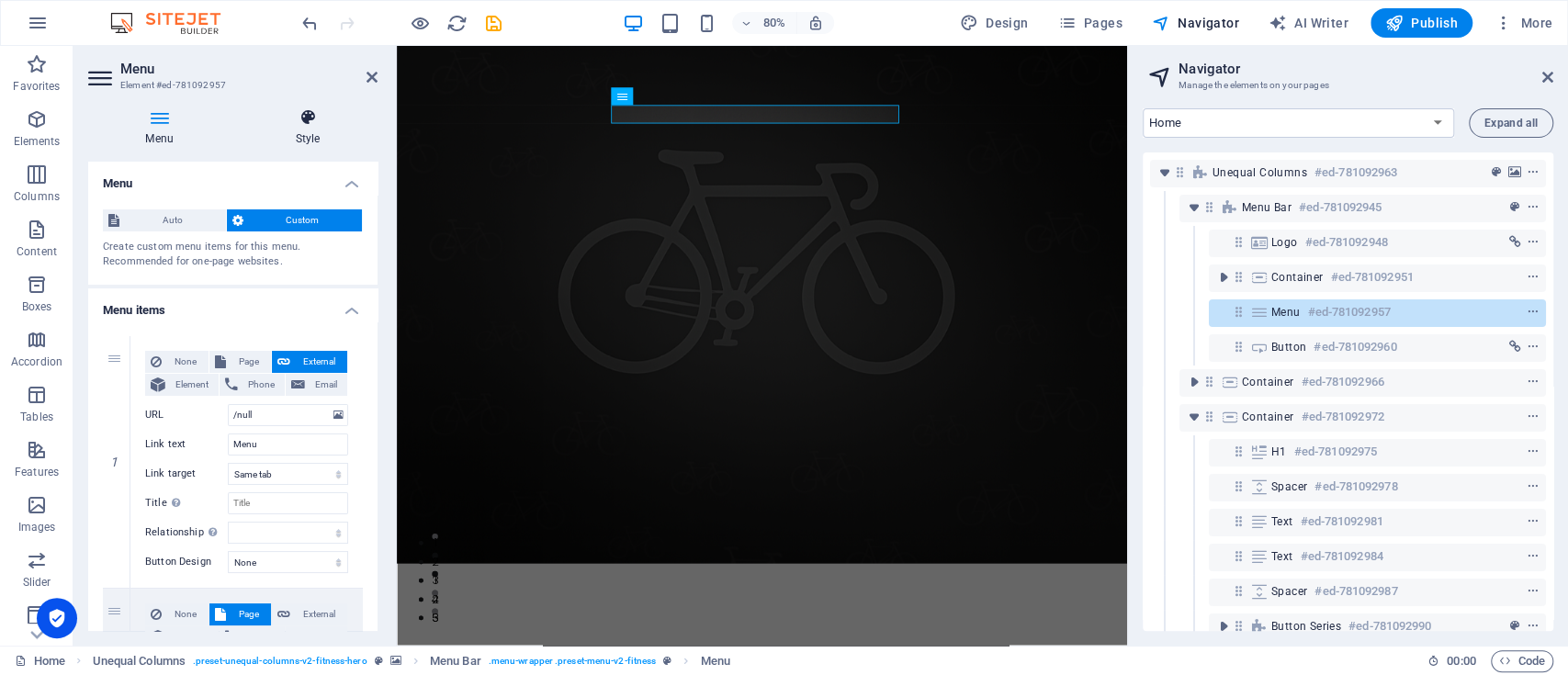 click at bounding box center (308, 118) 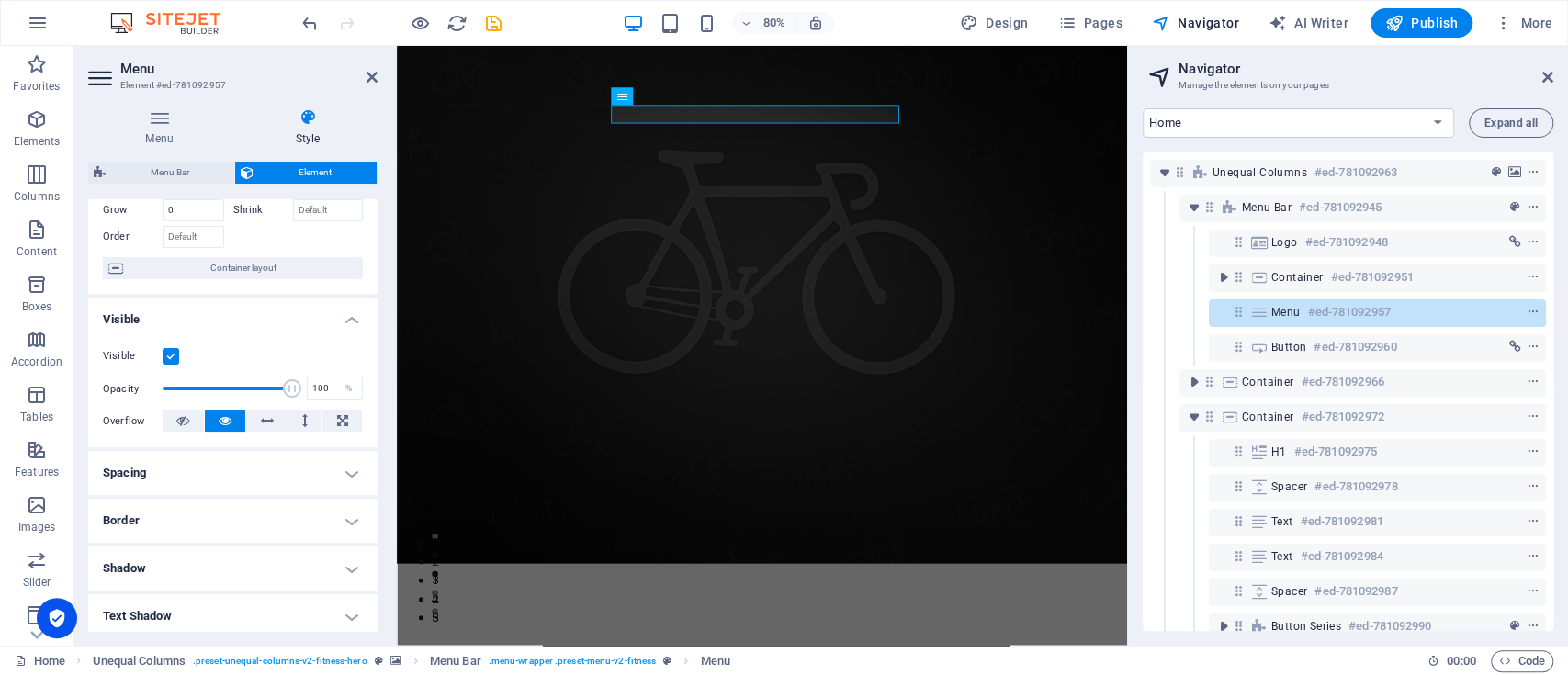scroll, scrollTop: 96, scrollLeft: 0, axis: vertical 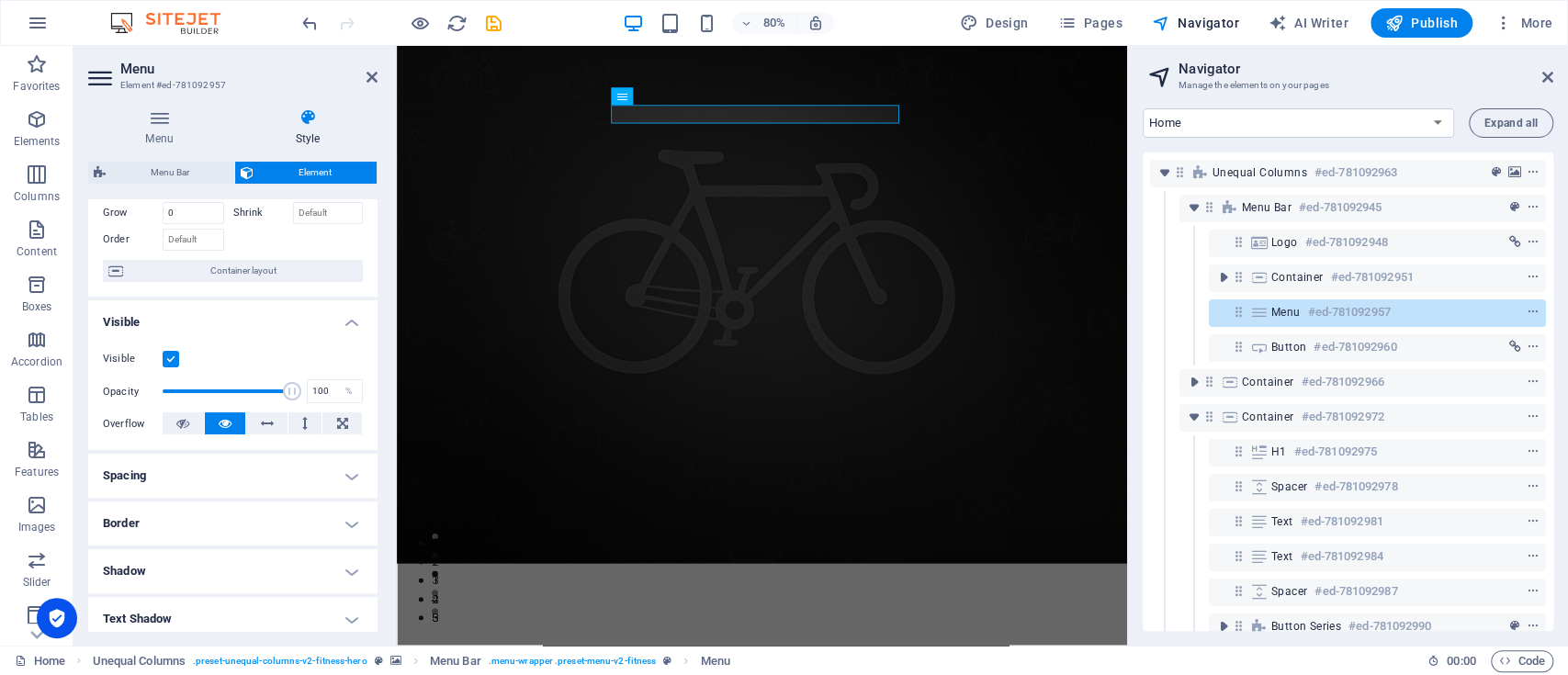 click on "Menu Bar Element Layout How this element expands within the layout (Flexbox). Size Default auto px % 1/1 1/2 1/3 1/4 1/5 1/6 1/7 1/8 1/9 1/10 Grow 0 Shrink Order Container layout Visible Visible Opacity 100 % Overflow Spacing Margin Default auto px % rem vw vh Custom Custom auto px % rem vw vh auto px % rem vw vh auto px % rem vw vh auto px % rem vw vh Padding Default px rem % vh vw Custom Custom px rem % vh vw px rem % vh vw px rem % vh vw px rem % vh vw Border Style              - Width 1 auto px rem % vh vw Custom Custom 1 auto px rem % vh vw 1 auto px rem % vh vw 1 auto px rem % vh vw 1 auto px rem % vh vw  - Color Round corners Default px rem % vh vw Custom Custom px rem % vh vw px rem % vh vw px rem % vh vw px rem % vh vw Shadow Default None Outside Inside Color X offset 0 px rem vh vw Y offset 0 px rem vh vw Blur 0 px rem % vh vw Spread 0 px rem vh vw Text Shadow Default None Outside Color X offset 0 px rem vh vw Y offset 0 px rem vh vw Blur 0 px rem % vh vw Positioning Default Static Fixed %" at bounding box center [232, 396] 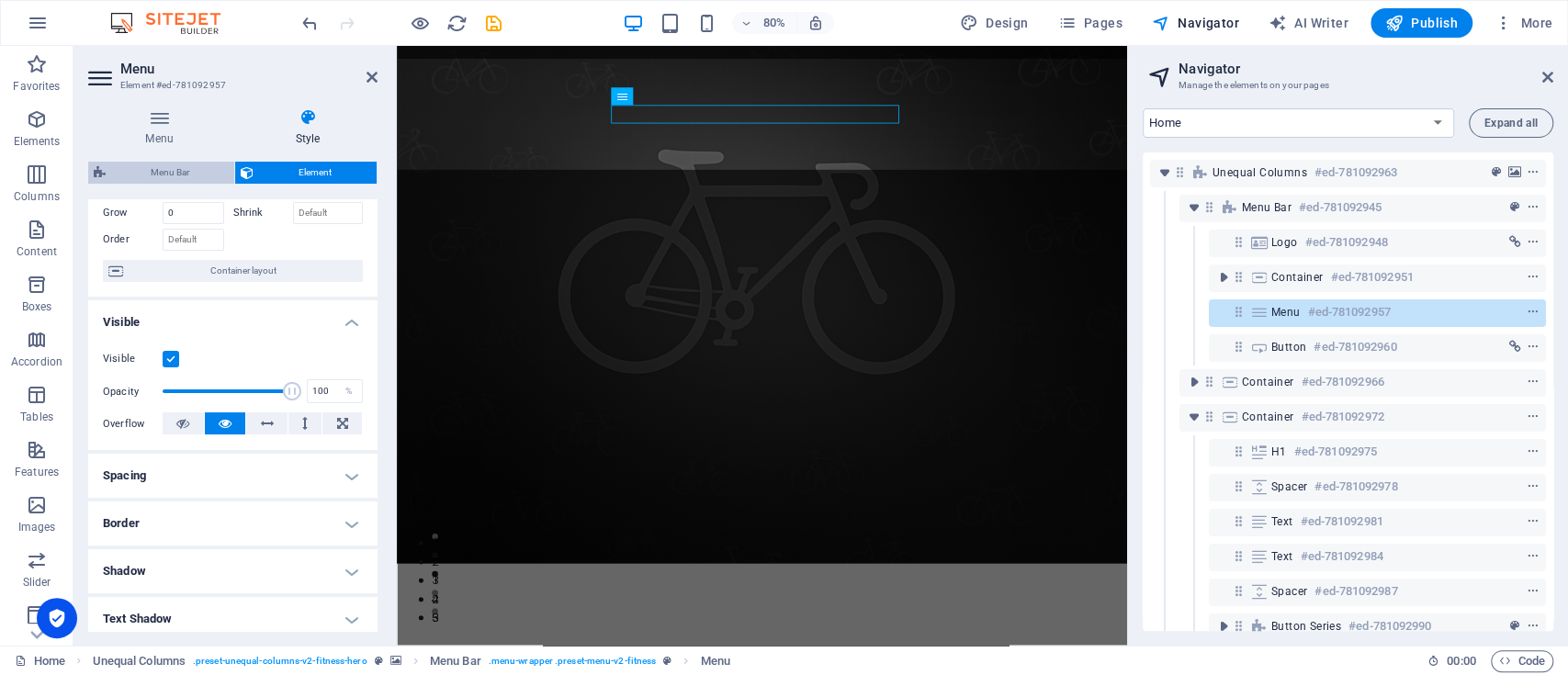 click on "Menu Bar" at bounding box center (170, 173) 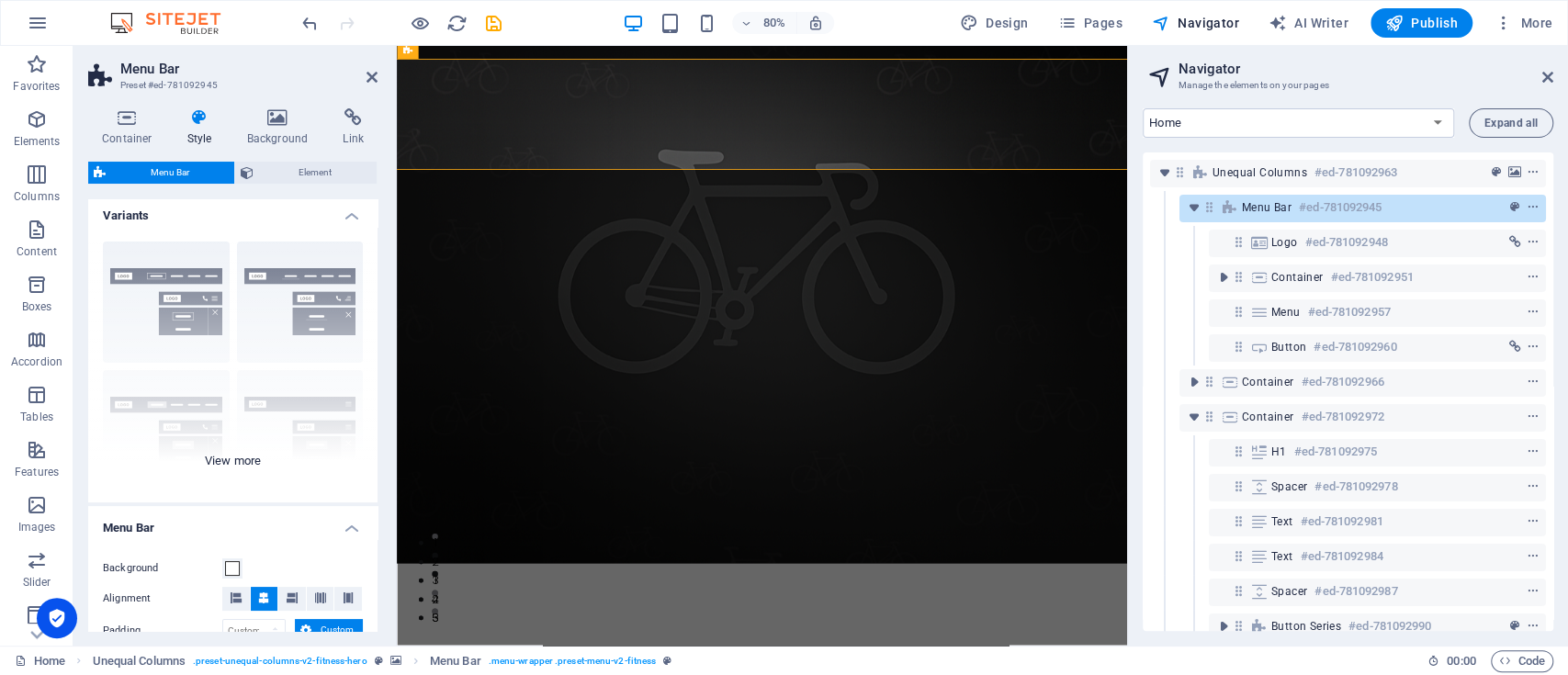 scroll, scrollTop: 0, scrollLeft: 0, axis: both 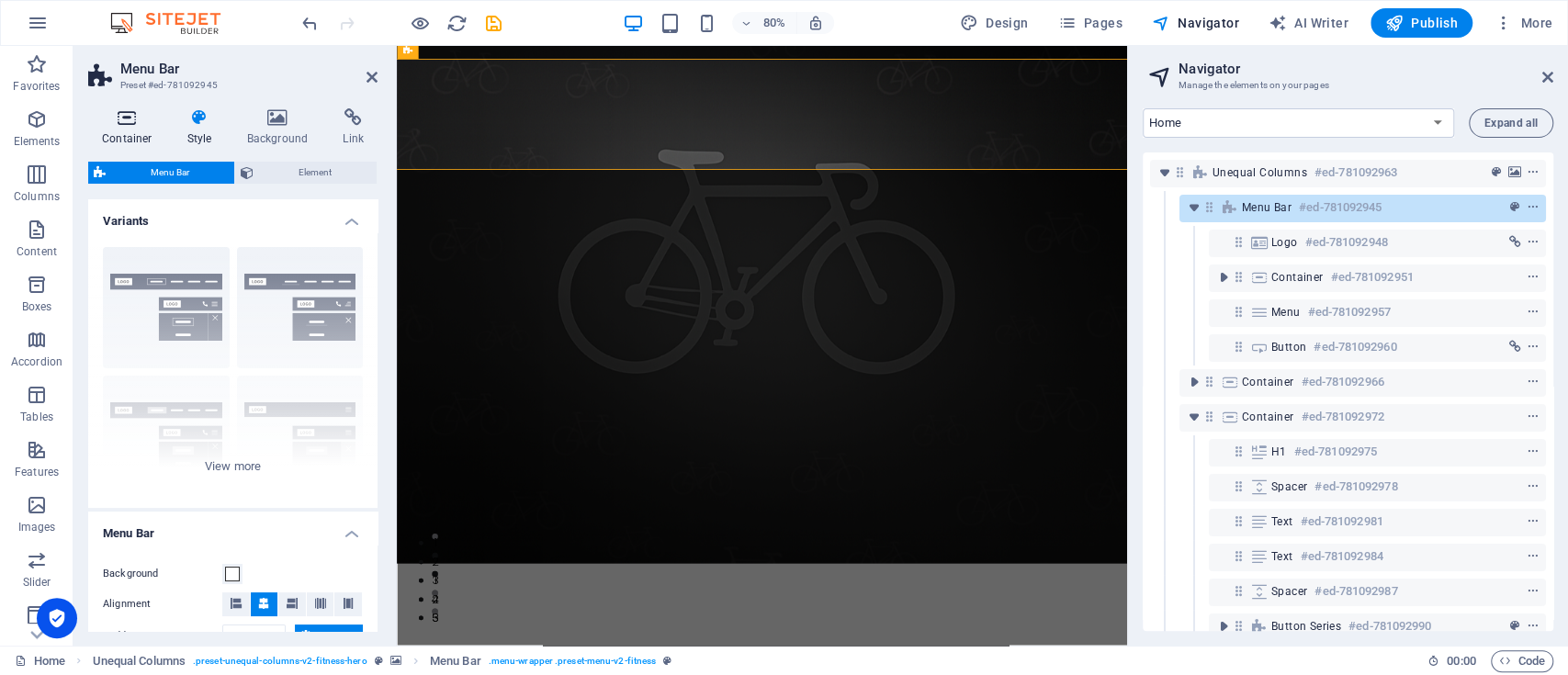 click at bounding box center [127, 118] 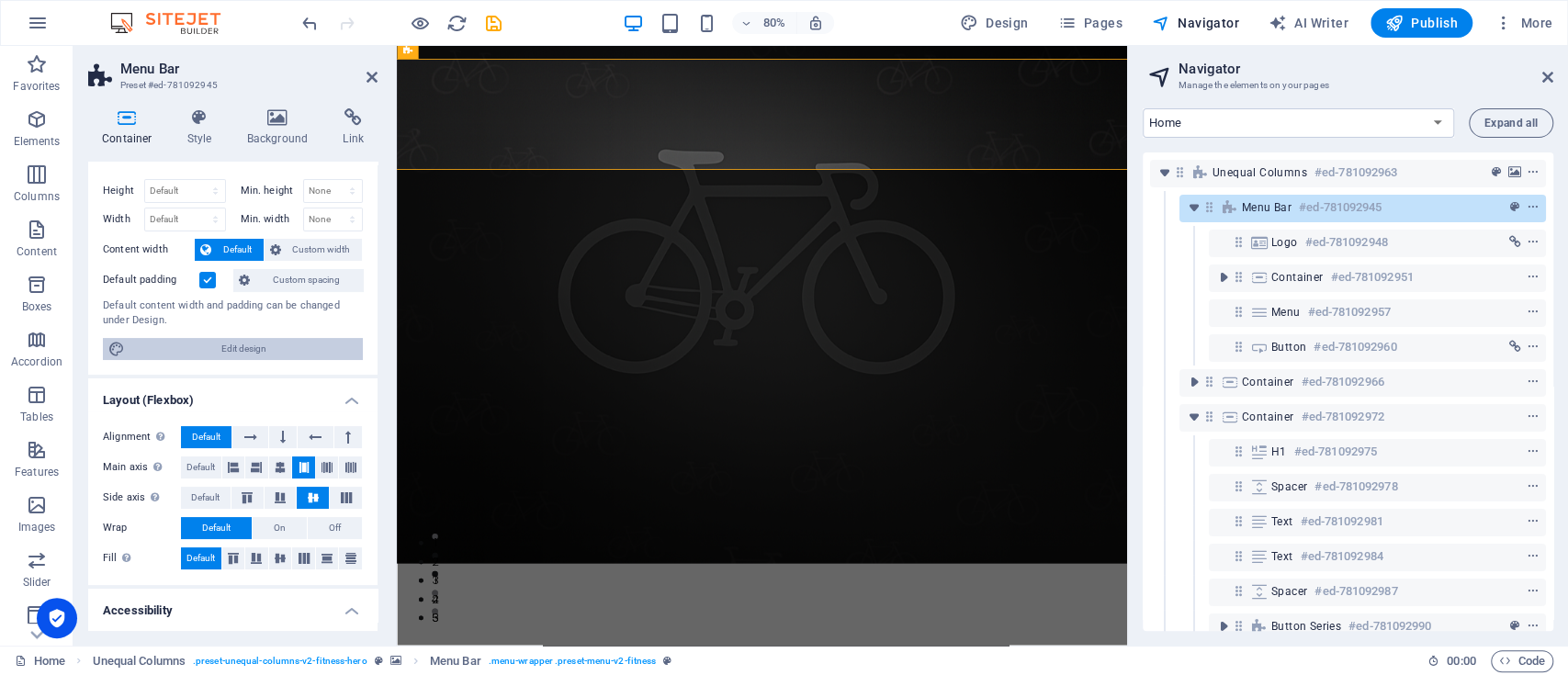 scroll, scrollTop: 0, scrollLeft: 0, axis: both 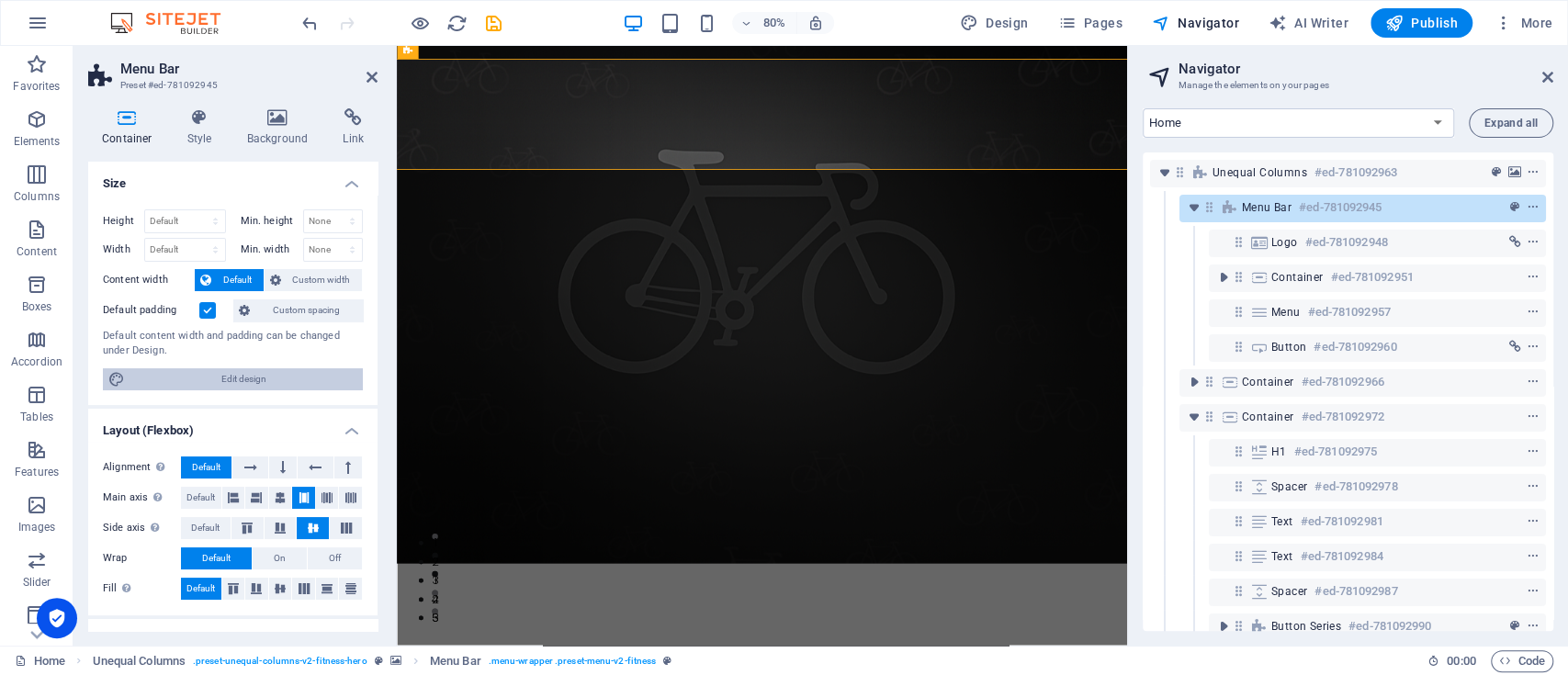 click on "Edit design" at bounding box center [243, 379] 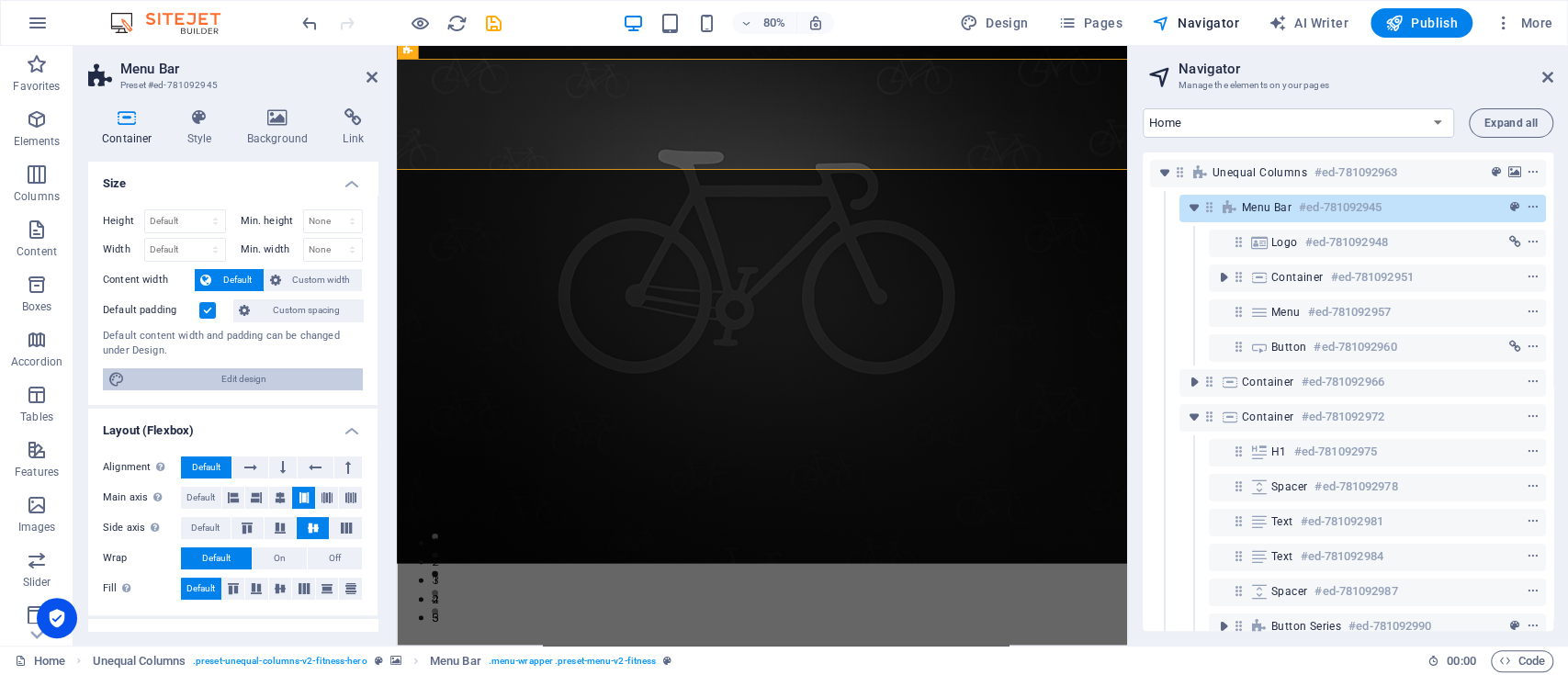 select on "rem" 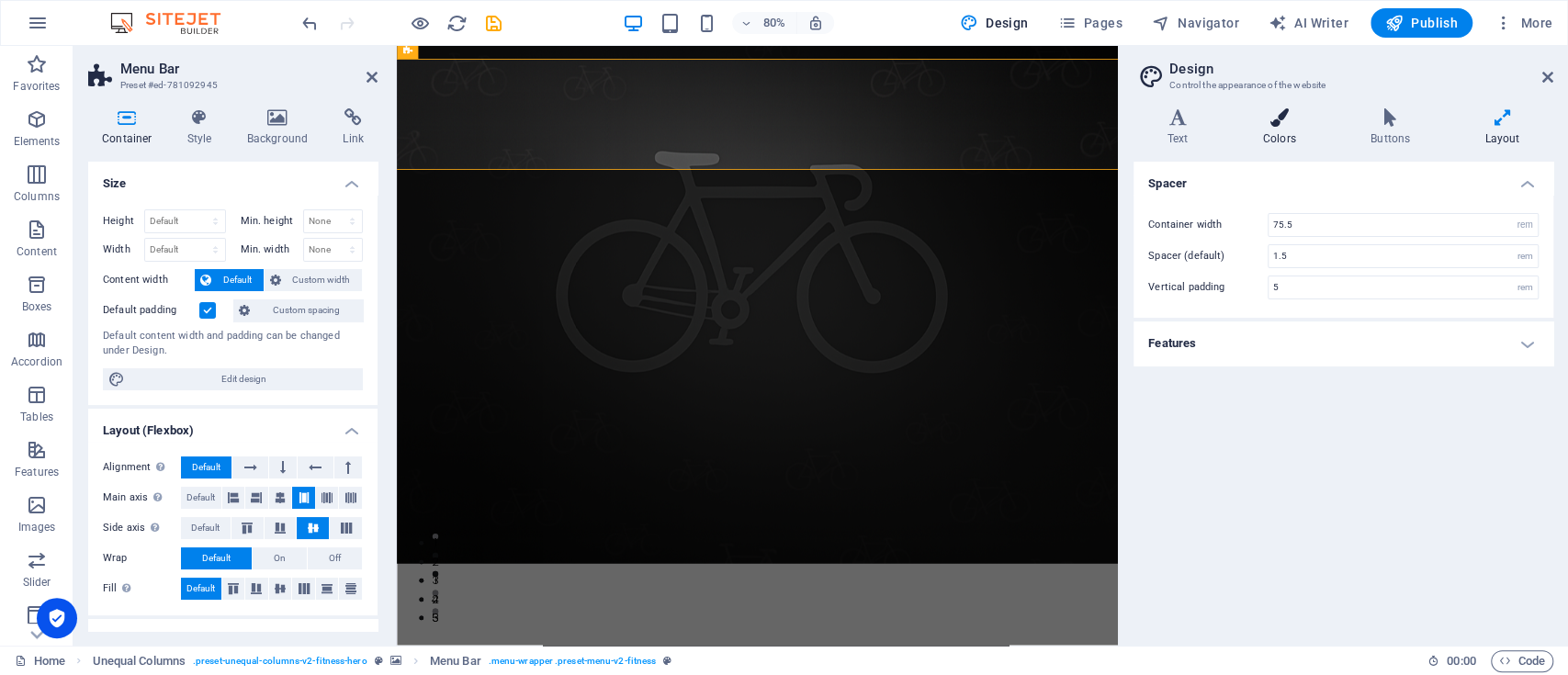 click on "Colors" at bounding box center (1282, 128) 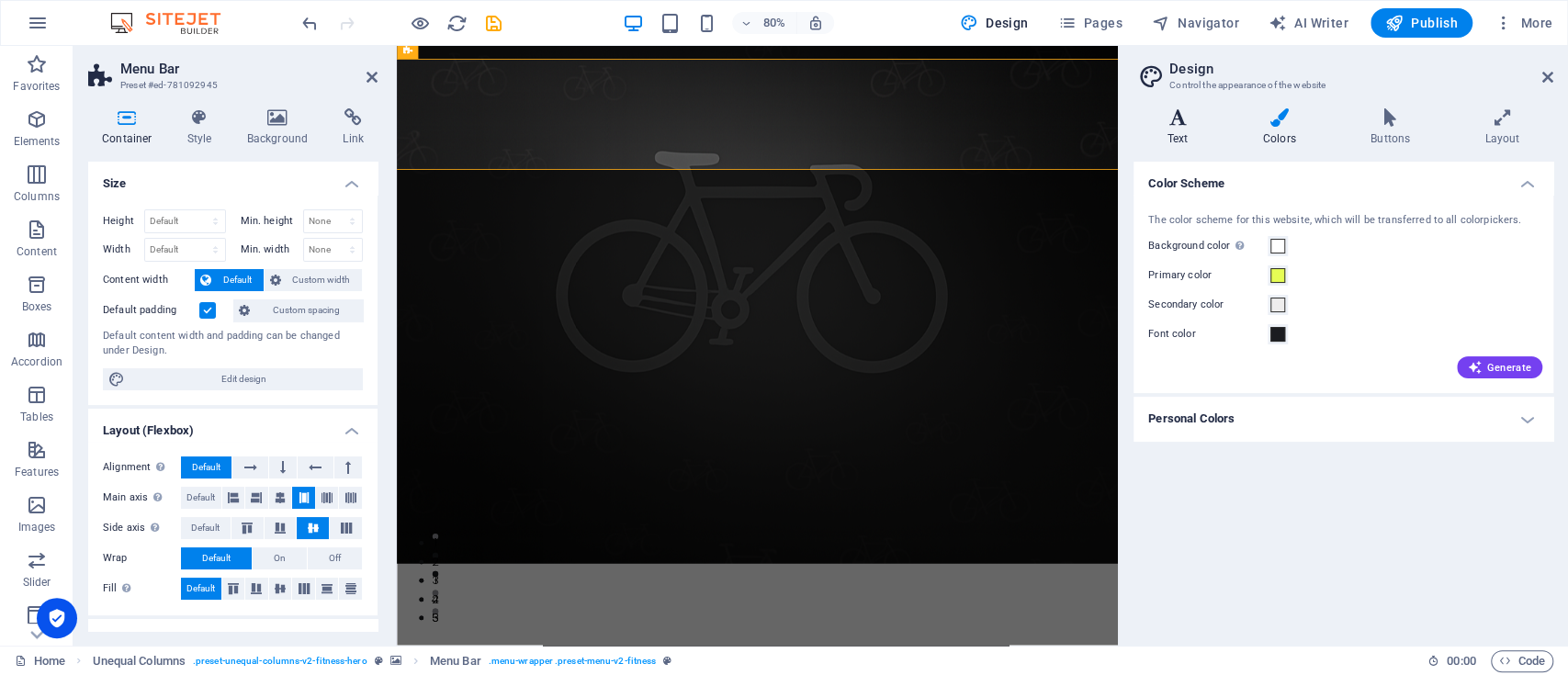 click at bounding box center (1178, 118) 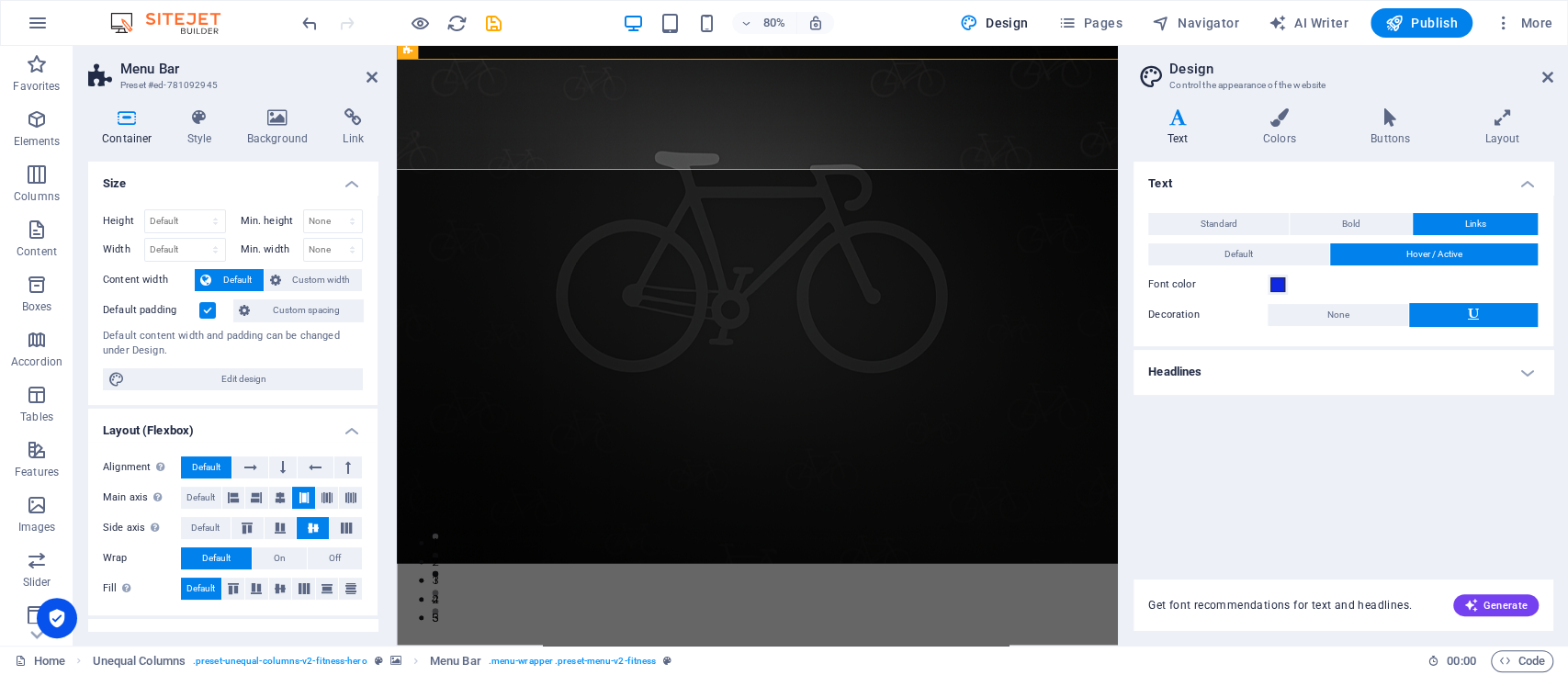 click on "Headlines" at bounding box center [1343, 372] 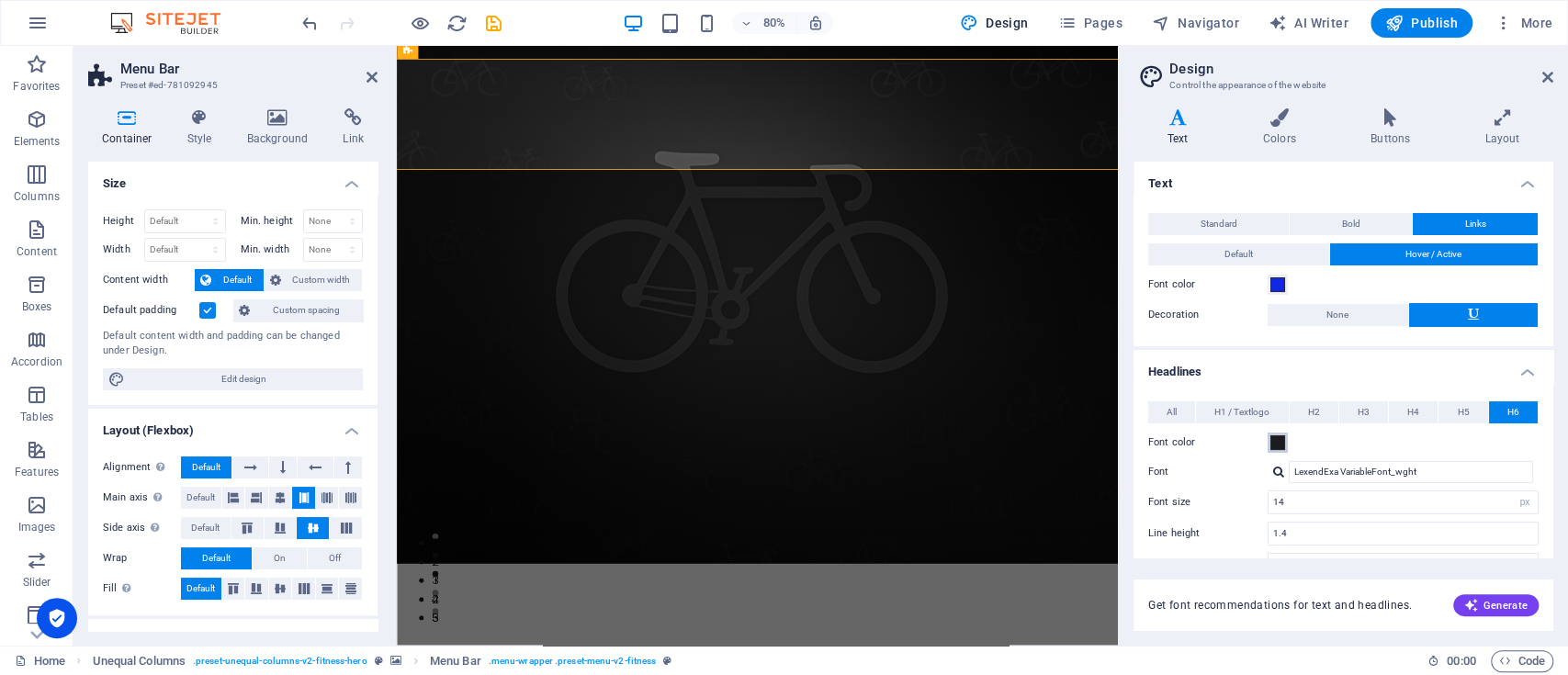 click at bounding box center (1278, 443) 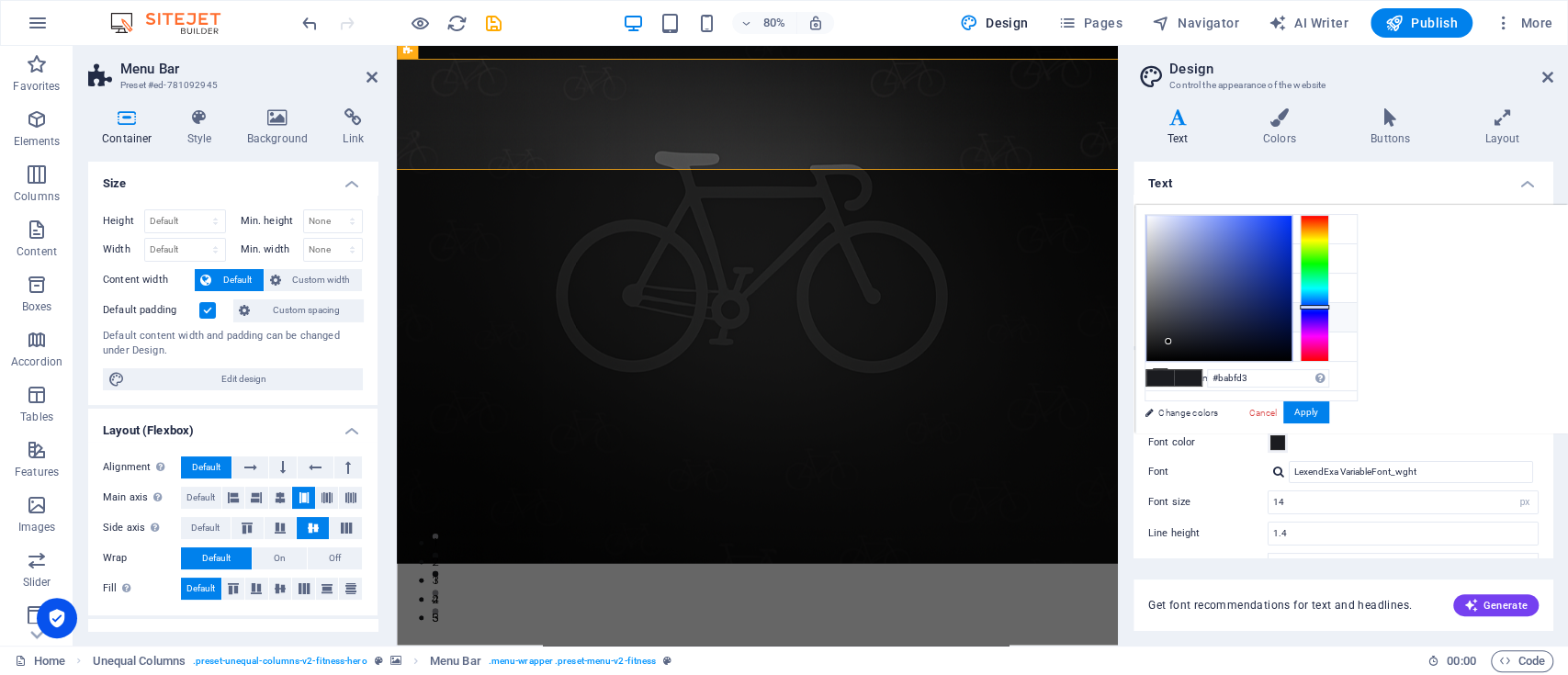 click at bounding box center [1219, 288] 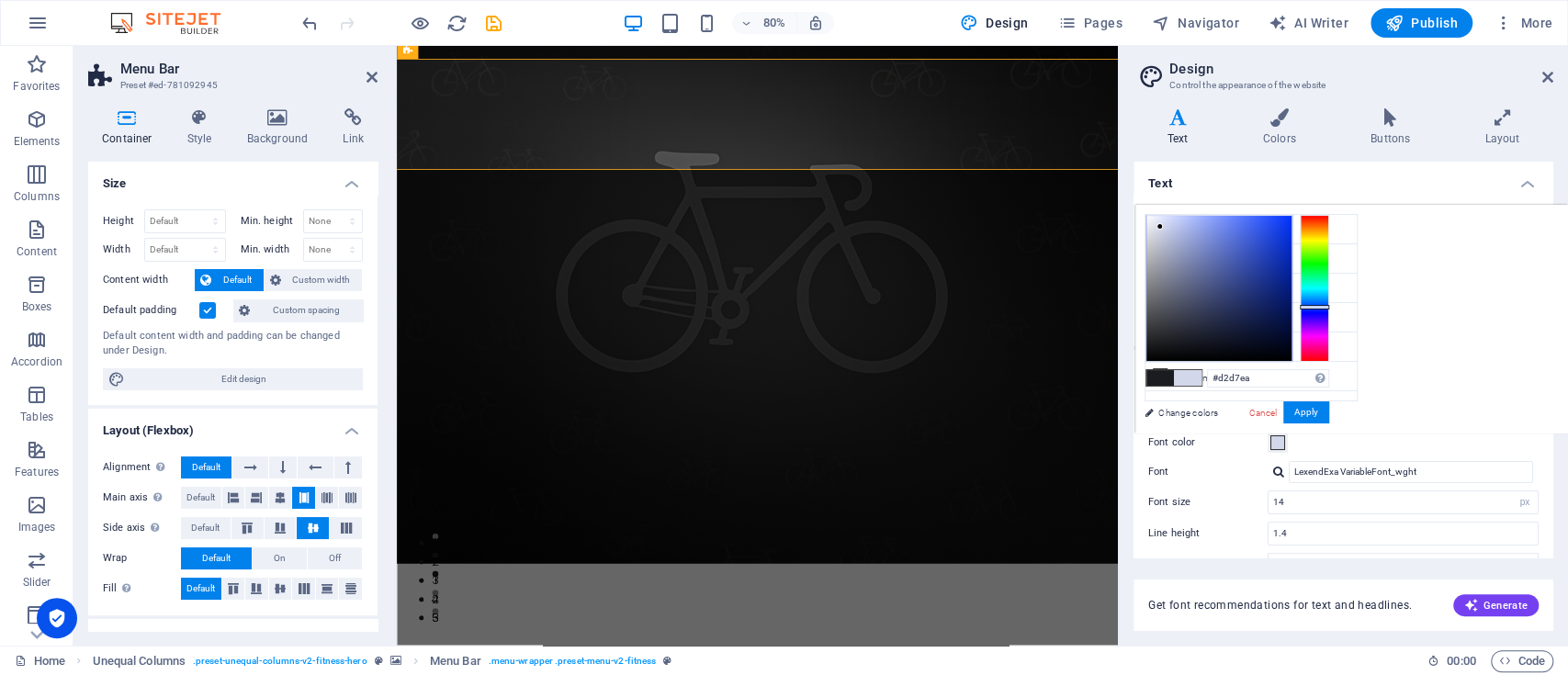 drag, startPoint x: 1163, startPoint y: 240, endPoint x: 1160, endPoint y: 227, distance: 13.3416641 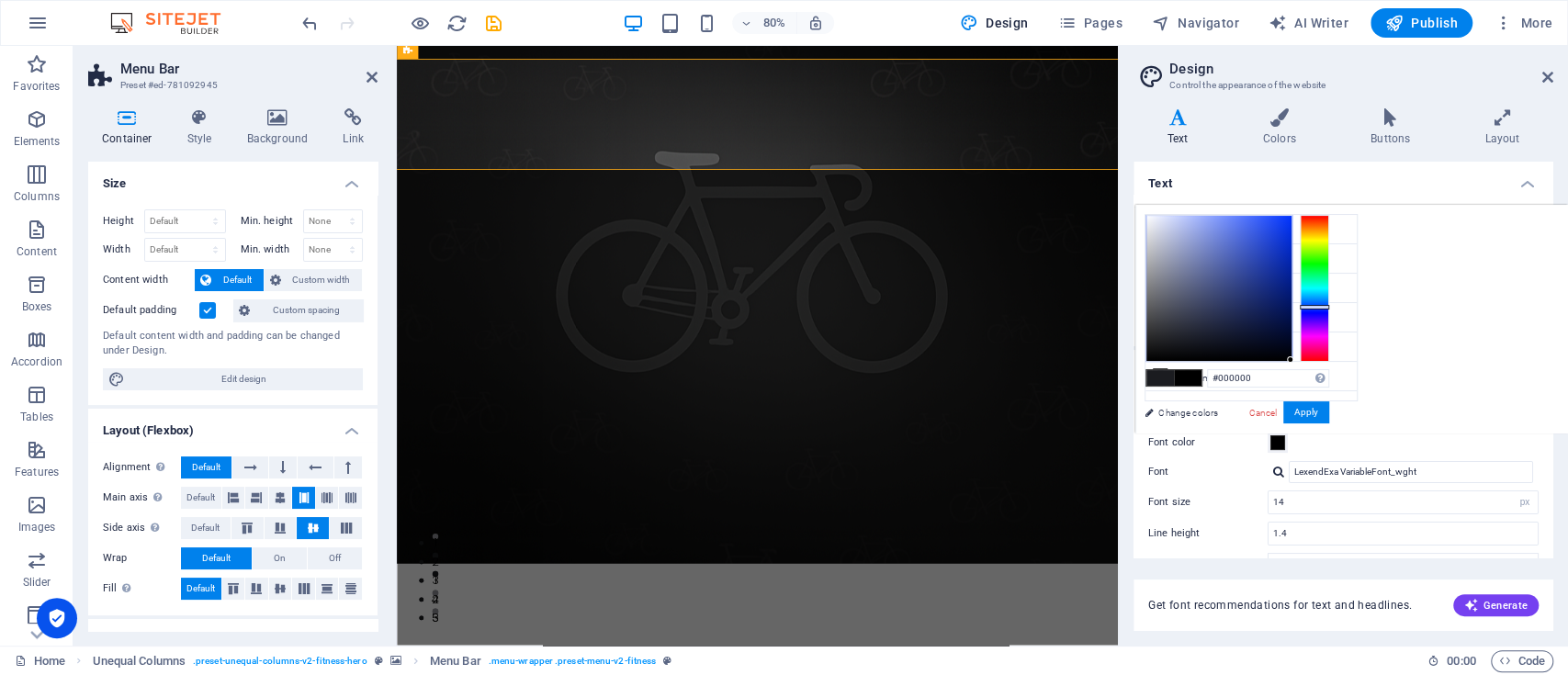 drag, startPoint x: 1146, startPoint y: 215, endPoint x: 1438, endPoint y: 409, distance: 350.57096 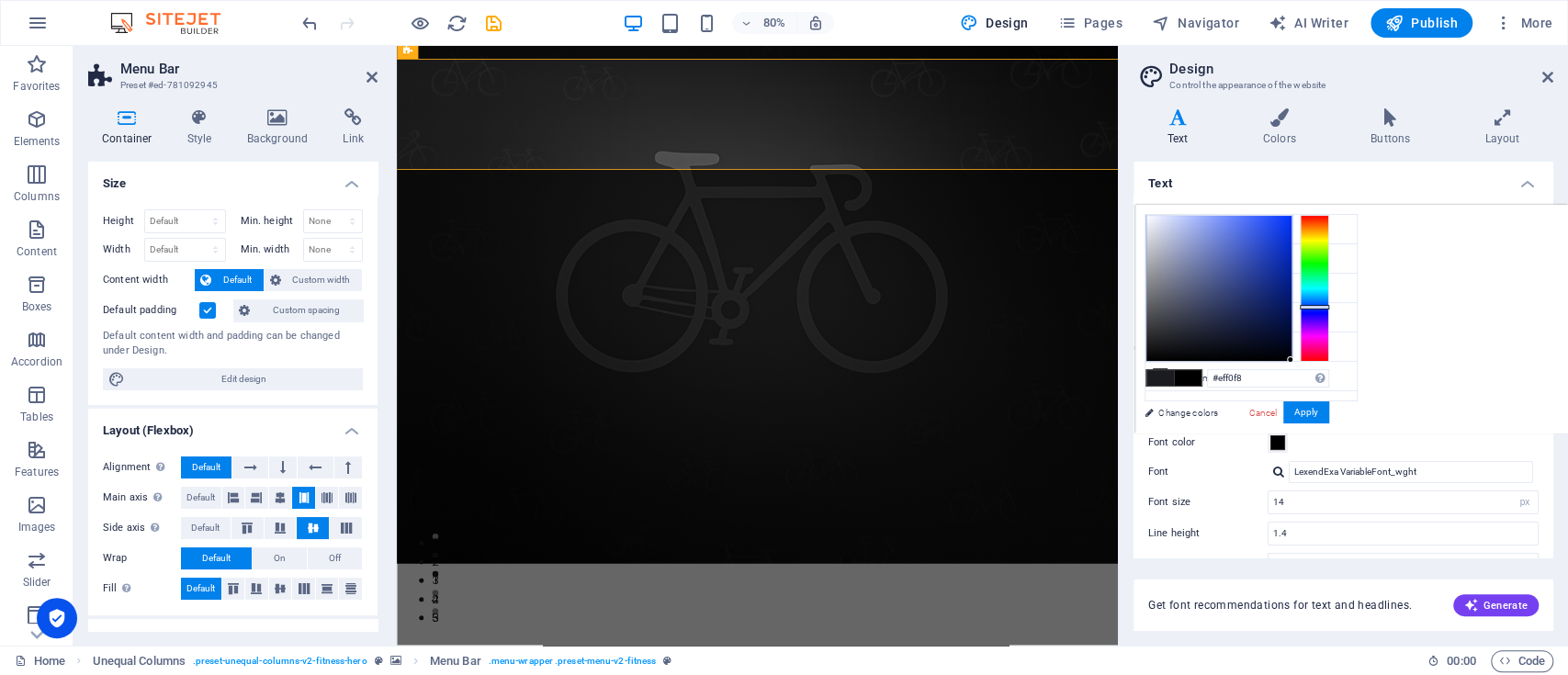 click at bounding box center (1219, 288) 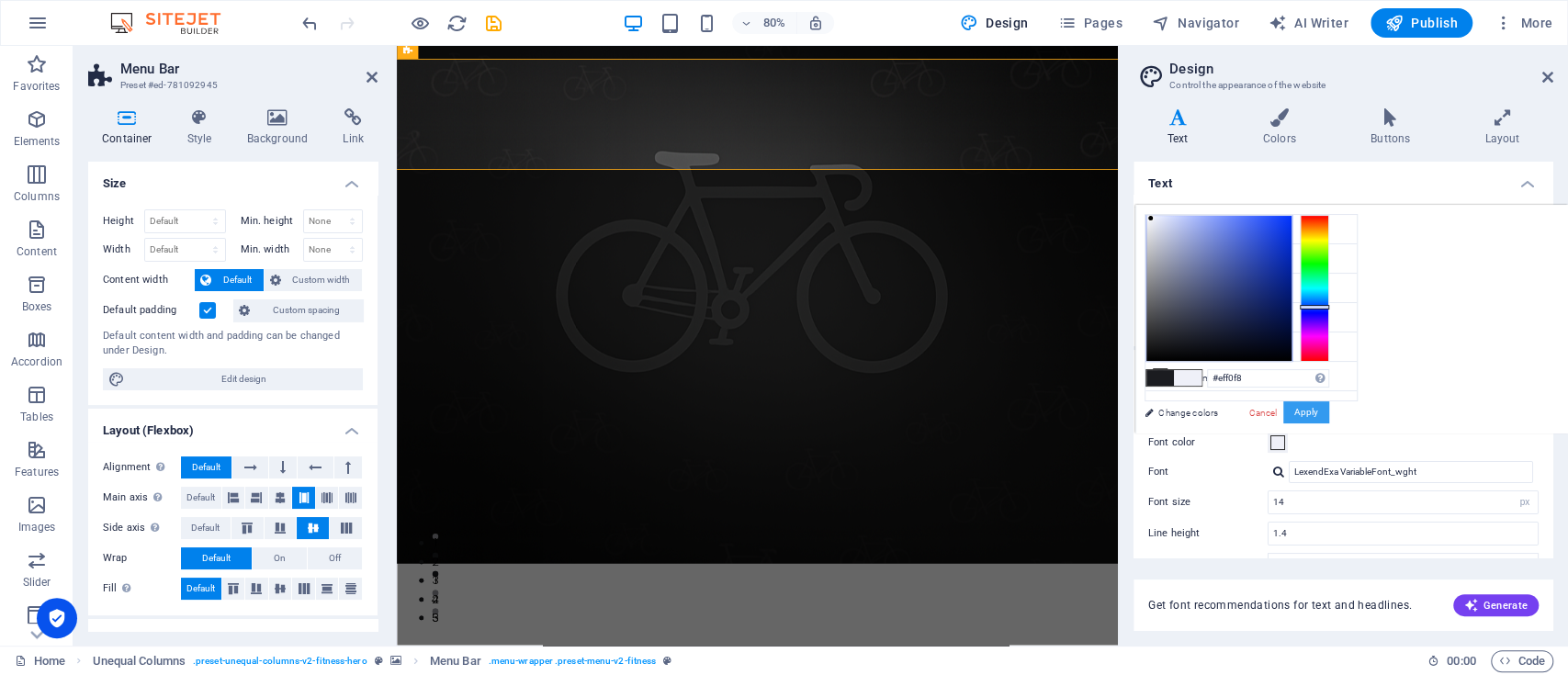click on "Apply" at bounding box center [1306, 412] 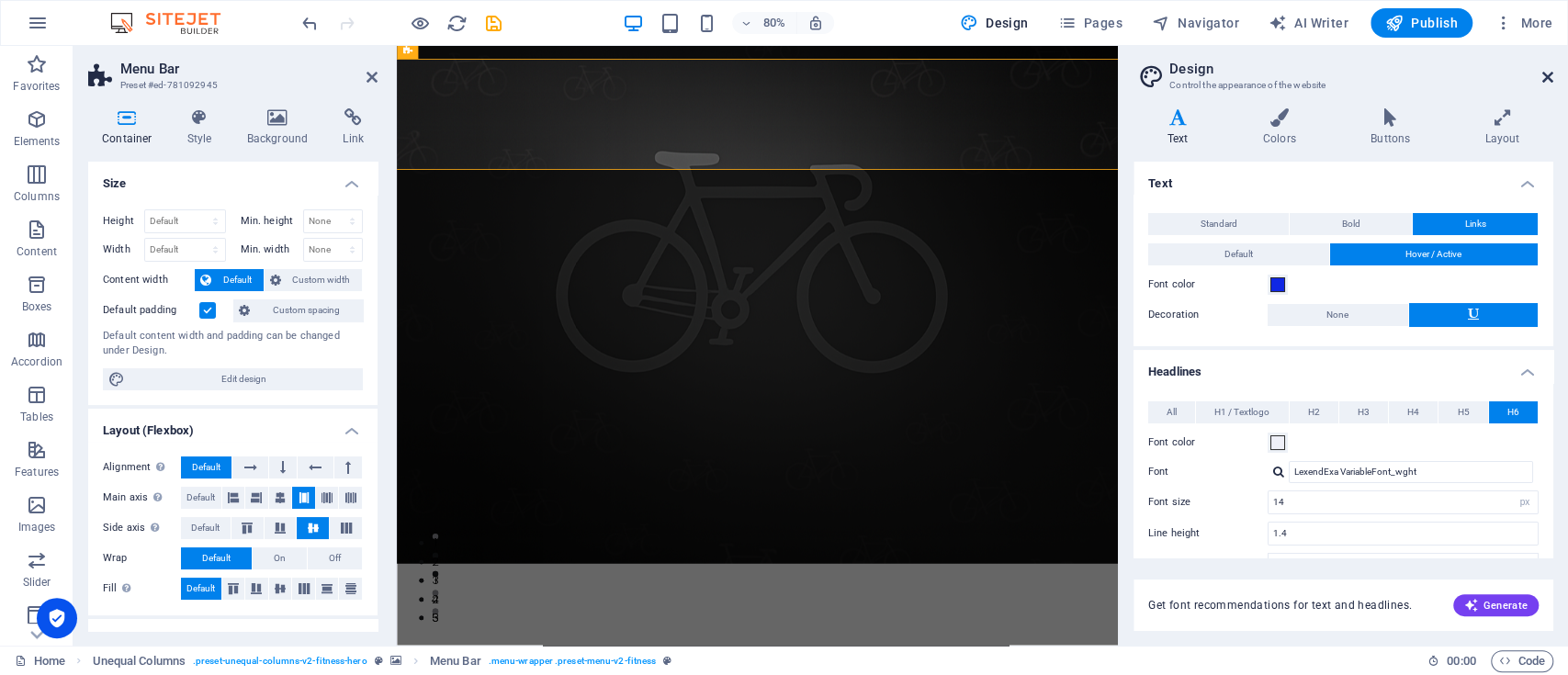 click at bounding box center (1548, 77) 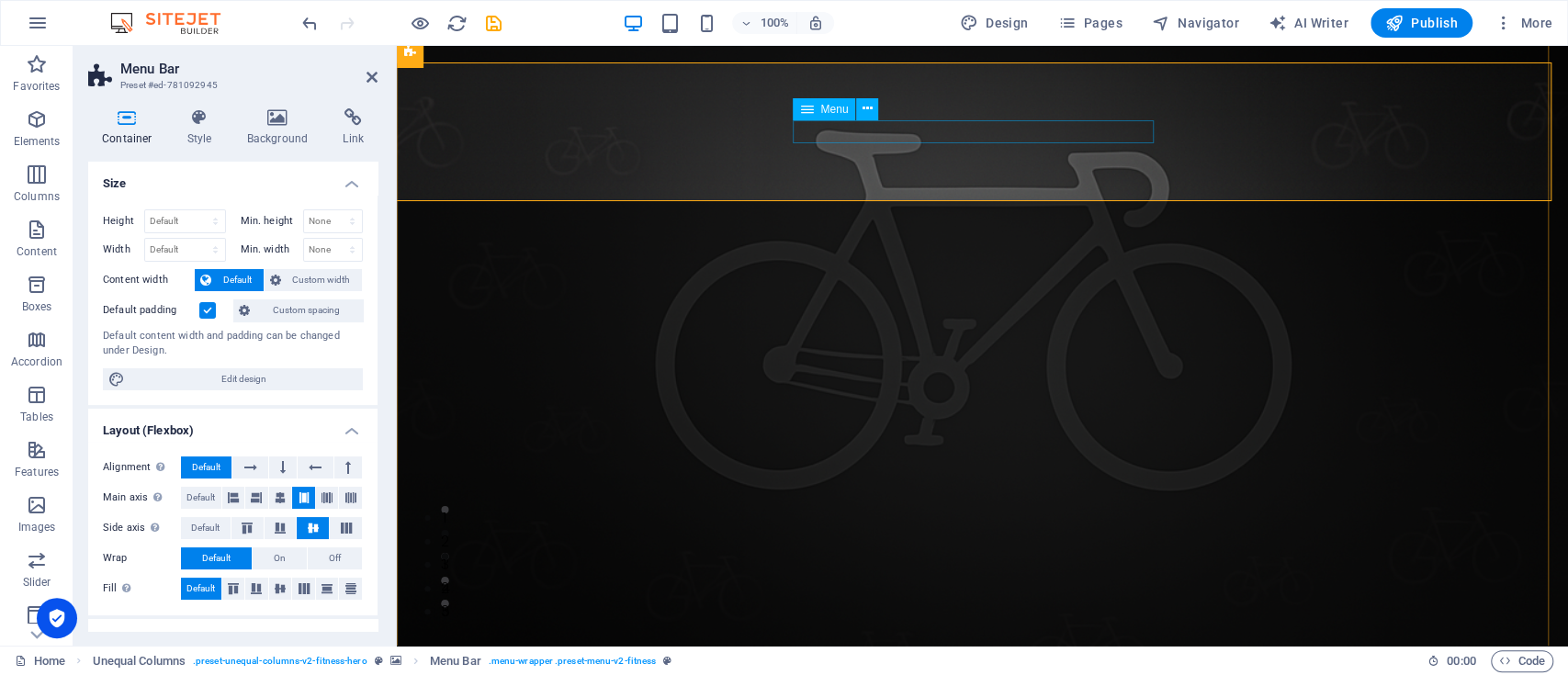 click on "Menu Trainers Contact" at bounding box center (952, 1506) 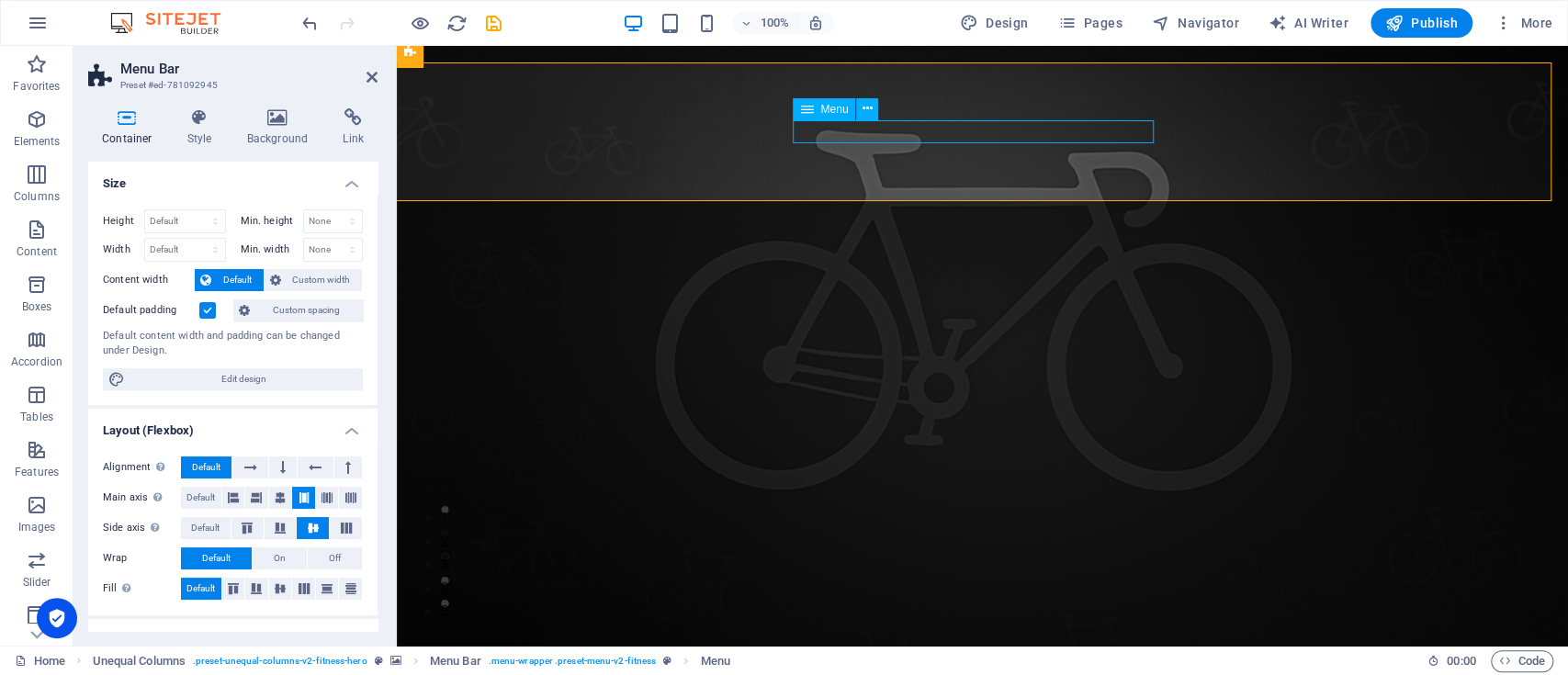 click on "Menu Trainers Contact" at bounding box center [952, 1506] 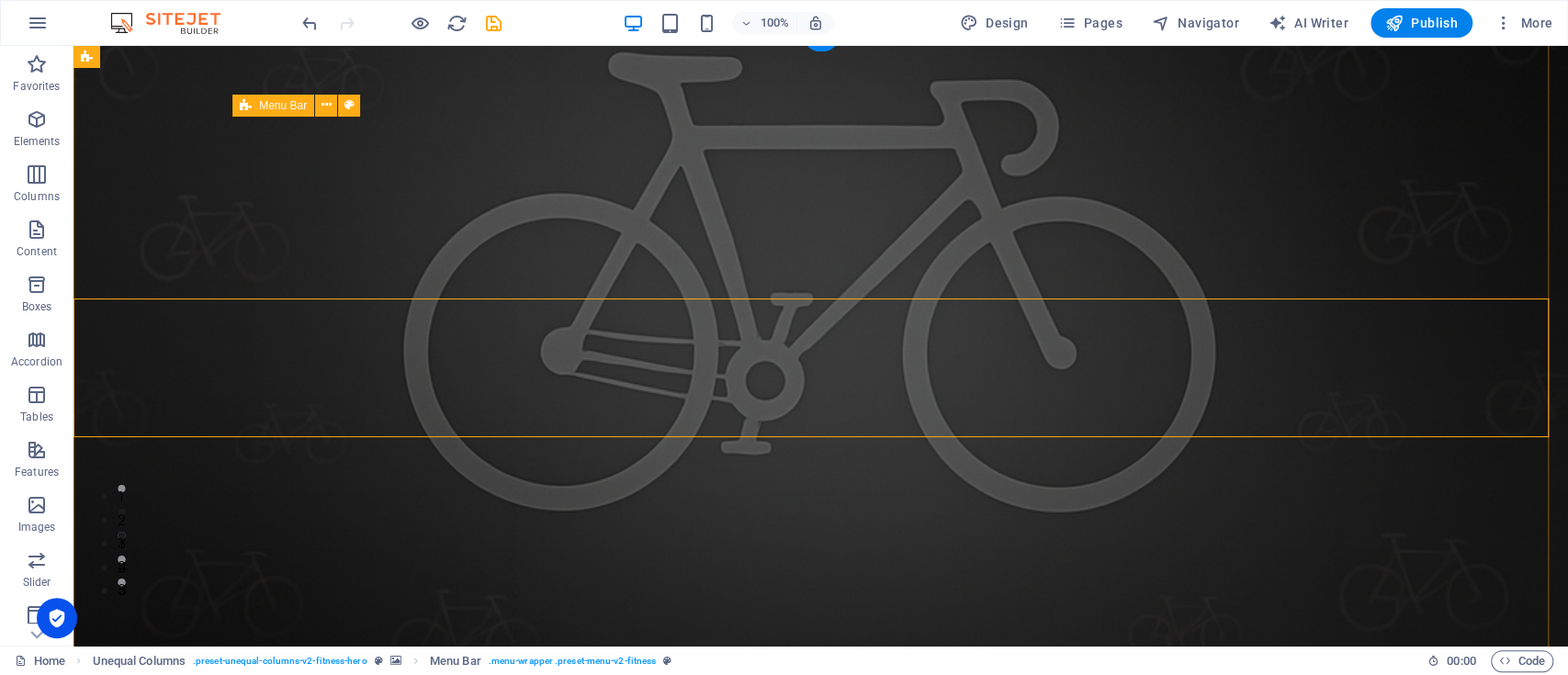 scroll, scrollTop: 0, scrollLeft: 0, axis: both 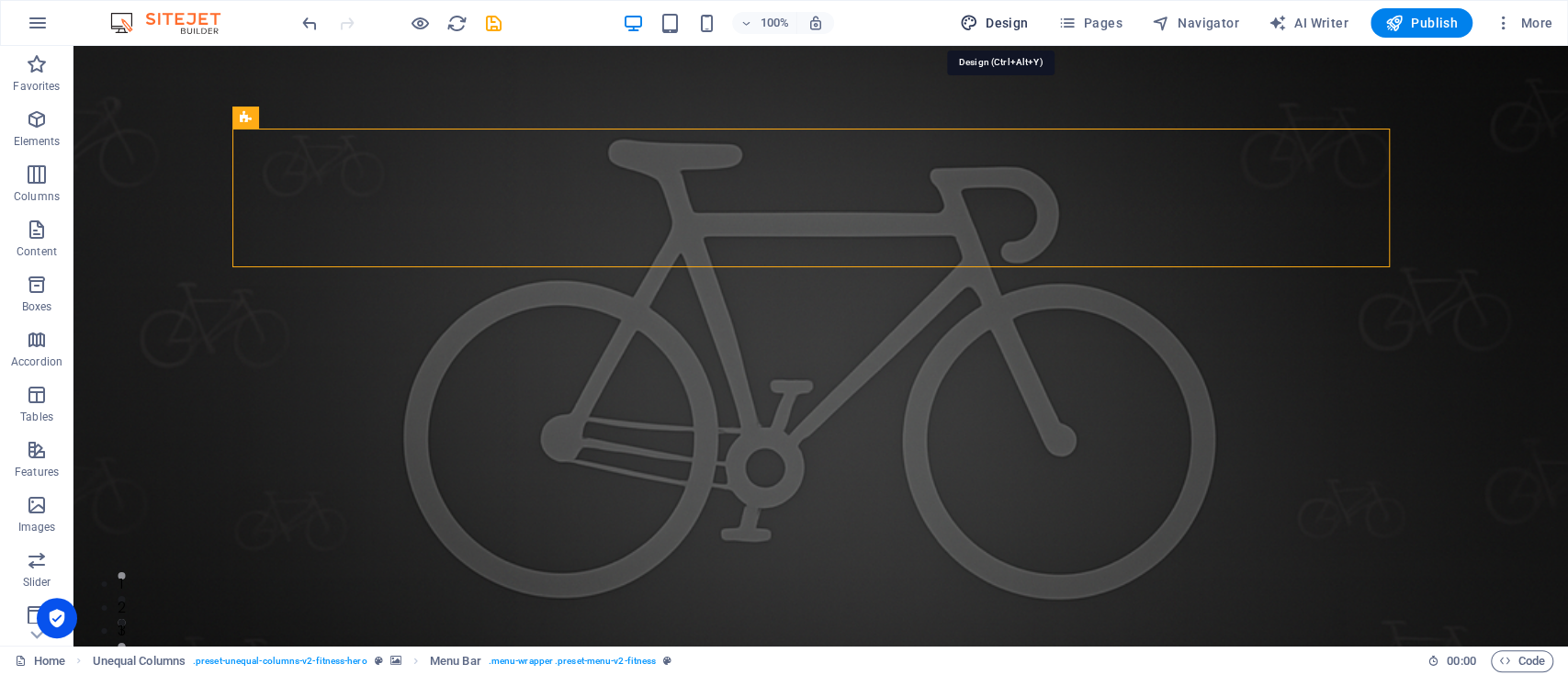 click on "Design" at bounding box center [994, 23] 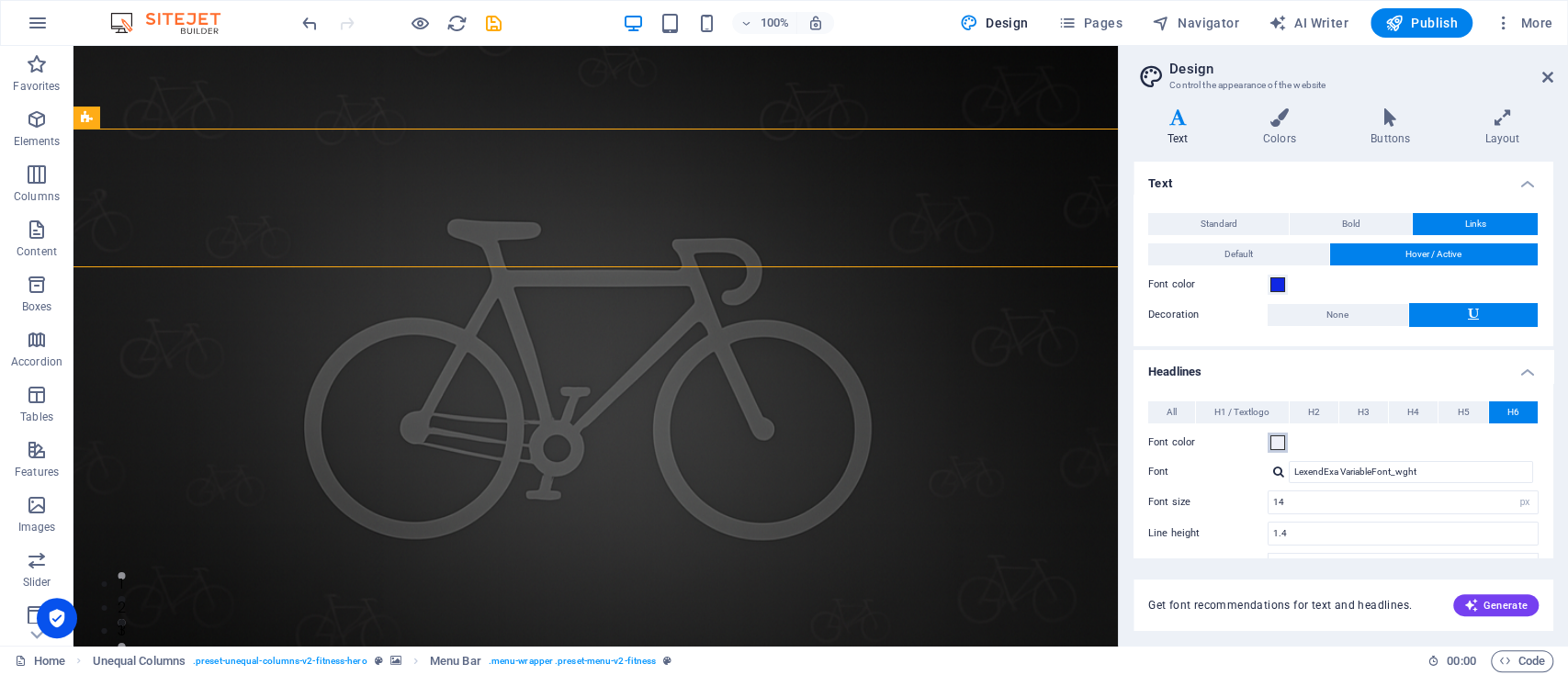click at bounding box center [1278, 443] 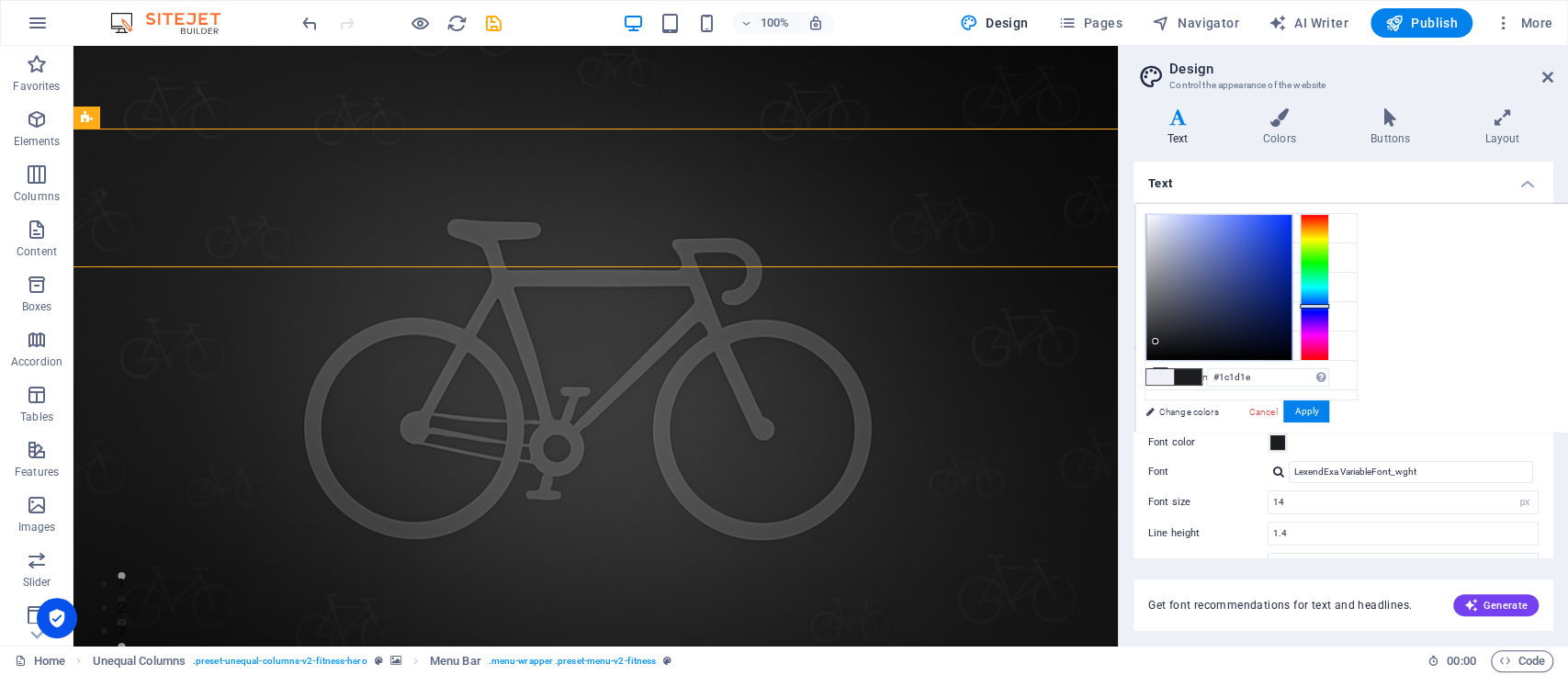 click at bounding box center [1219, 287] 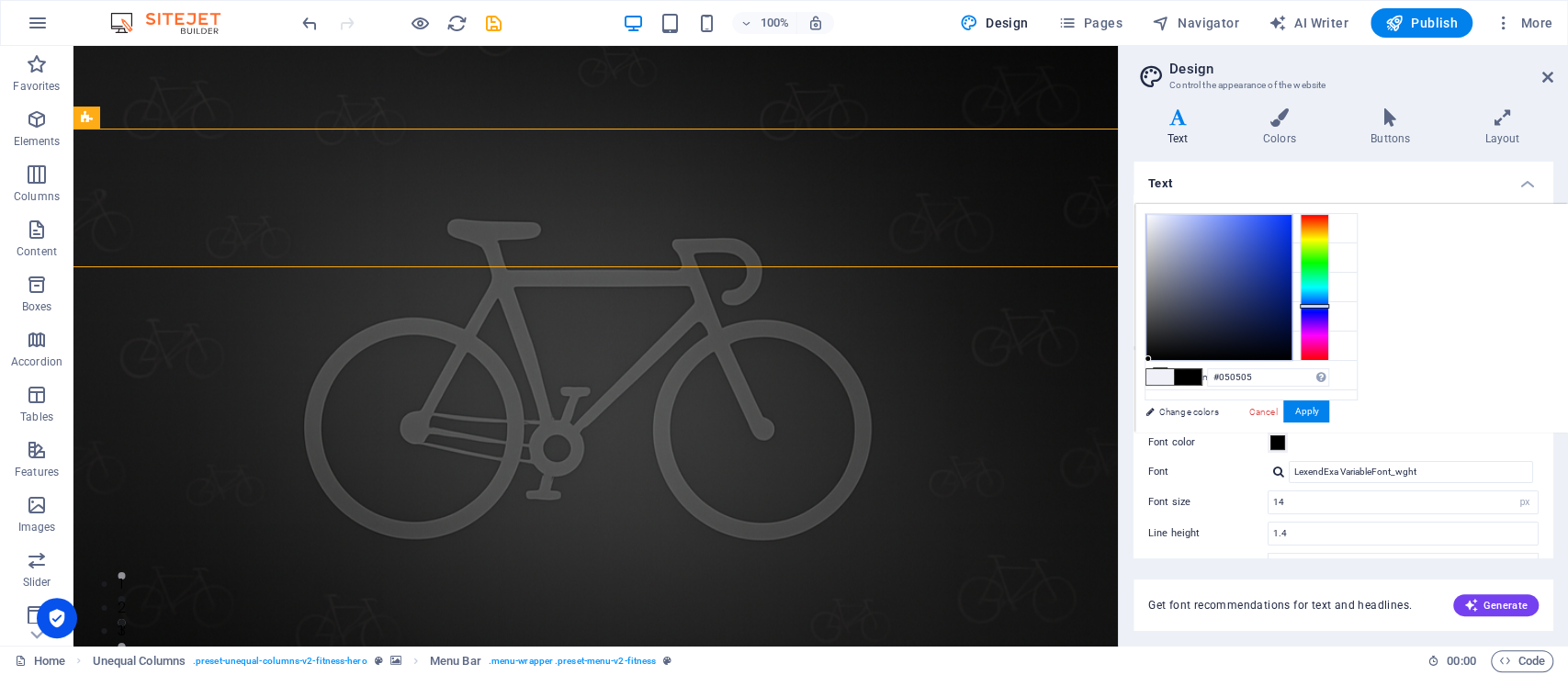 type on "#000000" 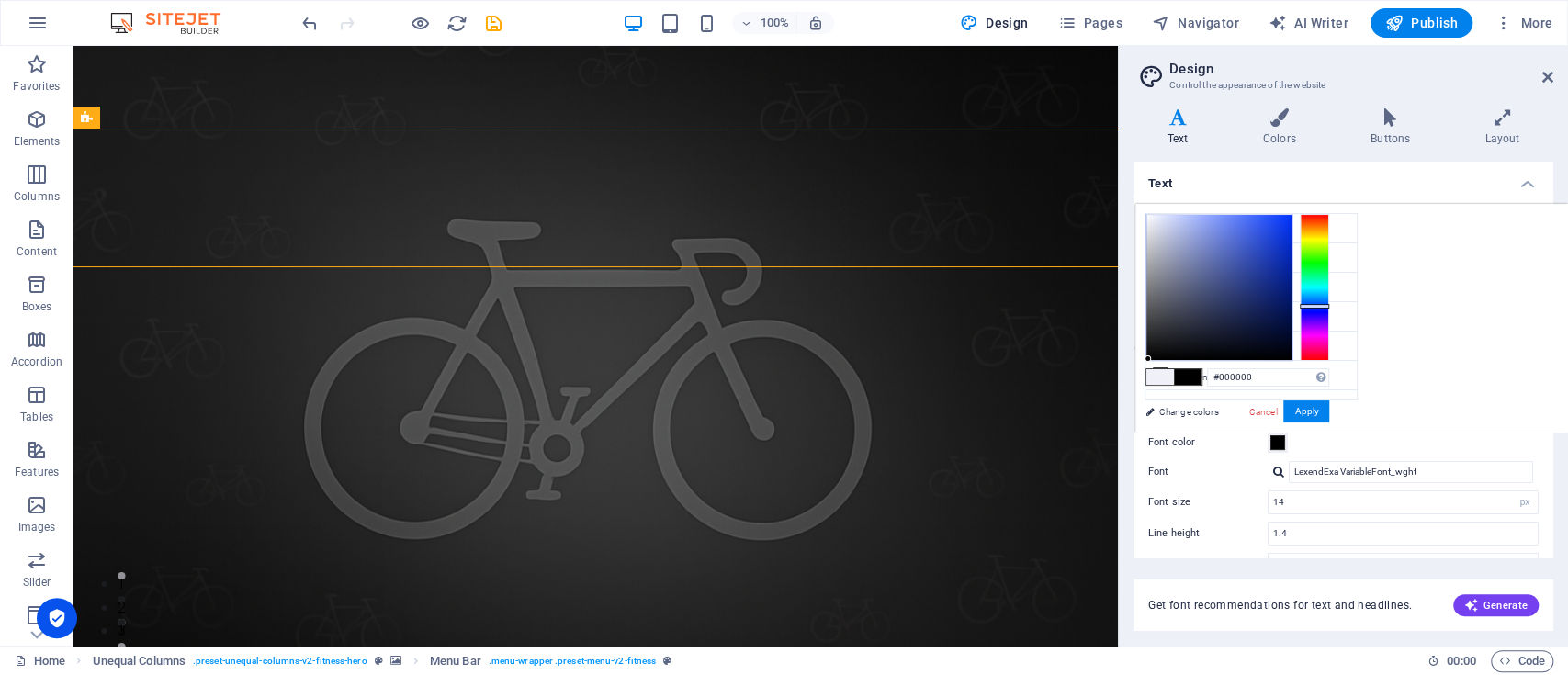 drag, startPoint x: 1156, startPoint y: 342, endPoint x: 1147, endPoint y: 361, distance: 21.023796 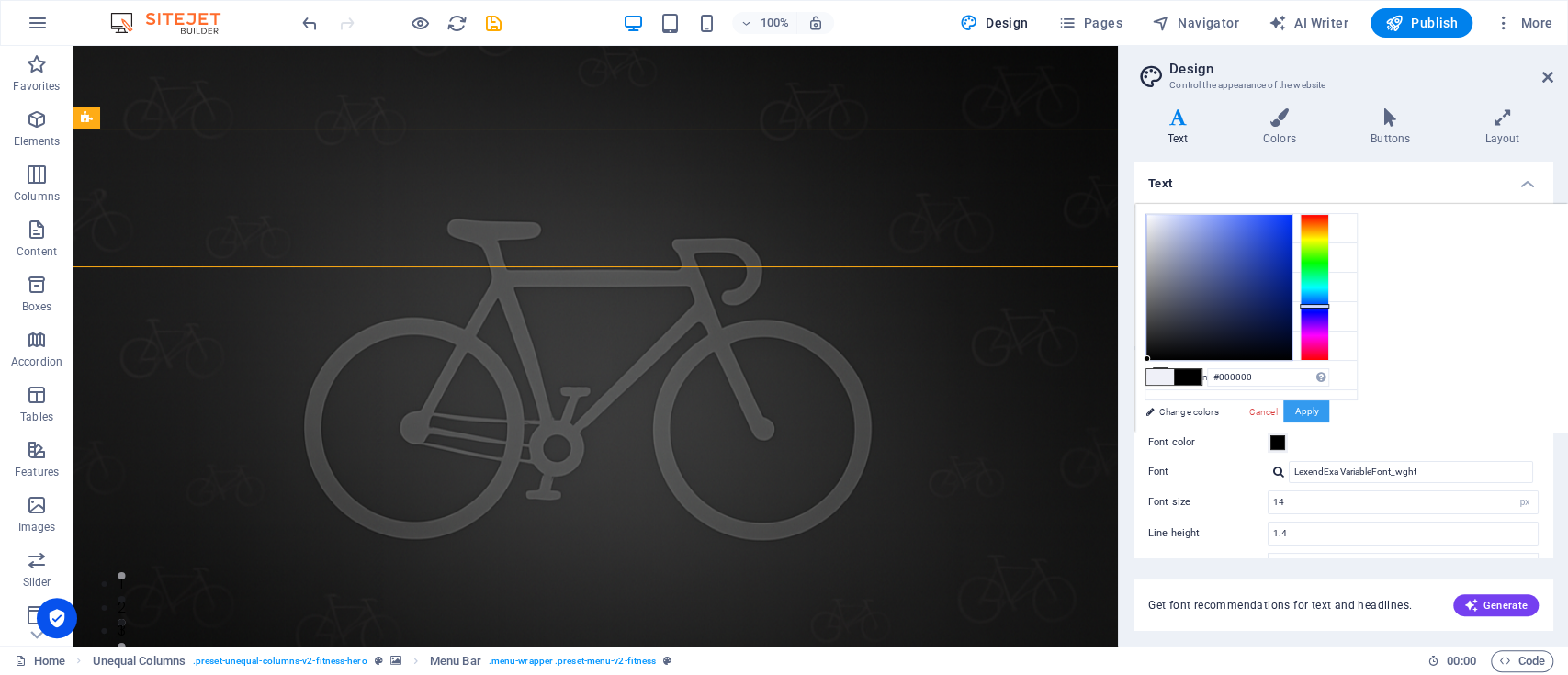 click on "Apply" at bounding box center (1306, 411) 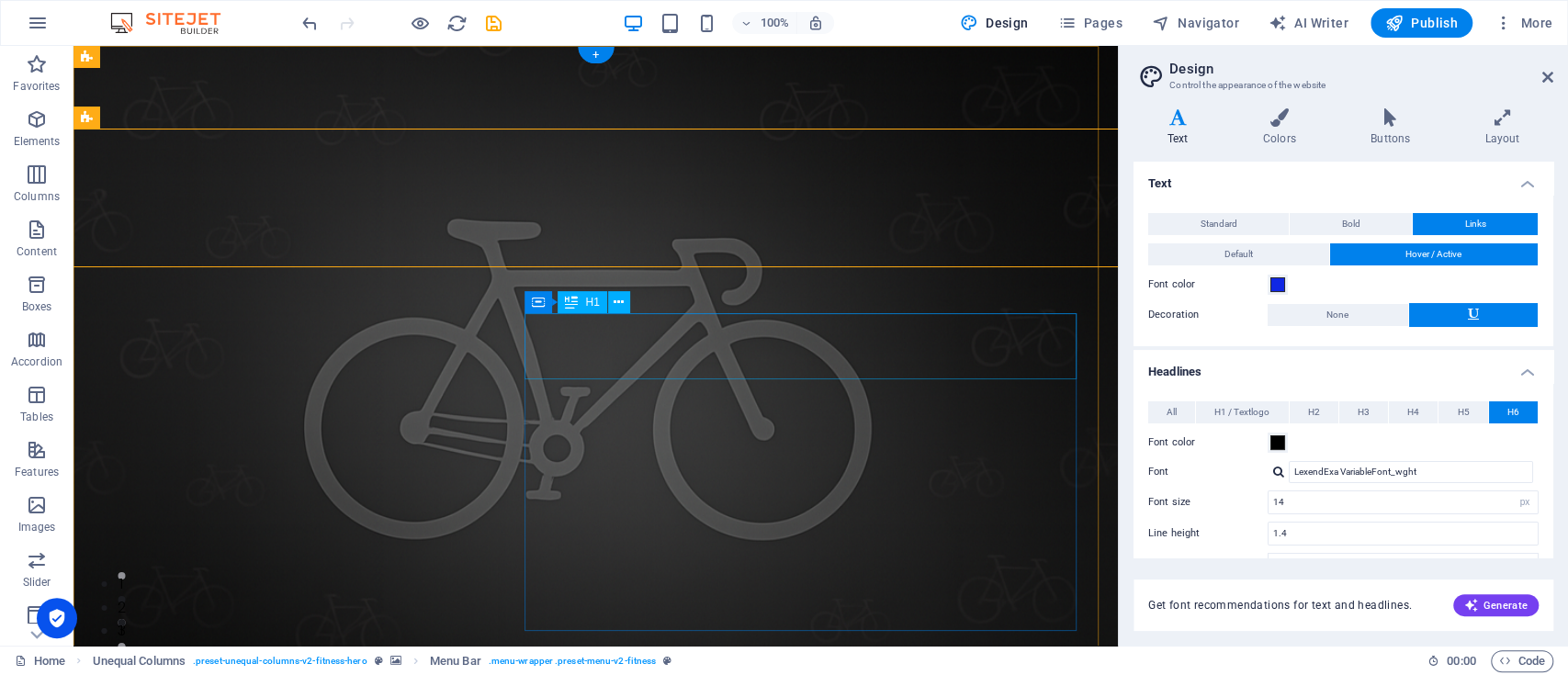 click on "Hidup Bersepeda" at bounding box center (595, 2041) 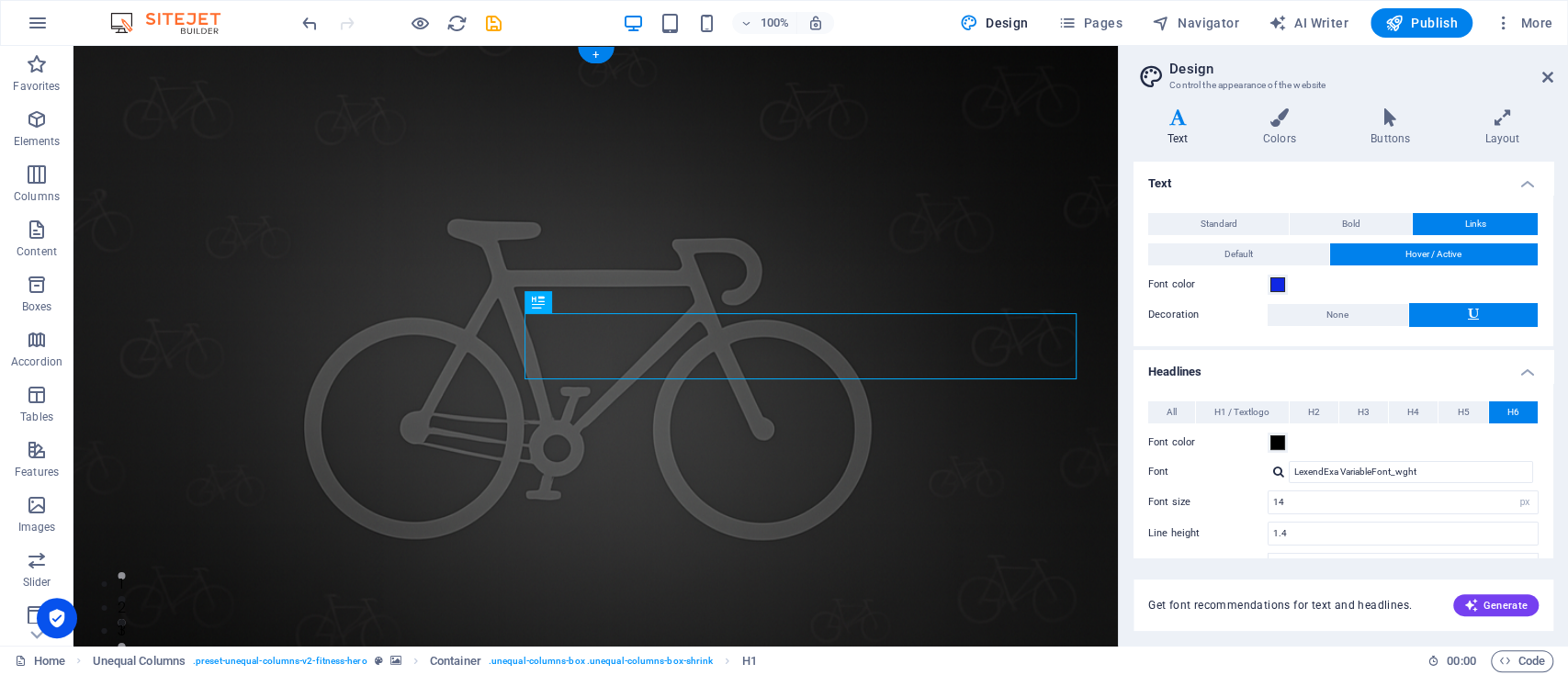 click at bounding box center (595, 402) 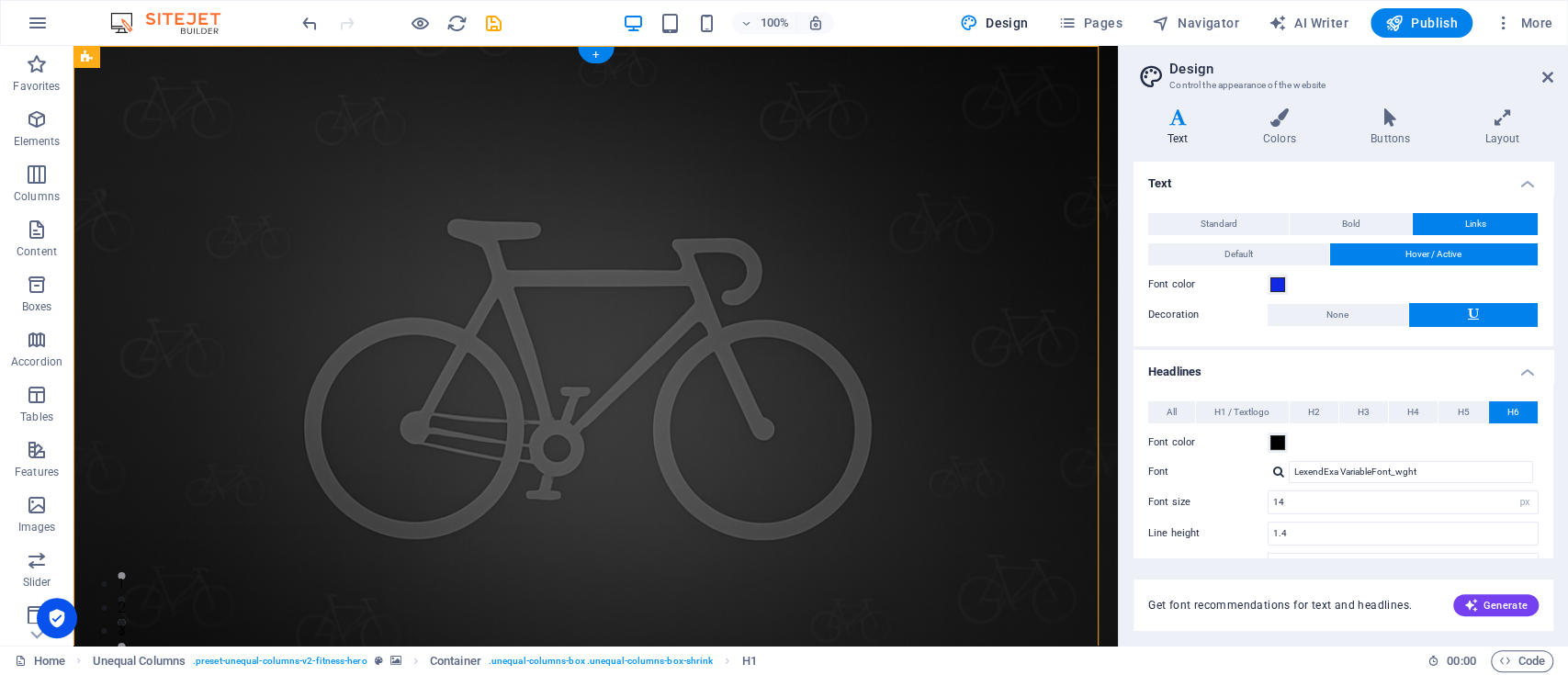 click at bounding box center (595, 402) 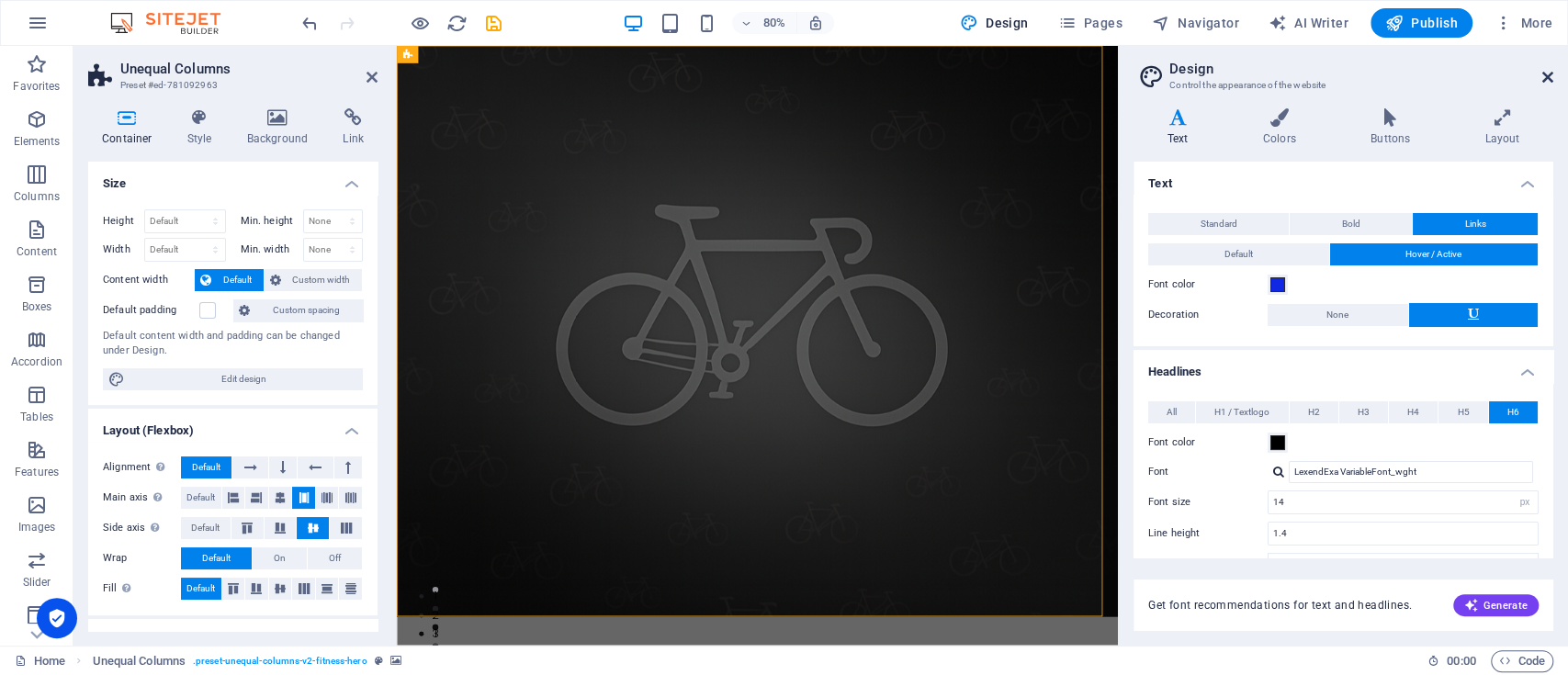 click at bounding box center [1548, 77] 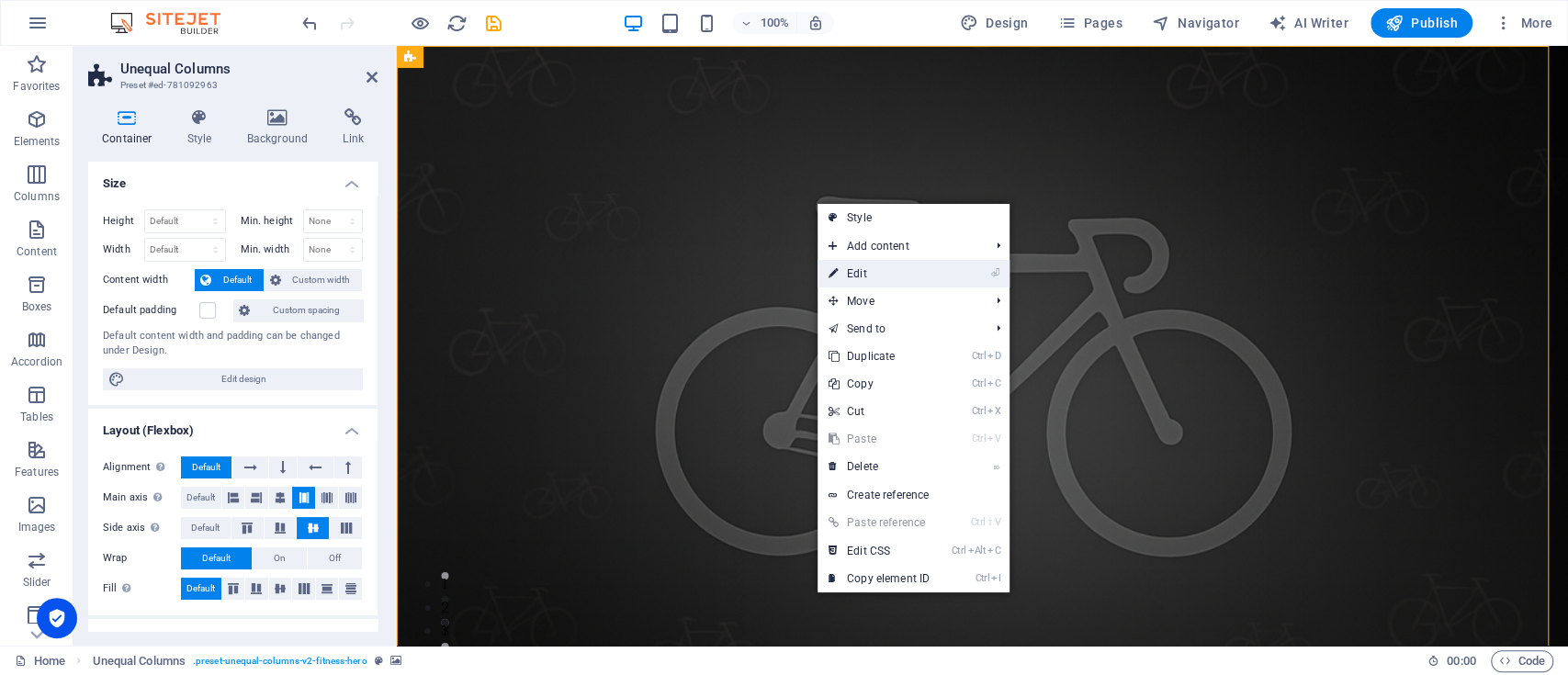 click on "⏎  Edit" at bounding box center (879, 274) 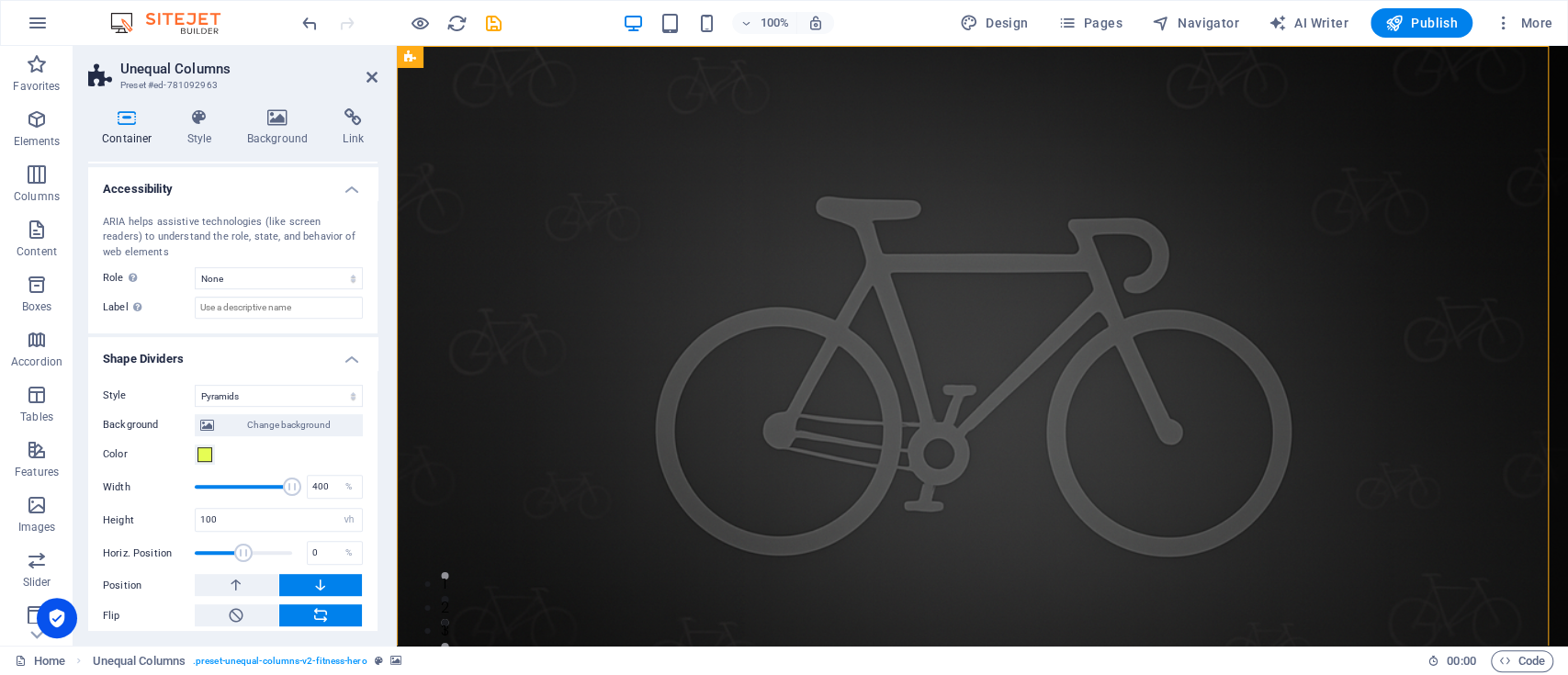 scroll, scrollTop: 522, scrollLeft: 0, axis: vertical 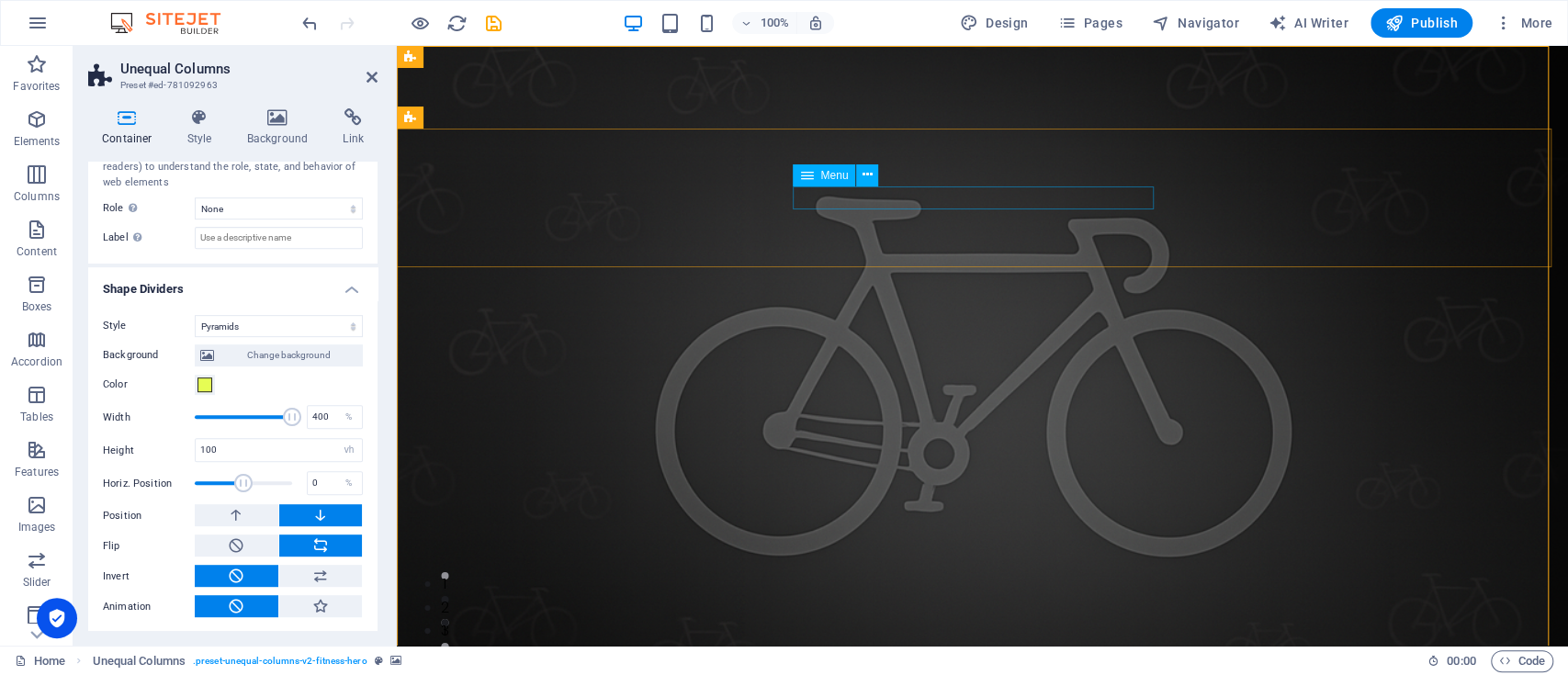 click on "Menu Trainers Contact" at bounding box center [952, 1572] 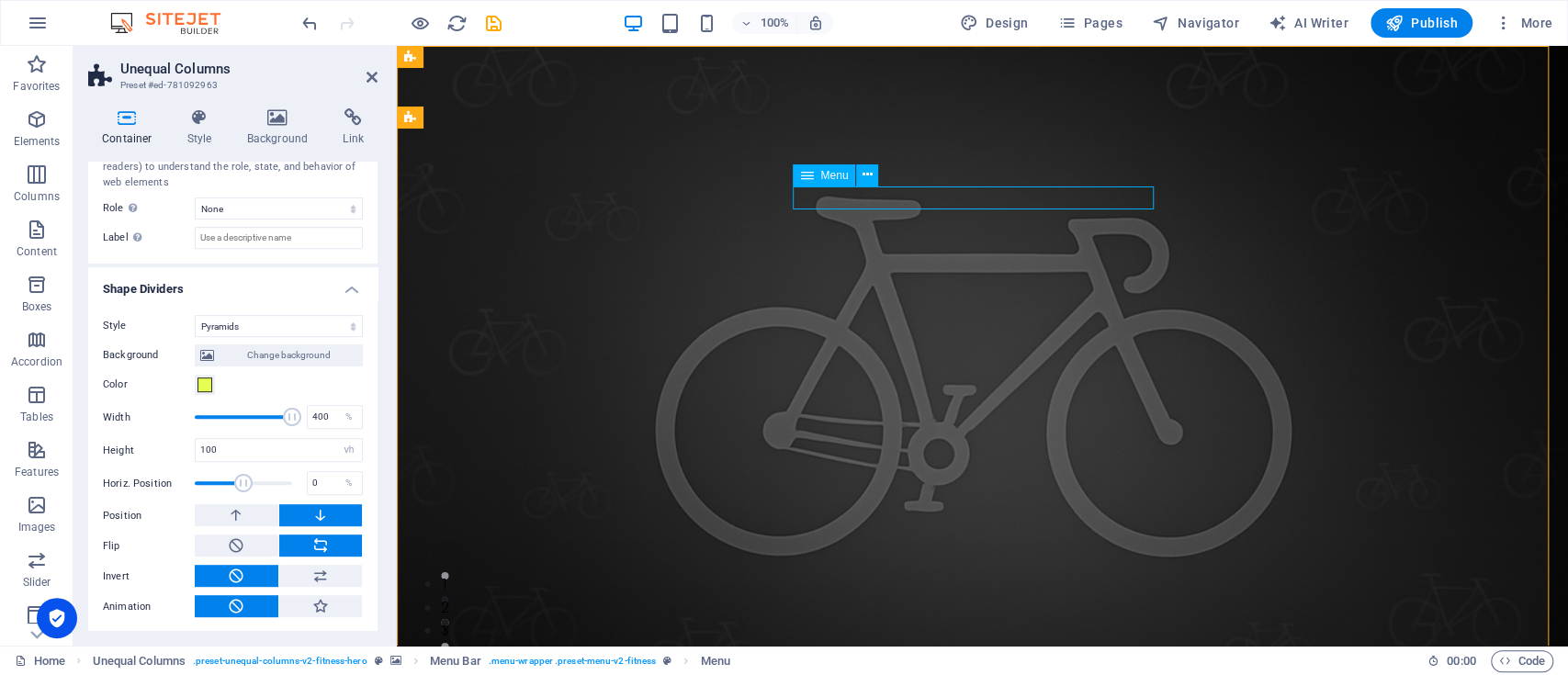 click on "Menu Trainers Contact" at bounding box center [952, 1572] 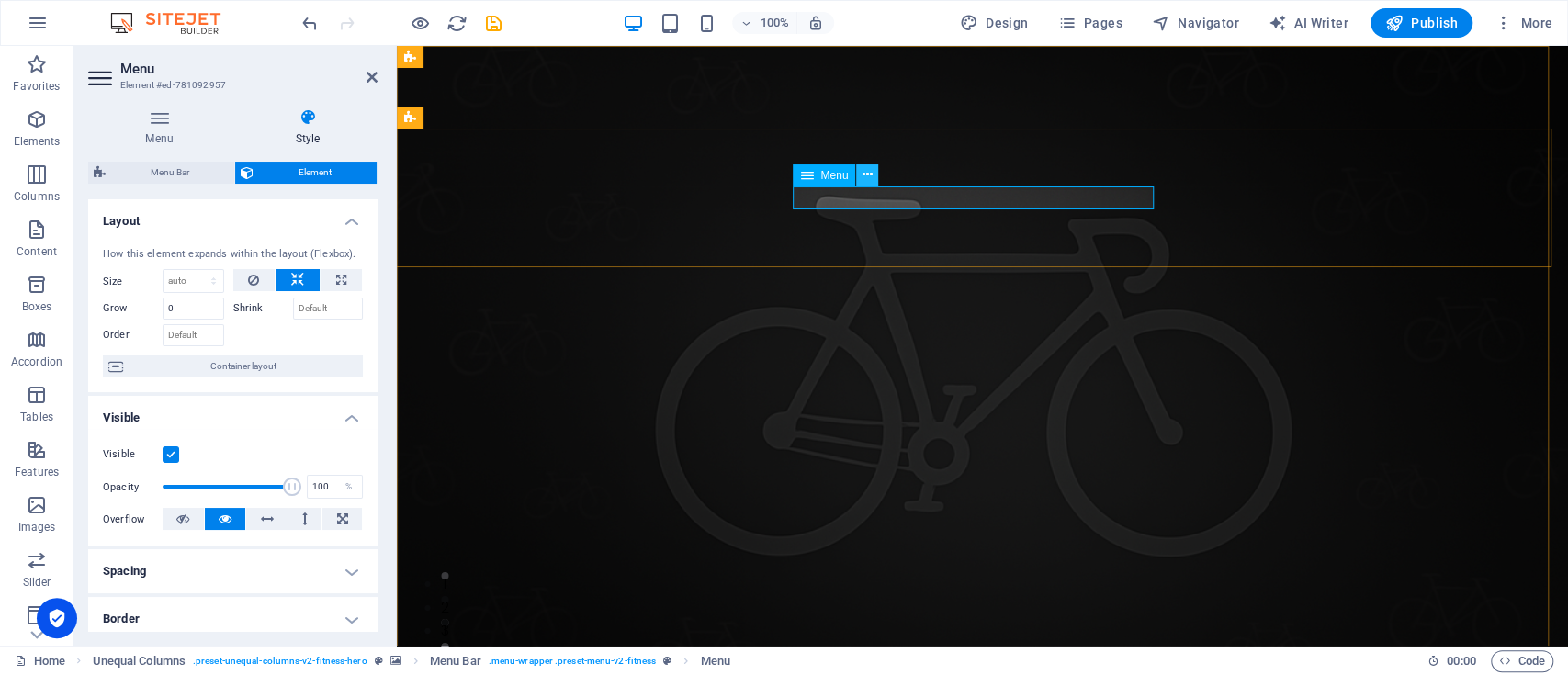 click at bounding box center [867, 175] 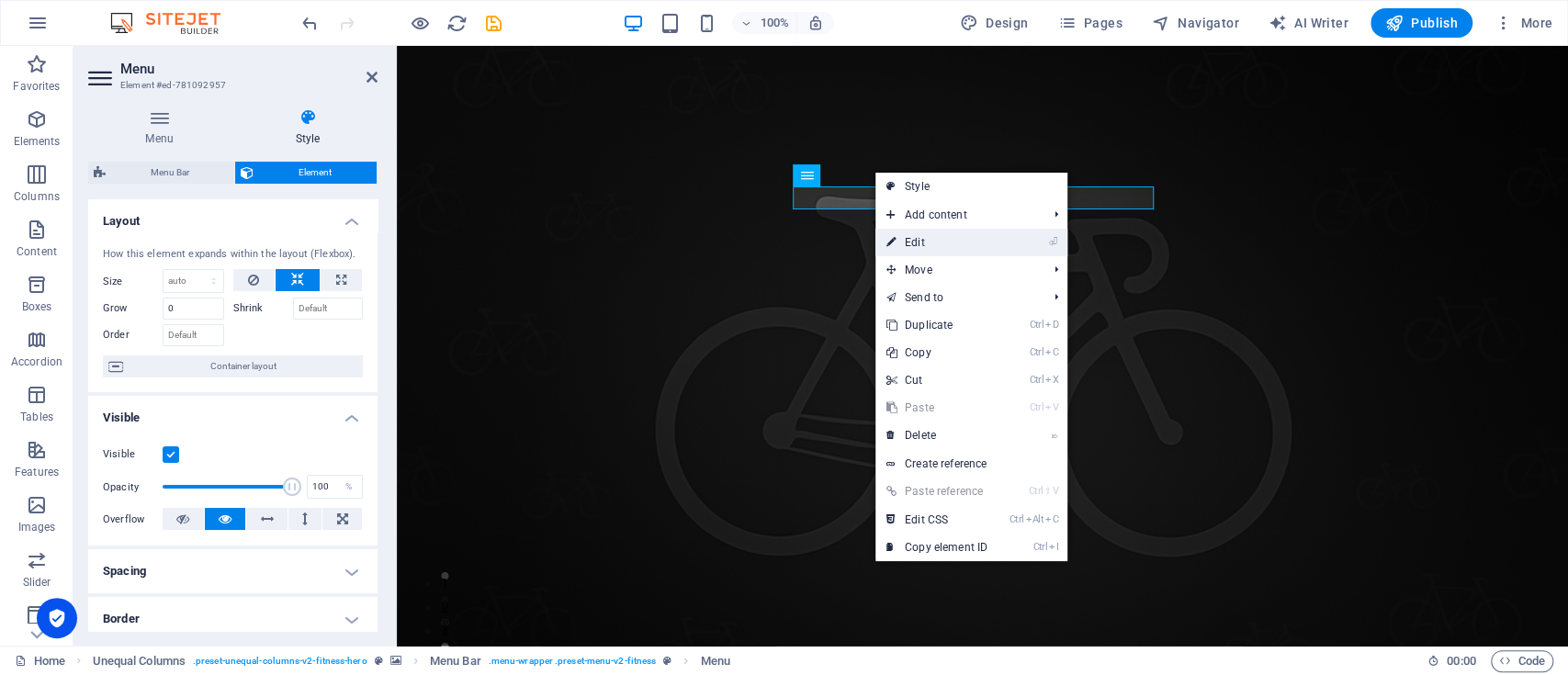 click on "⏎  Edit" at bounding box center (937, 242) 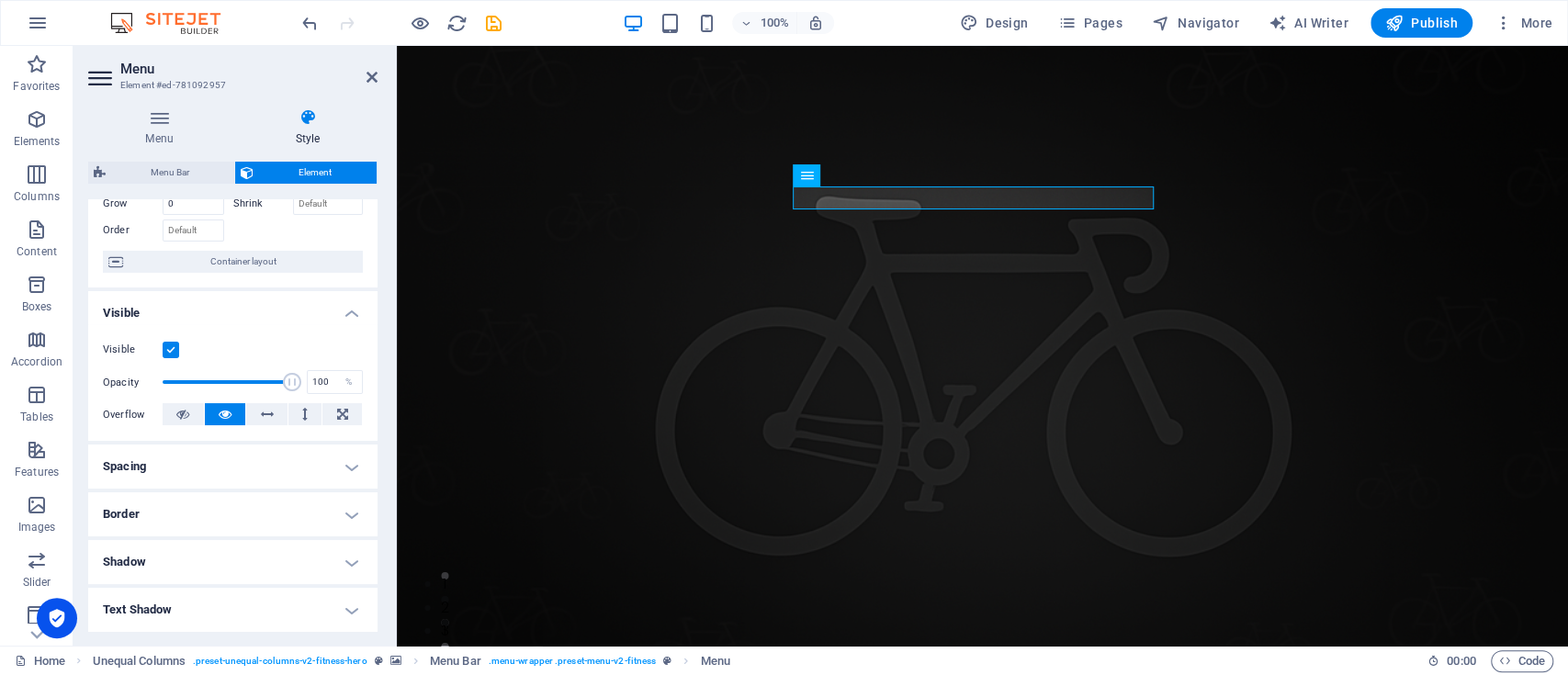 scroll, scrollTop: 344, scrollLeft: 0, axis: vertical 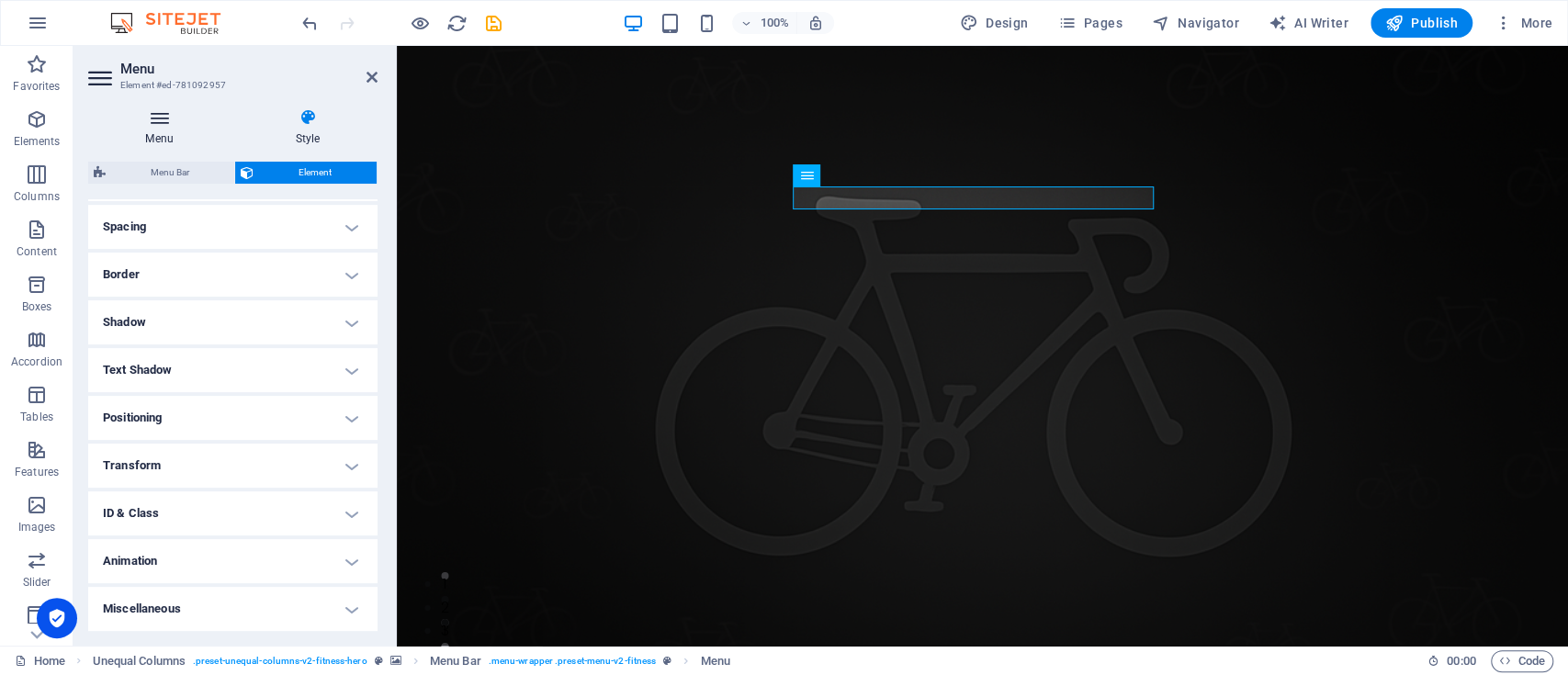 click at bounding box center [159, 118] 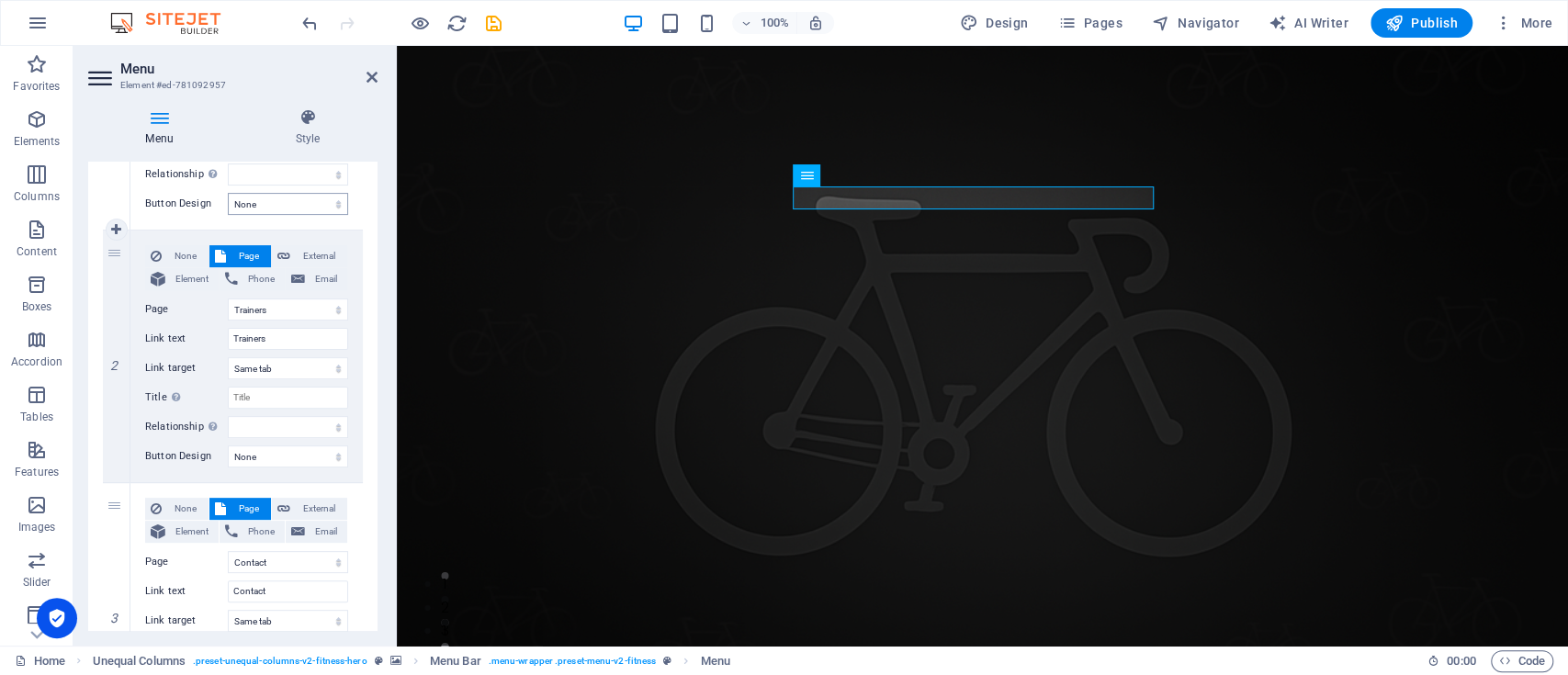 scroll, scrollTop: 356, scrollLeft: 0, axis: vertical 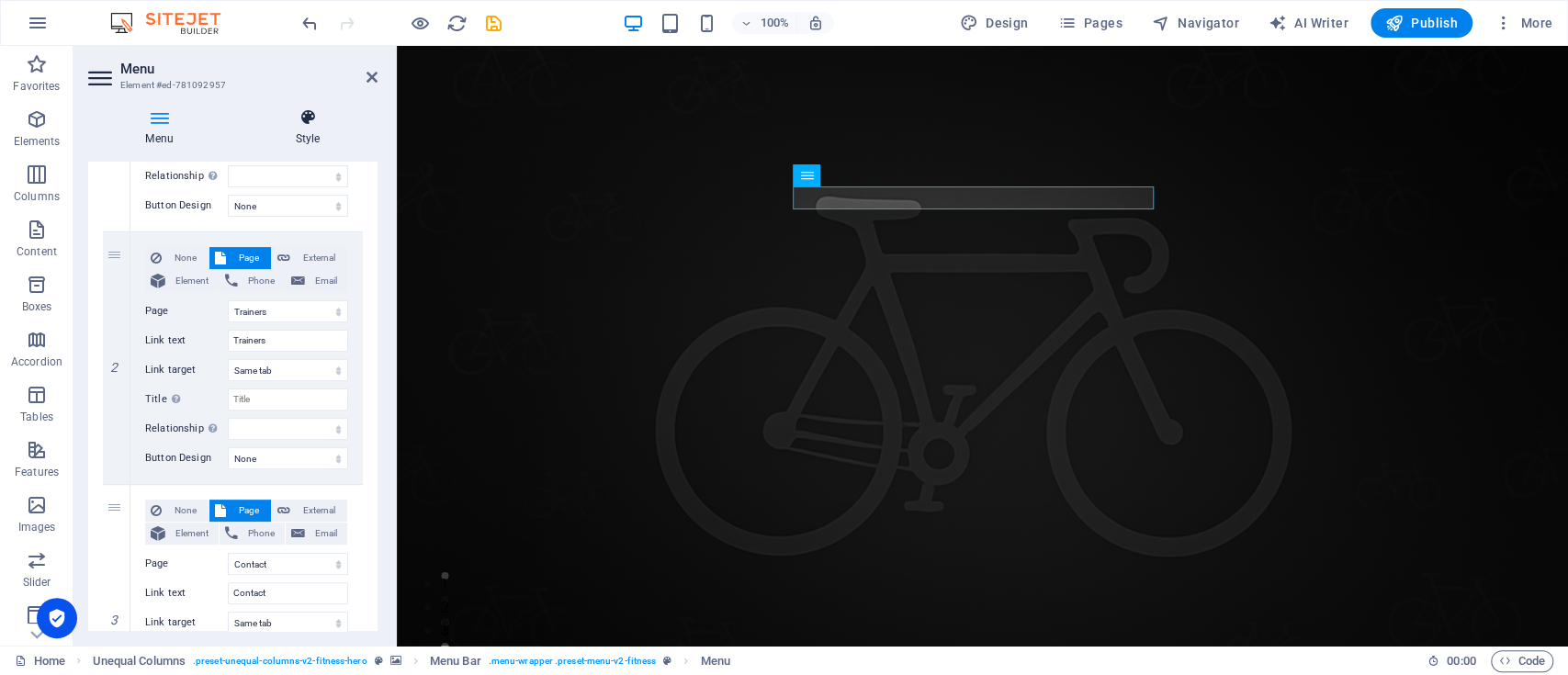 click at bounding box center [308, 118] 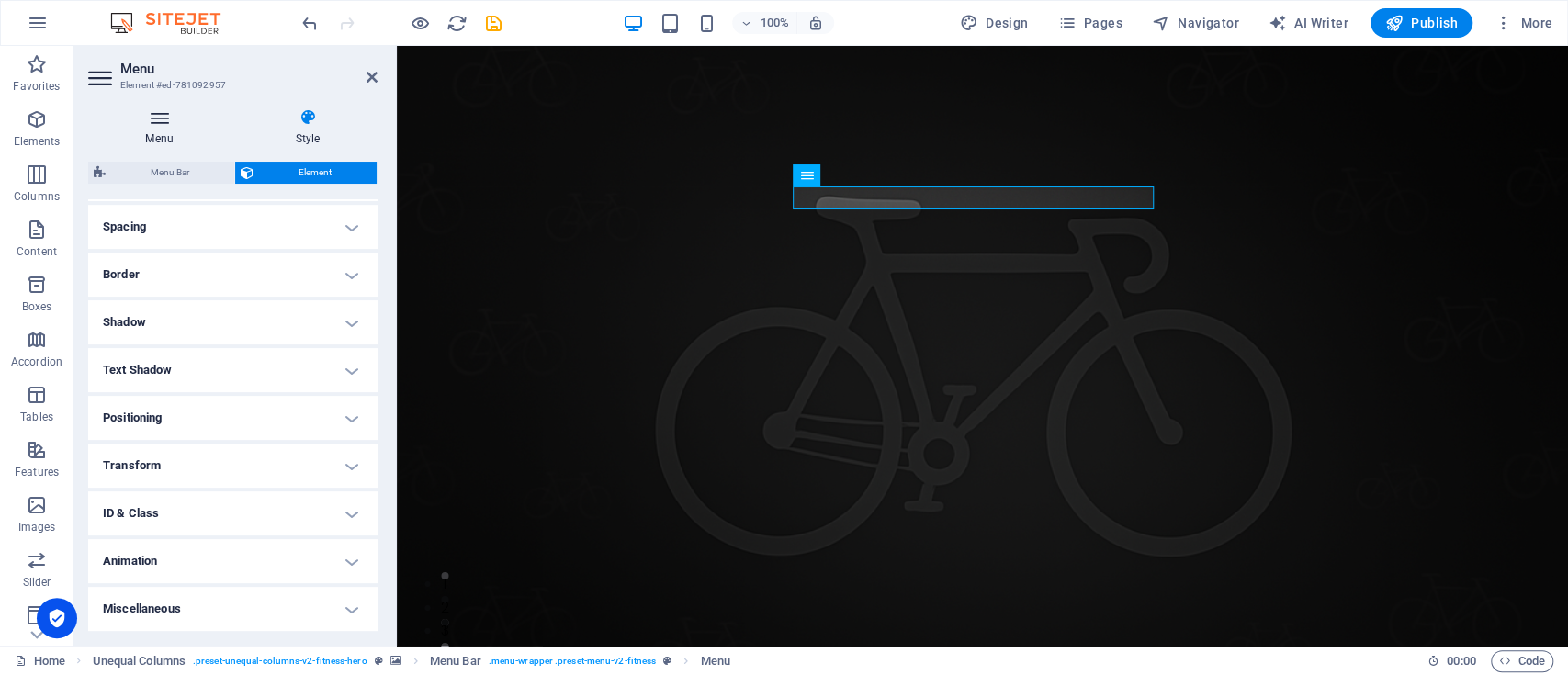 click at bounding box center (159, 118) 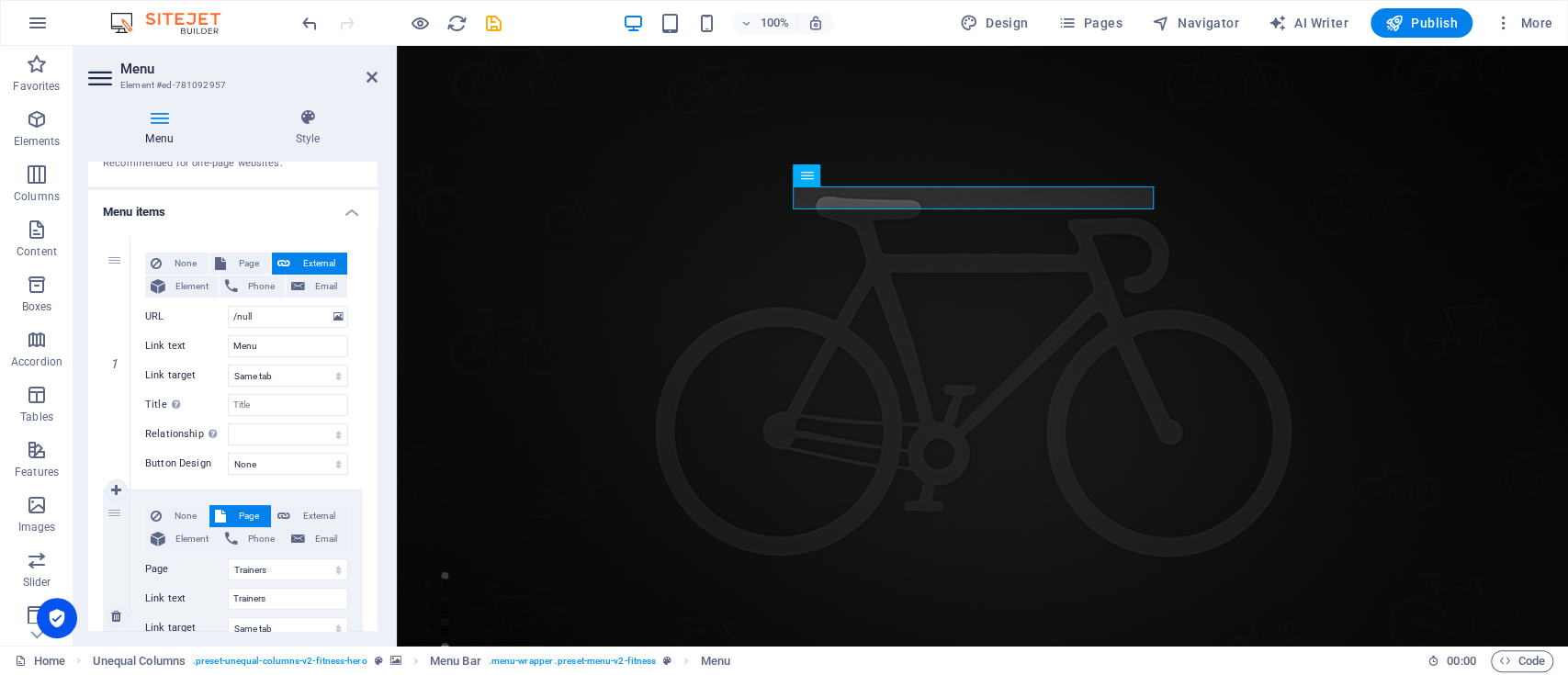 scroll, scrollTop: 82, scrollLeft: 0, axis: vertical 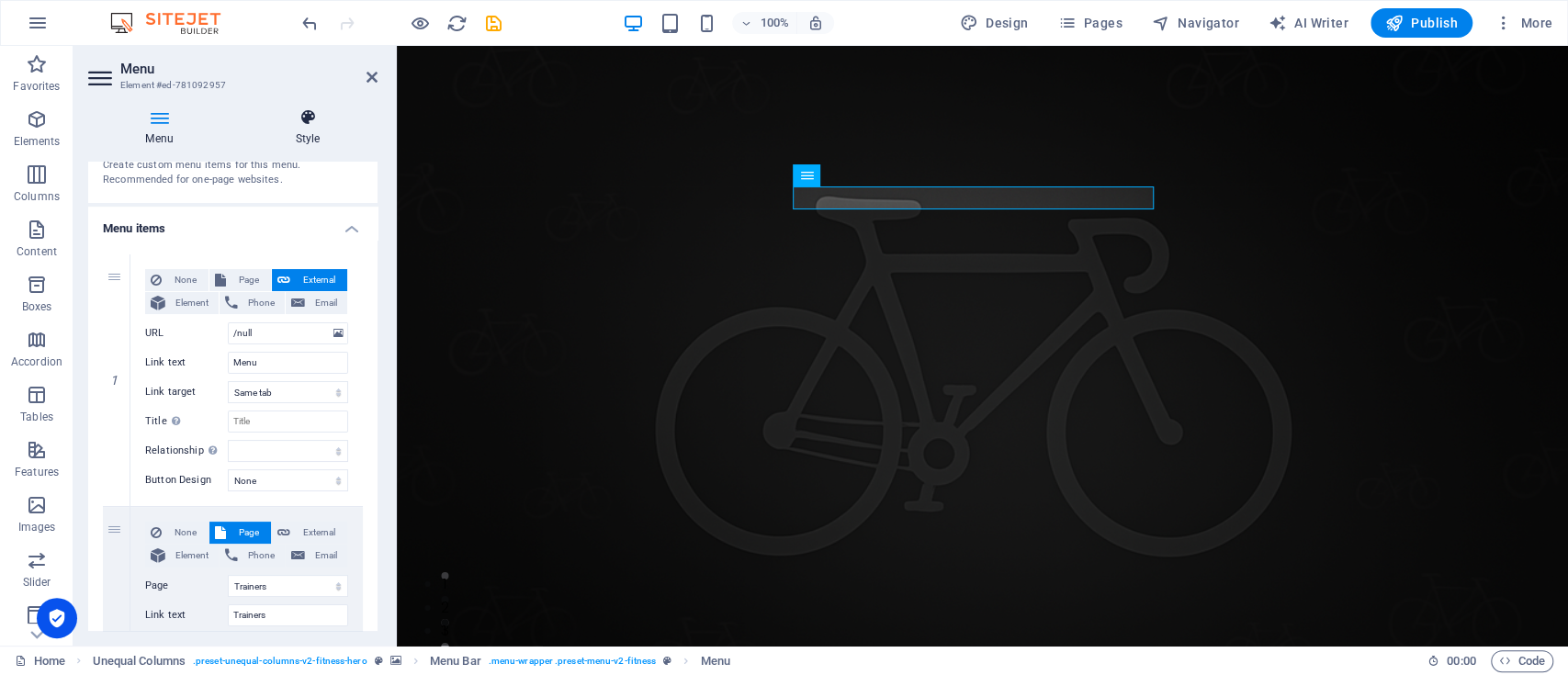 click at bounding box center [308, 118] 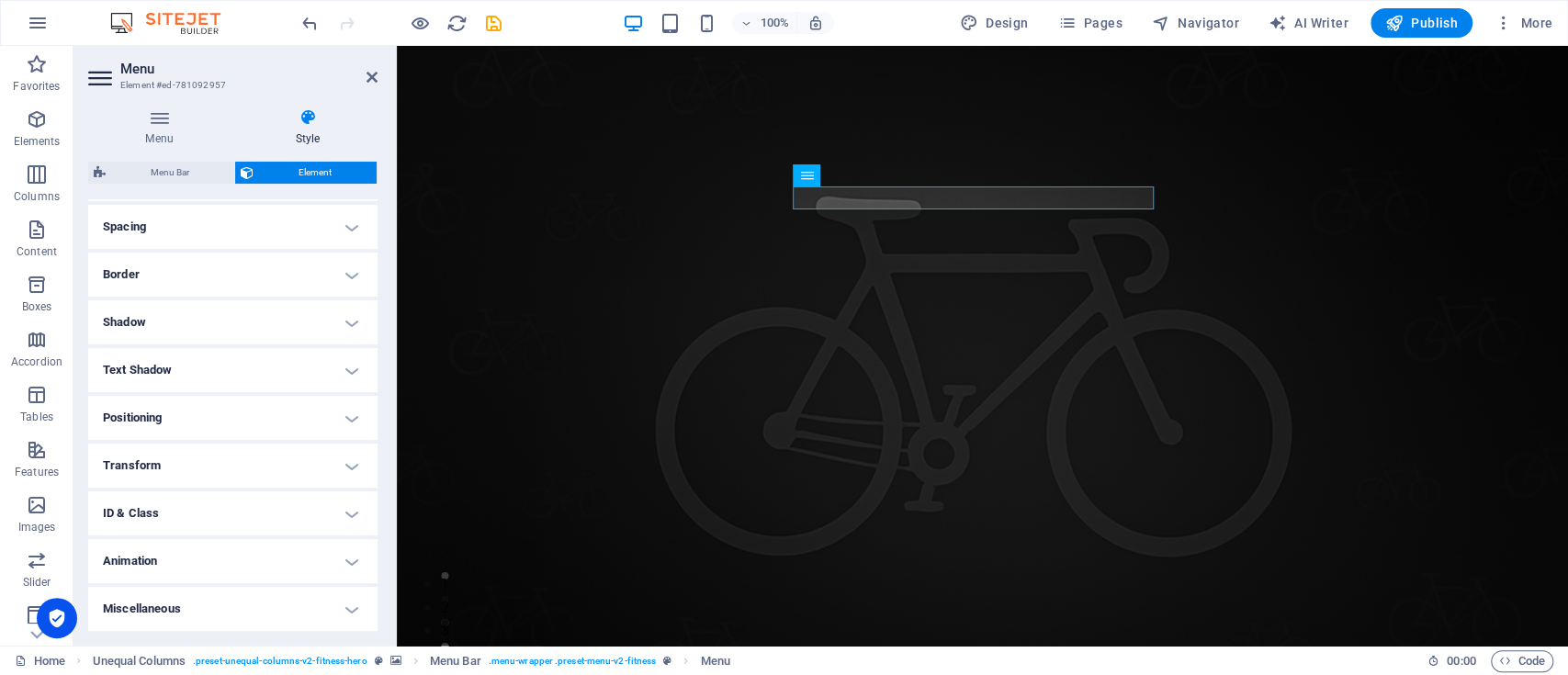click at bounding box center (982, 402) 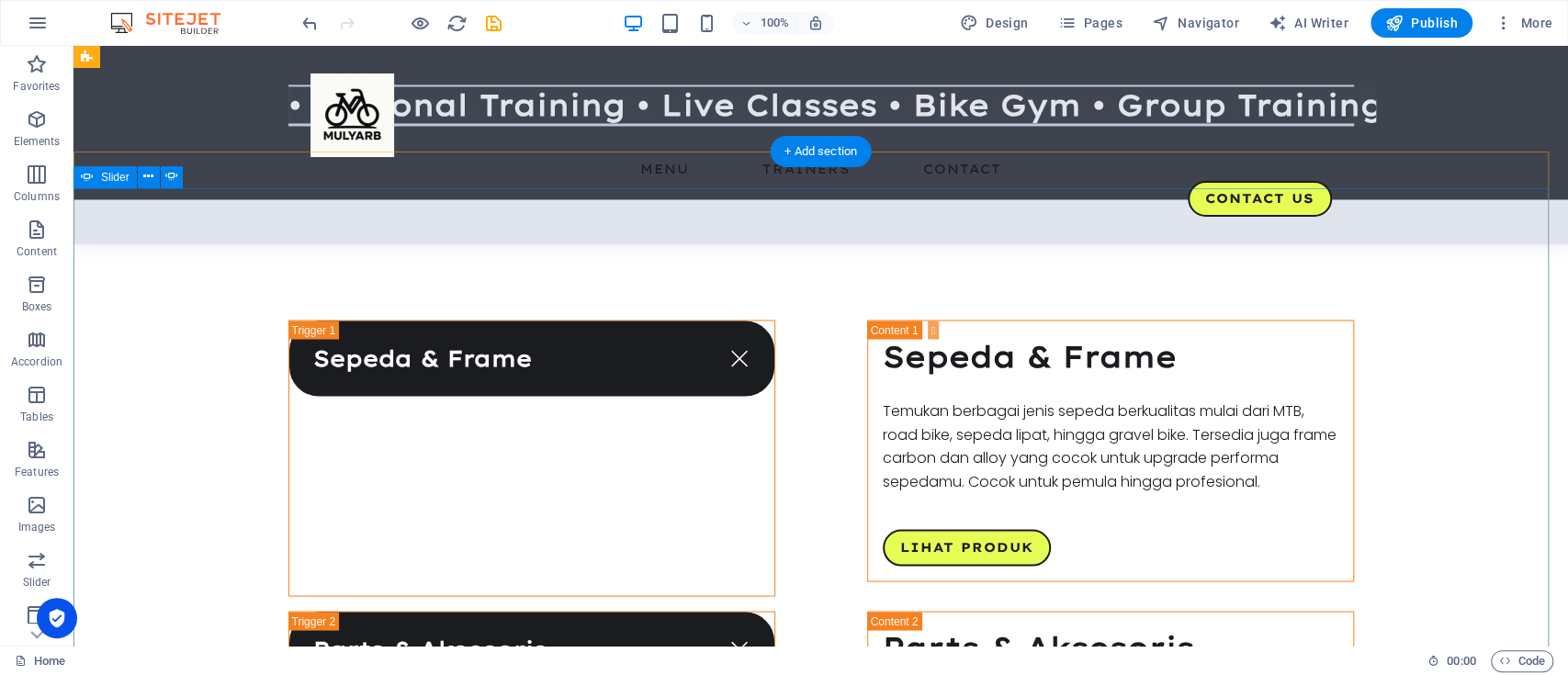 scroll, scrollTop: 2076, scrollLeft: 0, axis: vertical 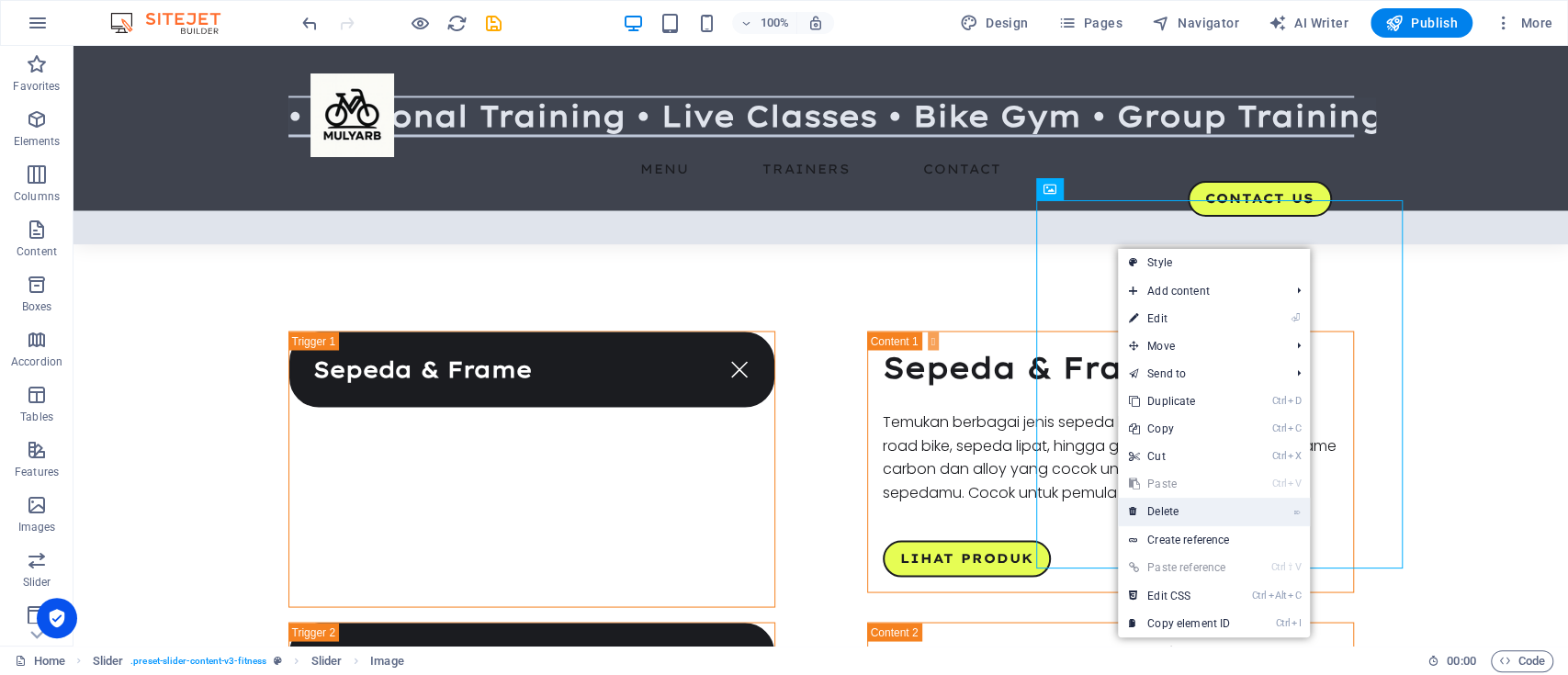 click on "⌦  Delete" at bounding box center [1179, 512] 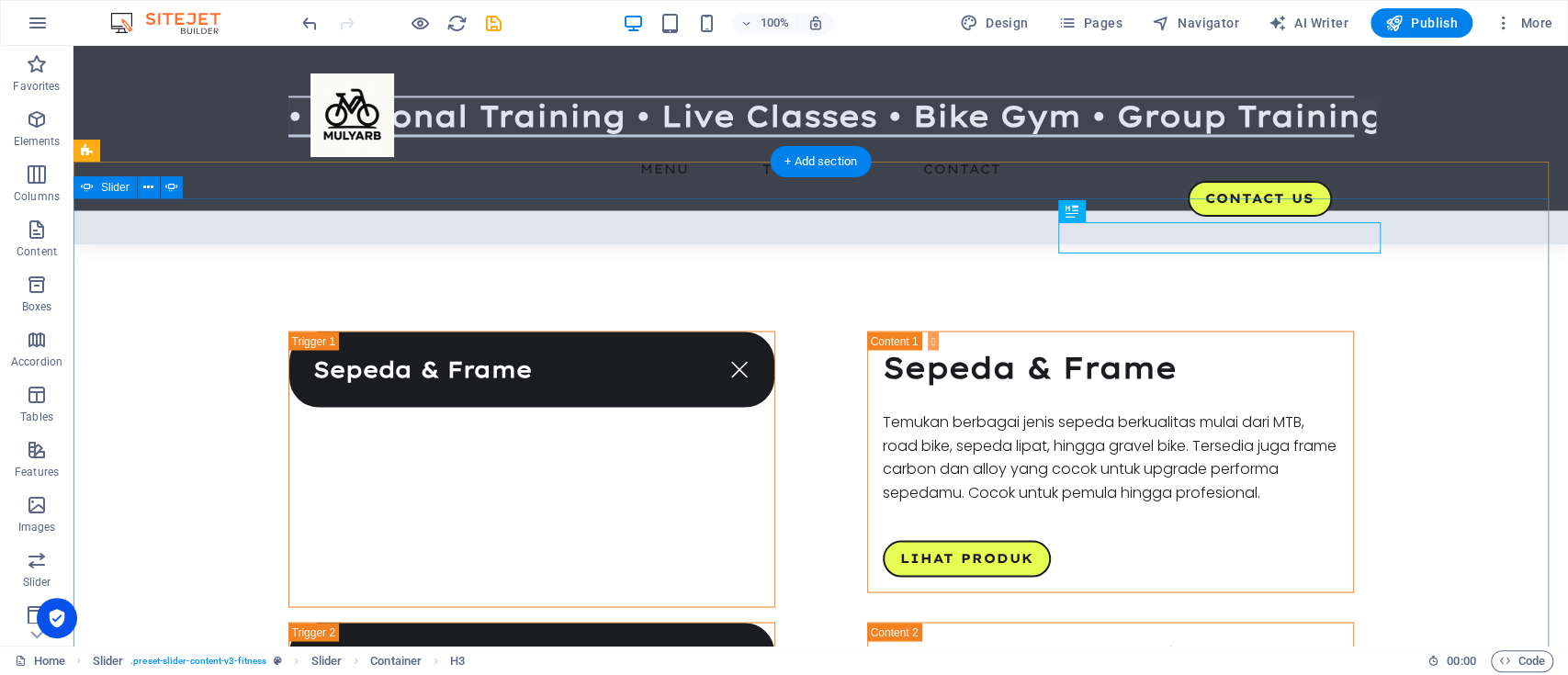 click on "[PERSON_NAME] Personal Trainer [PERSON_NAME] Group Trainer [PERSON_NAME] personal Trainer [PERSON_NAME] Group Trainer [PERSON_NAME] Personal Trainer [PERSON_NAME] Personal Trainer [PERSON_NAME] Group Trainer [PERSON_NAME] personal Trainer [PERSON_NAME] Group Trainer [PERSON_NAME] Personal Trainer [PERSON_NAME] Personal Trainer [PERSON_NAME] Group Trainer [PERSON_NAME] personal Trainer 1 2 3 4 5" at bounding box center (820, 4192) 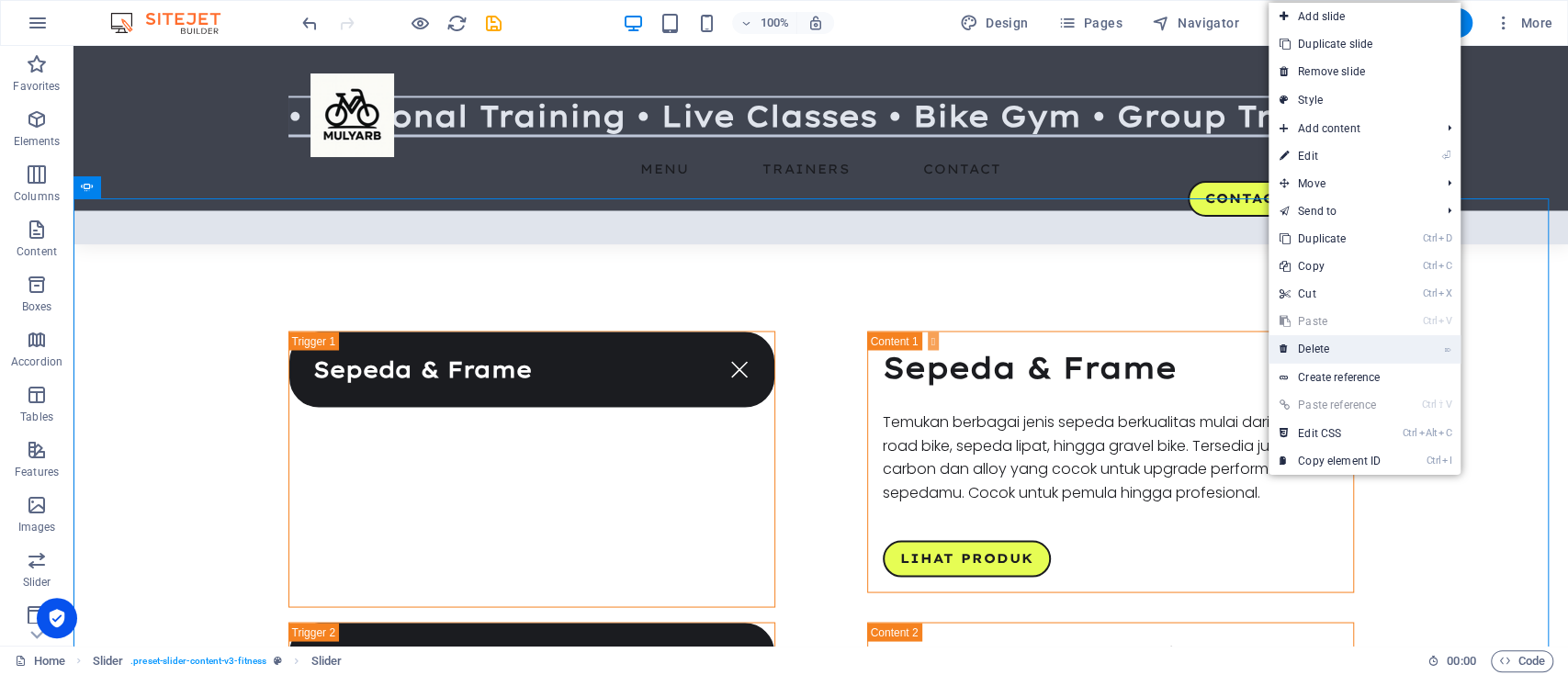 click on "⌦  Delete" at bounding box center [1330, 349] 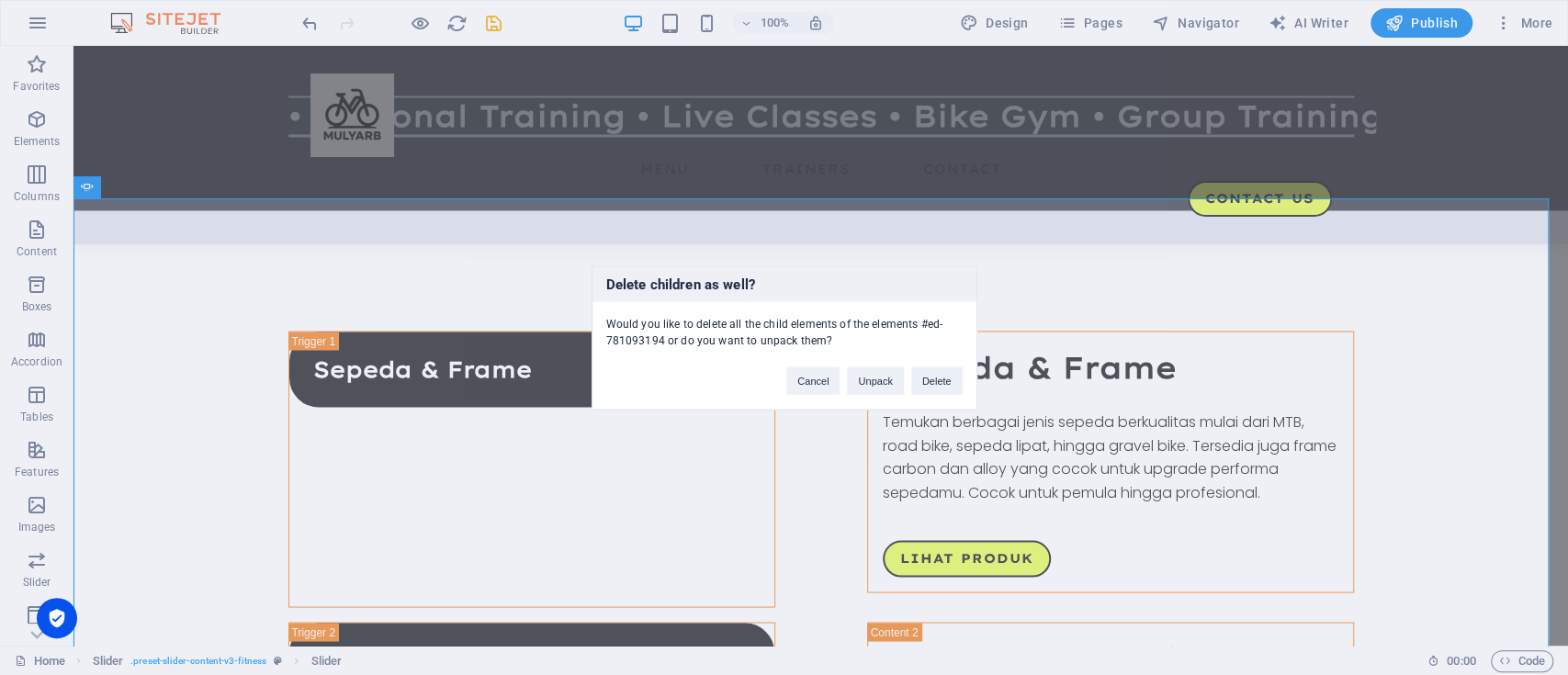 click on "Delete children as well? Would you like to delete all the child elements of the elements #ed-781093194 or do you want to unpack them? Cancel Unpack Delete" at bounding box center [784, 337] 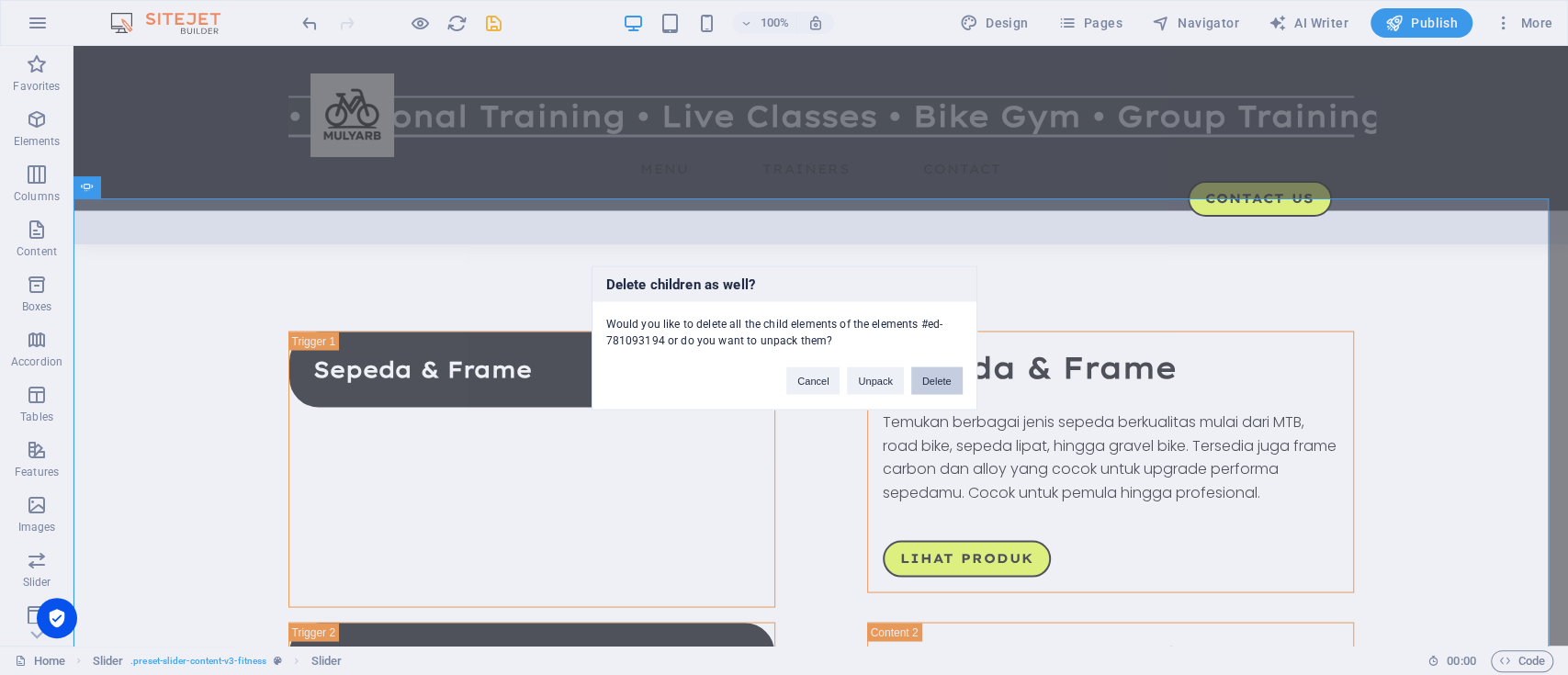 click on "Delete" at bounding box center [937, 380] 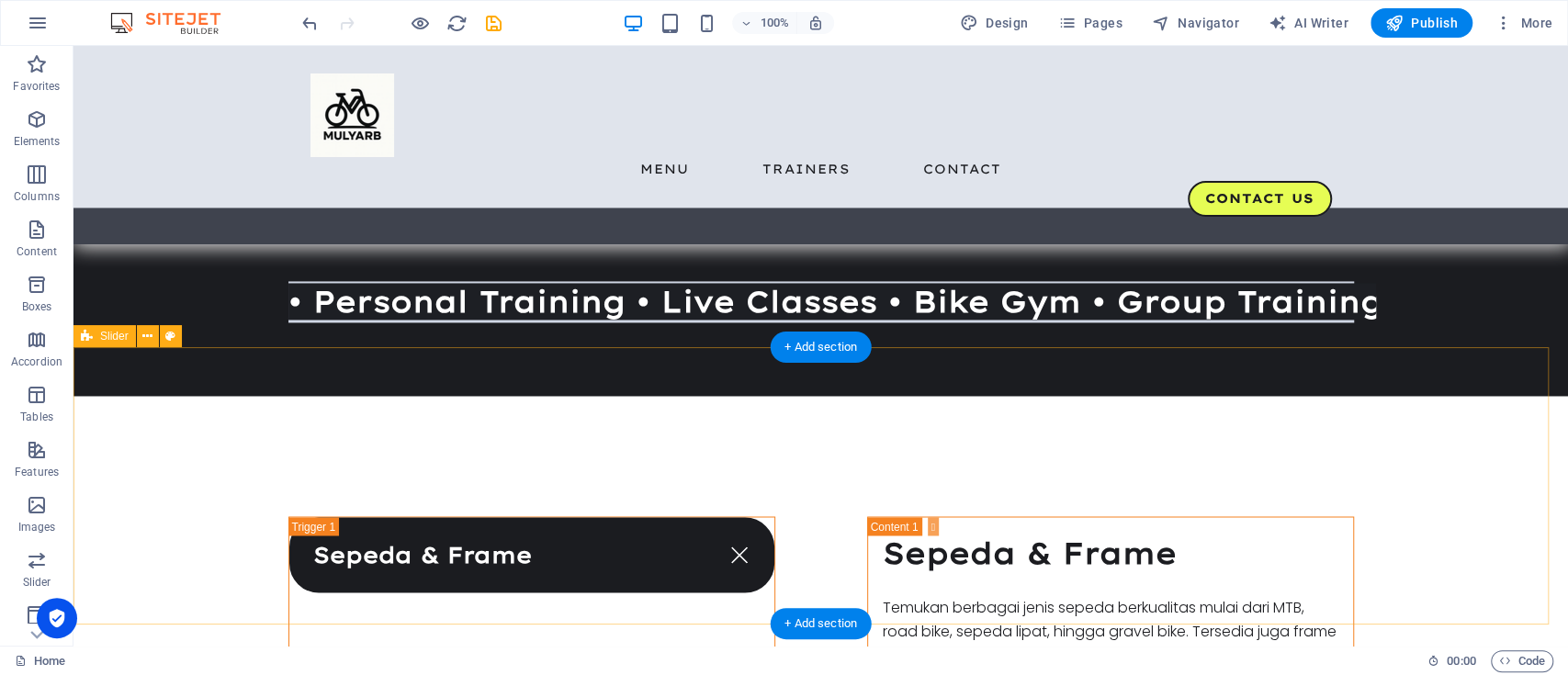 scroll, scrollTop: 1885, scrollLeft: 0, axis: vertical 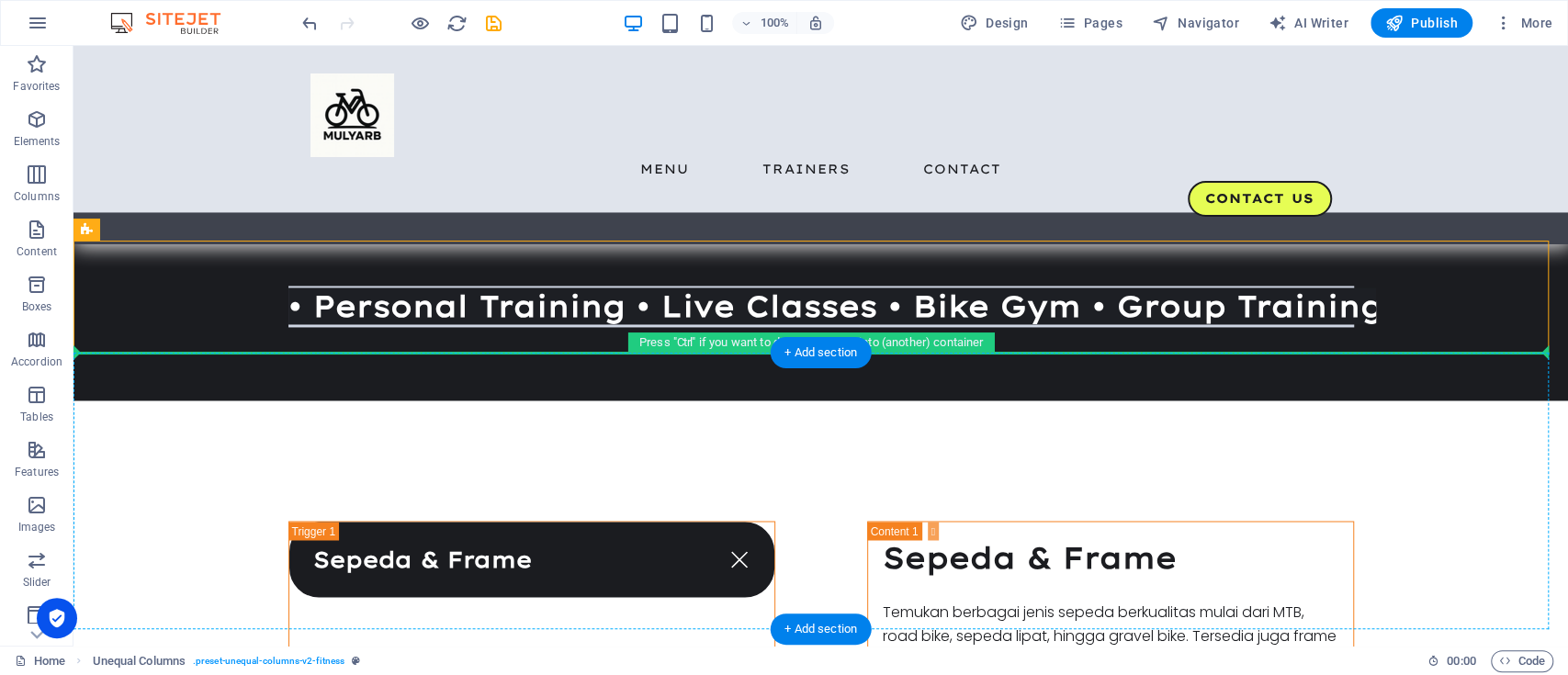 drag, startPoint x: 233, startPoint y: 270, endPoint x: 534, endPoint y: 413, distance: 333.2417 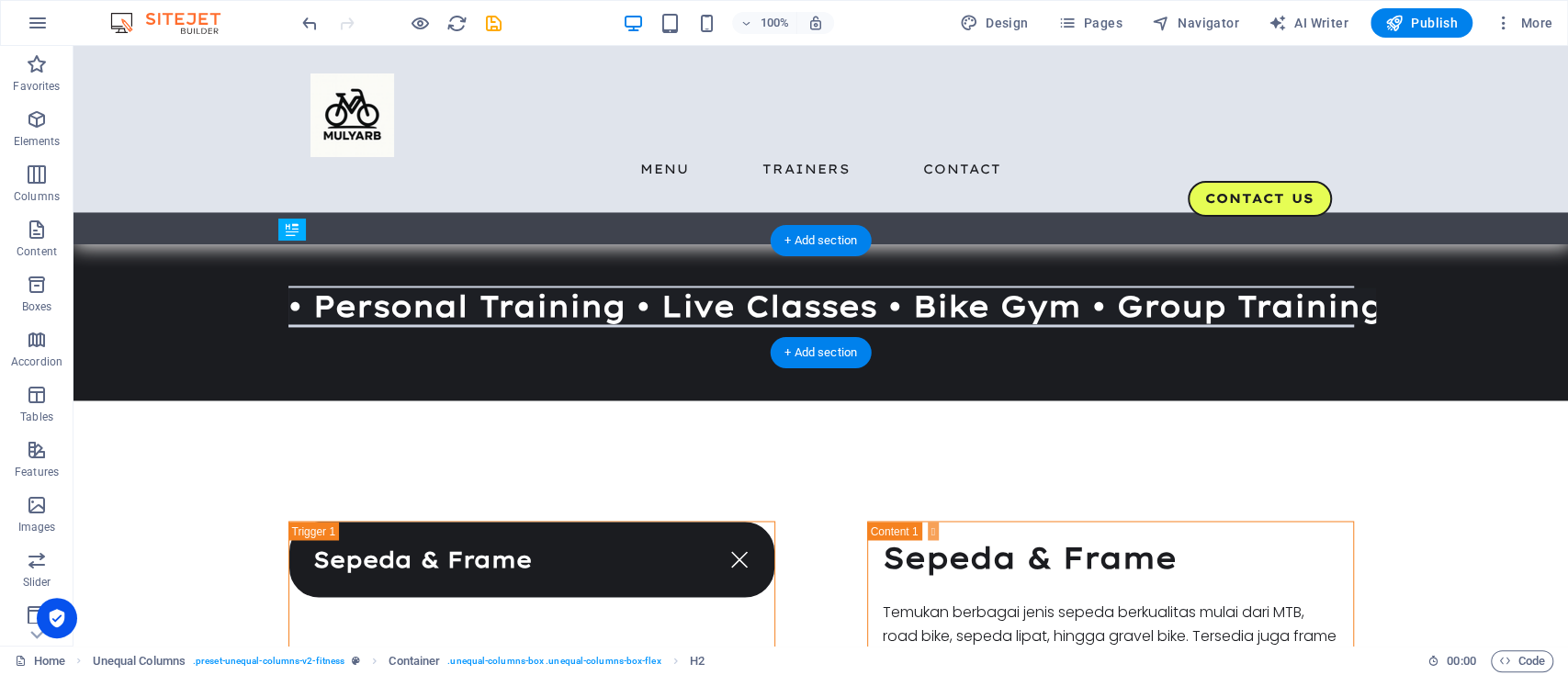 drag, startPoint x: 286, startPoint y: 257, endPoint x: 371, endPoint y: 259, distance: 85.0235 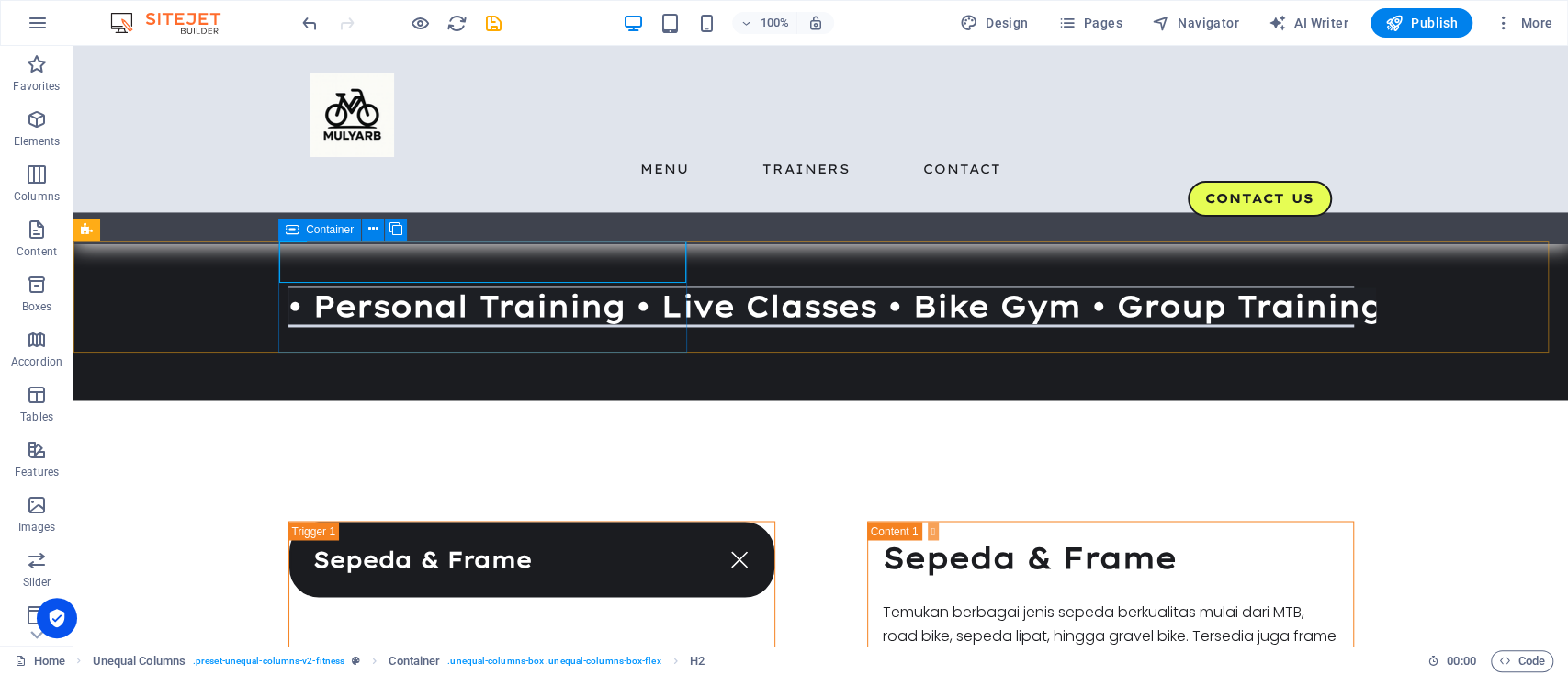 click on "Container" at bounding box center [330, 230] 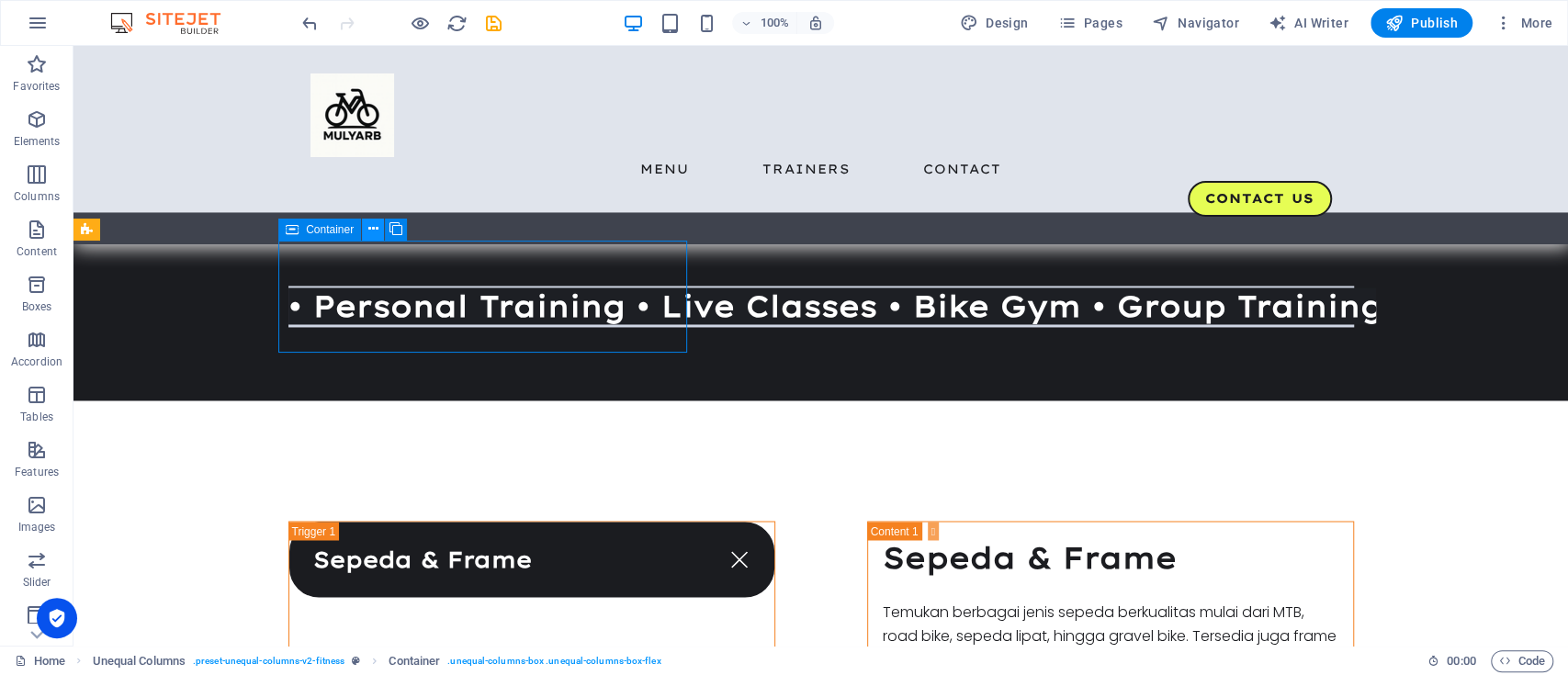 click at bounding box center [373, 229] 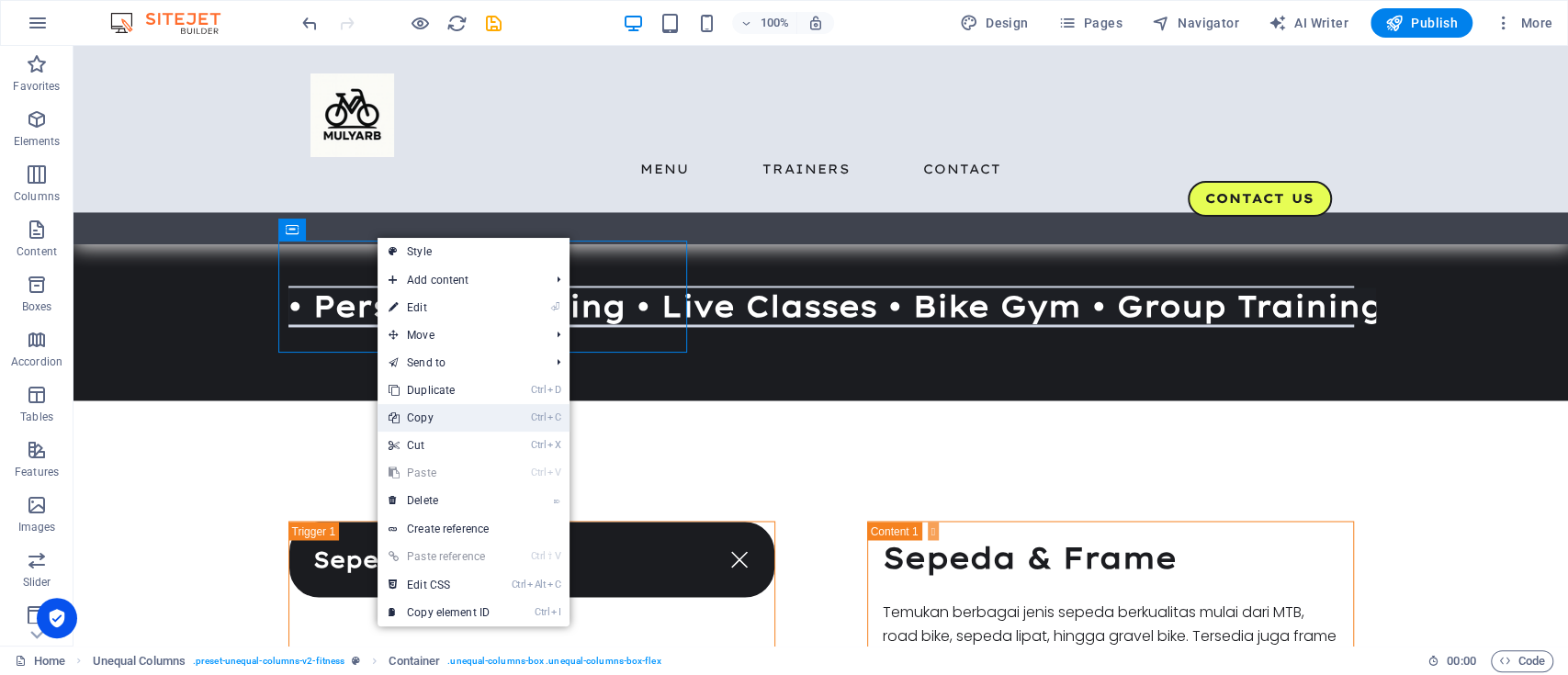click on "Ctrl C  Copy" at bounding box center (439, 418) 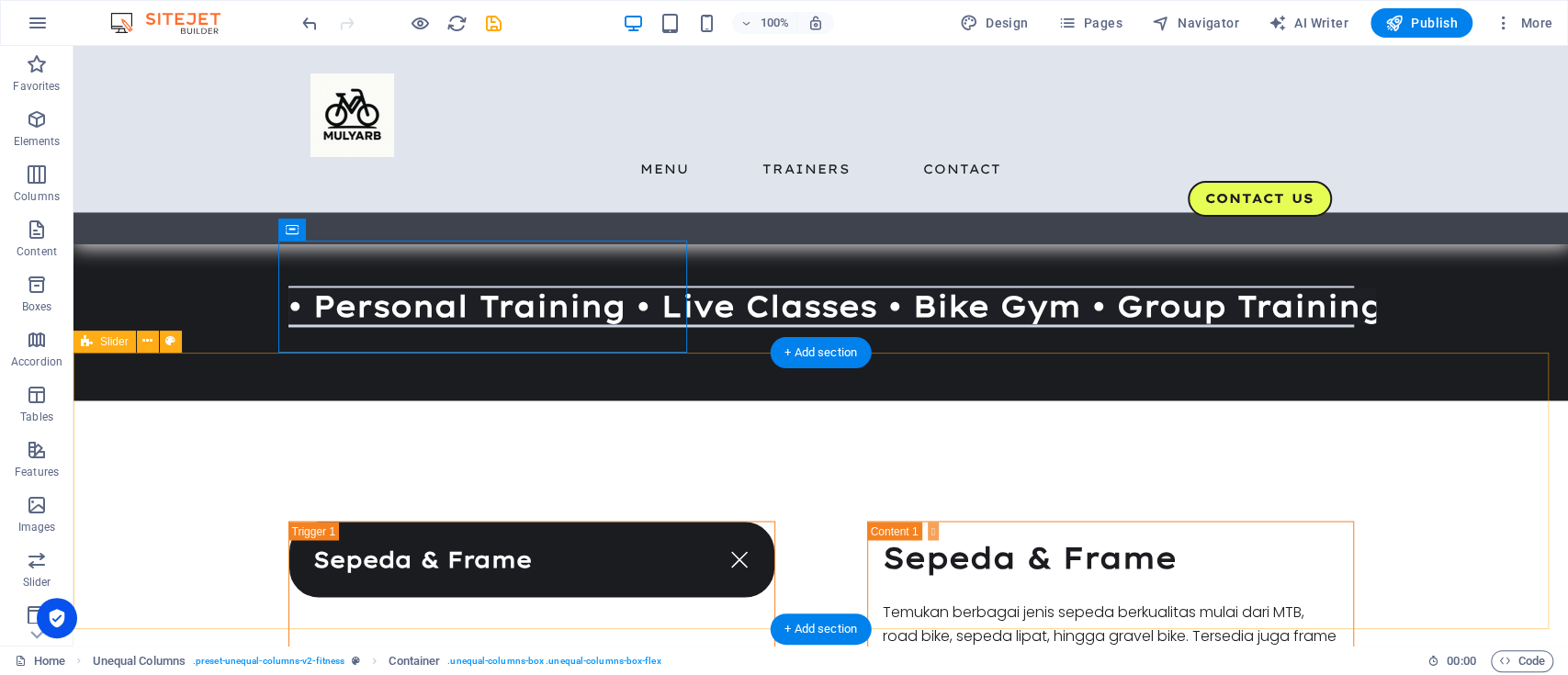 click on "Paste clipboard" at bounding box center [870, 1938] 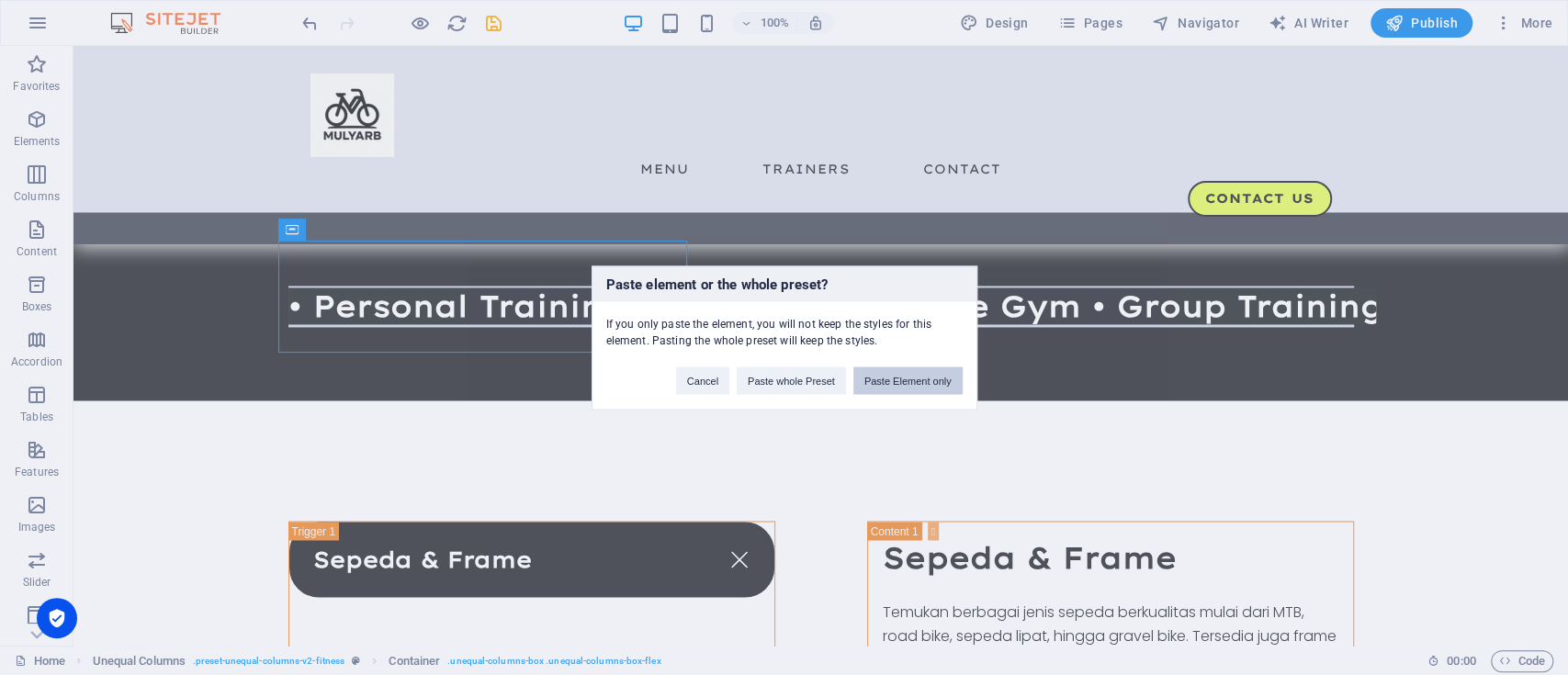 click on "Paste Element only" at bounding box center [908, 380] 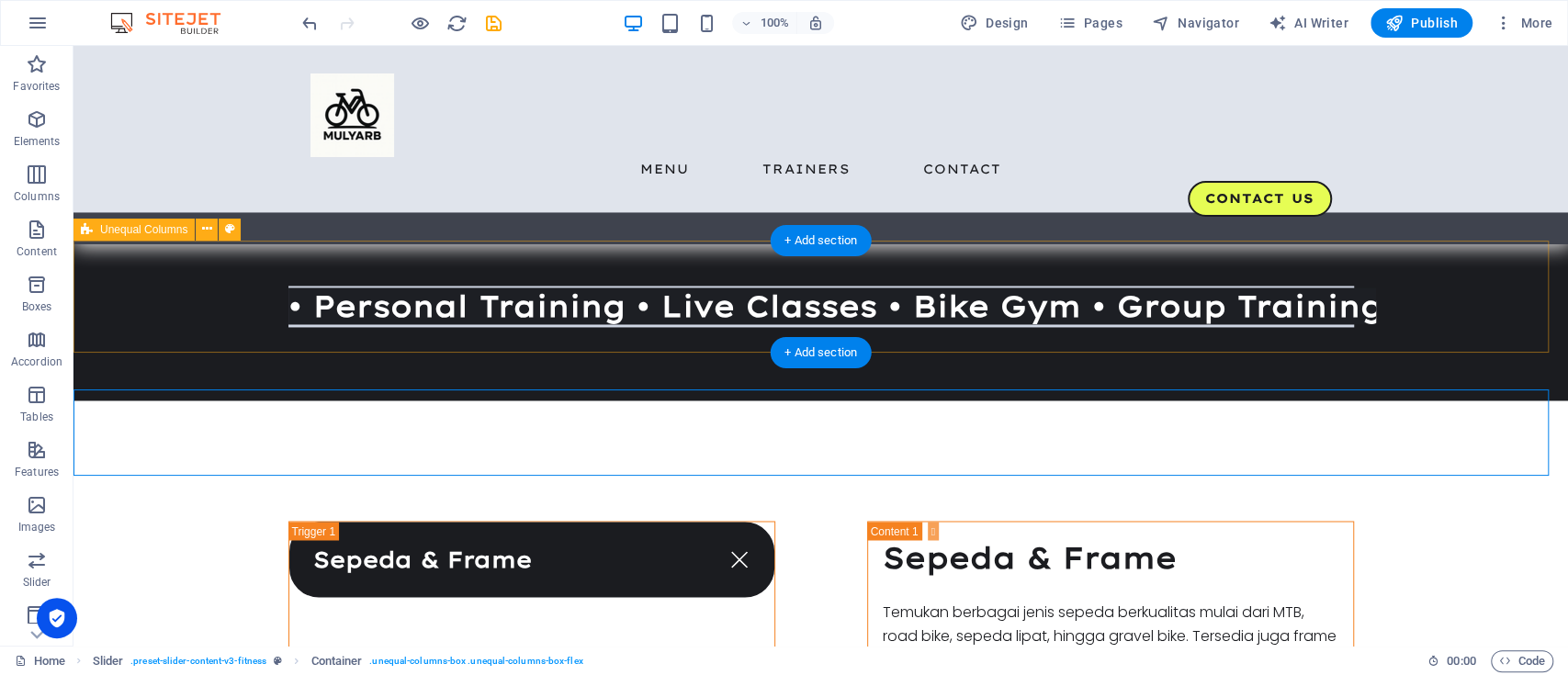 click on "Contoh Produk Kami menawarkan beberapa produk yang kami jual dibawah ini" at bounding box center (820, 1764) 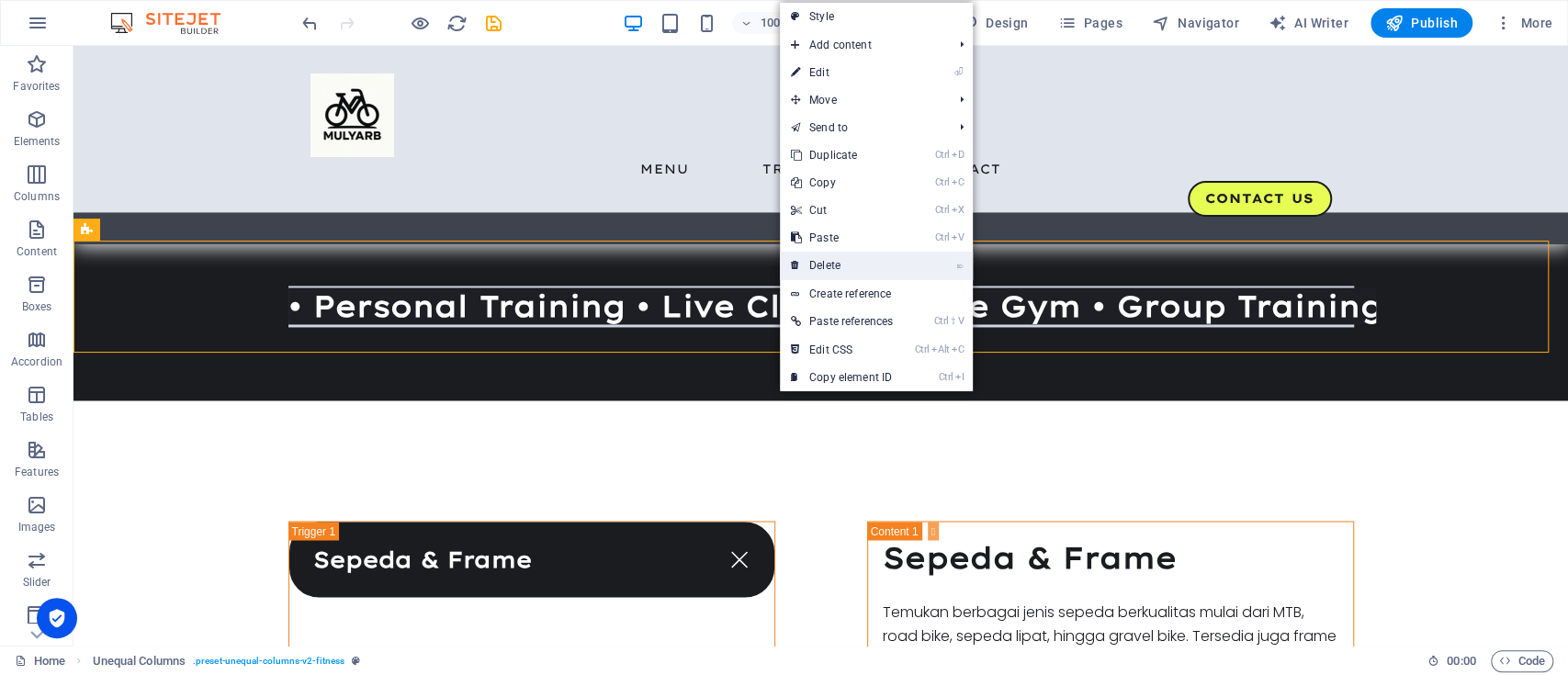 click on "⌦  Delete" at bounding box center (841, 265) 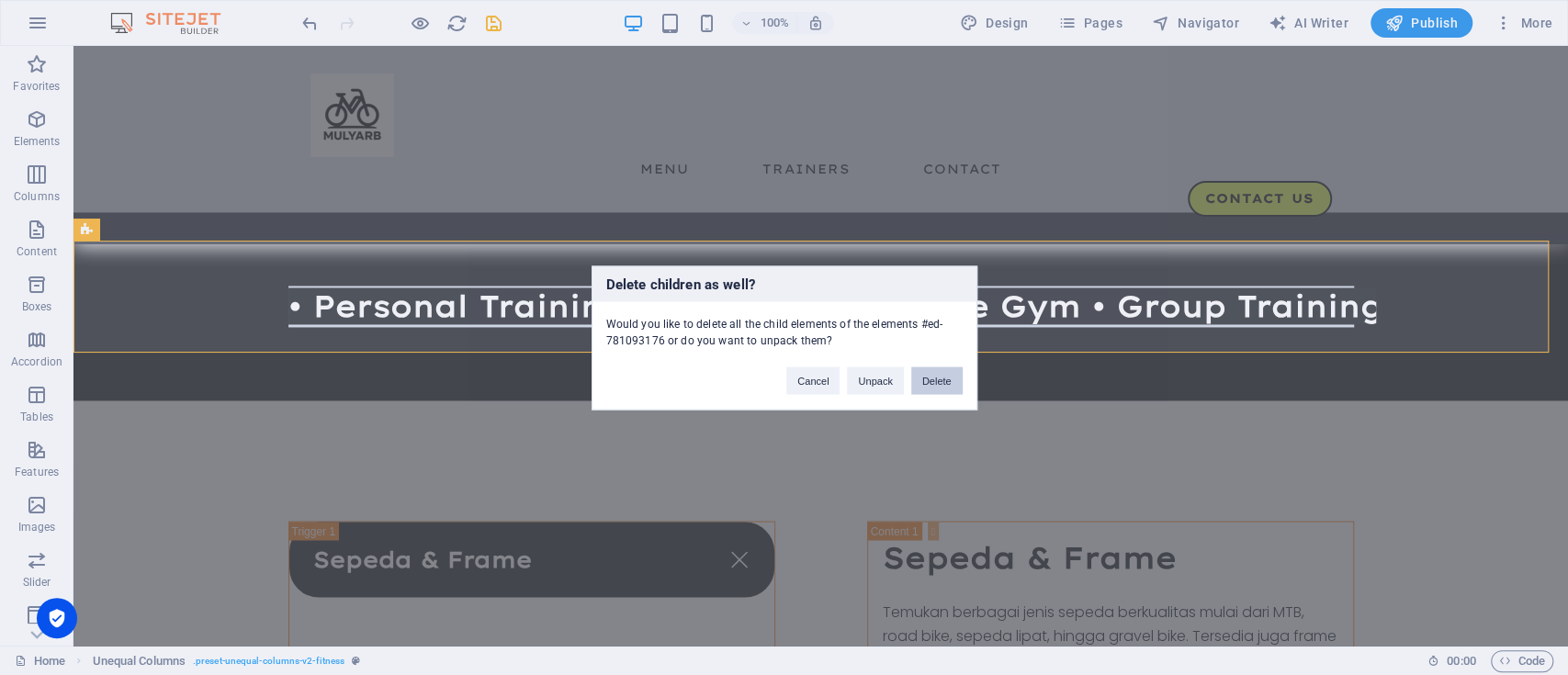 click on "Delete" at bounding box center (937, 380) 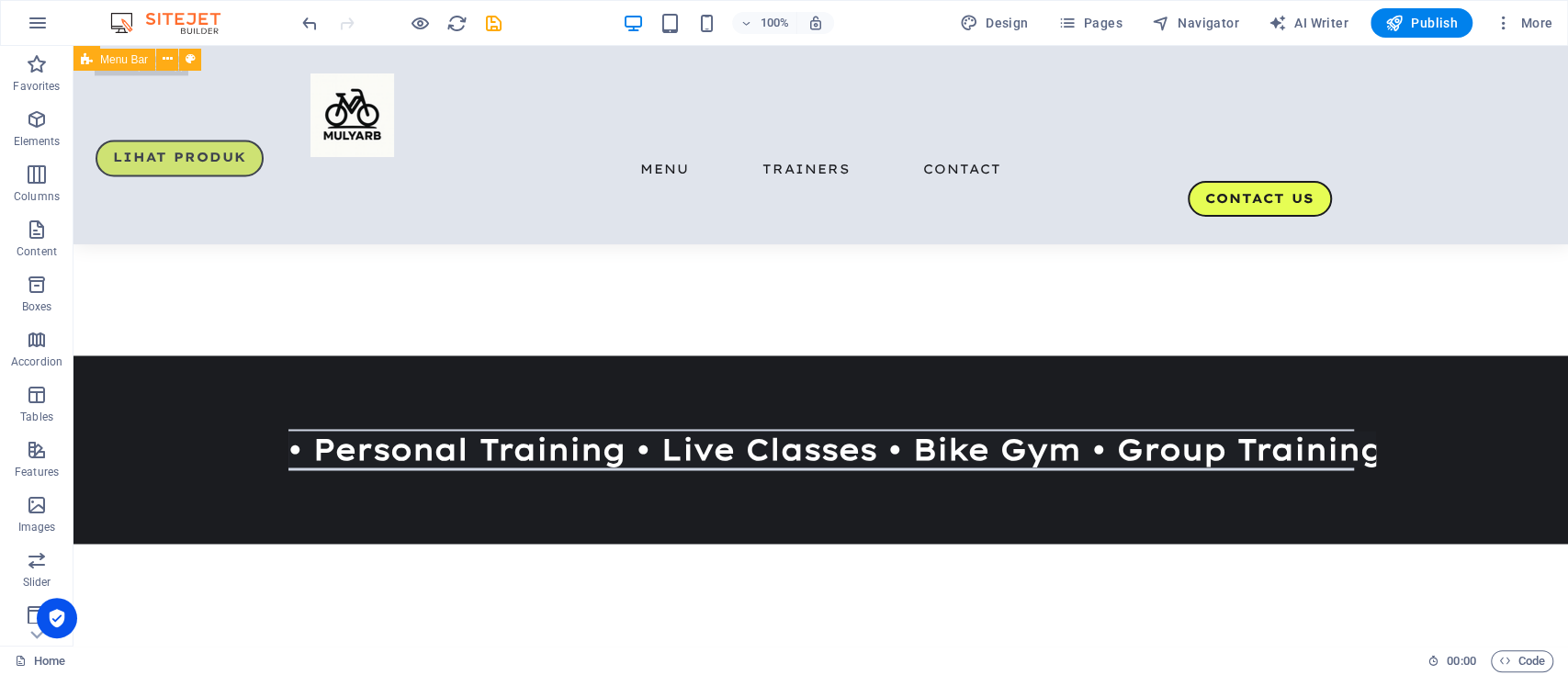scroll, scrollTop: 1875, scrollLeft: 0, axis: vertical 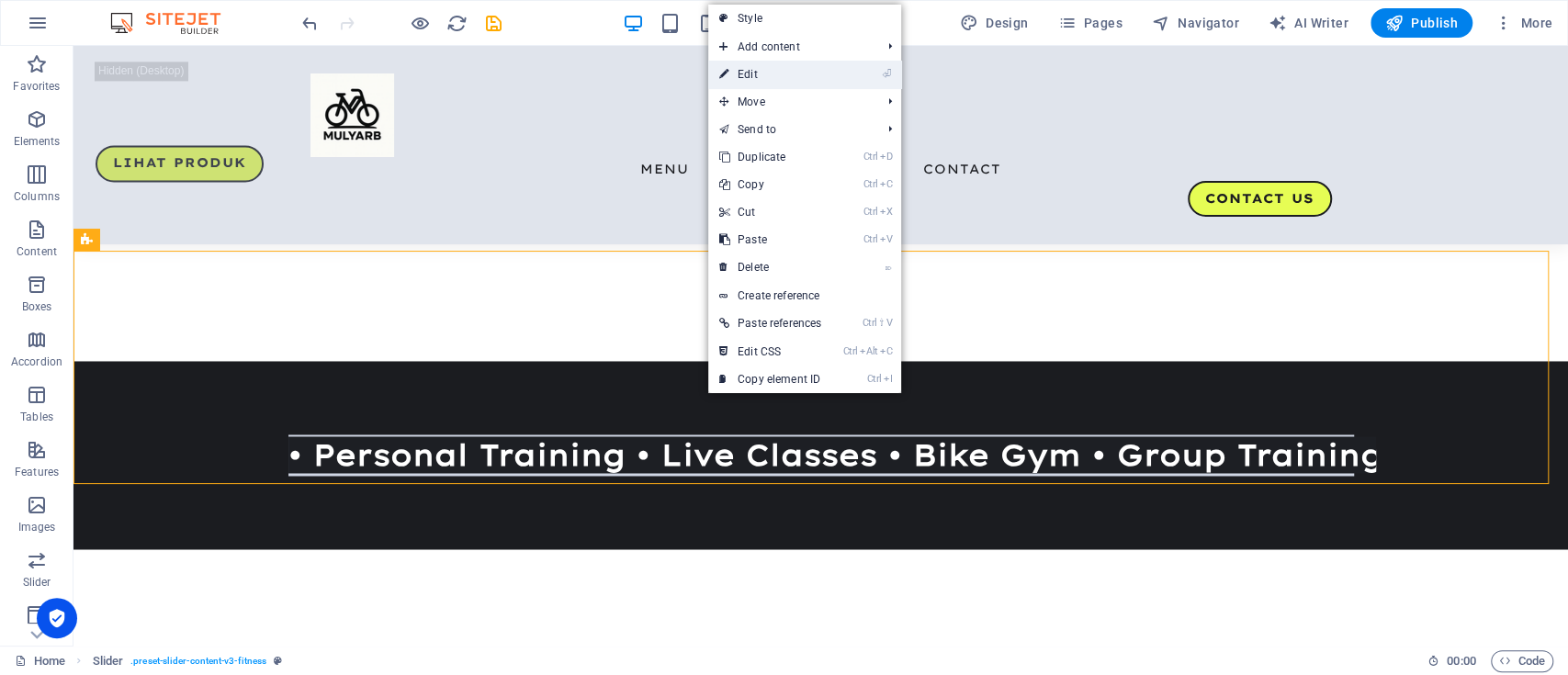 click on "⏎  Edit" at bounding box center [770, 74] 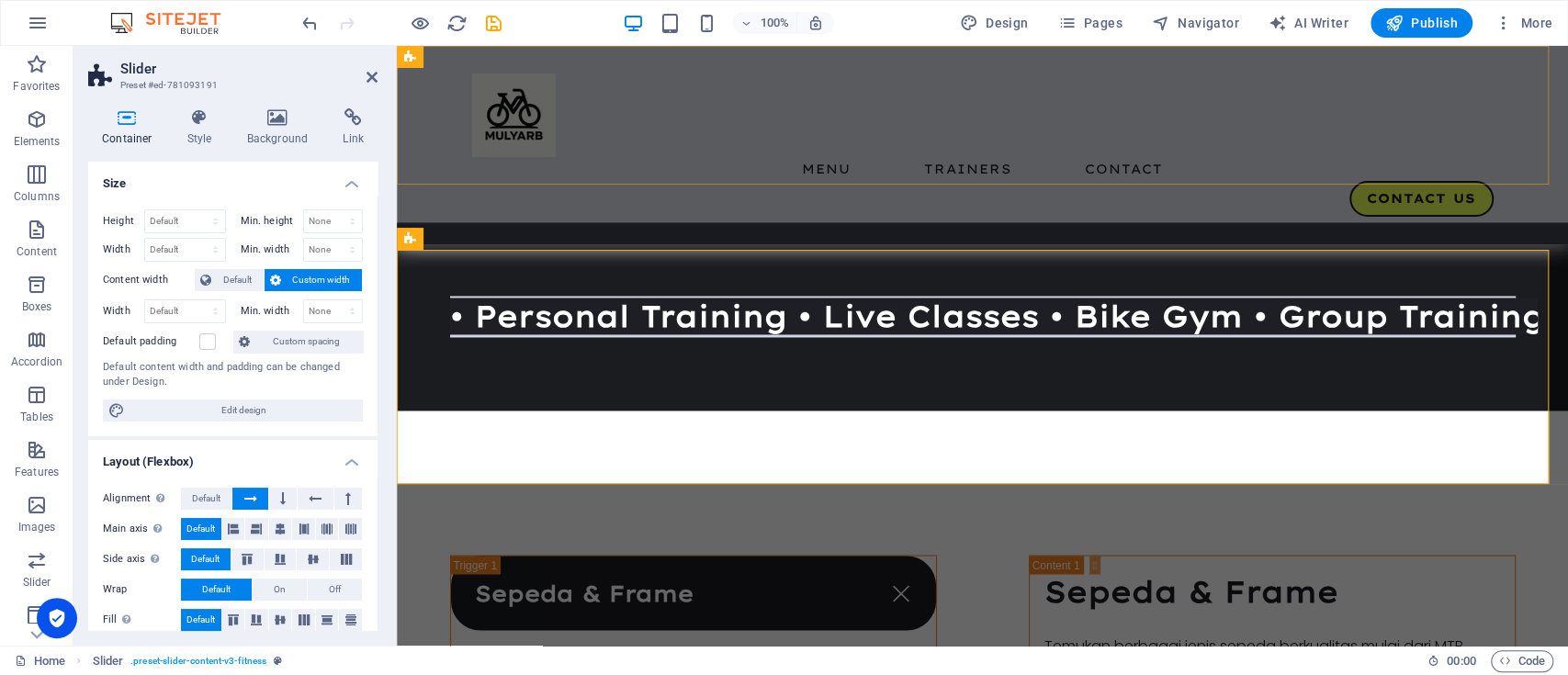 scroll, scrollTop: 1899, scrollLeft: 0, axis: vertical 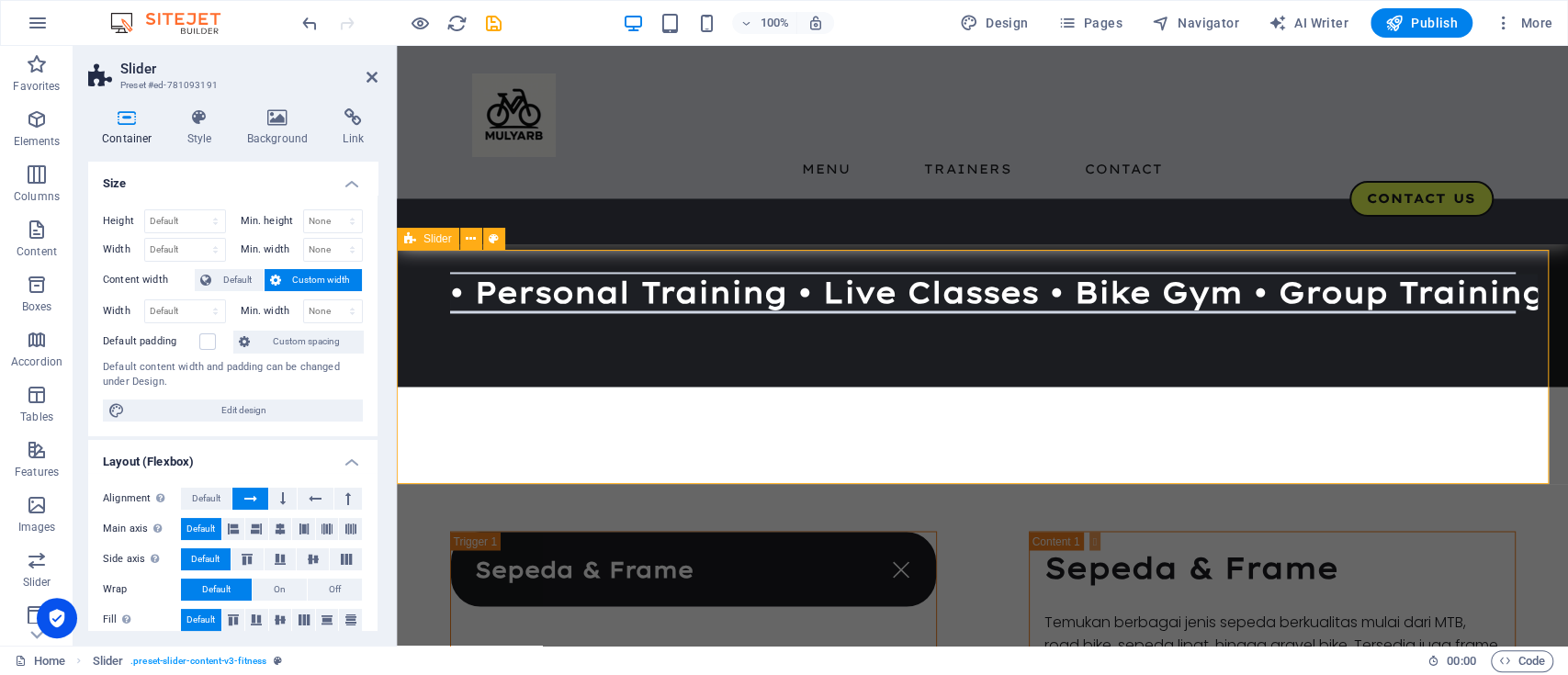 click on "Contoh Produk Kami menawarkan beberapa produk yang kami jual dibawah ini" at bounding box center (982, 1846) 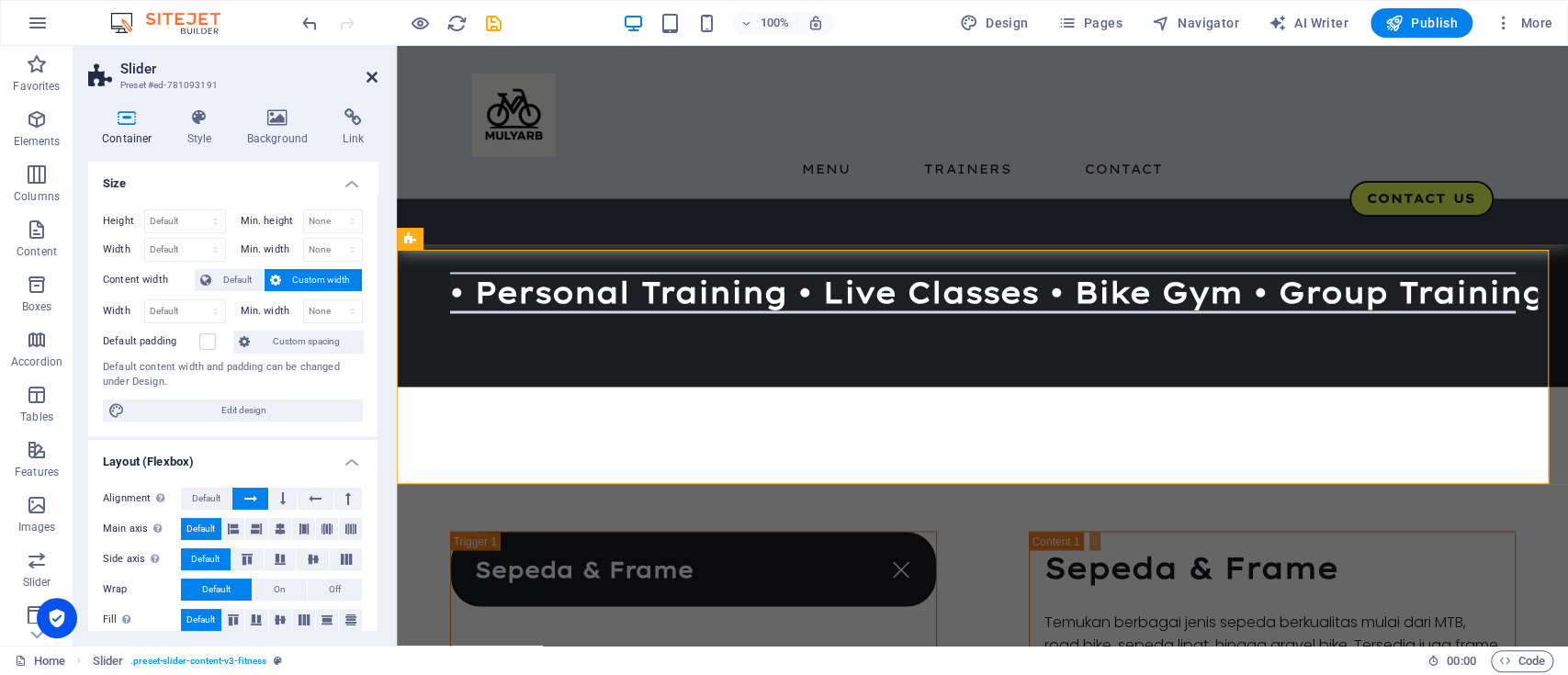 click at bounding box center [372, 77] 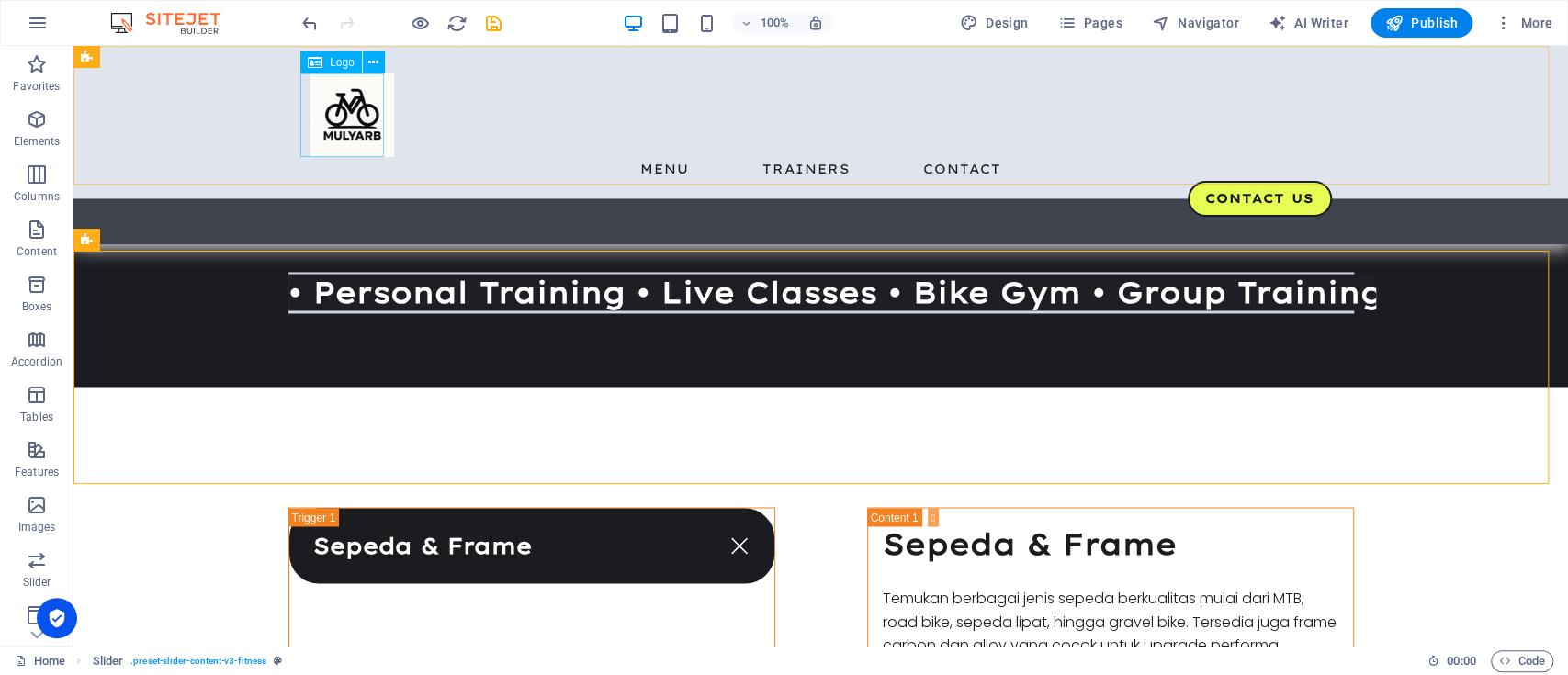scroll, scrollTop: 1875, scrollLeft: 0, axis: vertical 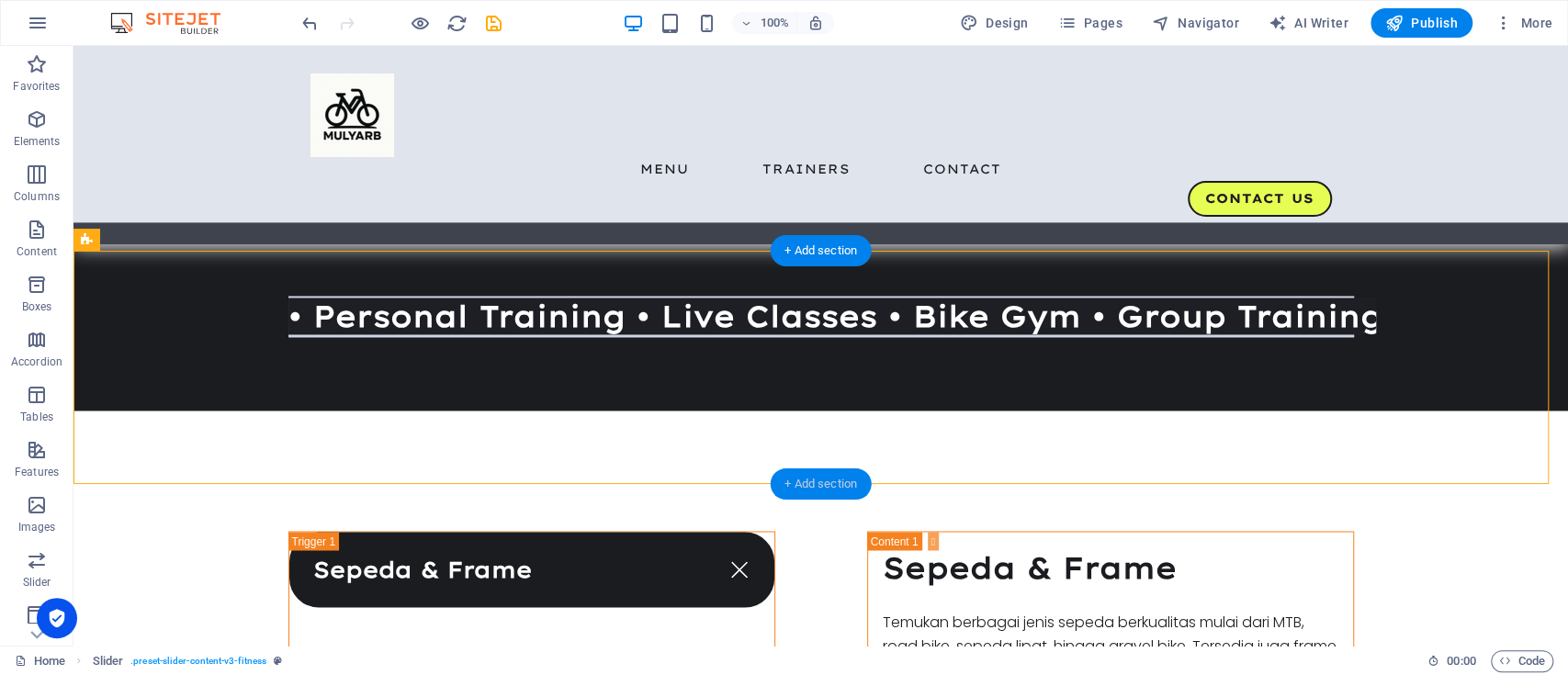 click on "+ Add section" at bounding box center (820, 484) 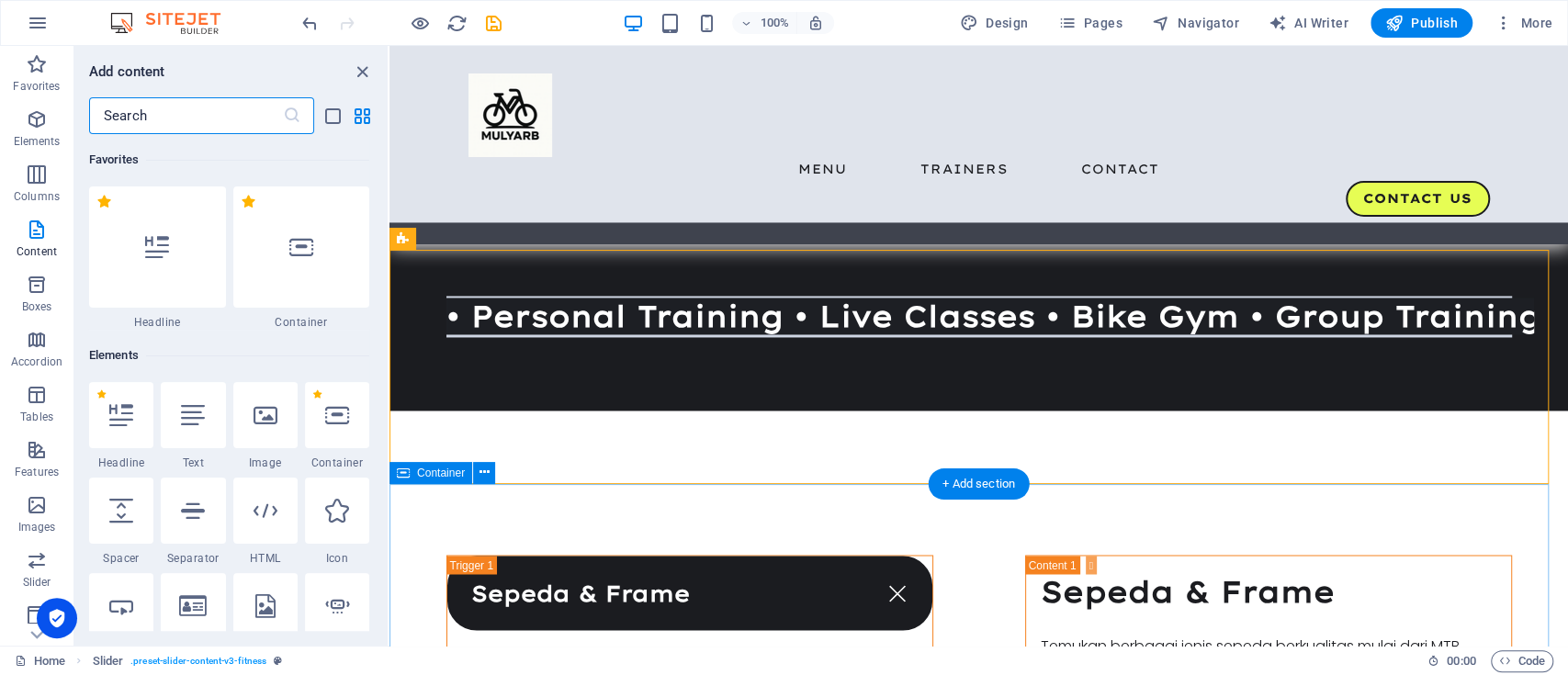 scroll, scrollTop: 1899, scrollLeft: 0, axis: vertical 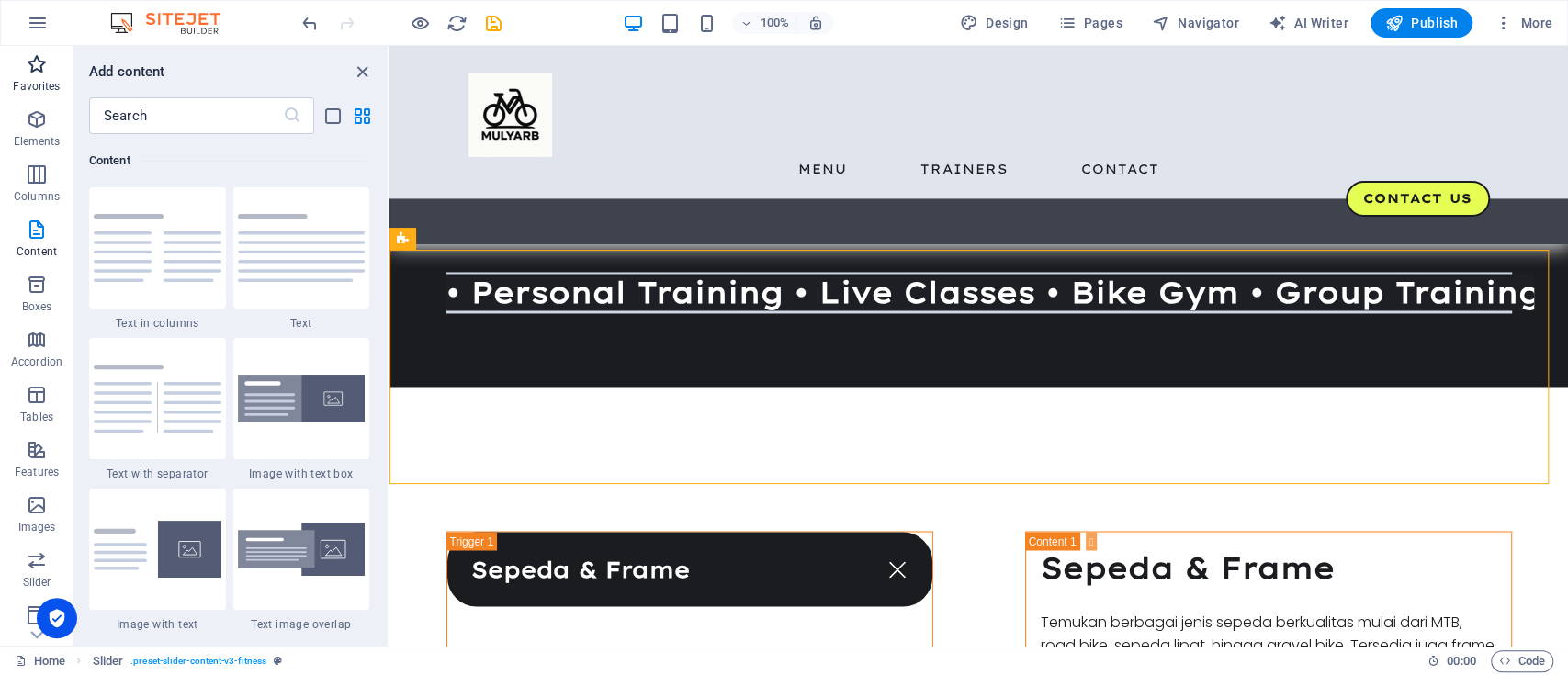 click at bounding box center [37, 64] 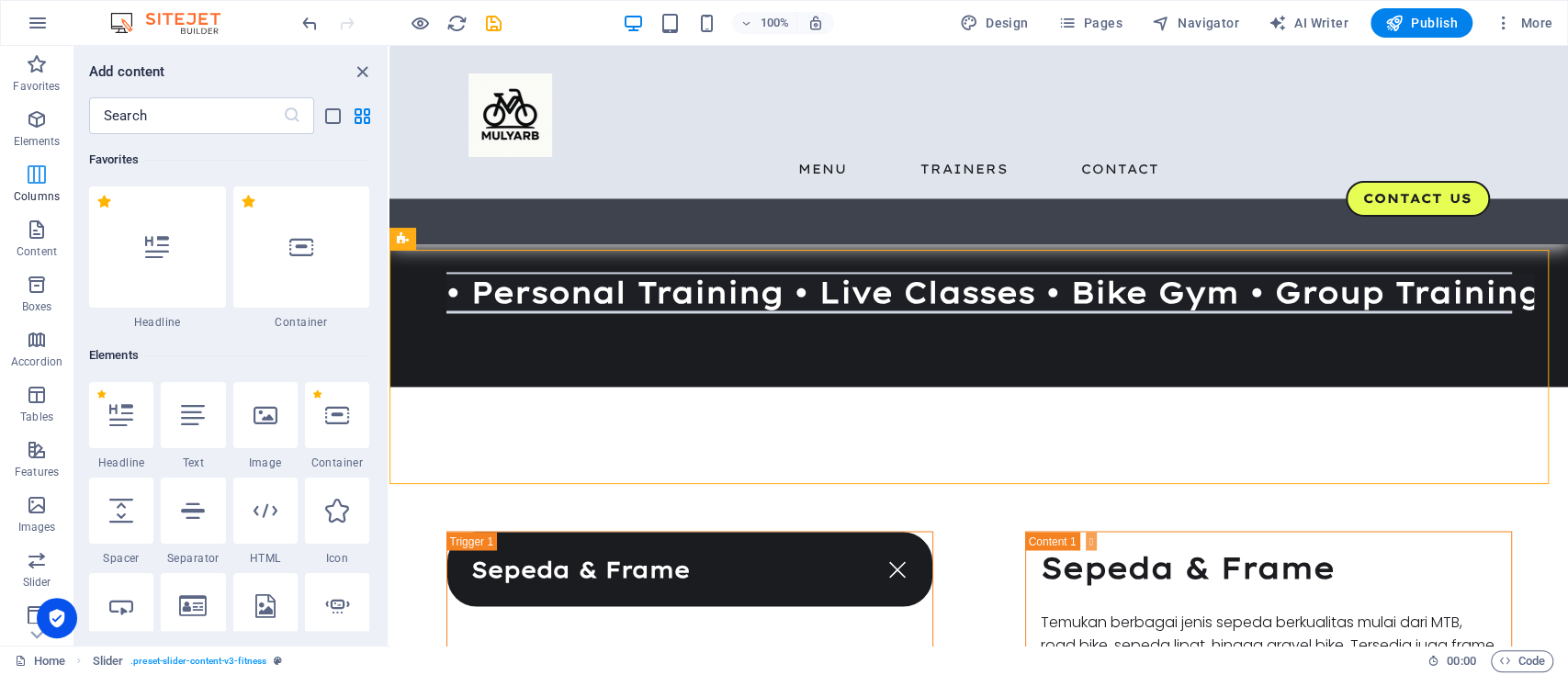 scroll, scrollTop: 0, scrollLeft: 0, axis: both 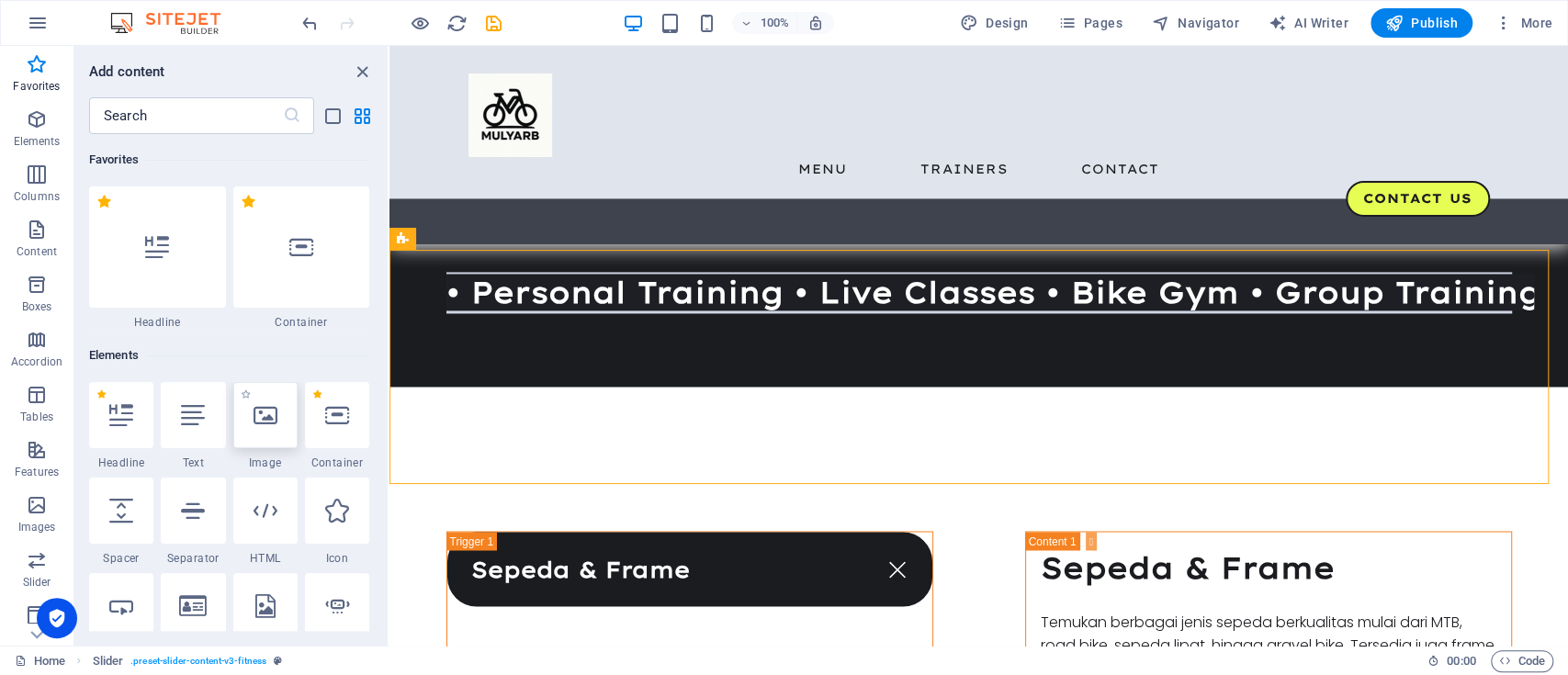 click at bounding box center [265, 415] 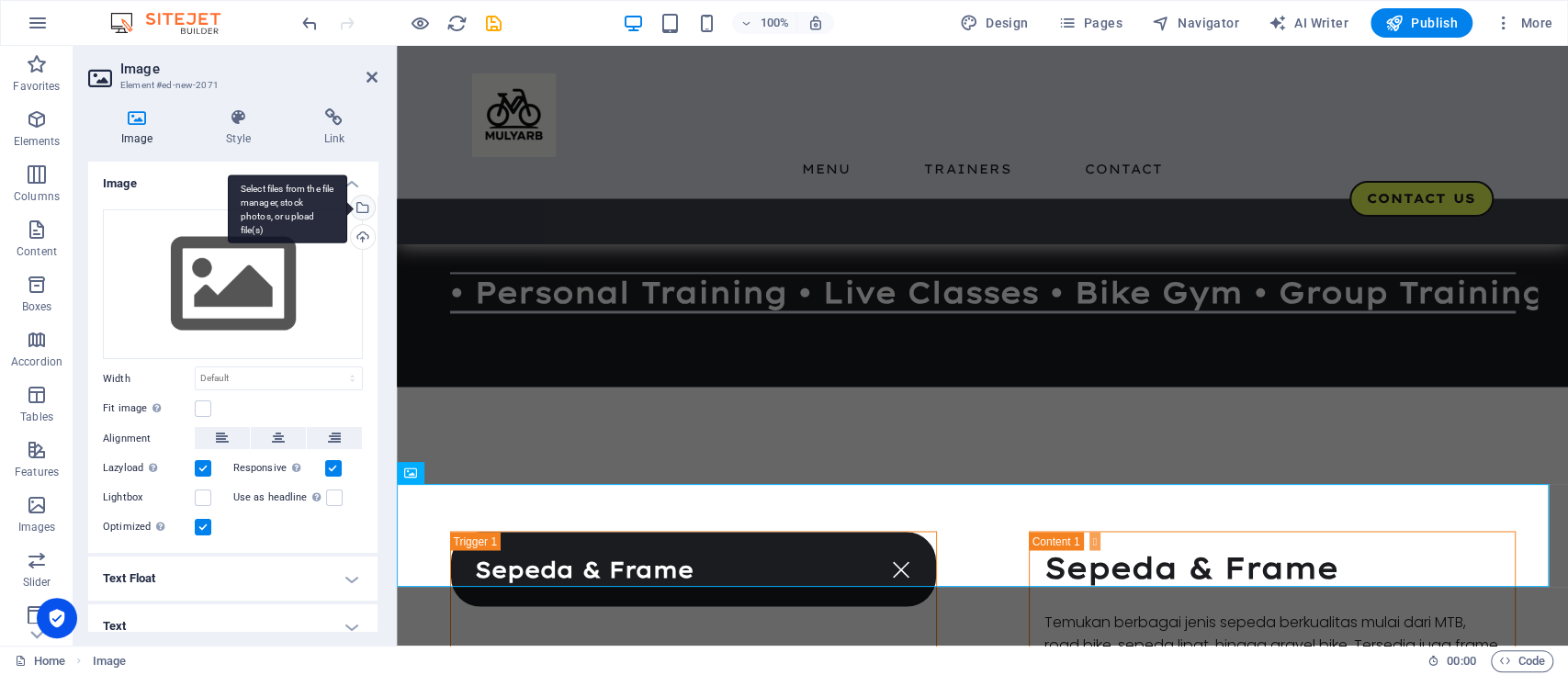 click on "Select files from the file manager, stock photos, or upload file(s)" at bounding box center (361, 209) 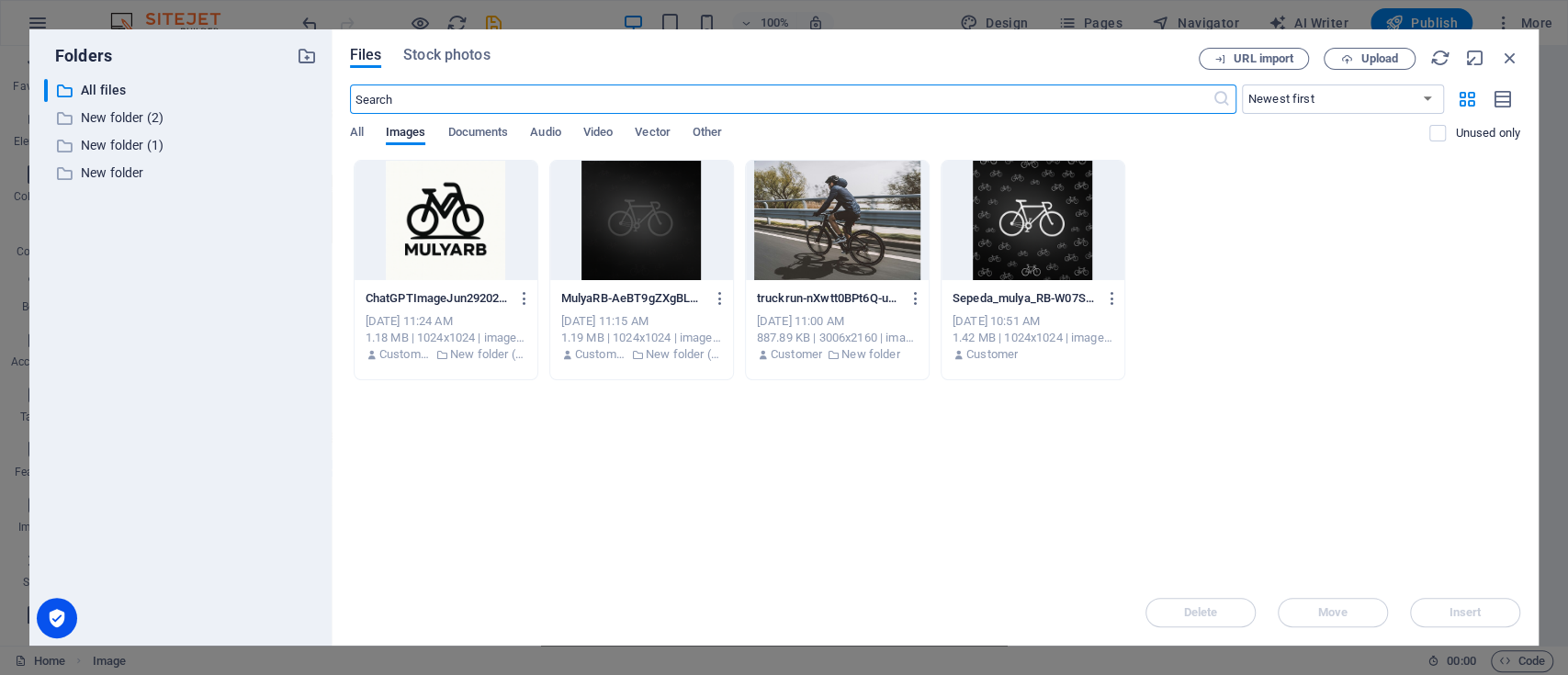 scroll, scrollTop: 1993, scrollLeft: 0, axis: vertical 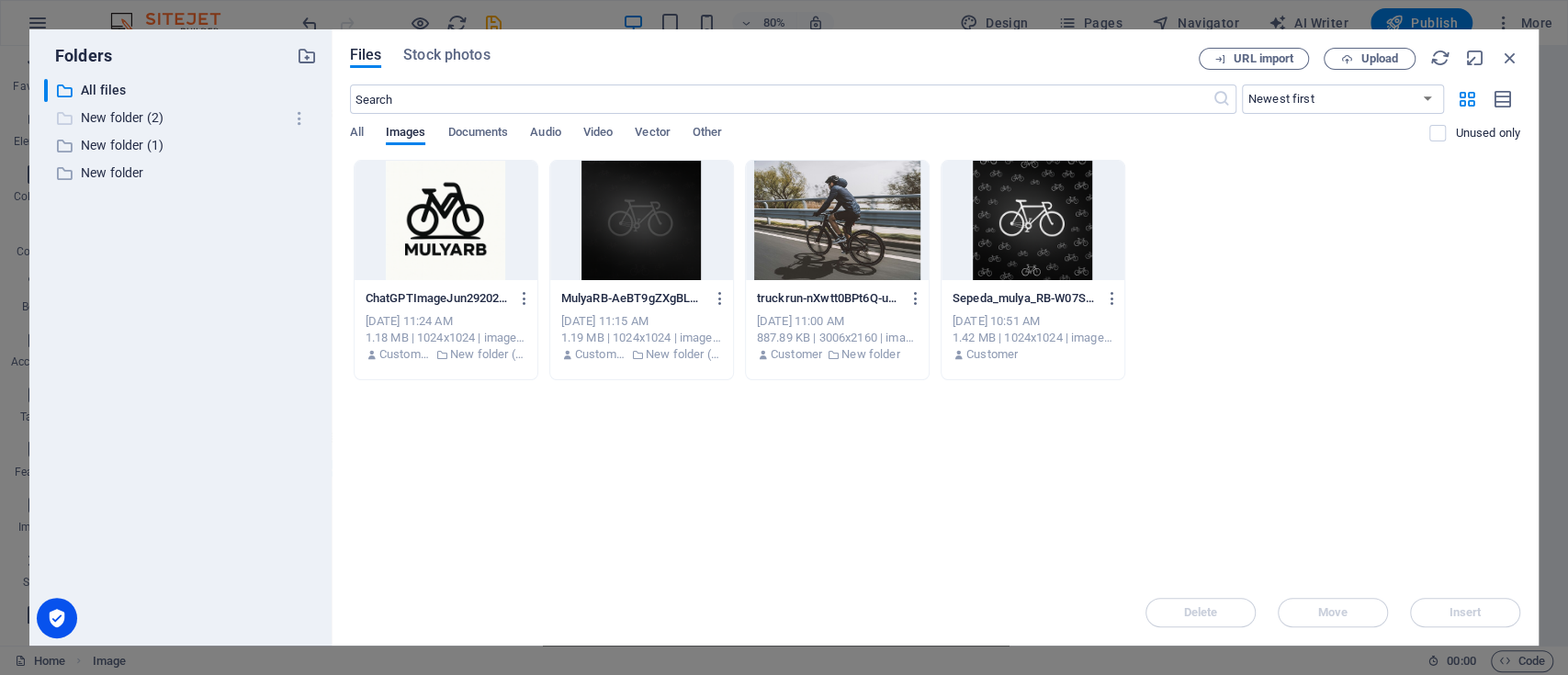 click on "New folder (2)" at bounding box center [182, 118] 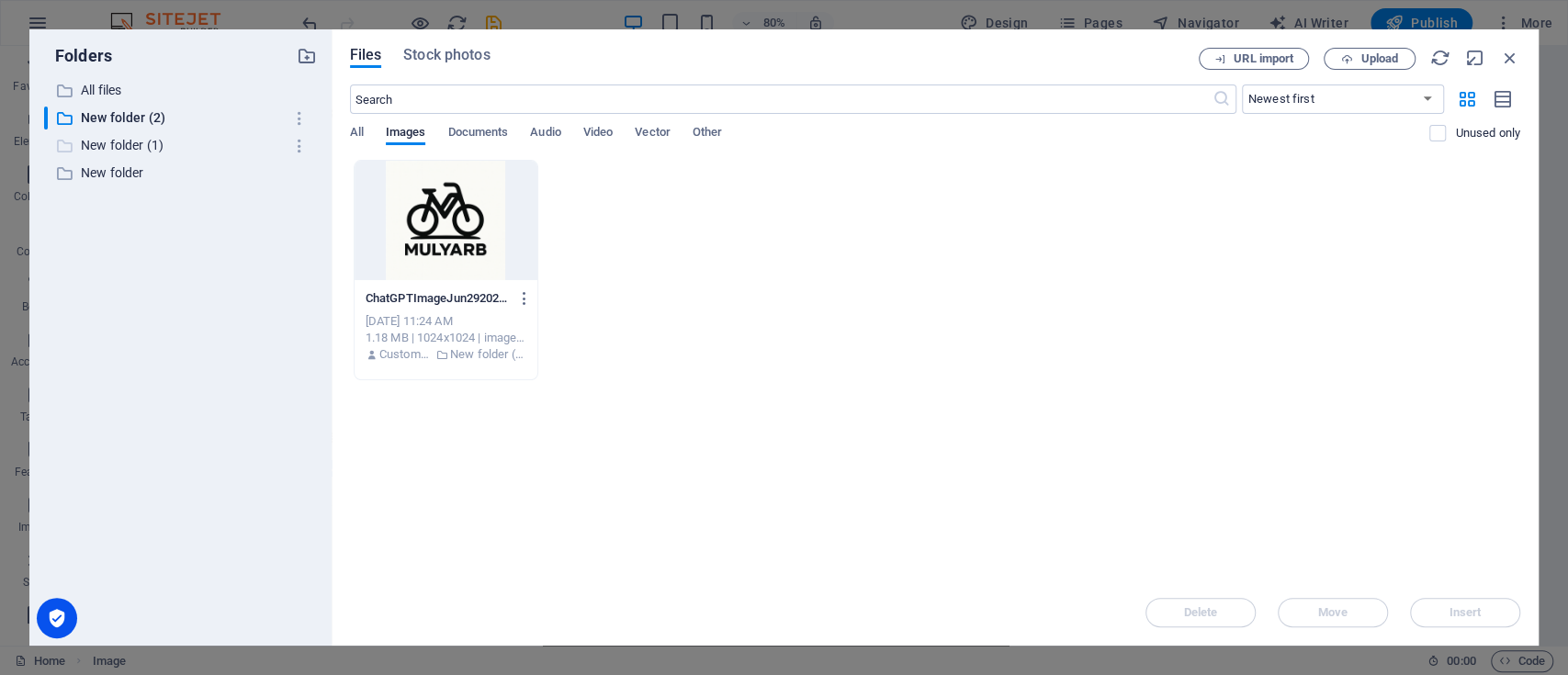 click on "New folder (1)" at bounding box center (182, 145) 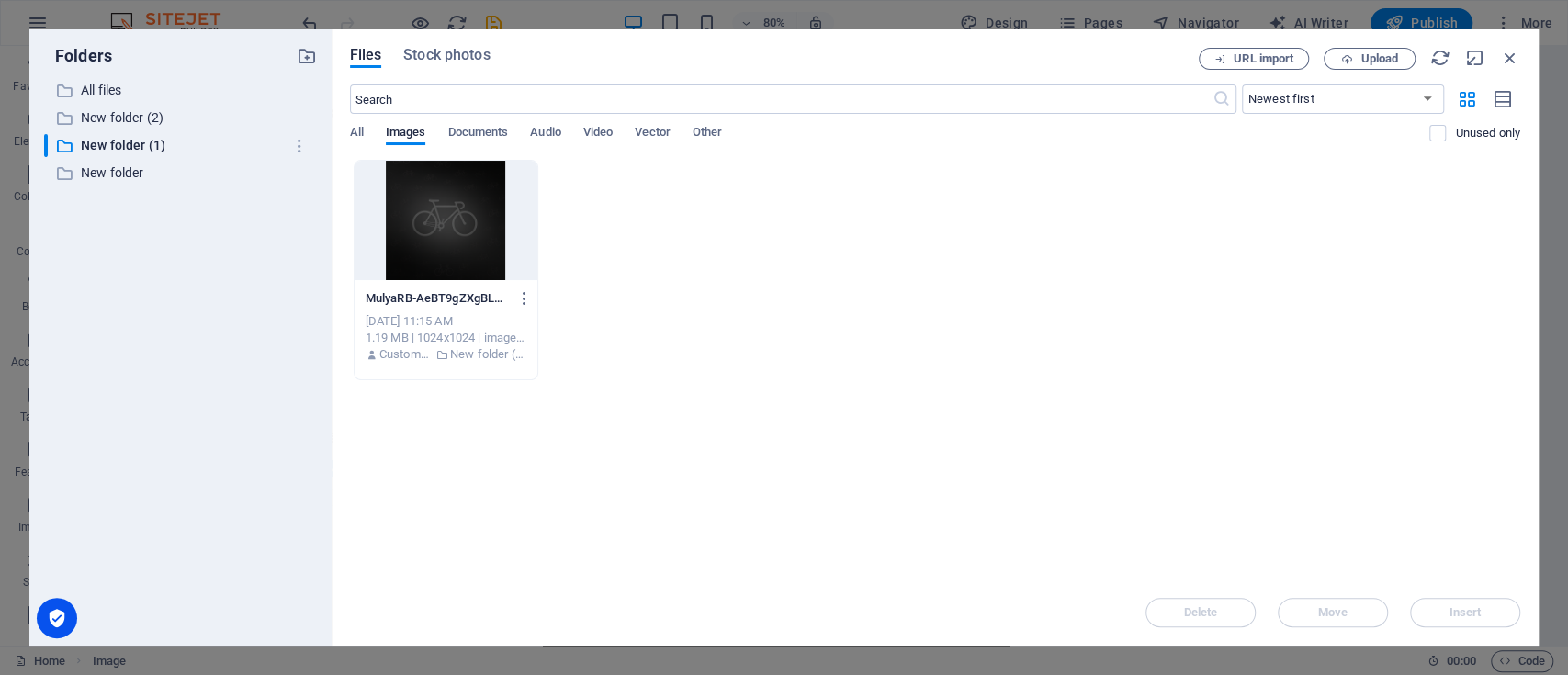 click on "Folders ​ All files All files ​ New folder (2) New folder (2) ​ New folder (1) New folder (1) ​ New folder New folder" at bounding box center [180, 337] 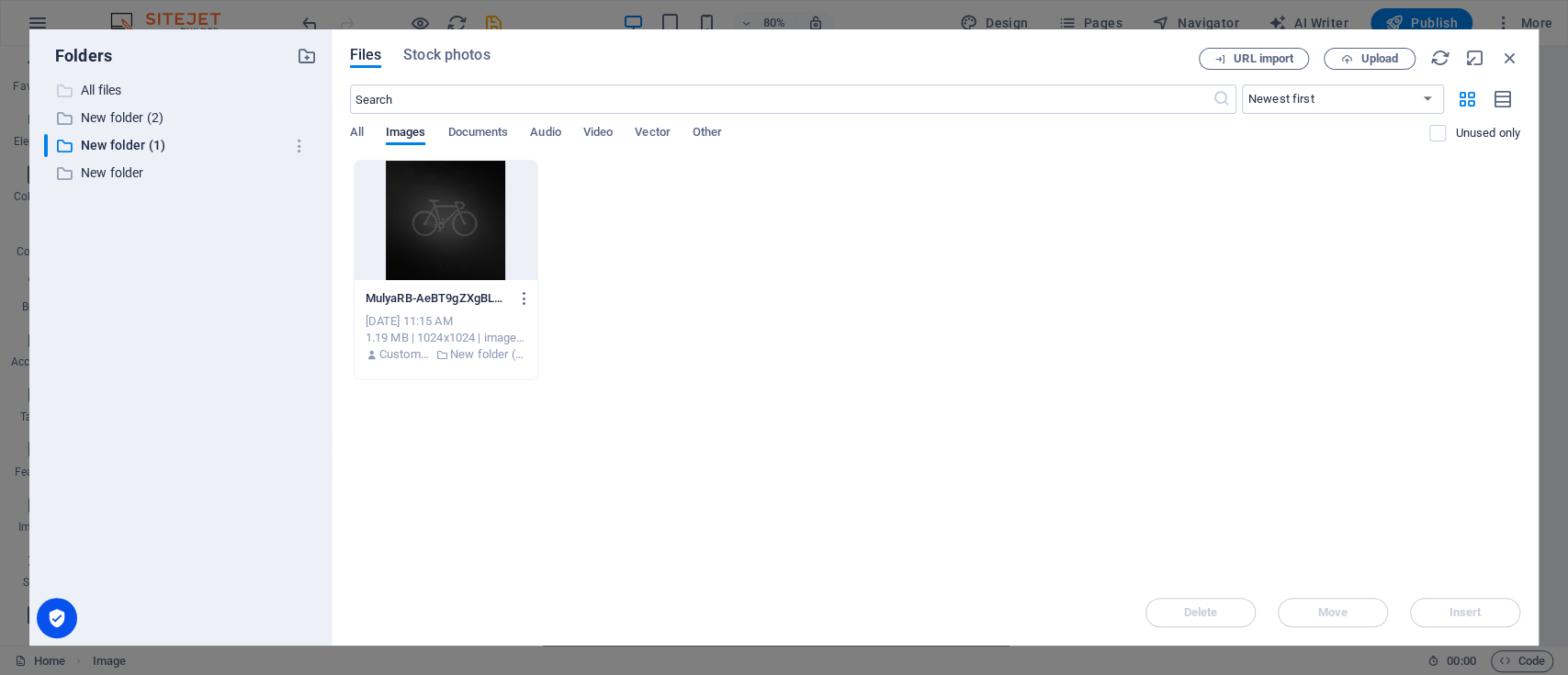 click on "All files" at bounding box center (182, 90) 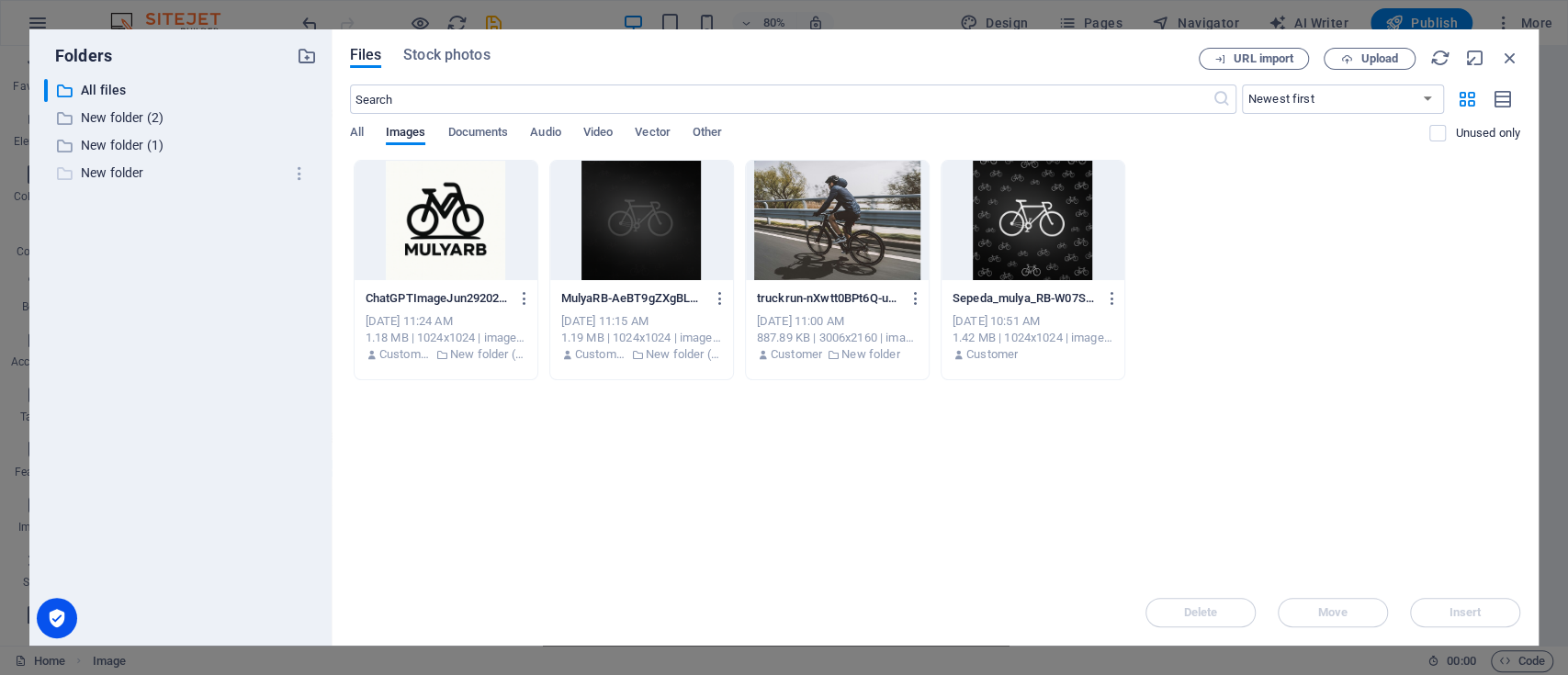 click on "New folder" at bounding box center [182, 173] 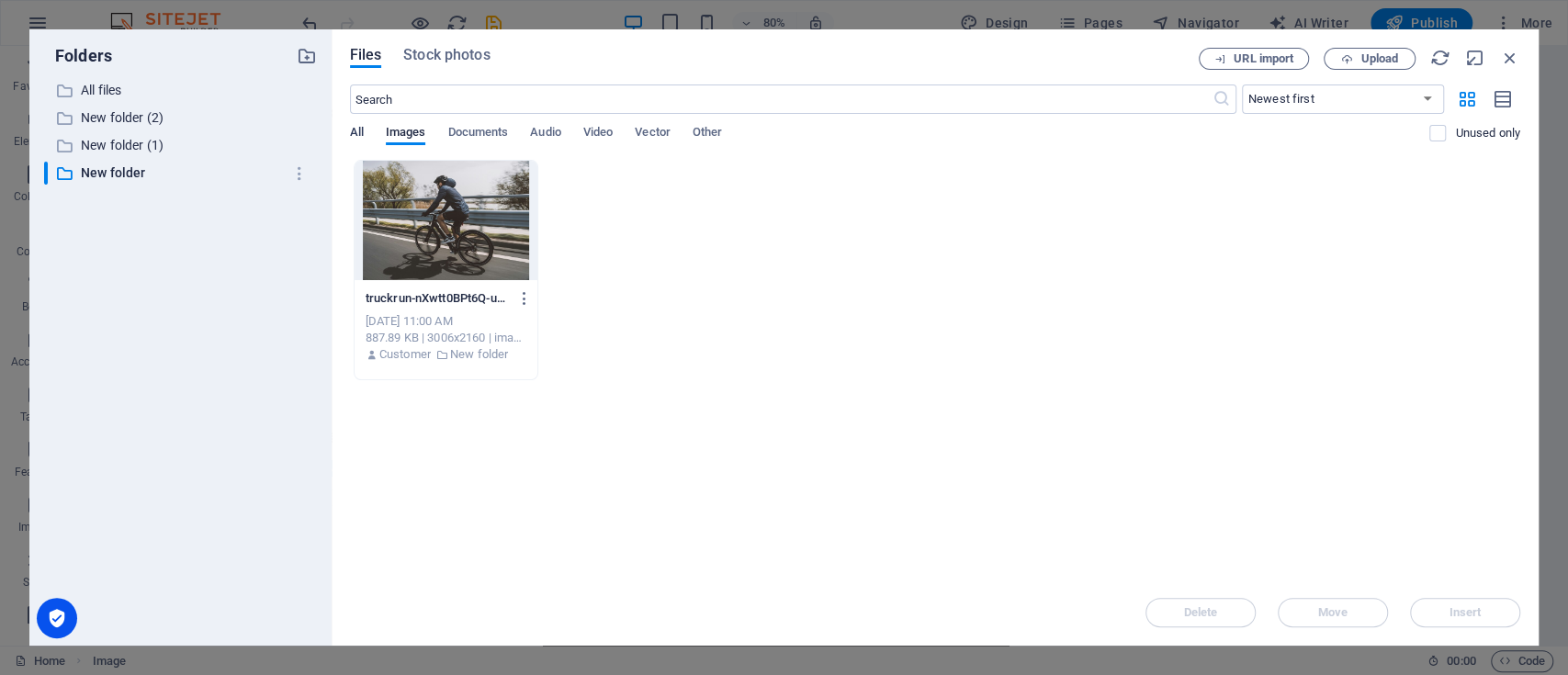 click on "All" at bounding box center (356, 134) 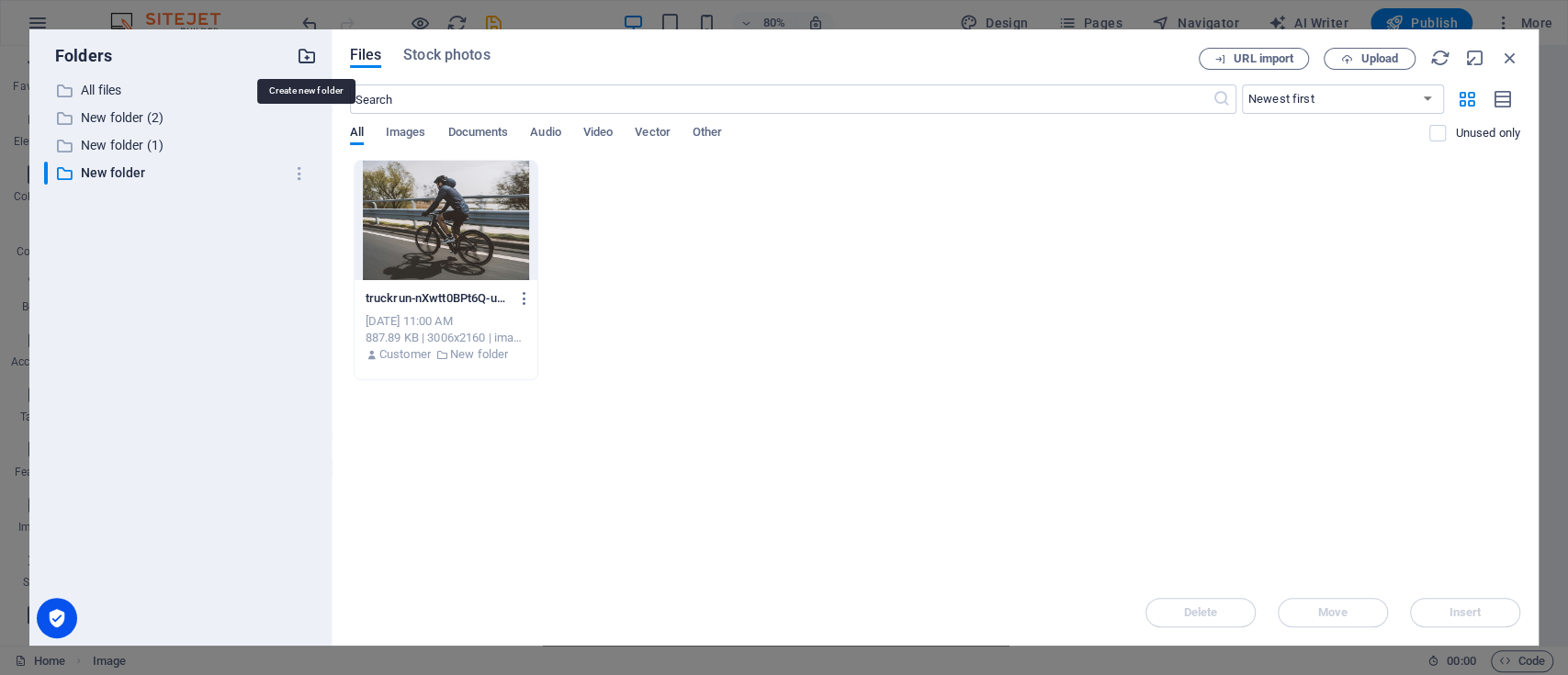 click at bounding box center (307, 56) 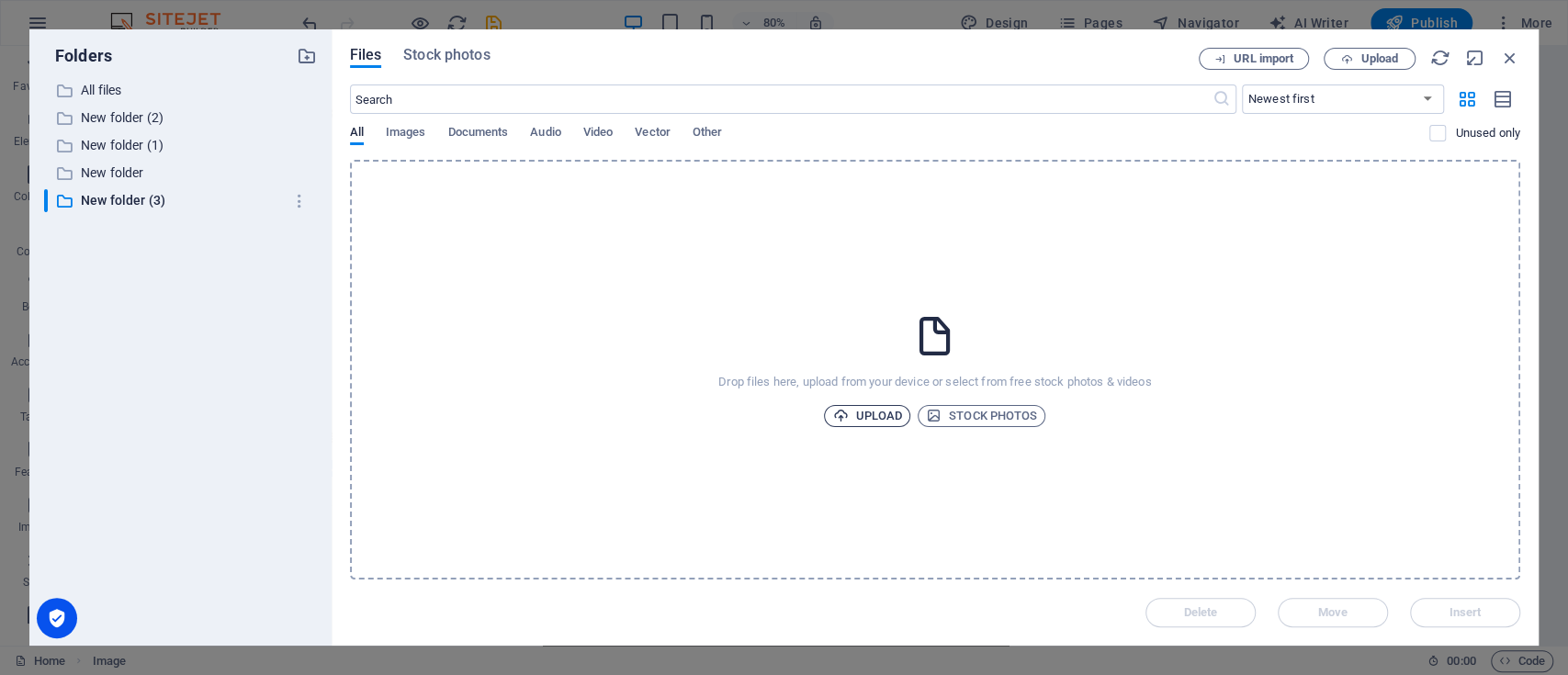 click on "Upload" at bounding box center (867, 416) 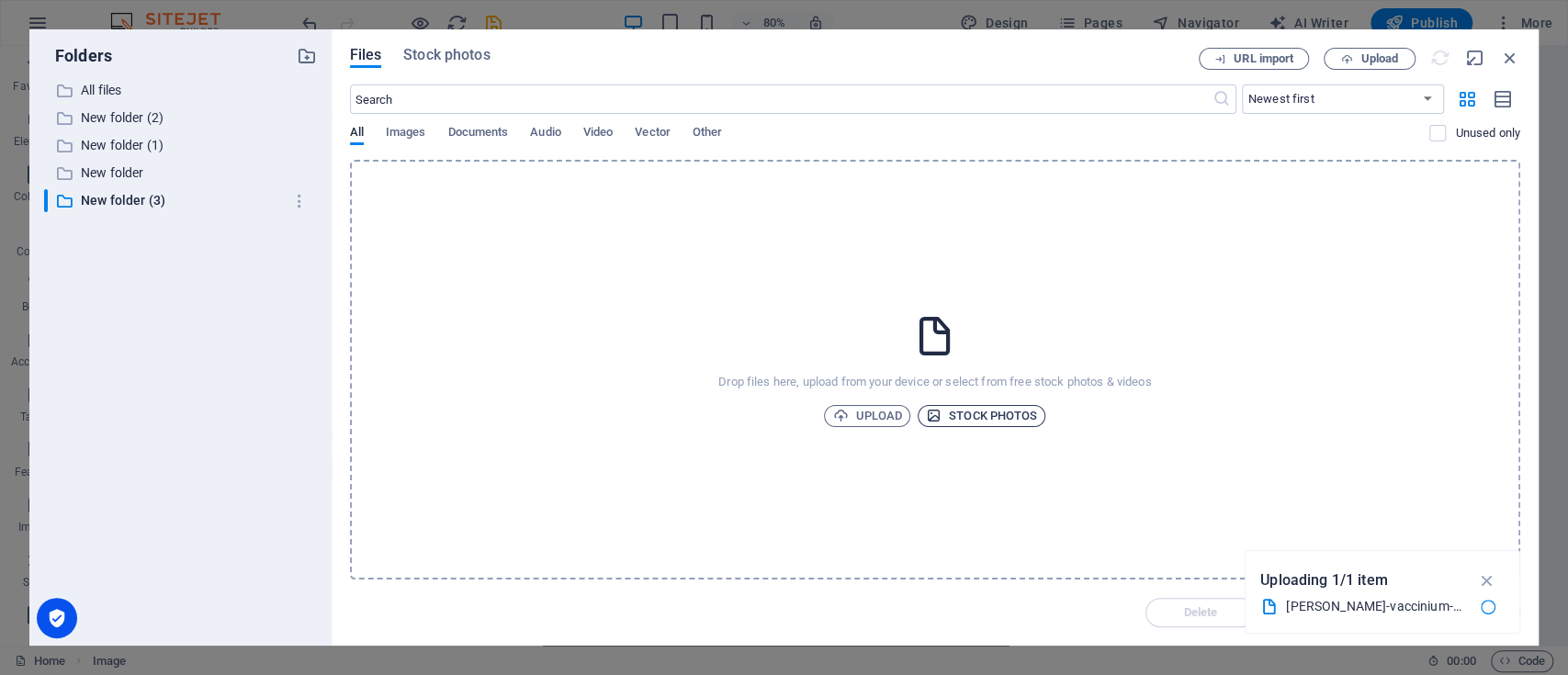 click on "Stock photos" at bounding box center [981, 416] 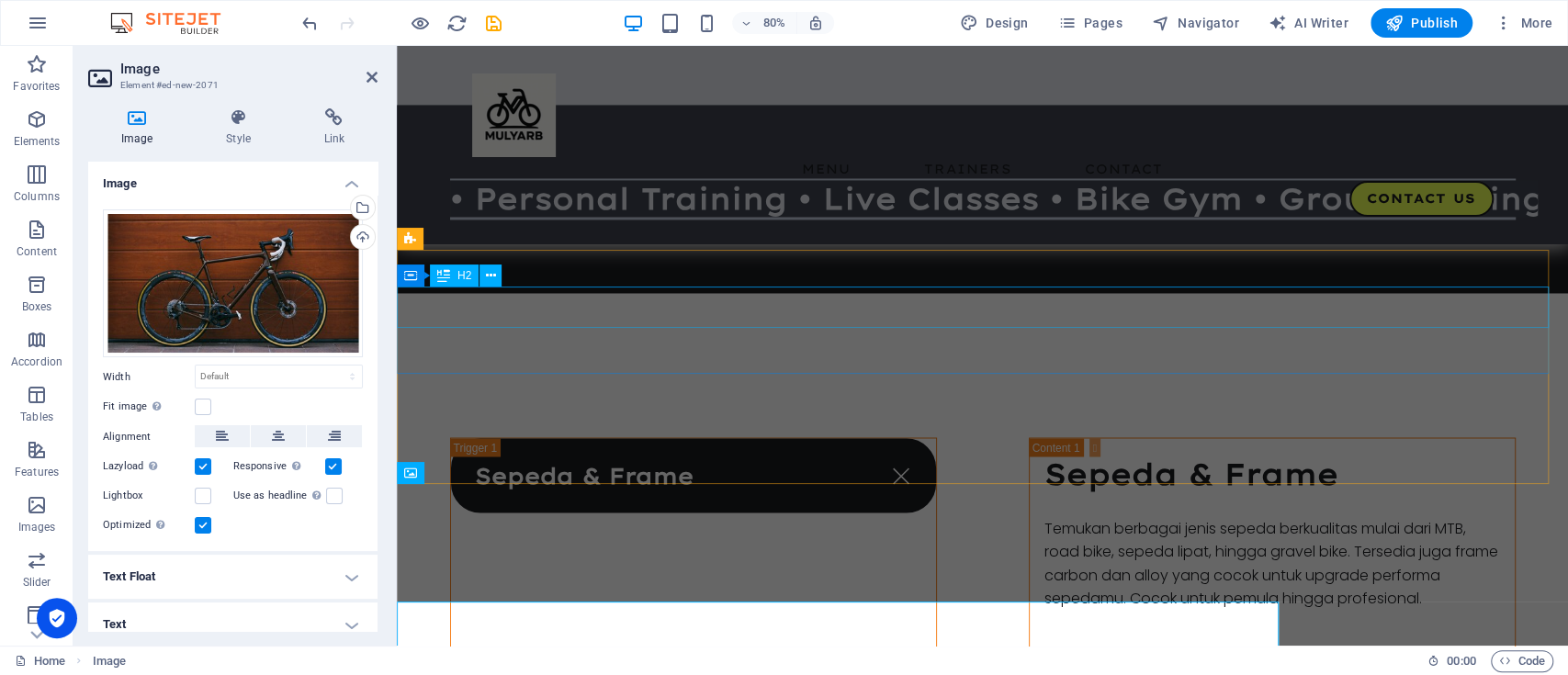 scroll, scrollTop: 1899, scrollLeft: 0, axis: vertical 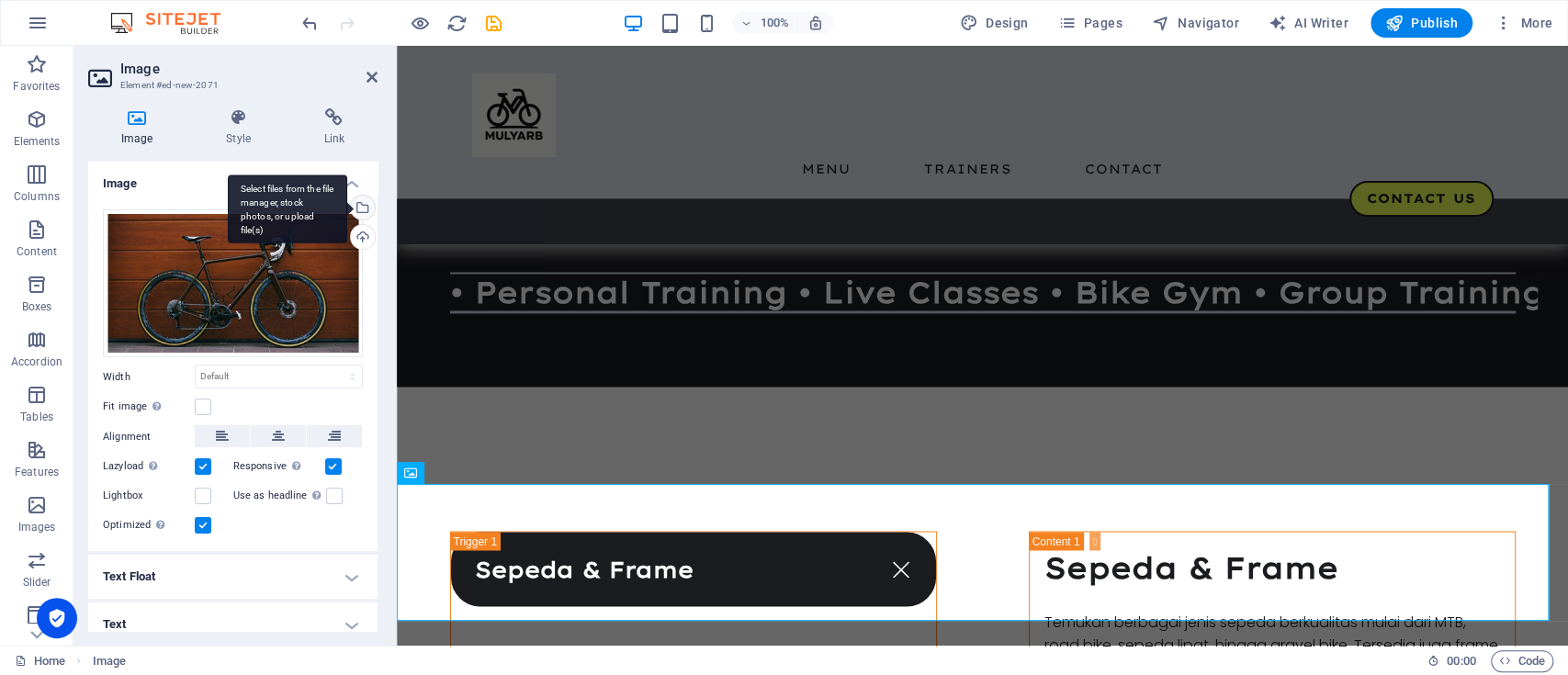 click on "Select files from the file manager, stock photos, or upload file(s)" at bounding box center (361, 209) 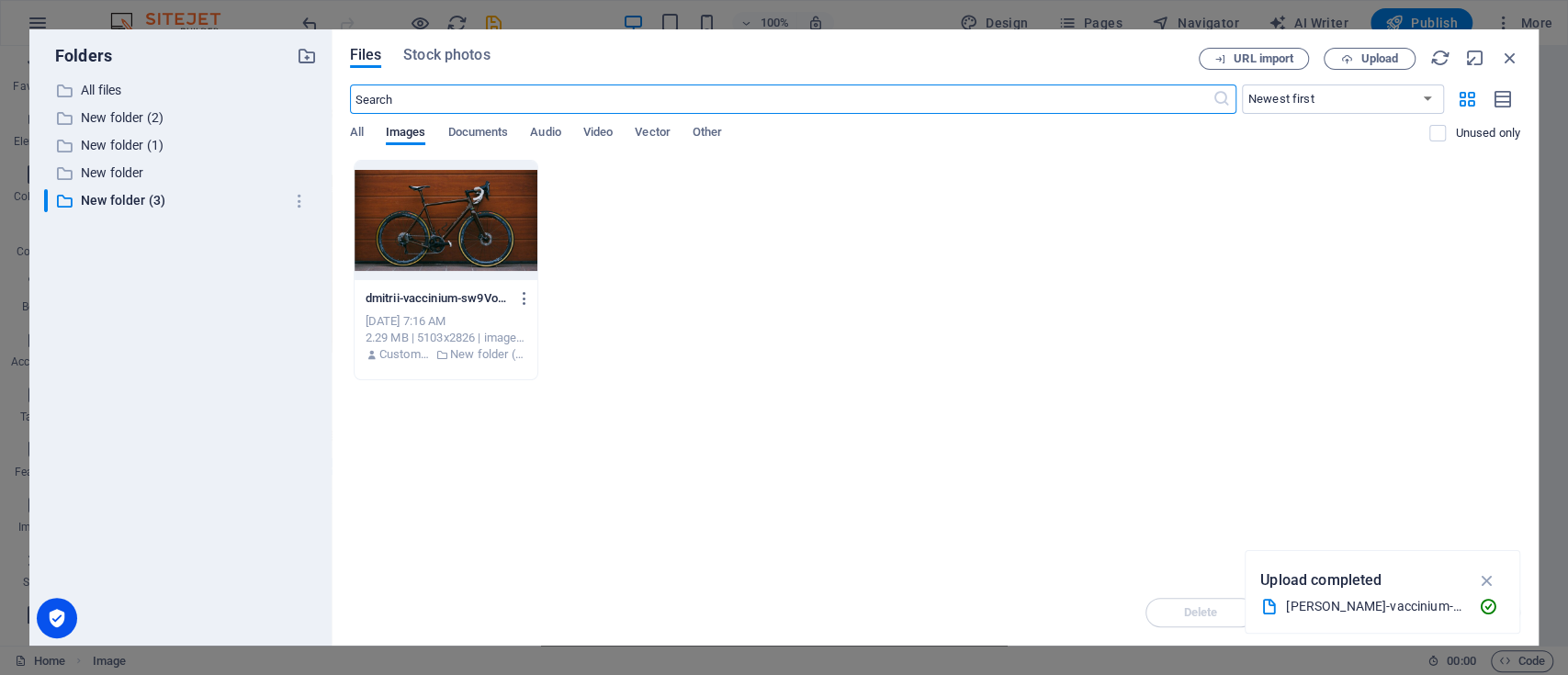scroll, scrollTop: 1993, scrollLeft: 0, axis: vertical 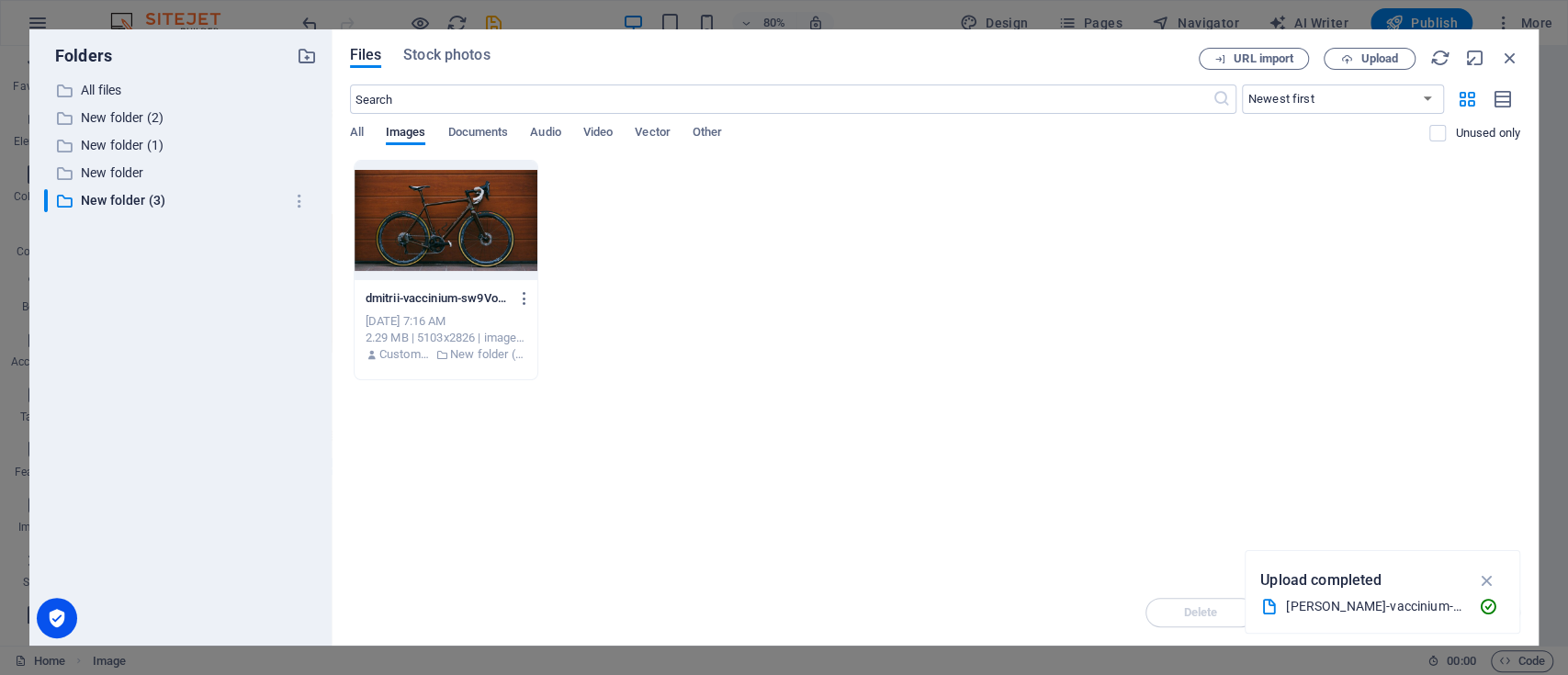 click at bounding box center (446, 220) 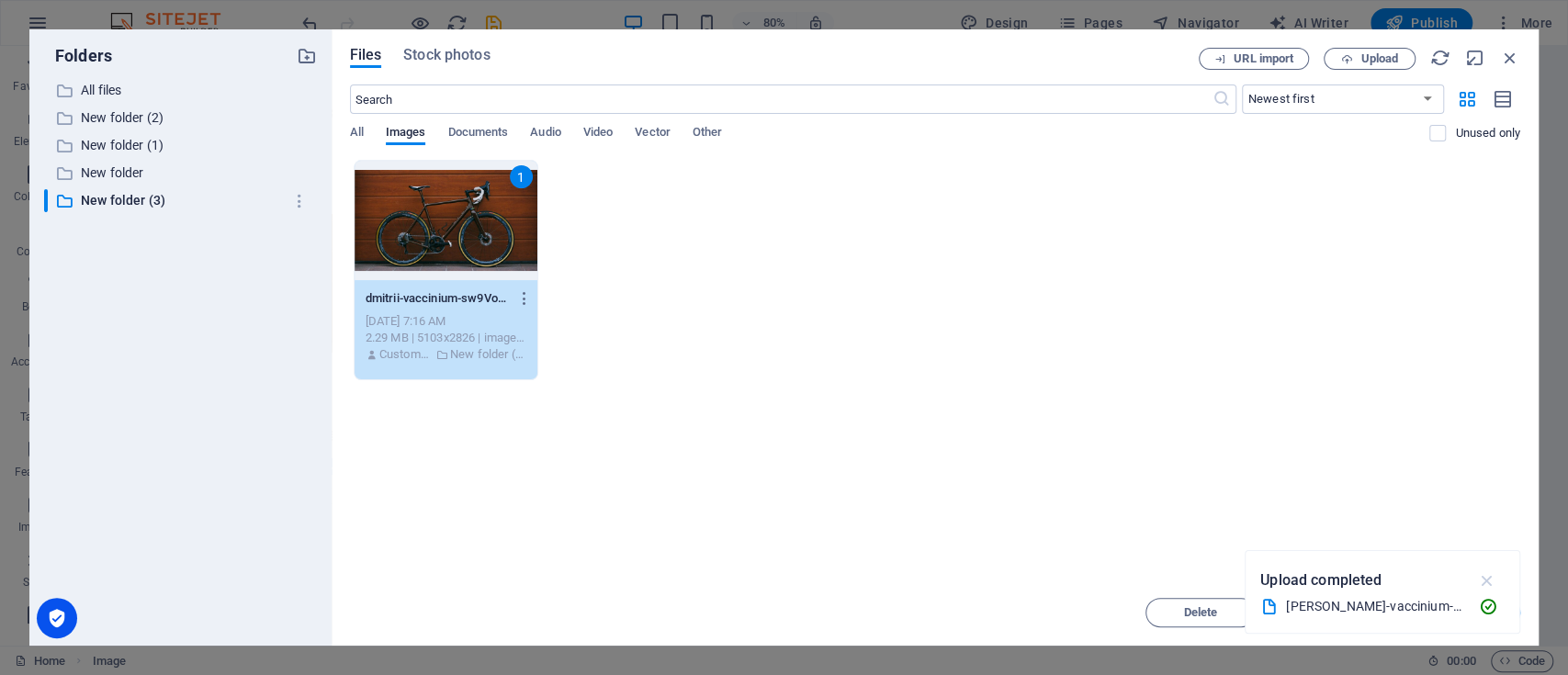 click at bounding box center (1486, 580) 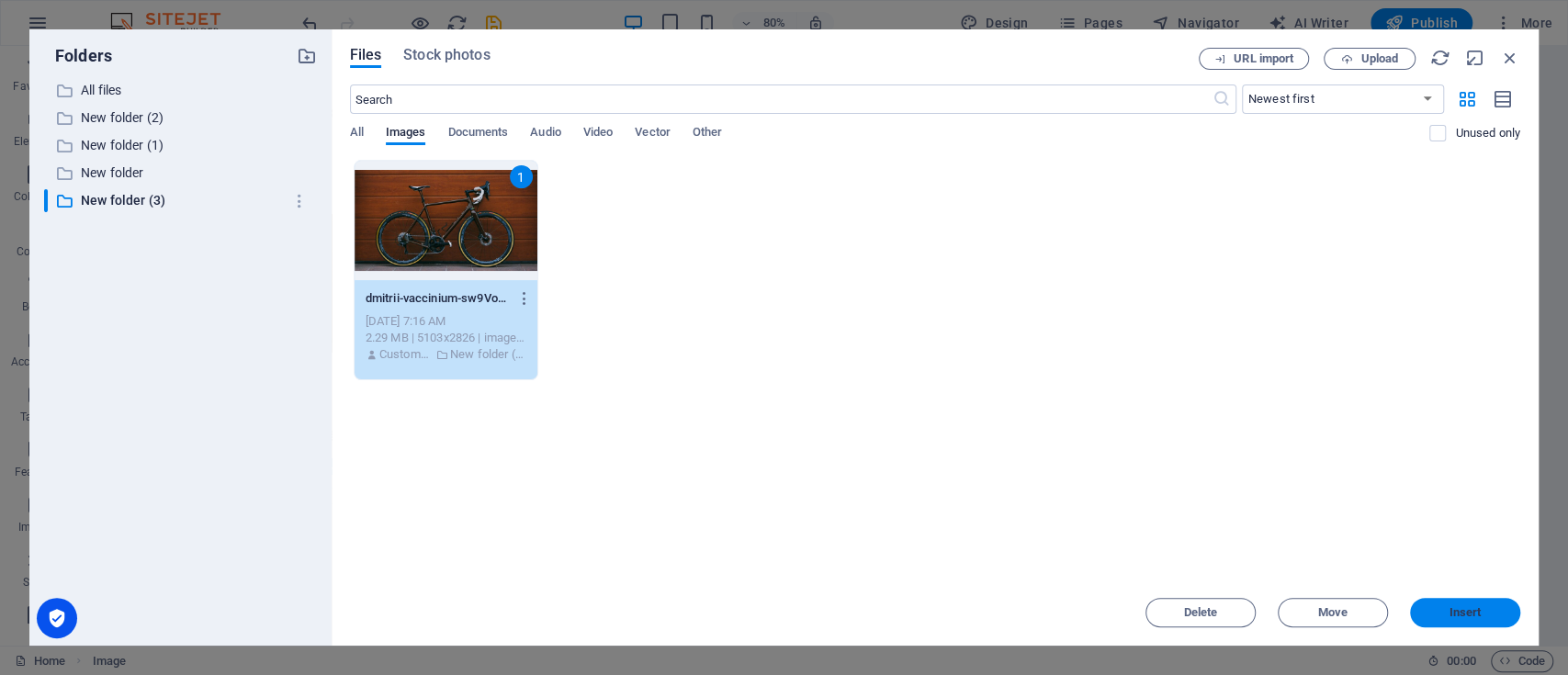 click on "Insert" at bounding box center [1465, 613] 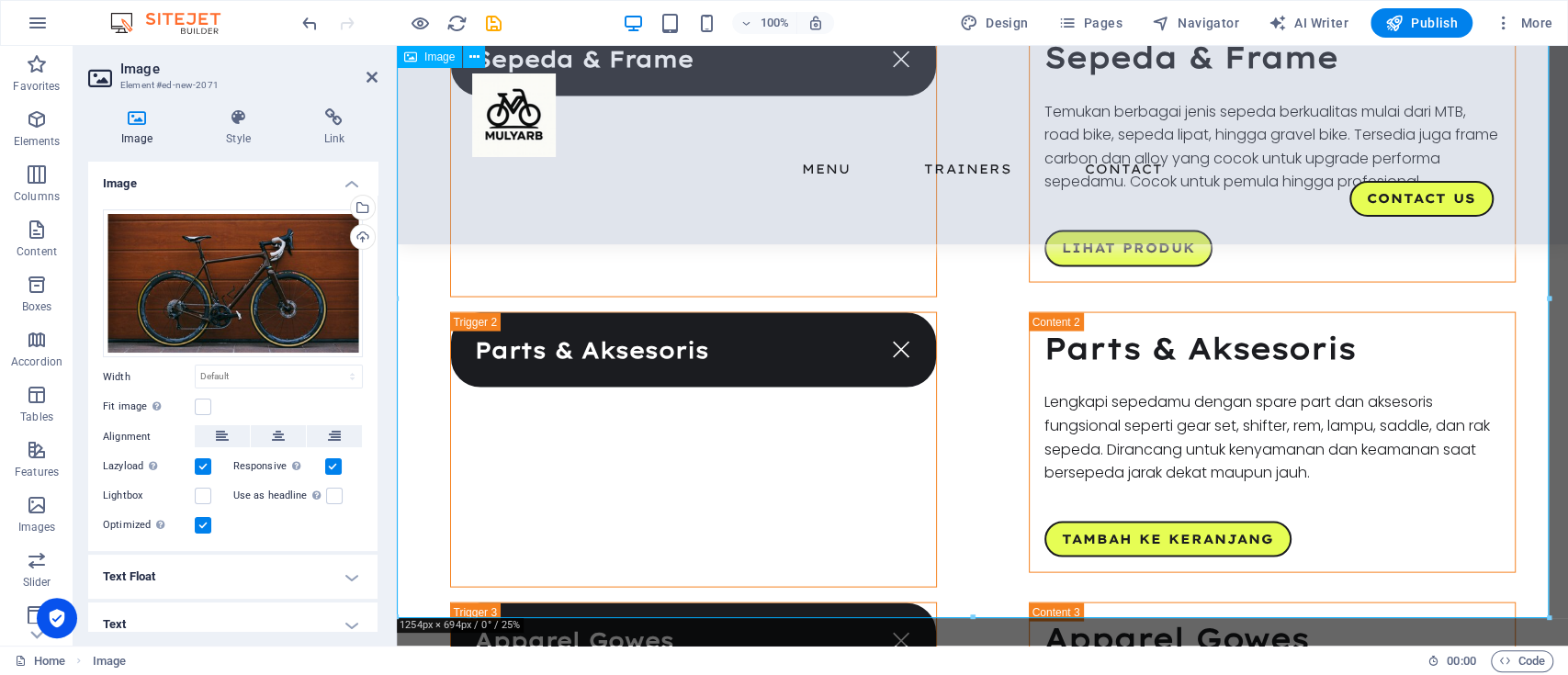 scroll, scrollTop: 2410, scrollLeft: 0, axis: vertical 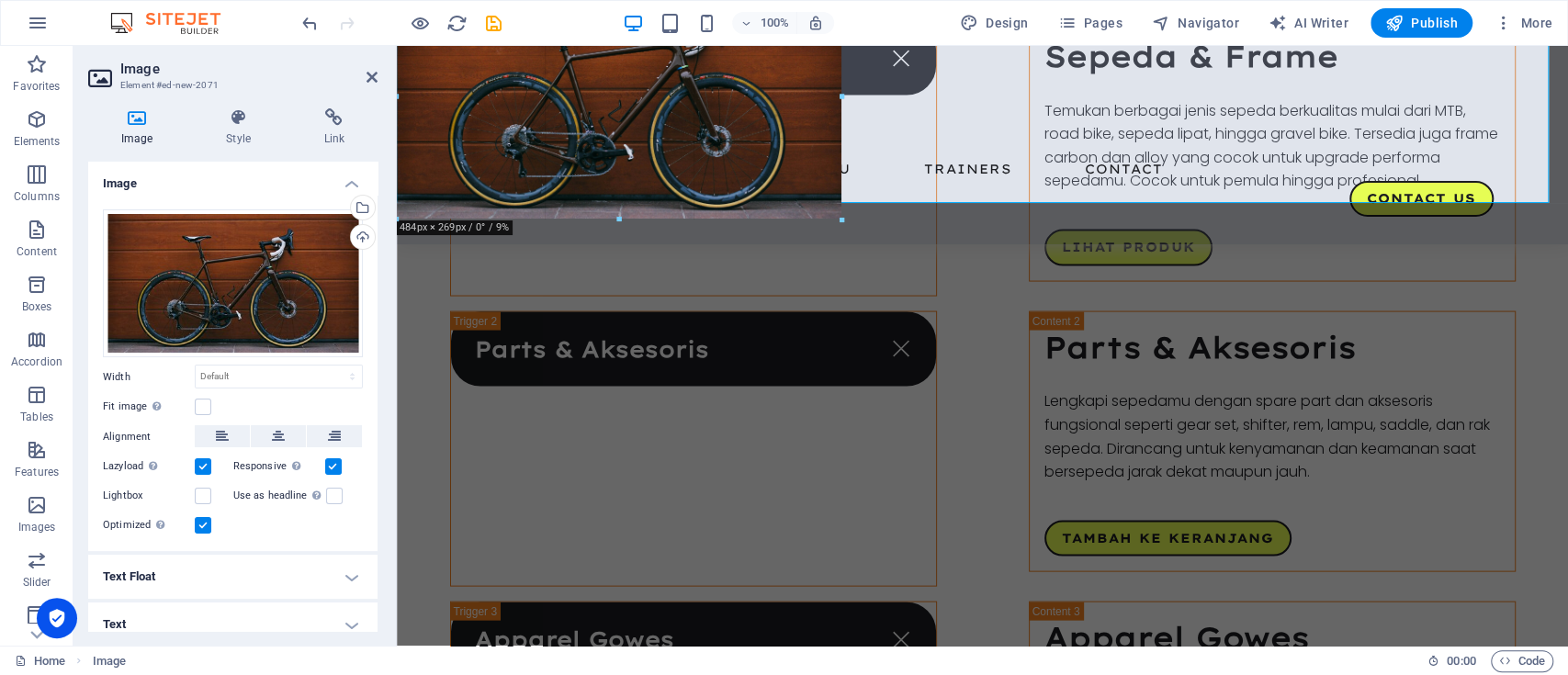 drag, startPoint x: 1551, startPoint y: 276, endPoint x: 852, endPoint y: 275, distance: 699.0007 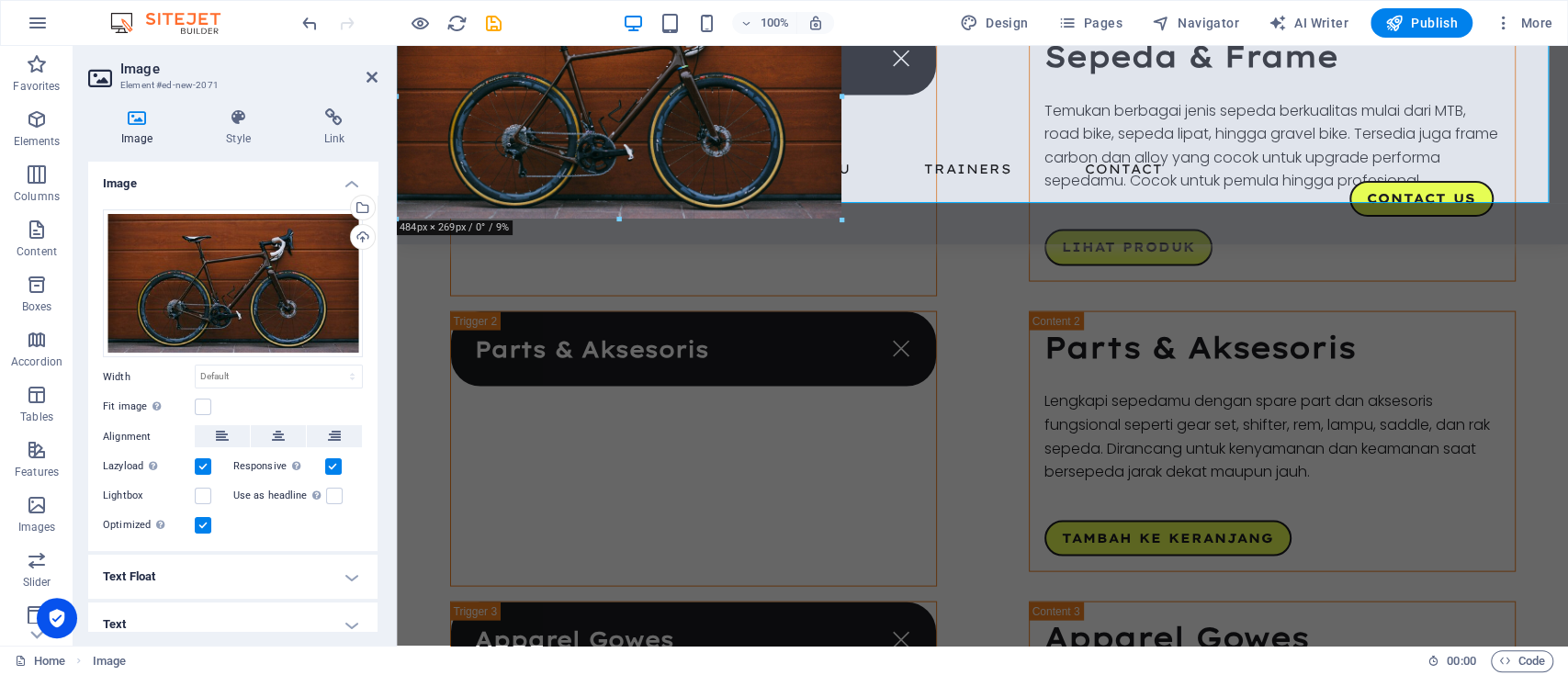 type on "491" 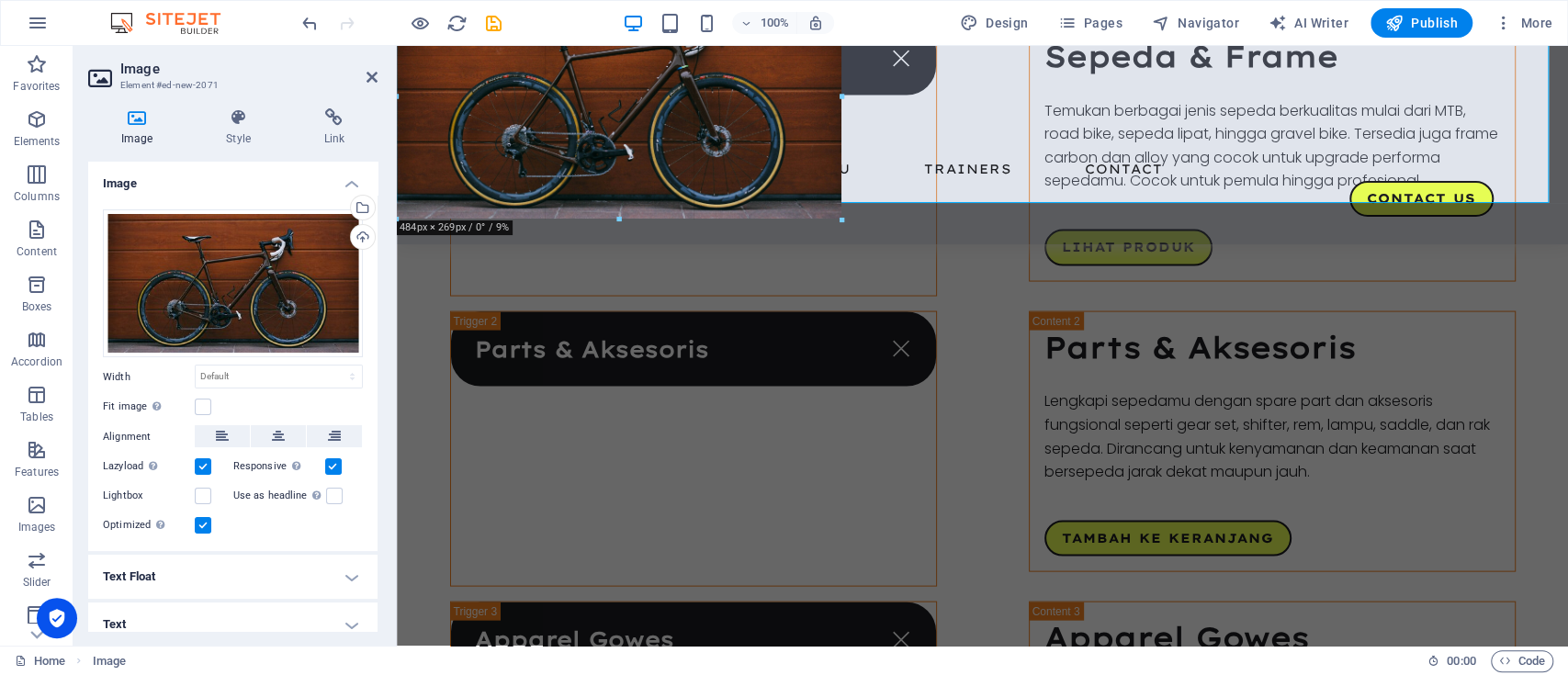 select on "px" 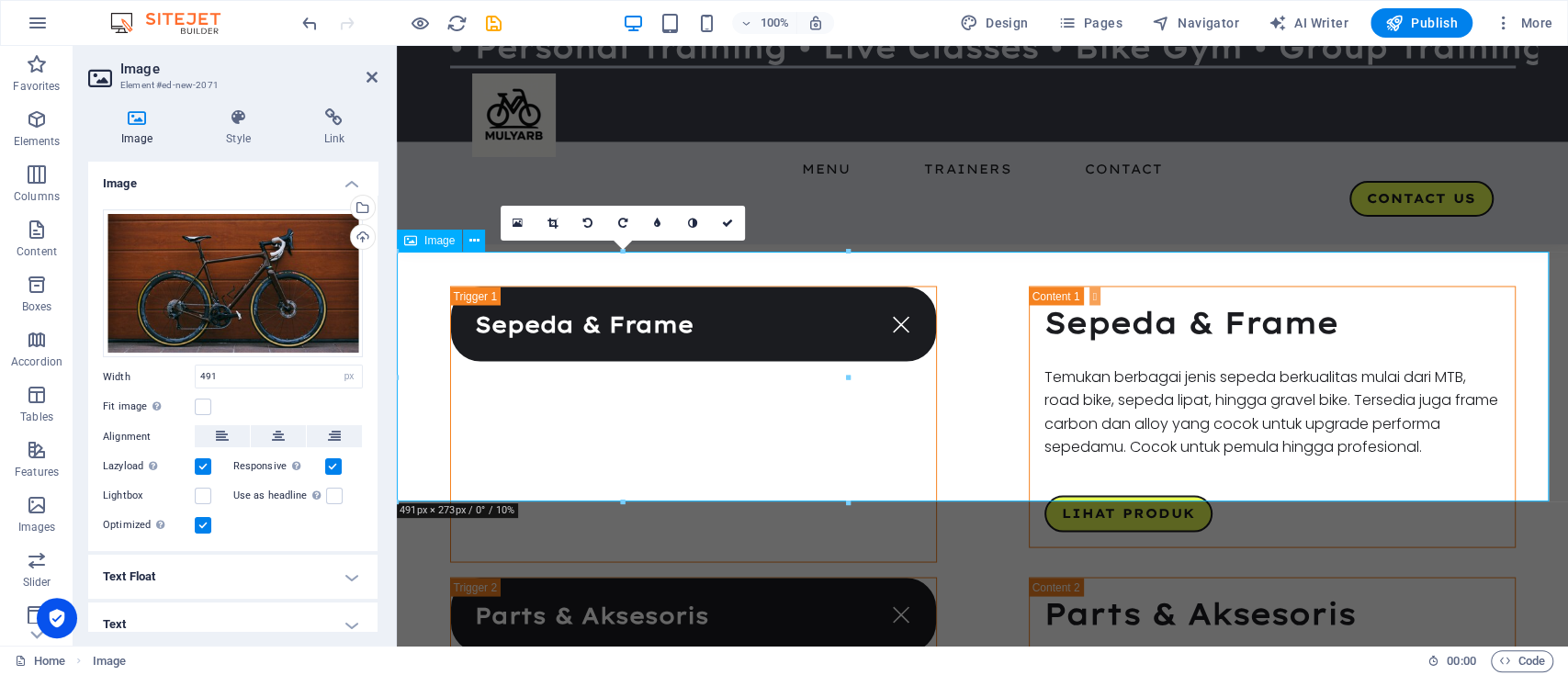 scroll, scrollTop: 2129, scrollLeft: 0, axis: vertical 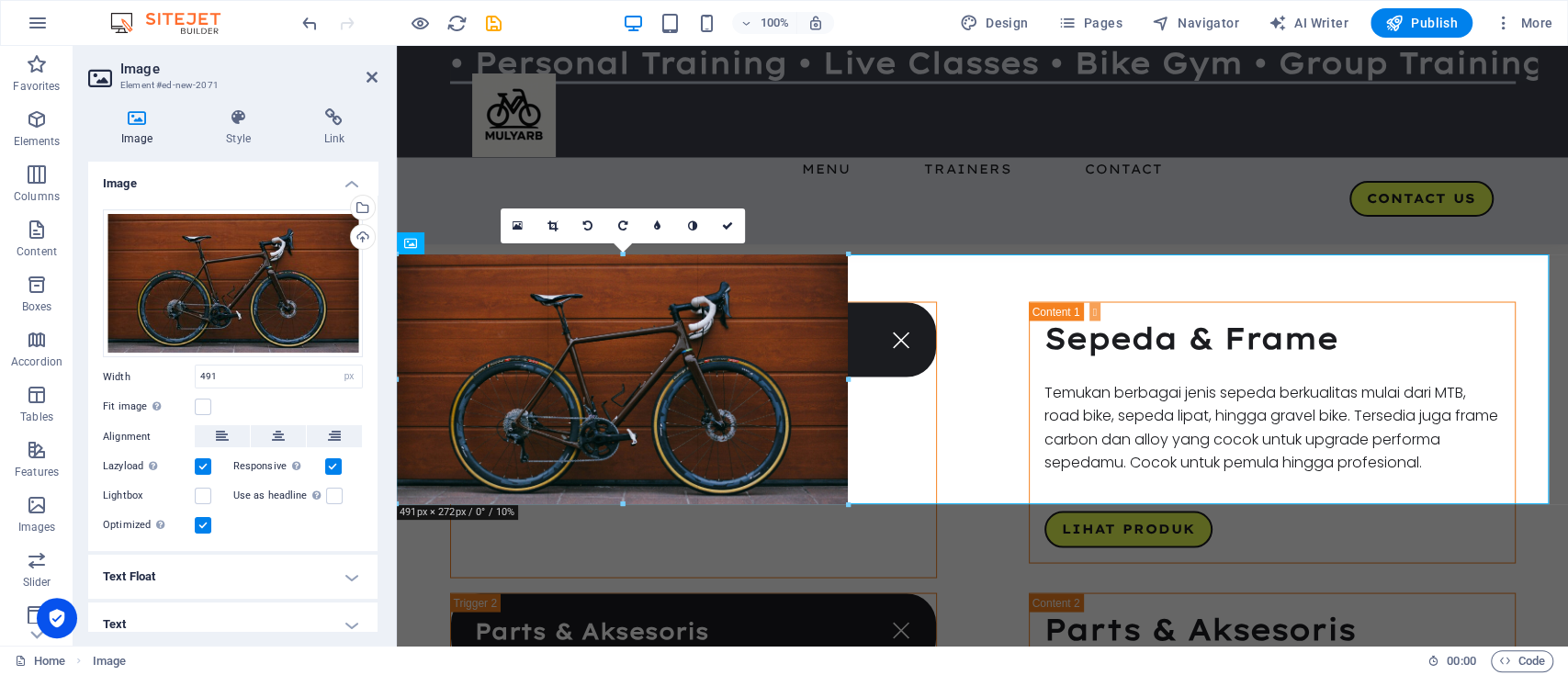 click at bounding box center (848, 379) 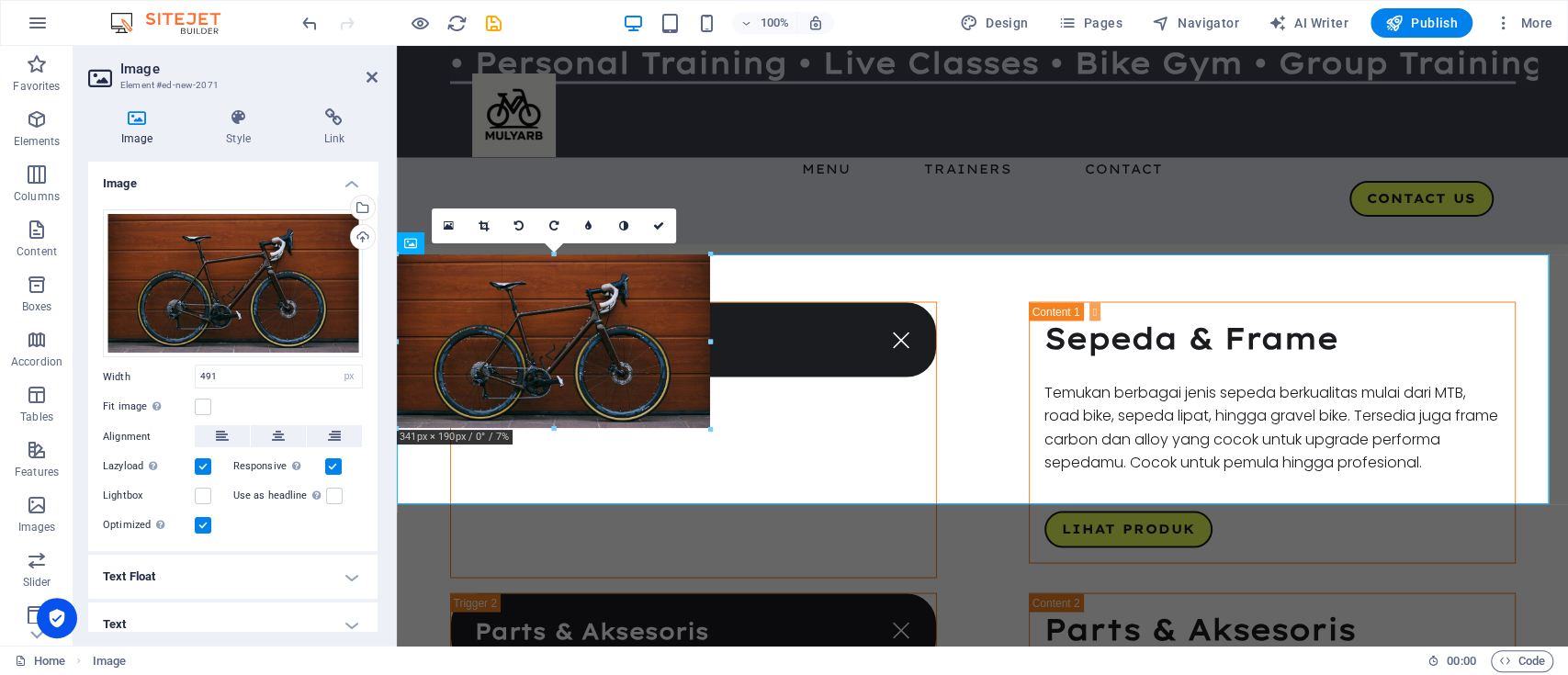 drag, startPoint x: 848, startPoint y: 382, endPoint x: 707, endPoint y: 352, distance: 144.15617 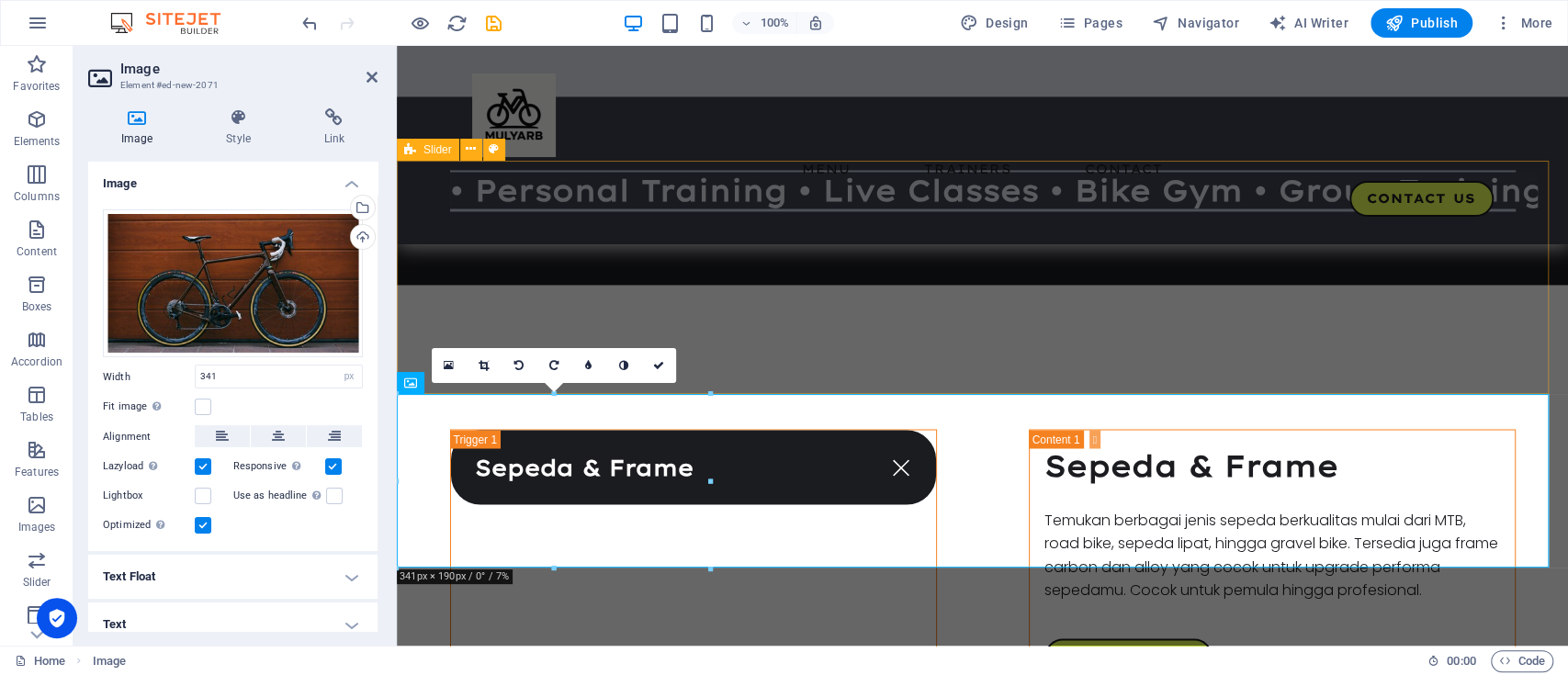 scroll, scrollTop: 2013, scrollLeft: 0, axis: vertical 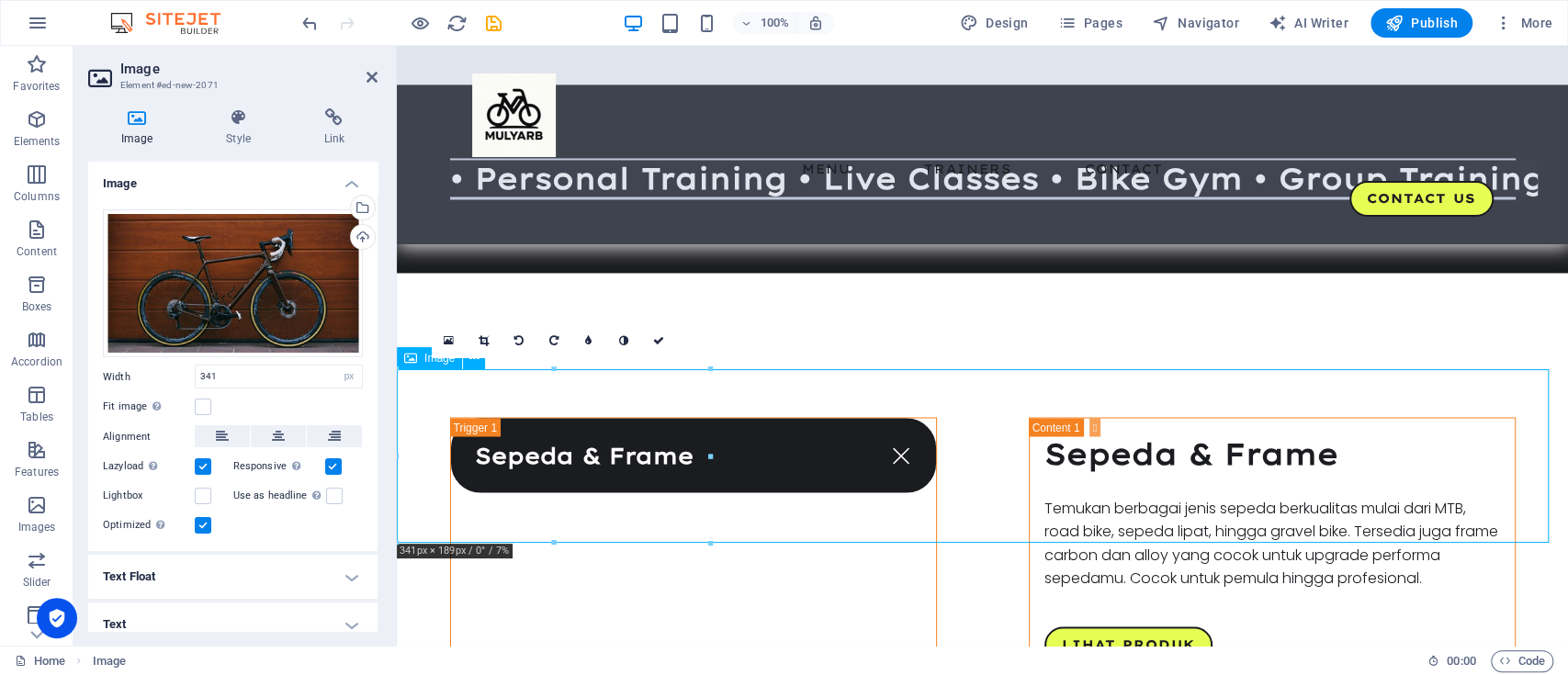 drag, startPoint x: 636, startPoint y: 418, endPoint x: 636, endPoint y: 373, distance: 45 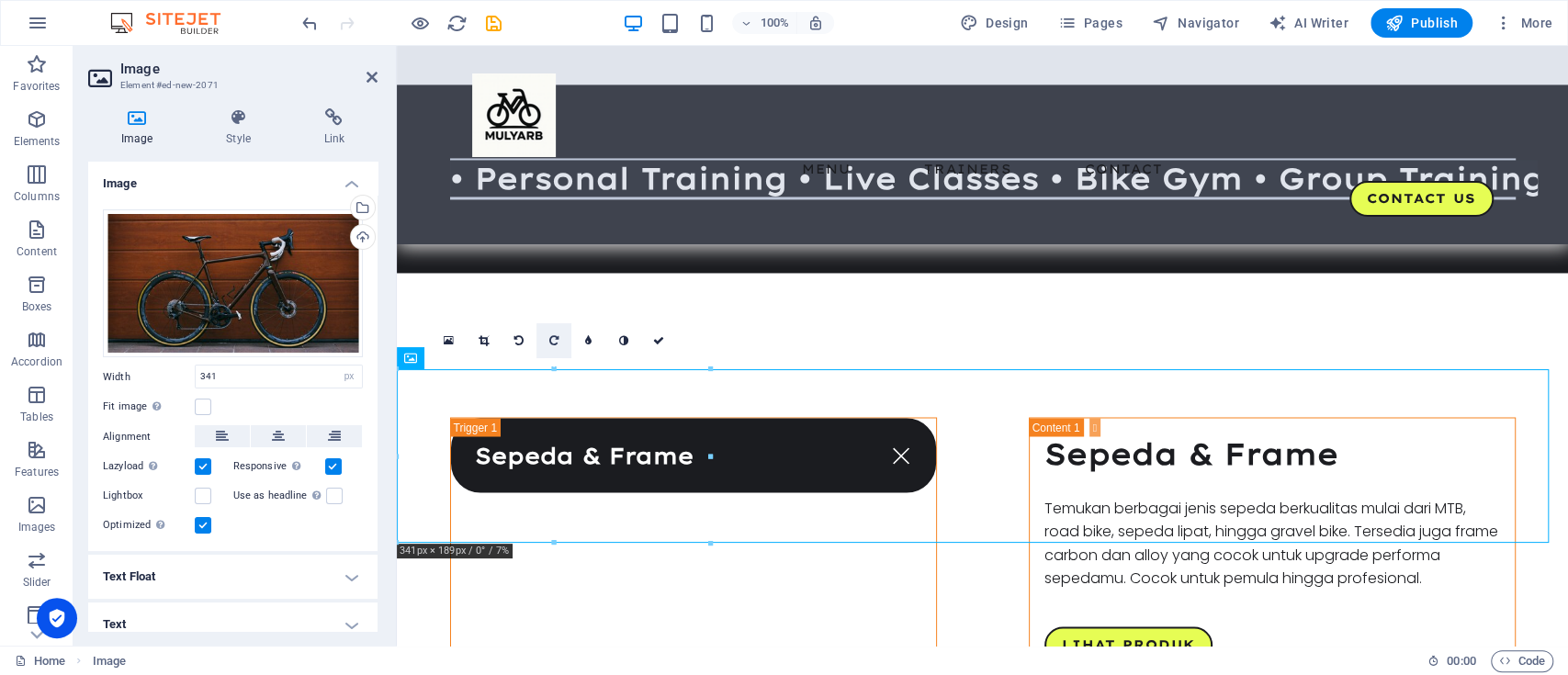 drag, startPoint x: 551, startPoint y: 371, endPoint x: 551, endPoint y: 355, distance: 16 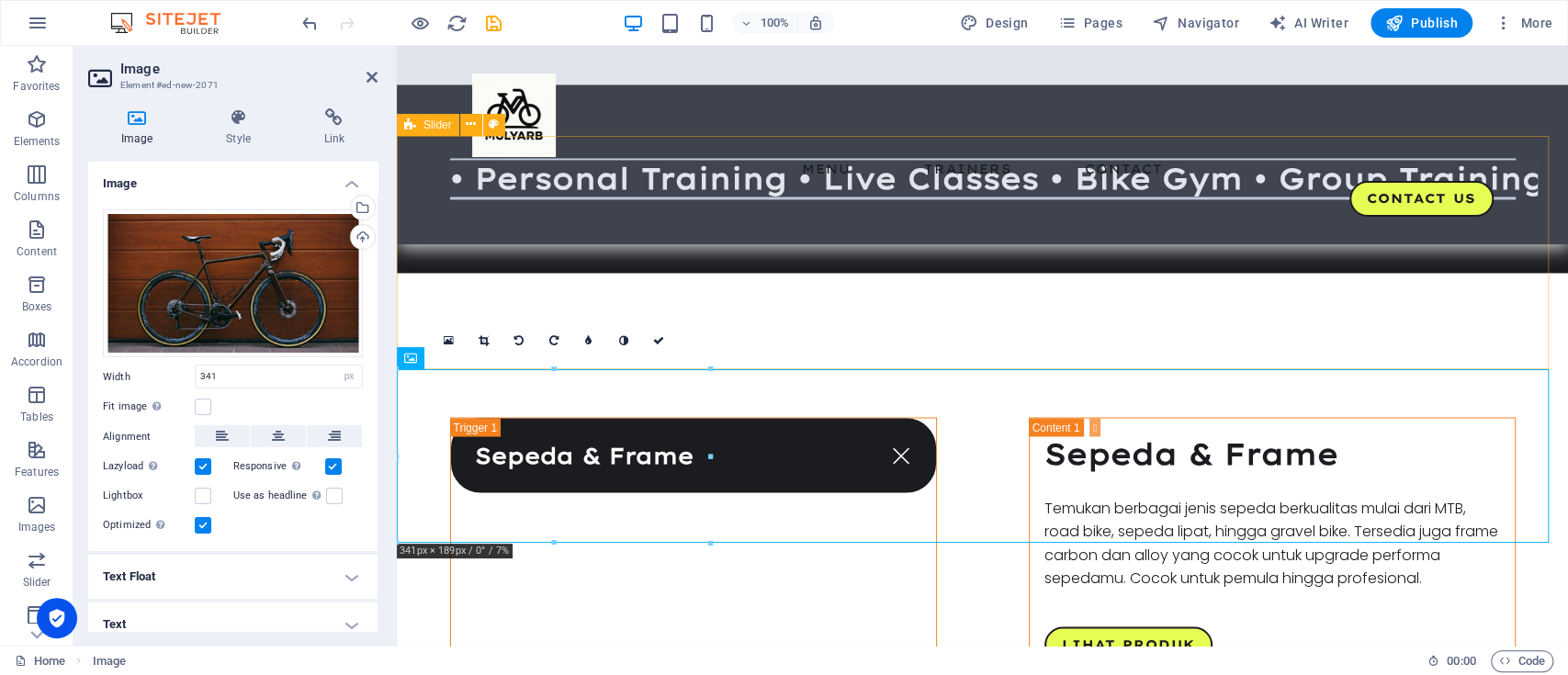 click on "Contoh Produk Kami menawarkan beberapa produk yang kami jual dibawah ini" at bounding box center [982, 1732] 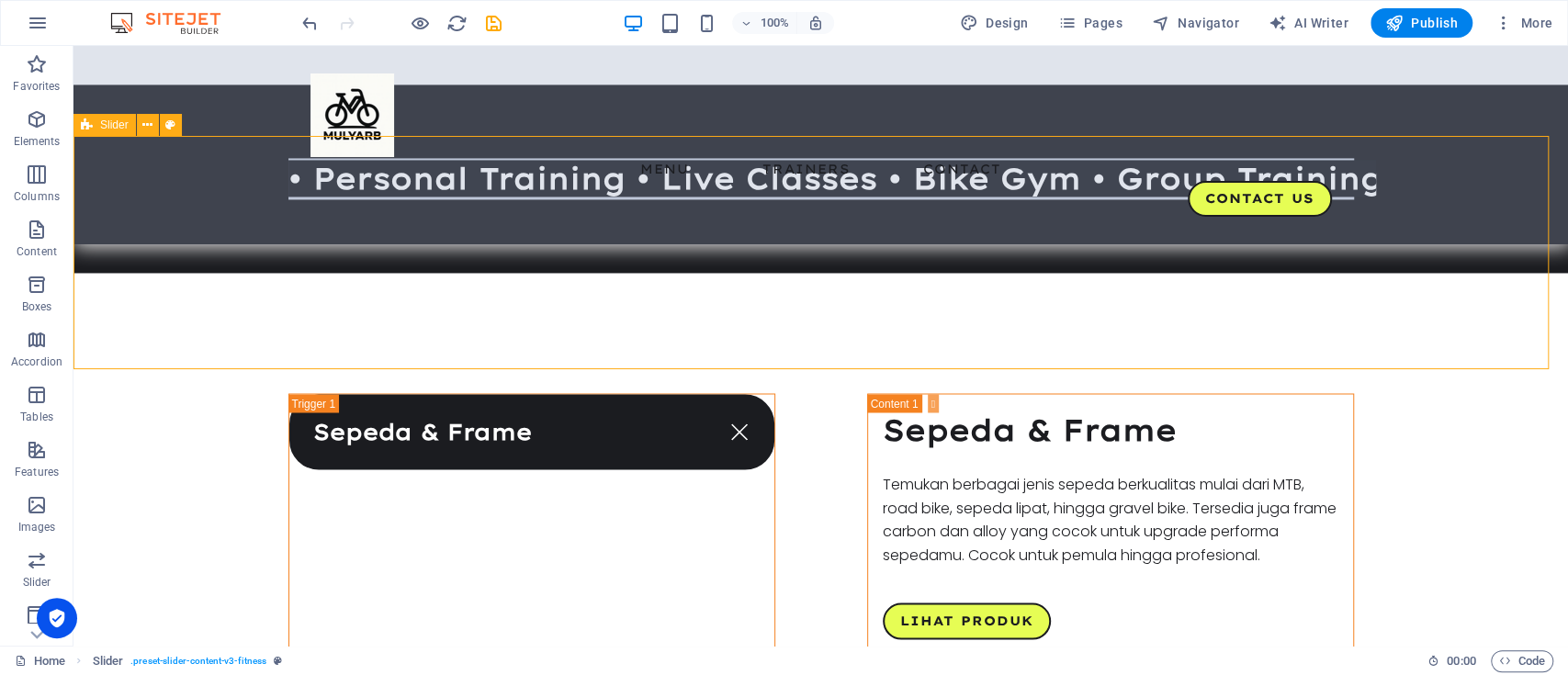 scroll, scrollTop: 1990, scrollLeft: 0, axis: vertical 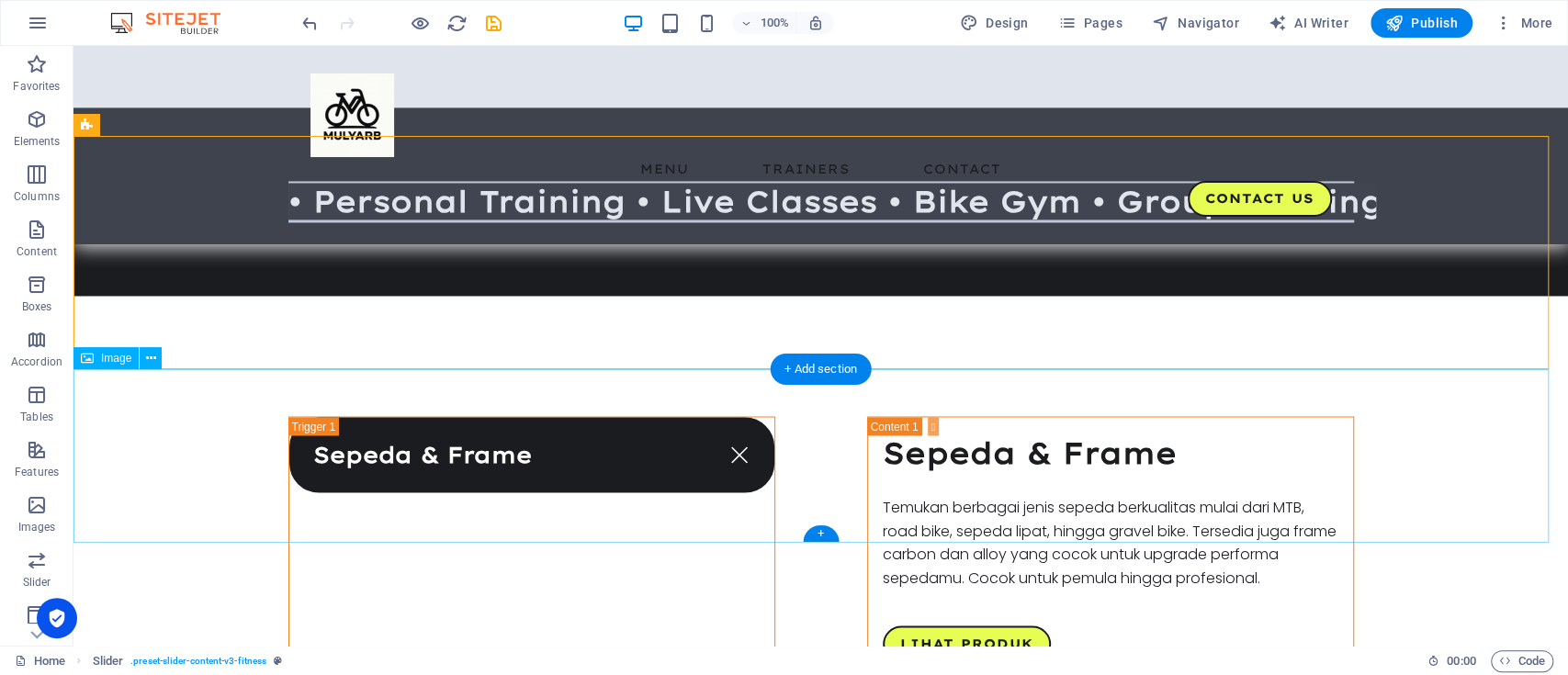 click at bounding box center [820, 1935] 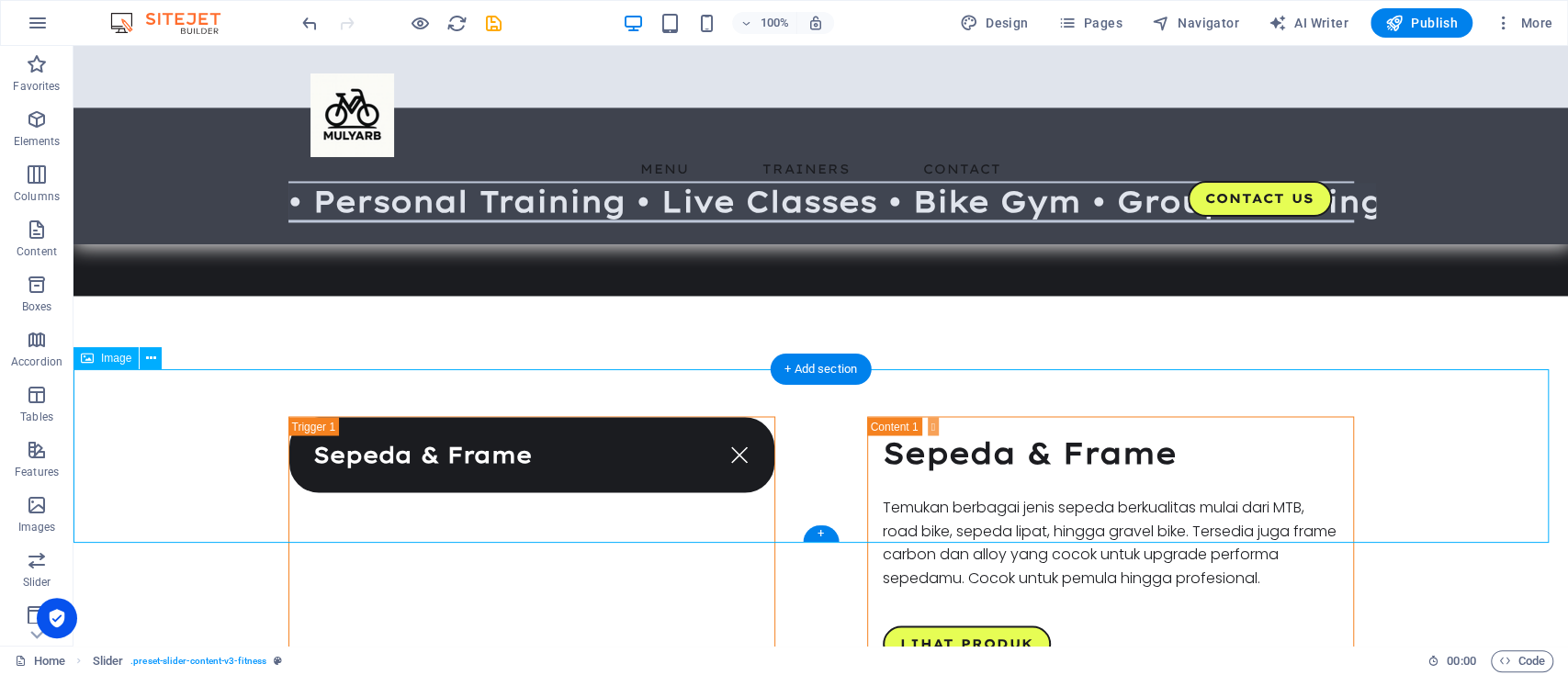 click at bounding box center (820, 1935) 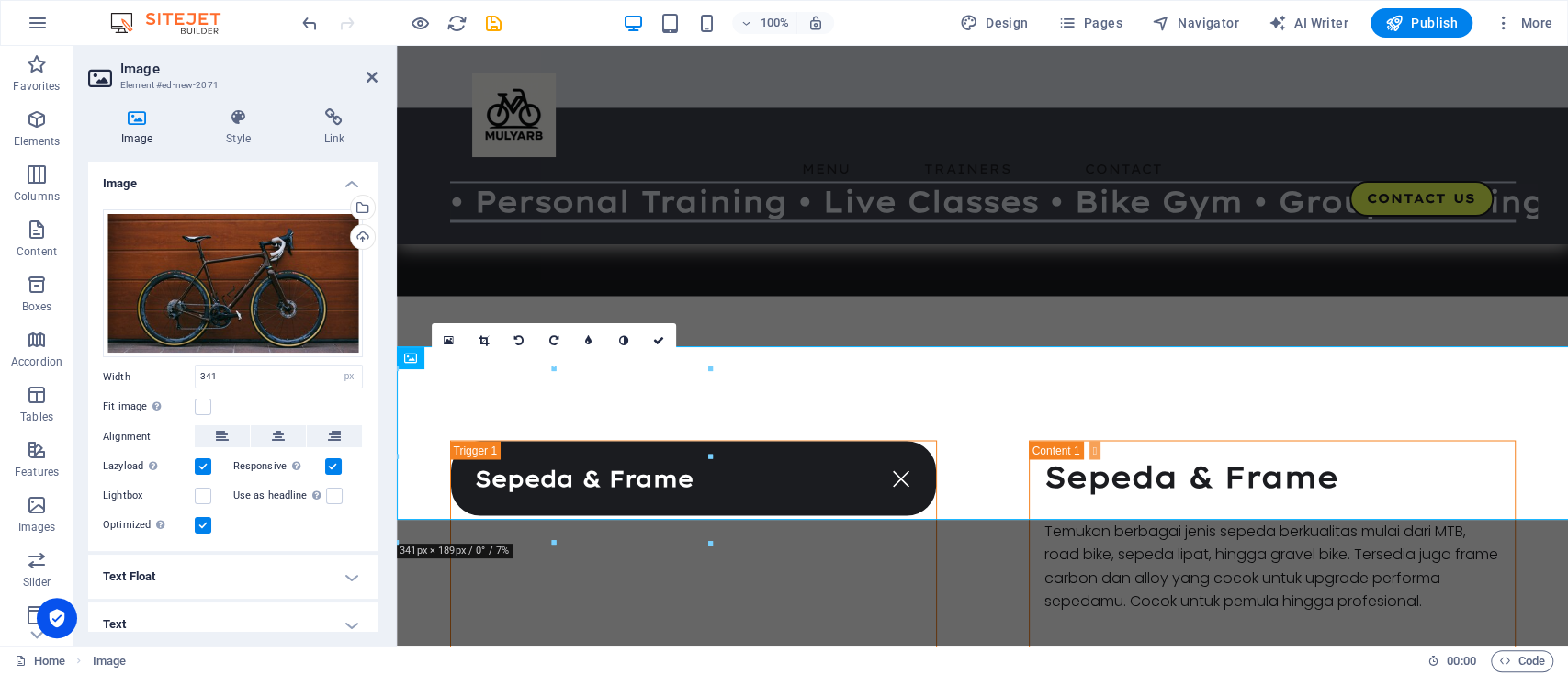scroll, scrollTop: 2013, scrollLeft: 0, axis: vertical 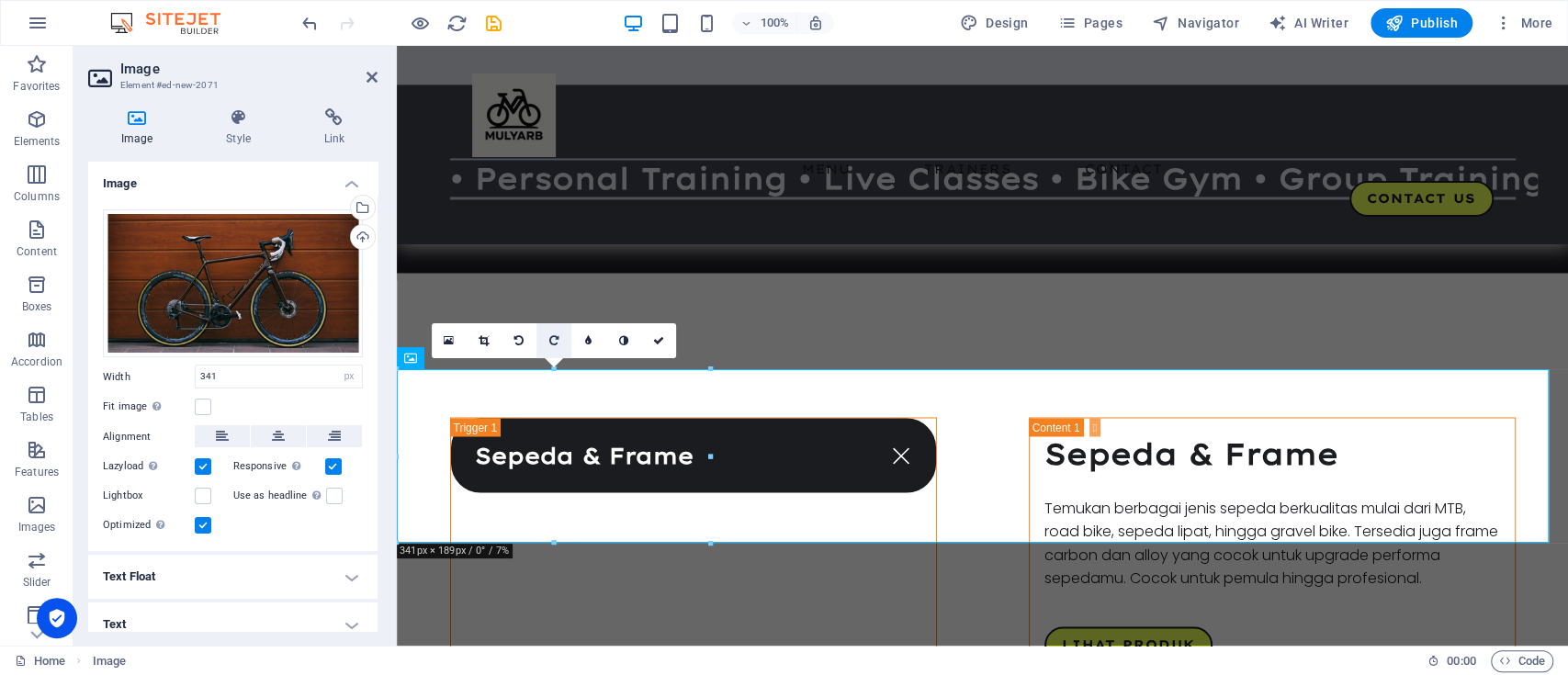 drag, startPoint x: 554, startPoint y: 367, endPoint x: 564, endPoint y: 356, distance: 14.86607 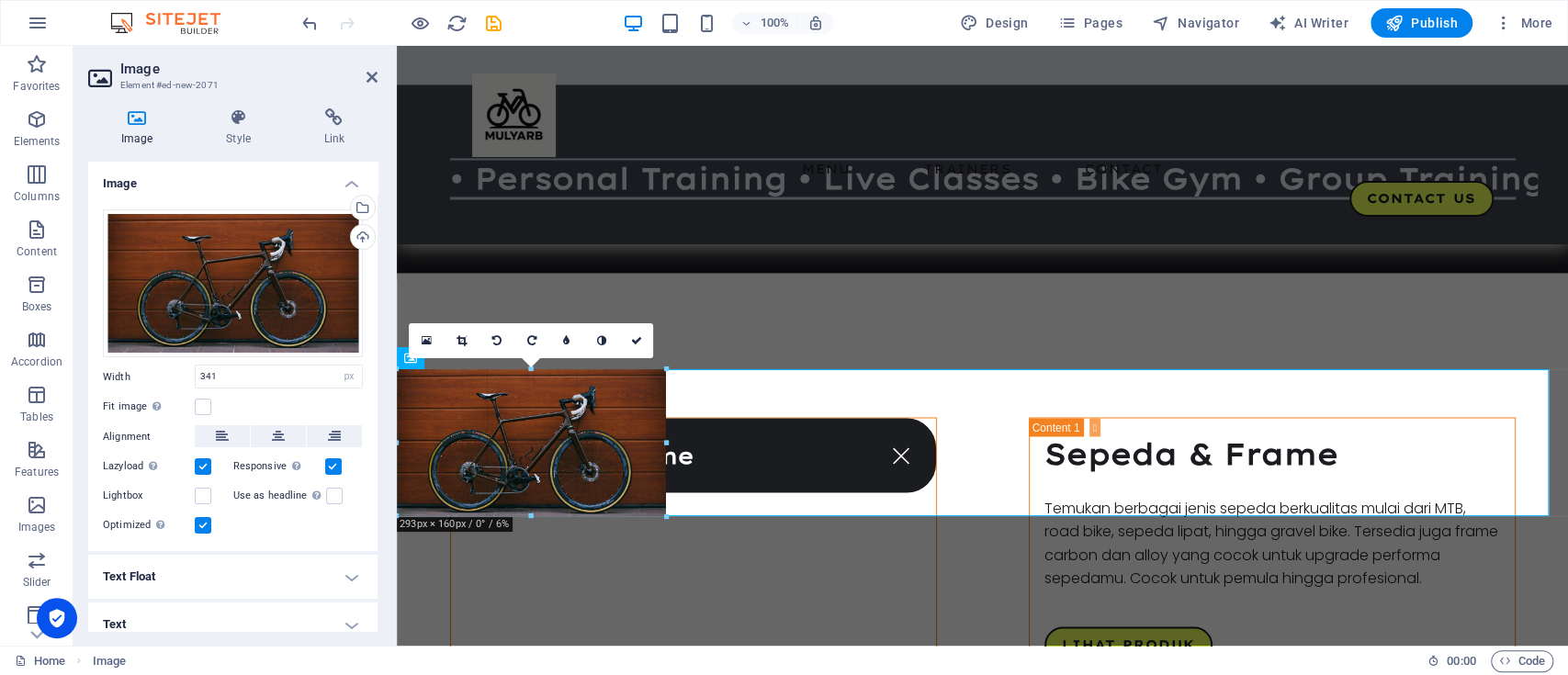 drag, startPoint x: 425, startPoint y: 365, endPoint x: 434, endPoint y: 394, distance: 30.36445 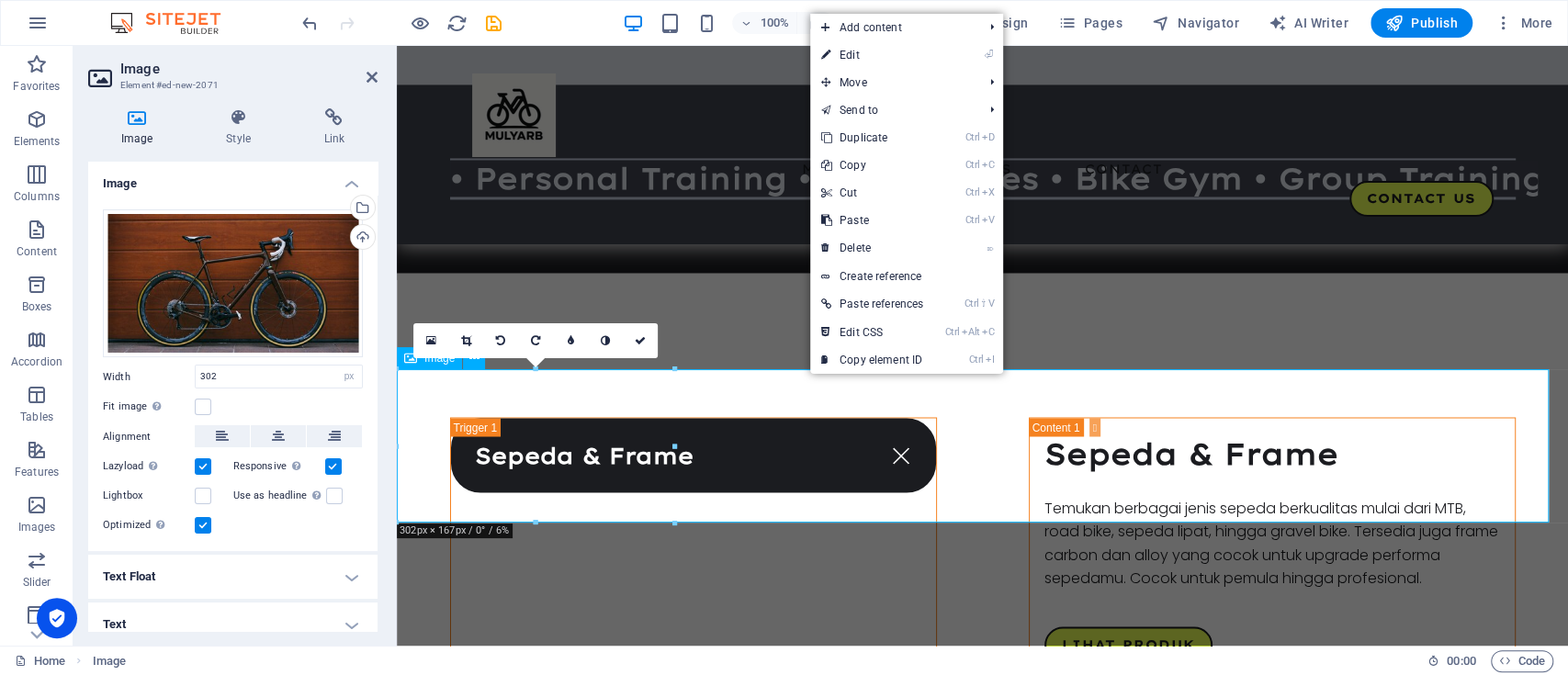 click at bounding box center (982, 1926) 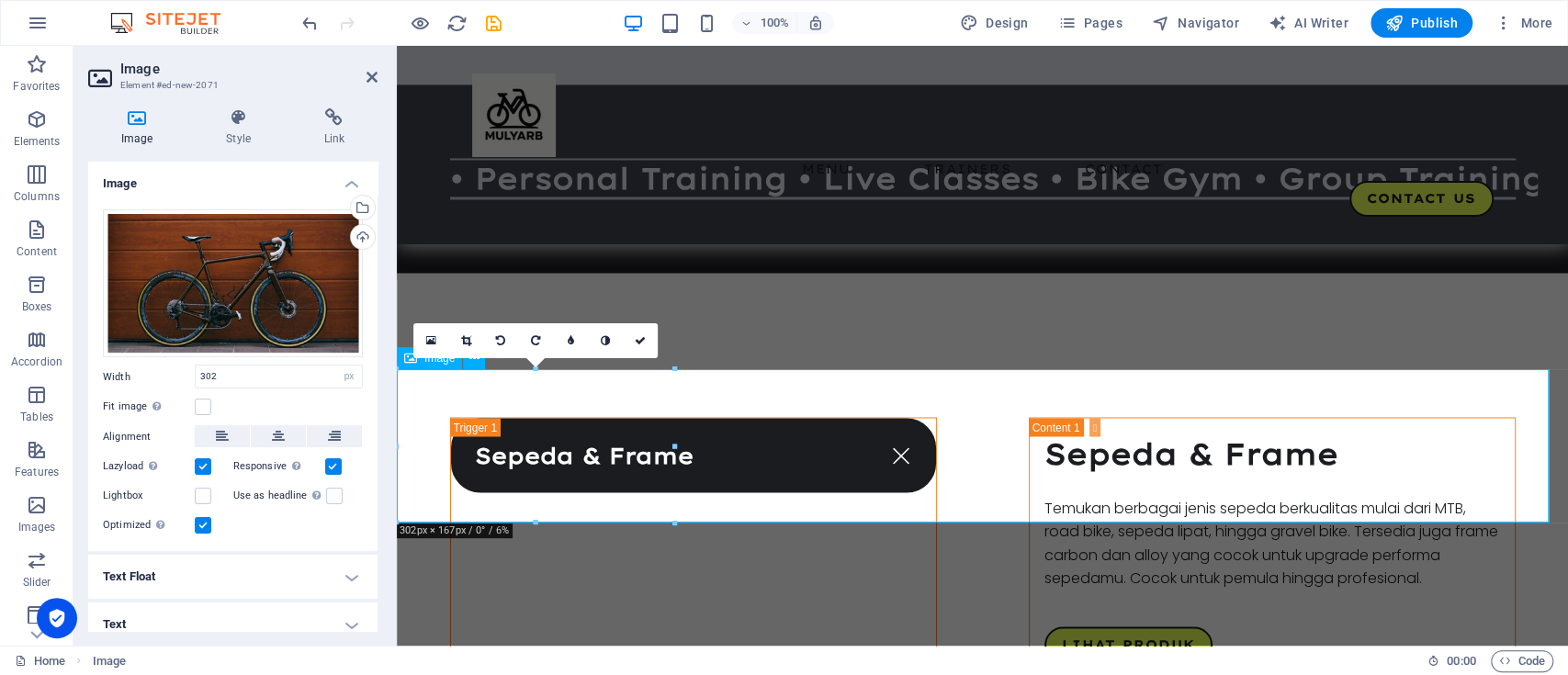 click at bounding box center [982, 1926] 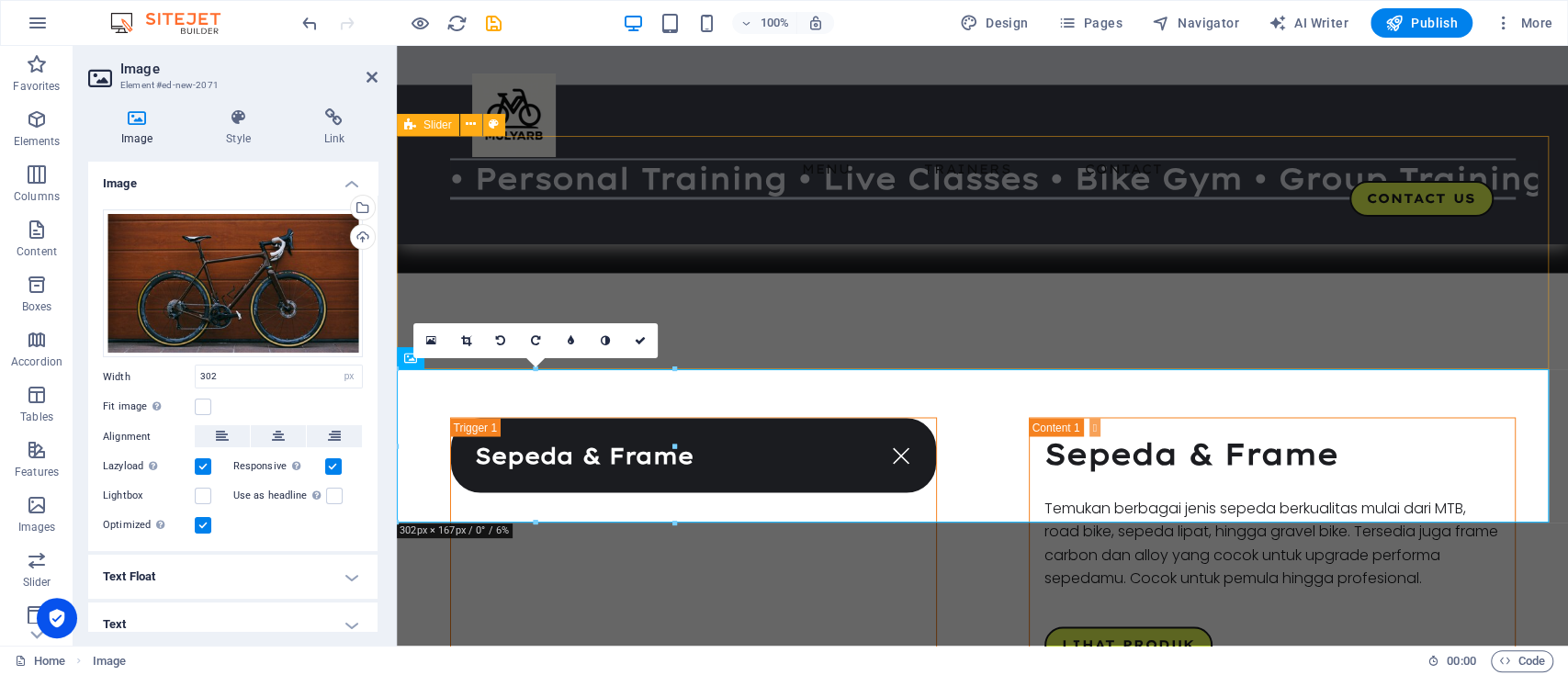click on "Contoh Produk Kami menawarkan beberapa produk yang kami jual dibawah ini" at bounding box center [982, 1732] 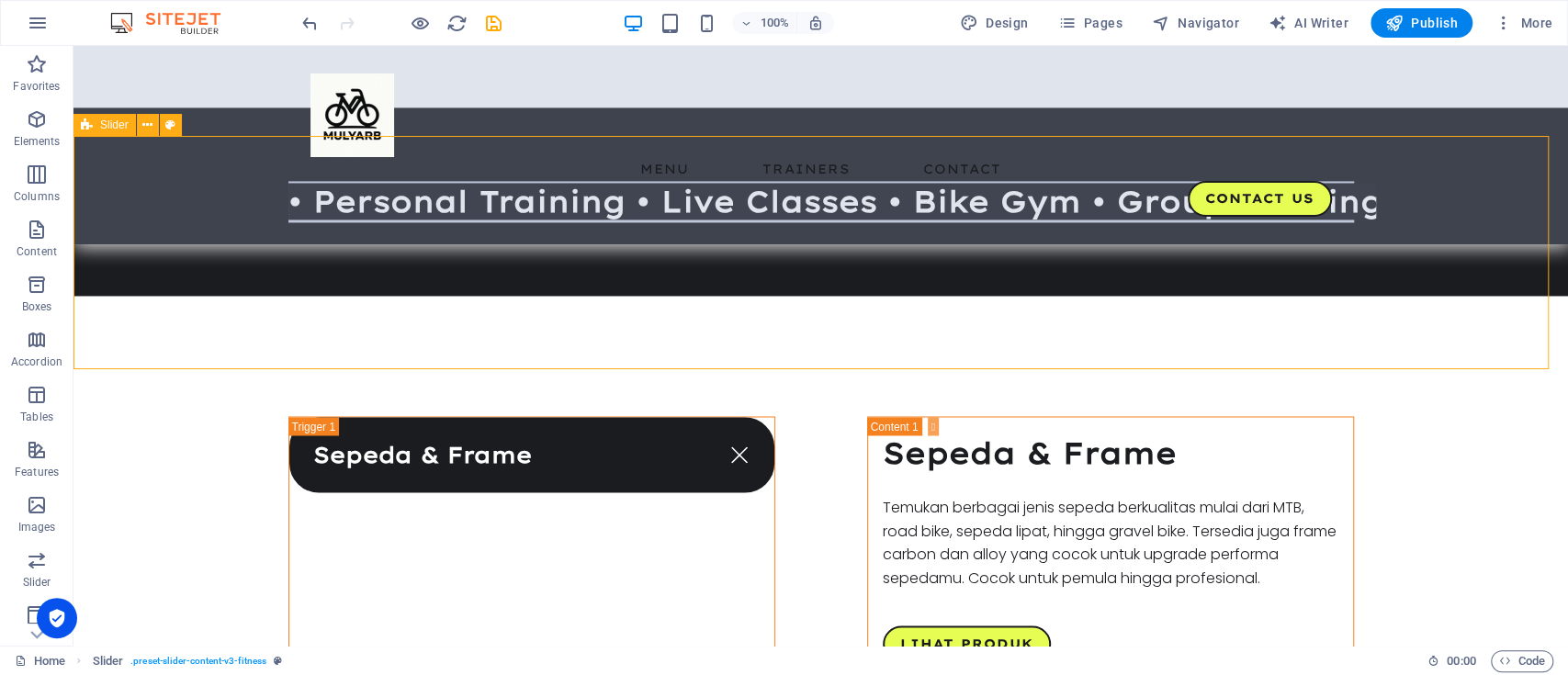 click on "Contoh Produk Kami menawarkan beberapa produk yang kami jual dibawah ini" at bounding box center (820, 1732) 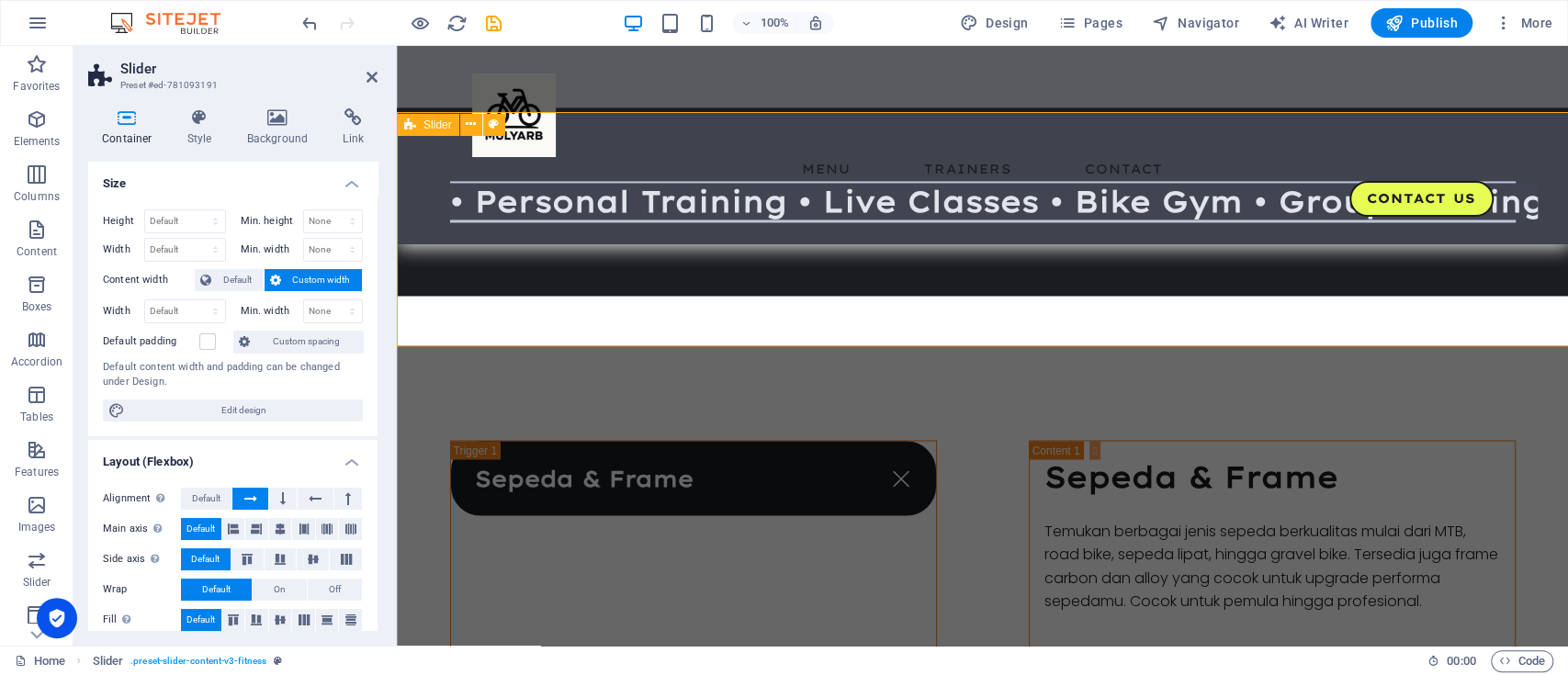 scroll, scrollTop: 2013, scrollLeft: 0, axis: vertical 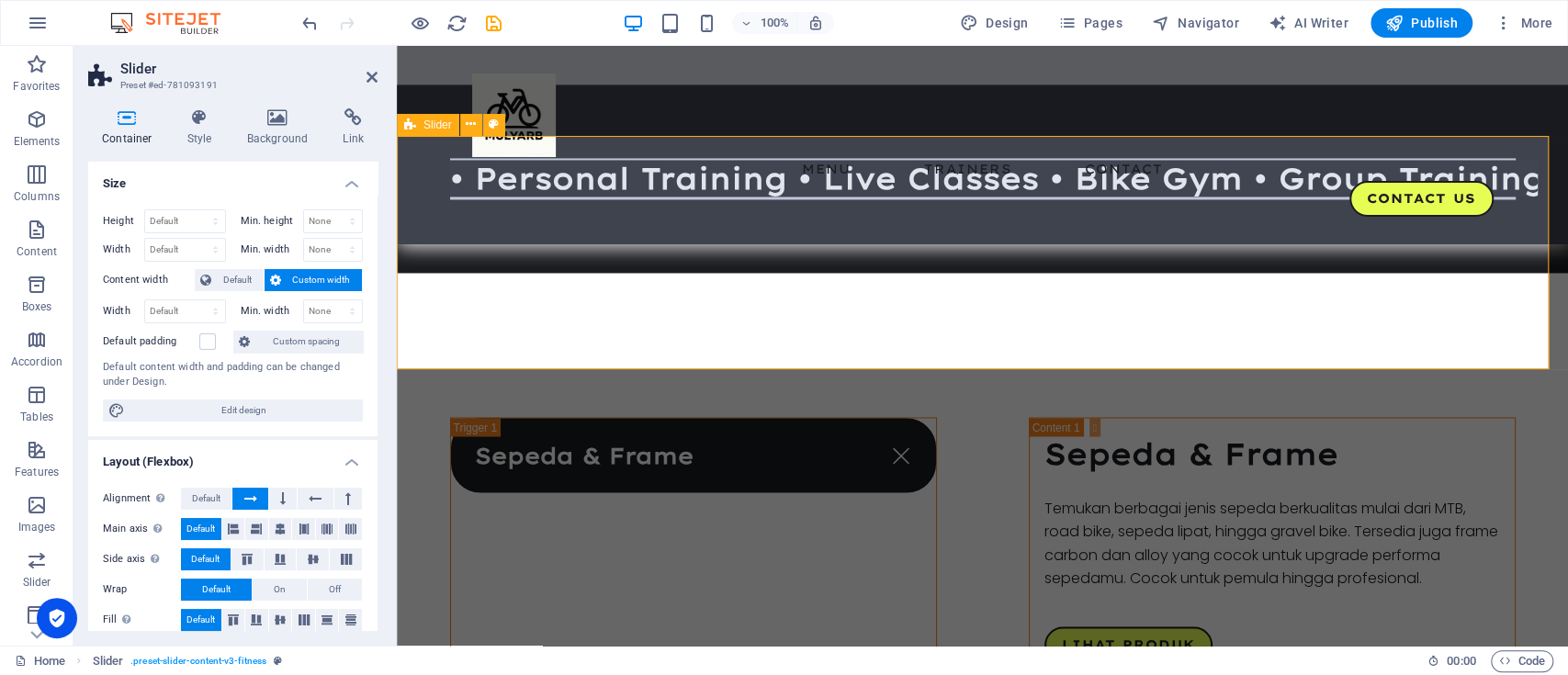 click on "Contoh Produk Kami menawarkan beberapa produk yang kami jual dibawah ini" at bounding box center (982, 1732) 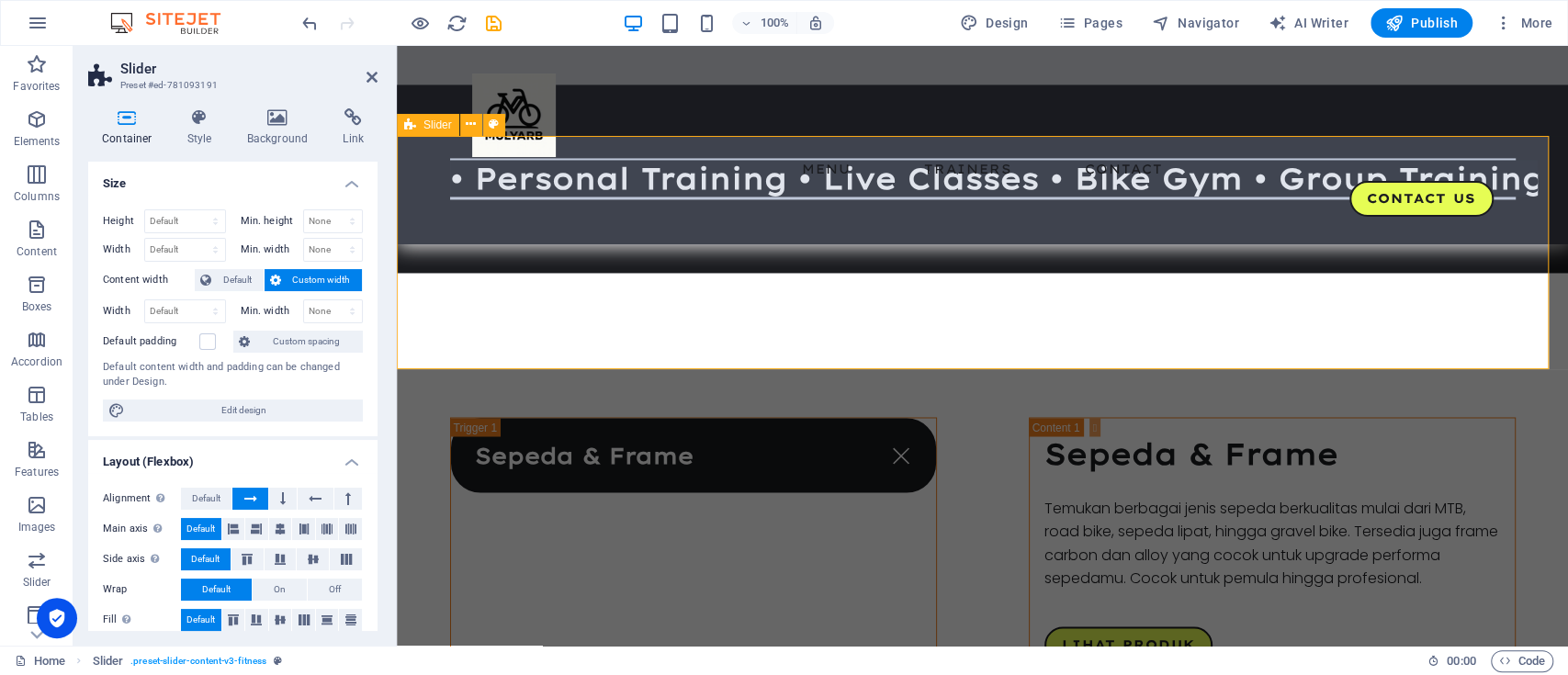 click on "Contoh Produk Kami menawarkan beberapa produk yang kami jual dibawah ini" at bounding box center [982, 1732] 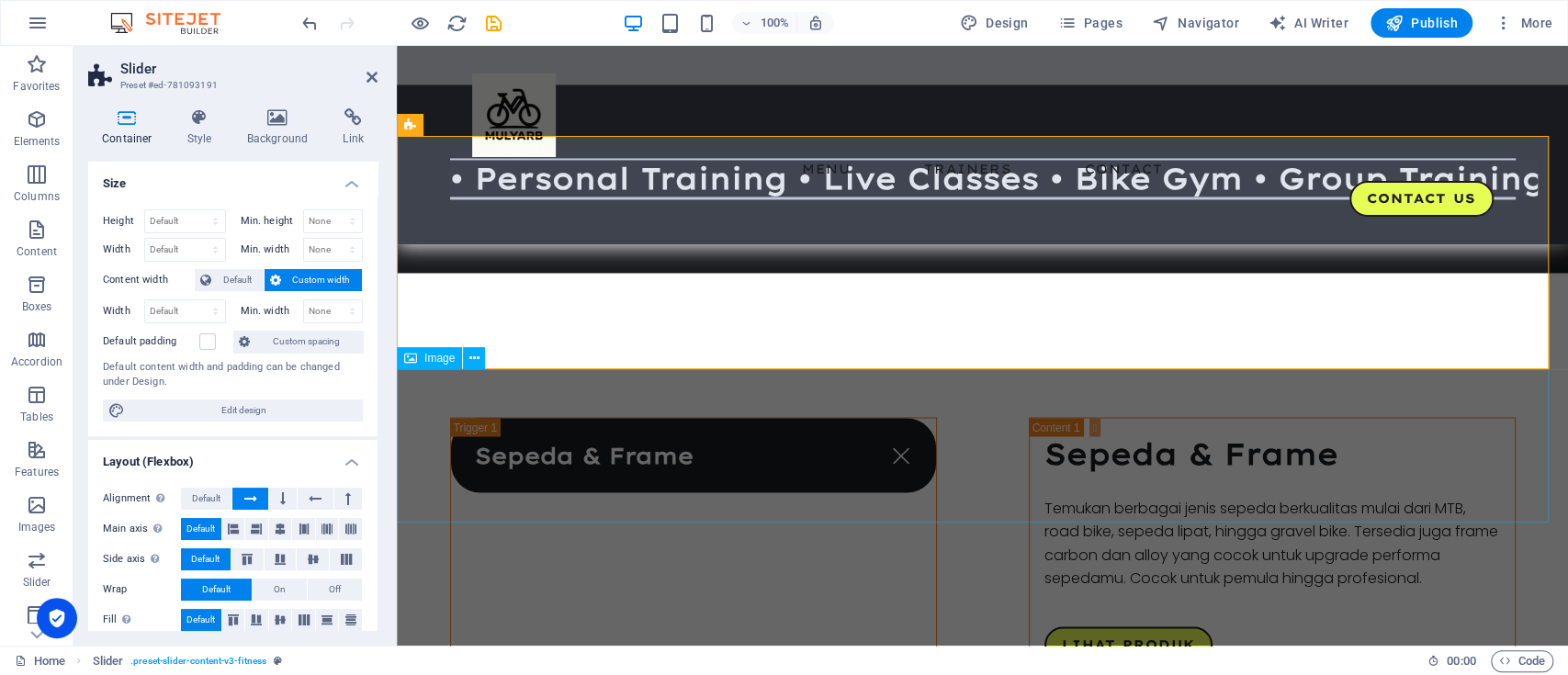click at bounding box center [982, 1926] 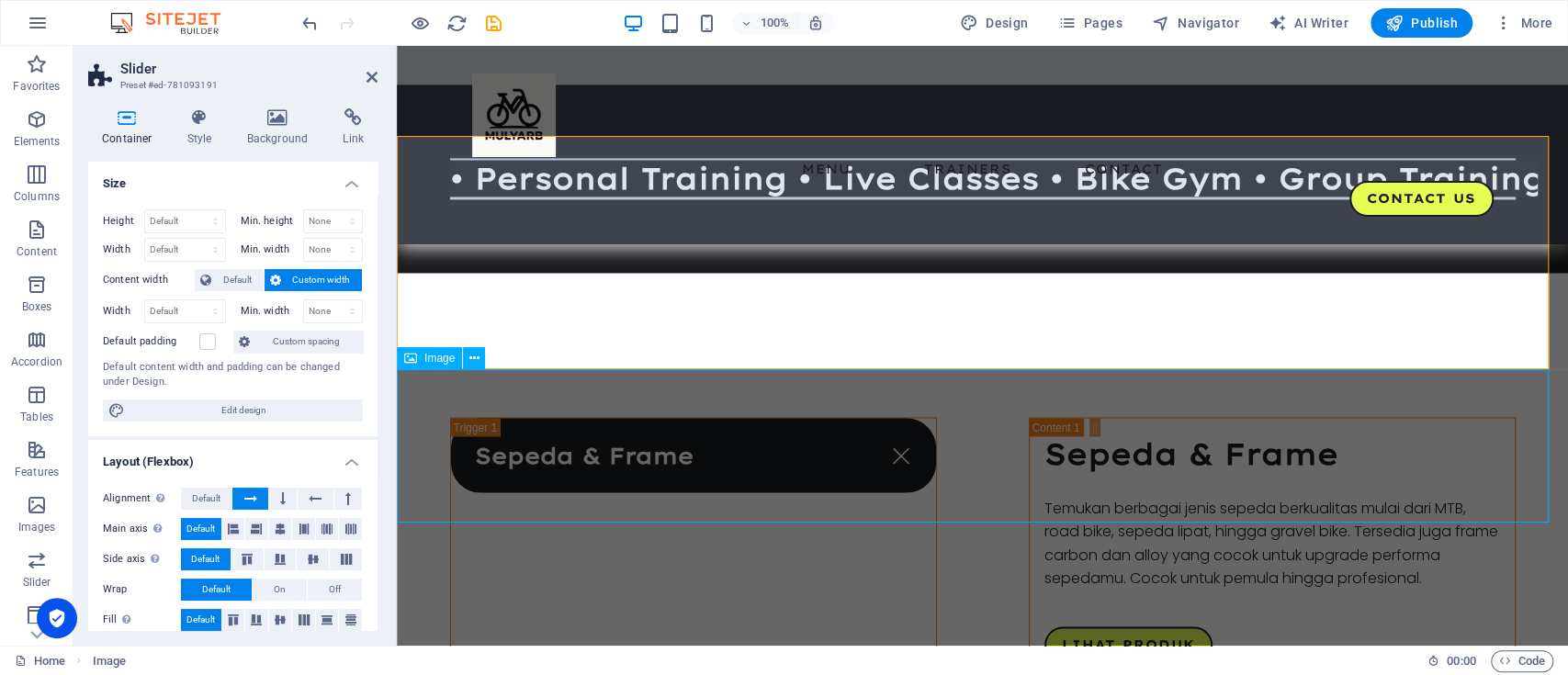 click at bounding box center (982, 1926) 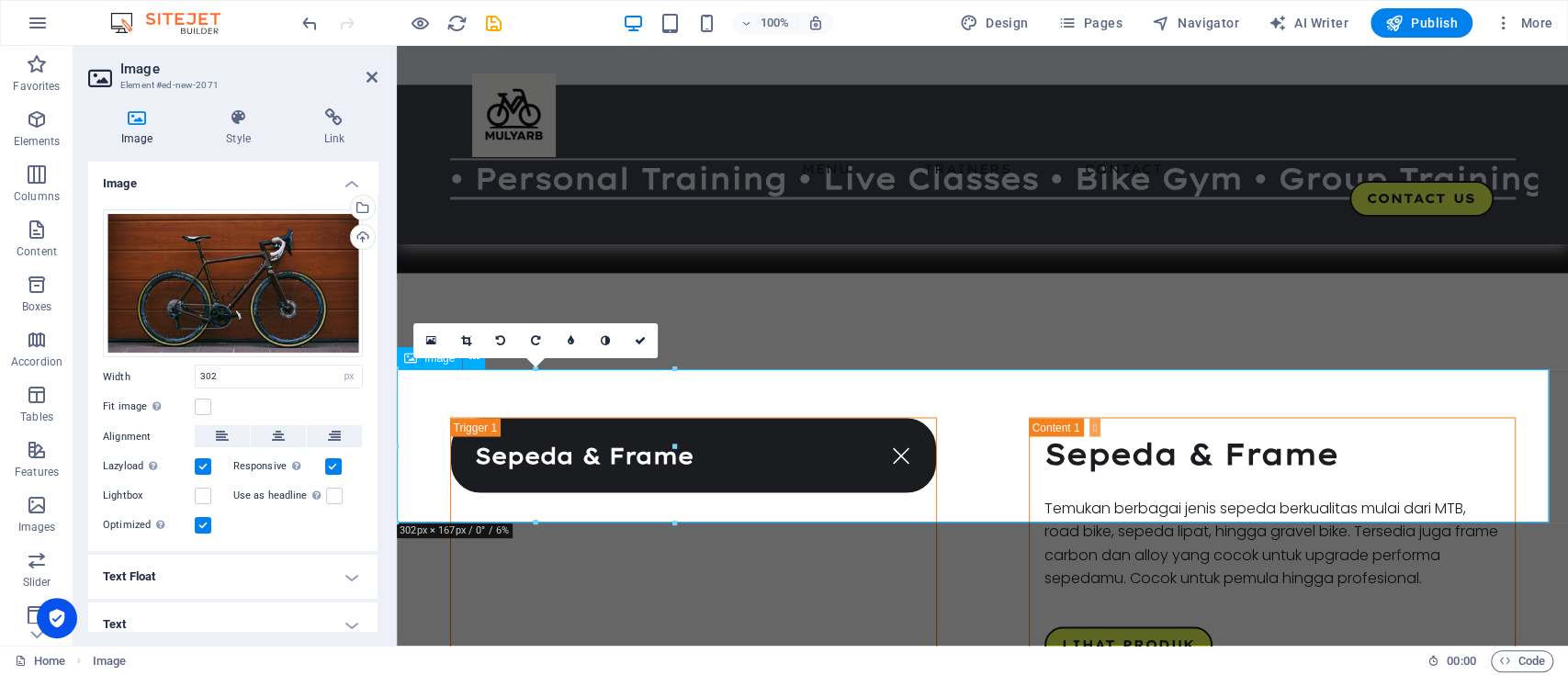 click at bounding box center (982, 1926) 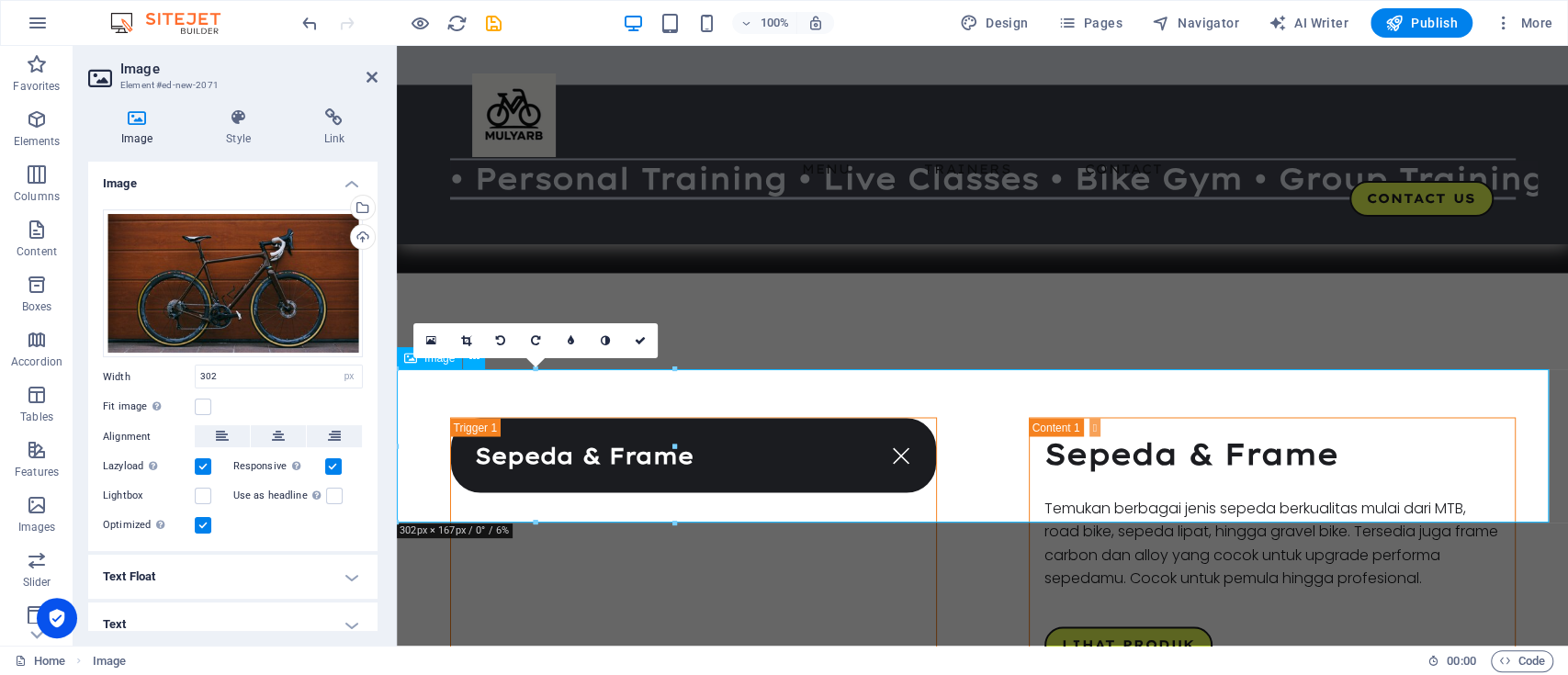 click at bounding box center [983, 115] 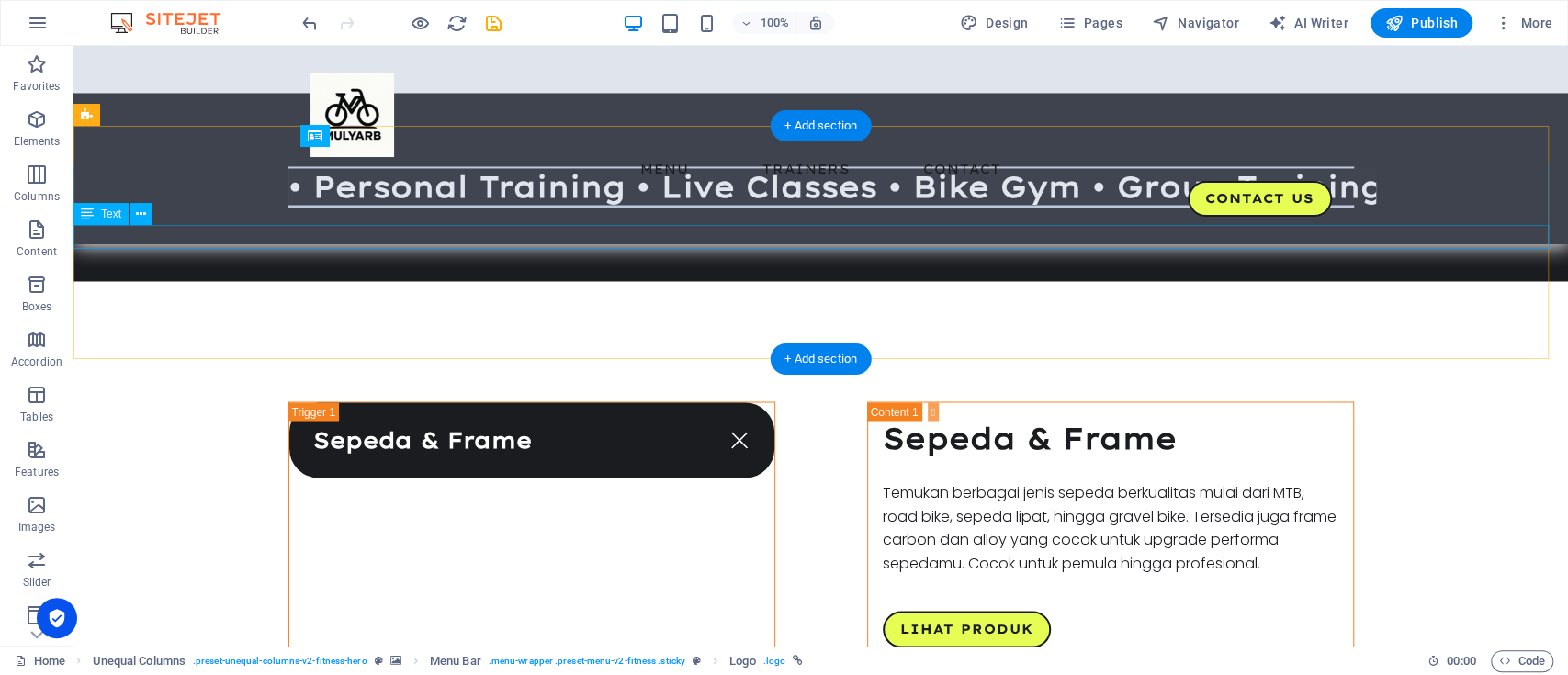 scroll, scrollTop: 1992, scrollLeft: 0, axis: vertical 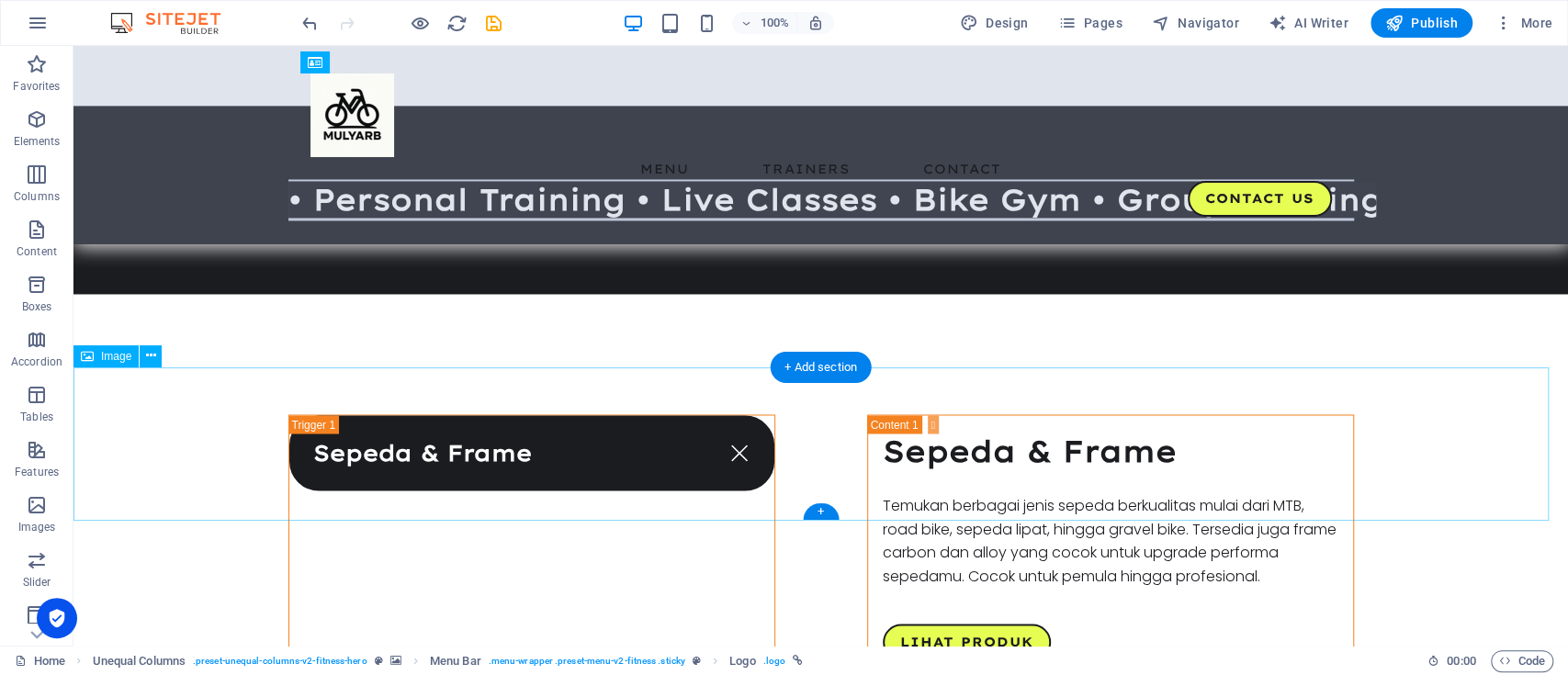 click at bounding box center (820, 1923) 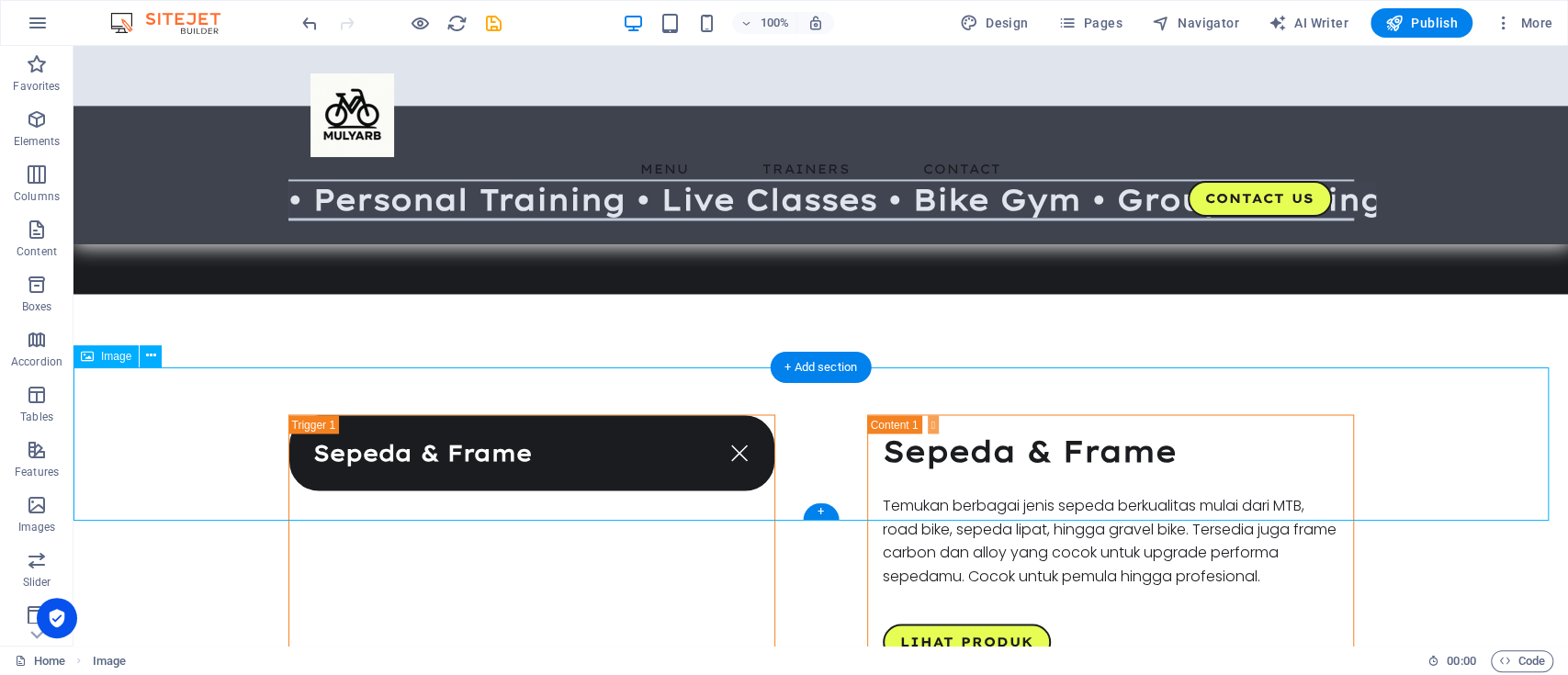 click at bounding box center (820, 1923) 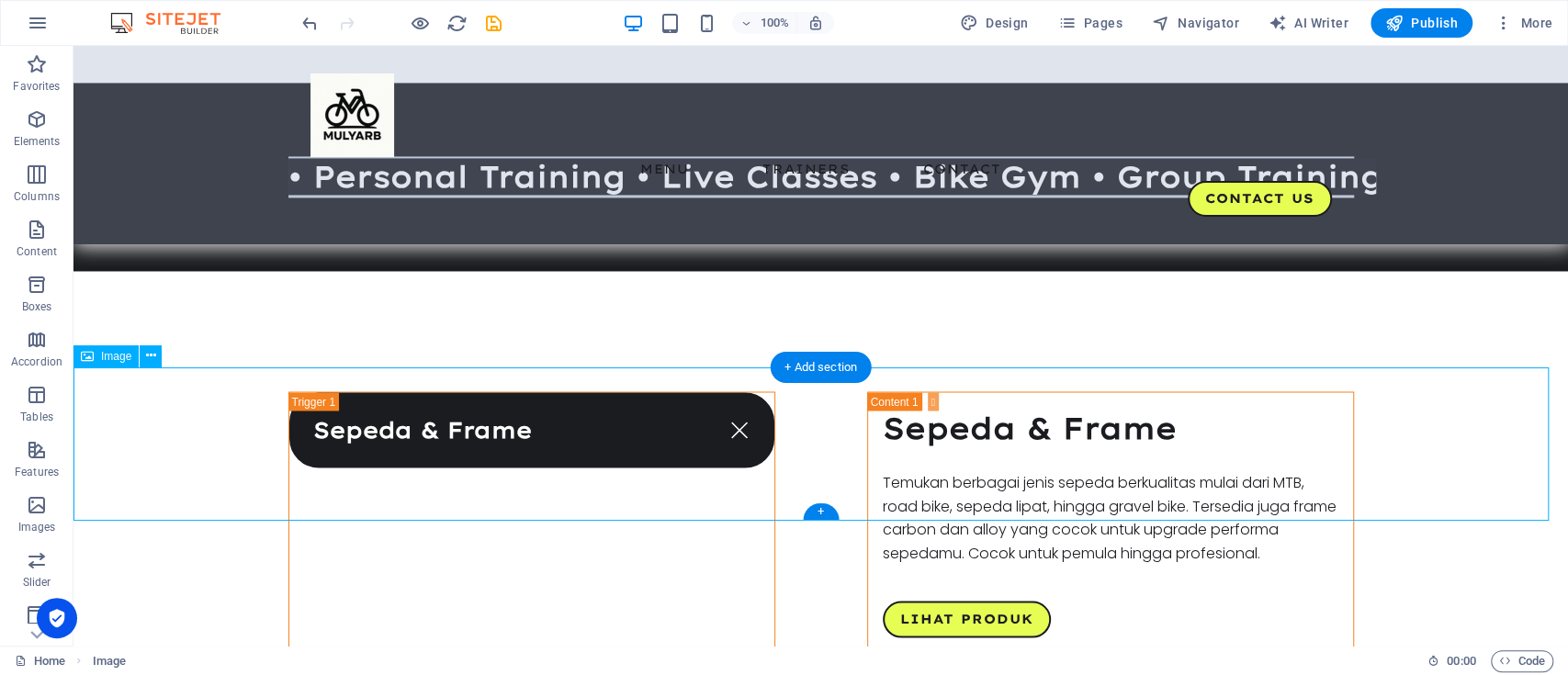 select on "px" 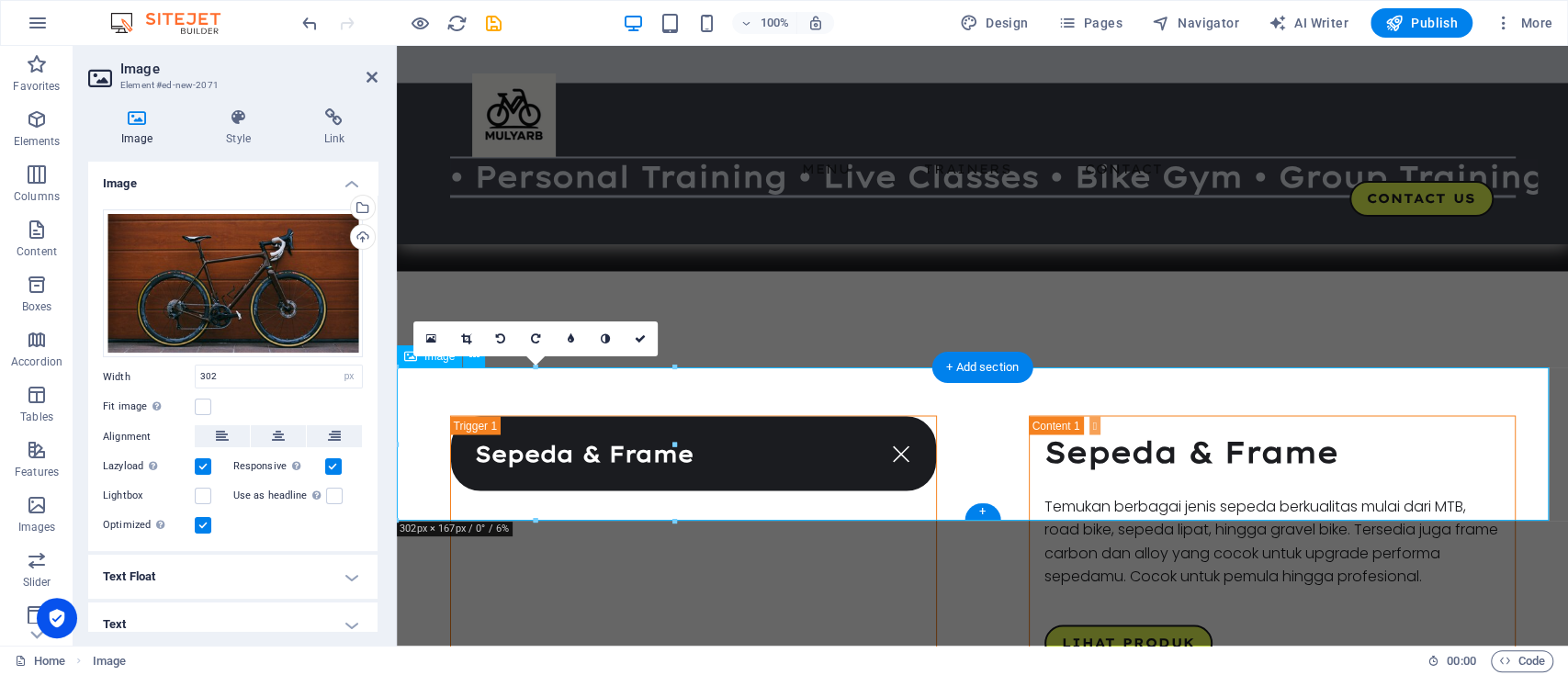 click at bounding box center [982, 1924] 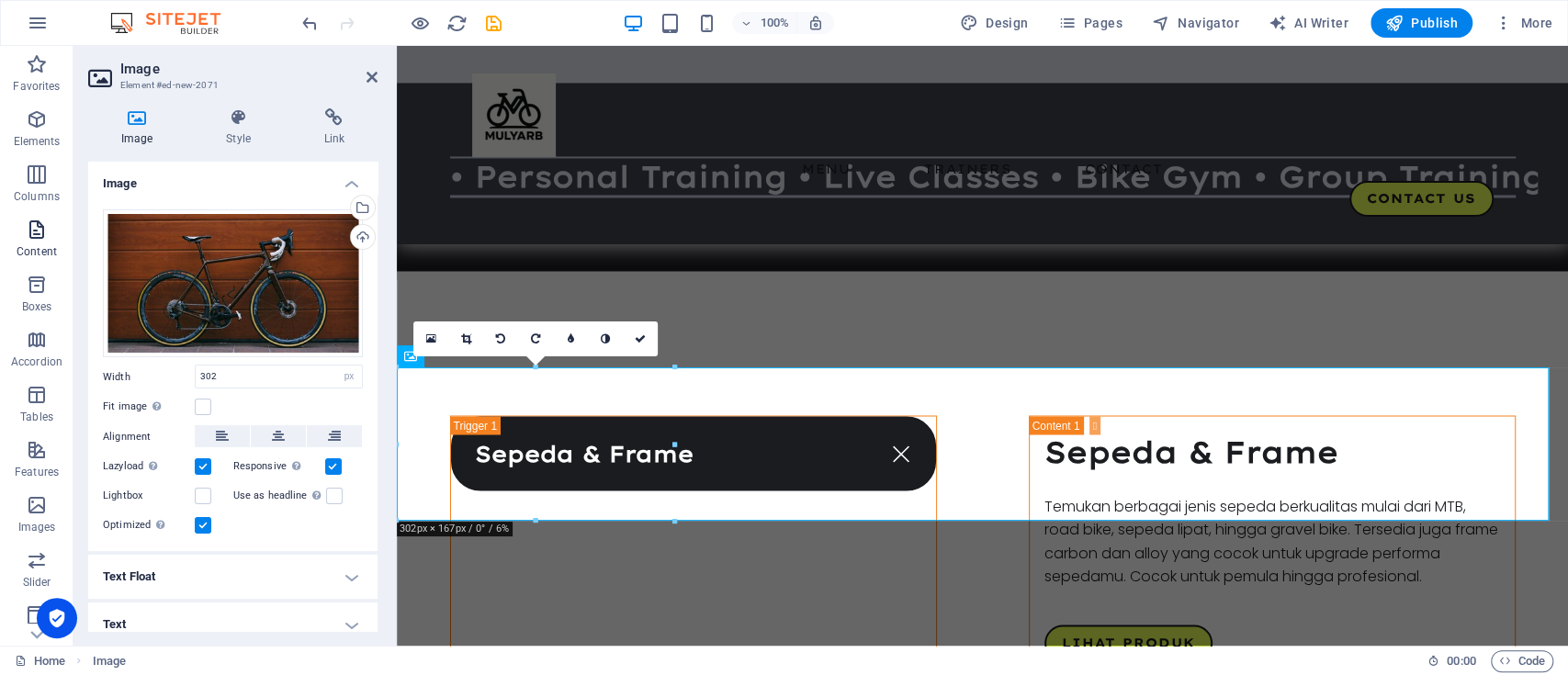 click at bounding box center [37, 230] 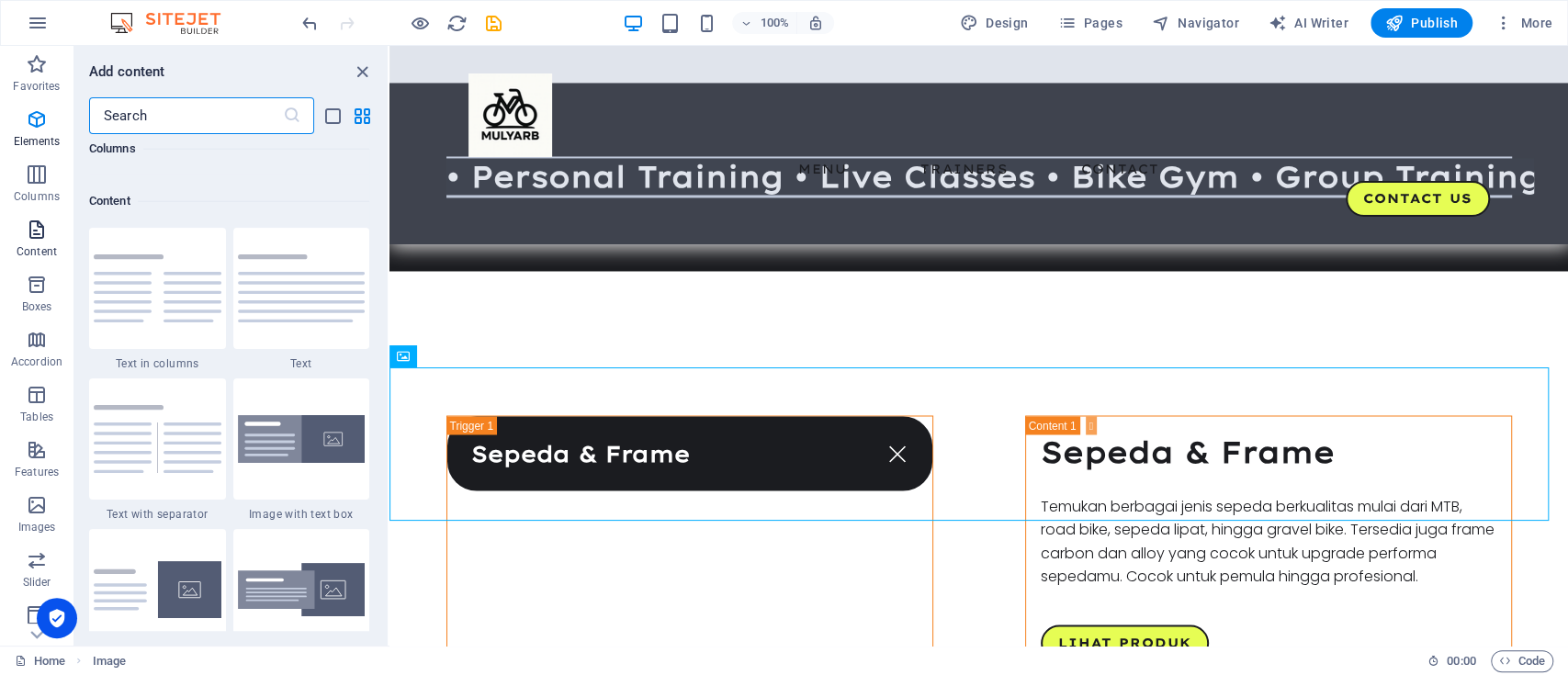 scroll, scrollTop: 3212, scrollLeft: 0, axis: vertical 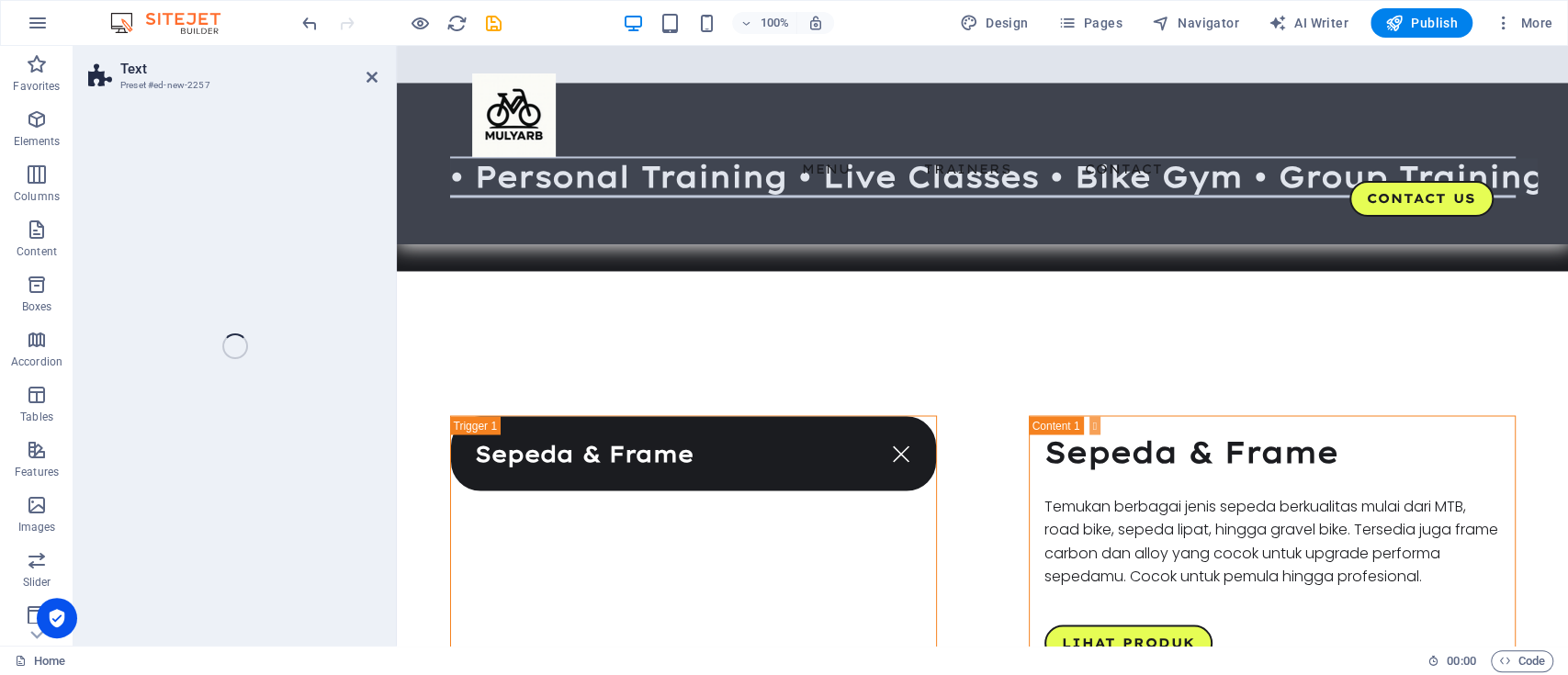 click at bounding box center [982, 1924] 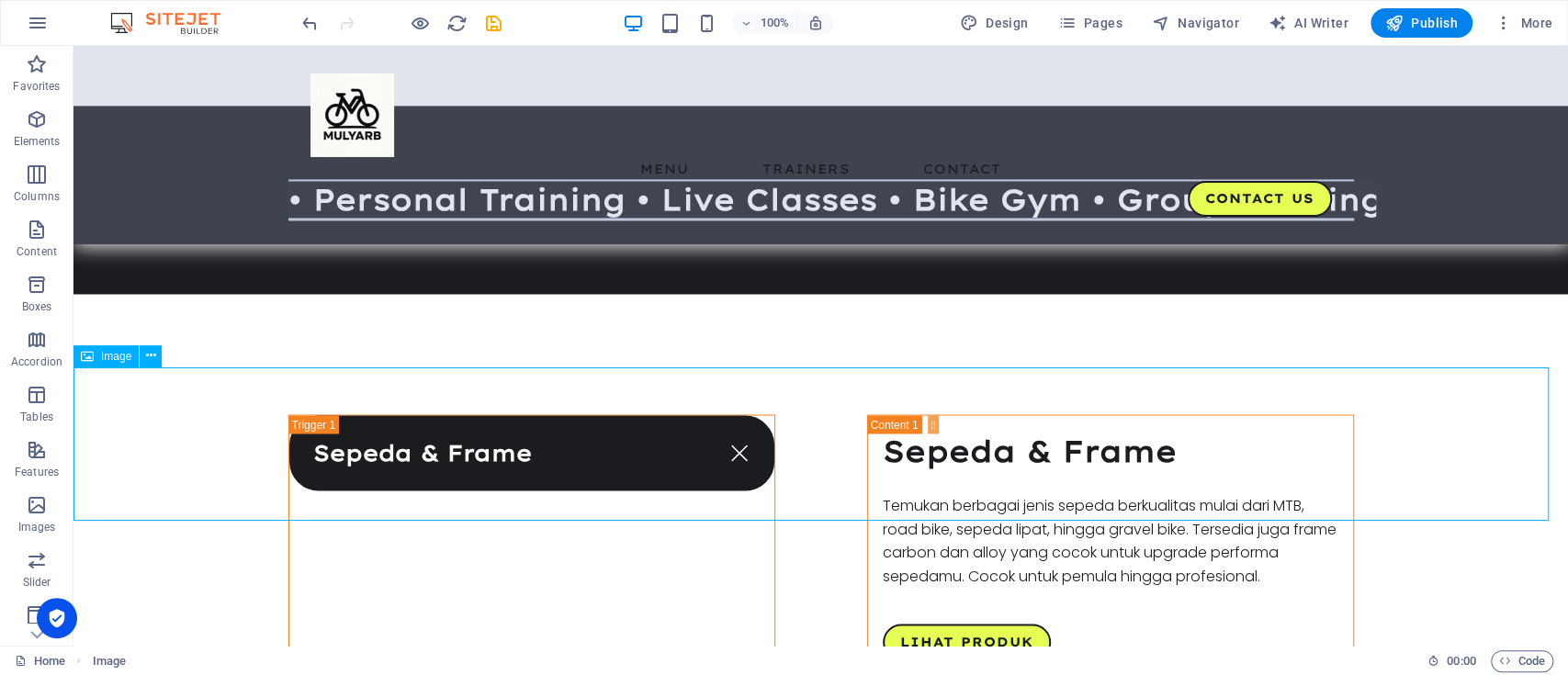 click at bounding box center (820, 1923) 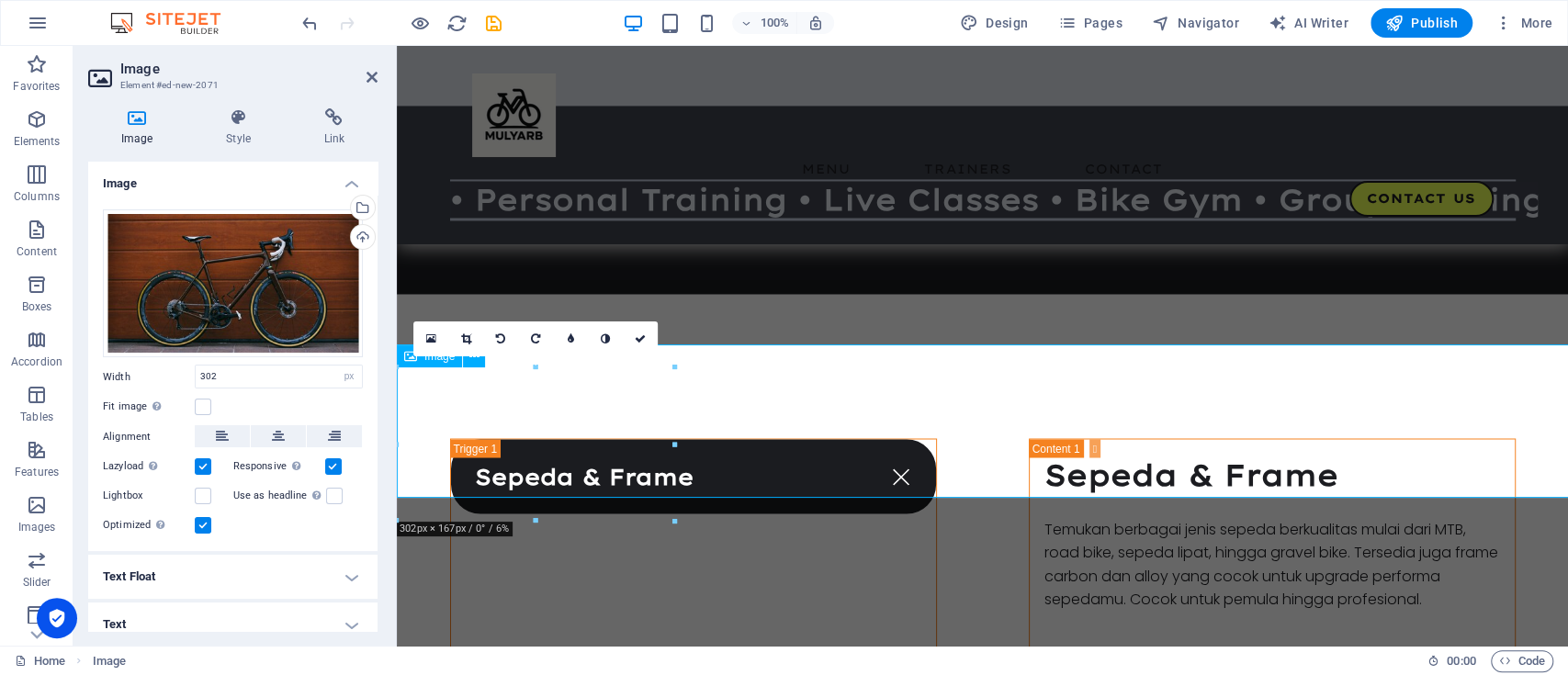 scroll, scrollTop: 2015, scrollLeft: 0, axis: vertical 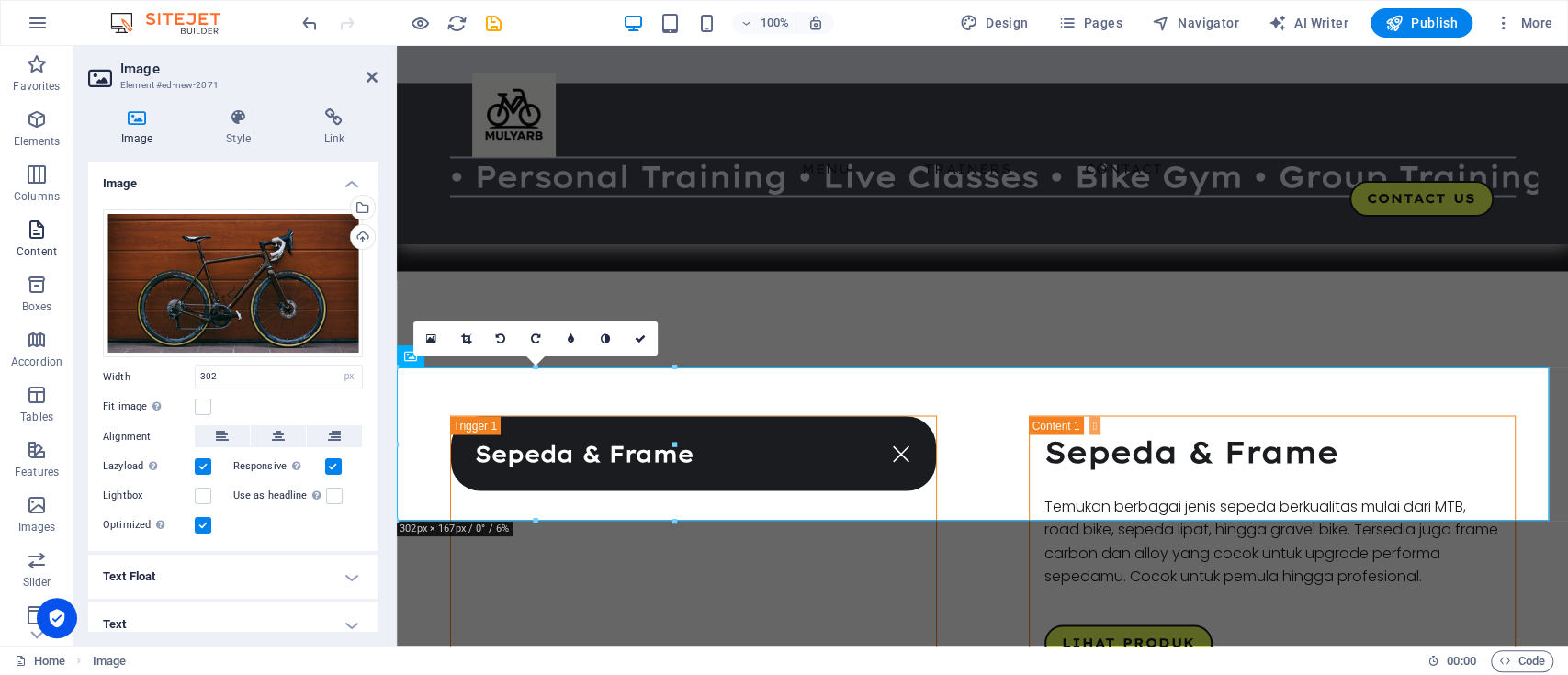 click on "Content" at bounding box center [37, 241] 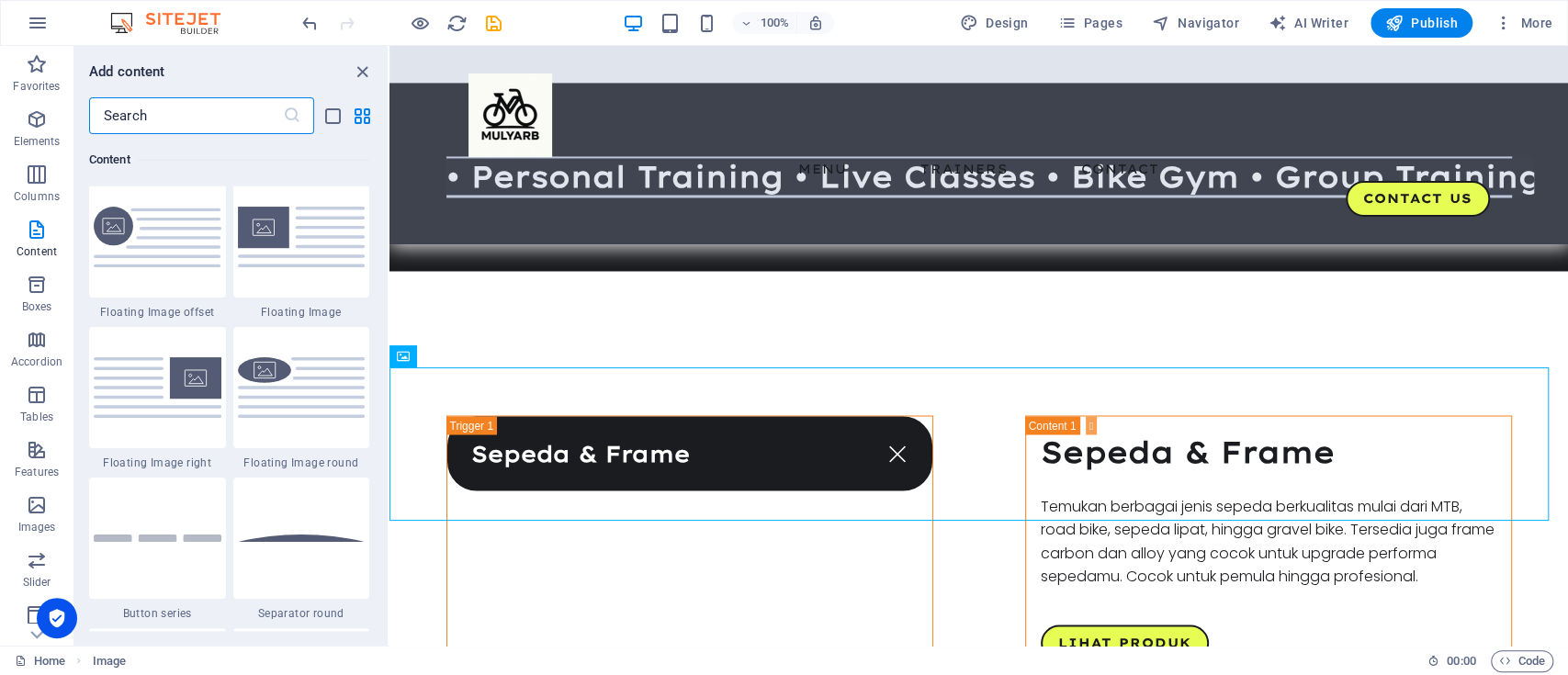scroll, scrollTop: 3922, scrollLeft: 0, axis: vertical 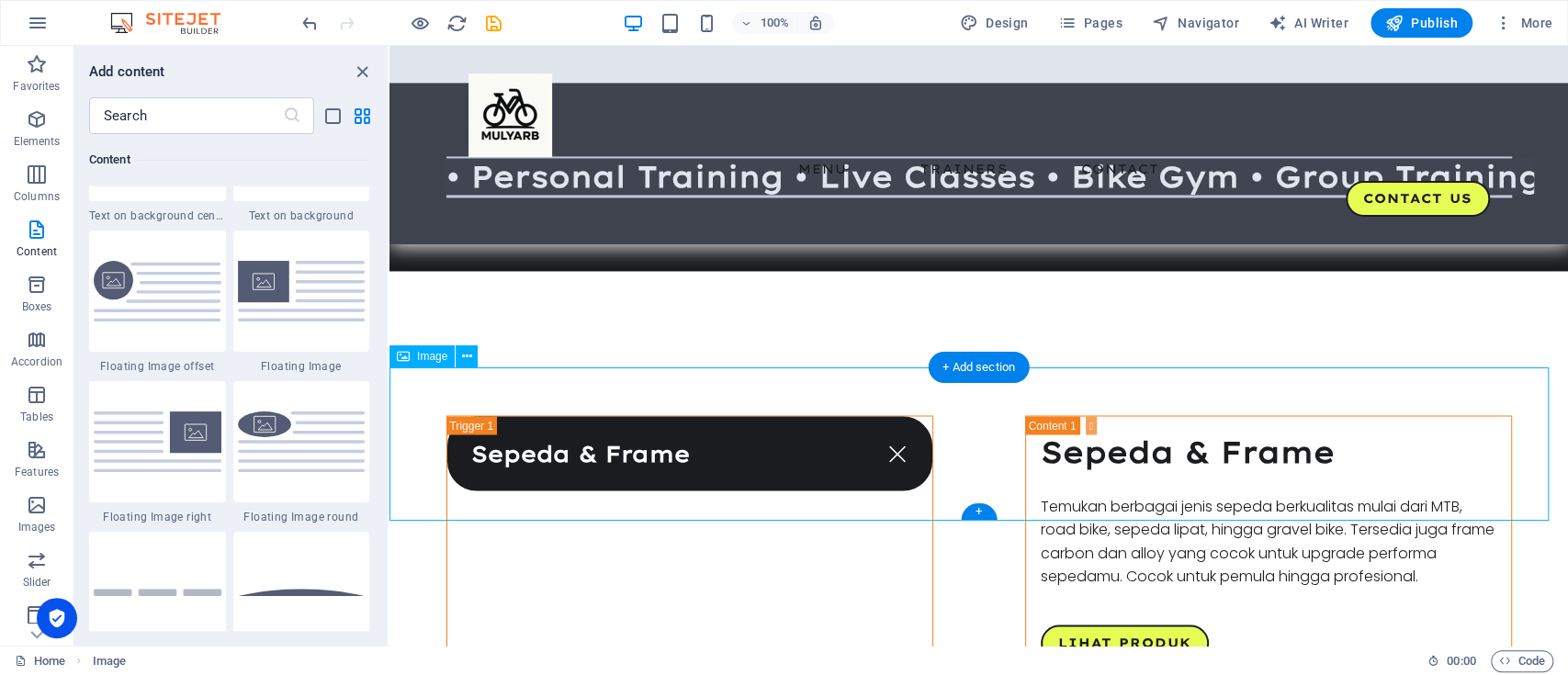 click at bounding box center (978, 1924) 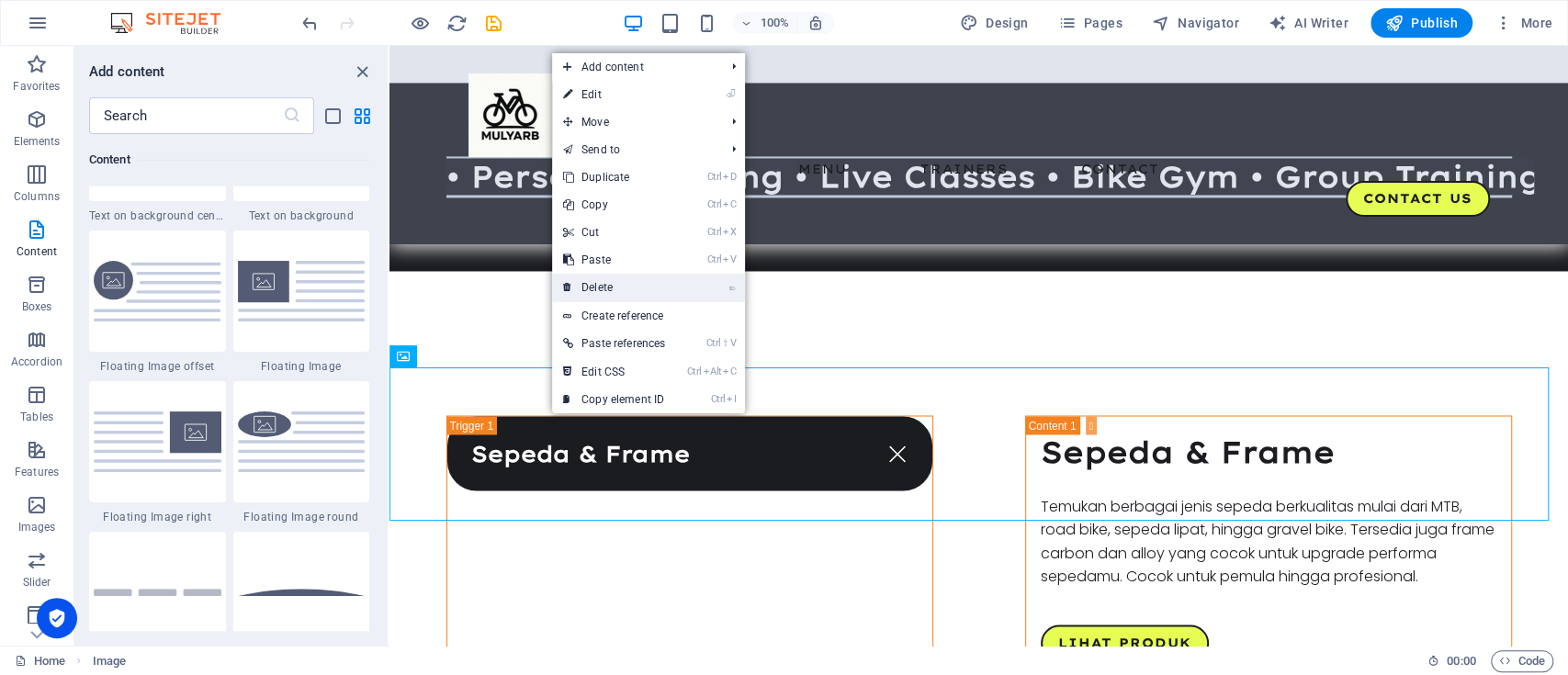 click on "⌦  Delete" at bounding box center [614, 287] 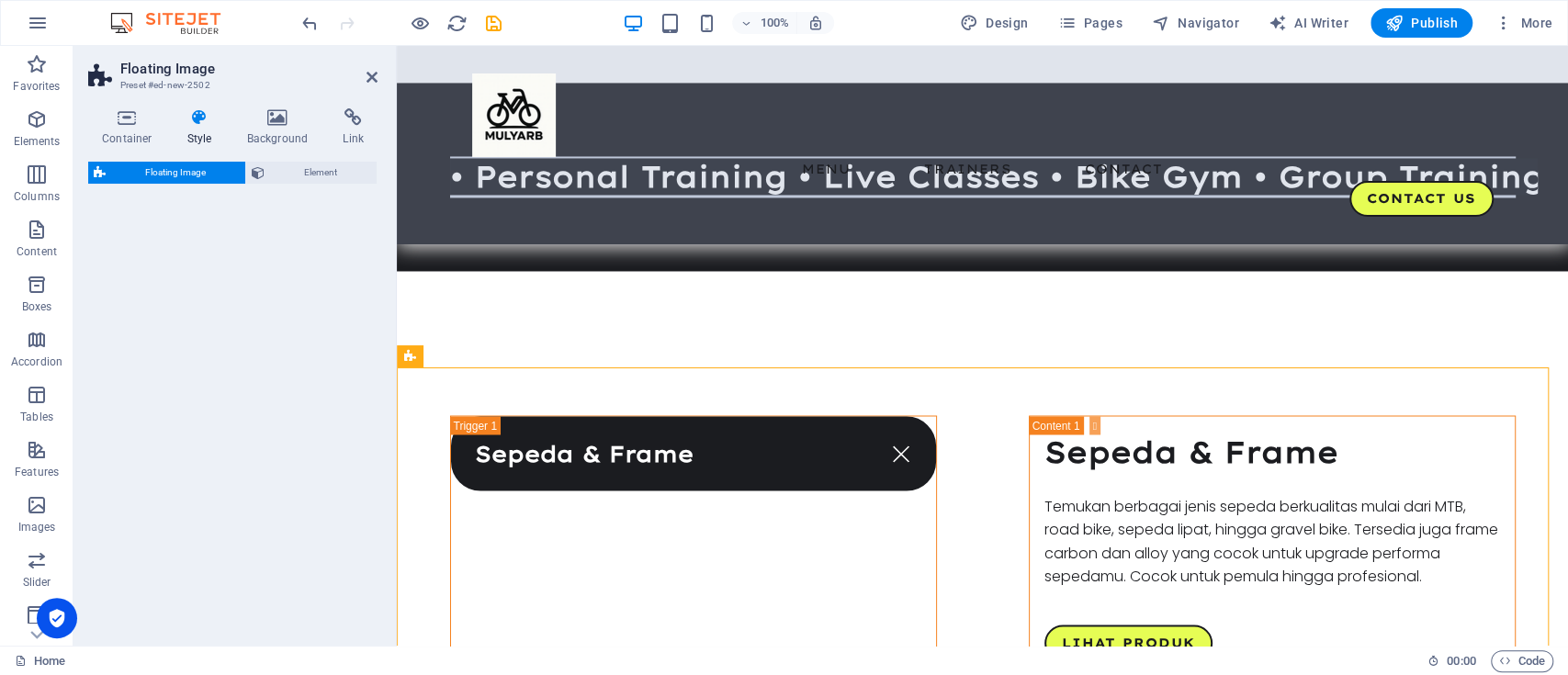select on "%" 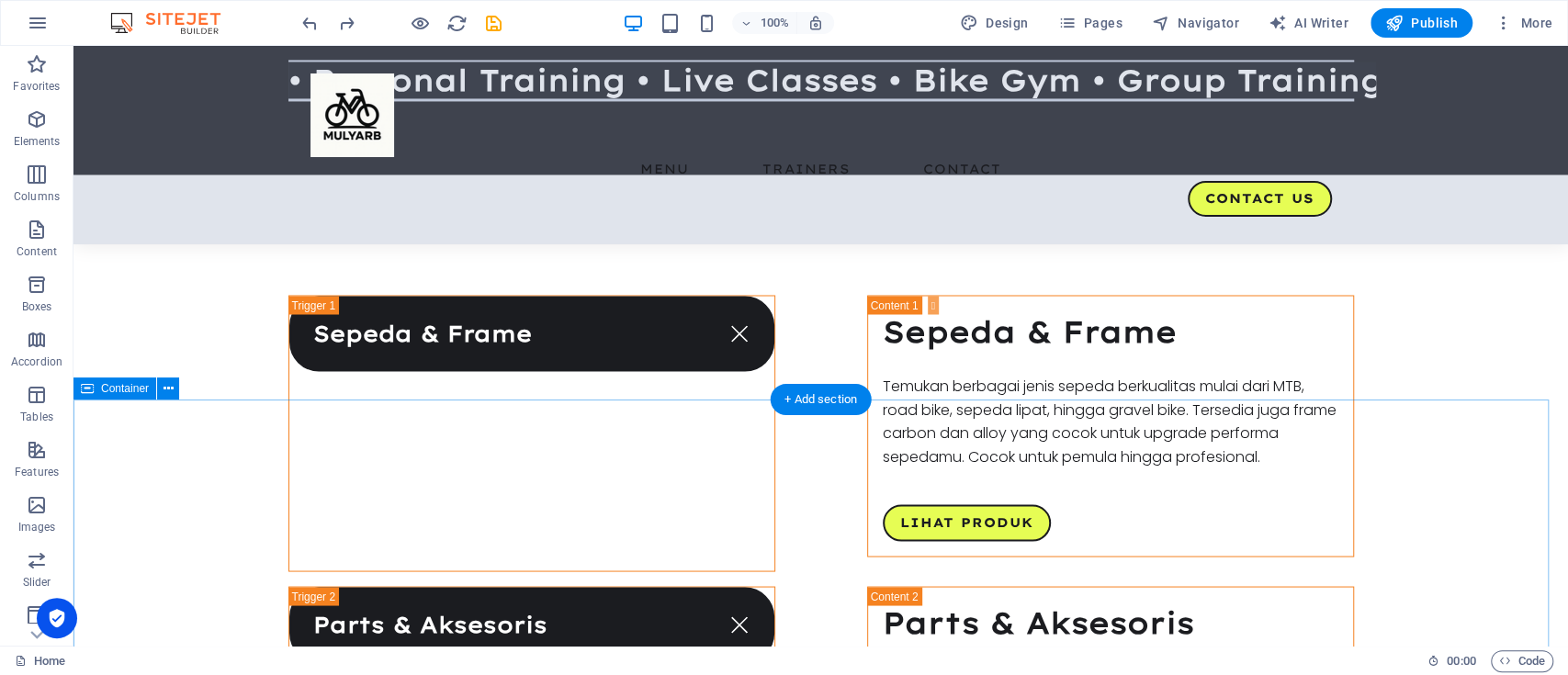 scroll, scrollTop: 2109, scrollLeft: 0, axis: vertical 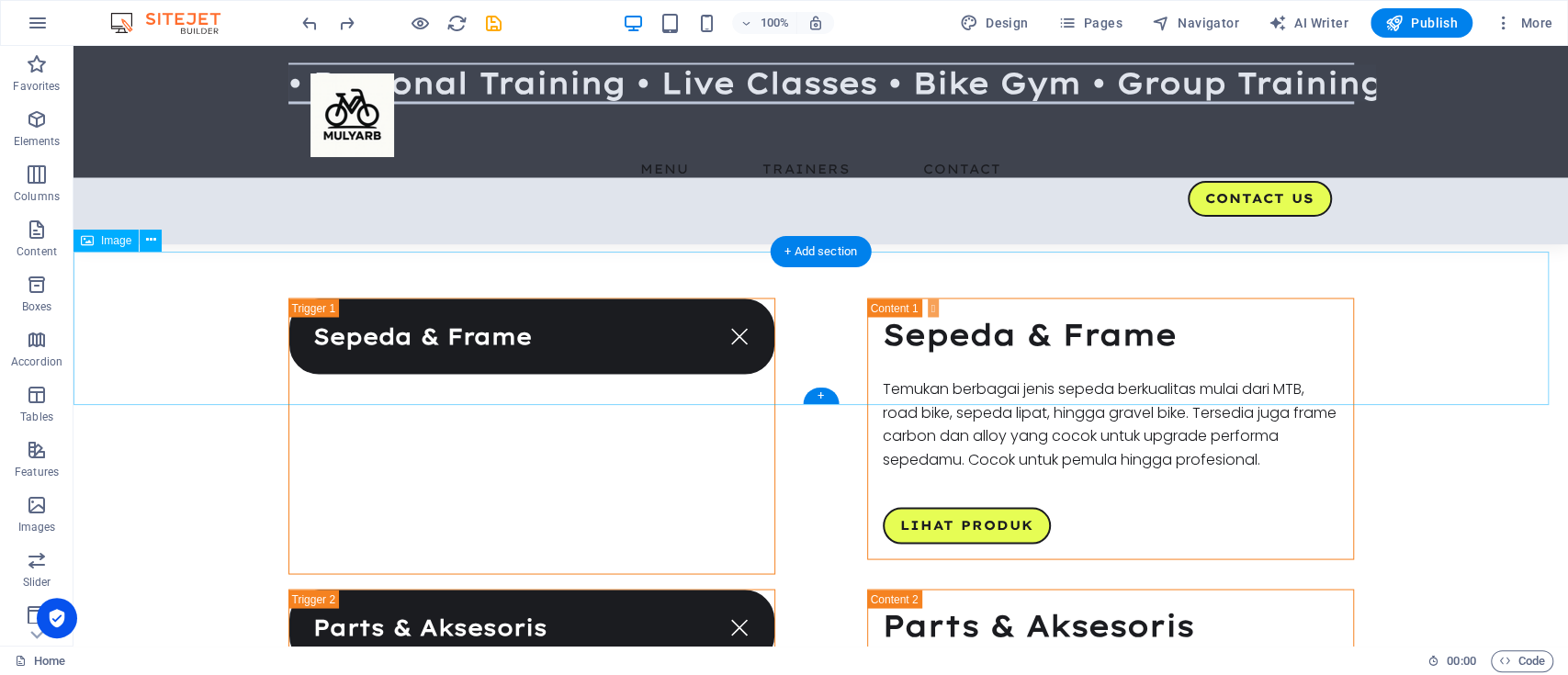 click at bounding box center [820, 1806] 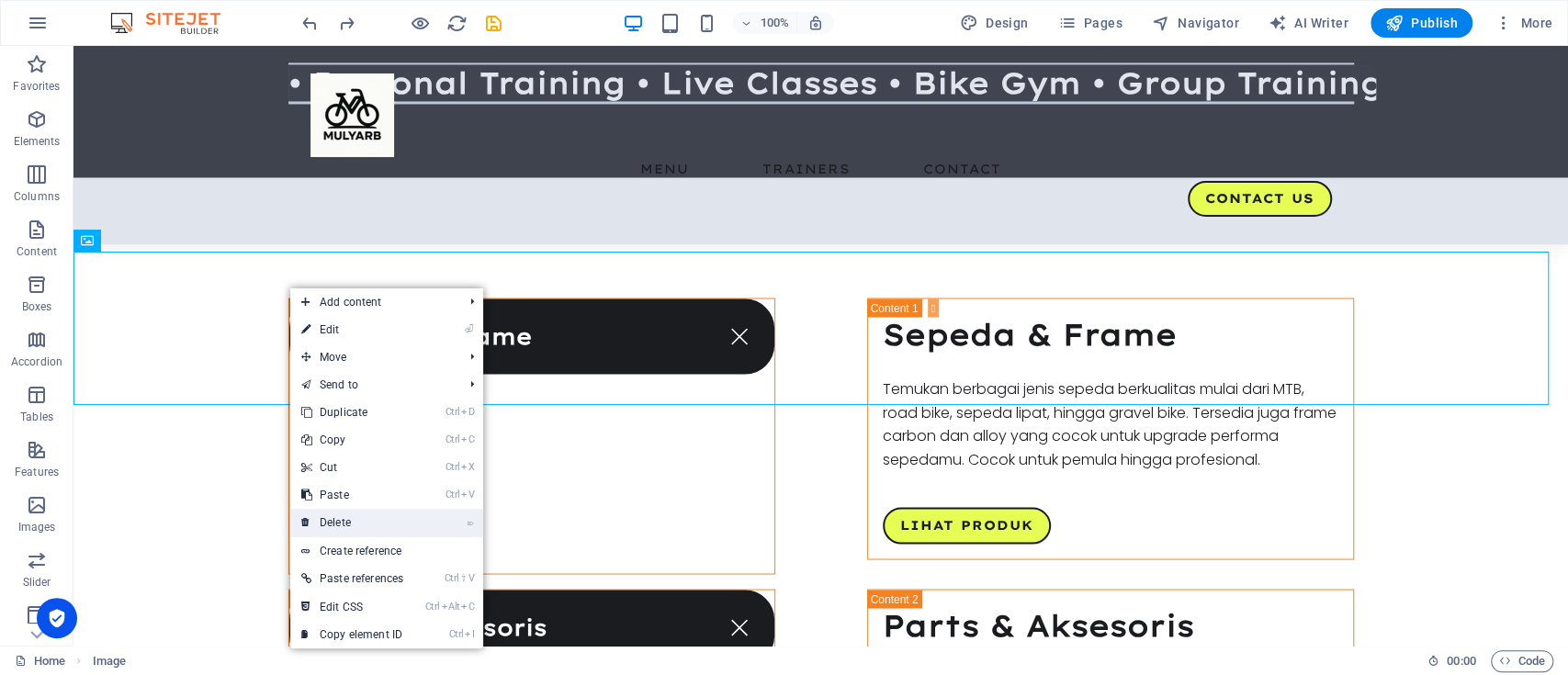 click on "⌦  Delete" at bounding box center (352, 523) 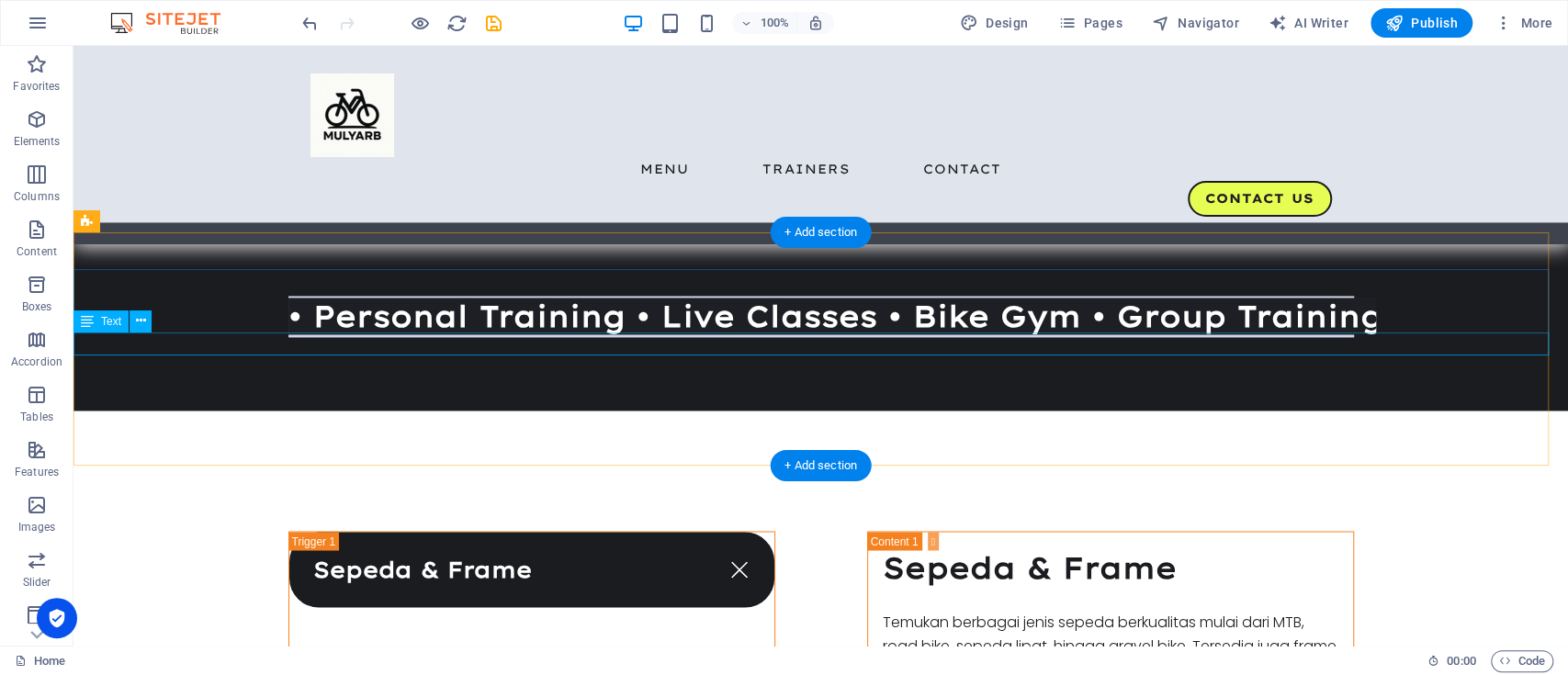 scroll, scrollTop: 1861, scrollLeft: 0, axis: vertical 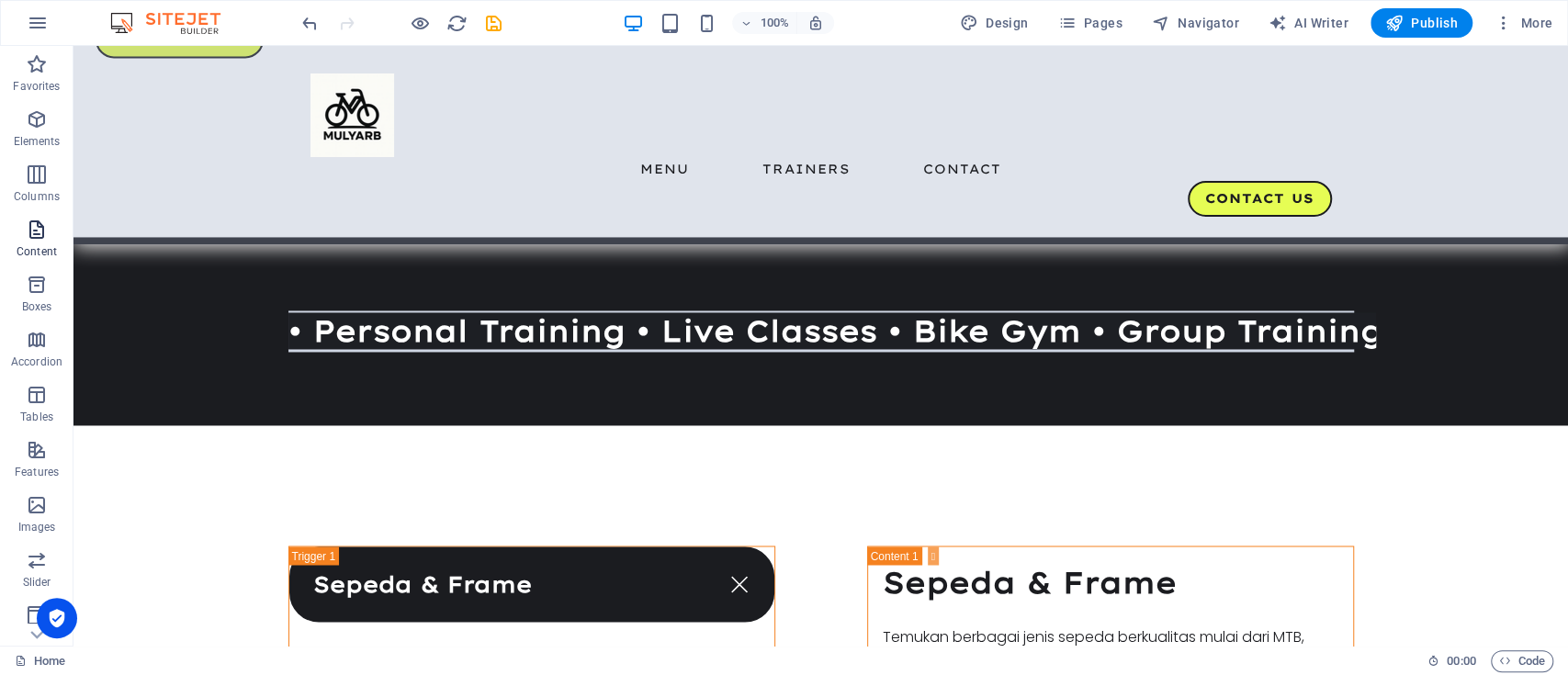 click at bounding box center [37, 230] 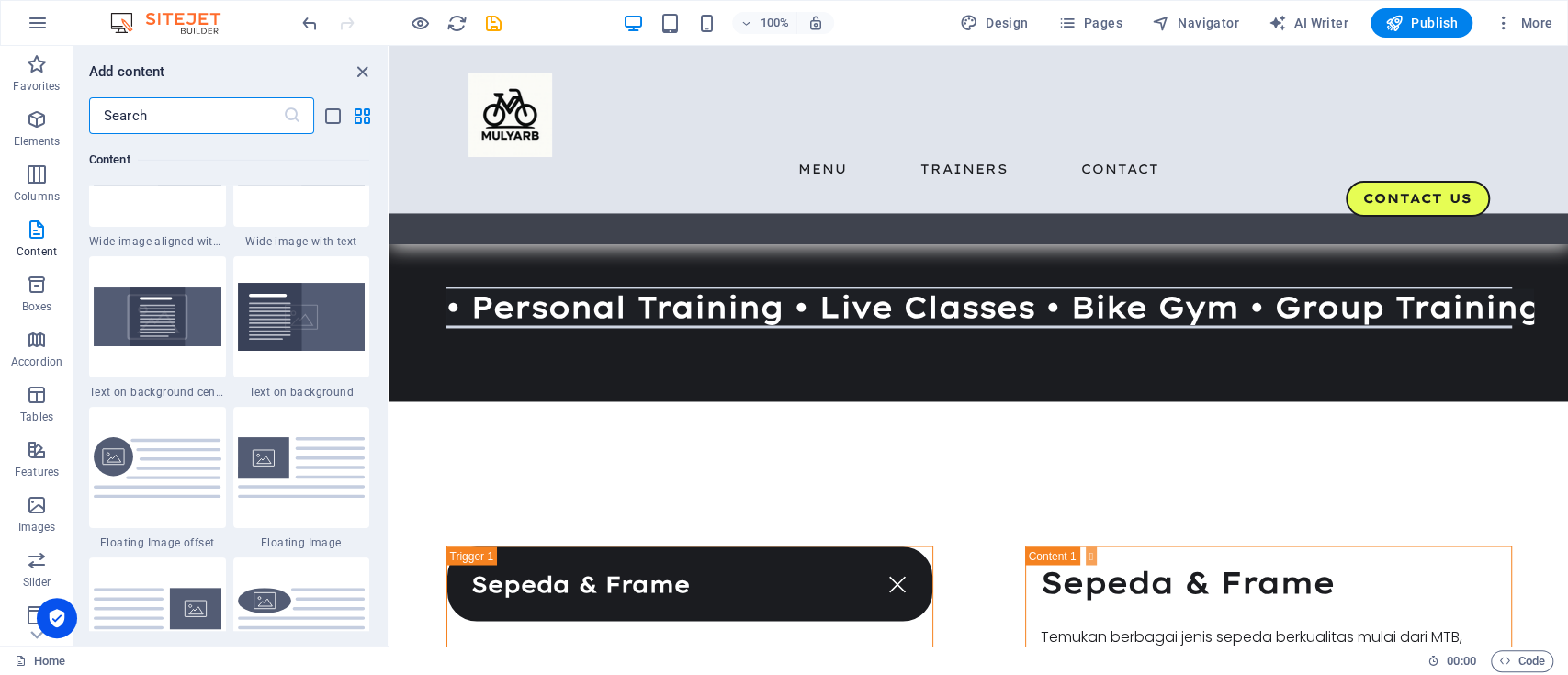 scroll, scrollTop: 3942, scrollLeft: 0, axis: vertical 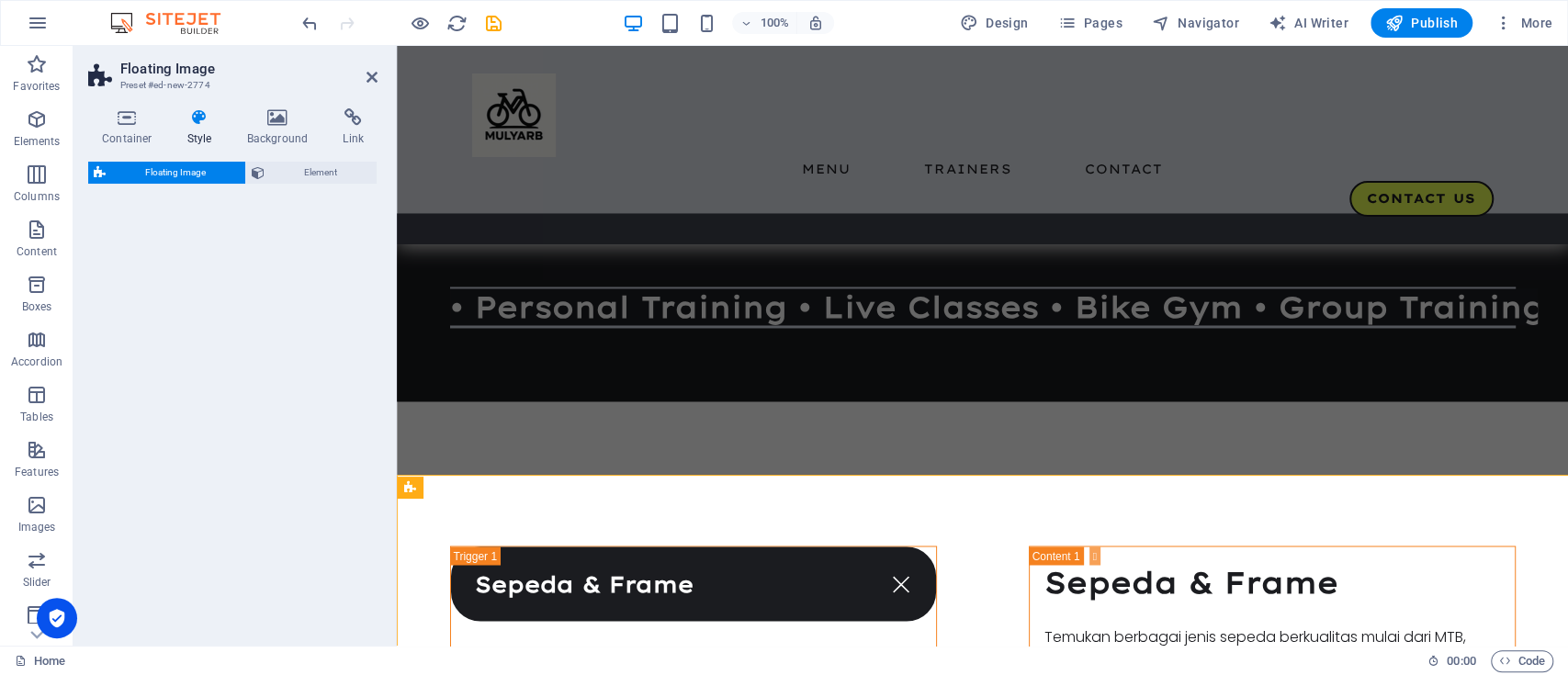 select on "%" 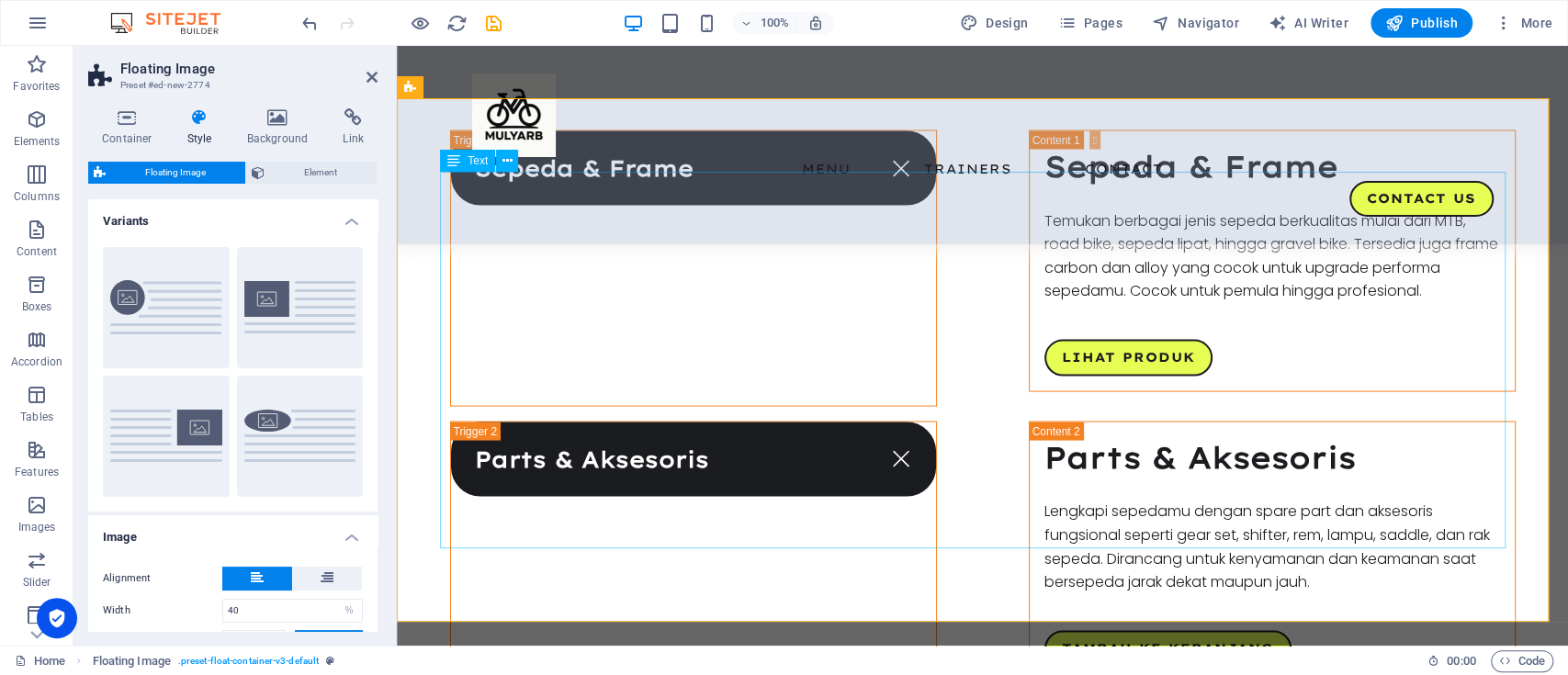 scroll, scrollTop: 2220, scrollLeft: 0, axis: vertical 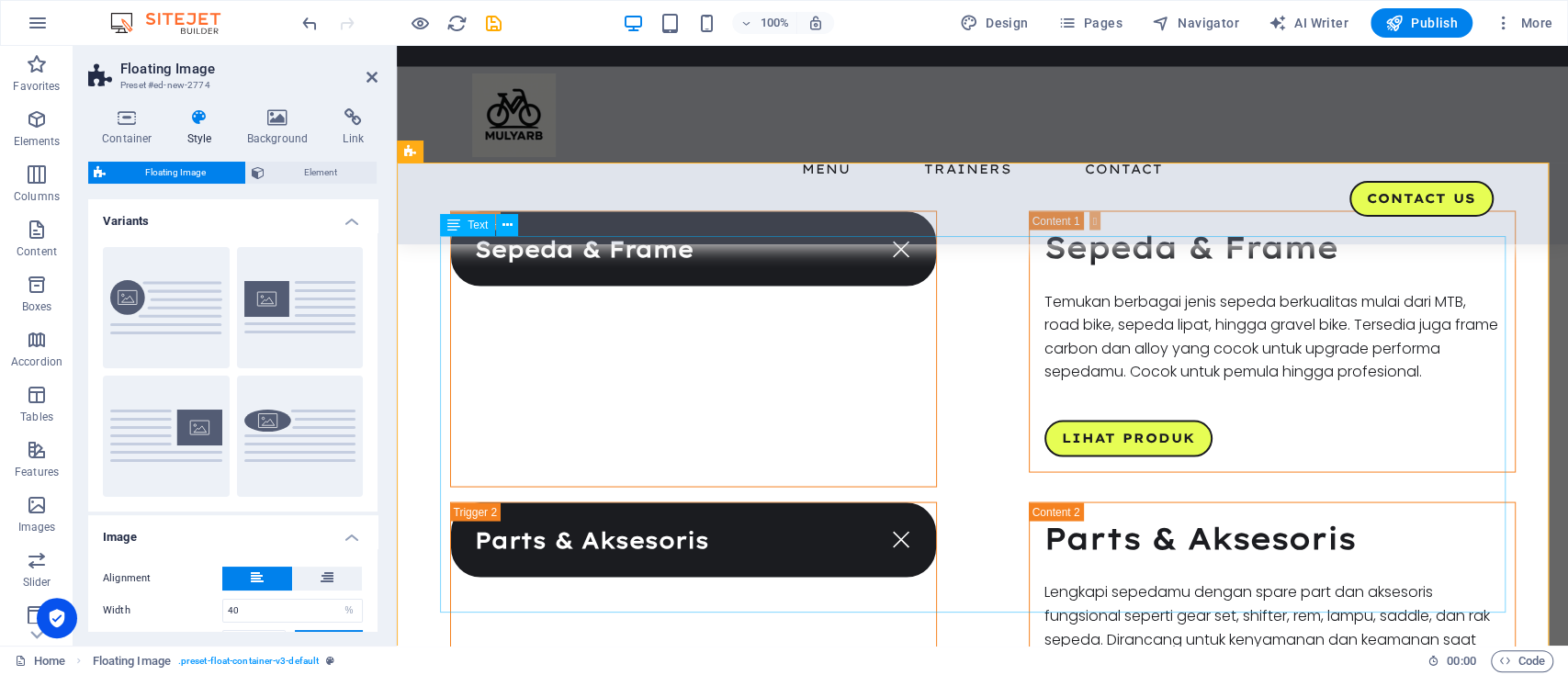 click at bounding box center [983, 1905] 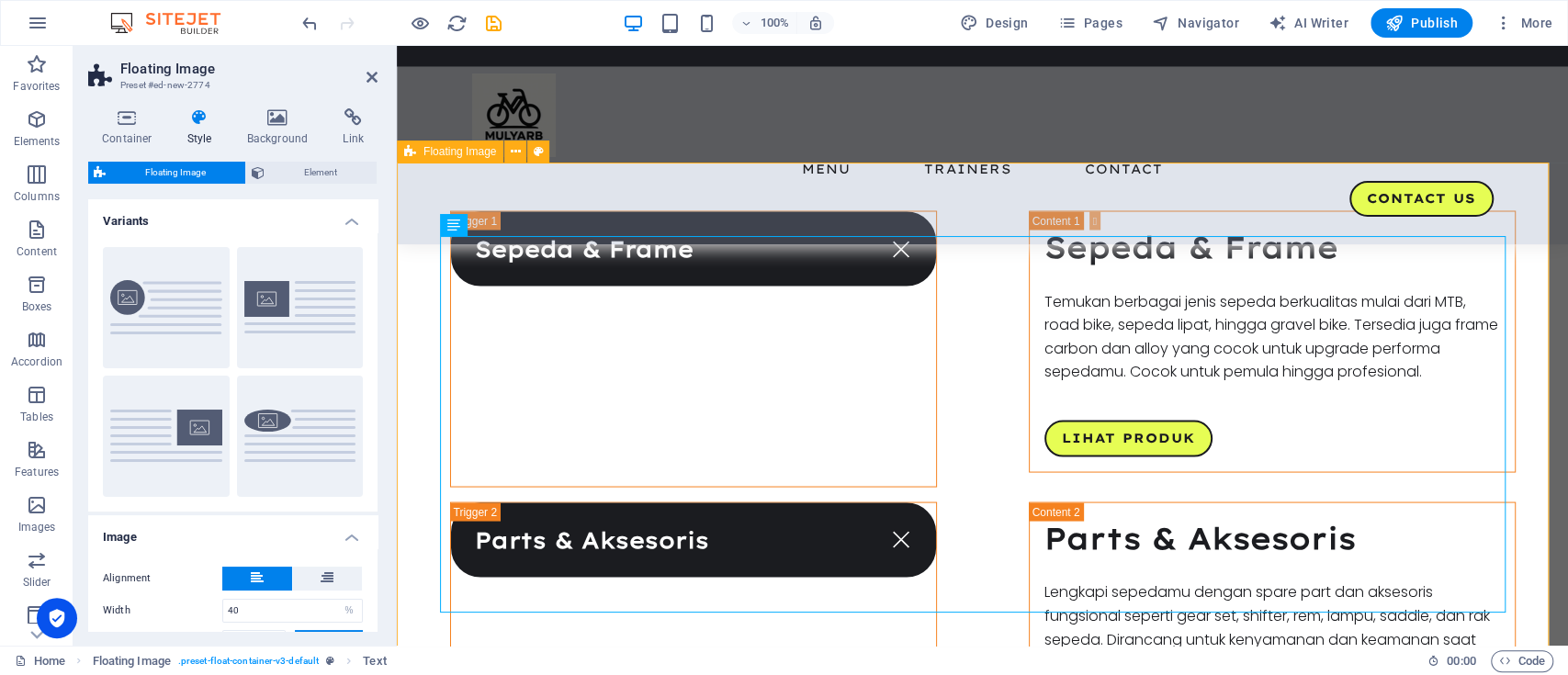 click at bounding box center (982, 1905) 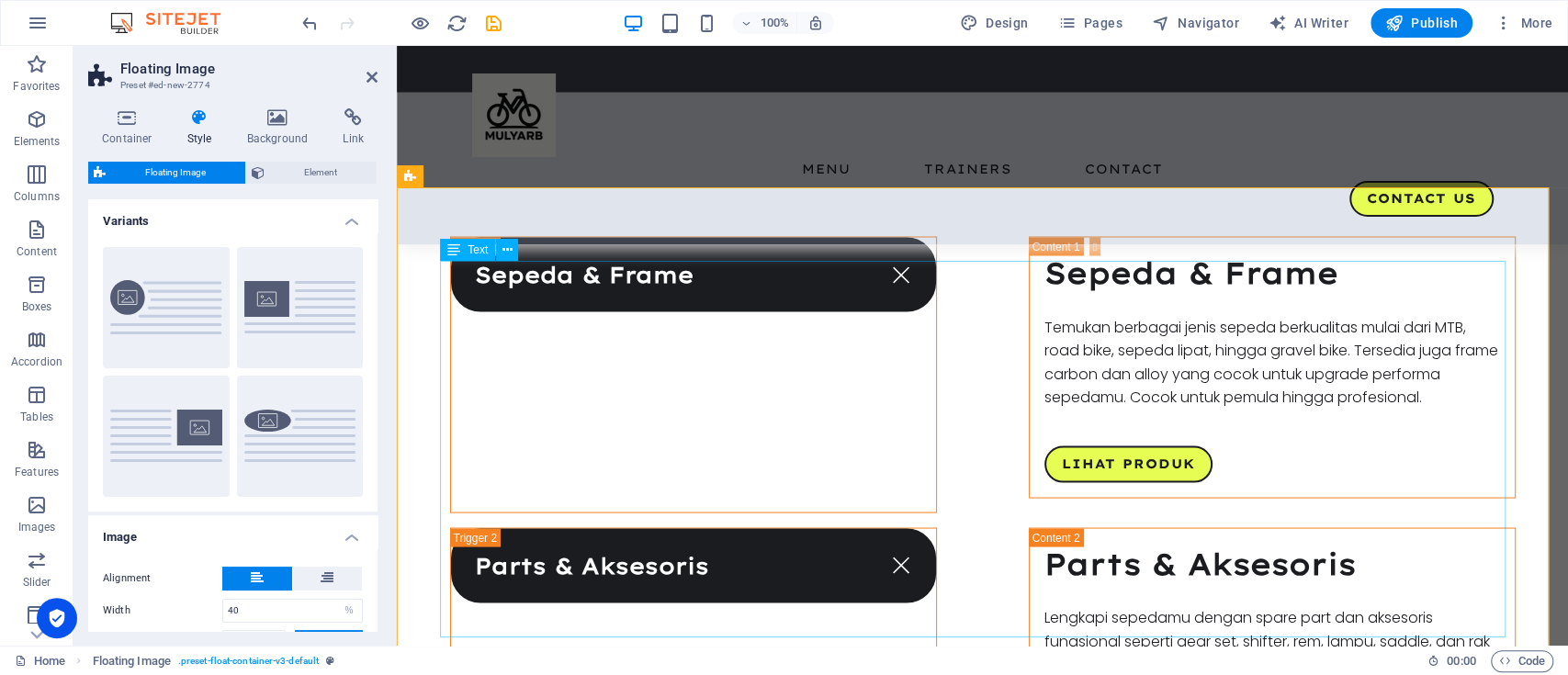 scroll, scrollTop: 2196, scrollLeft: 0, axis: vertical 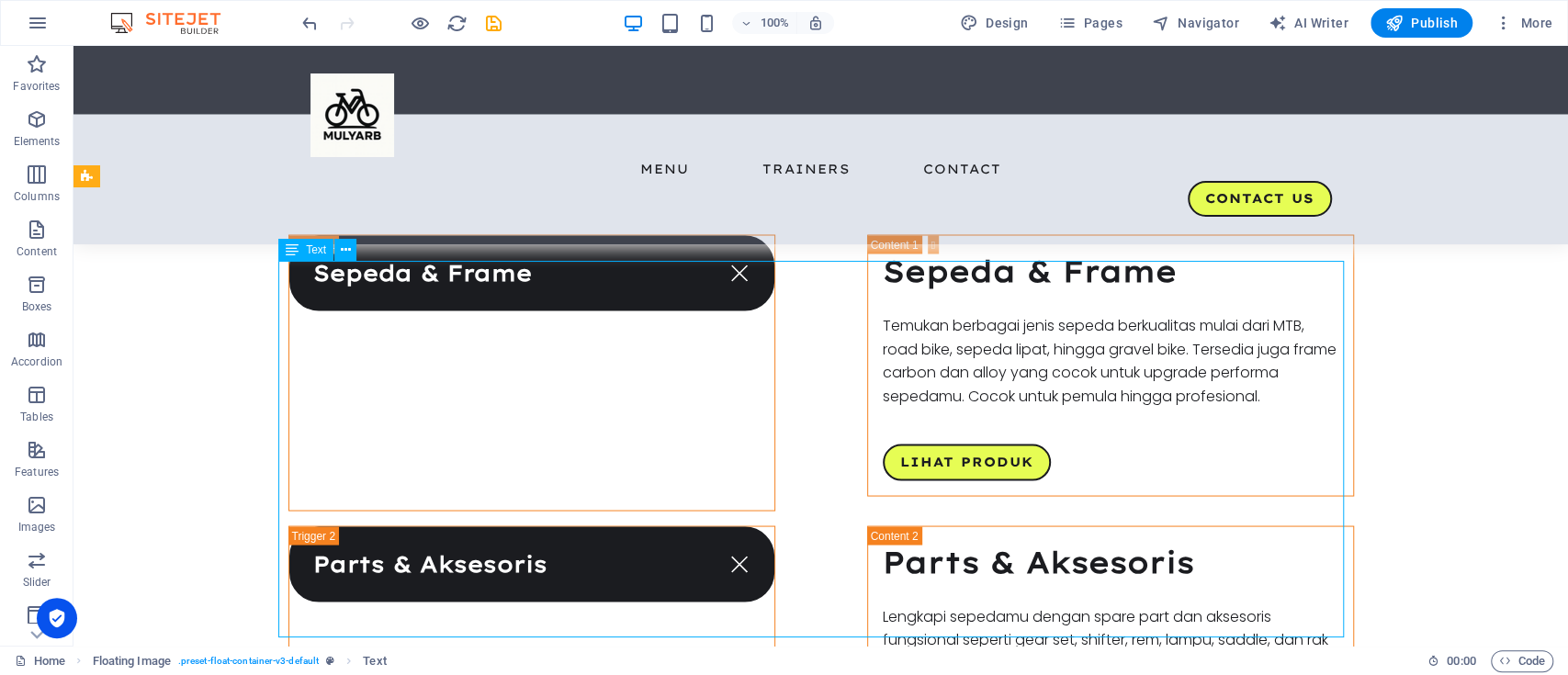 drag, startPoint x: 566, startPoint y: 267, endPoint x: 937, endPoint y: 408, distance: 396.89041 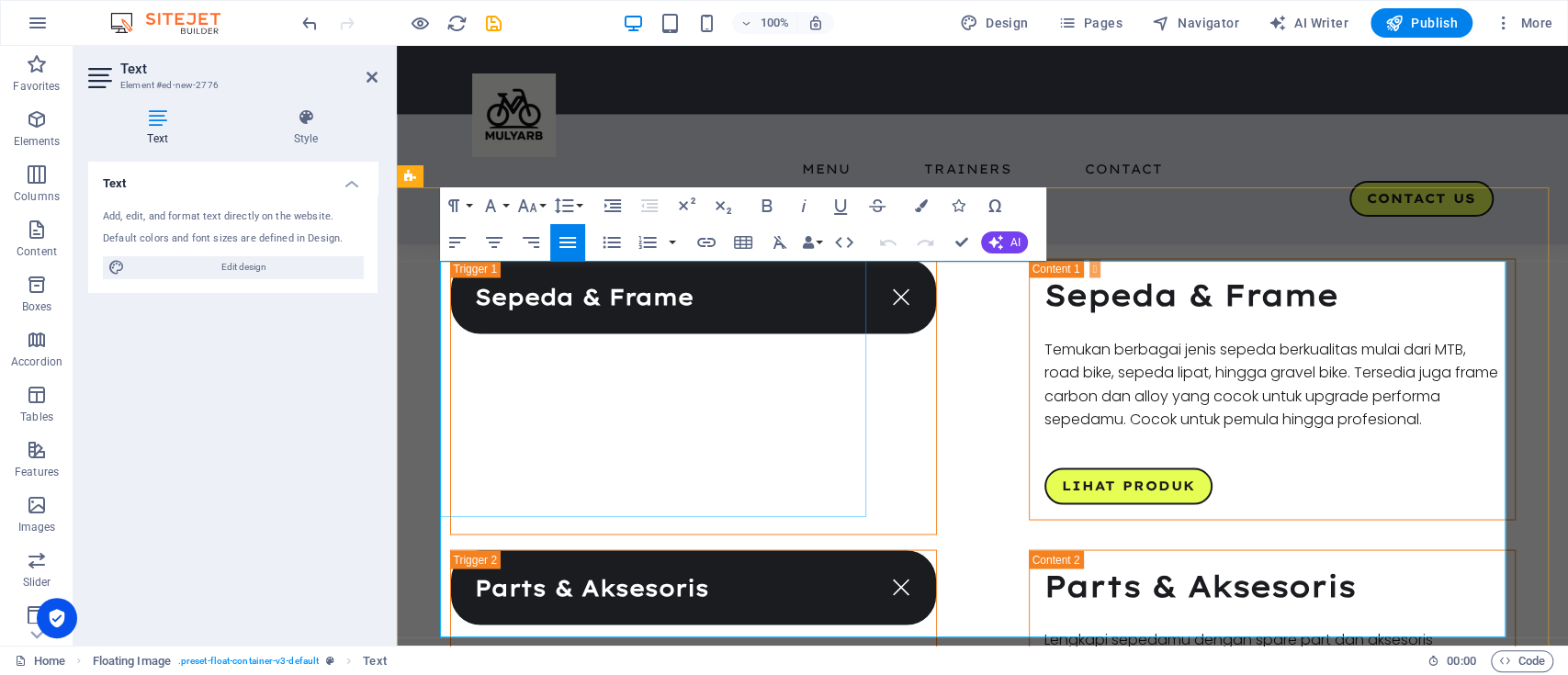 scroll, scrollTop: 2196, scrollLeft: 0, axis: vertical 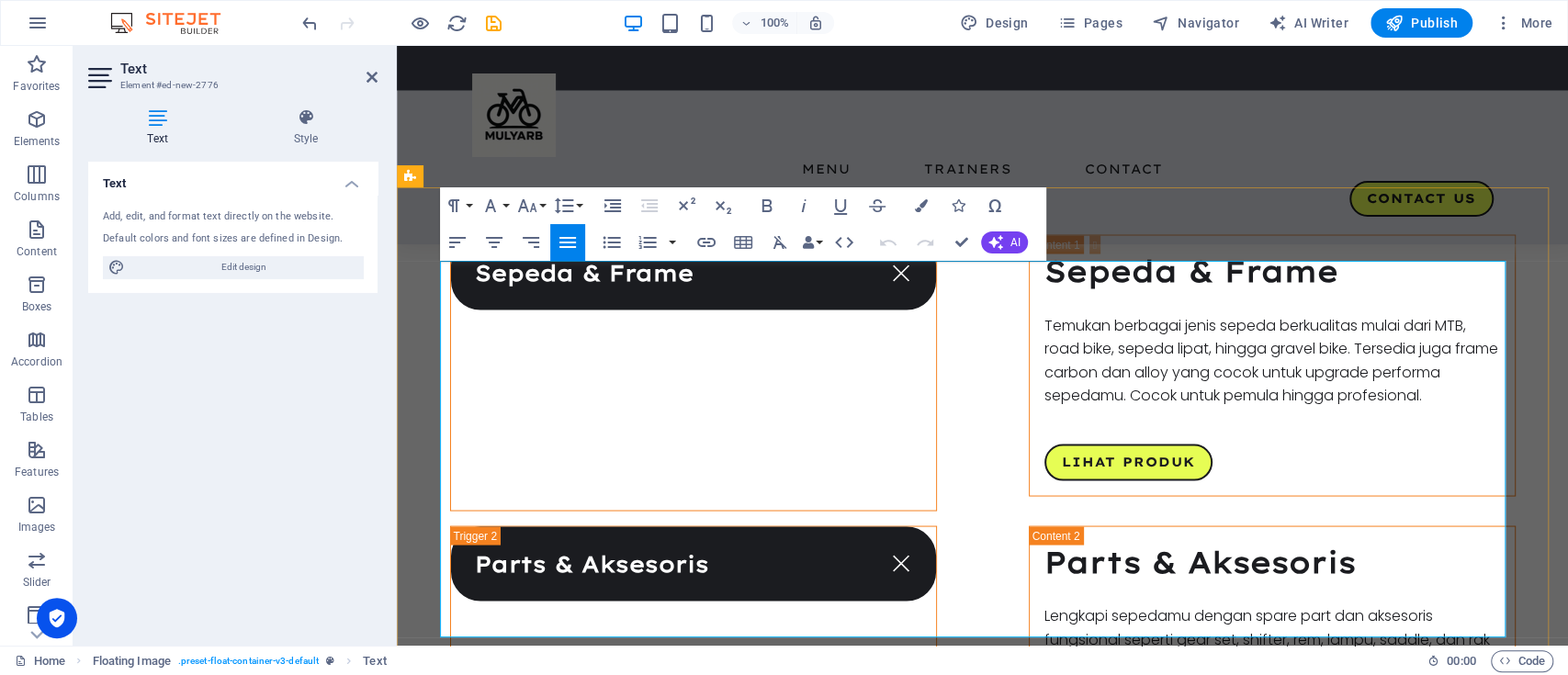 drag, startPoint x: 888, startPoint y: 270, endPoint x: 856, endPoint y: 622, distance: 353.4516 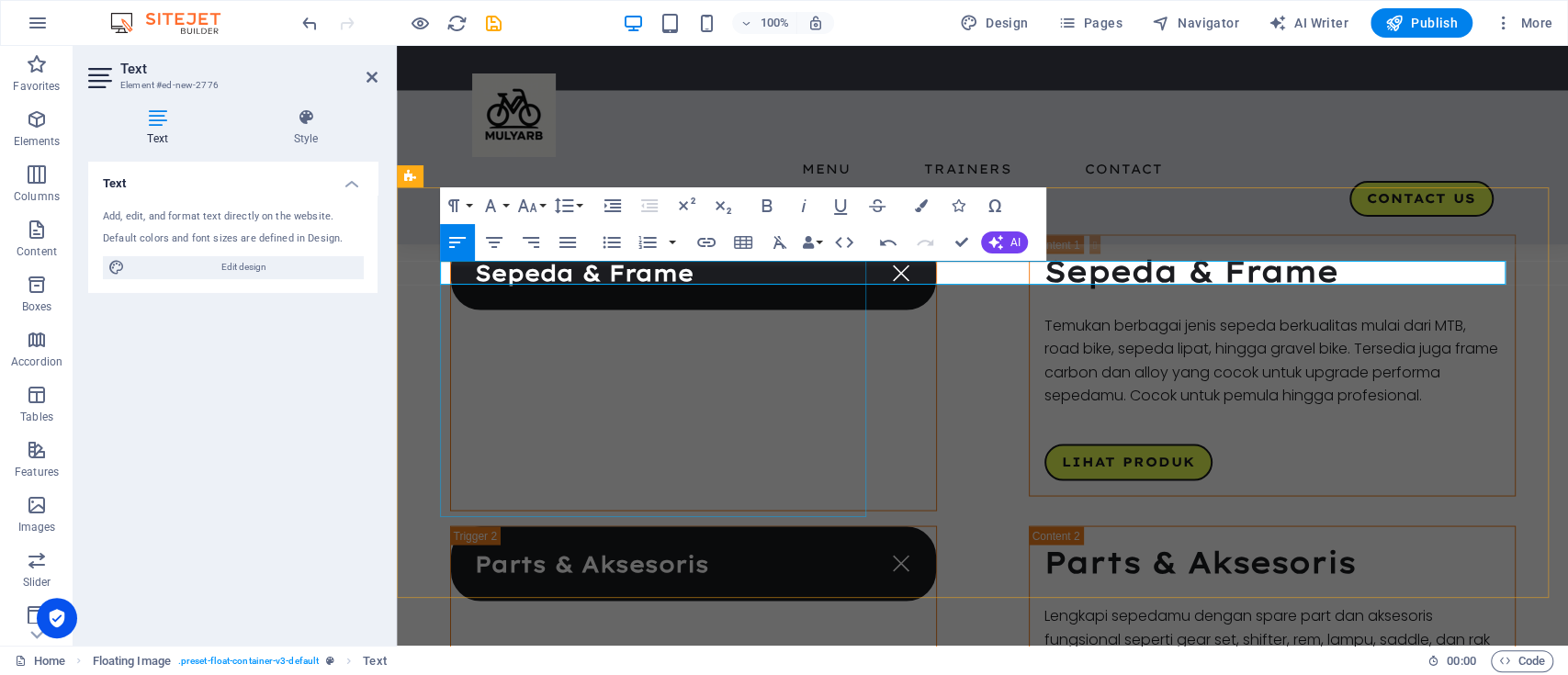 click at bounding box center (663, 1868) 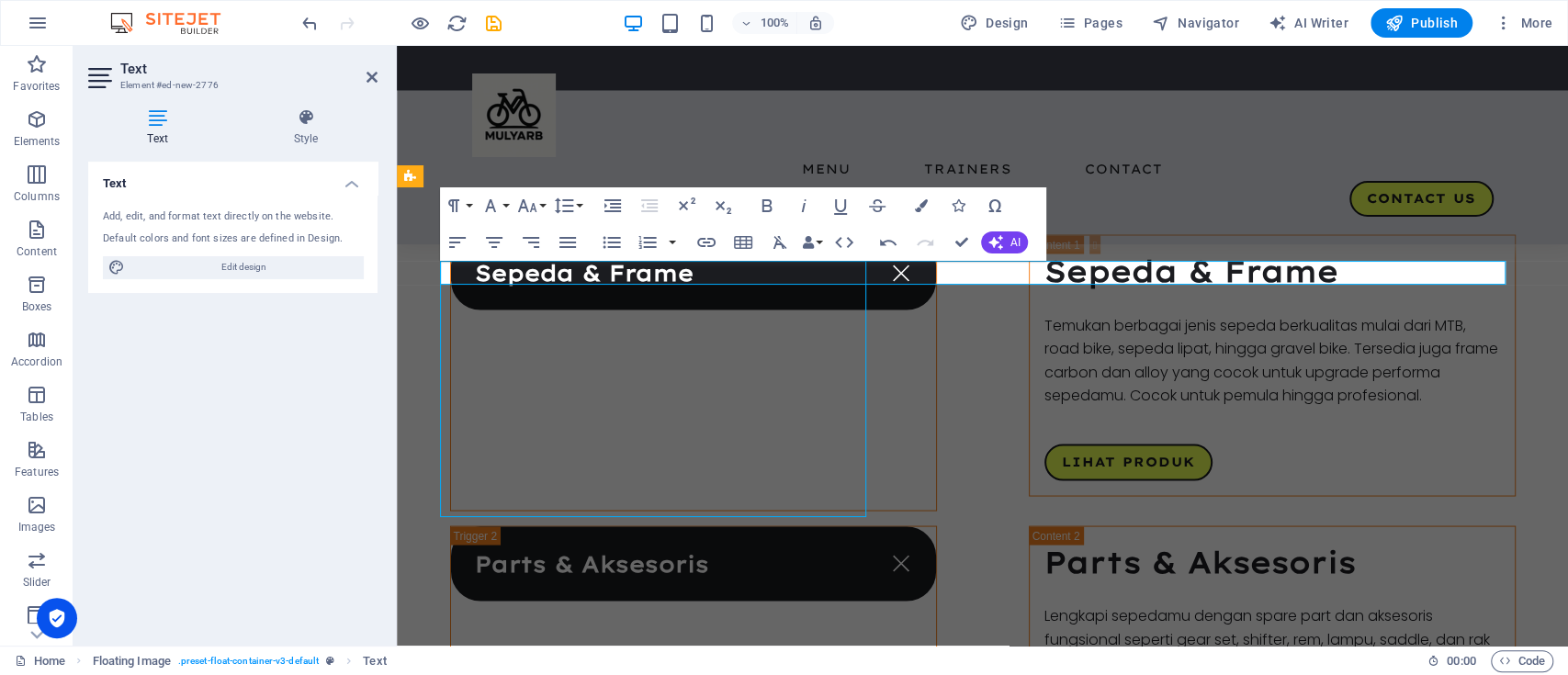 click at bounding box center [663, 1868] 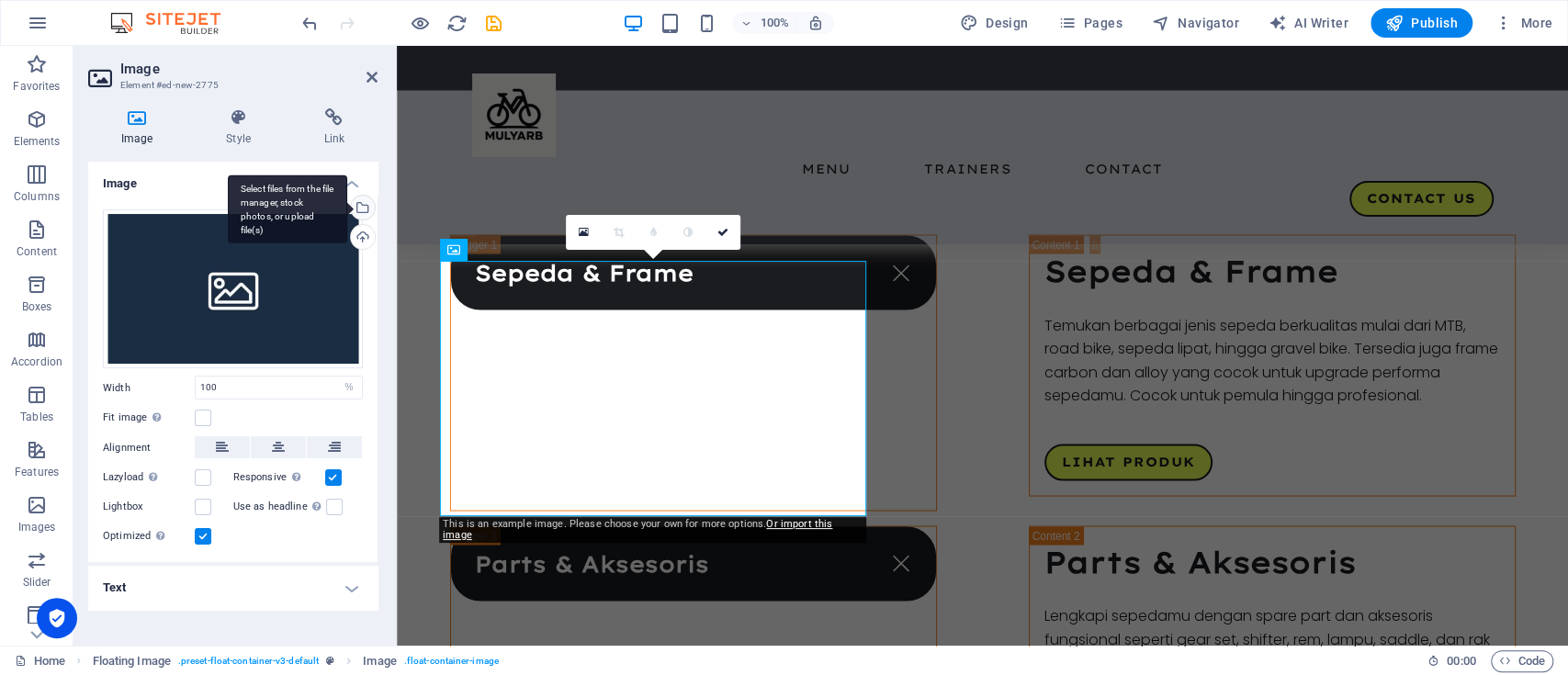 click on "Select files from the file manager, stock photos, or upload file(s)" at bounding box center (361, 209) 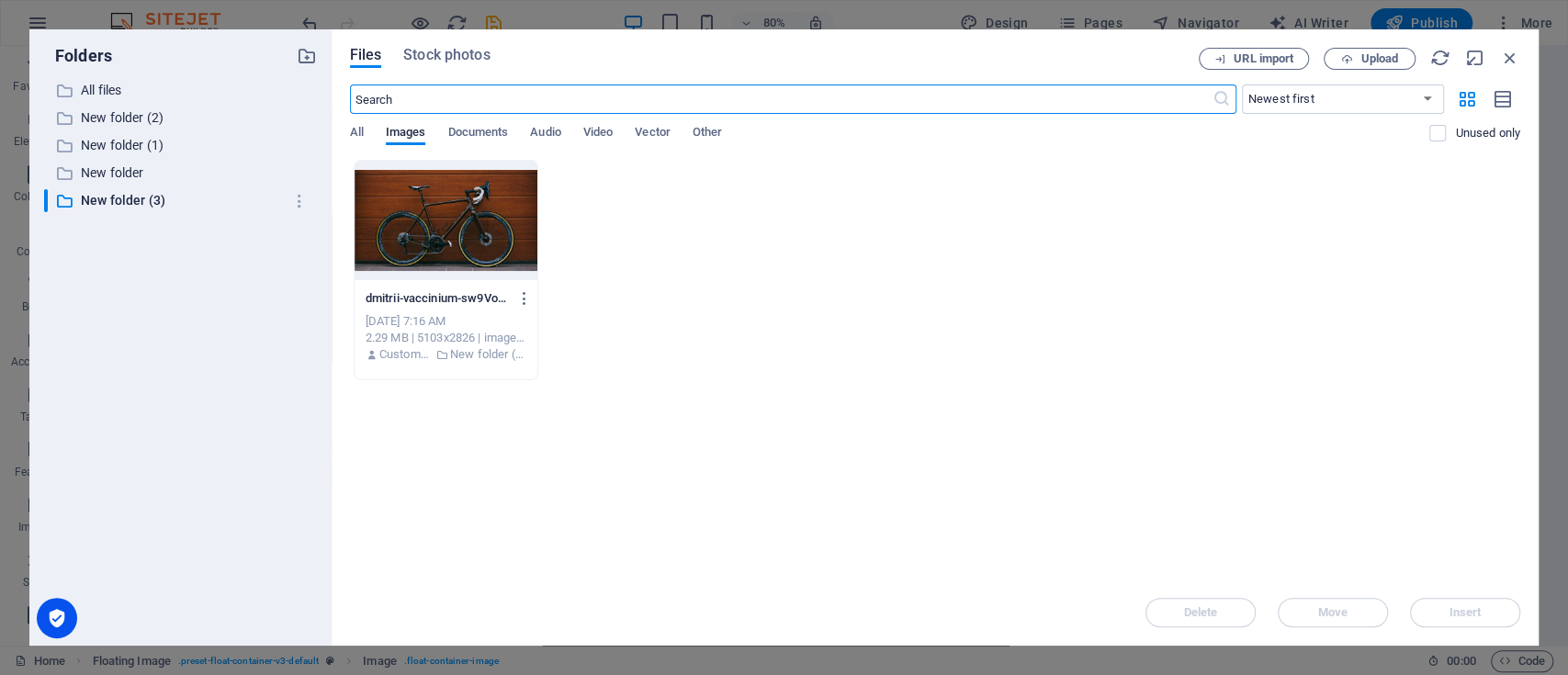 click at bounding box center (446, 220) 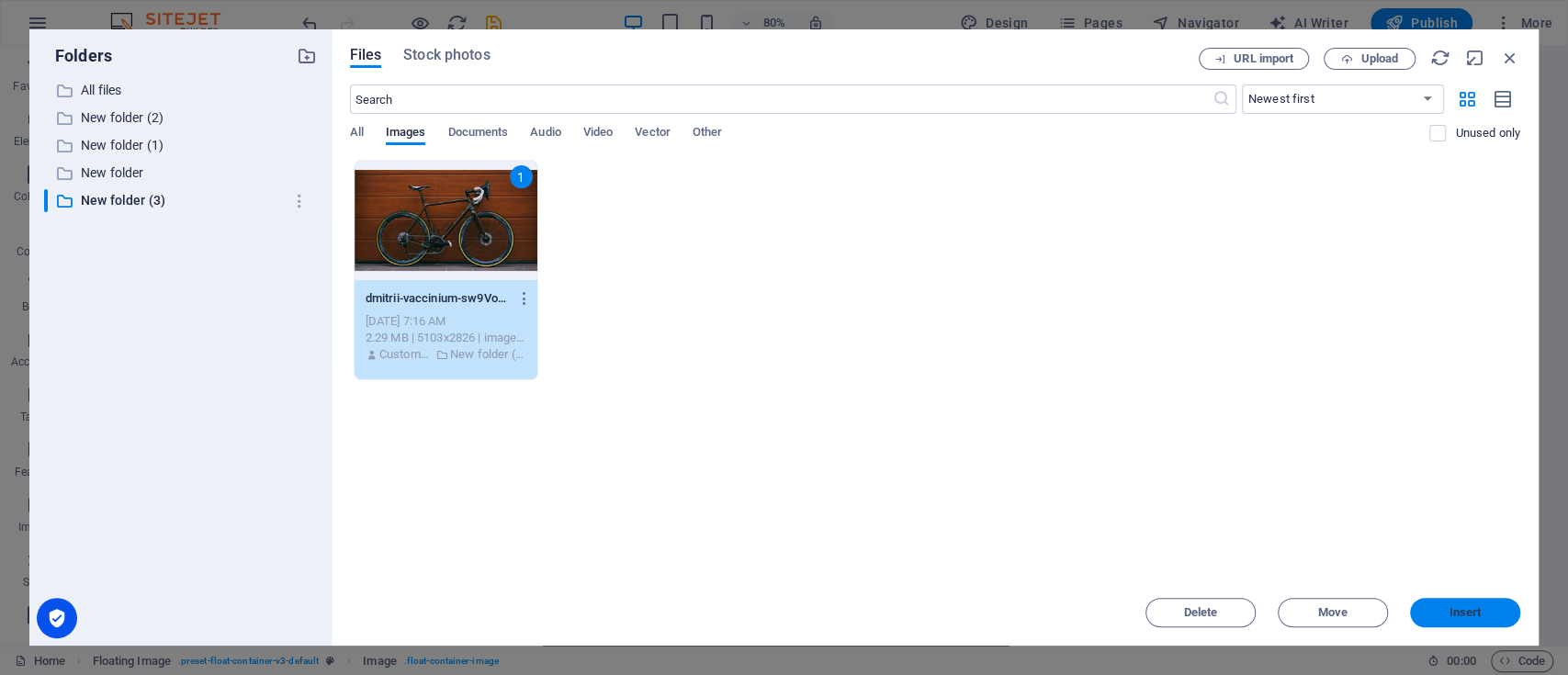 click on "Insert" at bounding box center (1465, 613) 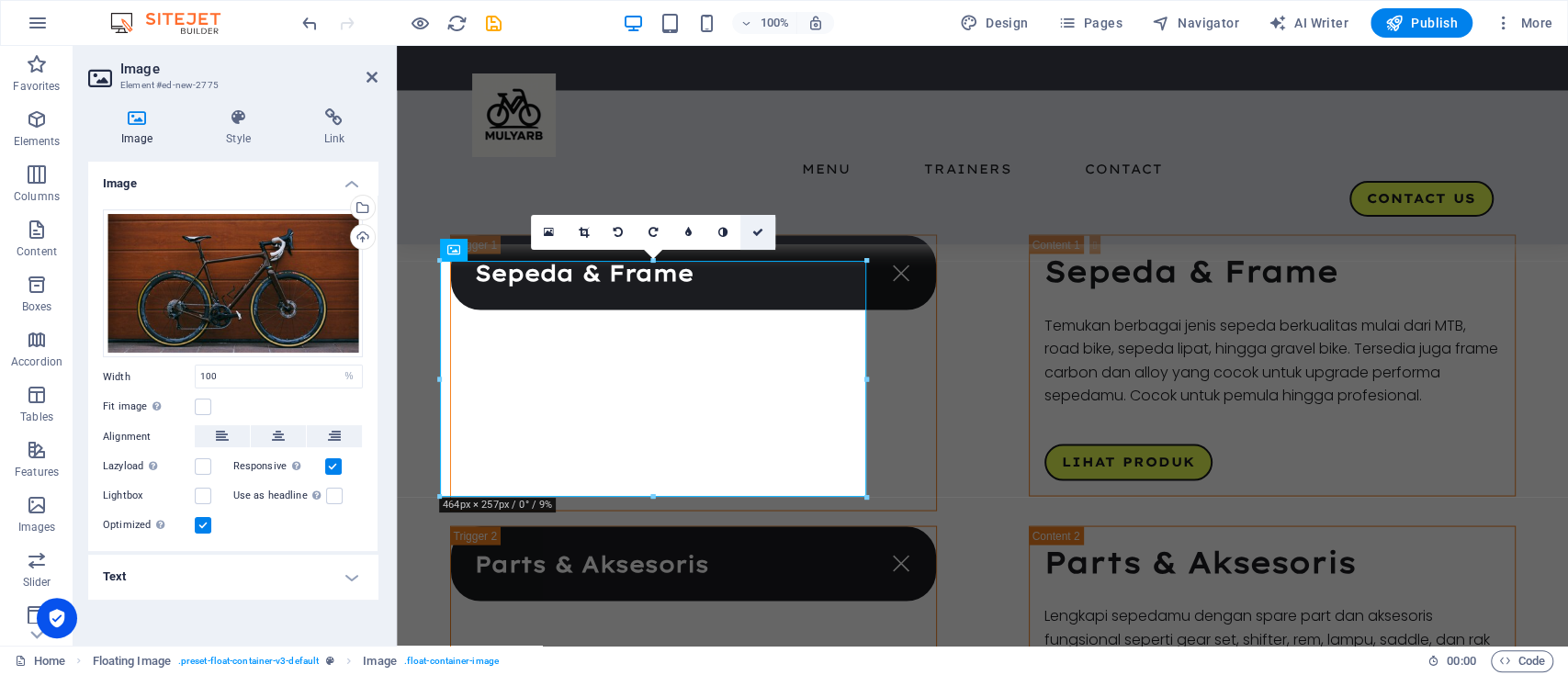 click at bounding box center [758, 232] 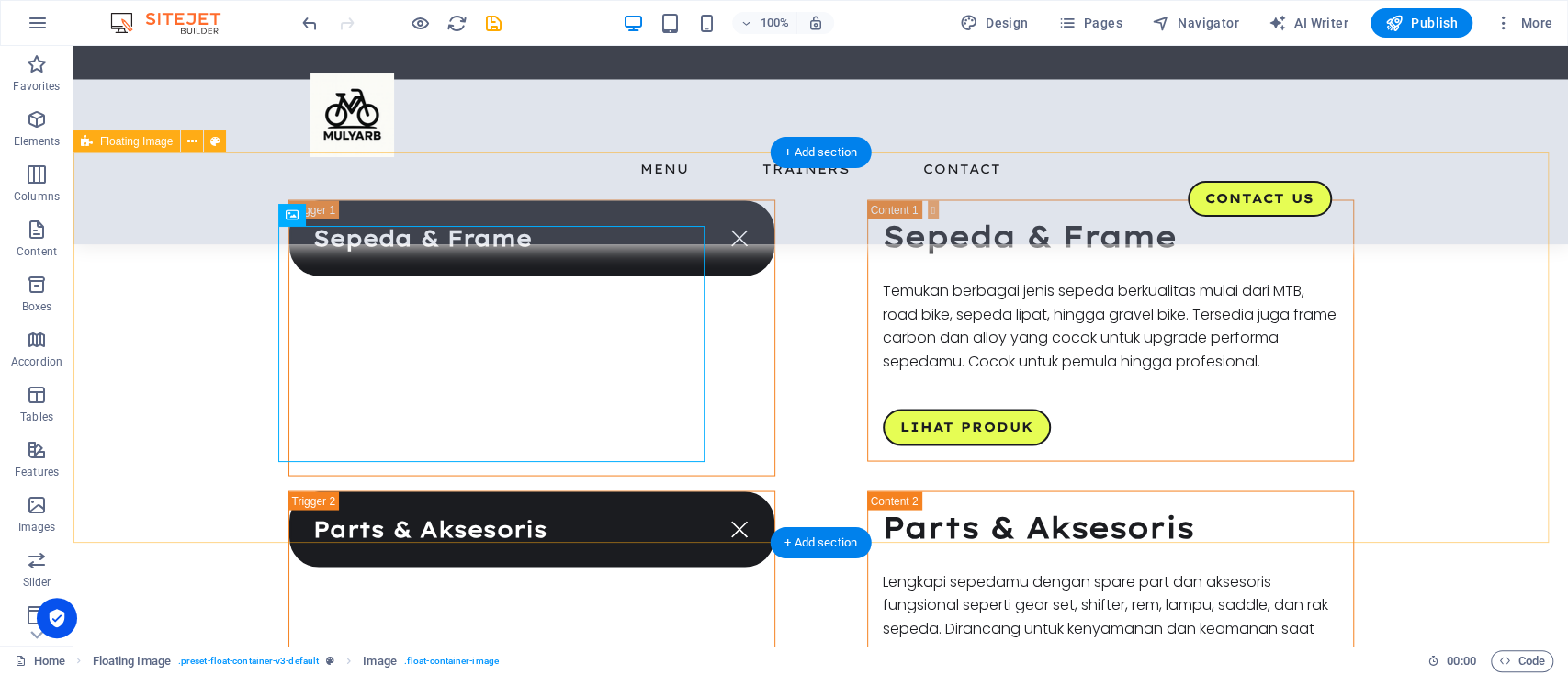 scroll, scrollTop: 2206, scrollLeft: 0, axis: vertical 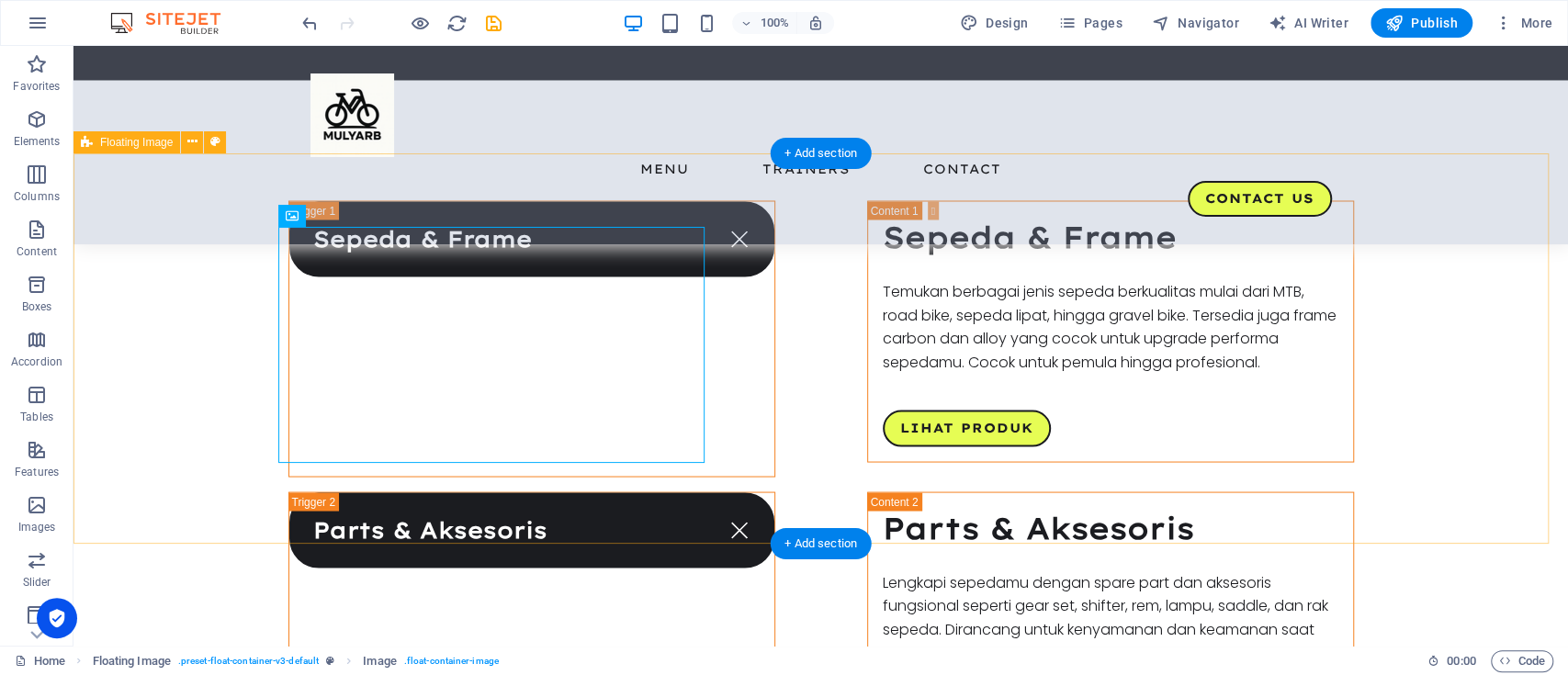 click at bounding box center (820, 1706) 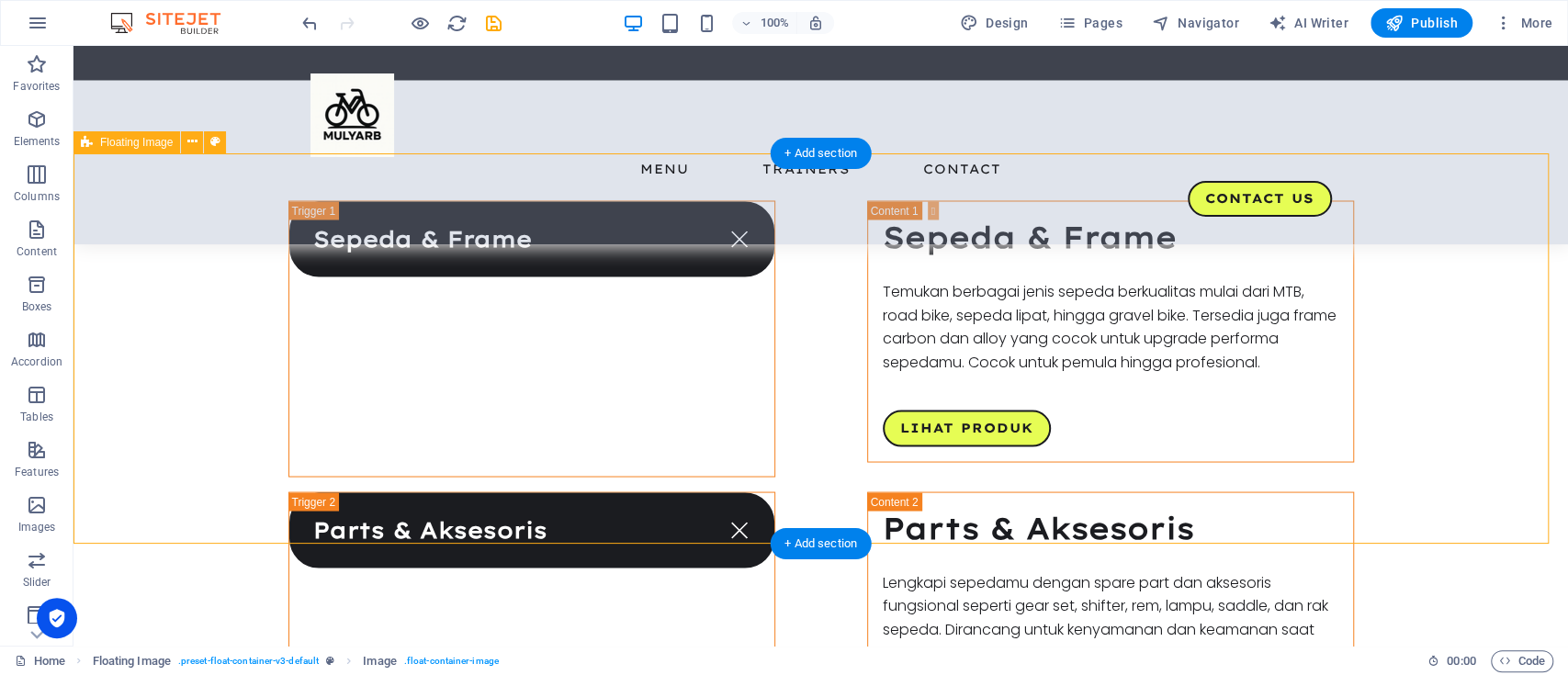 click at bounding box center (820, 1706) 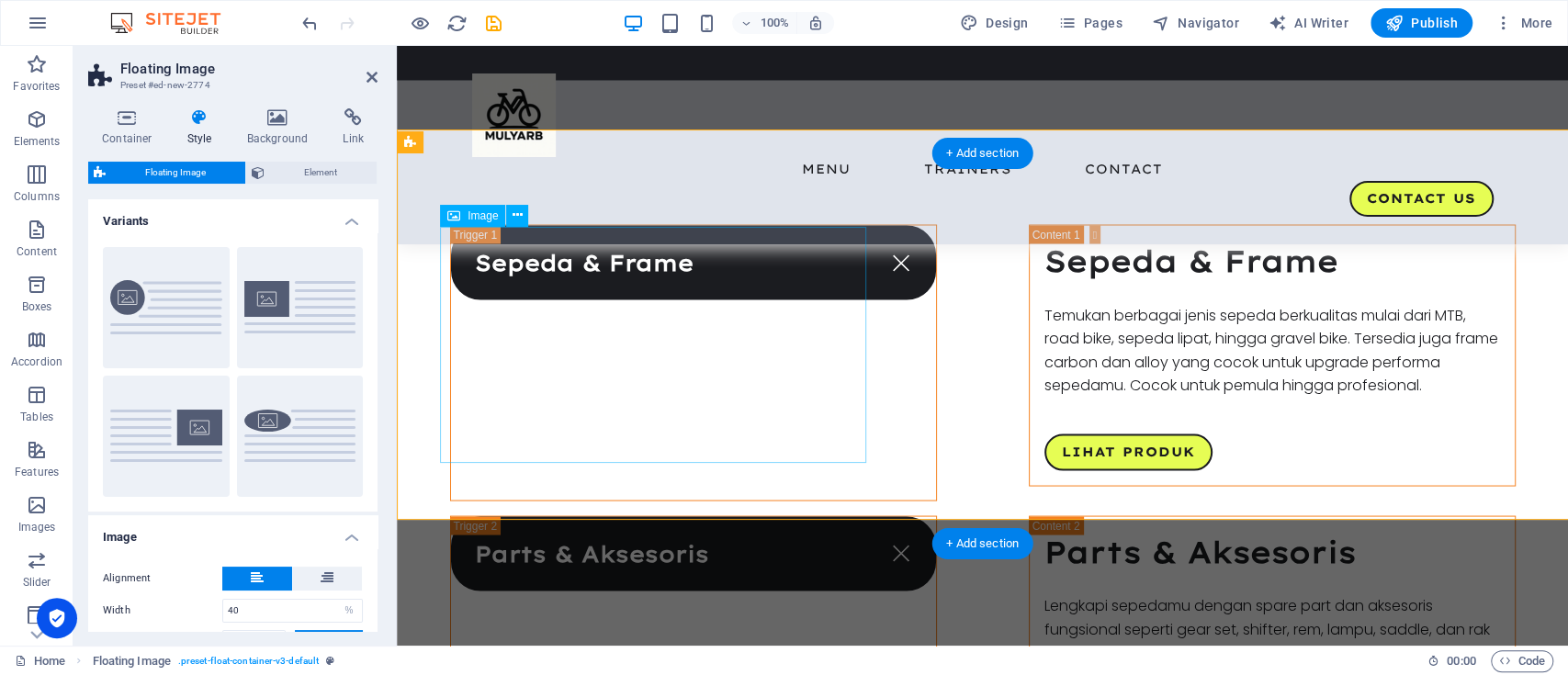 scroll, scrollTop: 2230, scrollLeft: 0, axis: vertical 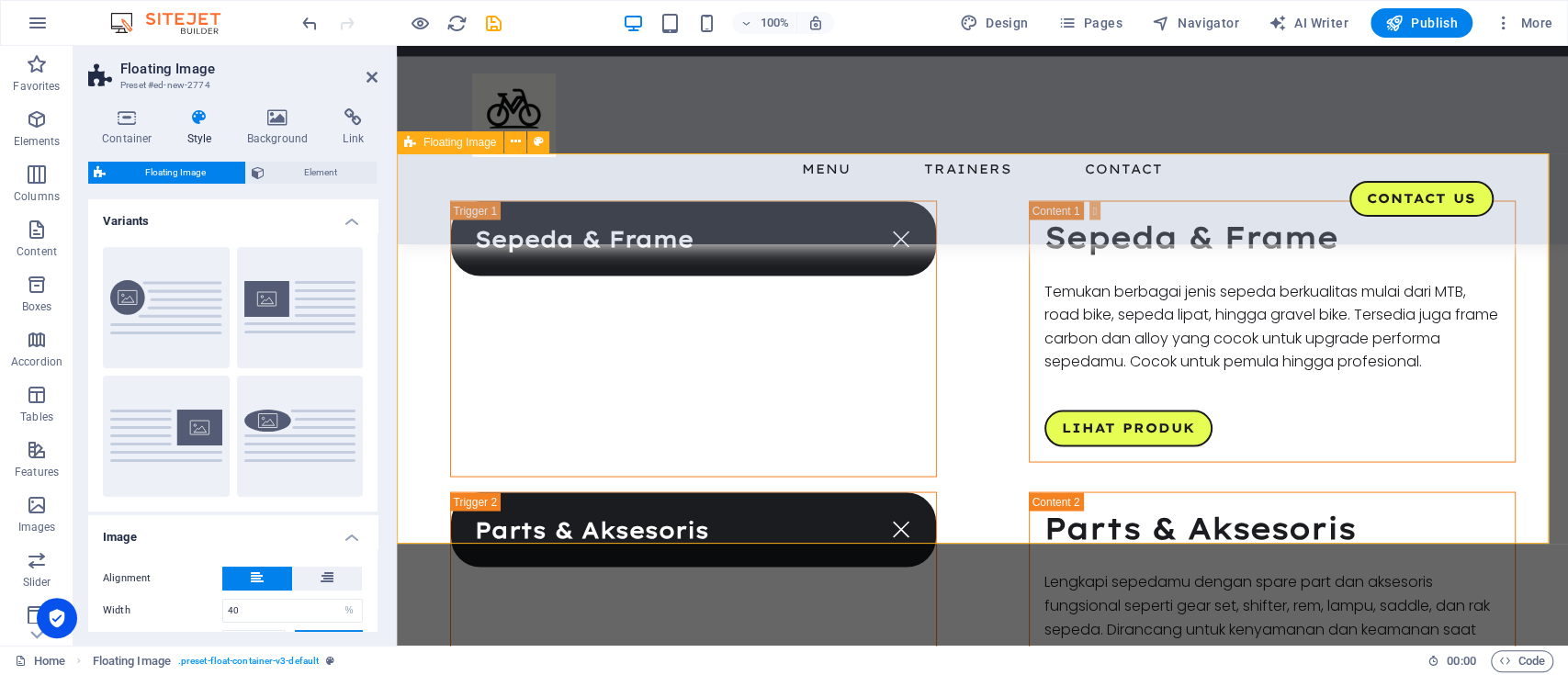 click at bounding box center (982, 1706) 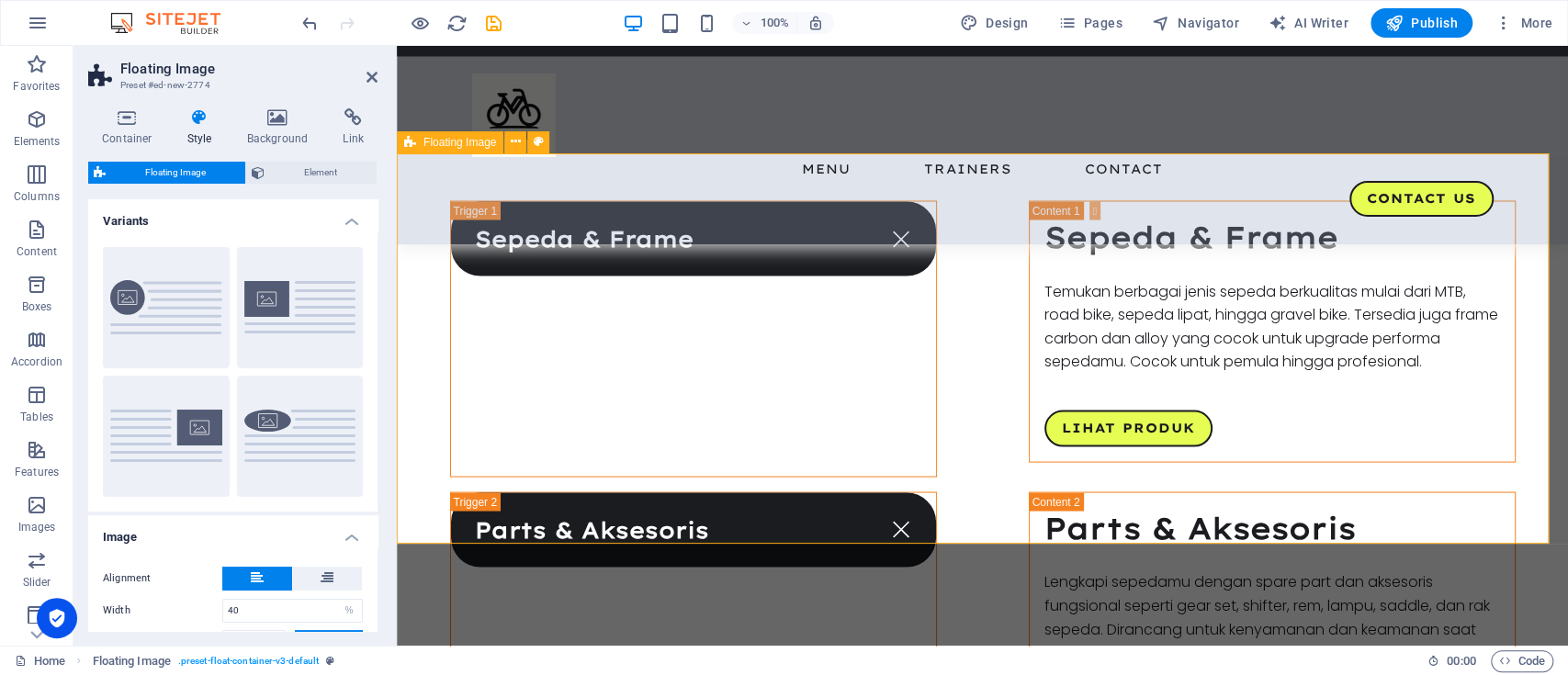 click at bounding box center (982, 1706) 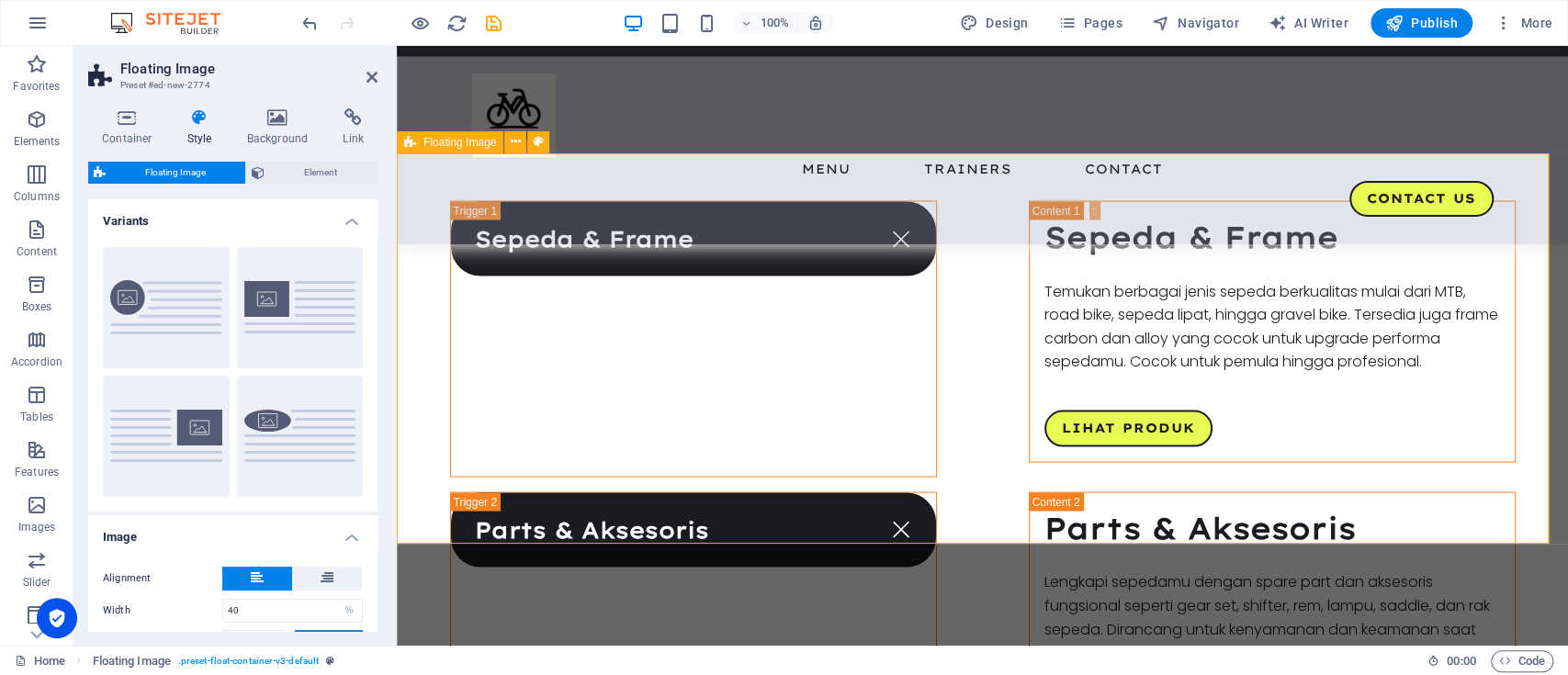 click at bounding box center (982, 1706) 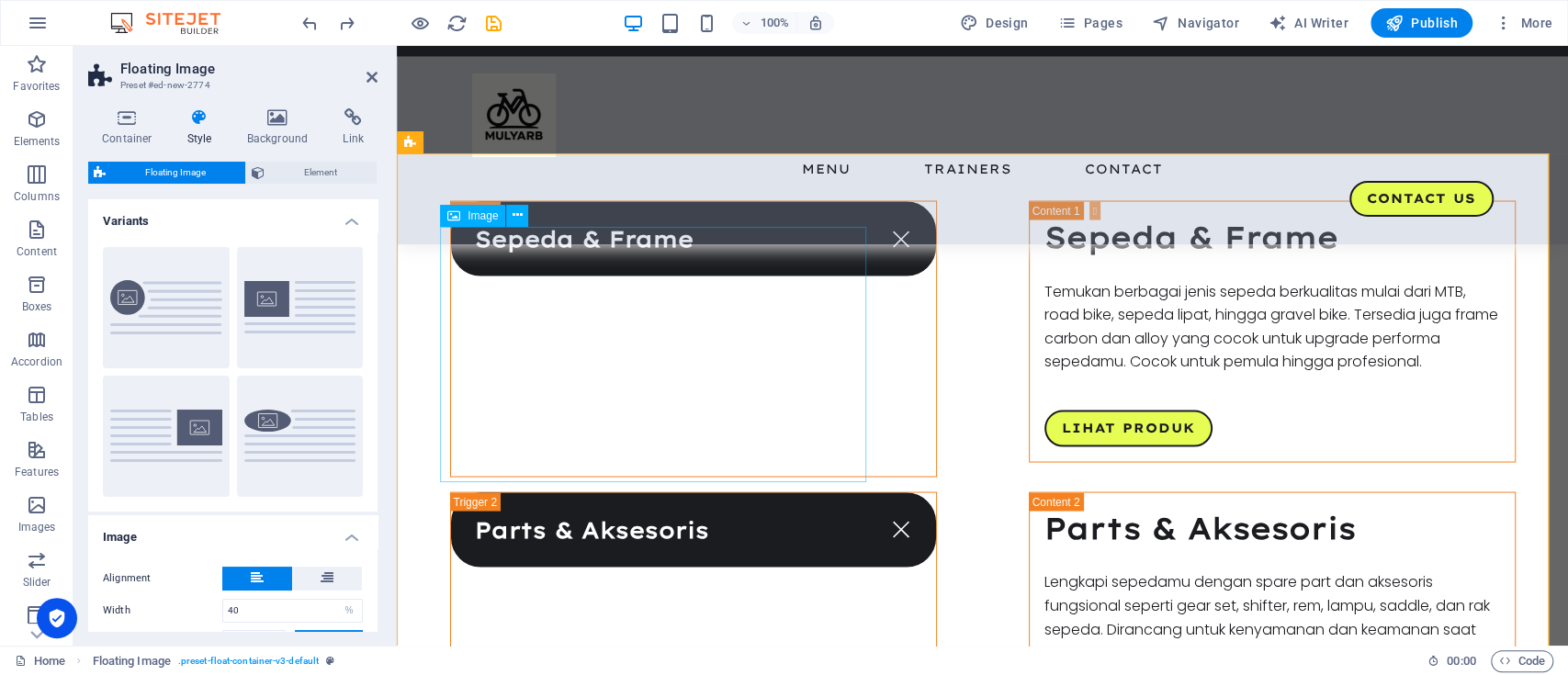 click at bounding box center (663, 1834) 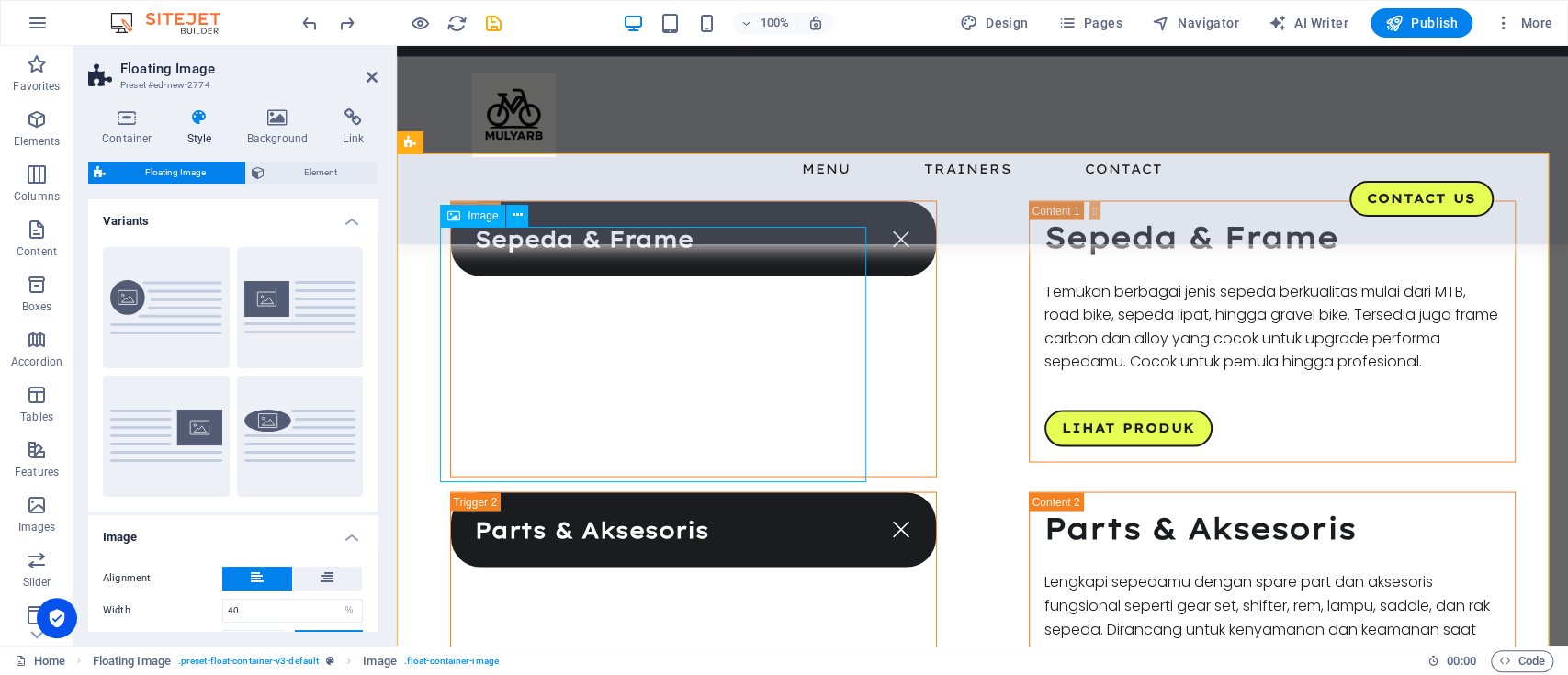 click at bounding box center (663, 1834) 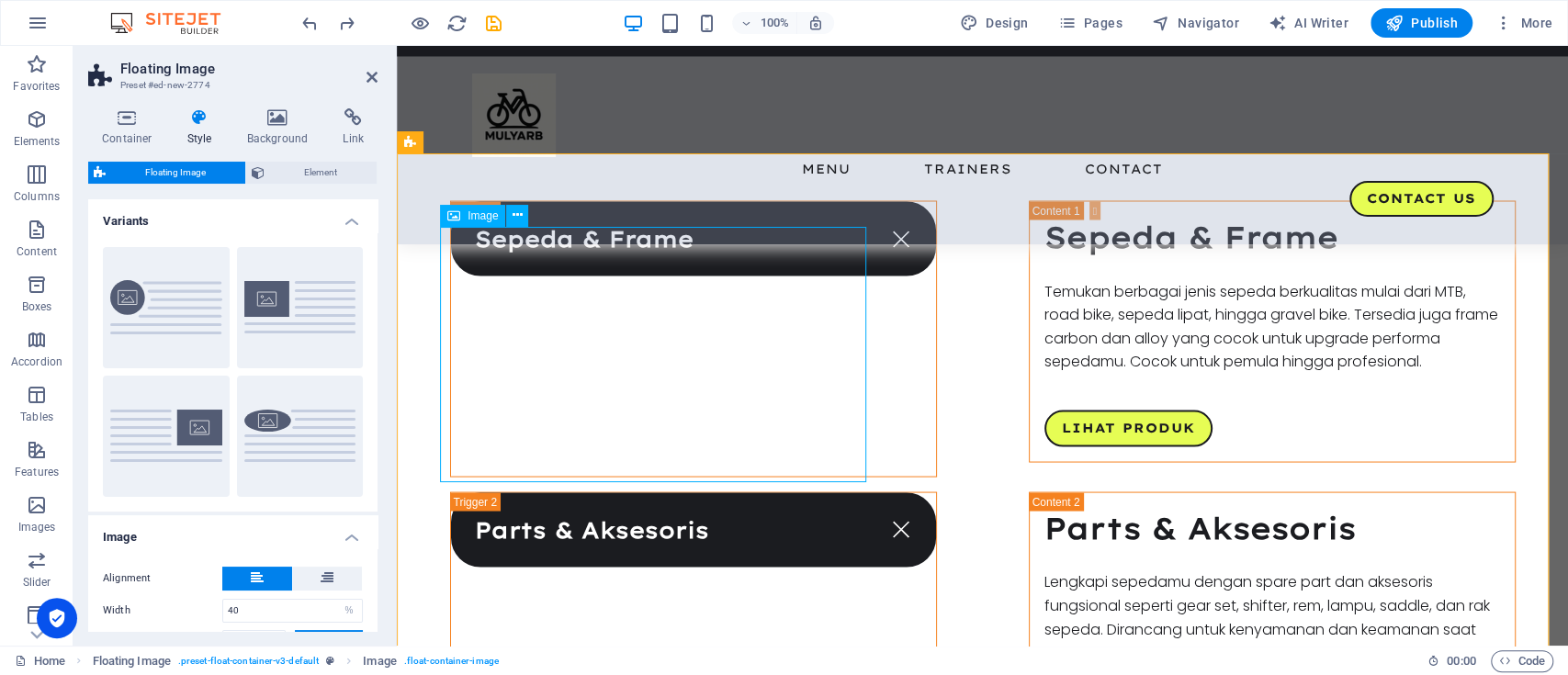 click at bounding box center (663, 1834) 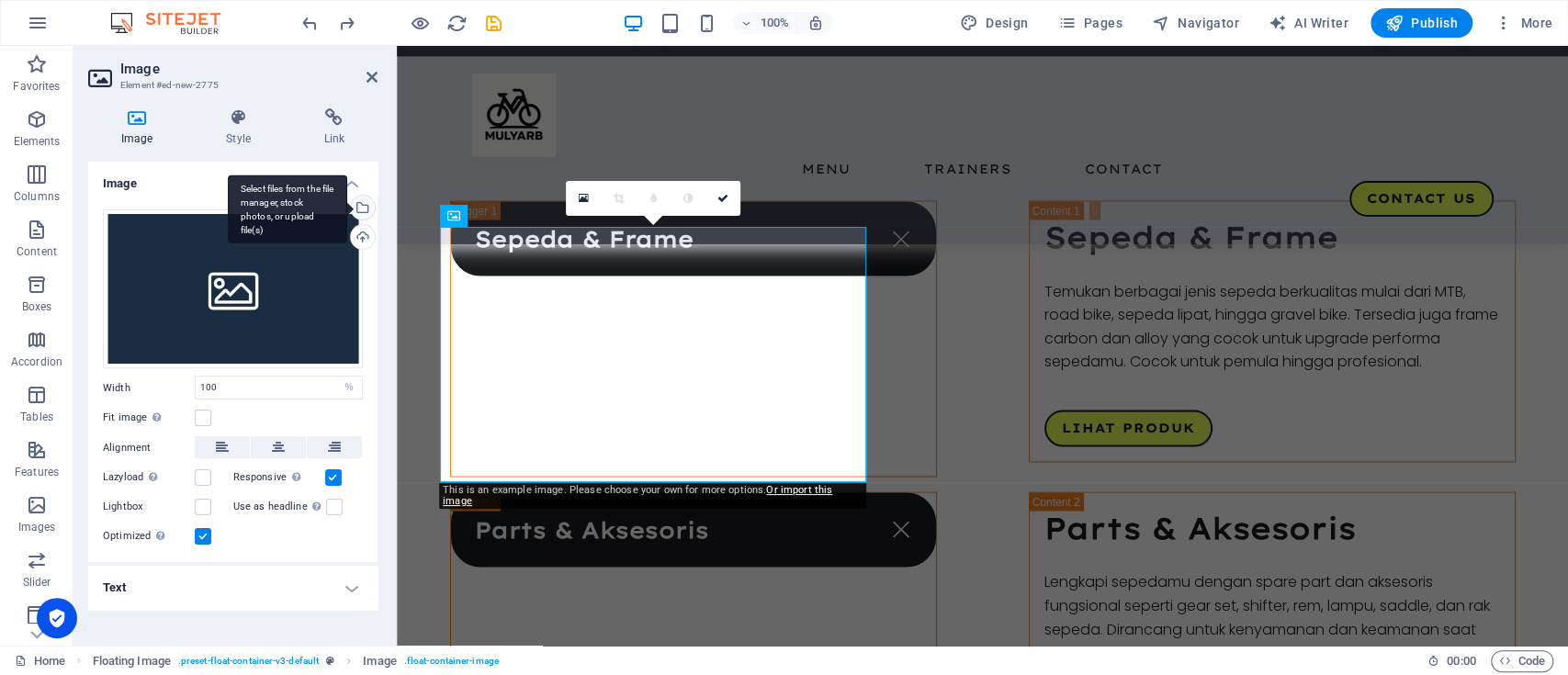 click on "Select files from the file manager, stock photos, or upload file(s)" at bounding box center (361, 209) 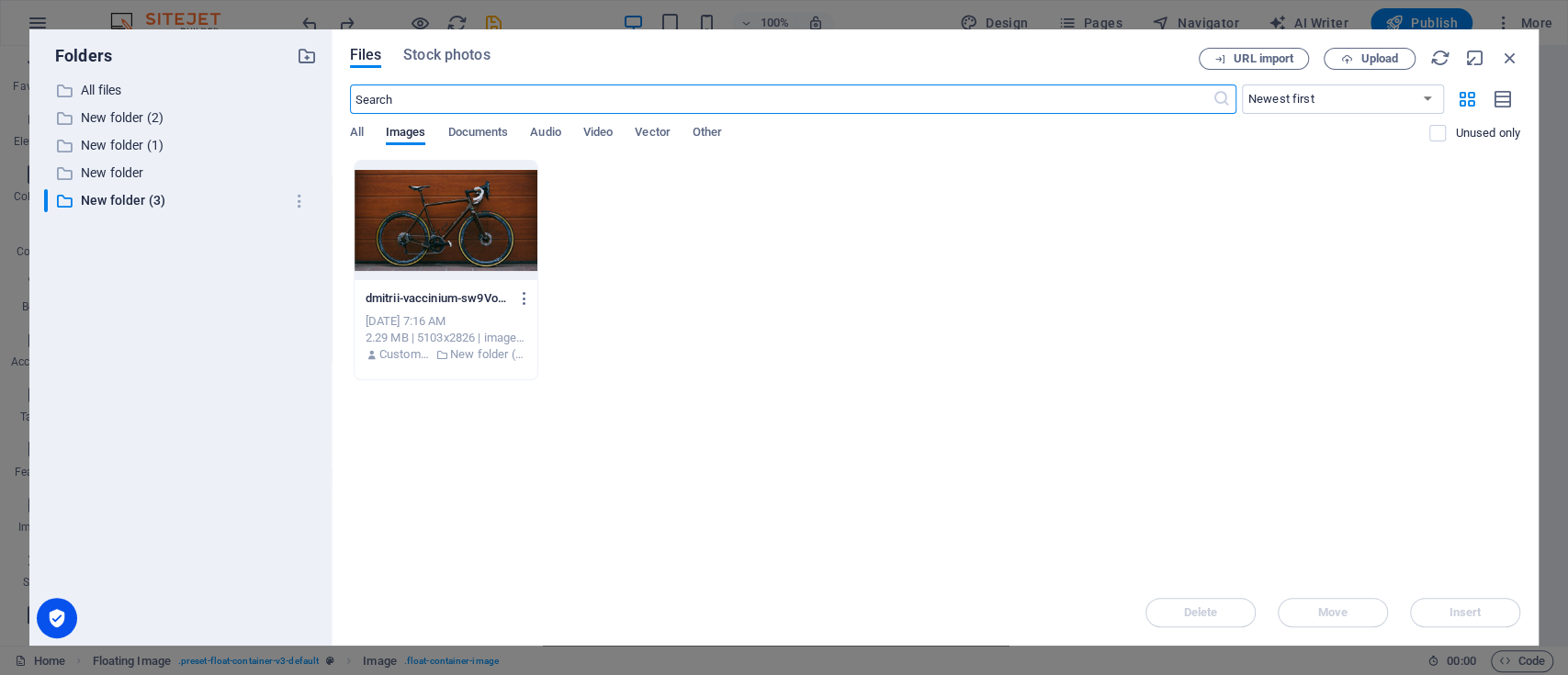 scroll, scrollTop: 2347, scrollLeft: 0, axis: vertical 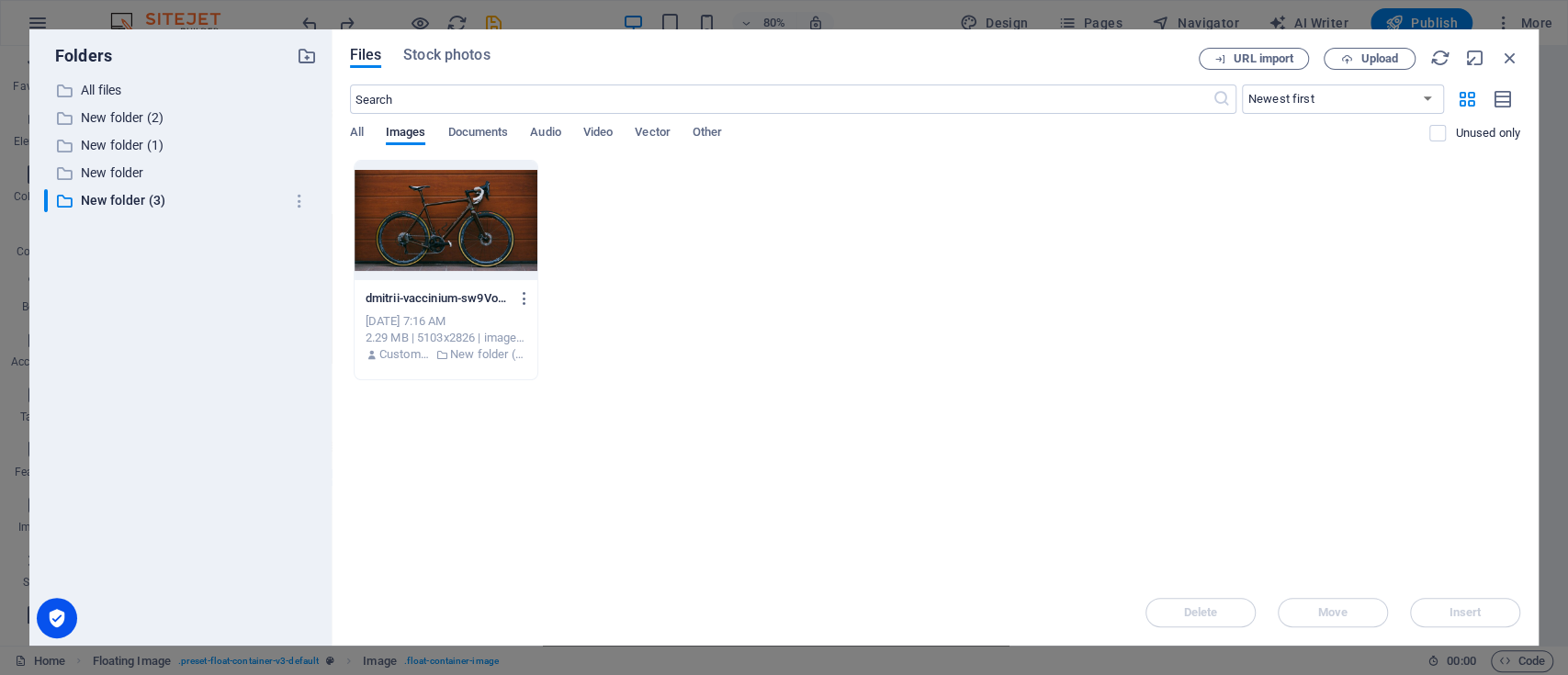 click at bounding box center [446, 220] 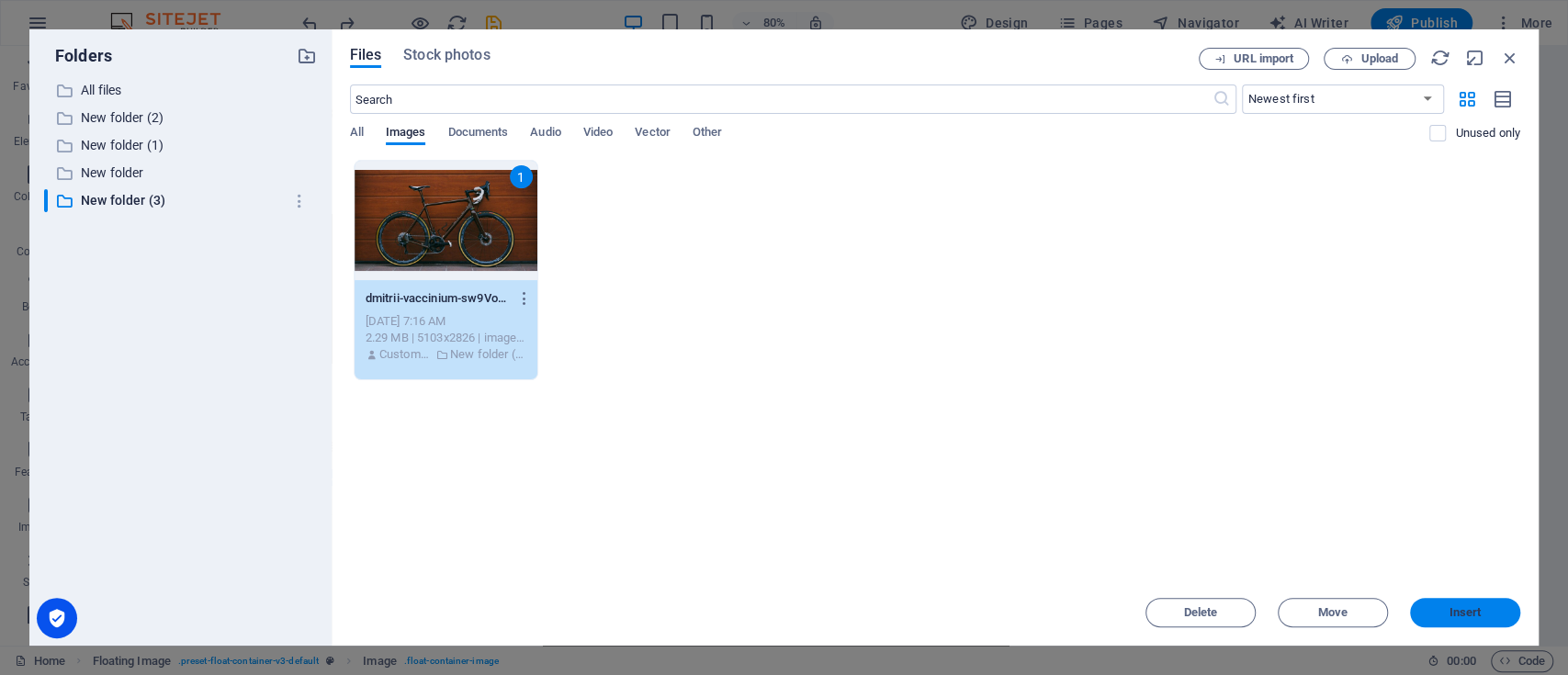 click on "Insert" at bounding box center (1465, 613) 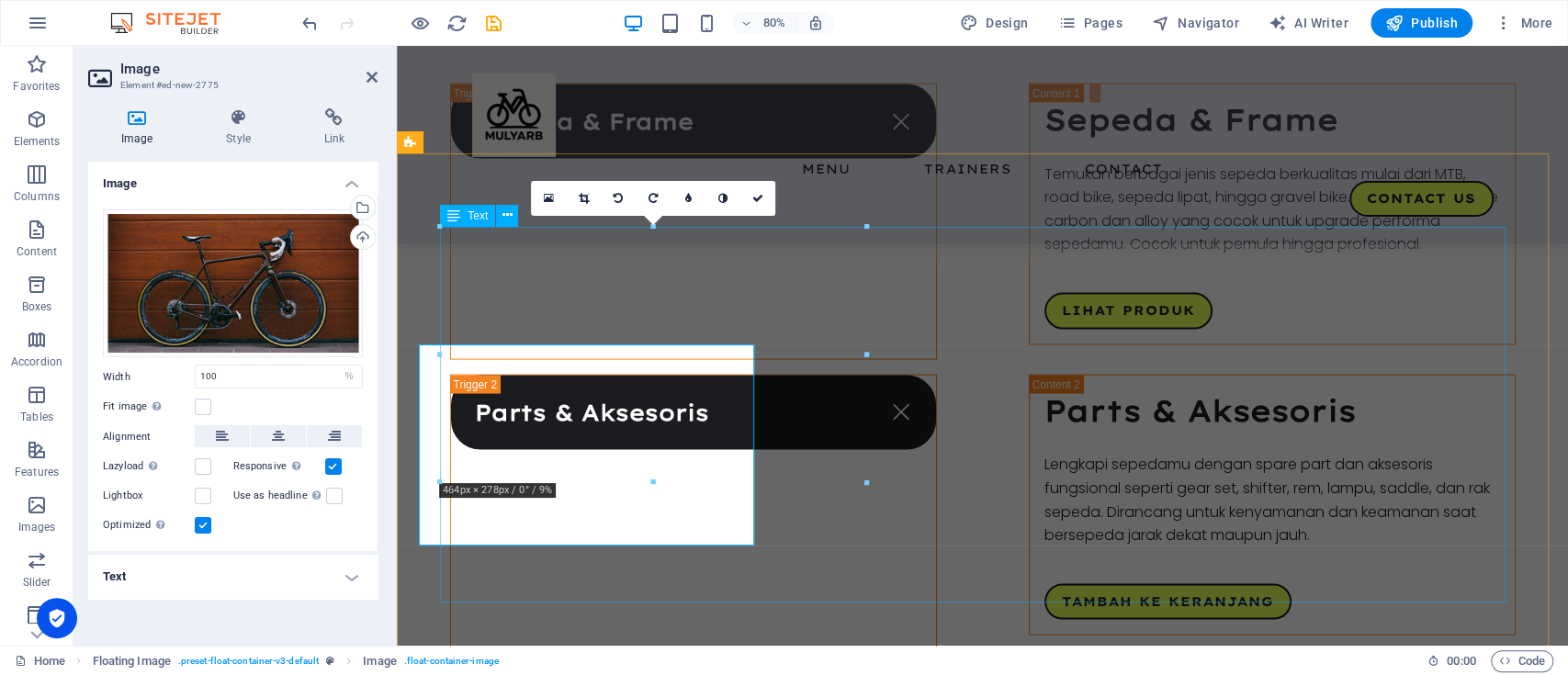 scroll, scrollTop: 2230, scrollLeft: 0, axis: vertical 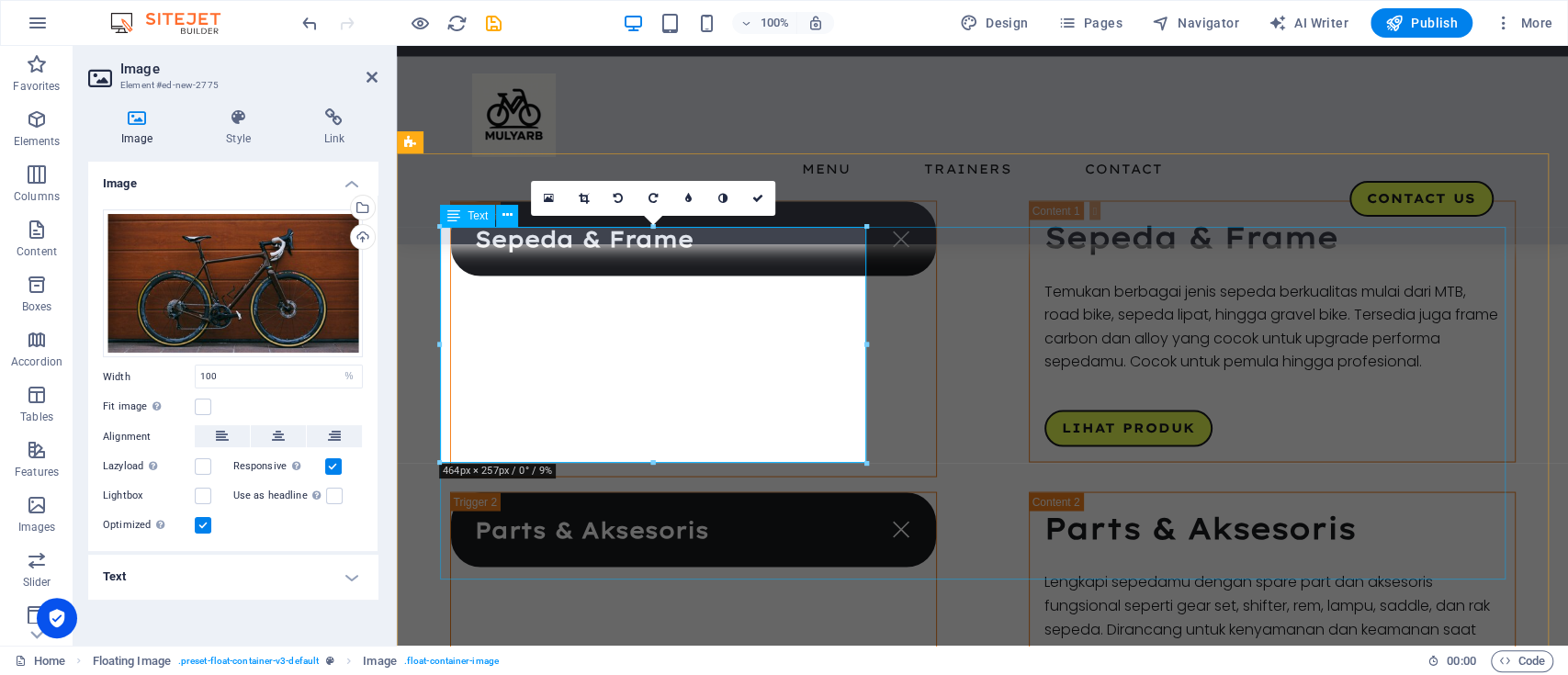 click at bounding box center [983, 1883] 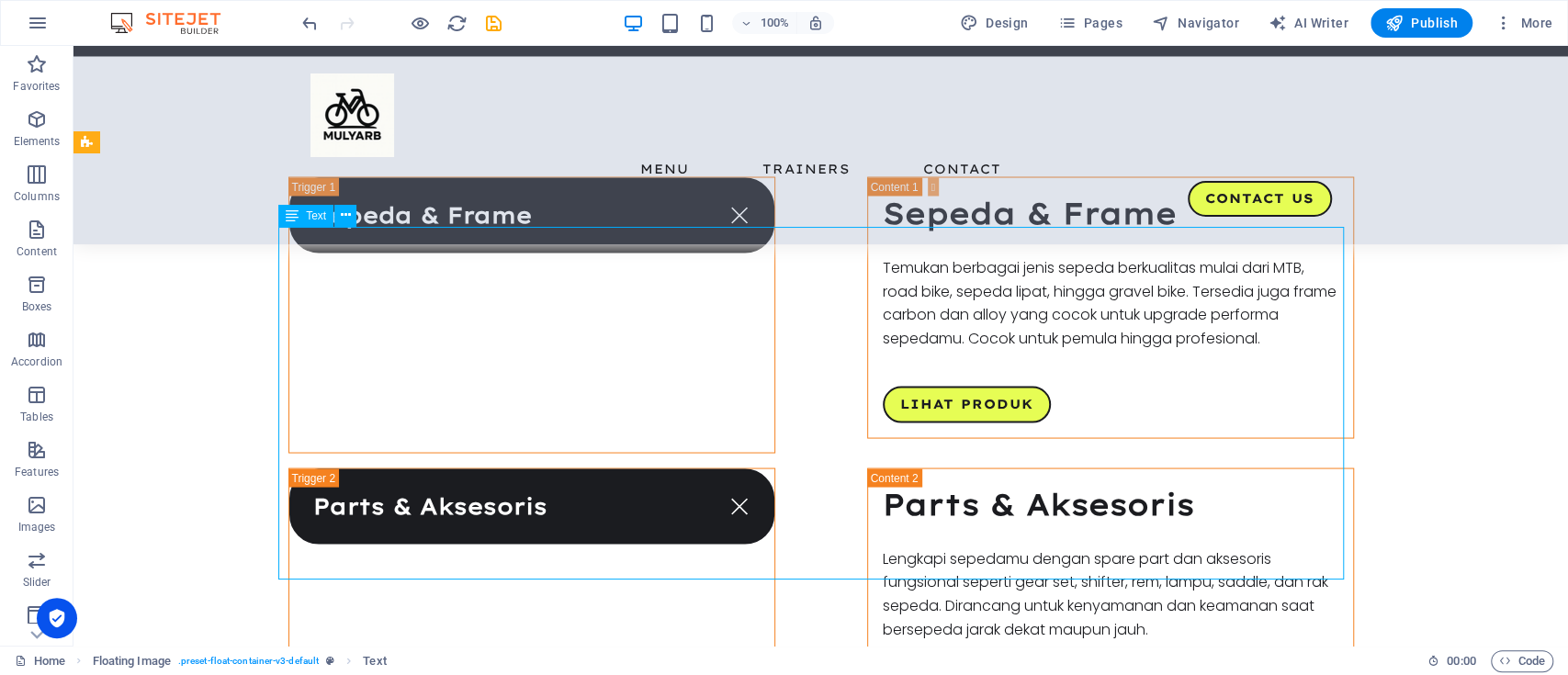 scroll, scrollTop: 2206, scrollLeft: 0, axis: vertical 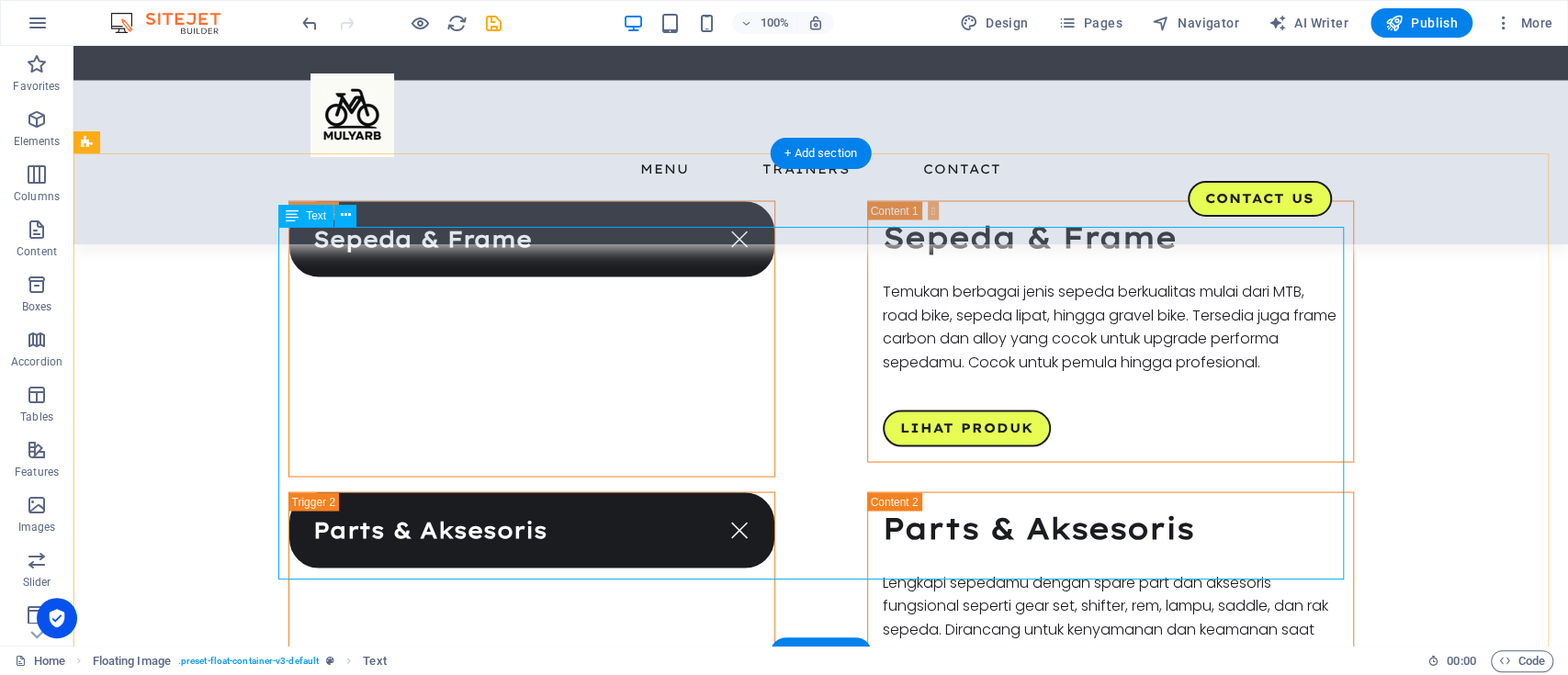 click at bounding box center [821, 1883] 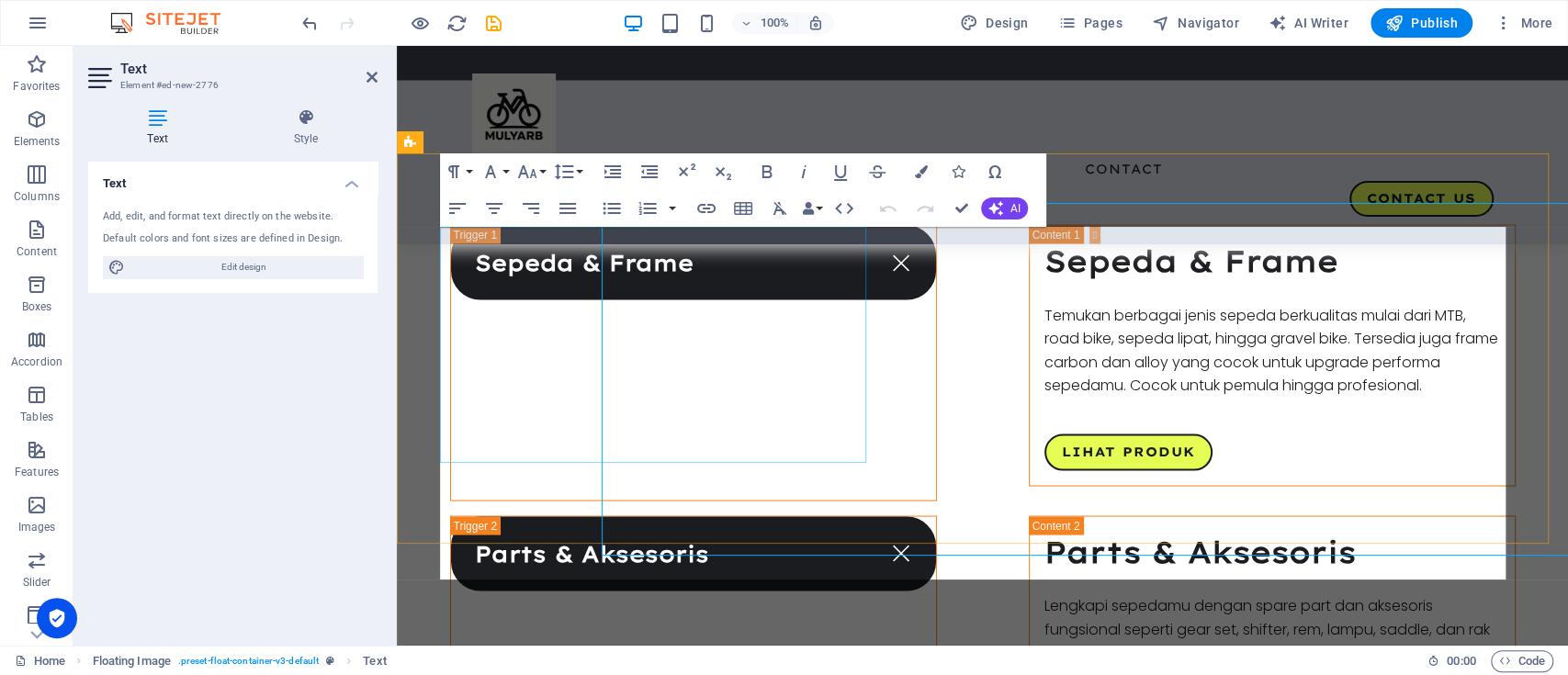 scroll, scrollTop: 2230, scrollLeft: 0, axis: vertical 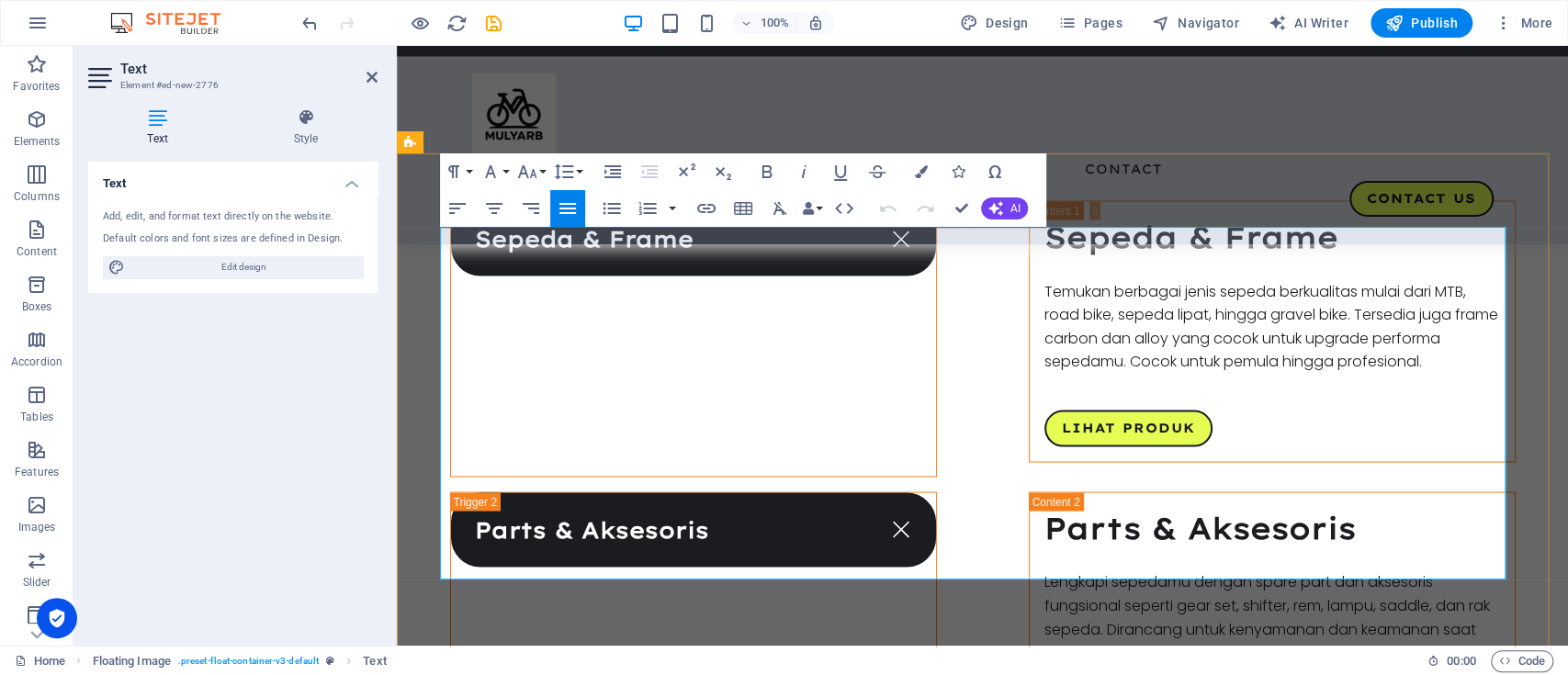 drag, startPoint x: 888, startPoint y: 241, endPoint x: 1435, endPoint y: 568, distance: 637.2896 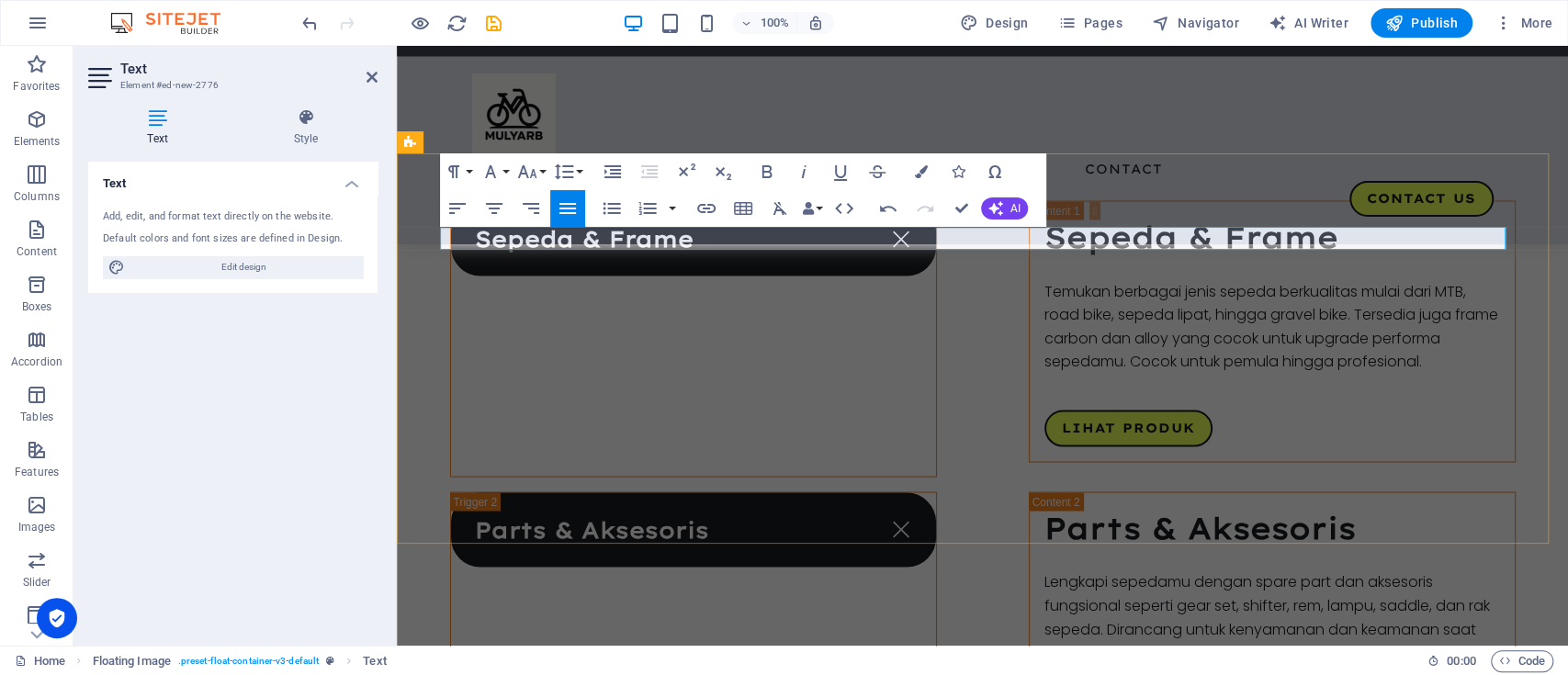 scroll, scrollTop: 345, scrollLeft: 7, axis: both 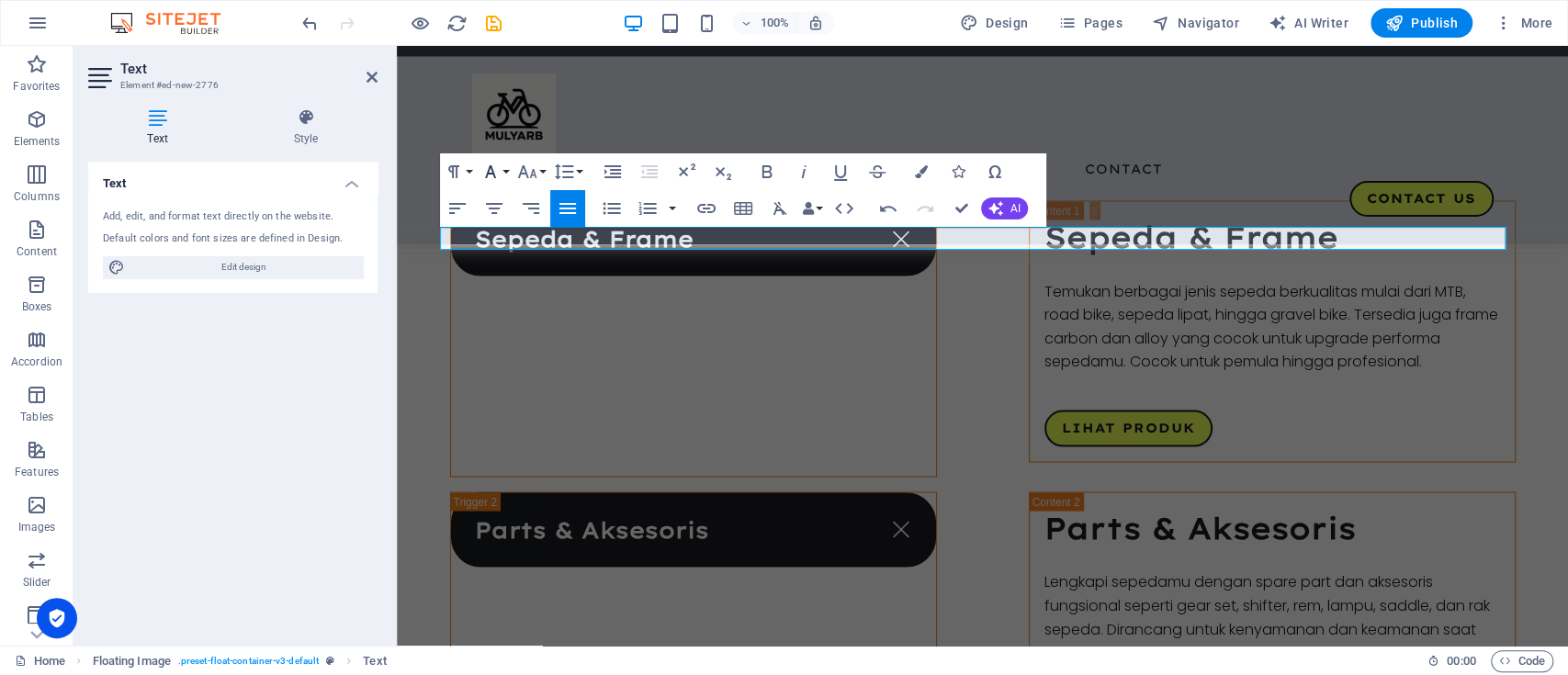 click on "Font Family" at bounding box center [494, 172] 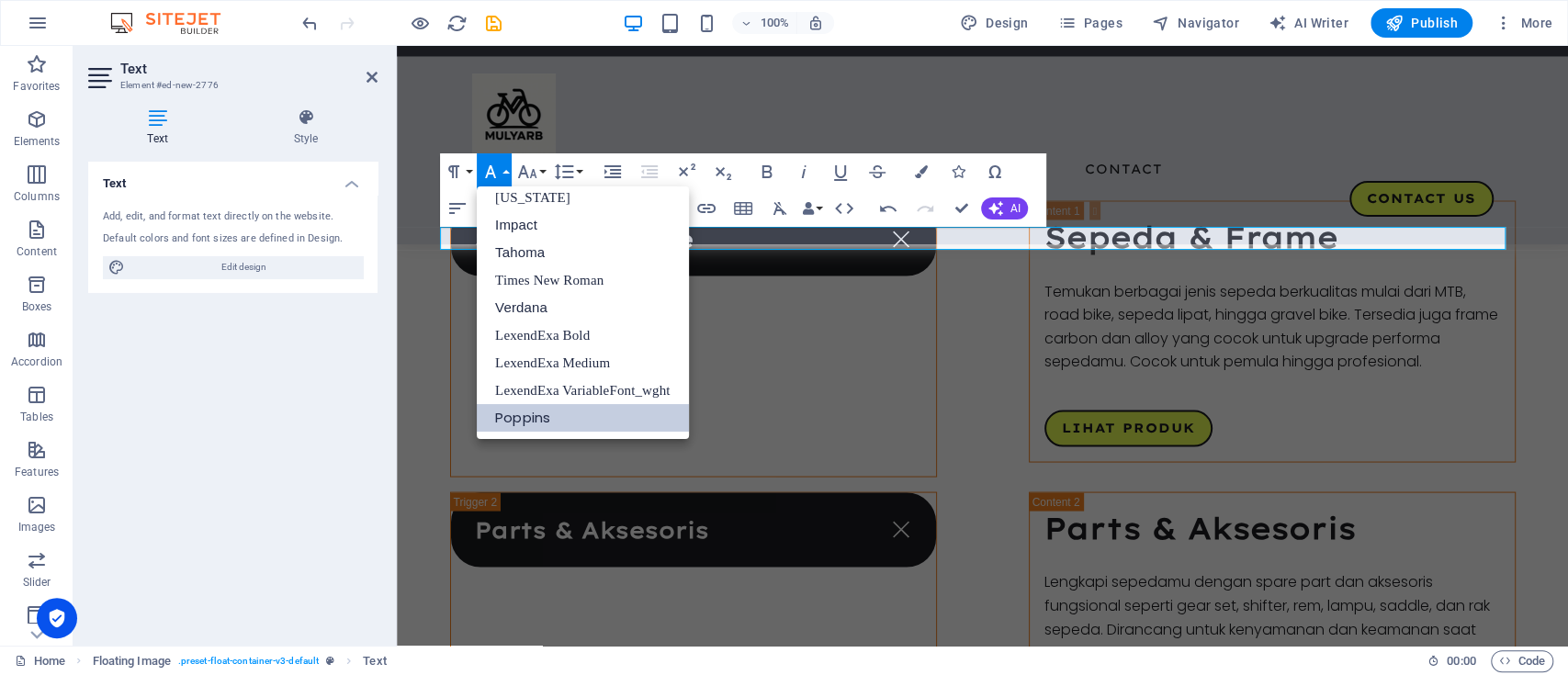 scroll, scrollTop: 38, scrollLeft: 0, axis: vertical 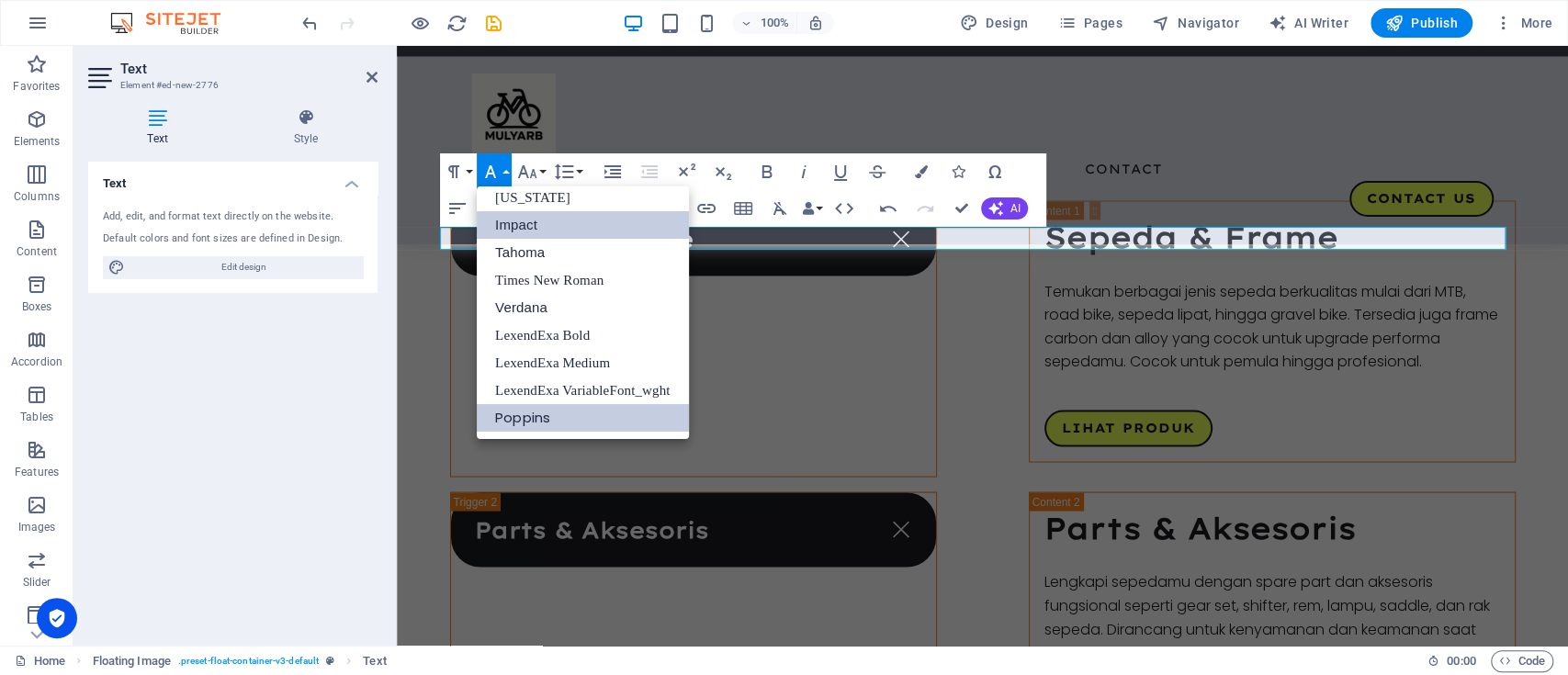 click on "Impact" at bounding box center (582, 225) 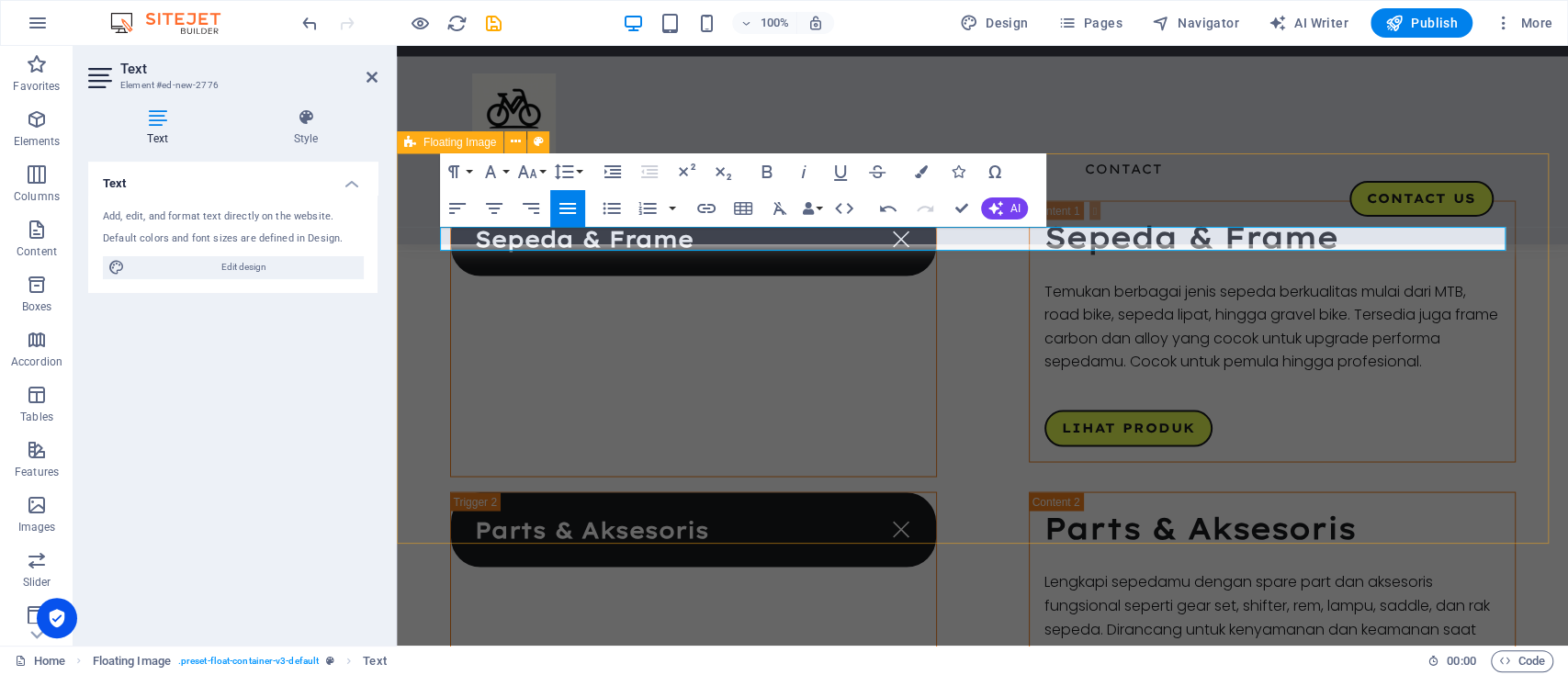 drag, startPoint x: 890, startPoint y: 238, endPoint x: 1310, endPoint y: 254, distance: 420.30465 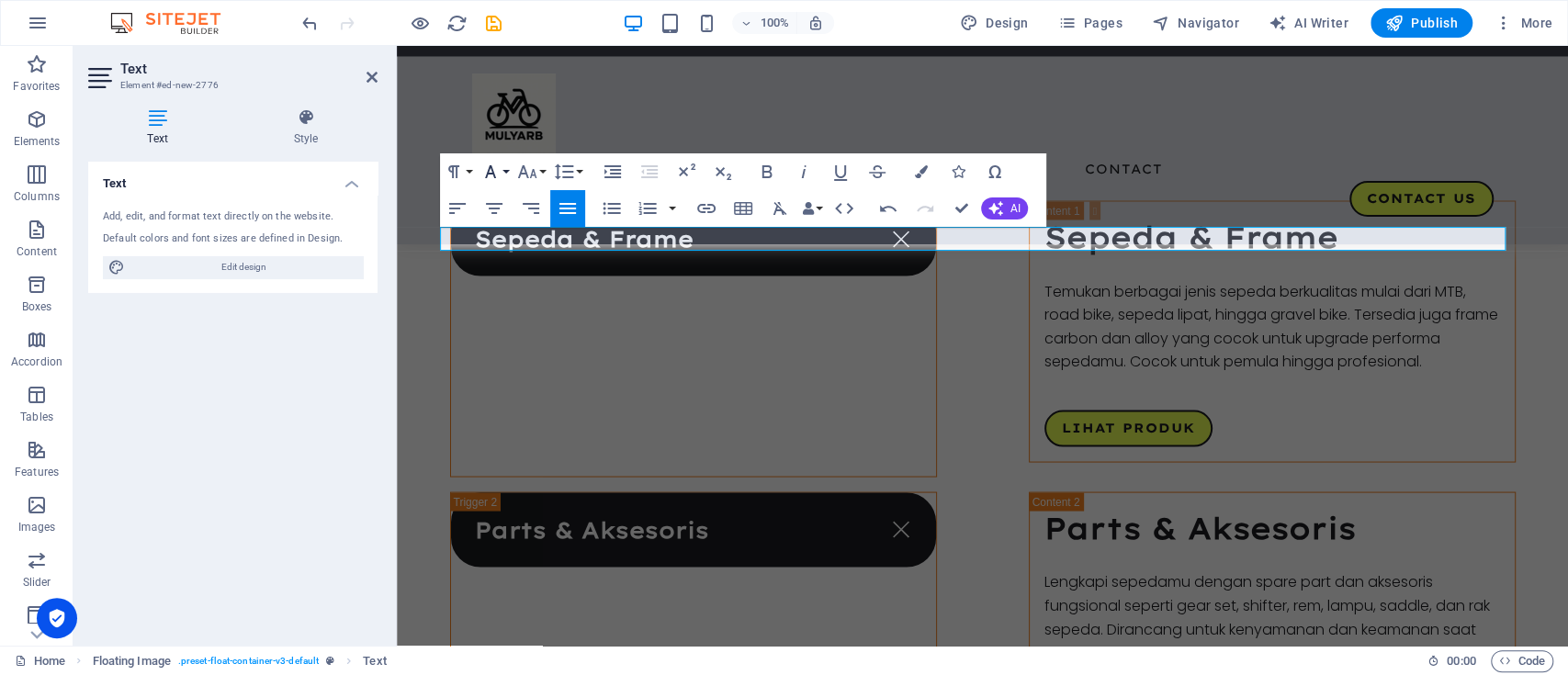 click on "Font Family" at bounding box center [494, 172] 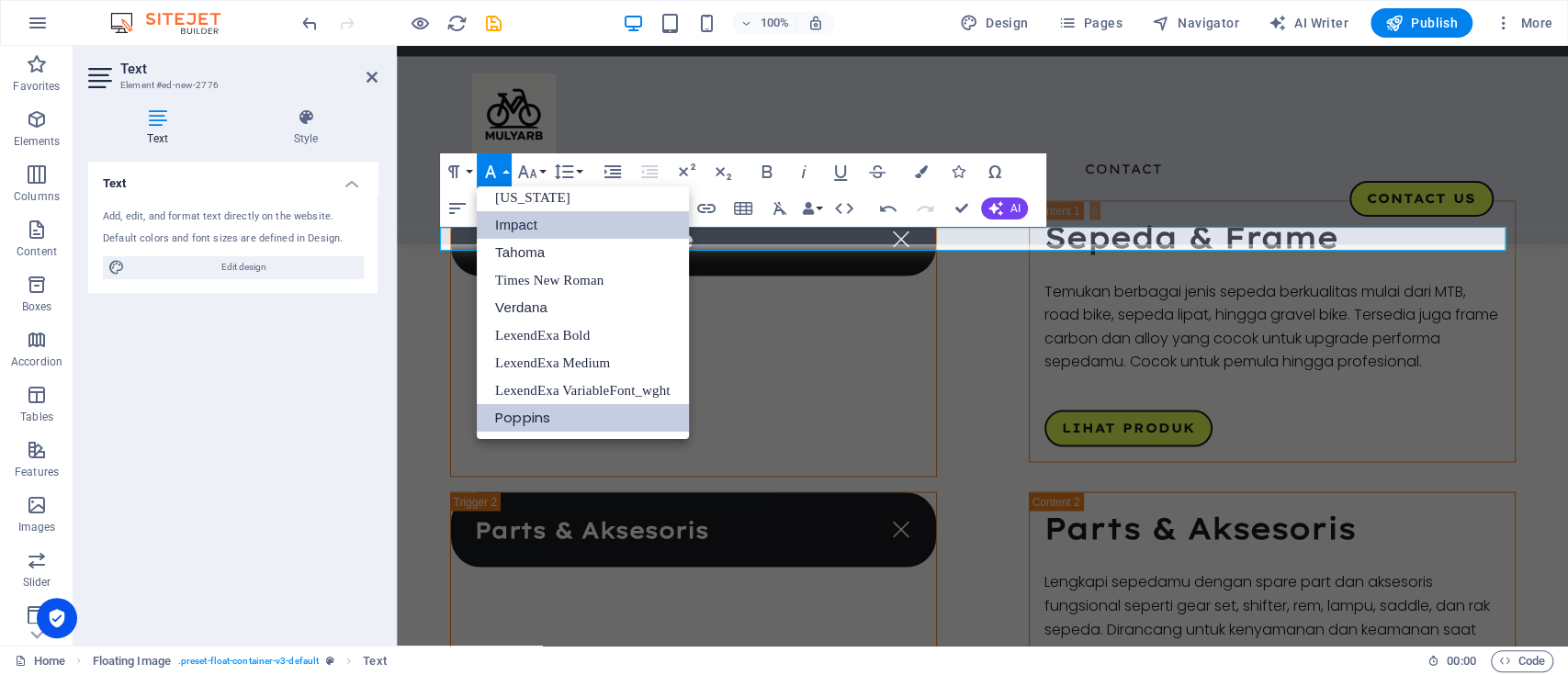 scroll, scrollTop: 38, scrollLeft: 0, axis: vertical 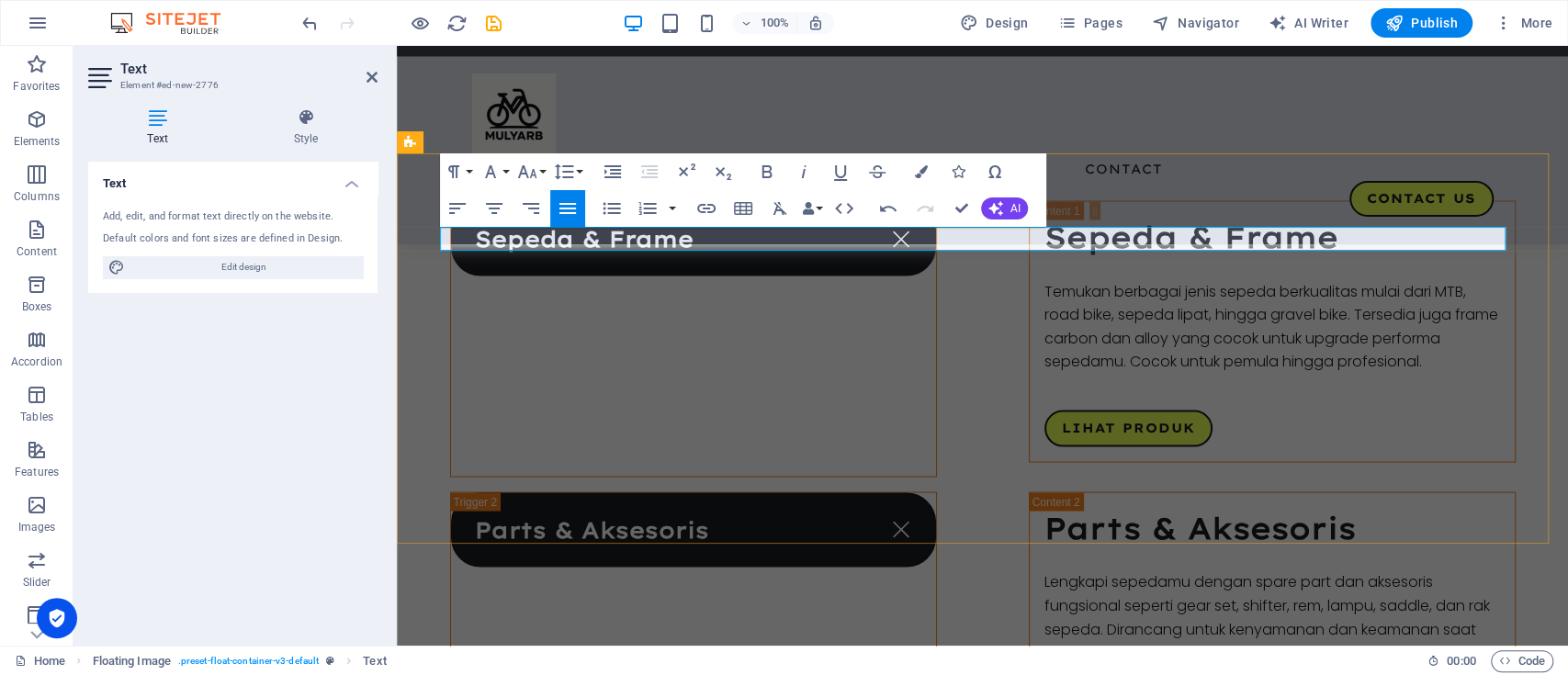 click on "Mulyarb VeloX - Kekuatan & Kecepatan di Setiap Kayuhan​." at bounding box center (983, 1718) 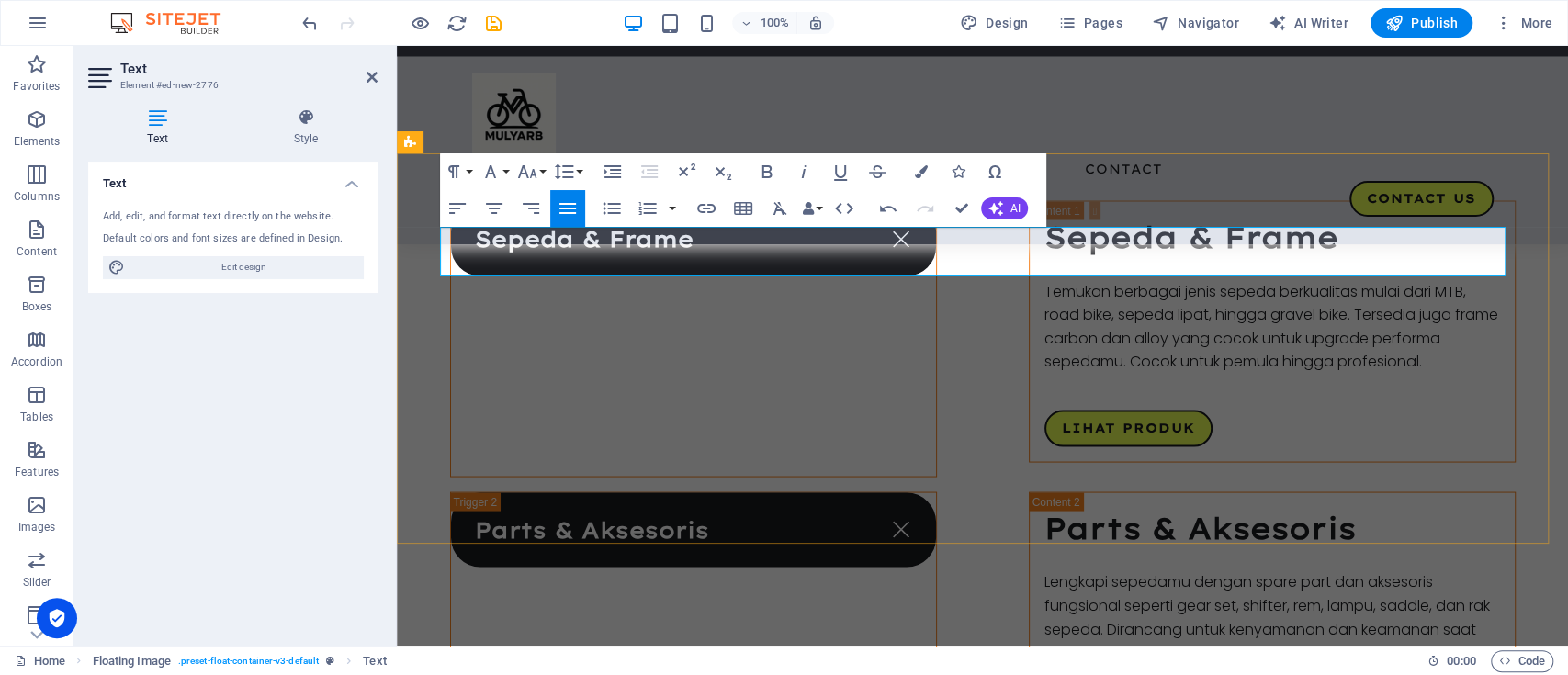 scroll, scrollTop: 5160, scrollLeft: 0, axis: vertical 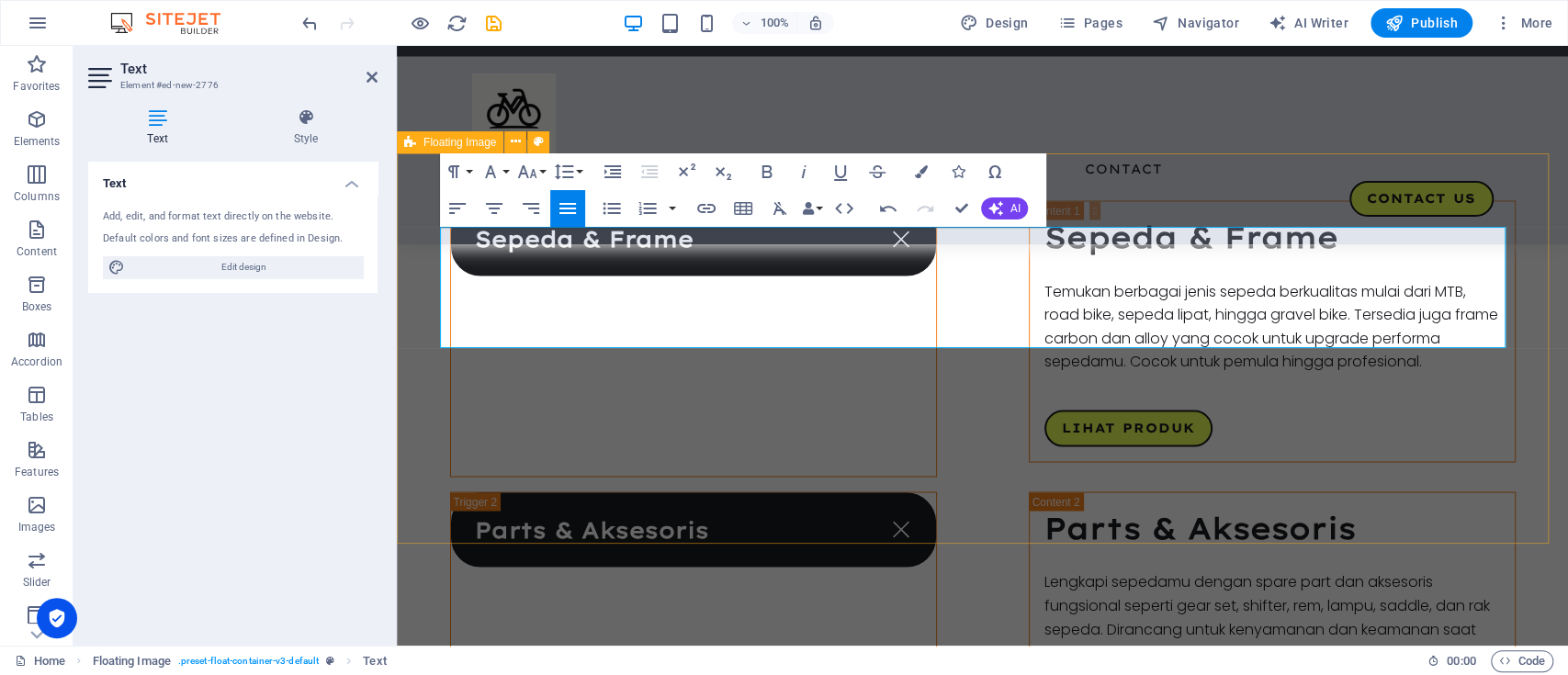 drag, startPoint x: 886, startPoint y: 260, endPoint x: 1153, endPoint y: 377, distance: 291.50986 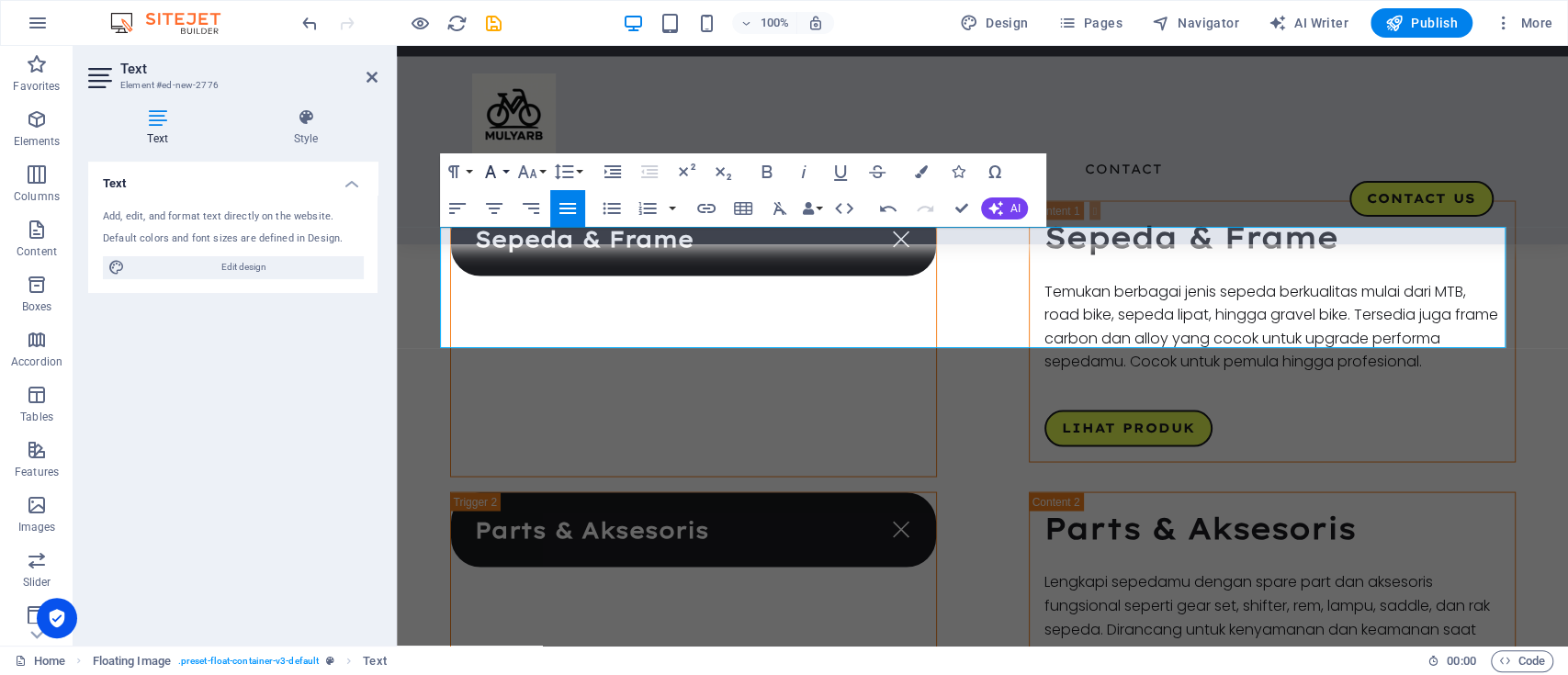 click on "Font Family" at bounding box center [494, 172] 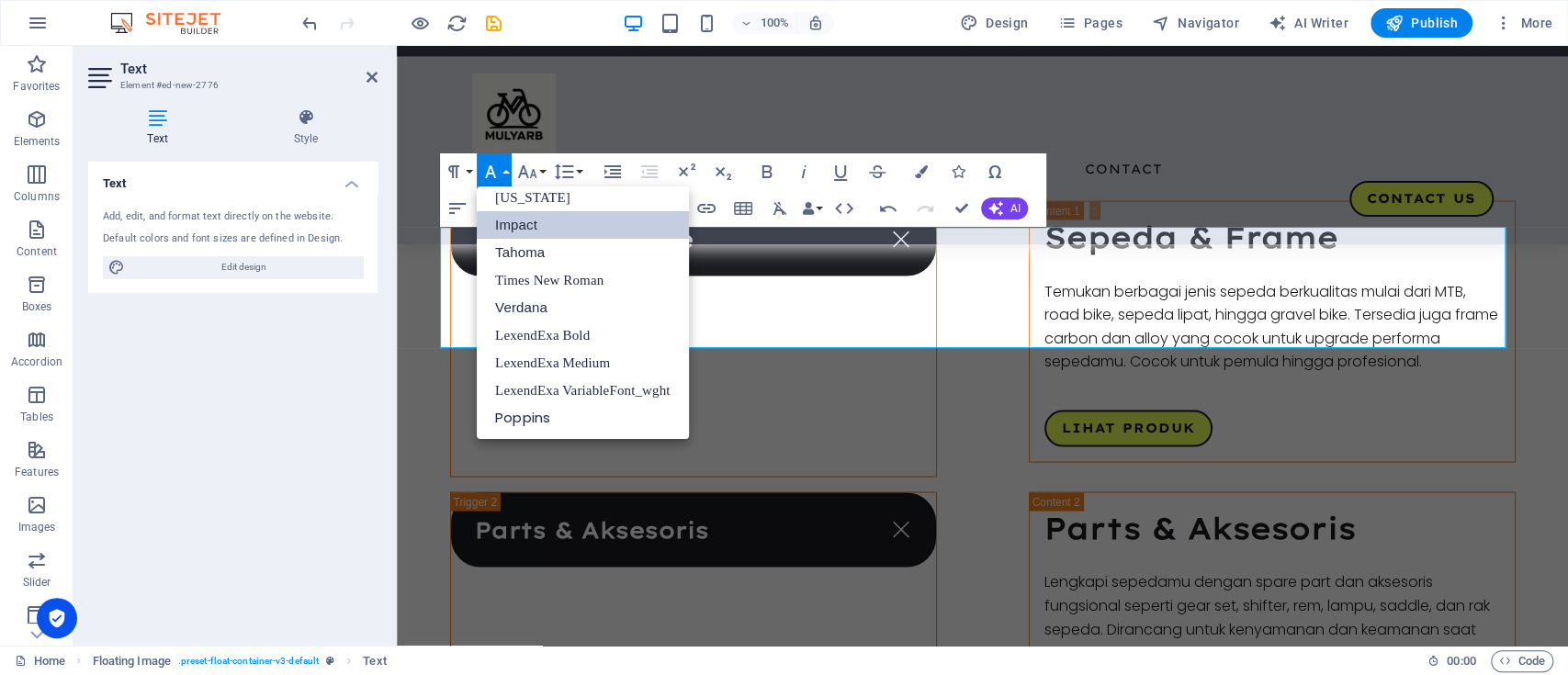scroll, scrollTop: 38, scrollLeft: 0, axis: vertical 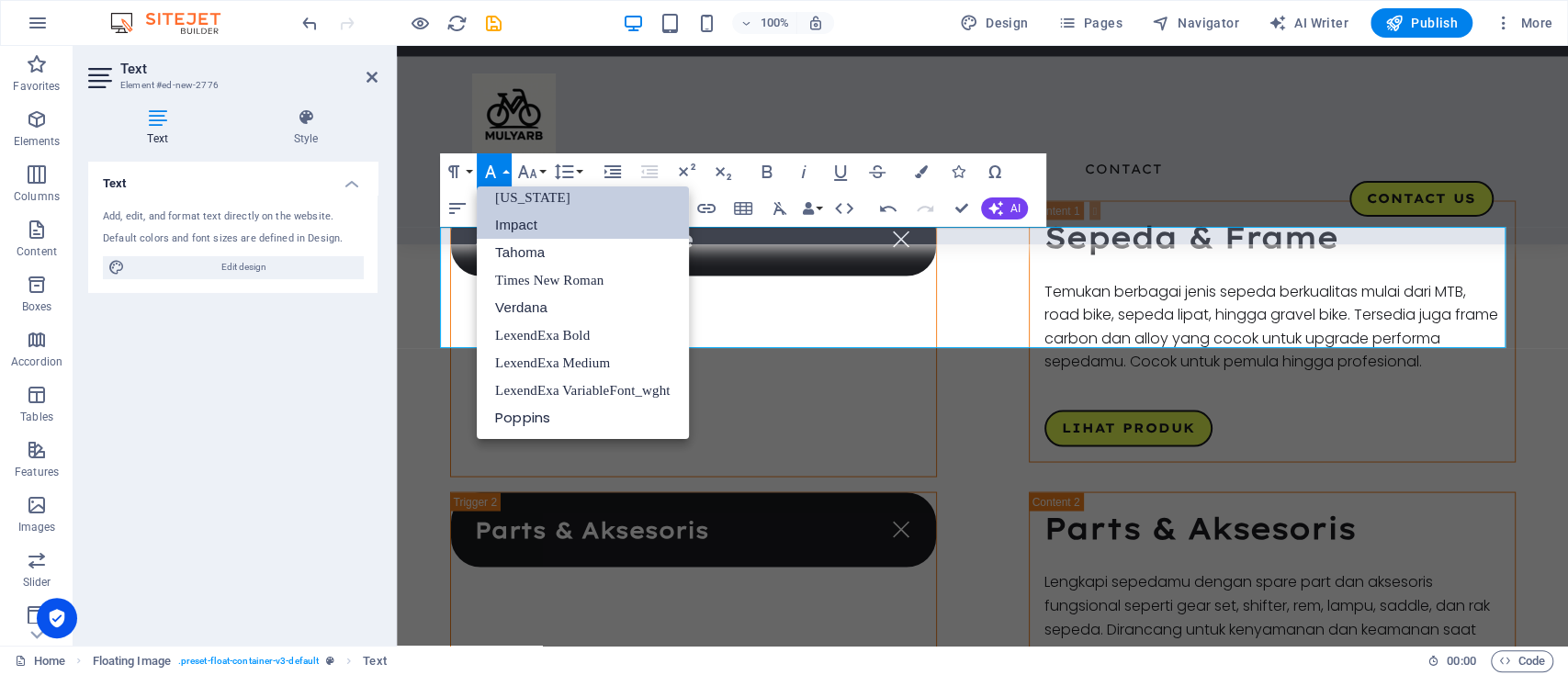 click on "[US_STATE]" at bounding box center [582, 197] 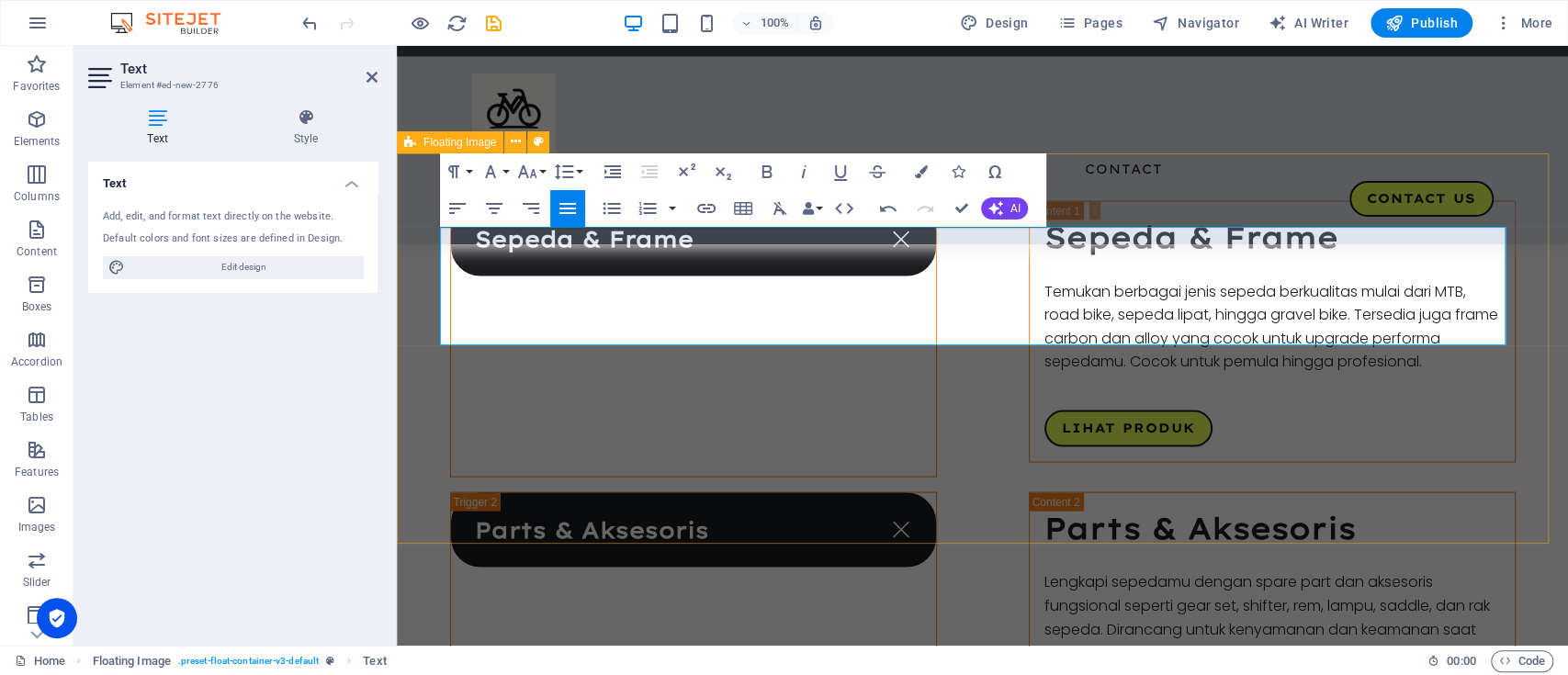 click on "Mulyarb VeloX - Kekuatan & Kecepatan di Setiap Kayuhan Dirancang untuk menaklukkan setiap tikungan dan tanjakan, Mulyarb VeloX hadir dengan rangka karbon ultra-ringan dan sistem transmisi presisi tinggi. Cocok untuk rider profesional maupun penghobi yang haus akan performa. Dengan teknologi aerodinamis terbaru, sepeda ini bukan hanya alat transportasi—melainkan gaya hidup. Dirancang untuk menaklukkan setiap tikungan dan tanjakan, Mulyarb VeloX hadir dengan rangka karbon ultra-ringan dan sistem transmisi presisi tinggi. Cocok untuk rider profesional maupun penghobi yang haus akan performa. Dengan teknologi aerodinamis terbaru, sepeda ini bukan hanya alat transportasi—melainkan gaya hidup." at bounding box center (982, 1765) 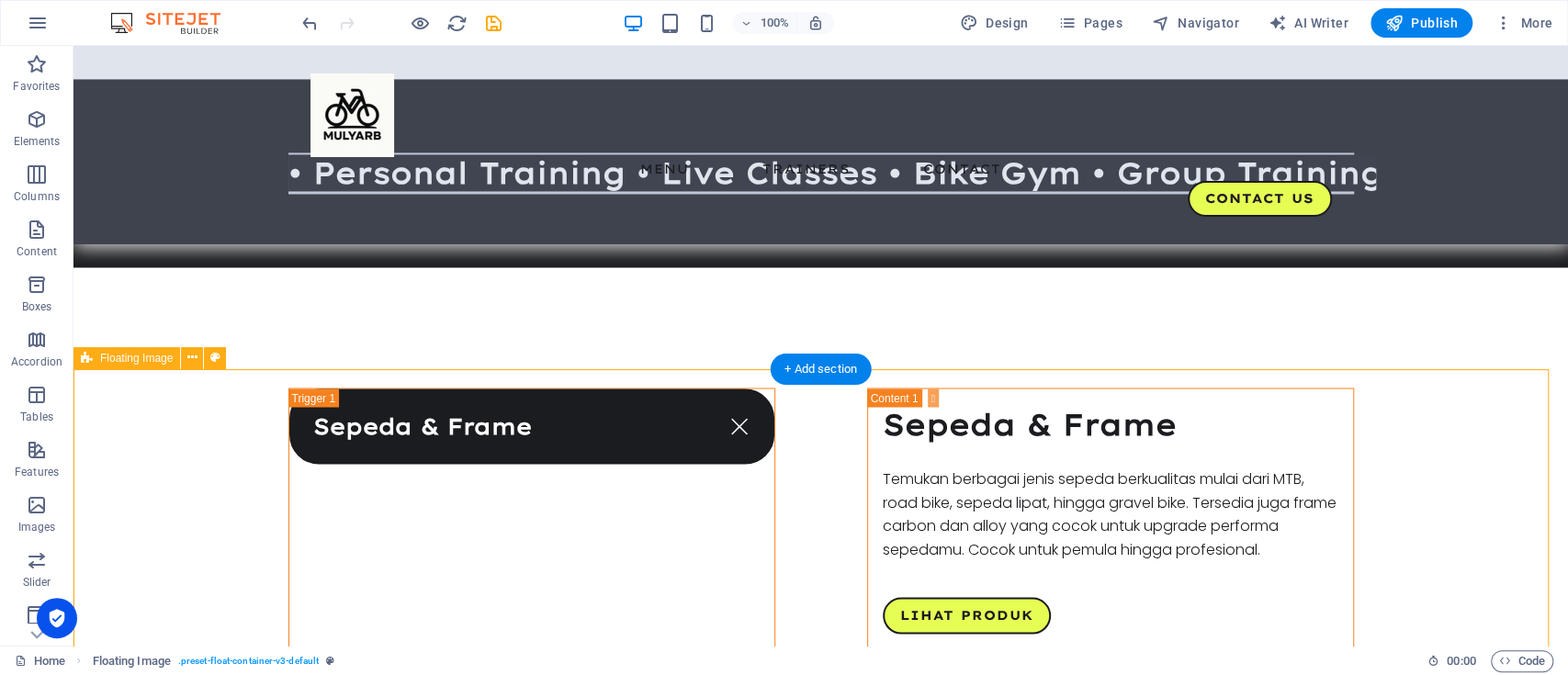 scroll, scrollTop: 2031, scrollLeft: 0, axis: vertical 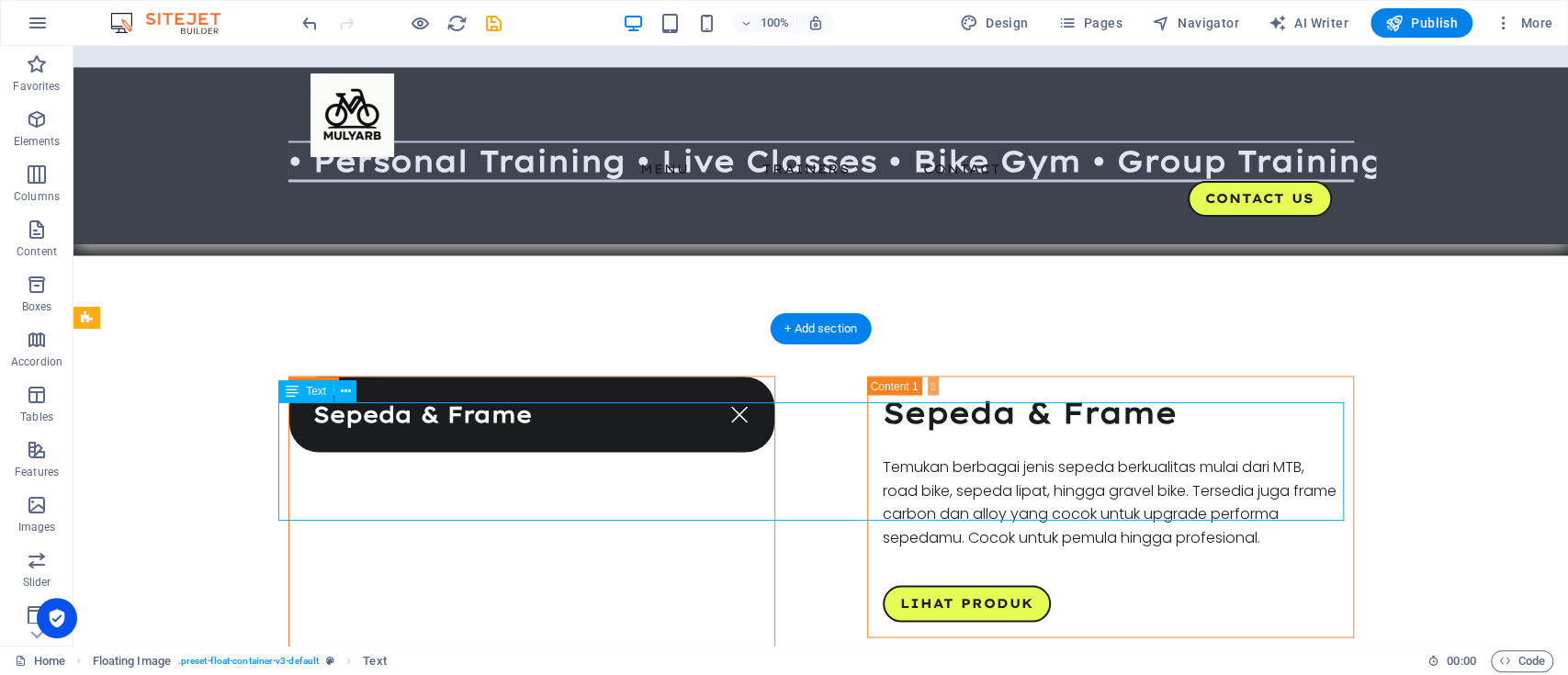 drag, startPoint x: 729, startPoint y: 434, endPoint x: 795, endPoint y: 467, distance: 73.79024 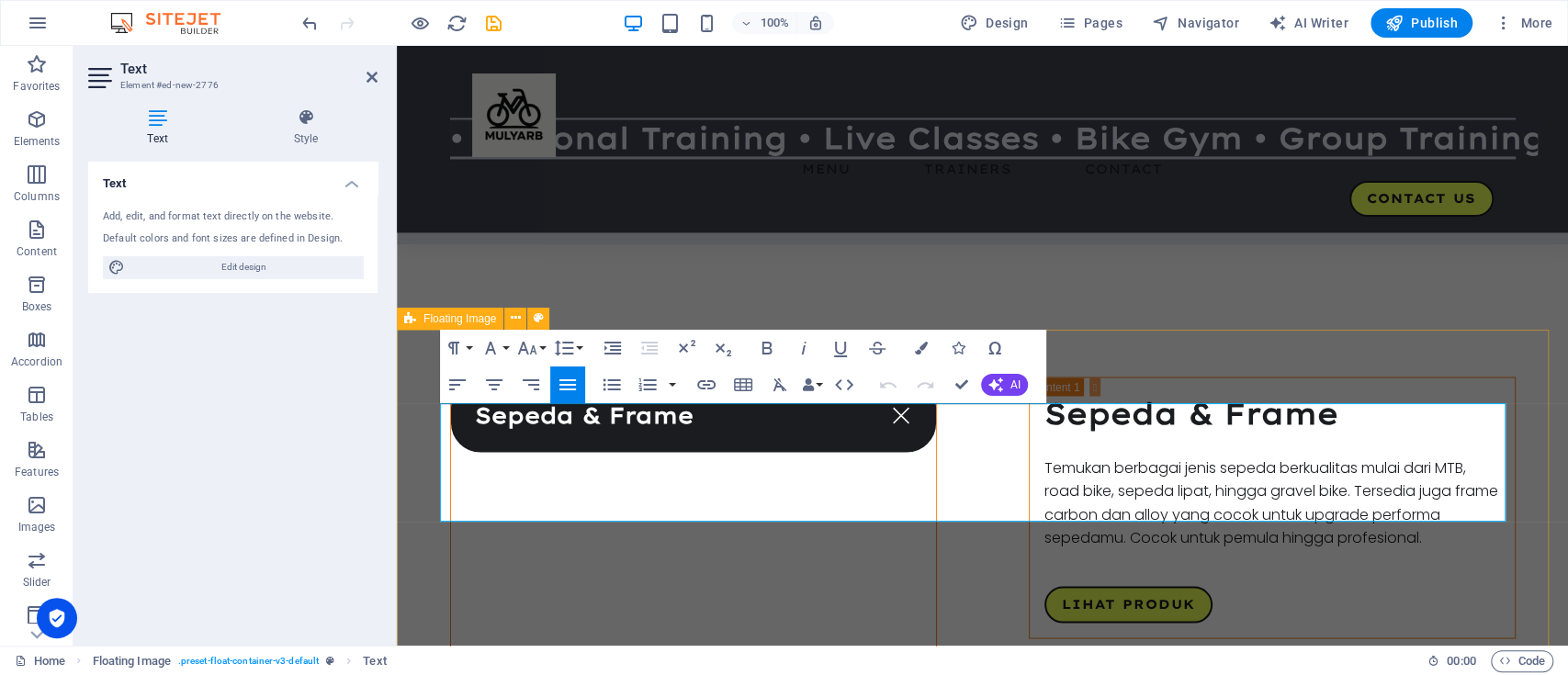 drag, startPoint x: 889, startPoint y: 437, endPoint x: 1272, endPoint y: 528, distance: 393.66229 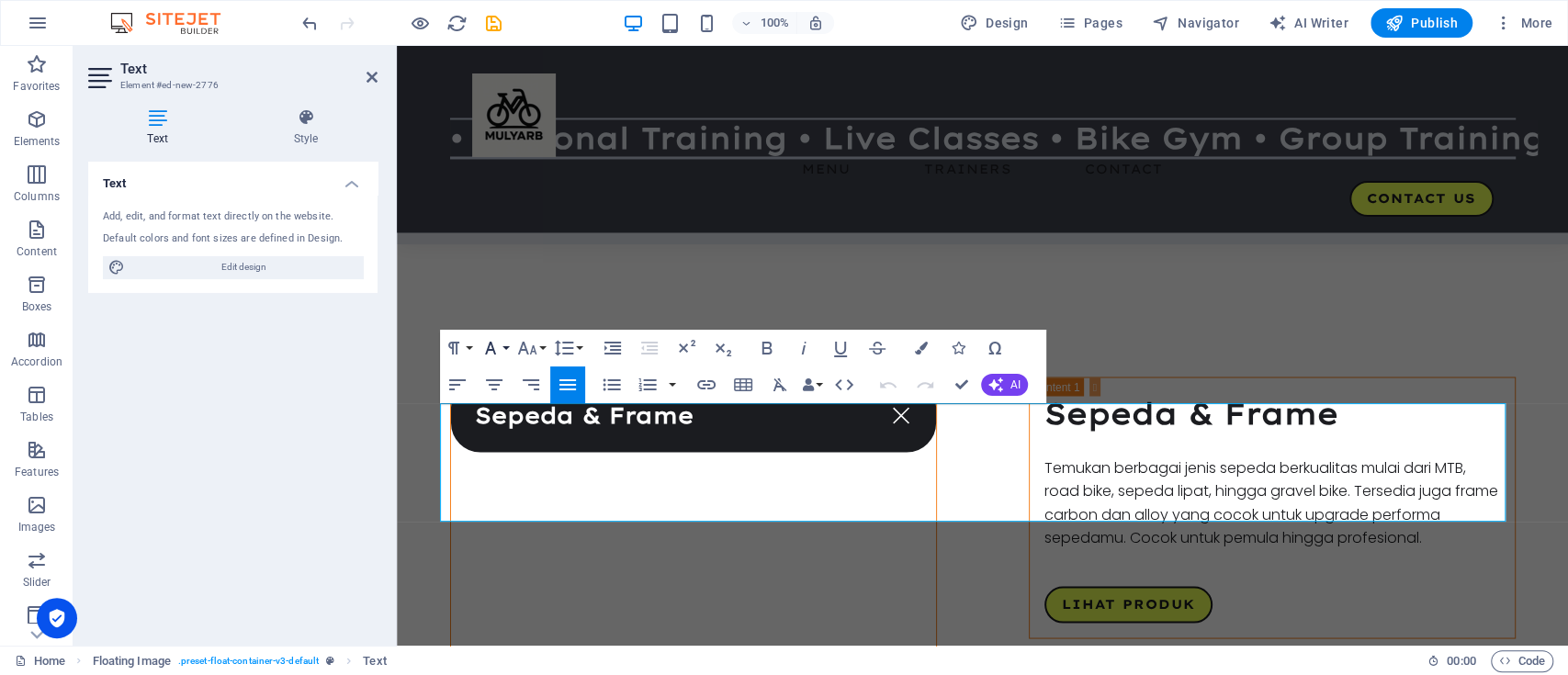 click on "Font Family" at bounding box center [494, 348] 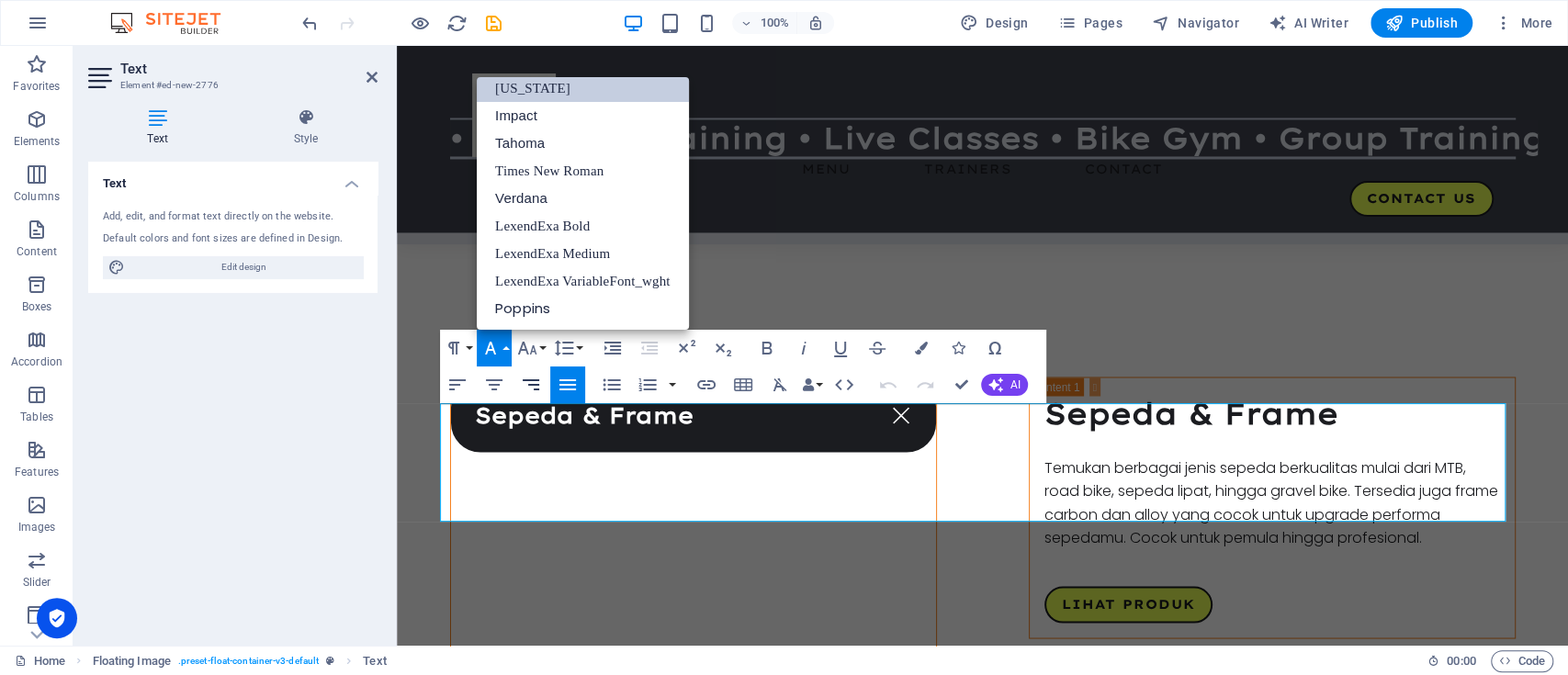 scroll, scrollTop: 38, scrollLeft: 0, axis: vertical 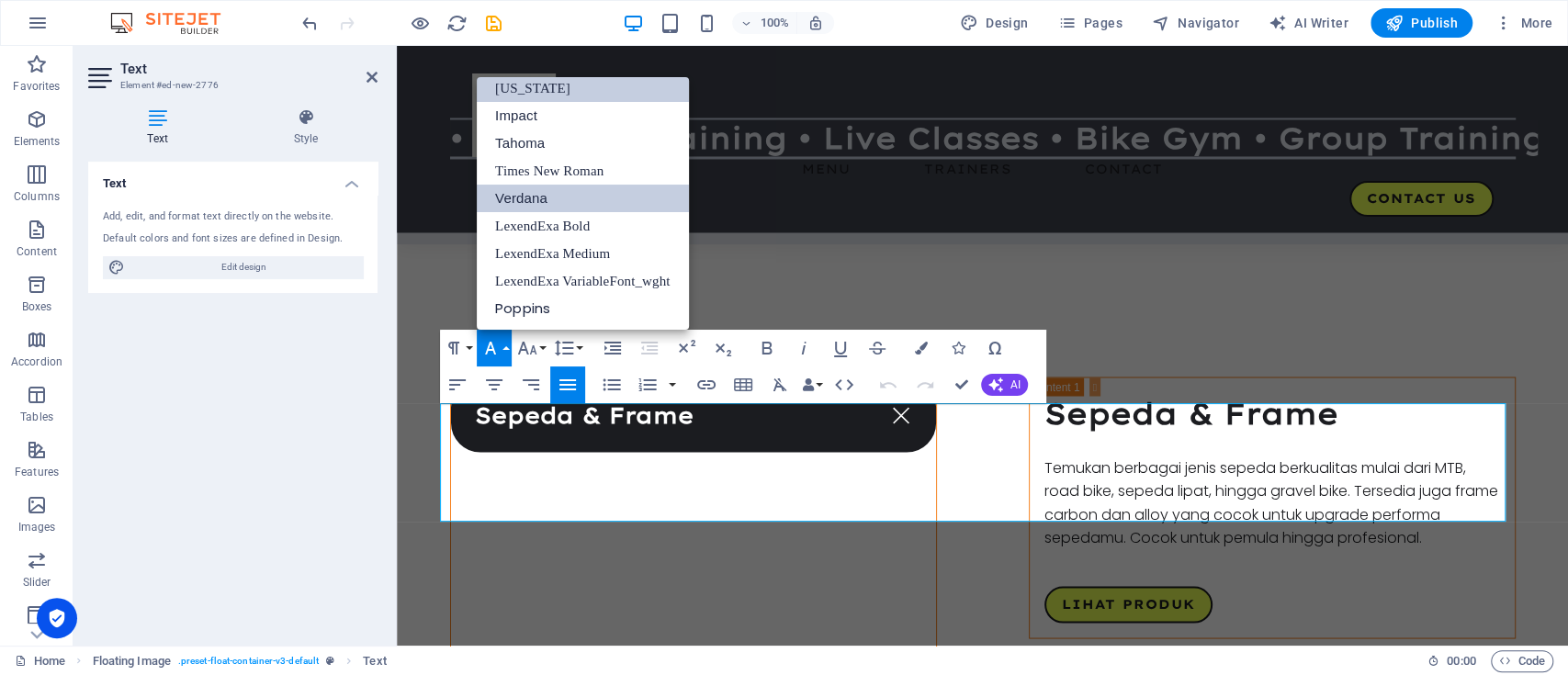 click on "Verdana" at bounding box center [582, 198] 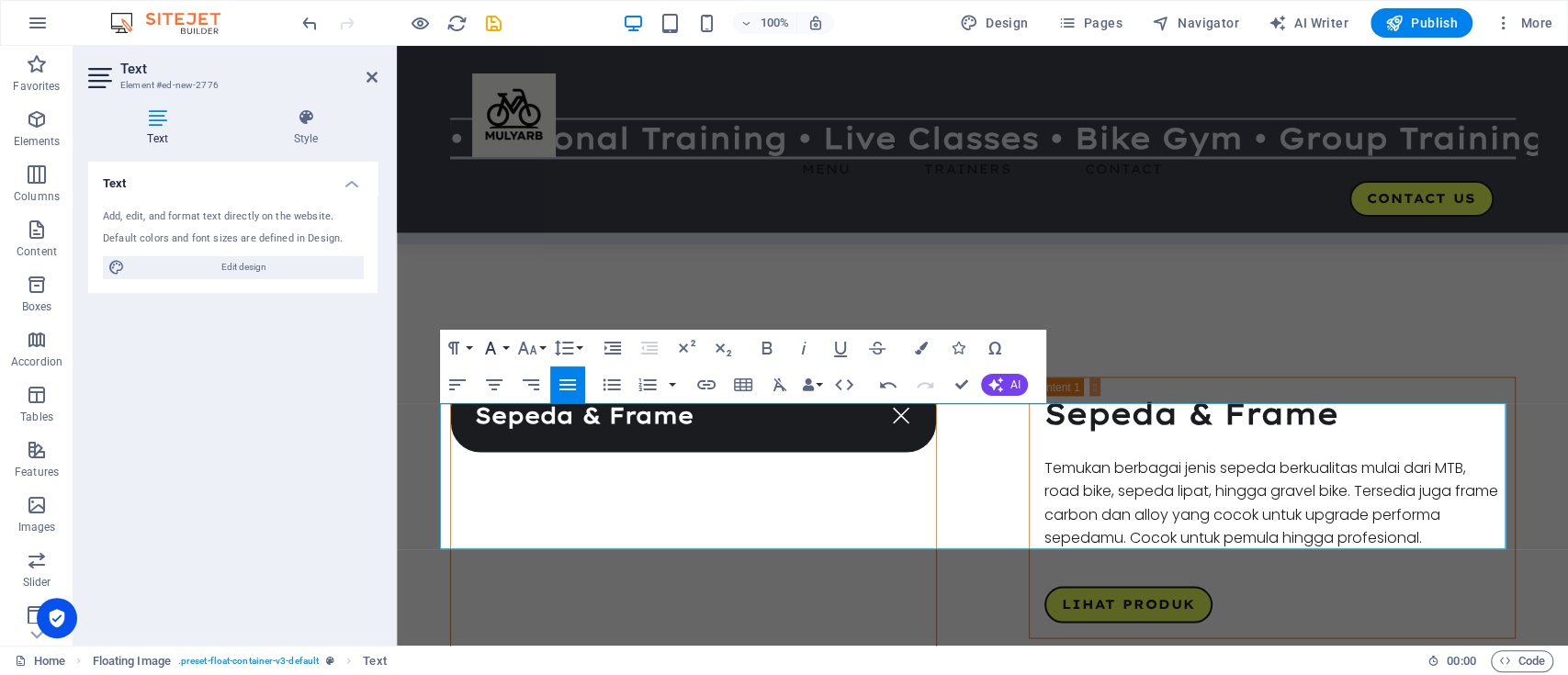 click on "Font Family" at bounding box center (494, 348) 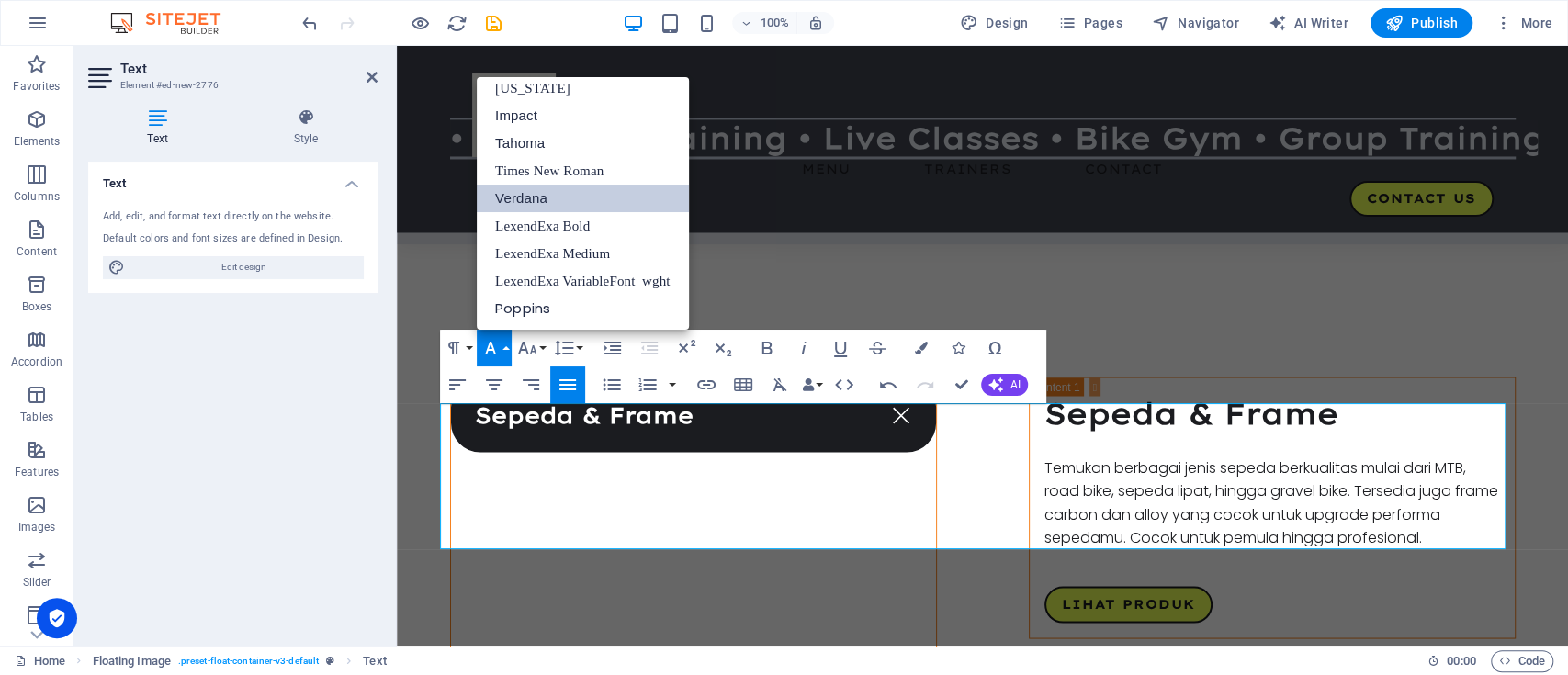 scroll, scrollTop: 0, scrollLeft: 0, axis: both 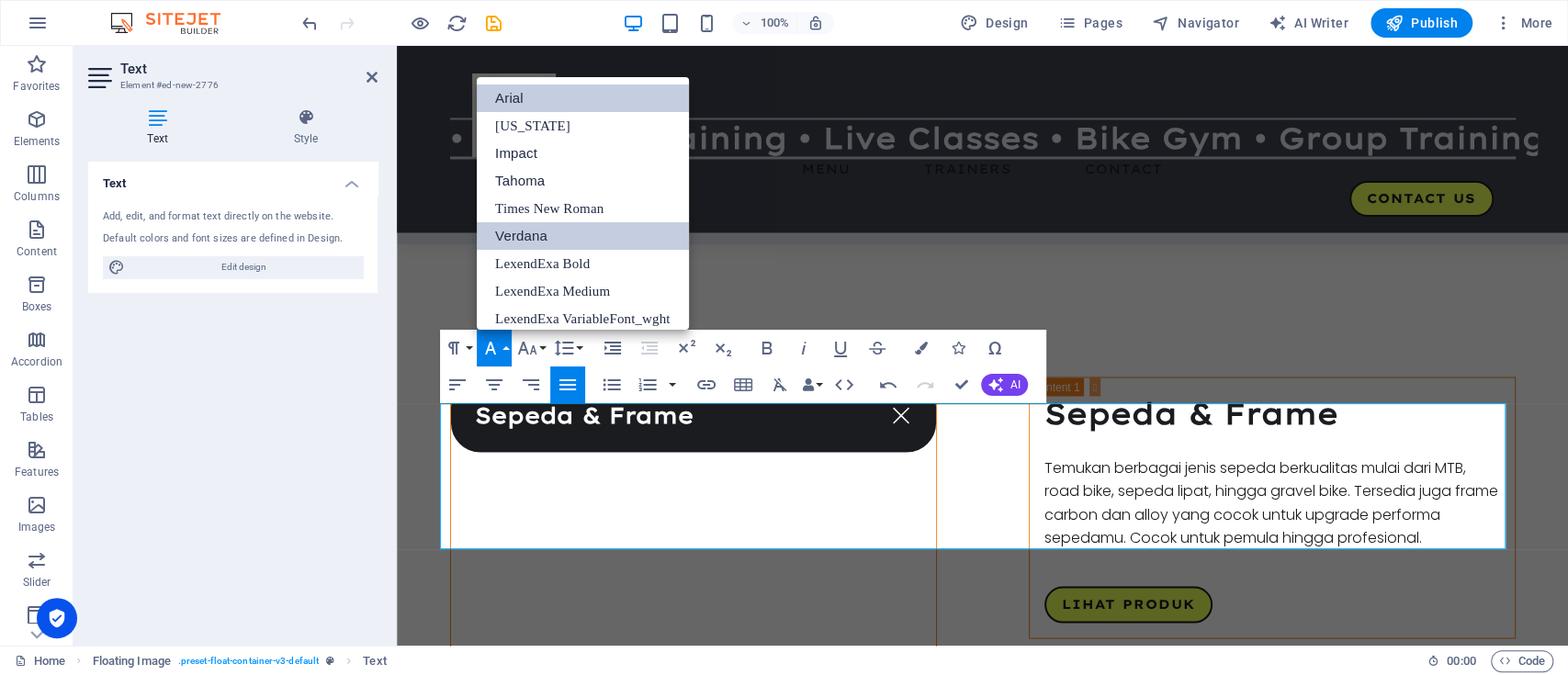 click on "Arial" at bounding box center (582, 98) 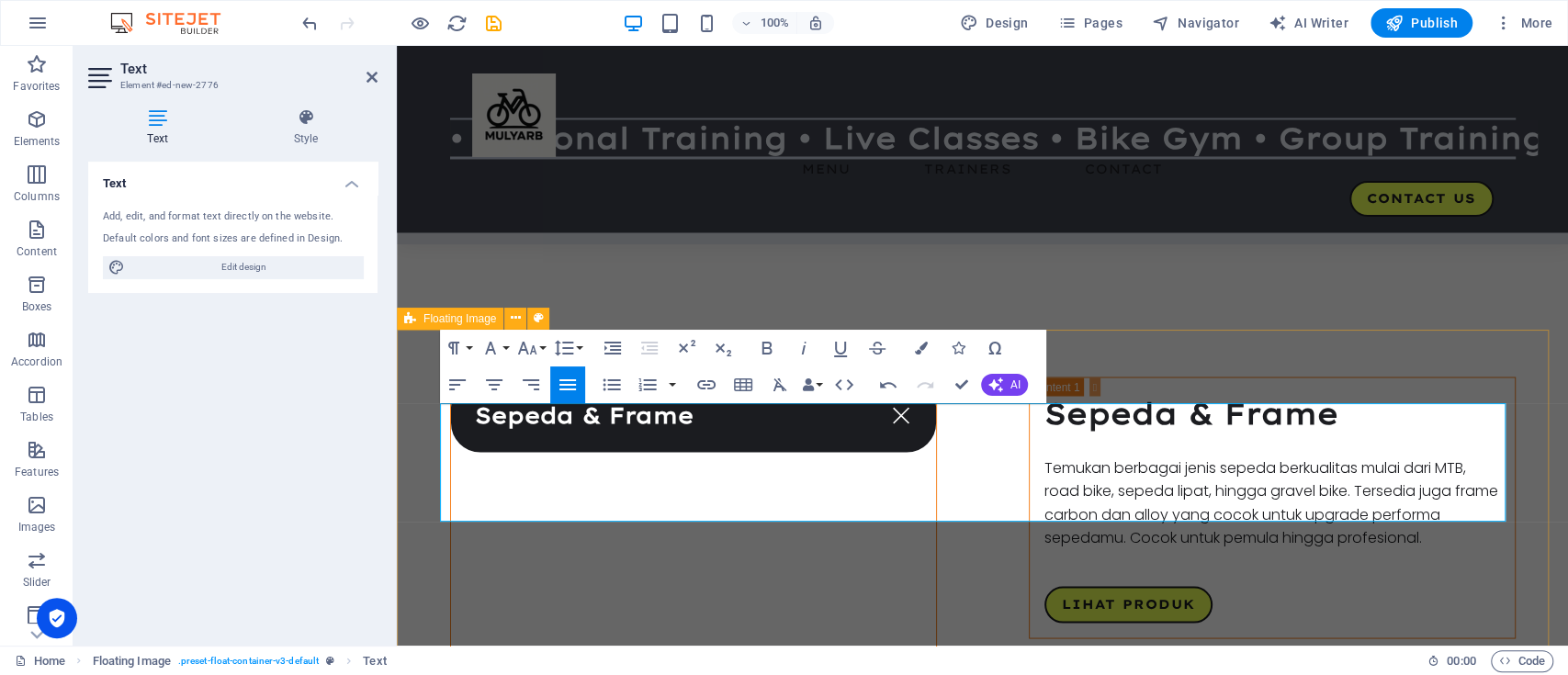 click on "Mulyarb VeloX - Kekuatan & Kecepatan di Setiap Kayuhan Dirancang untuk menaklukkan setiap tikungan dan tanjakan, Mulyarb VeloX hadir dengan rangka karbon ultra-ringan dan sistem transmisi presisi tinggi. Cocok untuk rider profesional maupun penghobi yang haus akan performa. Dengan teknologi aerodinamis terbaru, sepeda ini bukan hanya alat transportasi—melainkan gaya hidup." at bounding box center (982, 1941) 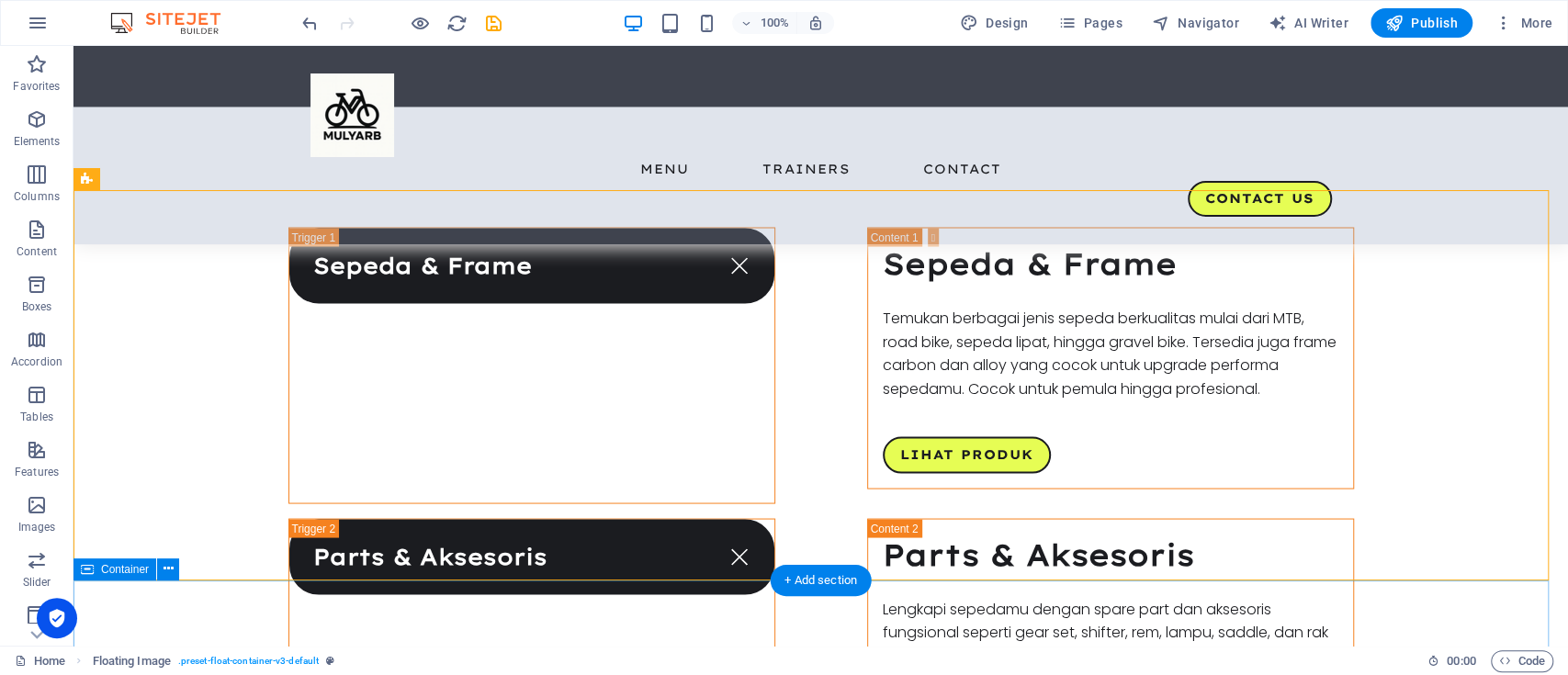 scroll, scrollTop: 2180, scrollLeft: 0, axis: vertical 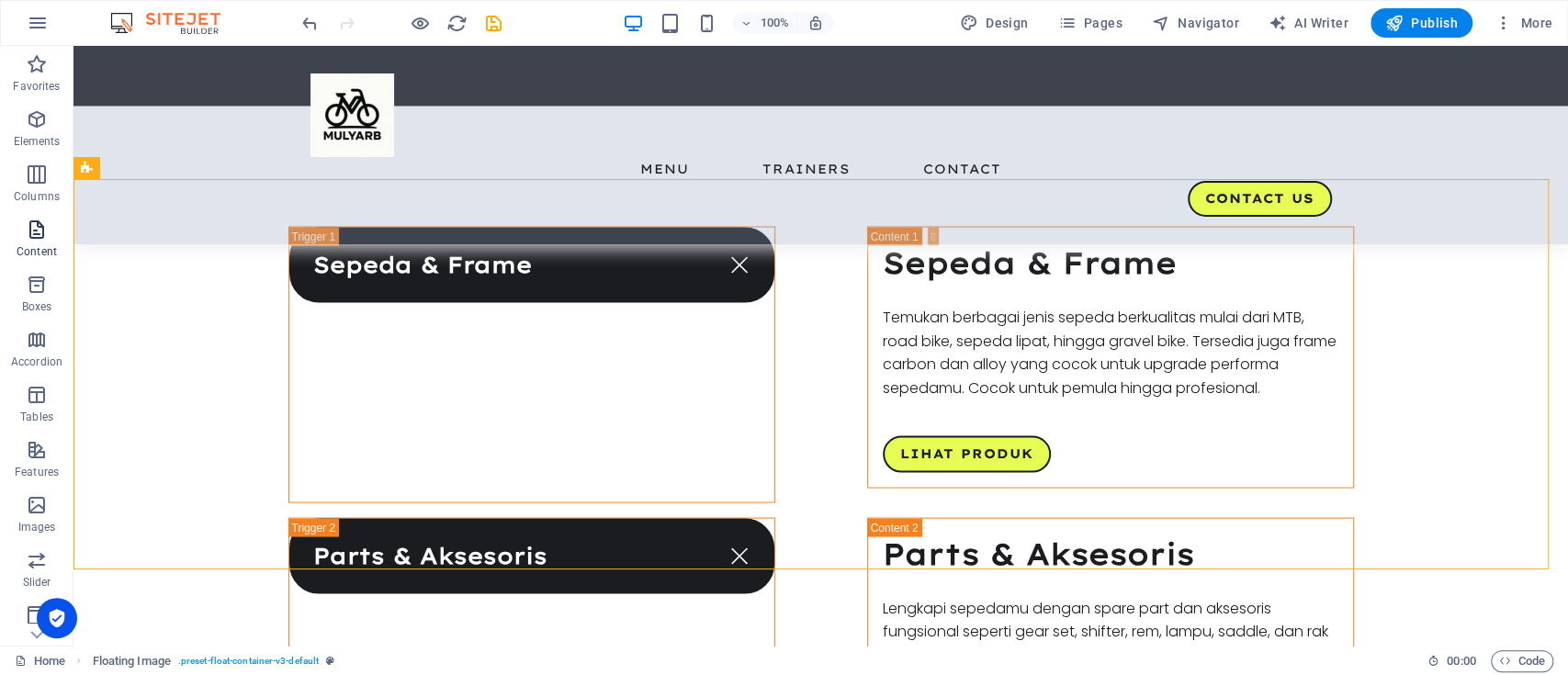 click at bounding box center (37, 230) 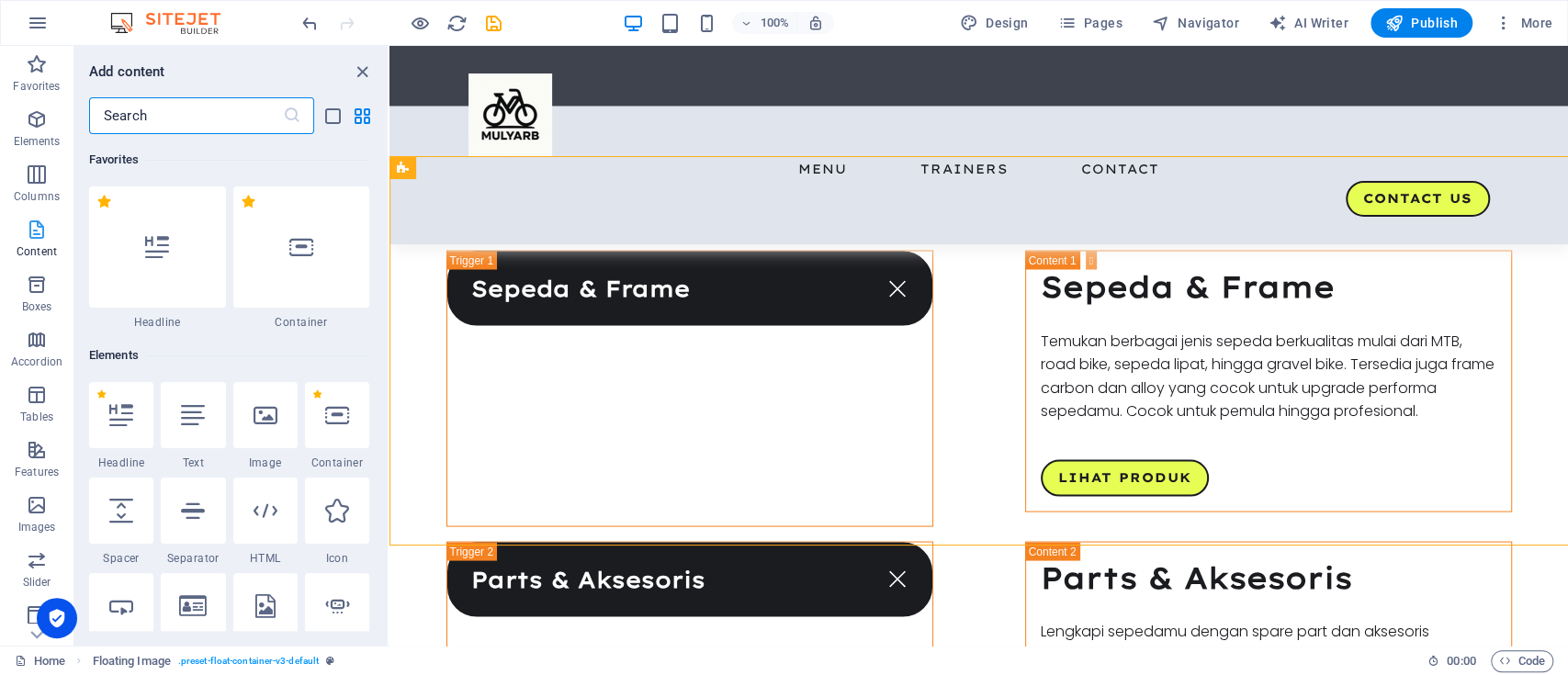 scroll, scrollTop: 2204, scrollLeft: 0, axis: vertical 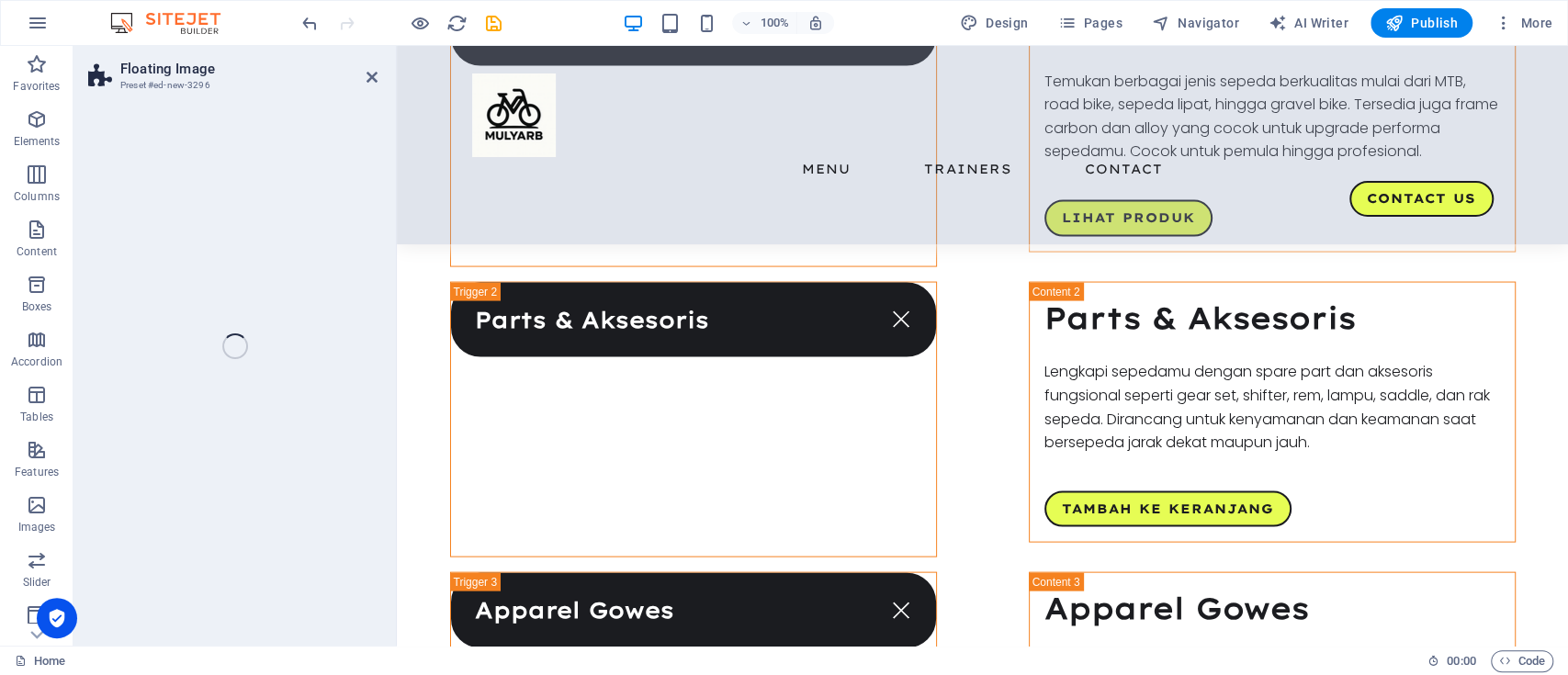 select on "%" 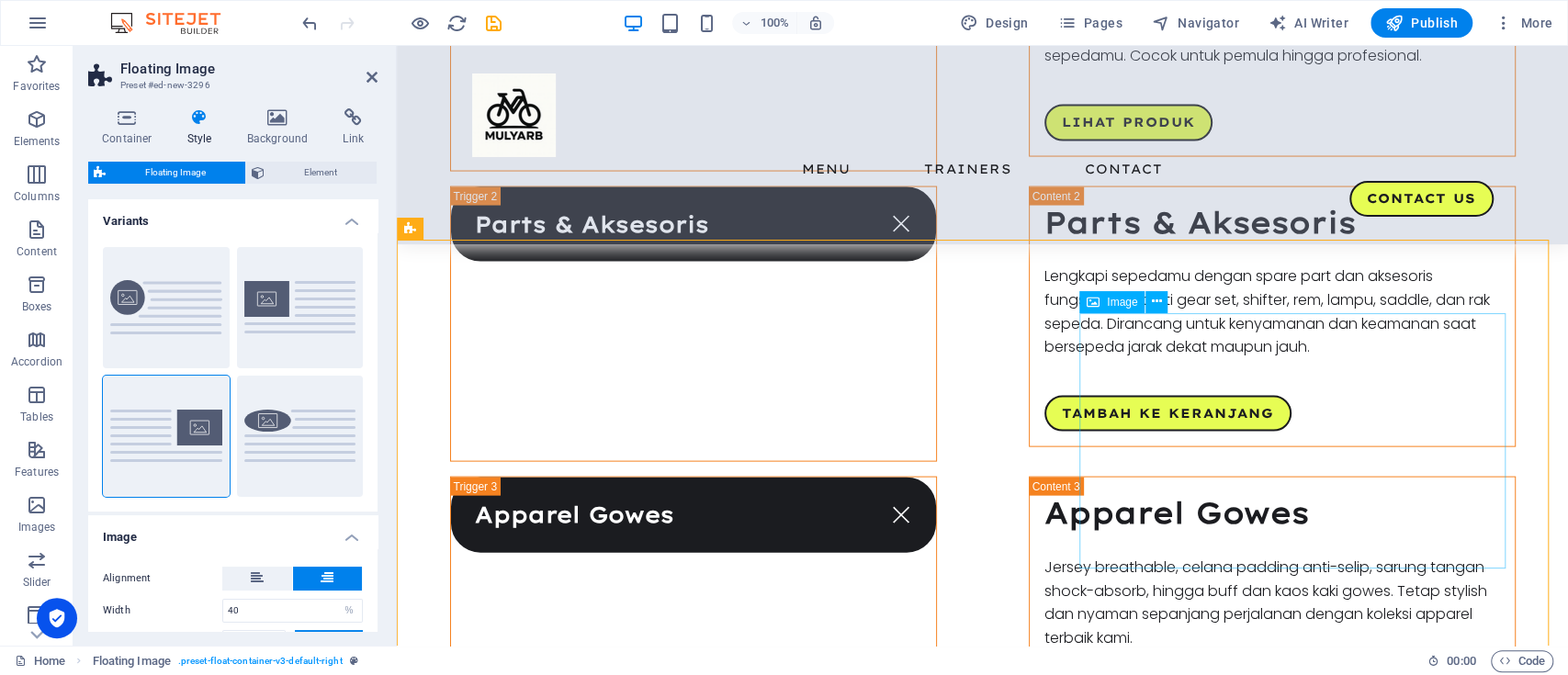 scroll, scrollTop: 2534, scrollLeft: 0, axis: vertical 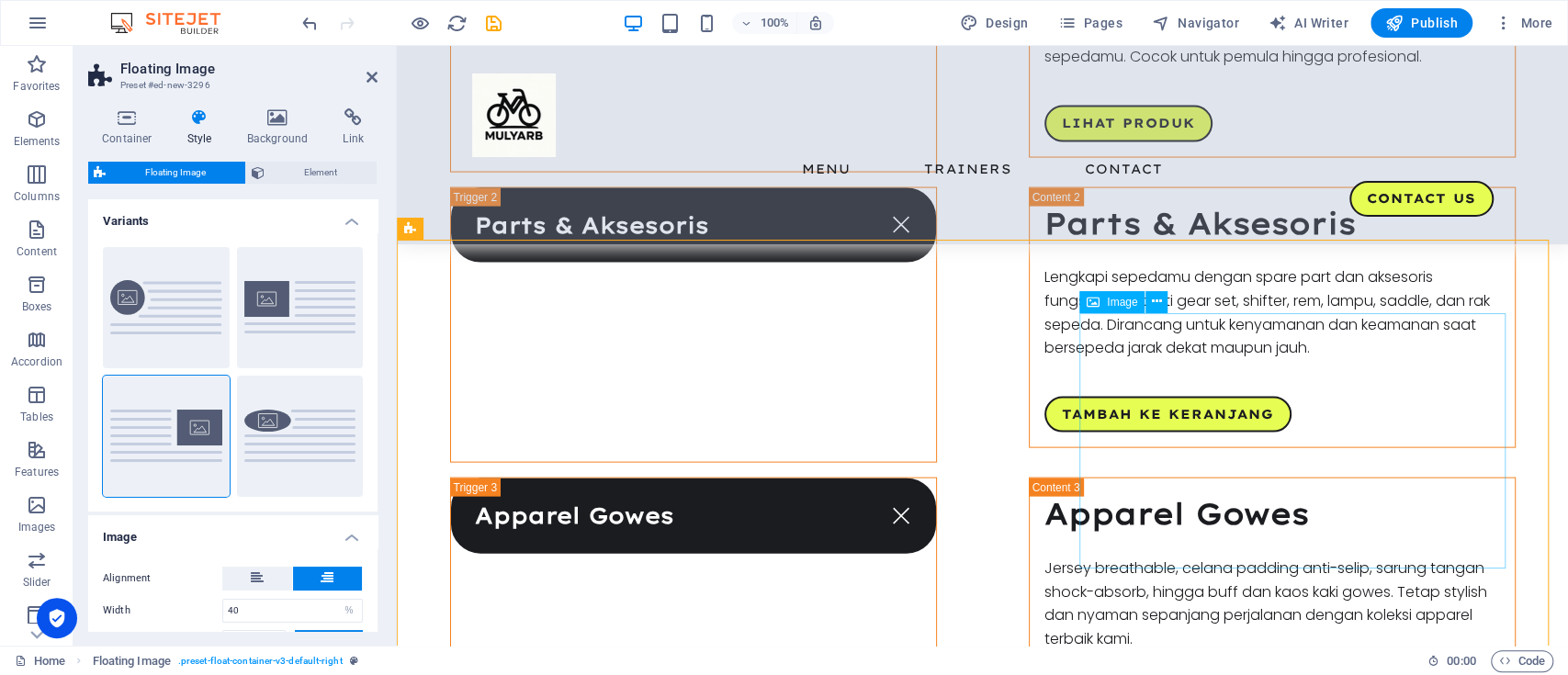 click at bounding box center (1303, 1794) 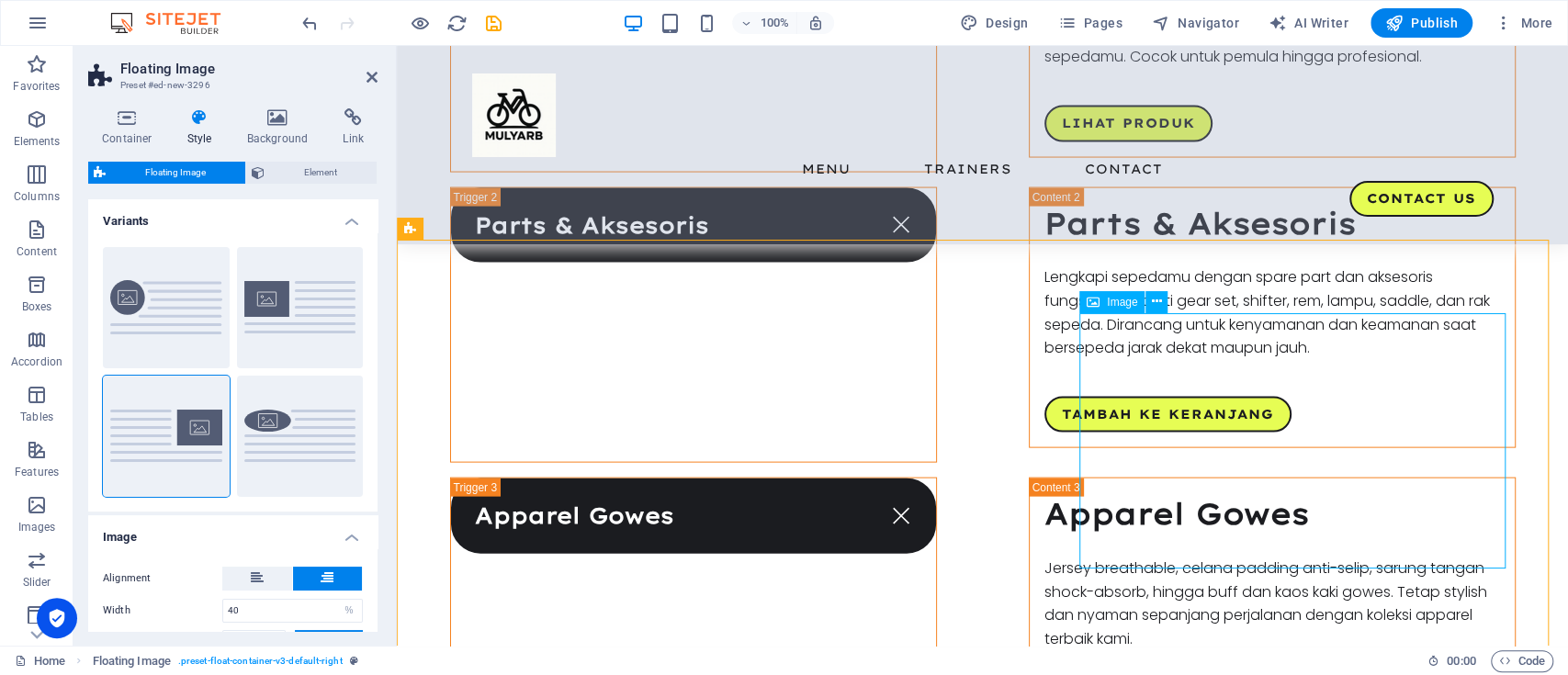 click at bounding box center [1303, 1794] 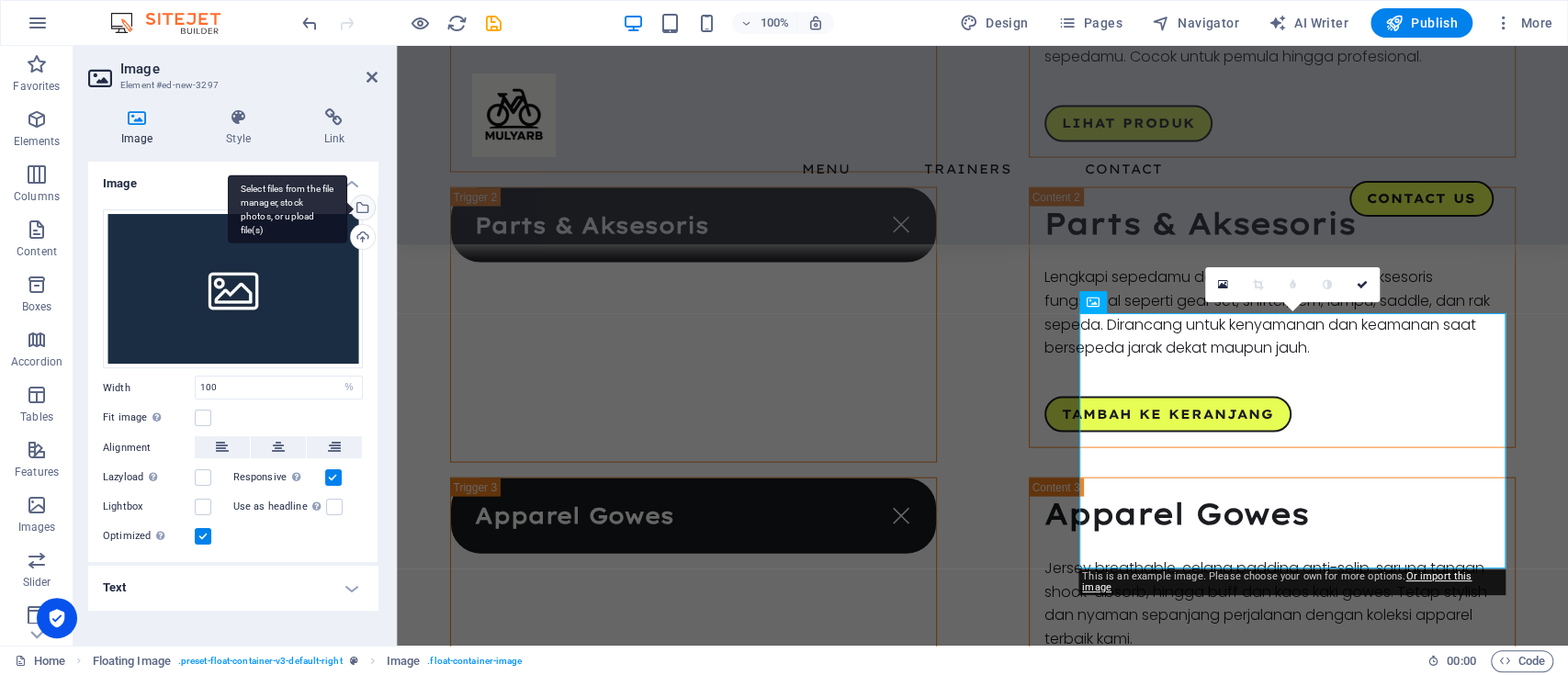 click on "Select files from the file manager, stock photos, or upload file(s)" at bounding box center [361, 209] 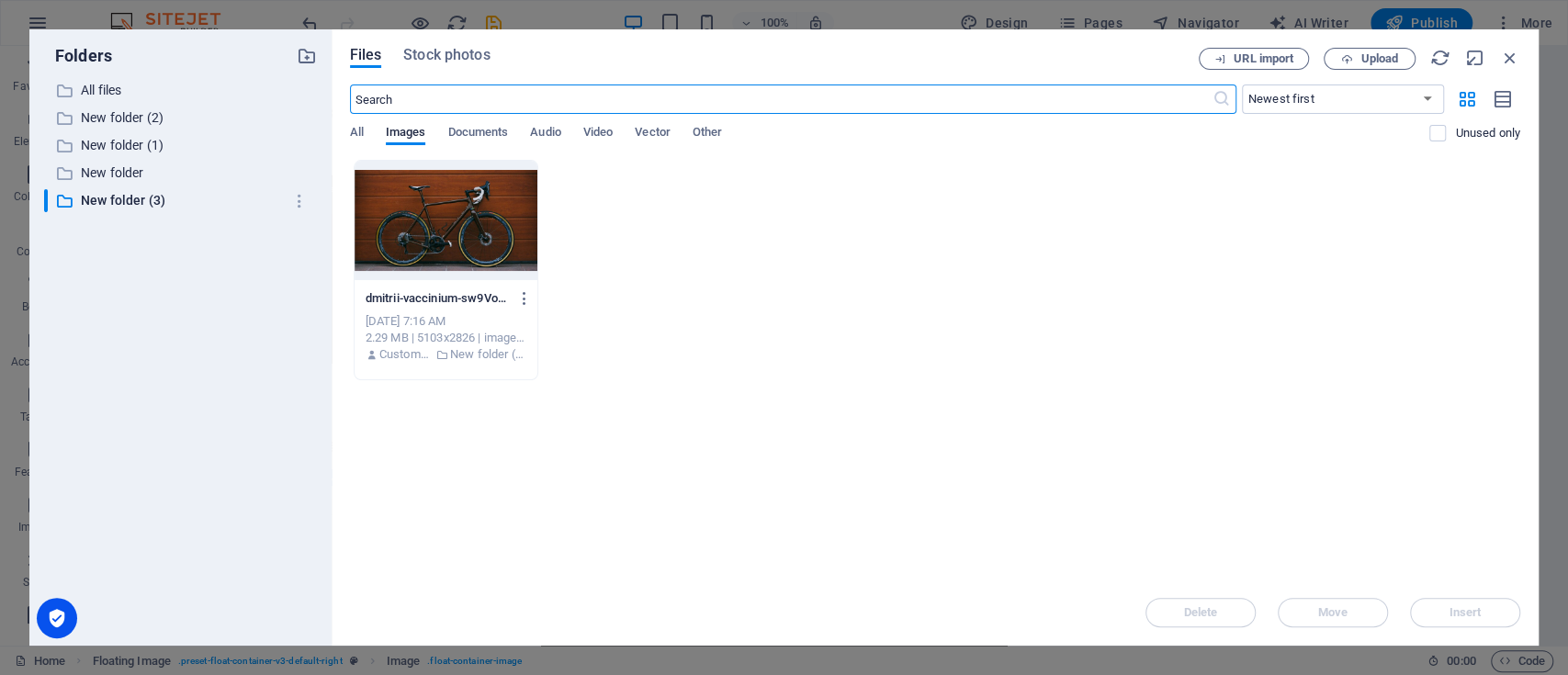 scroll, scrollTop: 2651, scrollLeft: 0, axis: vertical 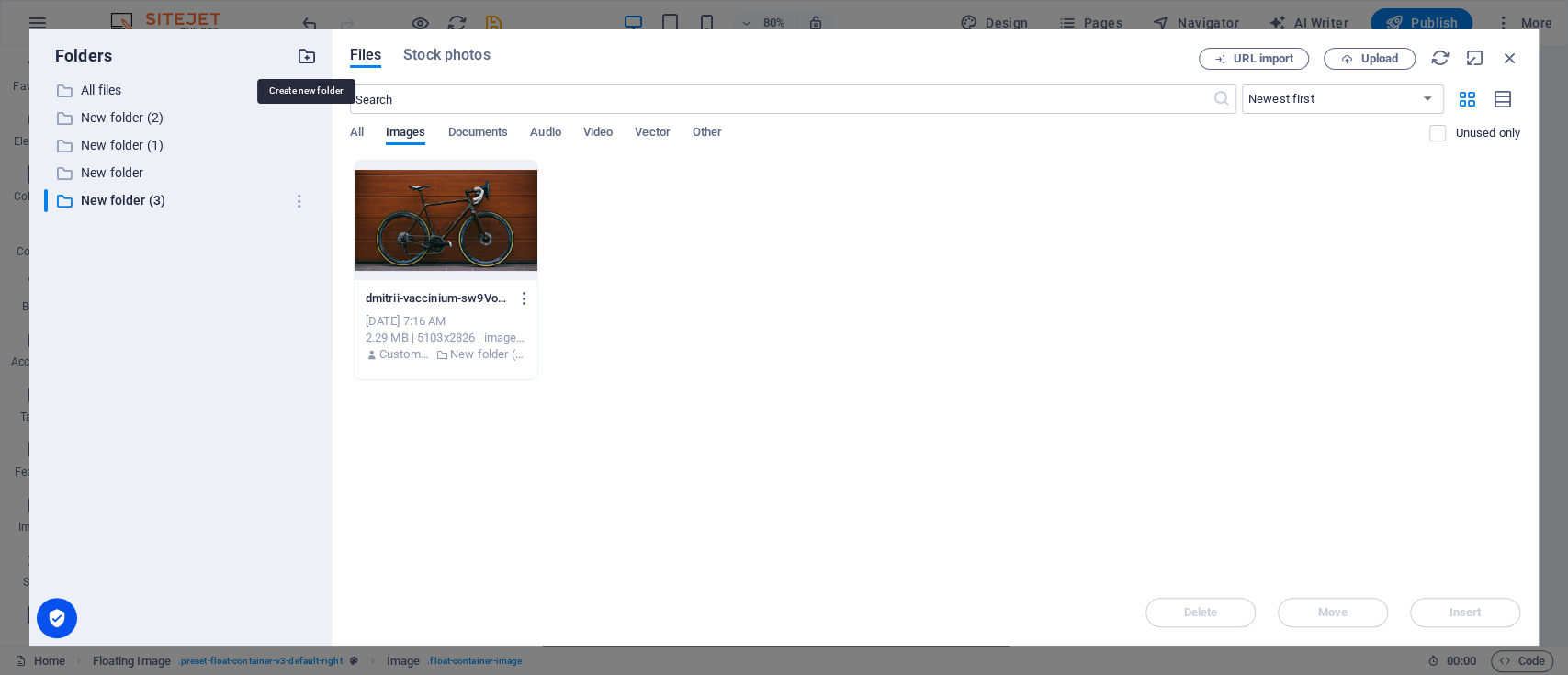 click at bounding box center [307, 56] 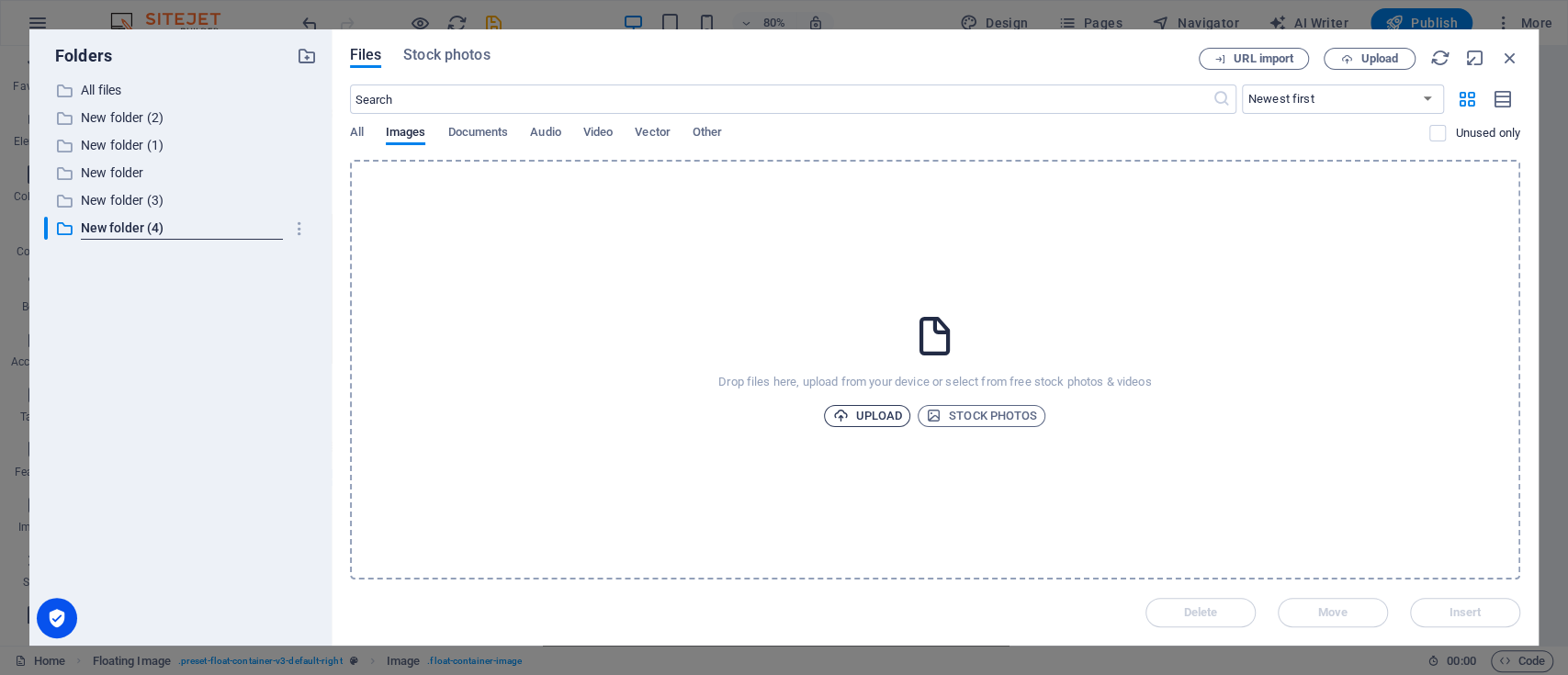 click on "Upload" at bounding box center [867, 416] 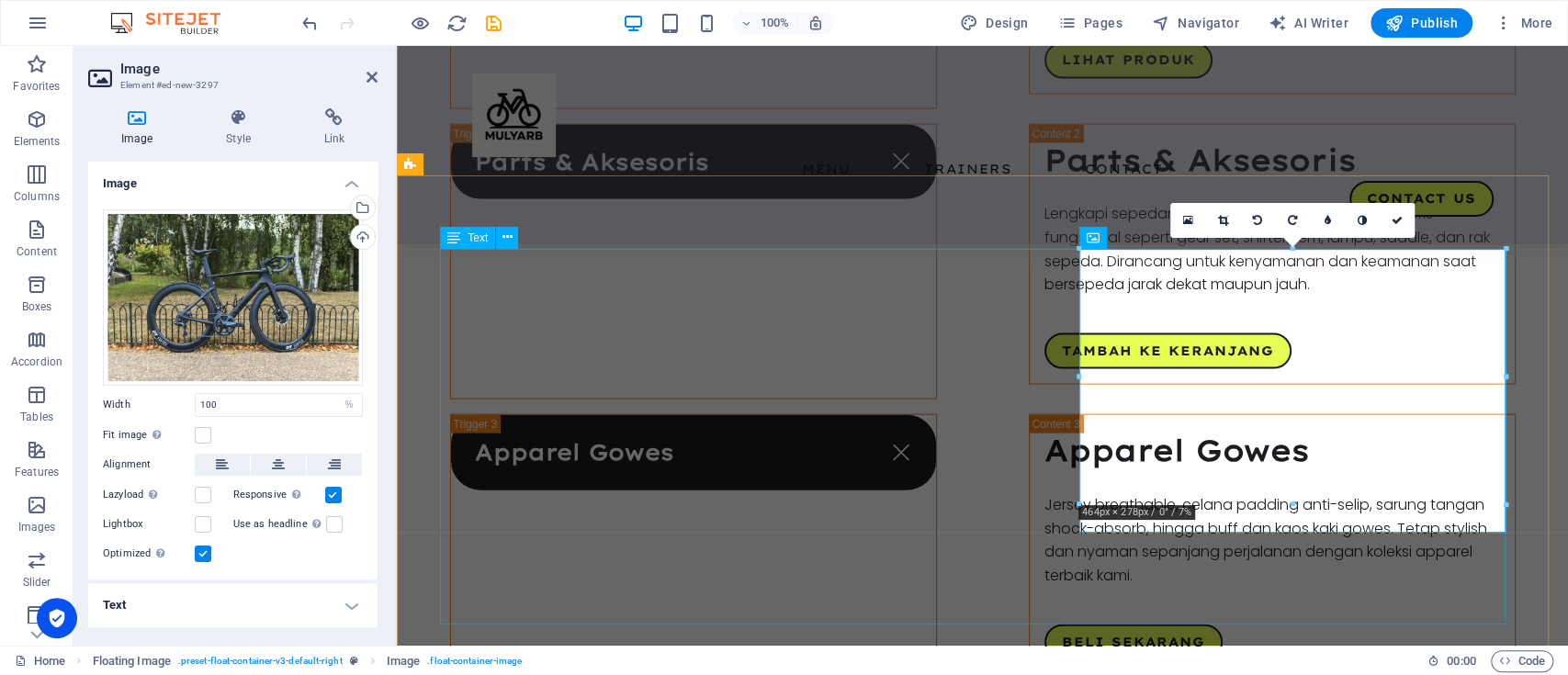 scroll, scrollTop: 2607, scrollLeft: 0, axis: vertical 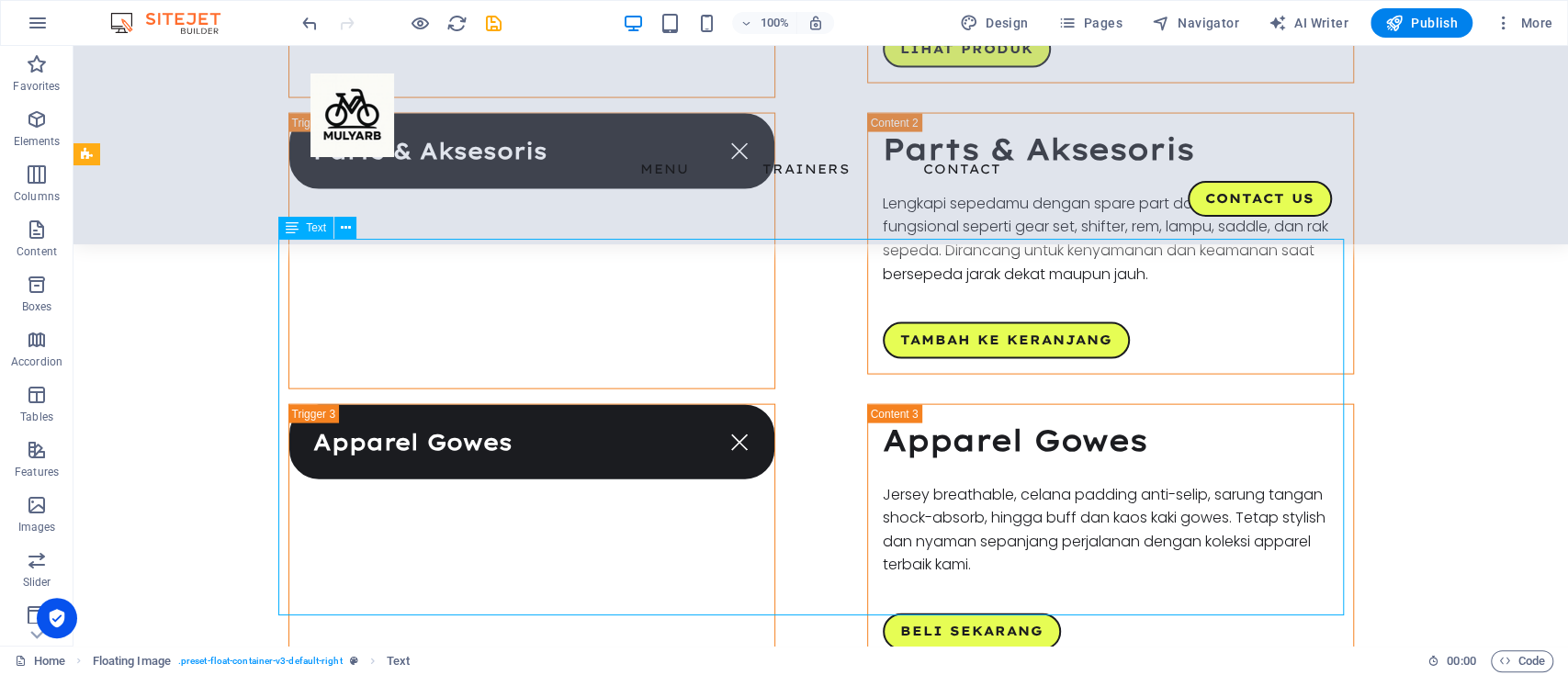drag, startPoint x: 120, startPoint y: 252, endPoint x: 397, endPoint y: 268, distance: 277.46171 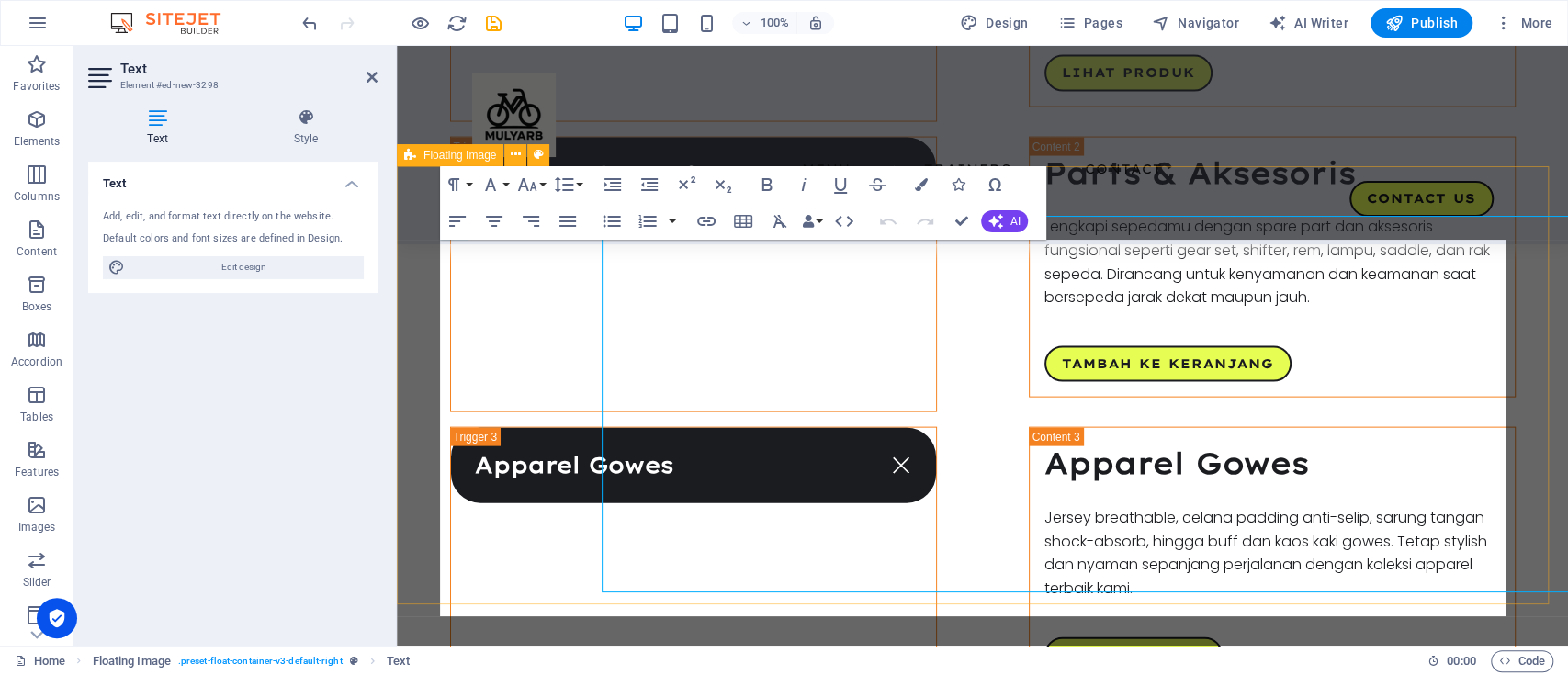 scroll, scrollTop: 2607, scrollLeft: 0, axis: vertical 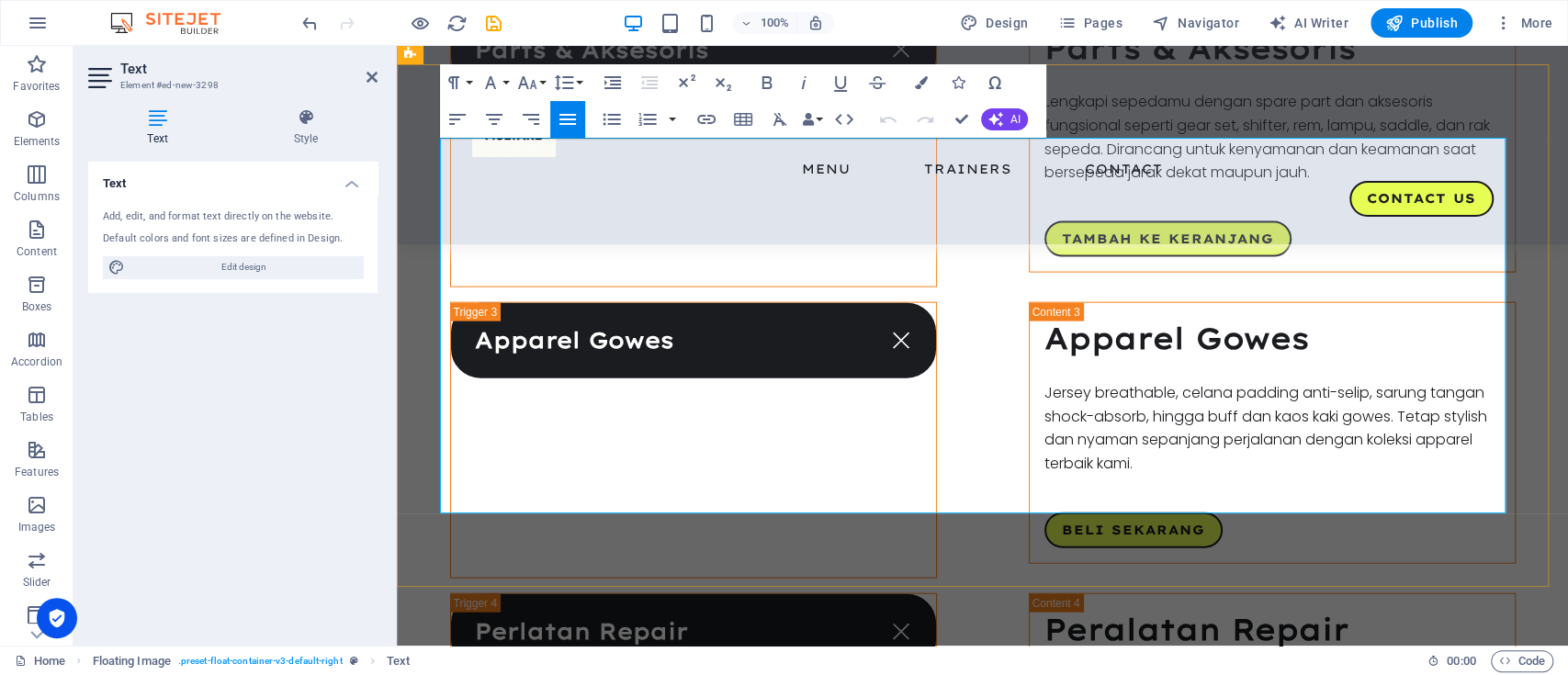 drag, startPoint x: 441, startPoint y: 248, endPoint x: 1308, endPoint y: 505, distance: 904.2887 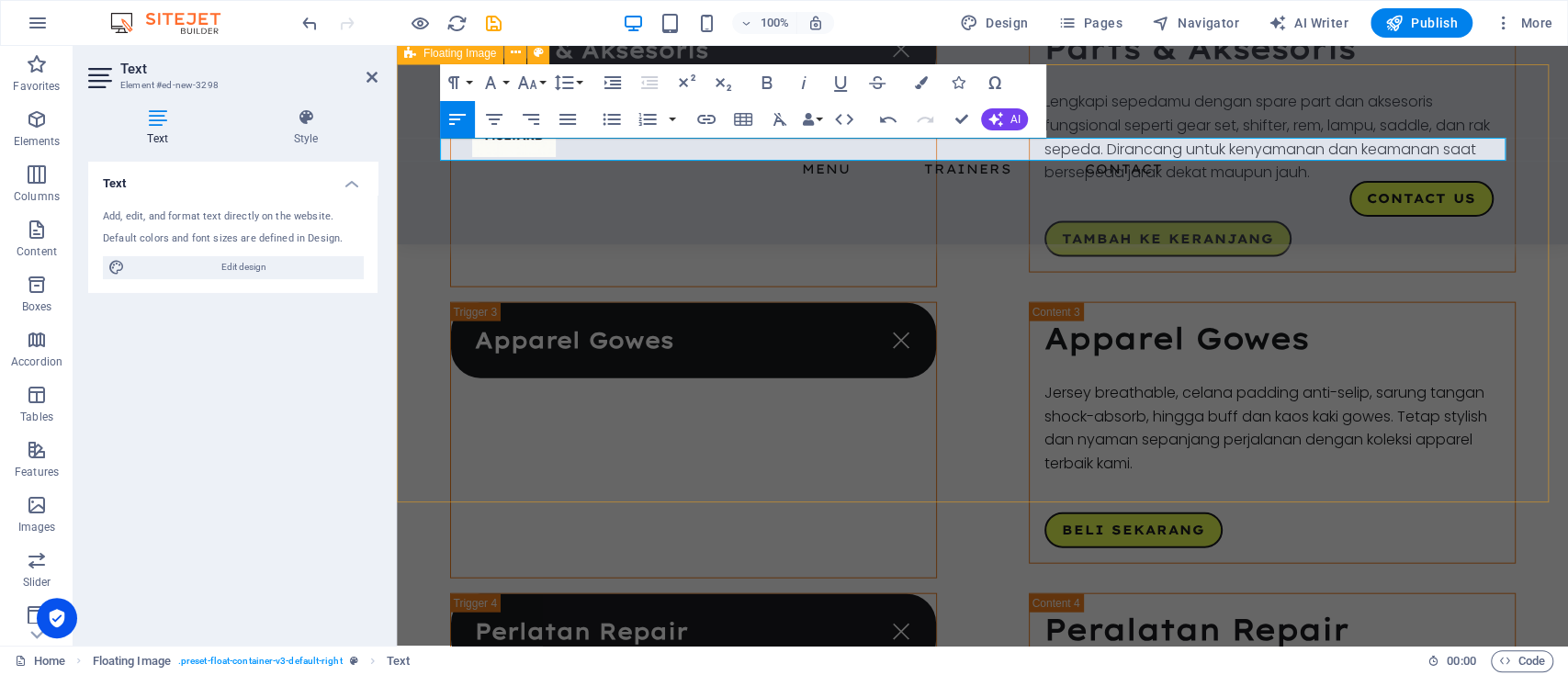 scroll, scrollTop: 242, scrollLeft: 0, axis: vertical 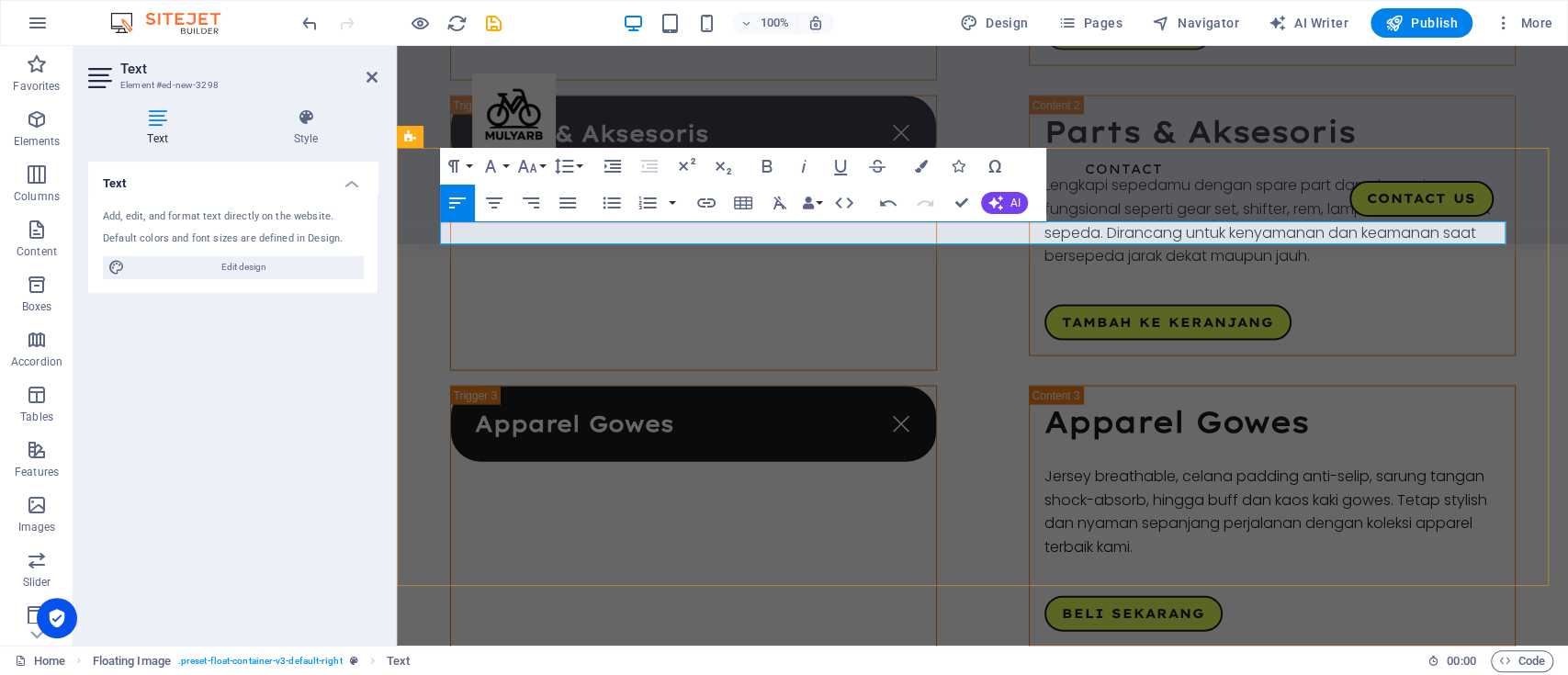 drag, startPoint x: 441, startPoint y: 231, endPoint x: 813, endPoint y: 231, distance: 372 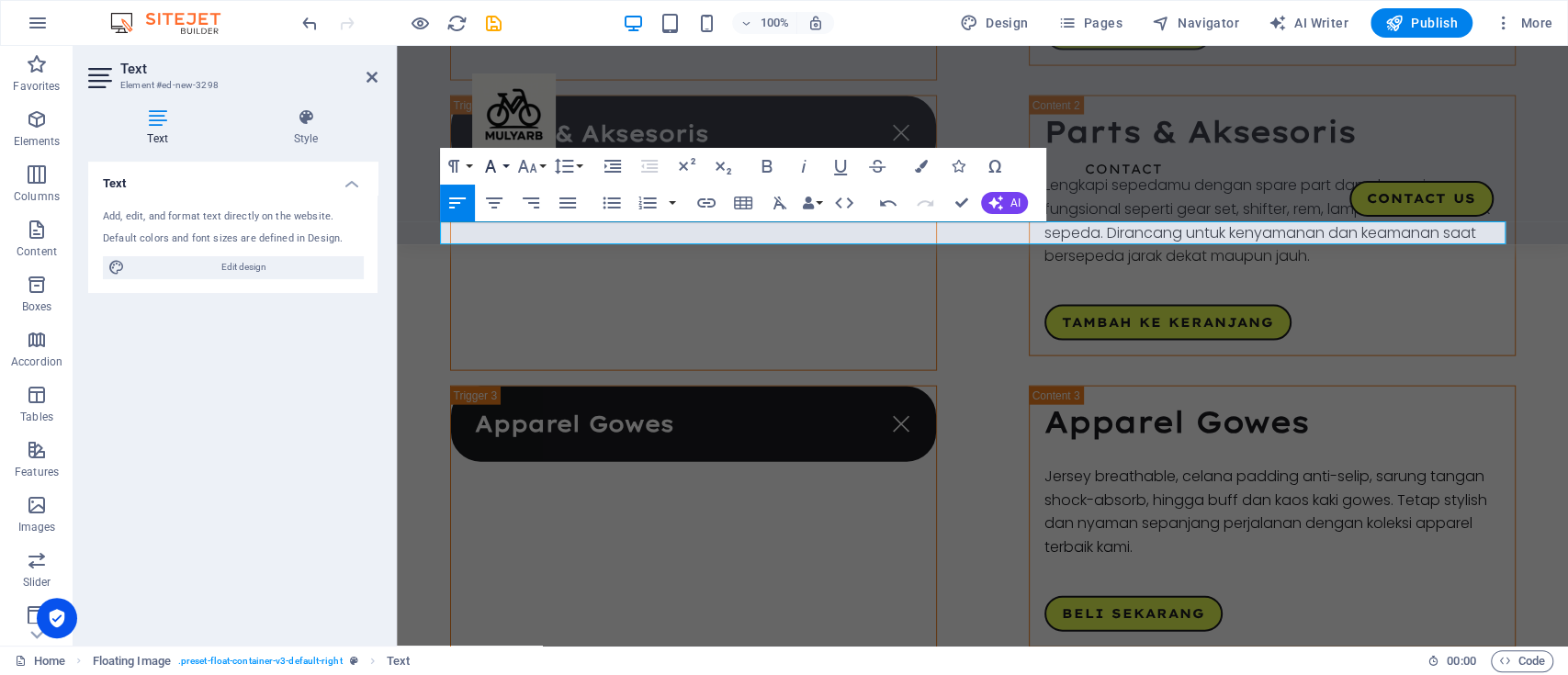 click on "Font Family" at bounding box center [494, 166] 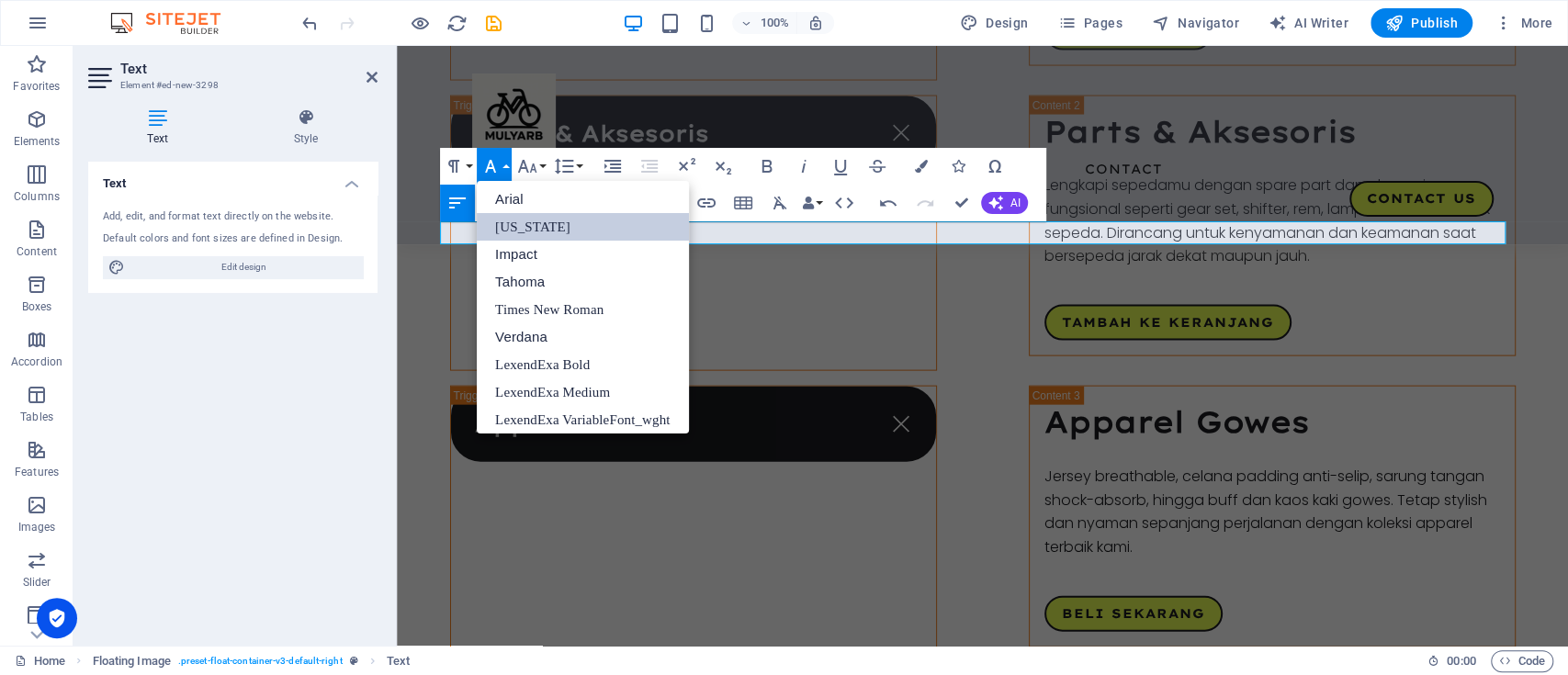 scroll, scrollTop: 1, scrollLeft: 0, axis: vertical 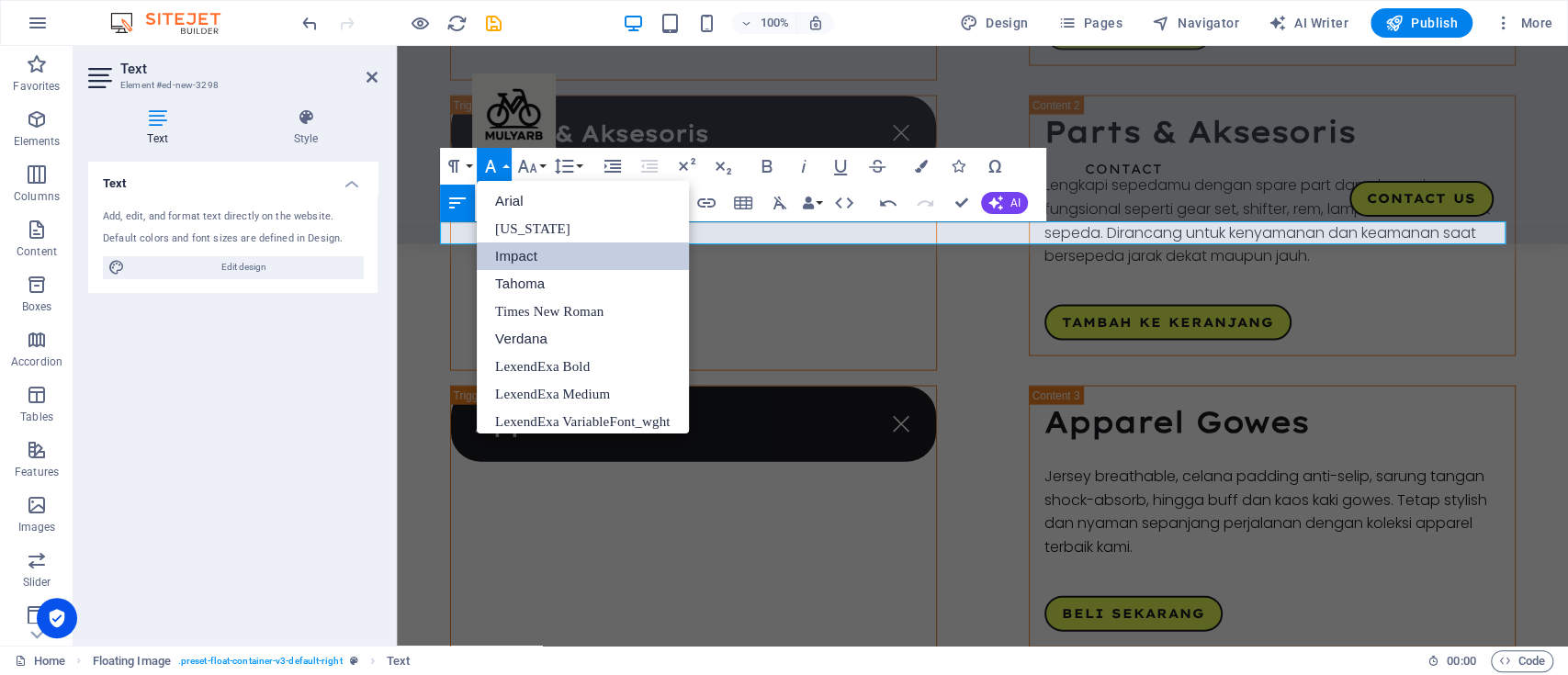 click on "Impact" at bounding box center (582, 256) 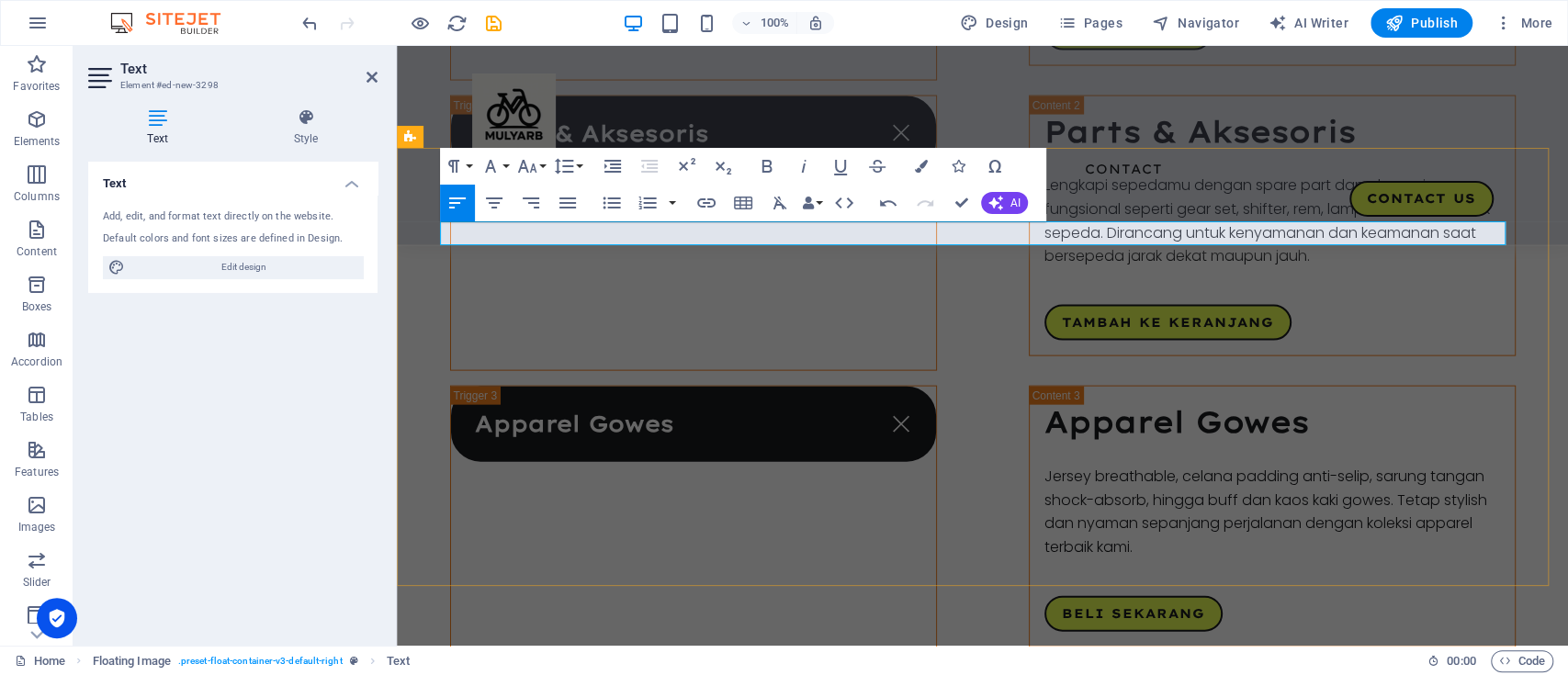 click on "Mulyarb AeroOne – Simbol Kecepatan dan Presisi." at bounding box center (983, 1587) 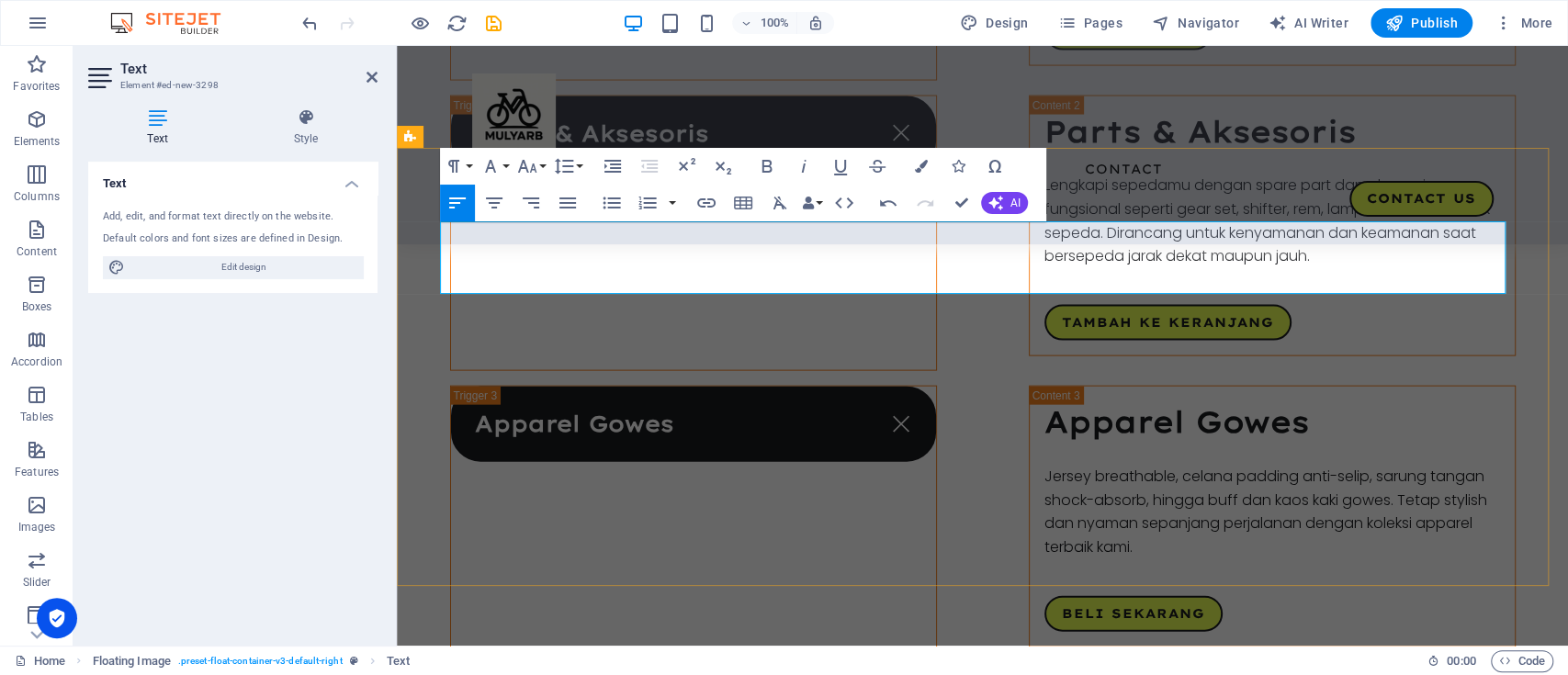 scroll, scrollTop: 2568, scrollLeft: 0, axis: vertical 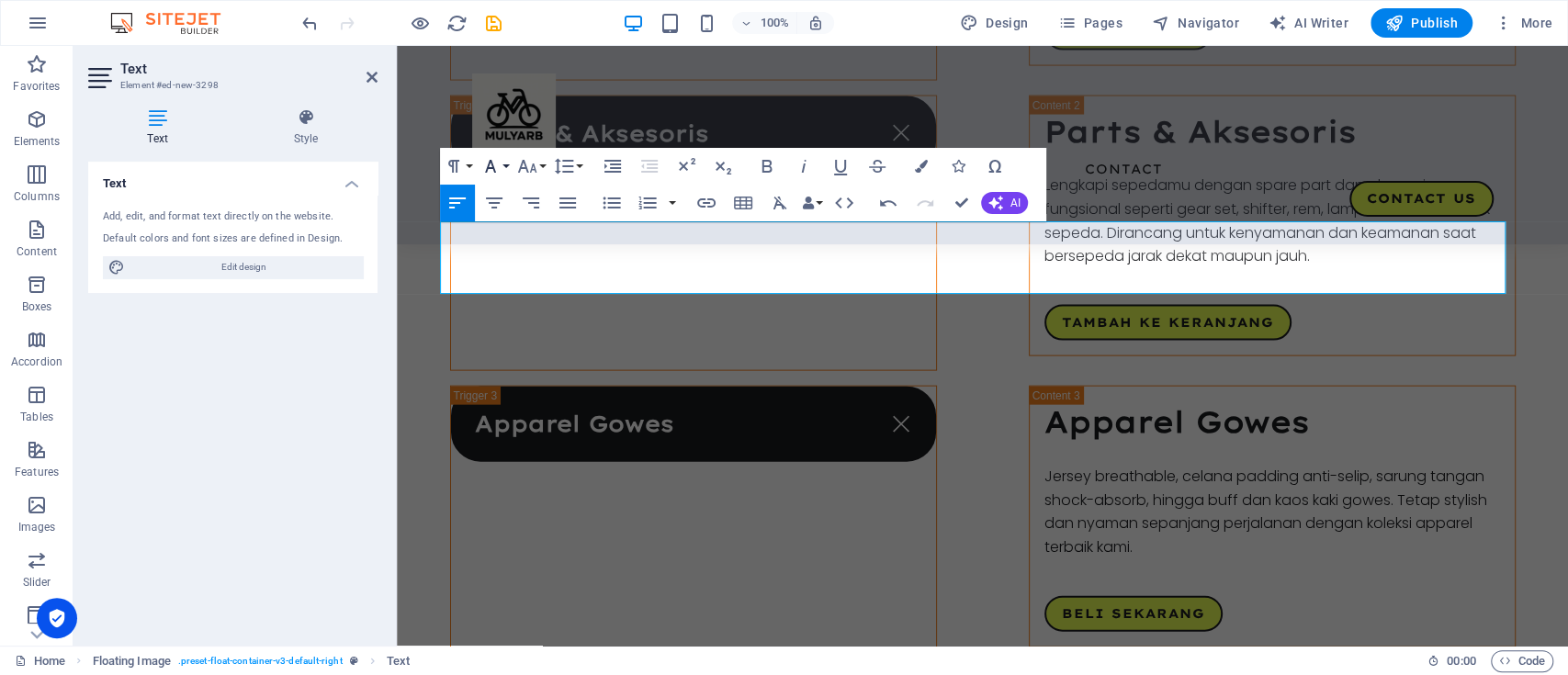 click on "Font Family" at bounding box center [494, 166] 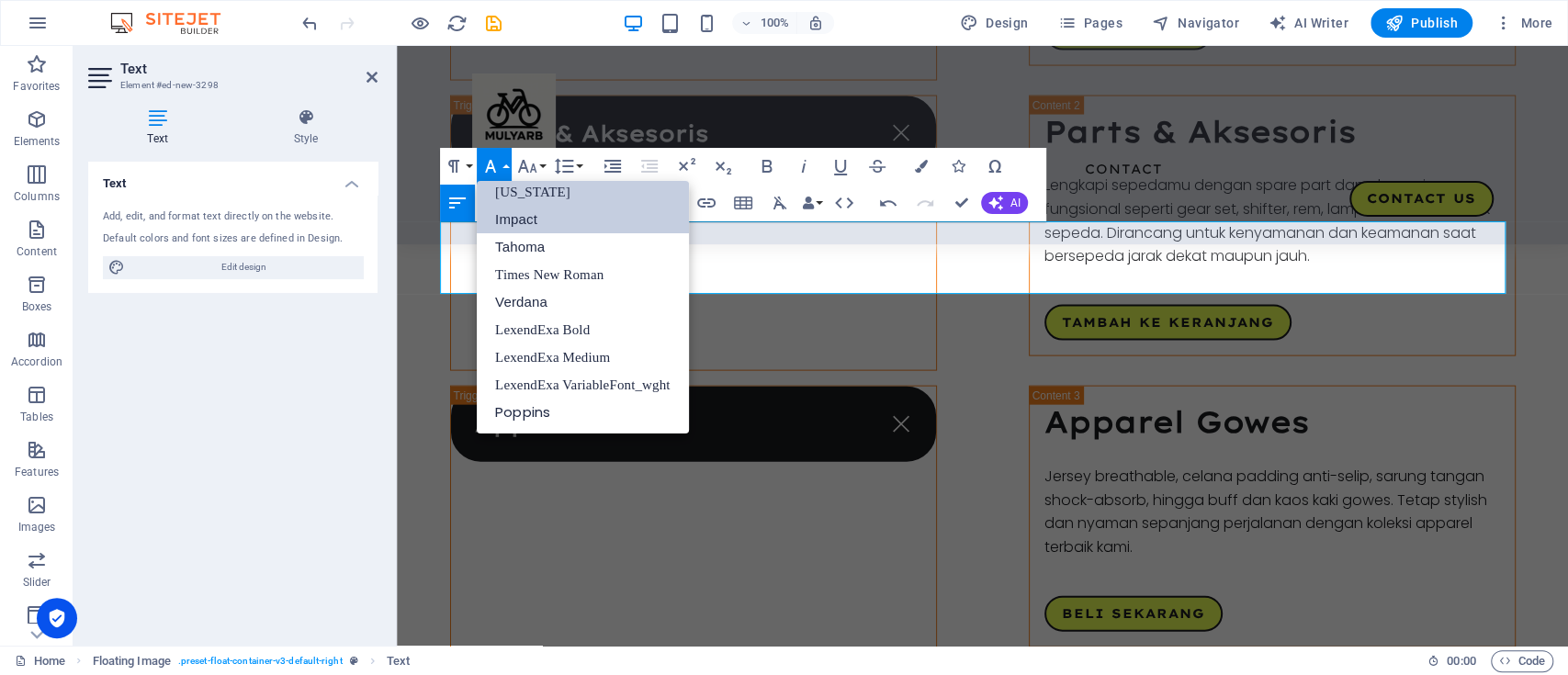 scroll, scrollTop: 0, scrollLeft: 0, axis: both 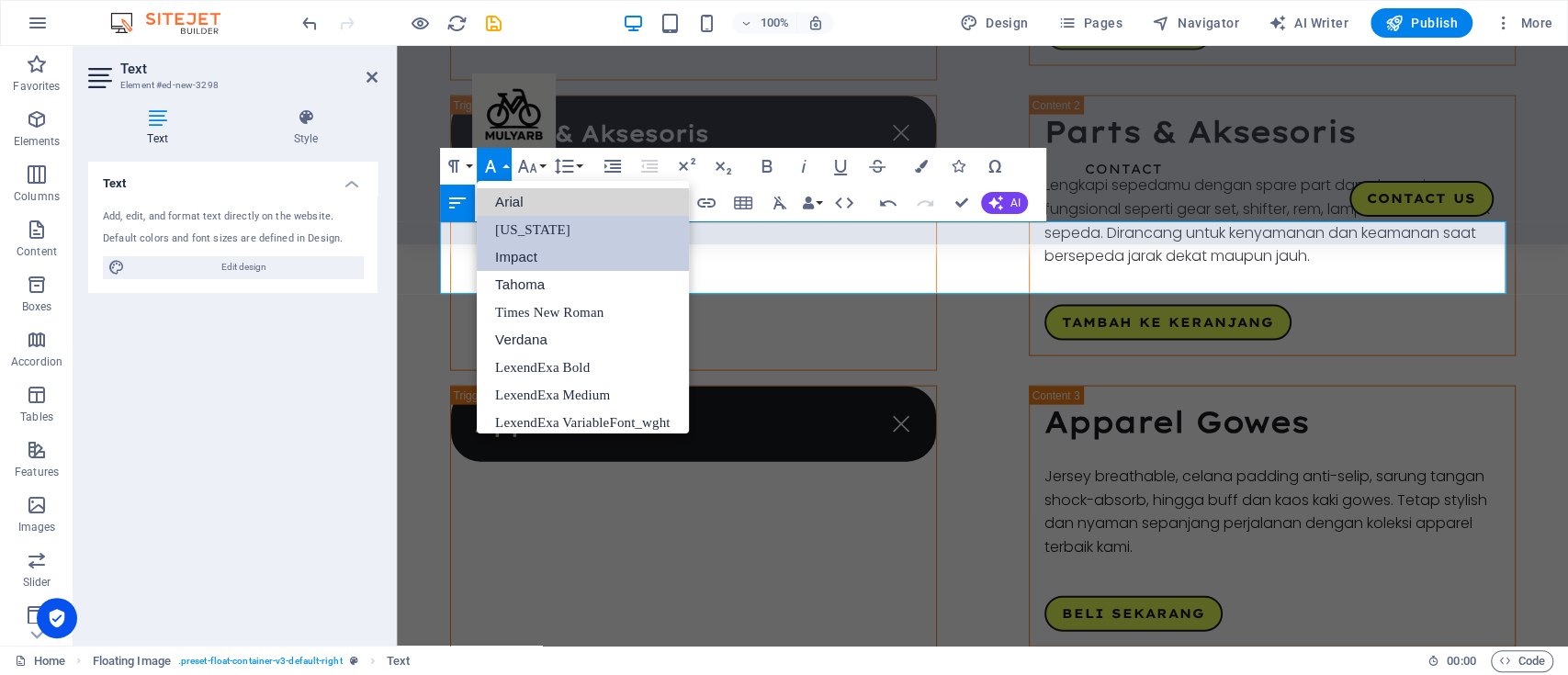 click on "Arial" at bounding box center (582, 202) 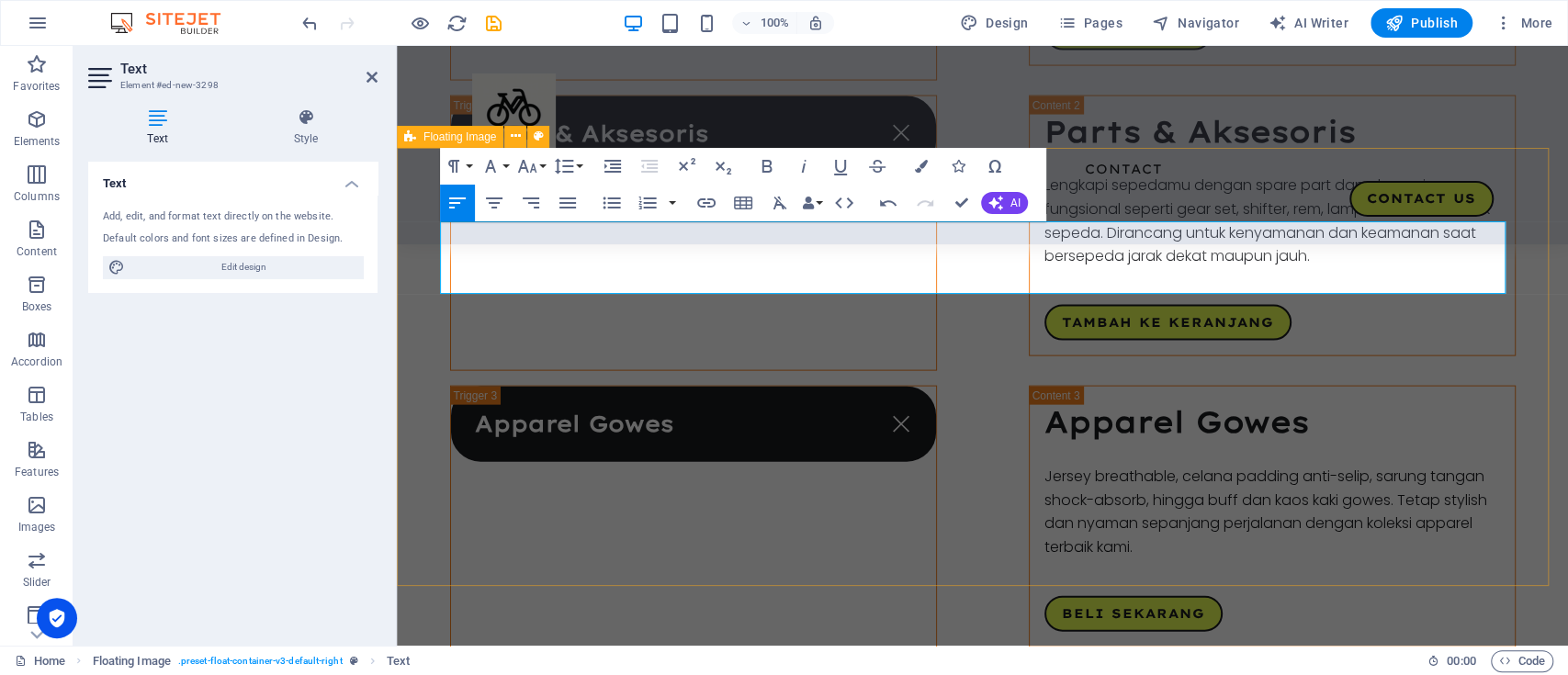 drag, startPoint x: 441, startPoint y: 253, endPoint x: 929, endPoint y: 296, distance: 489.891 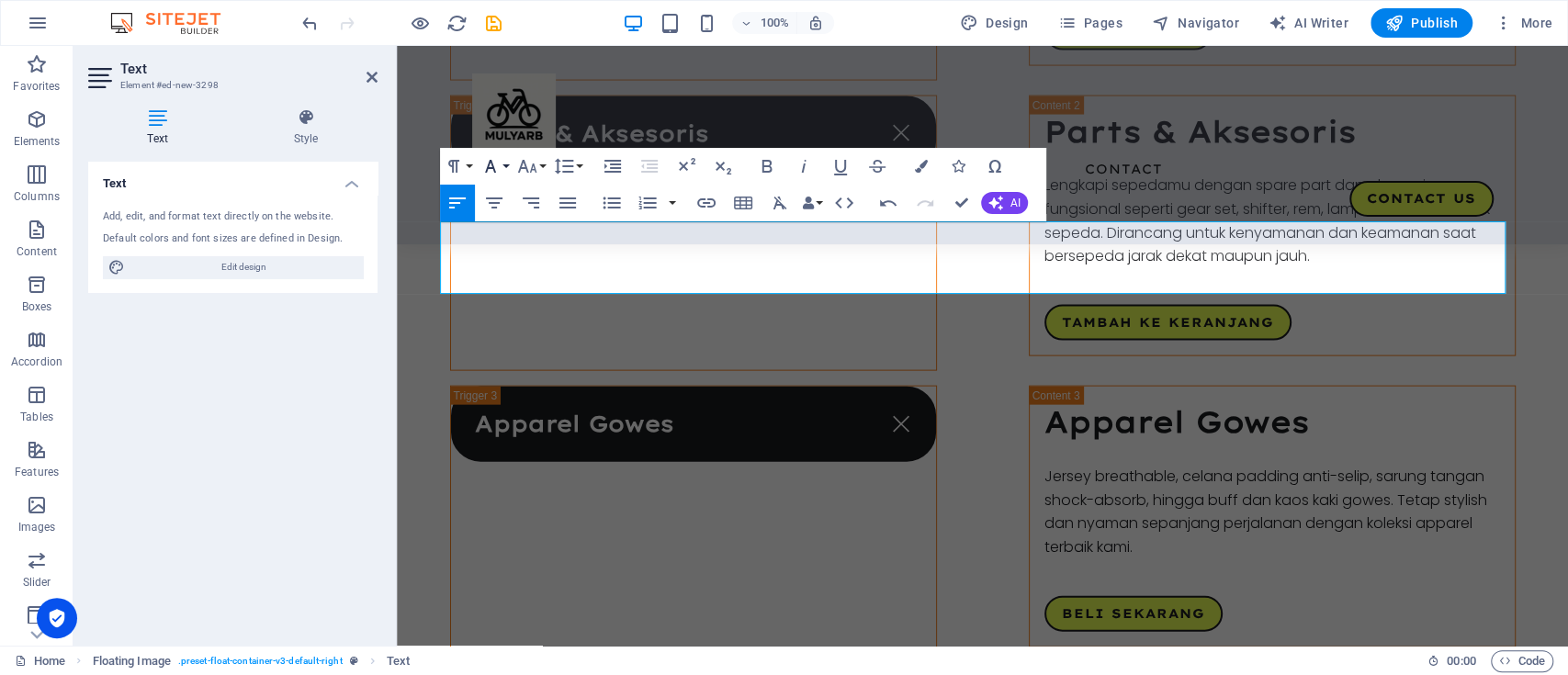 click on "Font Family" at bounding box center (494, 166) 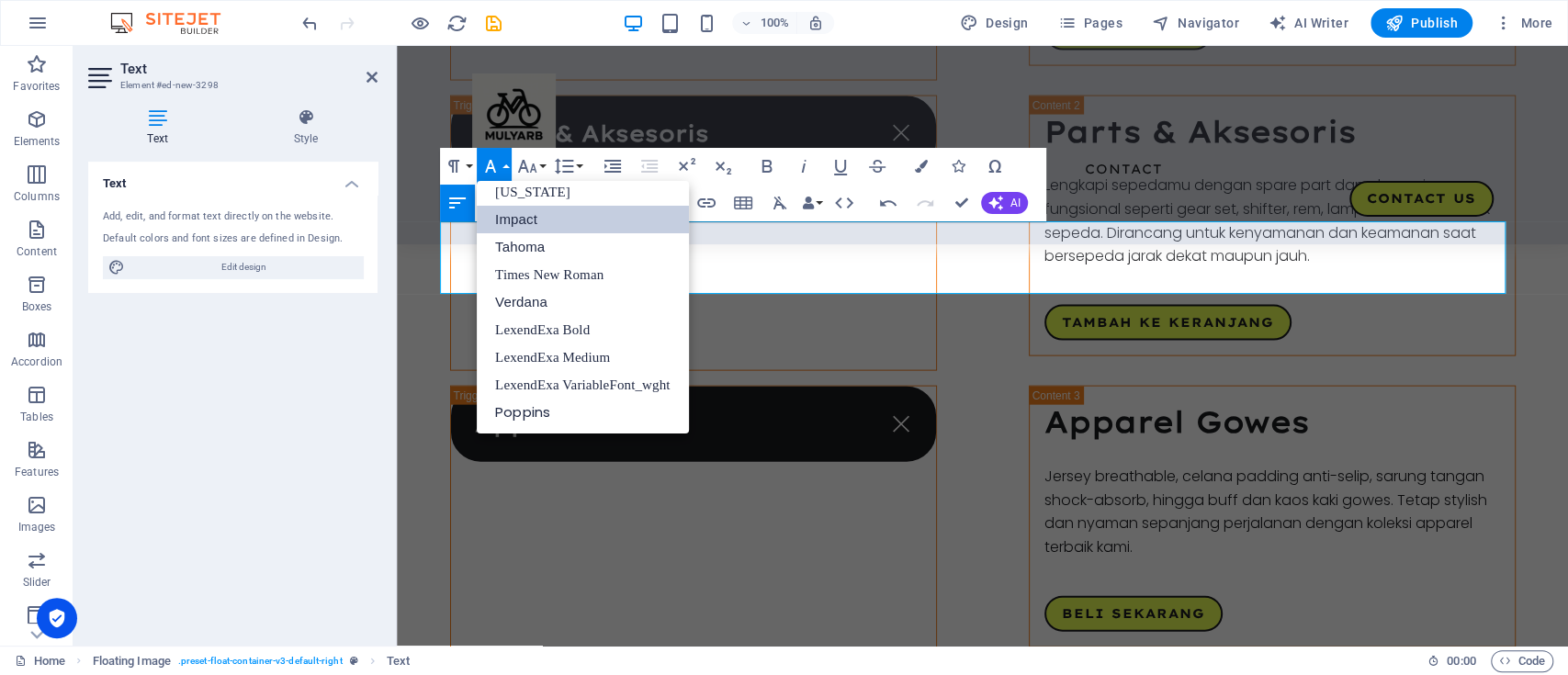 scroll, scrollTop: 0, scrollLeft: 0, axis: both 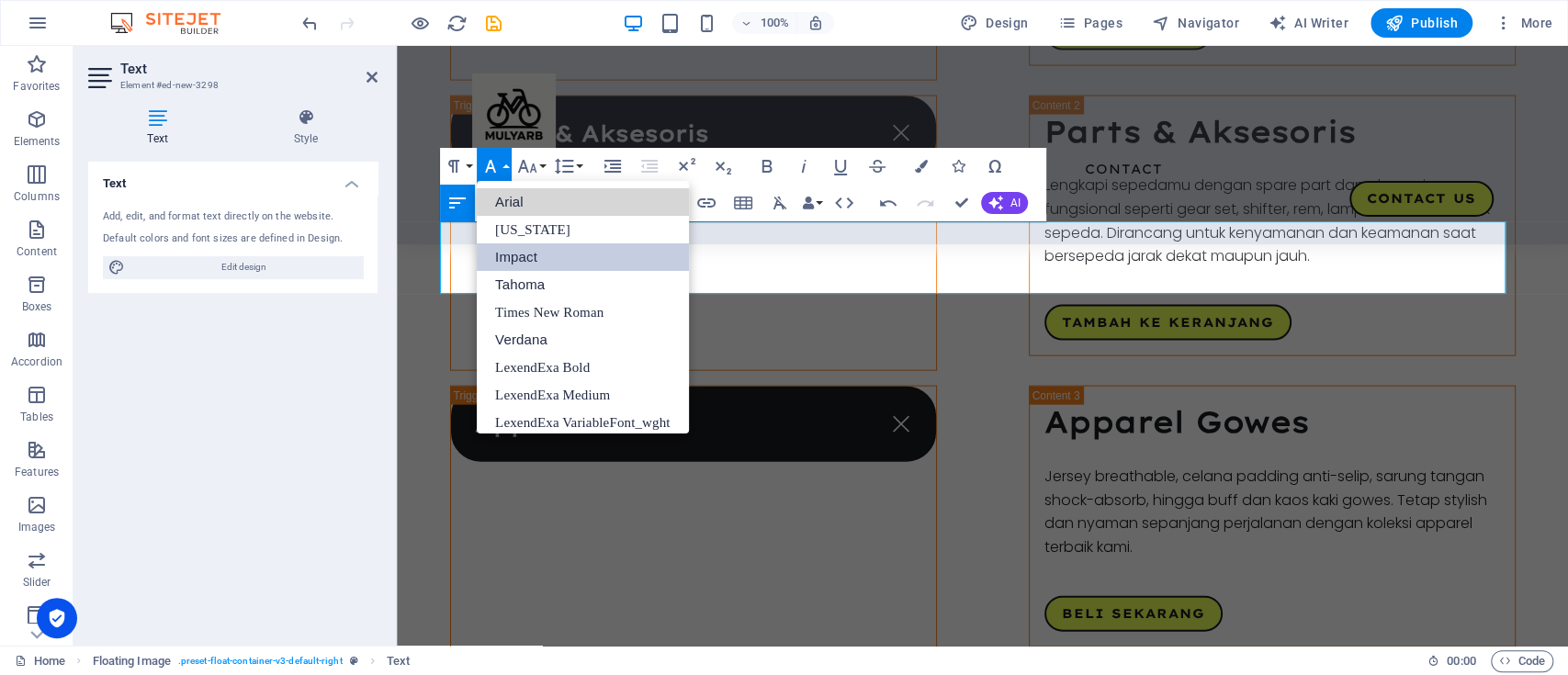 click on "Arial" at bounding box center (582, 202) 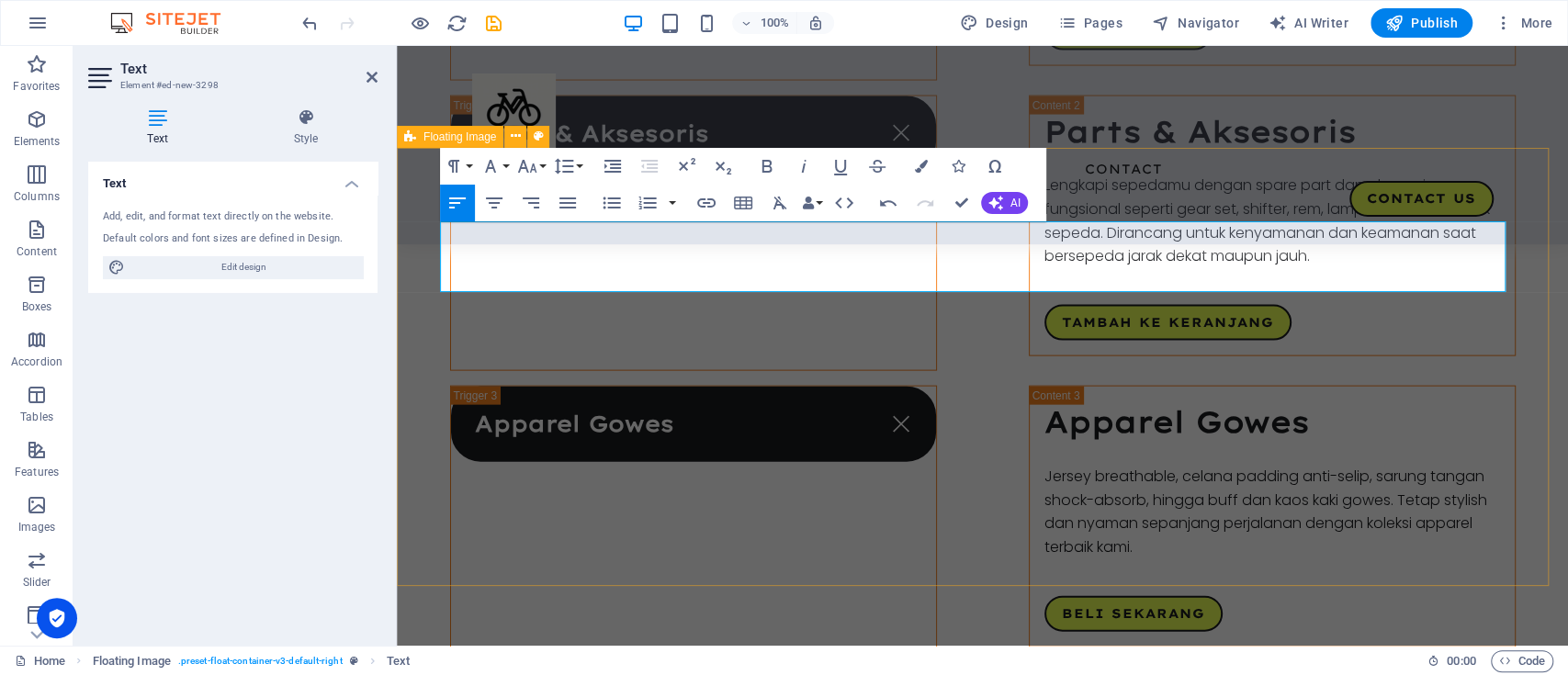 click on "Mulyarb AeroOne – Simbol Kecepatan dan Presisi. Dengan rangka karbon full-integrated dan geometri aerodinamis, AeroOne dirancang untuk performa optimal di lintasan jalan raya. Kekuatan dalam kayuhan, keindahan dalam desain.​ Dengan rangka karbon full-integrated dan geometri aerodinamis, AeroOne dirancang untuk performa optimal di lintasan jalan raya. Kekuatan dalam kayuhan, keindahan dalam desain." at bounding box center (982, 1610) 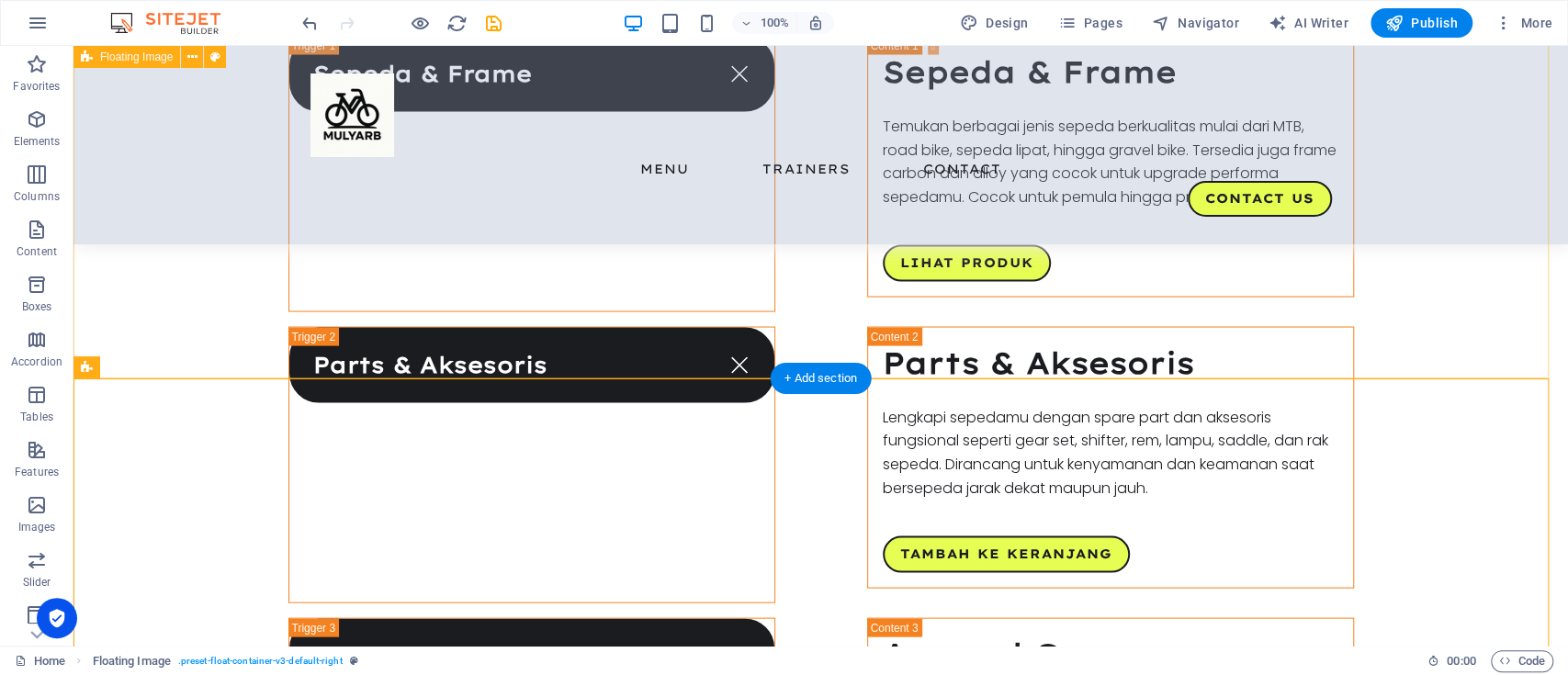 scroll, scrollTop: 2373, scrollLeft: 0, axis: vertical 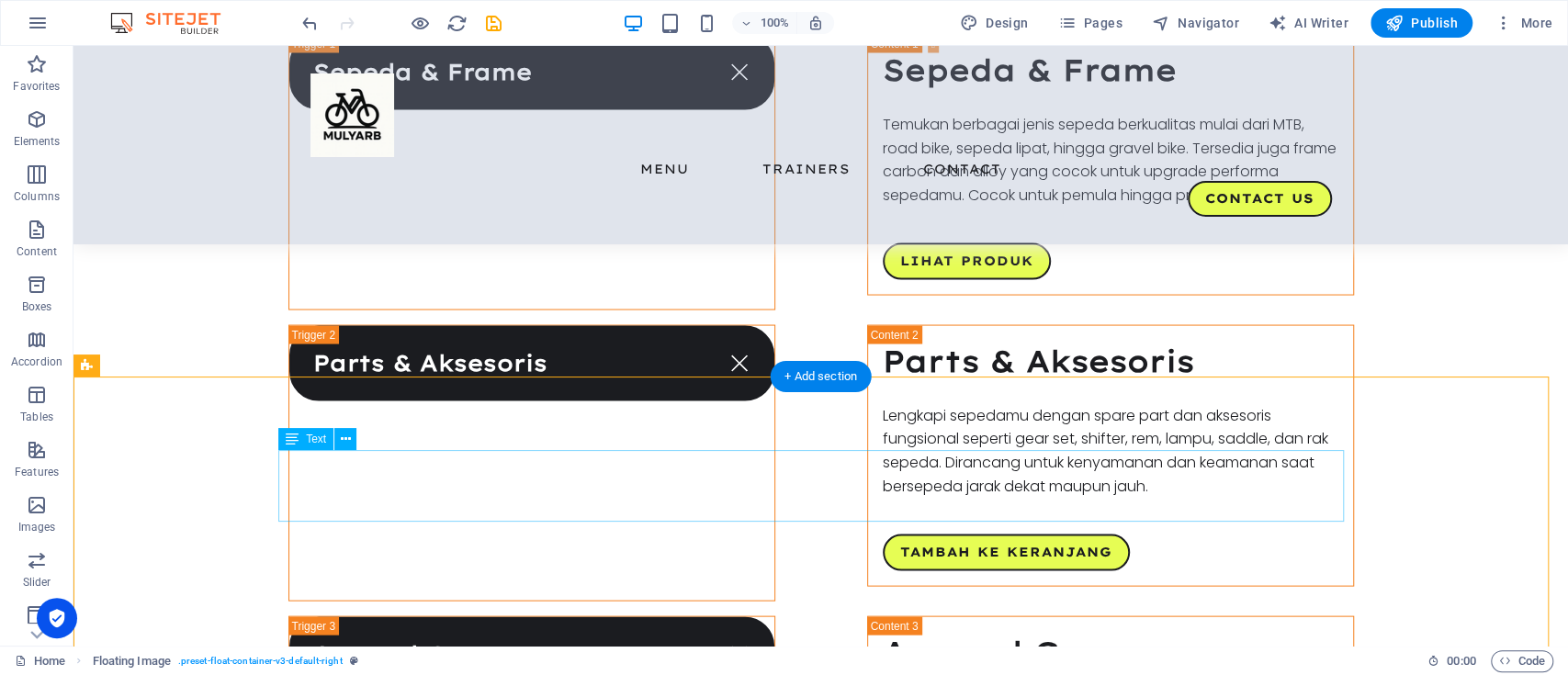 click on "Mulyarb AeroOne – Simbol Kecepatan dan Presisi. Dengan rangka karbon full-integrated dan geometri aerodinamis, AeroOne dirancang untuk performa optimal di lintasan jalan raya. Kekuatan dalam kayuhan, keindahan dalam desain." at bounding box center (821, 1839) 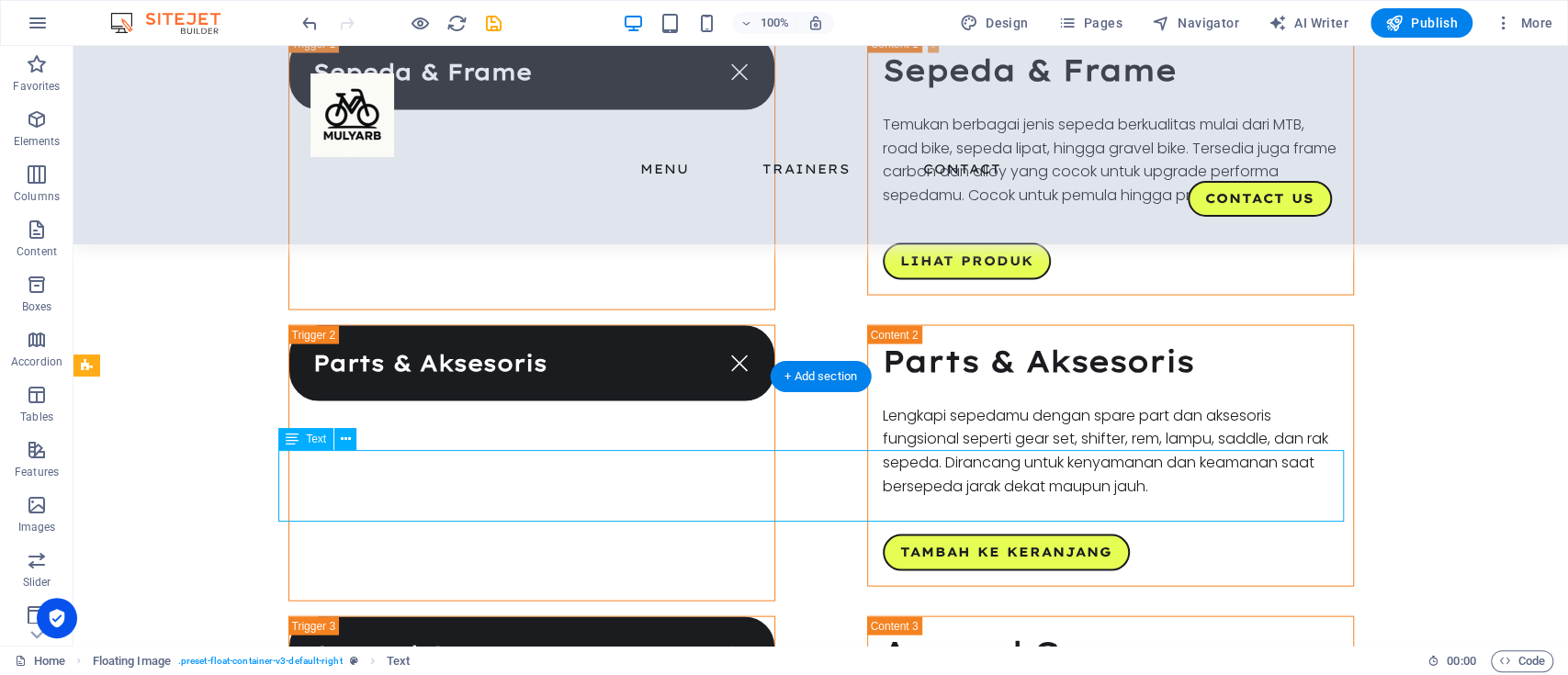 click on "Mulyarb AeroOne – Simbol Kecepatan dan Presisi. Dengan rangka karbon full-integrated dan geometri aerodinamis, AeroOne dirancang untuk performa optimal di lintasan jalan raya. Kekuatan dalam kayuhan, keindahan dalam desain." at bounding box center [821, 1839] 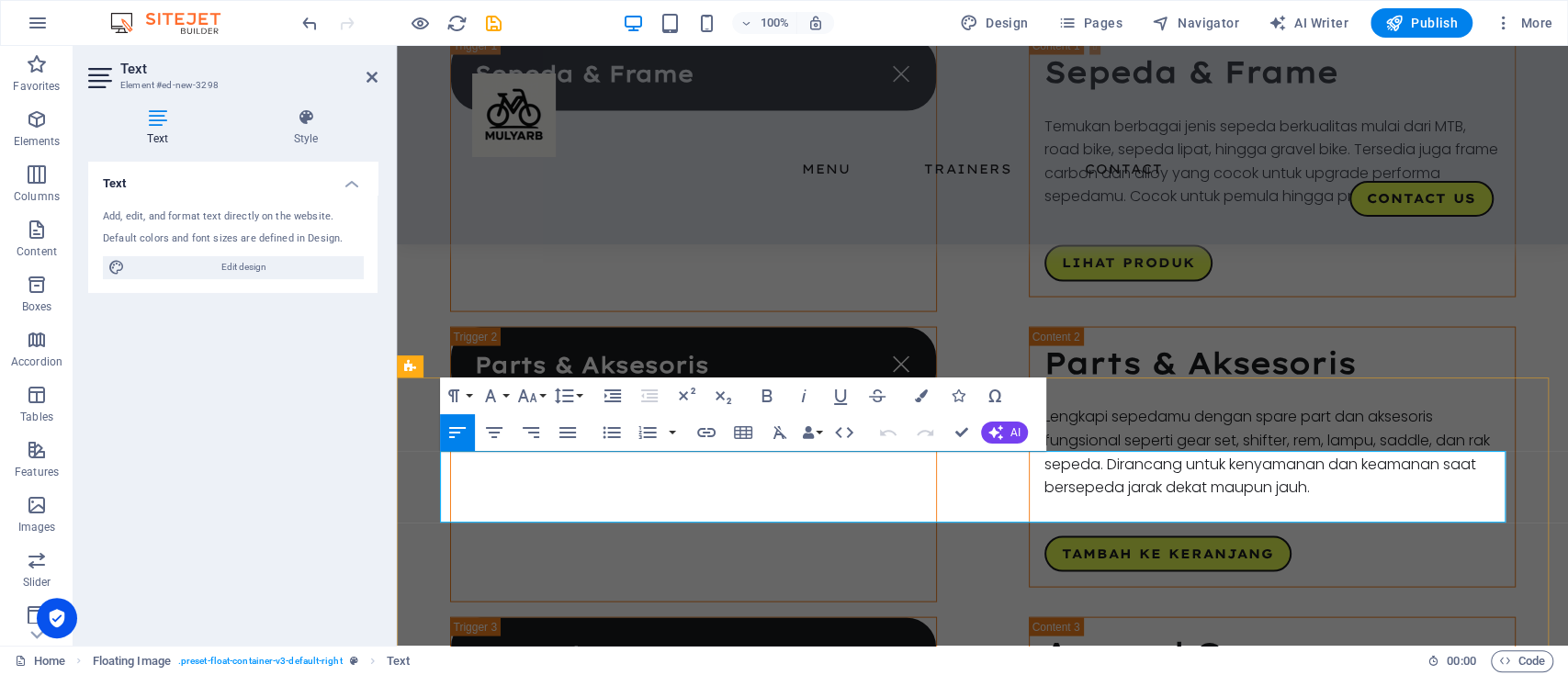 click on "Dengan rangka karbon full-integrated dan geometri aerodinamis, AeroOne dirancang untuk performa optimal di lintasan jalan raya. Kekuatan dalam kayuhan, keindahan dalam desain." at bounding box center [983, 1851] 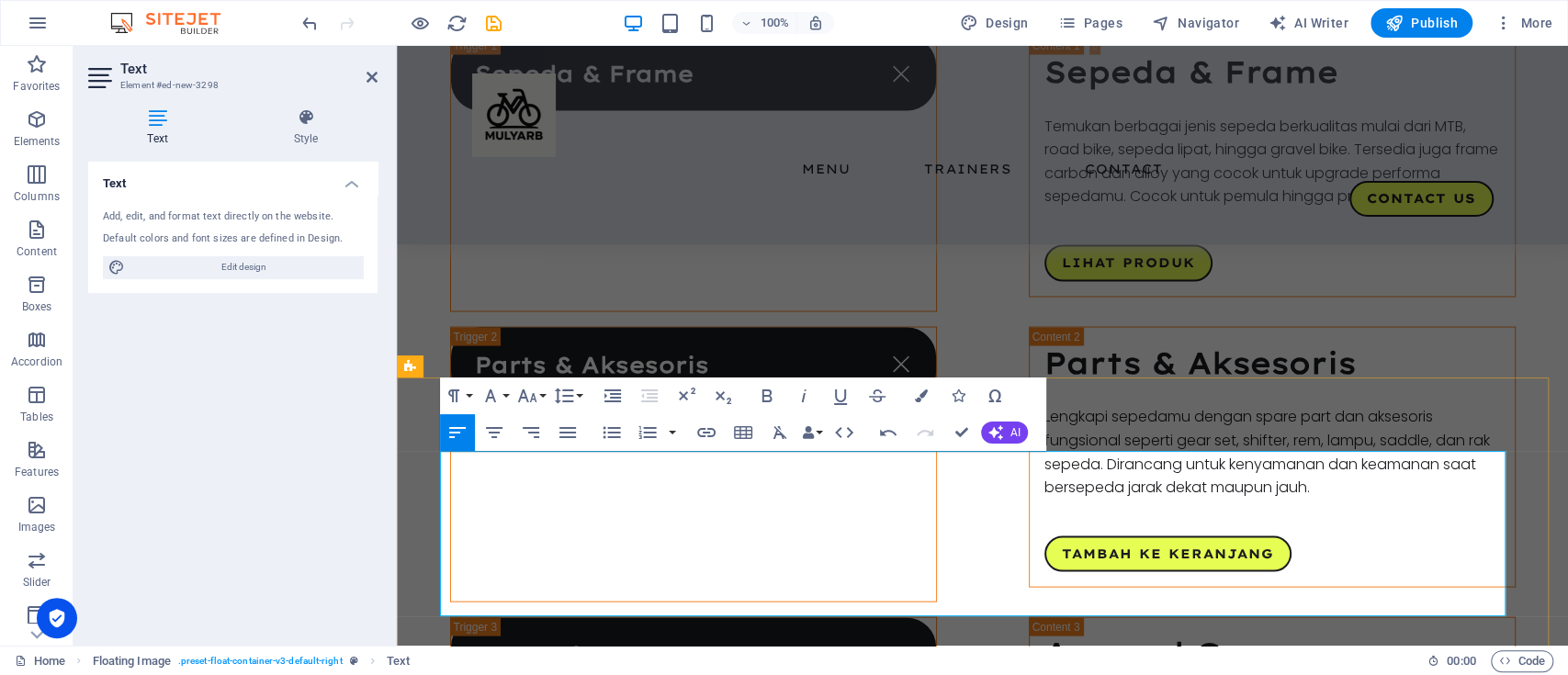 scroll, scrollTop: 5202, scrollLeft: 0, axis: vertical 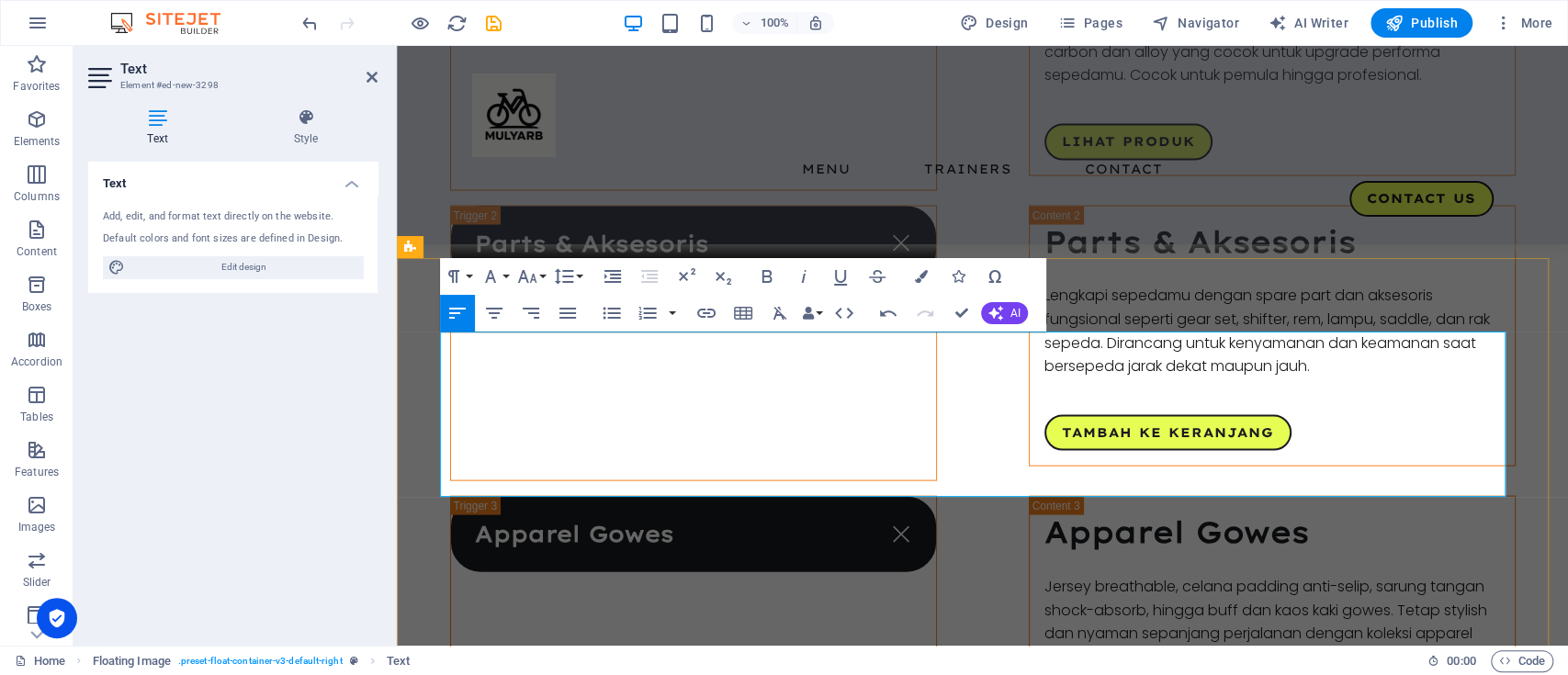 click on "Dengan rangka karbon full-integrated dan geometri aerodinamis, AeroOne dirancang untuk performa optimal di lintasan jalan raya. Kekuatan dalam kayuhan, keindahan dalam desain.Dibuat untuk kecepatan dan efisiensi, Mulyarb AeroX adalah pilihan utama para pesepeda kompetitif. Dilengkapi dengan rangka karbon ringan, sistem pengereman hidrolik presisi, serta desain aerodinamis yang meminimalkan hambatan angin. AeroX bukan hanya sepeda, tapi mesin balap sejati yang siap menaklukkan setiap kilometer." at bounding box center (748, 1778) 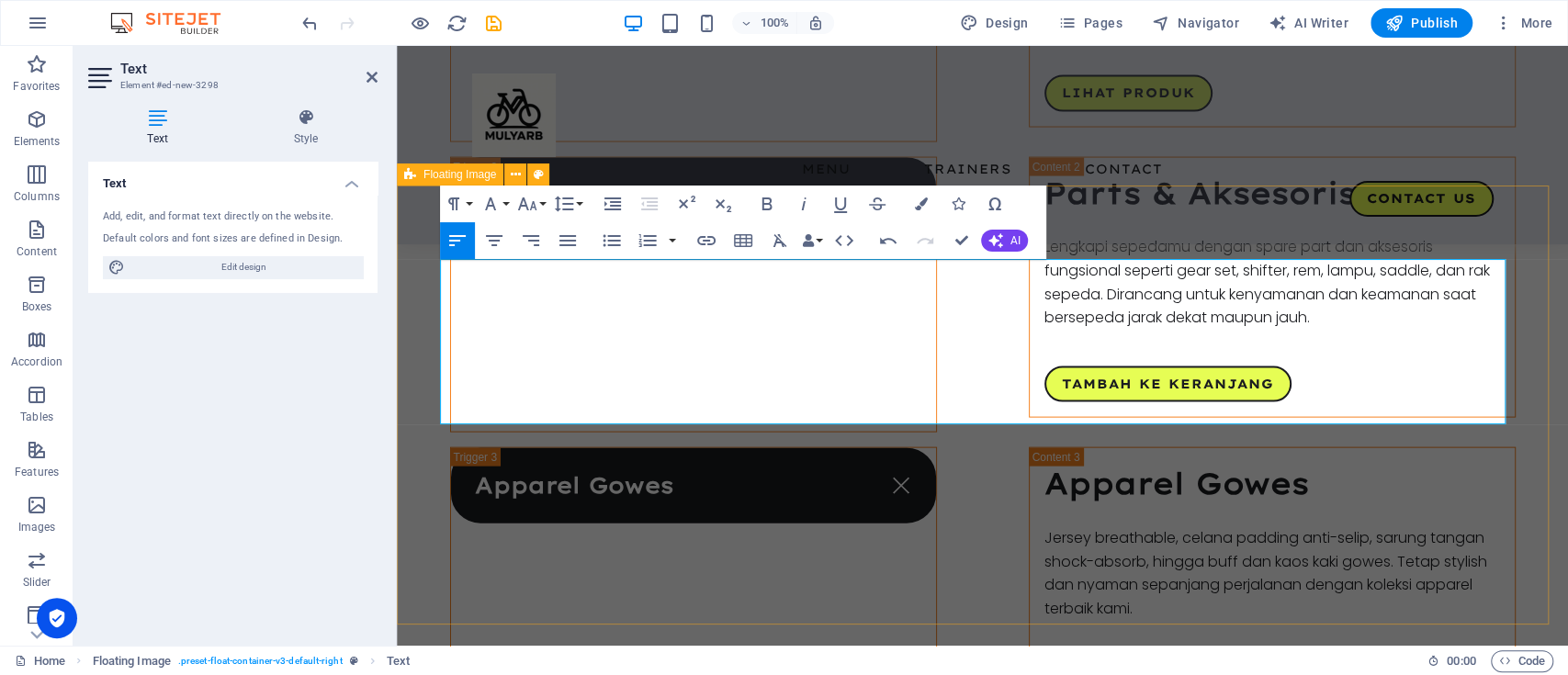 scroll, scrollTop: 2596, scrollLeft: 0, axis: vertical 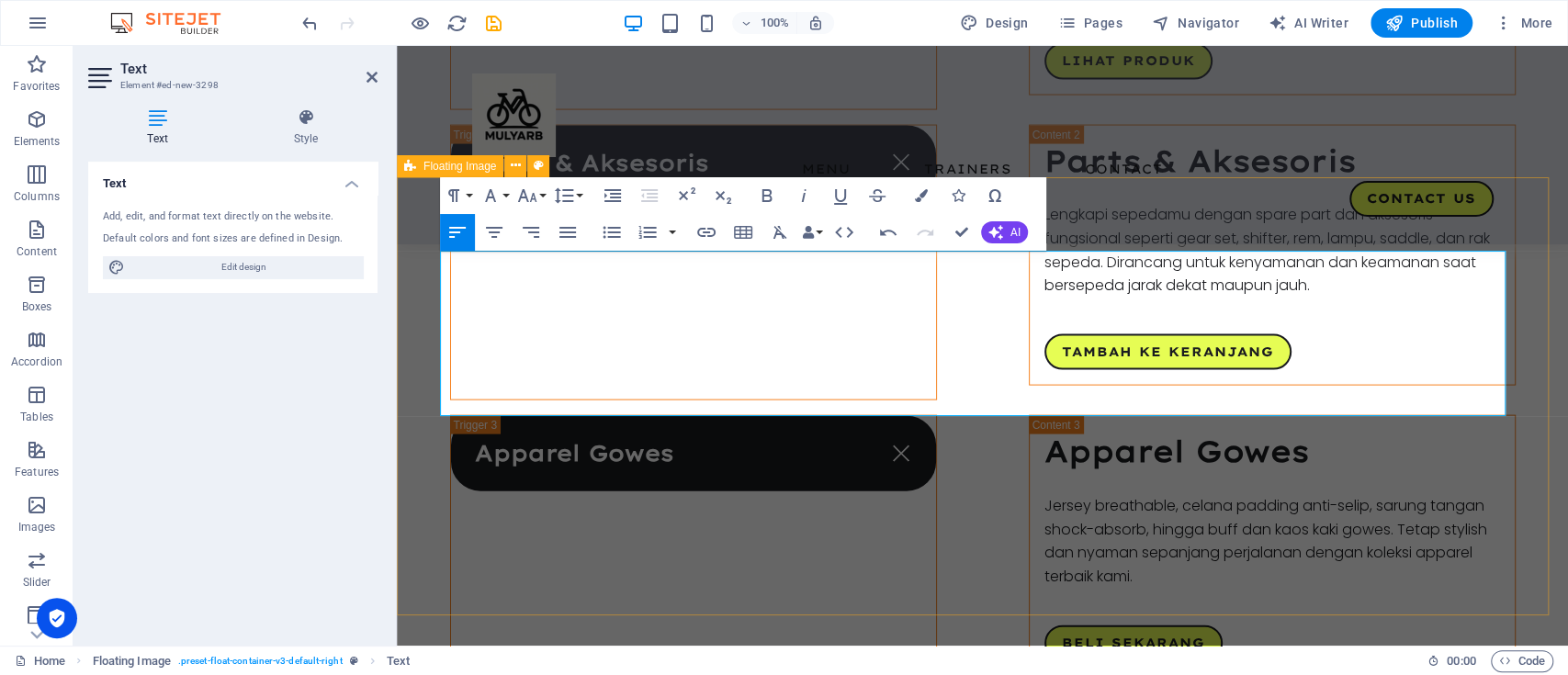 click on "Mulyarb AeroOne – Simbol Kecepatan dan Presisi. Dengan rangka karbon full-integrated dan geometri aerodinamis, AeroOne dirancang untuk performa optimal di lintasan jalan raya. Kekuatan dalam kayuhan, keindahan dalam desain.Dibuat untuk kecepatan dan efisiensi, Mulyarb AeroOne adalah pilihan utama para pesepeda kompetitif. Dilengkapi dengan rangka karbon ringan, sistem pengereman hidrolik presisi, serta desain aerodinamis yang meminimalkan hambatan angin. AeroOne bukan hanya sepeda, tapi mesin balap sejati yang siap menaklukkan setiap kilometer. Dibuat untuk kecepatan dan efisiensi, Mulyarb AeroX adalah pilihan utama para pesepeda kompetitif. Dilengkapi dengan rangka karbon ringan, sistem pengereman hidrolik presisi, serta desain aerodinamis yang meminimalkan hambatan angin. AeroX bukan hanya sepeda, tapi mesin balap sejati yang siap menaklukkan setiap kilometer." at bounding box center (982, 1686) 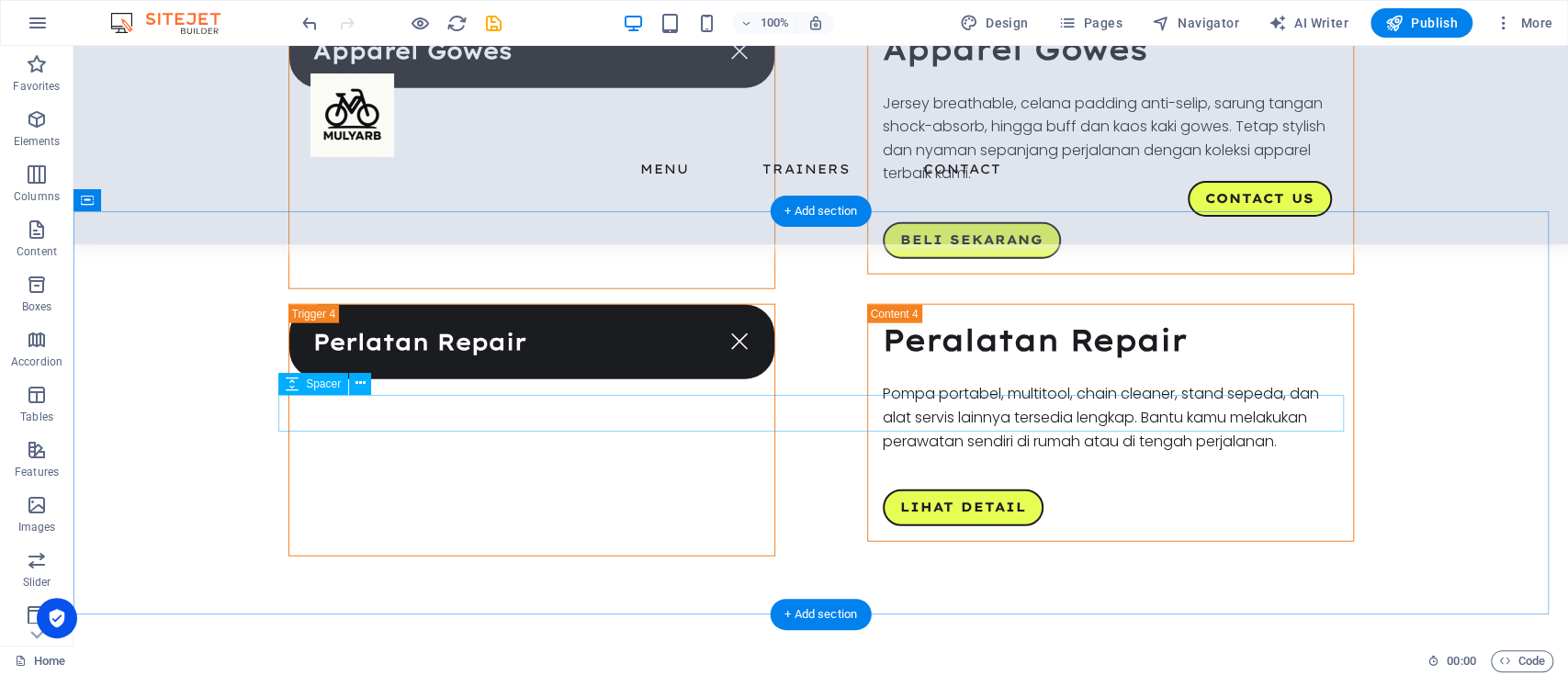 scroll, scrollTop: 2976, scrollLeft: 0, axis: vertical 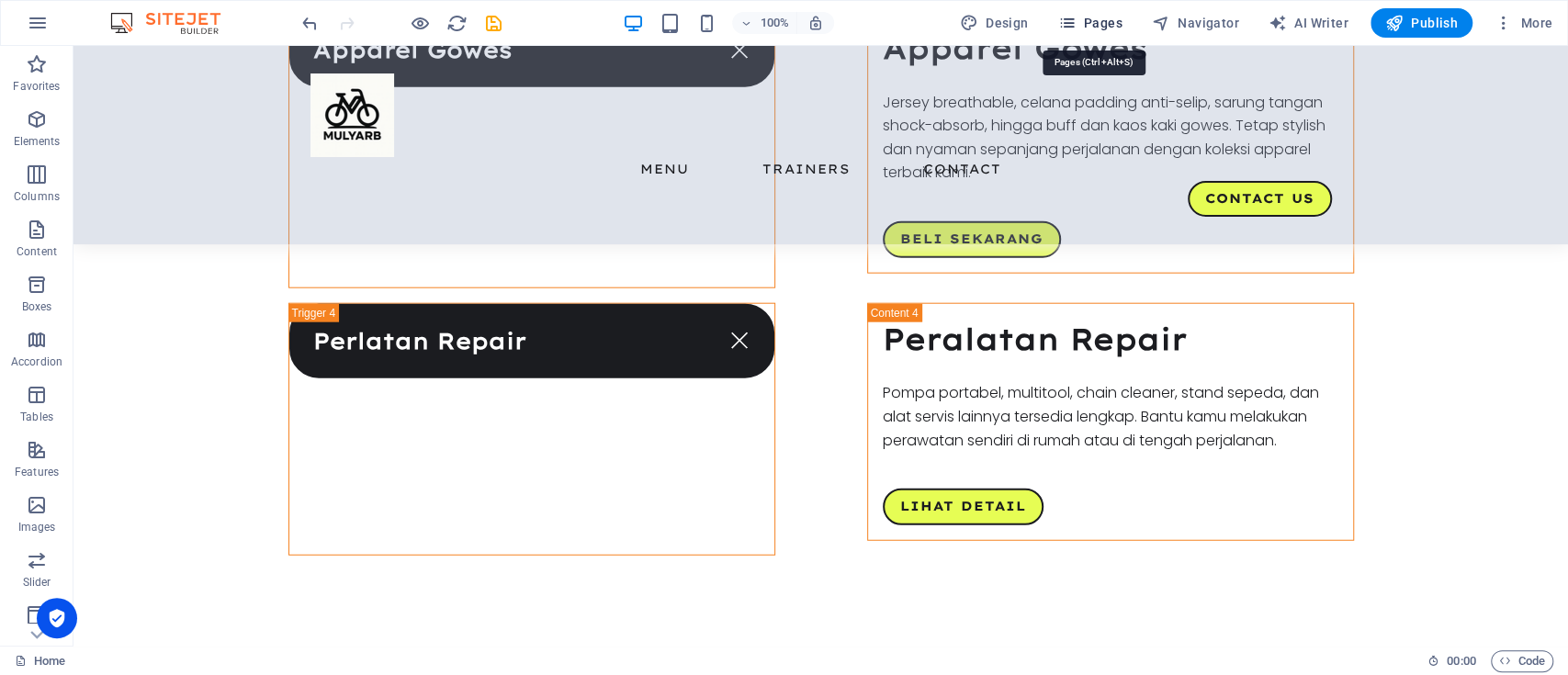 click on "Pages" at bounding box center [1089, 23] 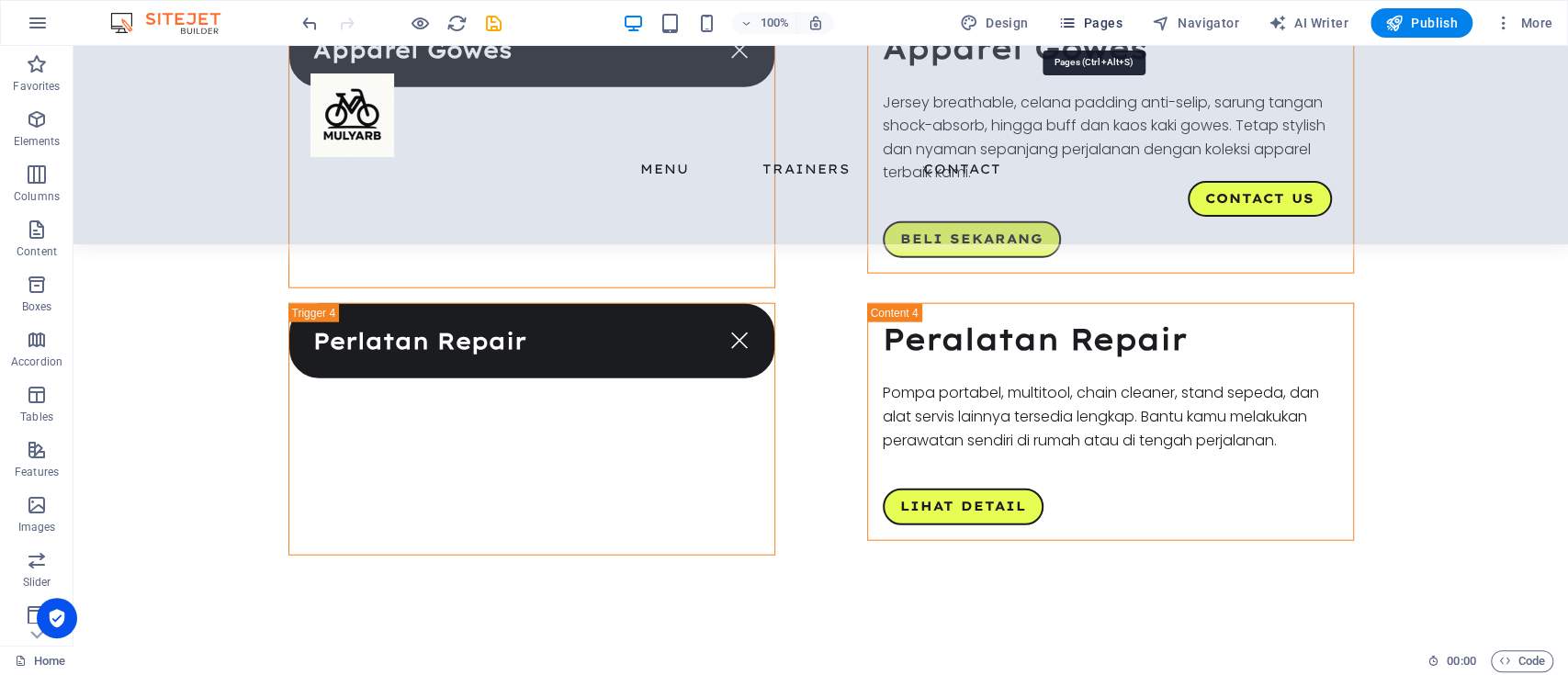scroll, scrollTop: 3028, scrollLeft: 0, axis: vertical 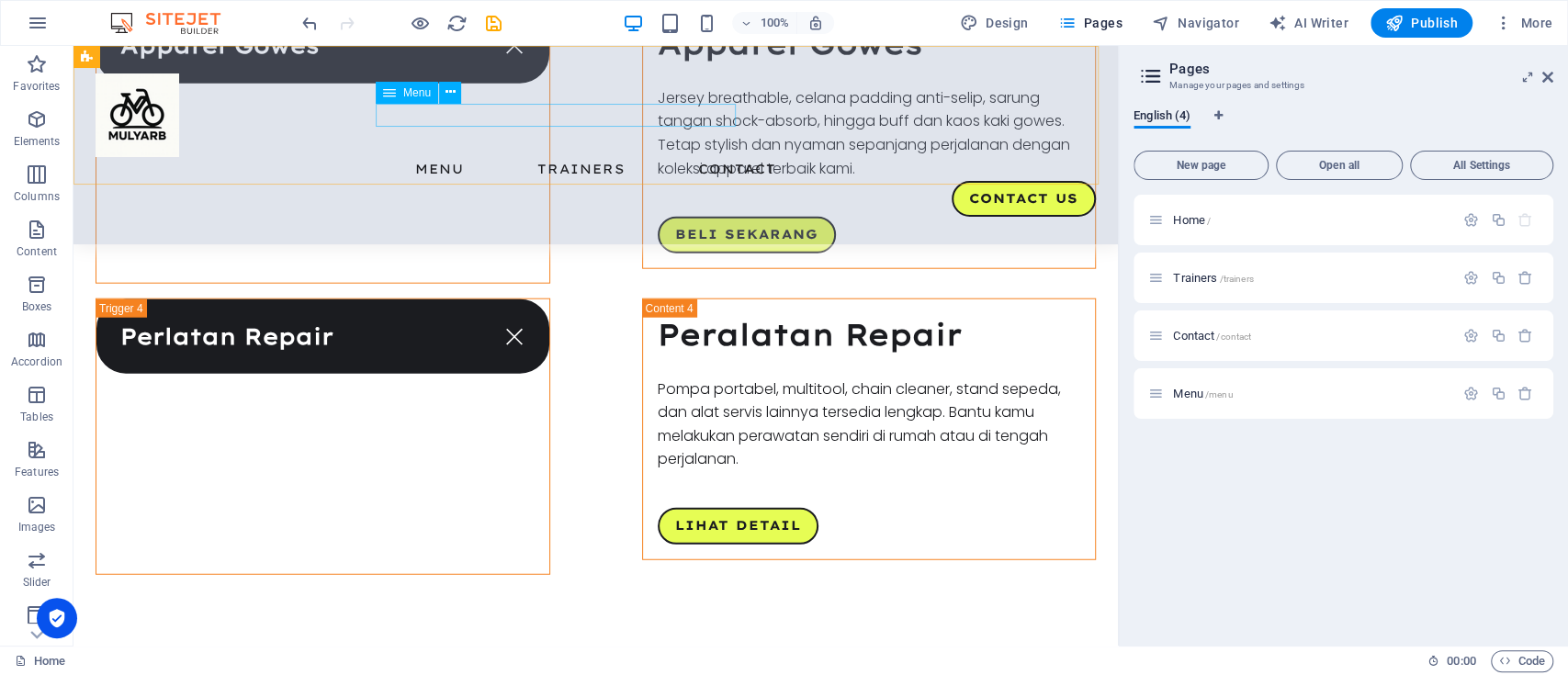 click on "Menu Trainers Contact" at bounding box center (595, 169) 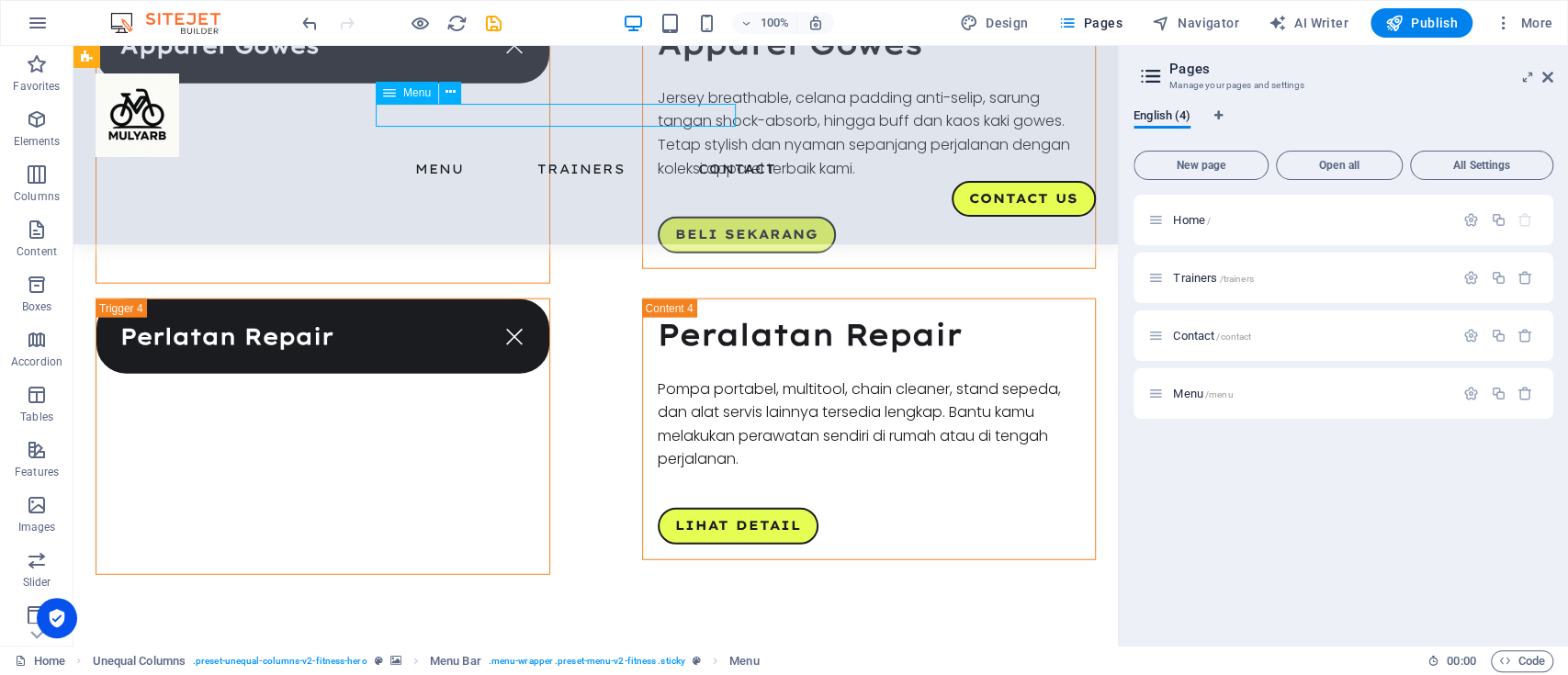 click on "Menu Trainers Contact" at bounding box center [595, 169] 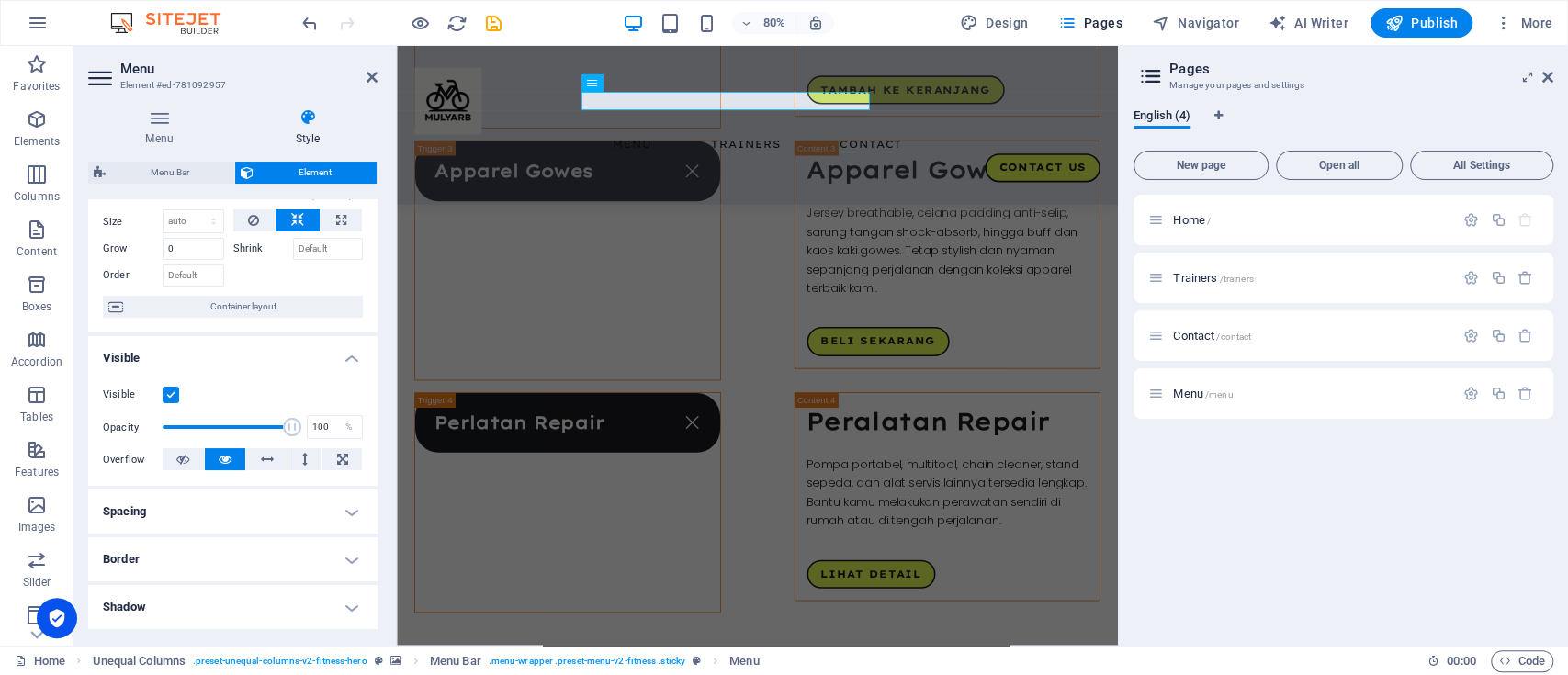 scroll, scrollTop: 61, scrollLeft: 0, axis: vertical 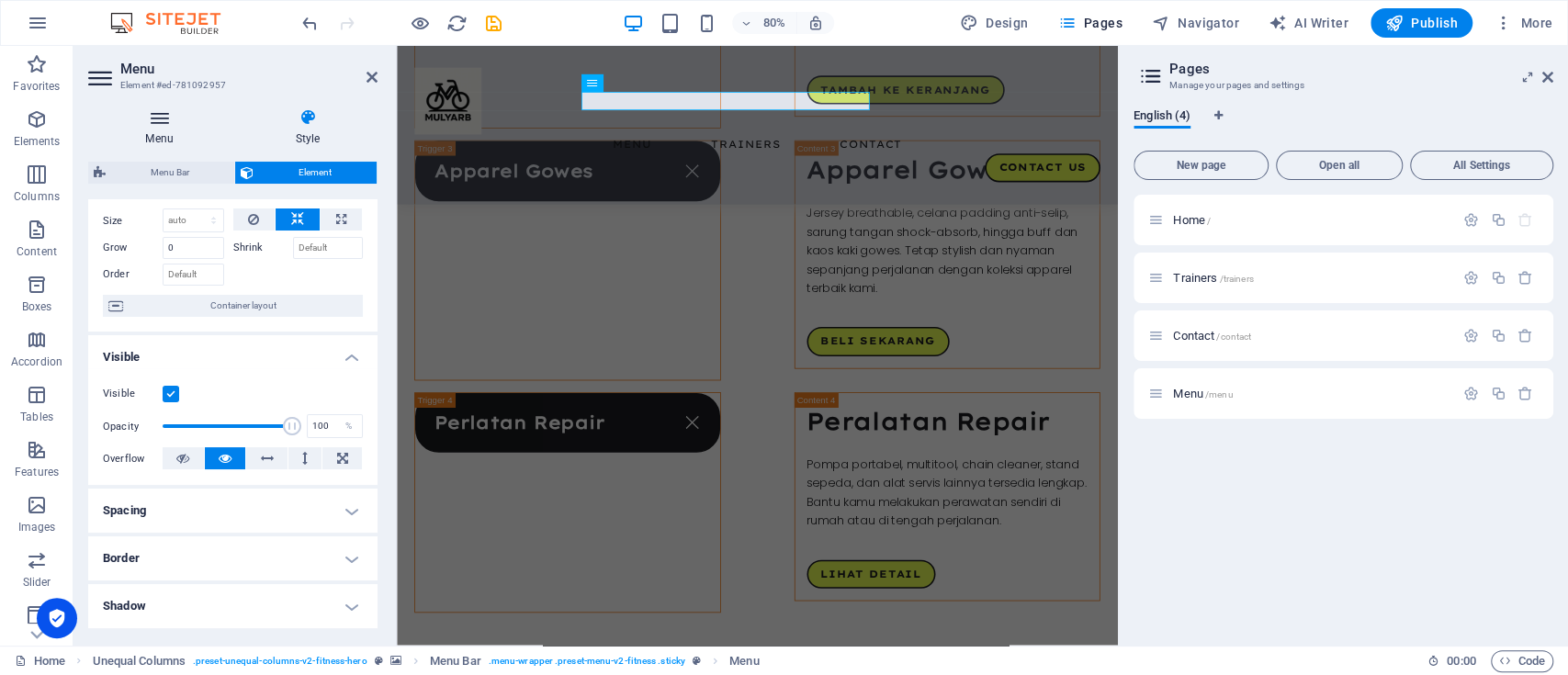 click at bounding box center (159, 118) 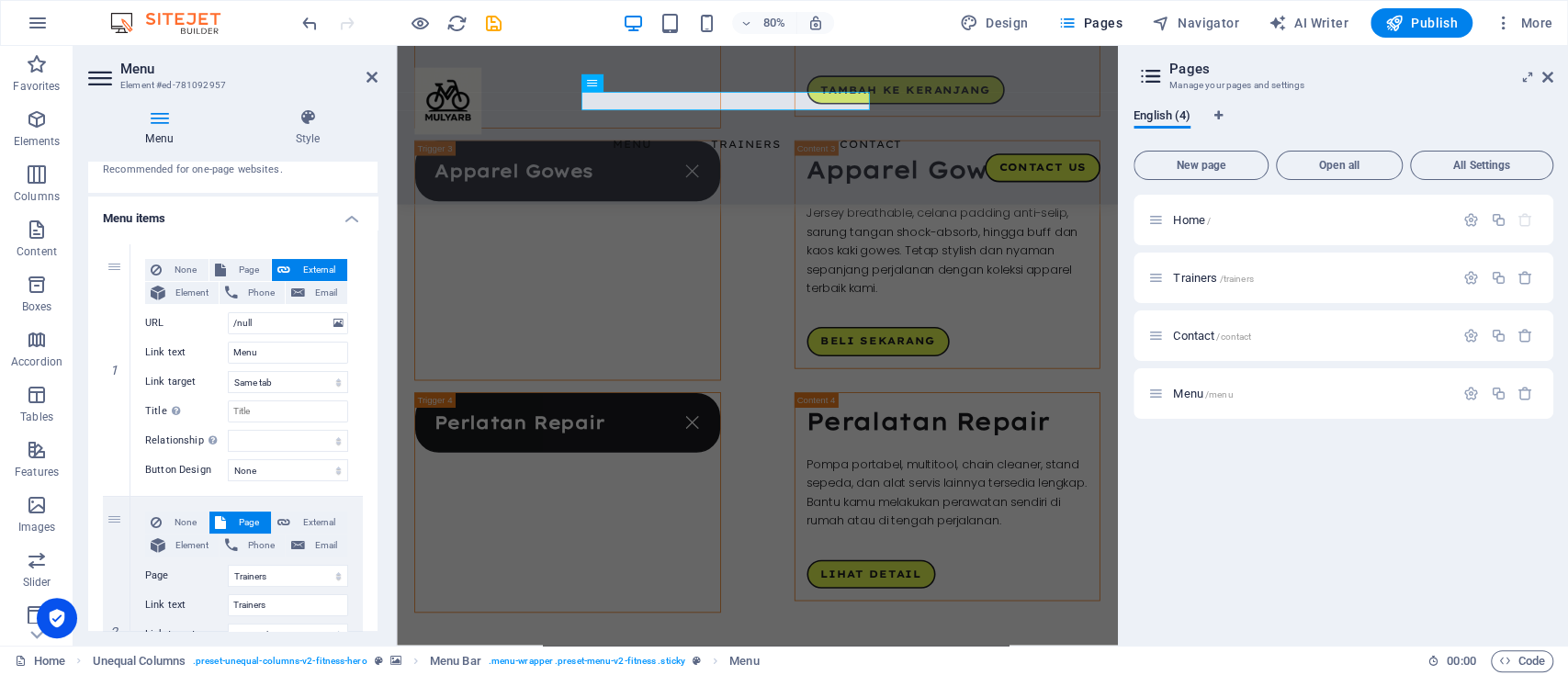 scroll, scrollTop: 95, scrollLeft: 0, axis: vertical 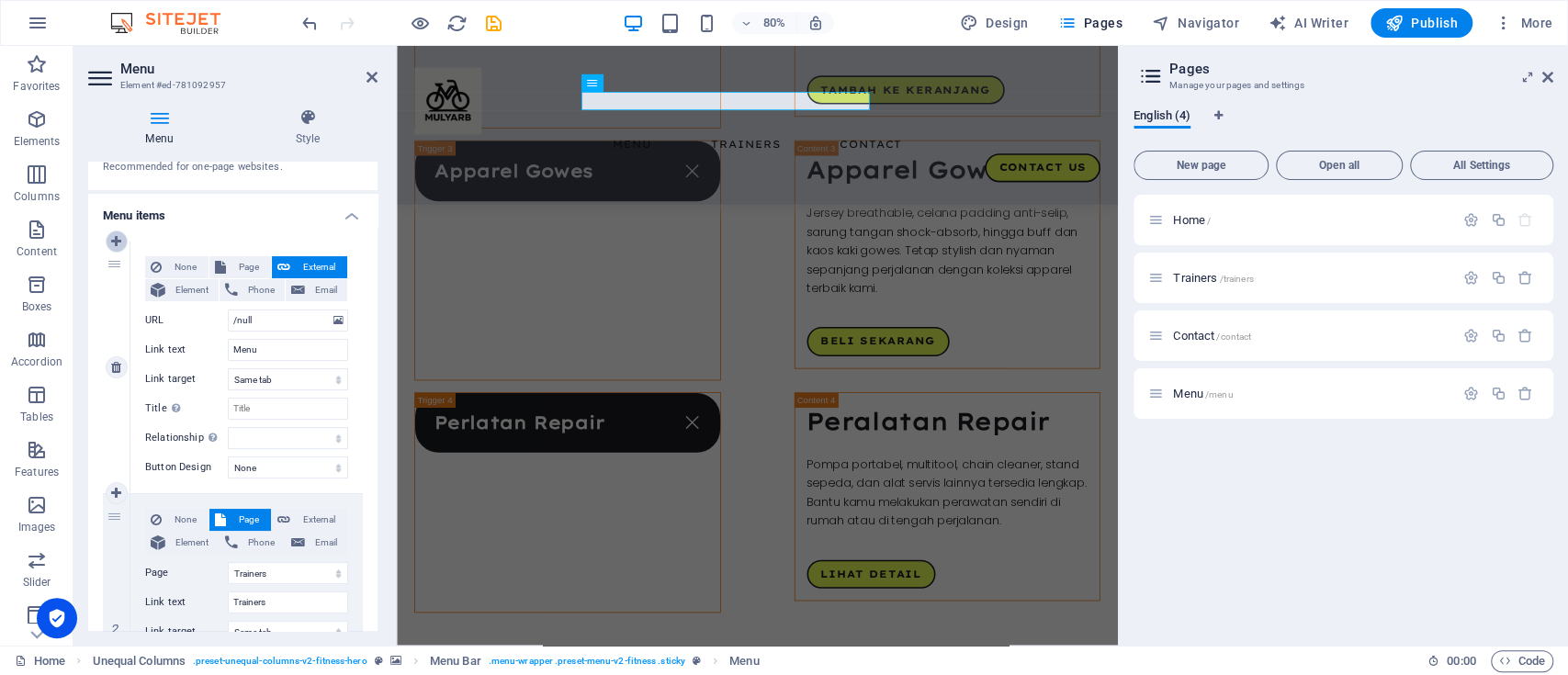 click at bounding box center (117, 242) 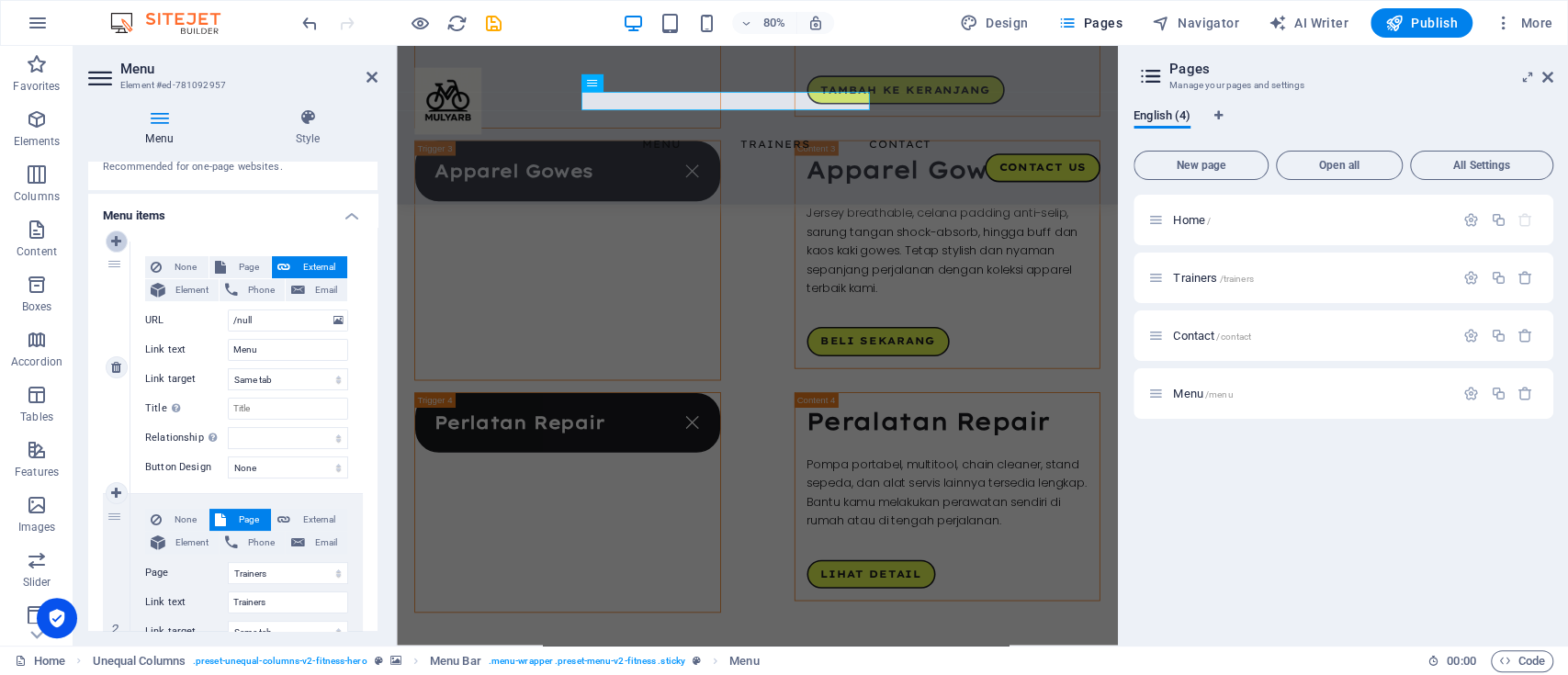 type 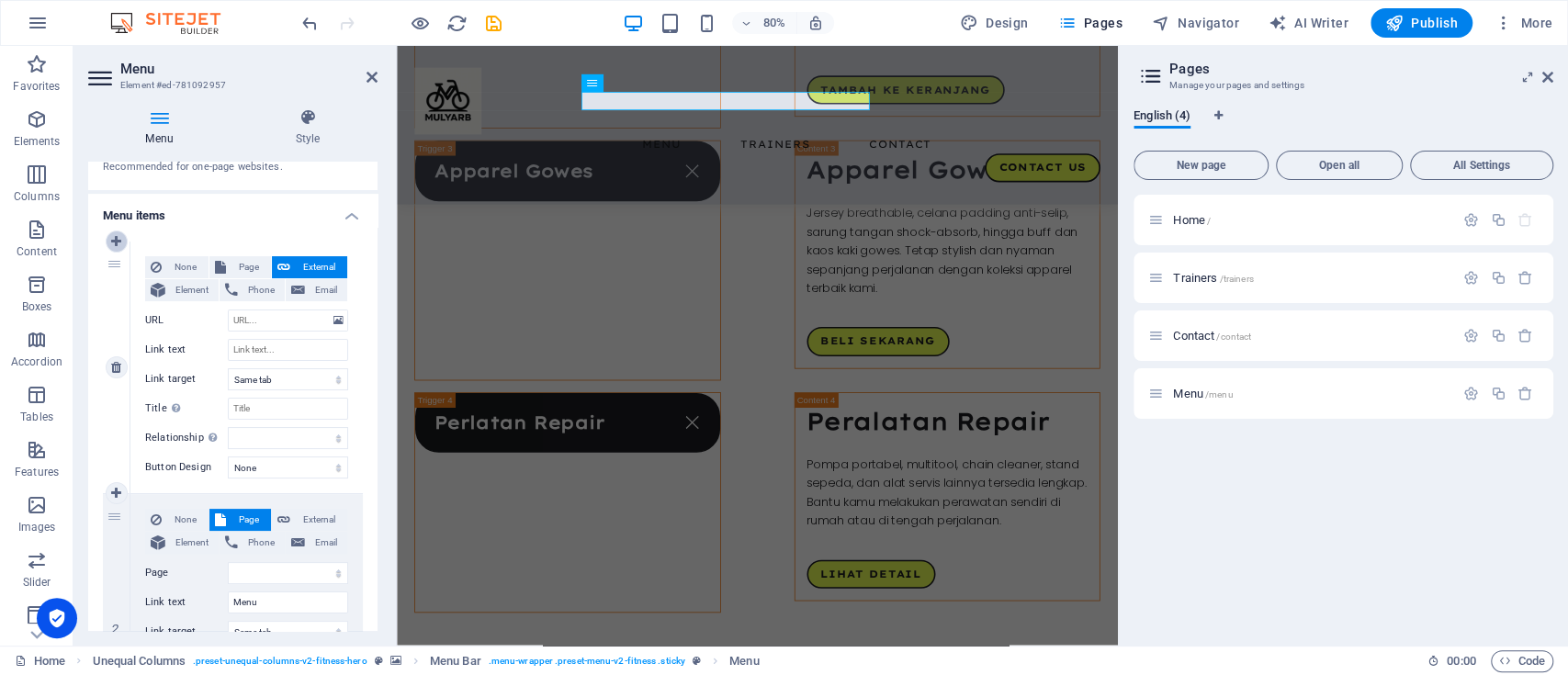 select on "2" 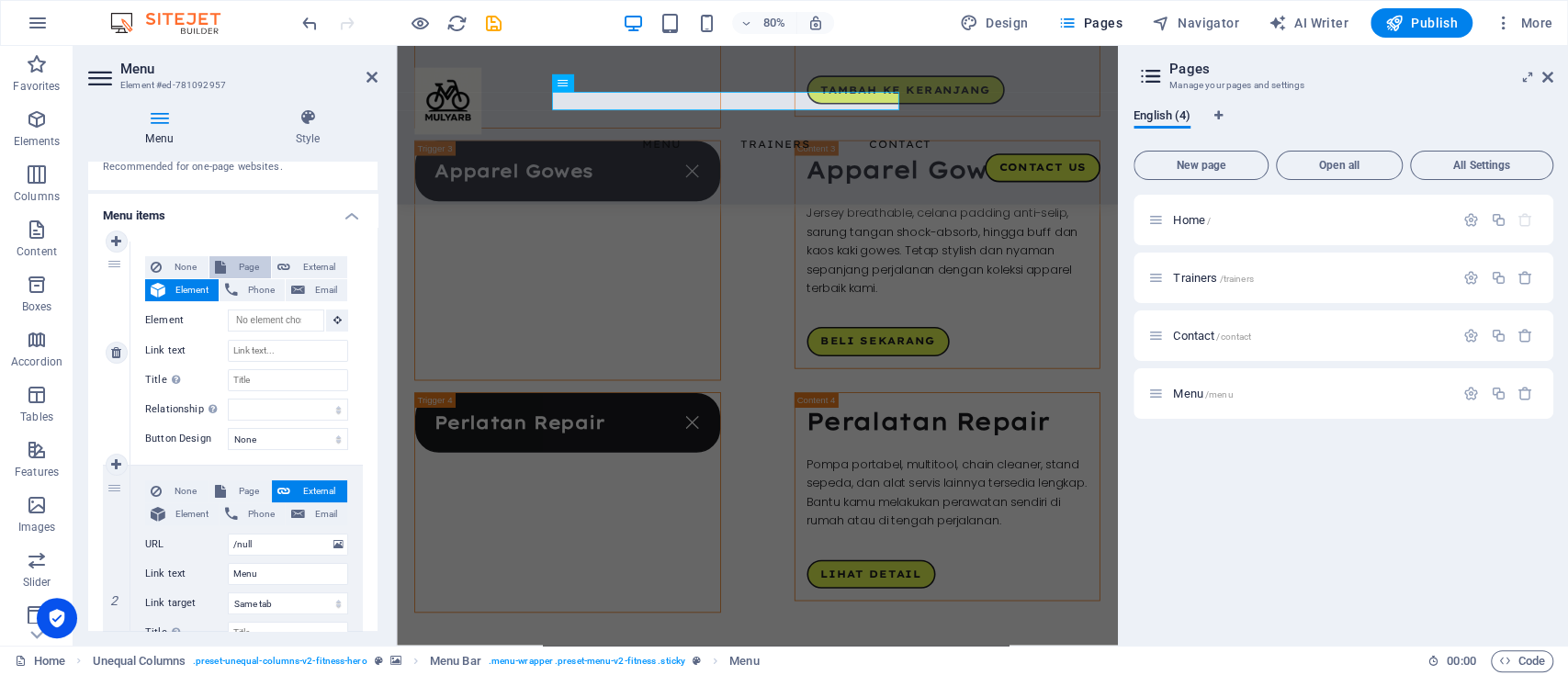 click on "Page" at bounding box center [248, 267] 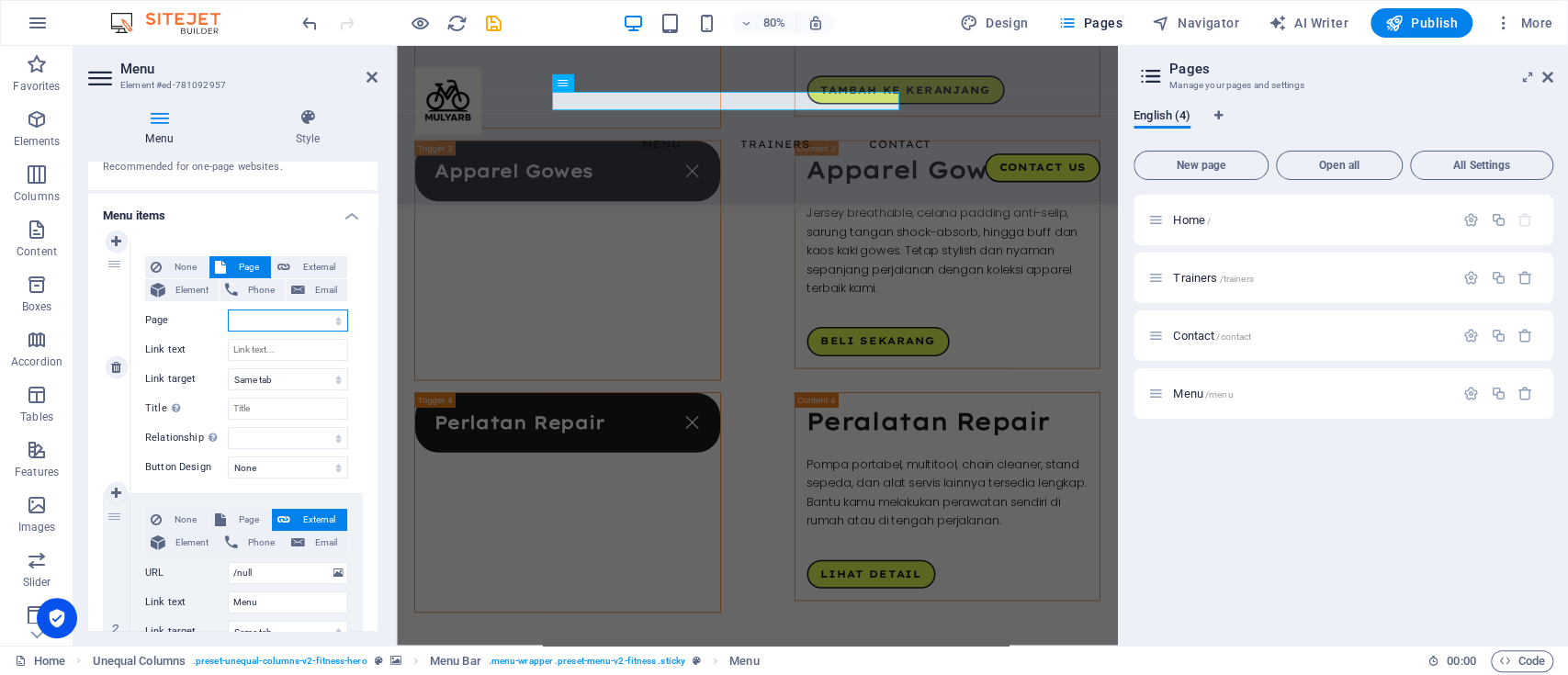 click on "Home Trainers Contact Menu" at bounding box center (288, 321) 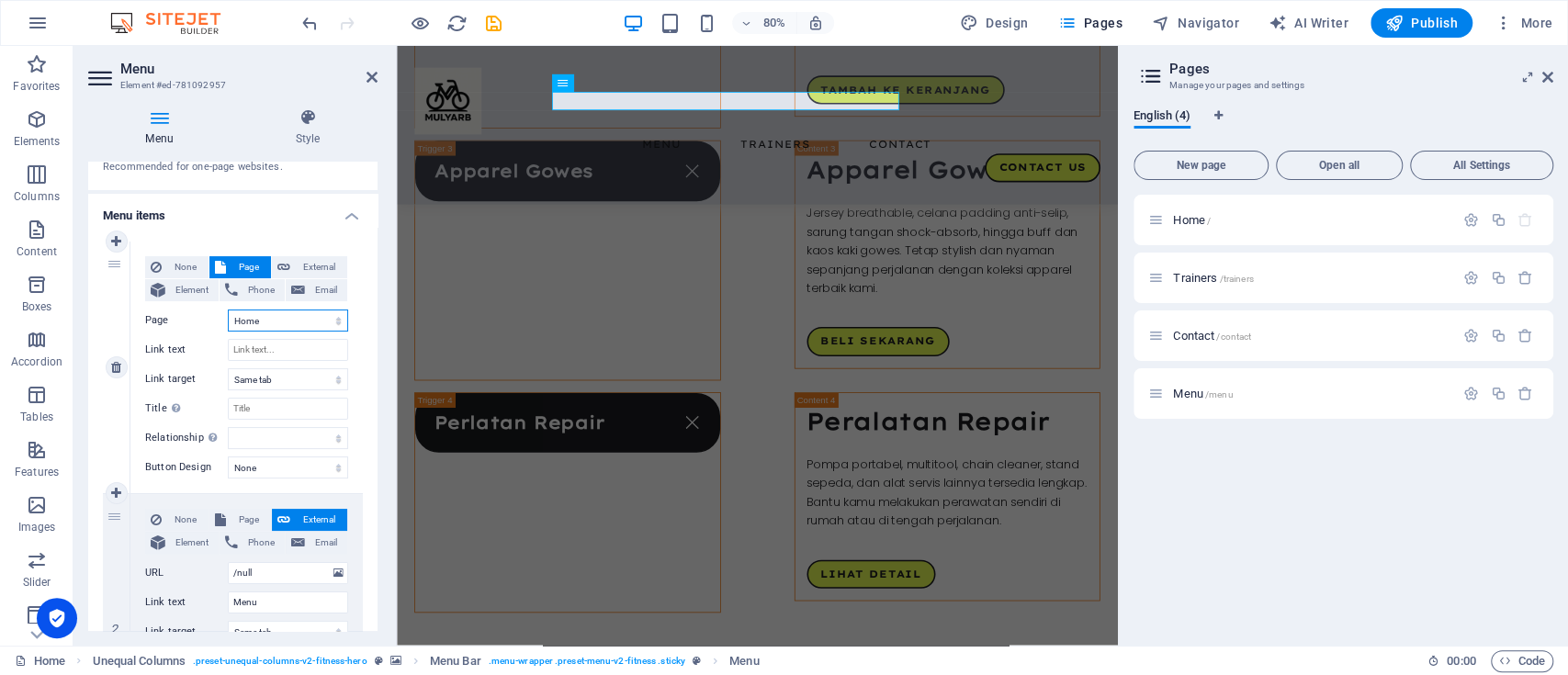 click on "Home Trainers Contact Menu" at bounding box center (288, 321) 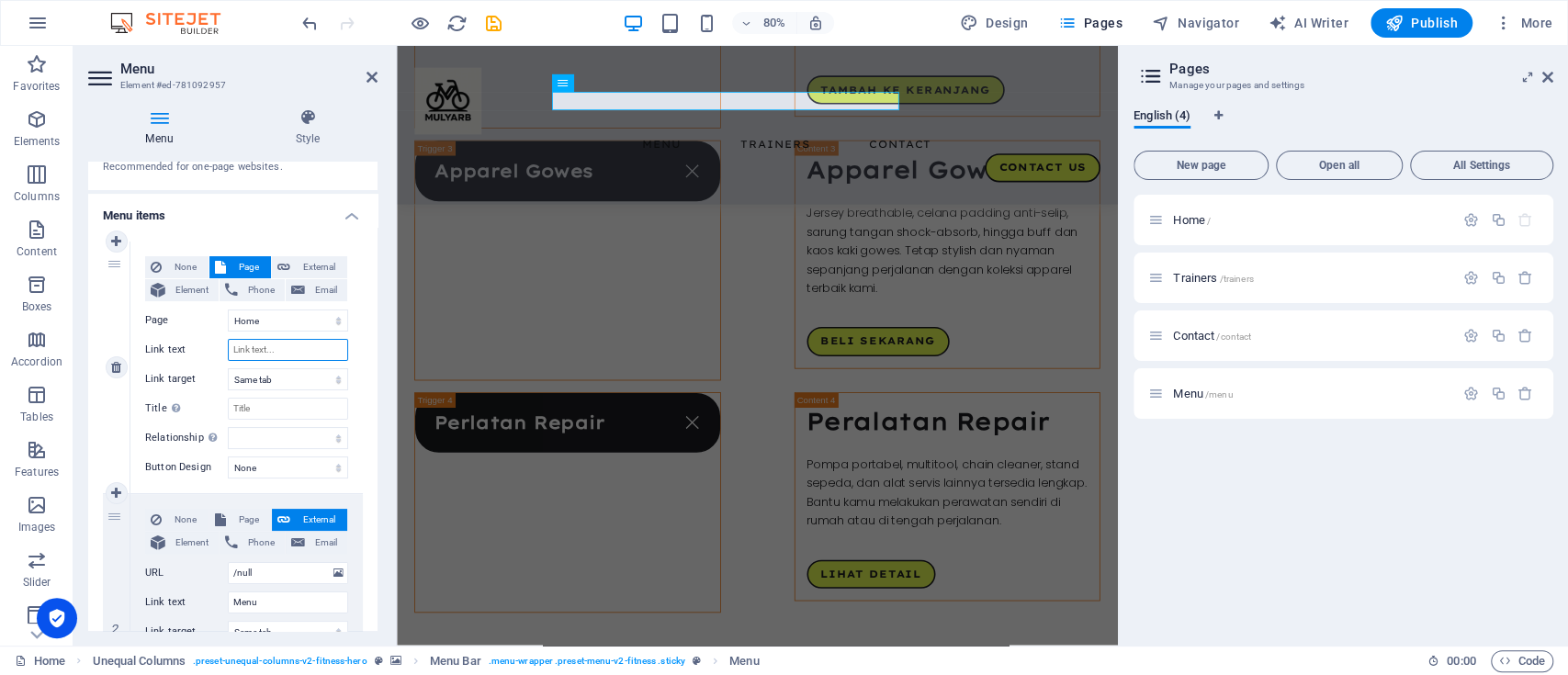 click on "Link text" at bounding box center (288, 350) 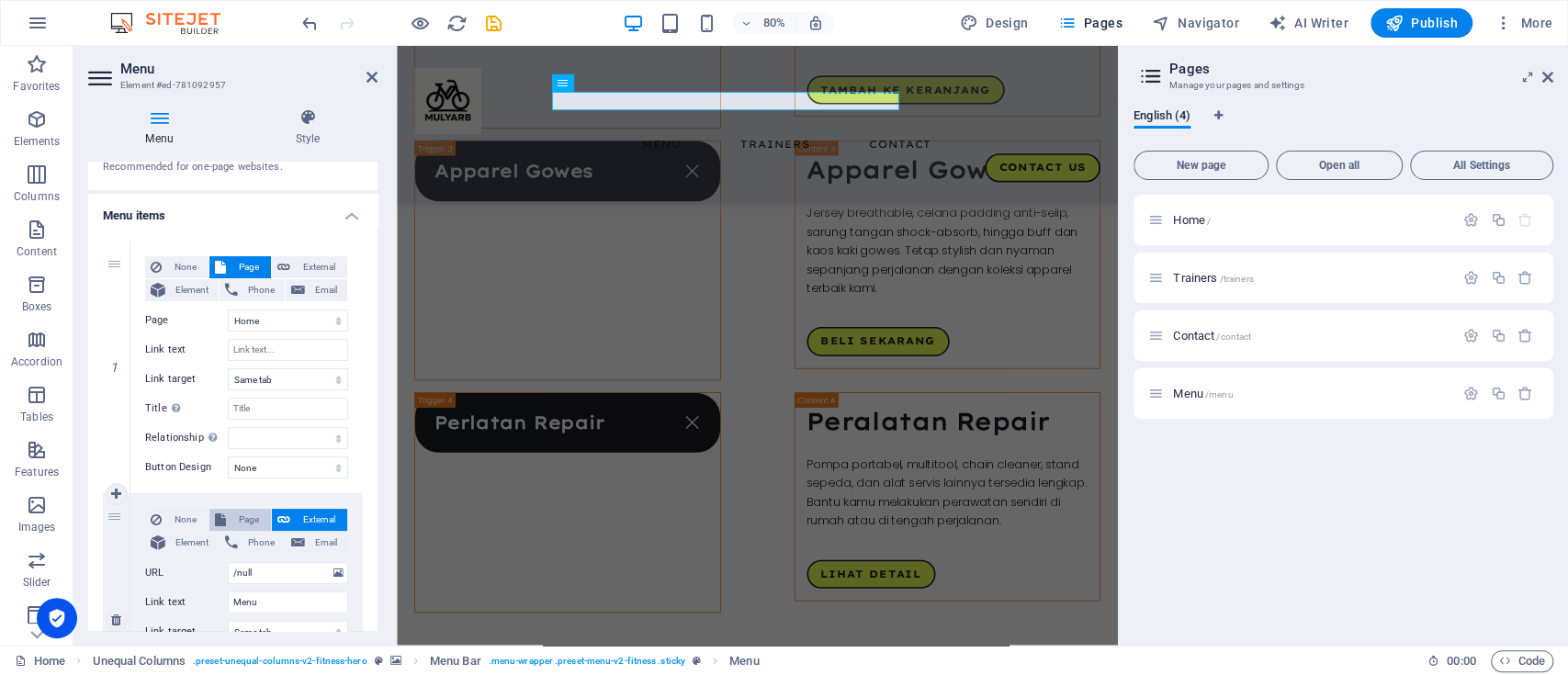 type on "Home" 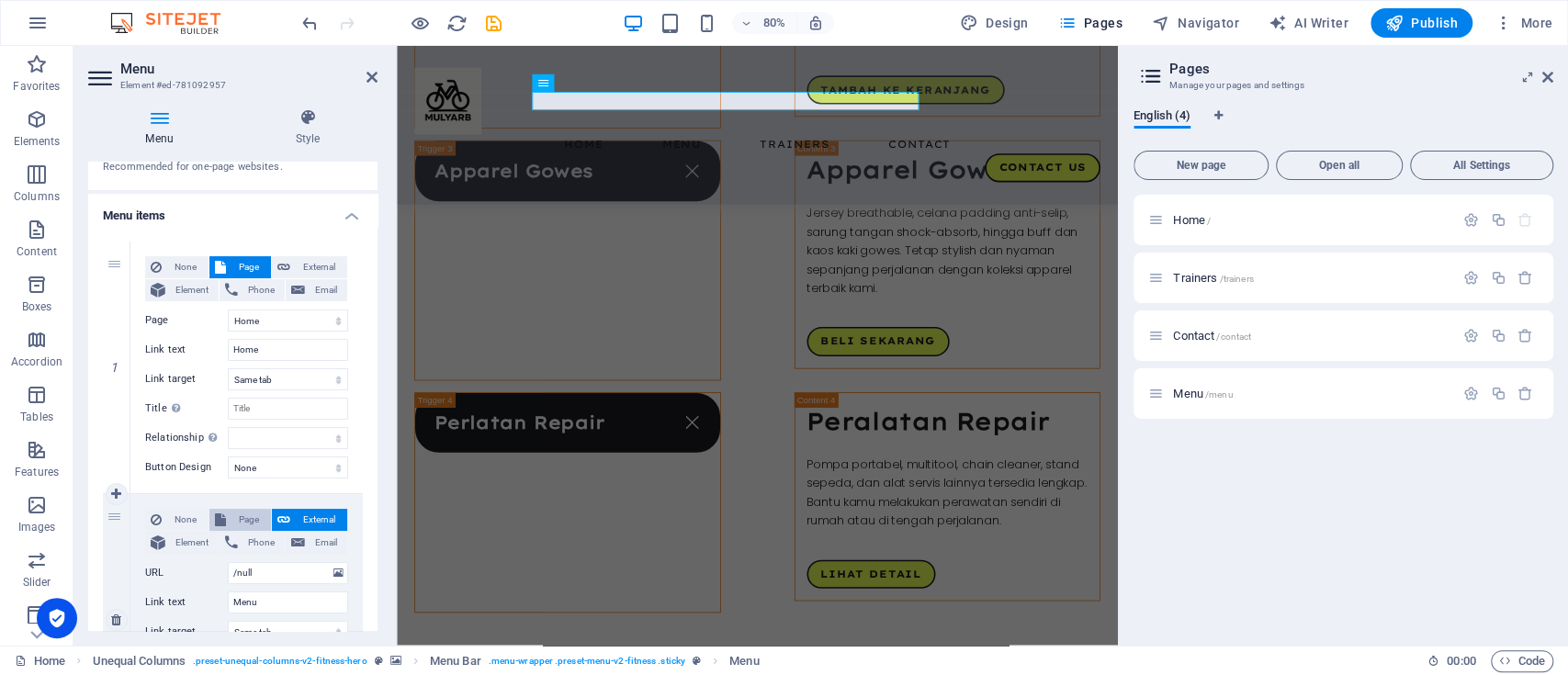 click on "Page" at bounding box center (248, 520) 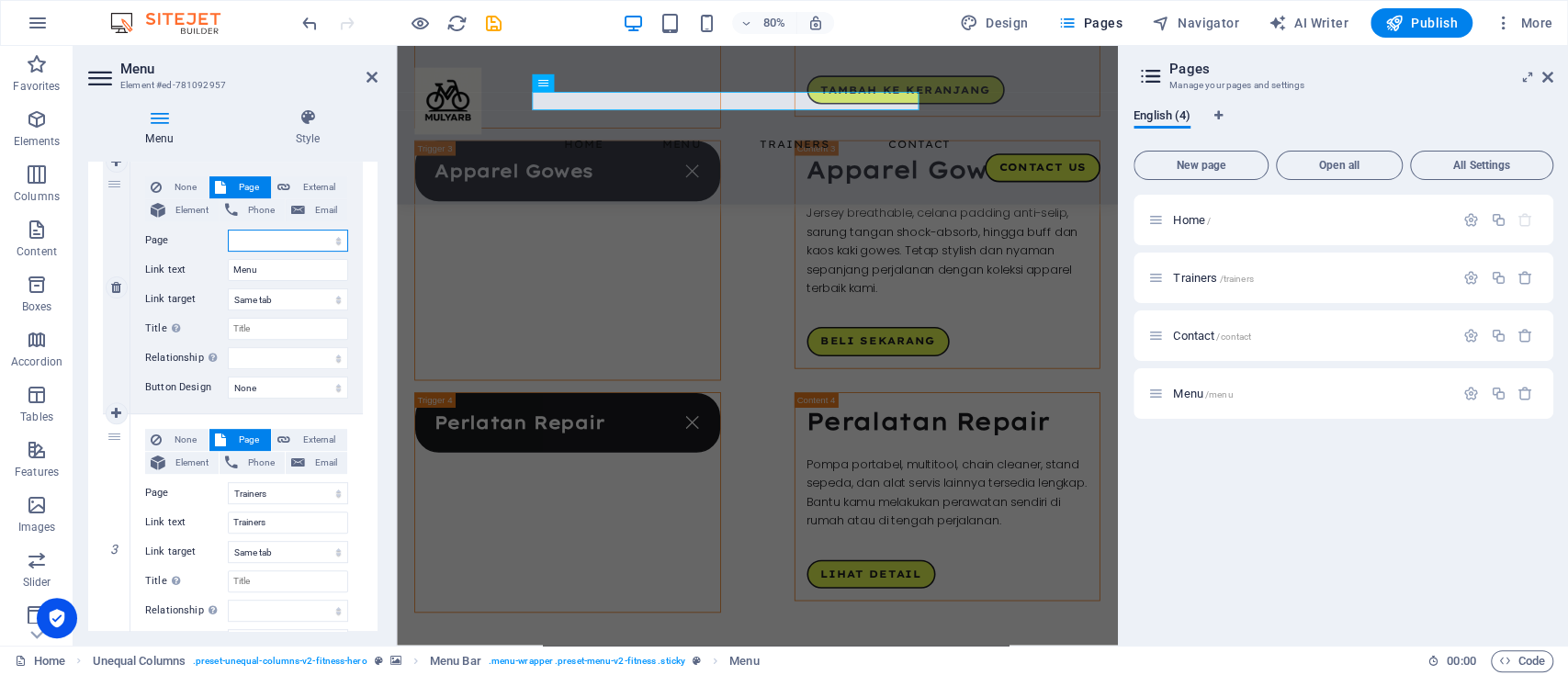 scroll, scrollTop: 440, scrollLeft: 0, axis: vertical 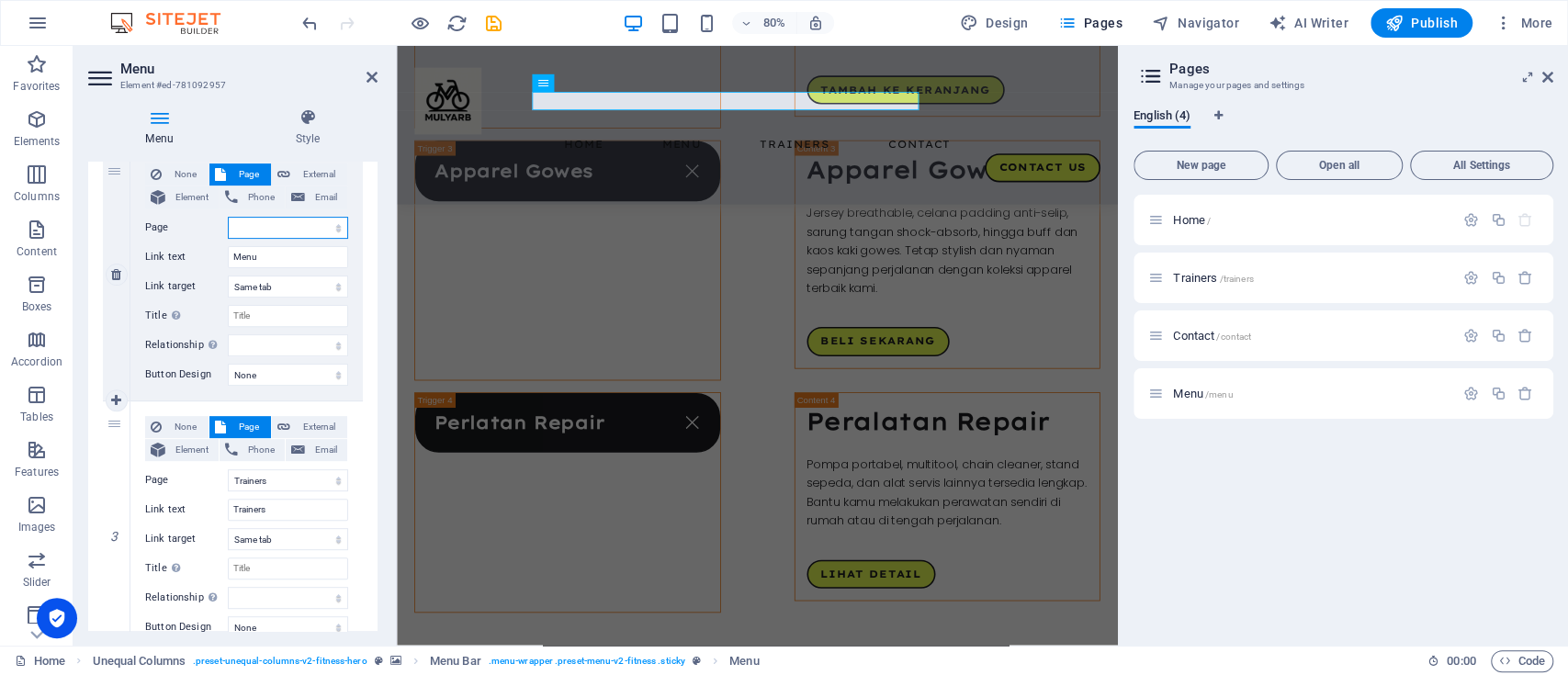 click on "Home Trainers Contact Menu" at bounding box center [288, 228] 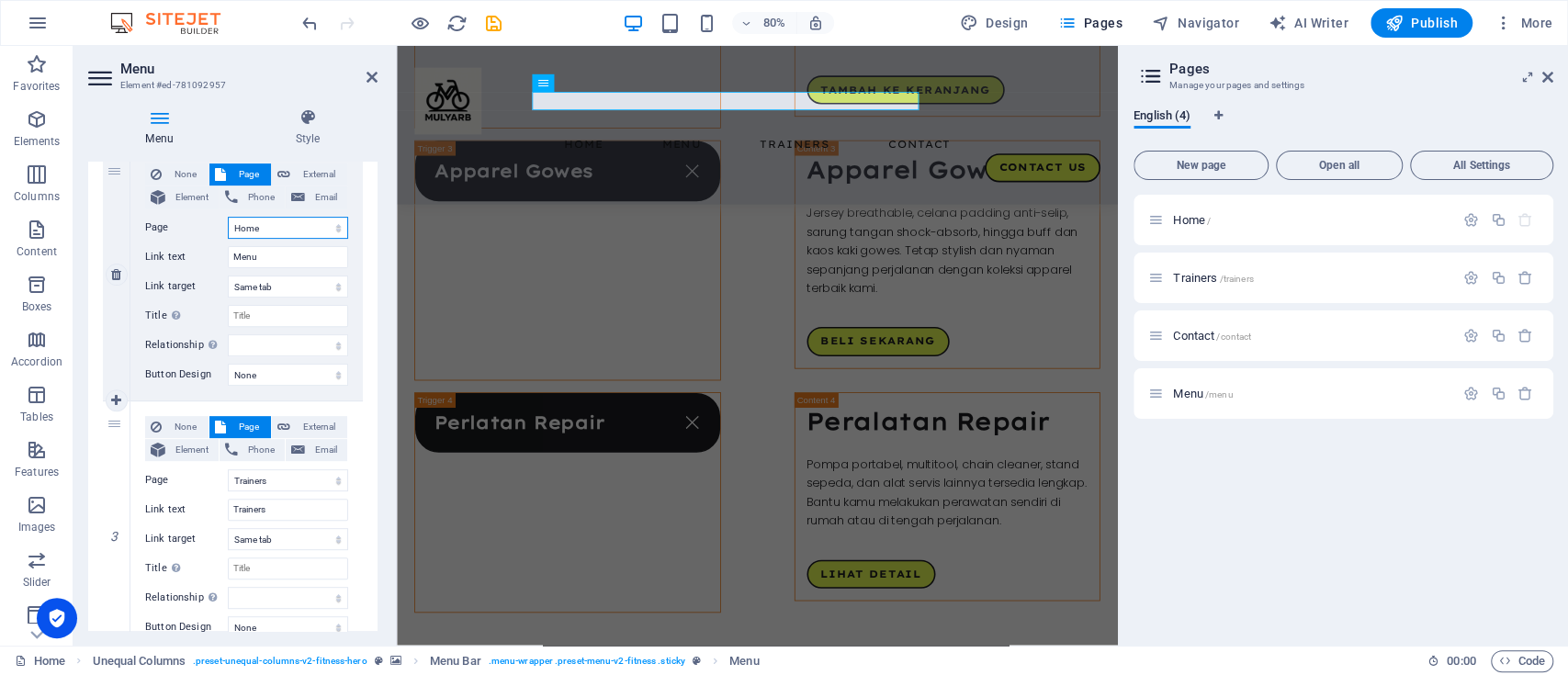 click on "Home Trainers Contact Menu" at bounding box center [288, 228] 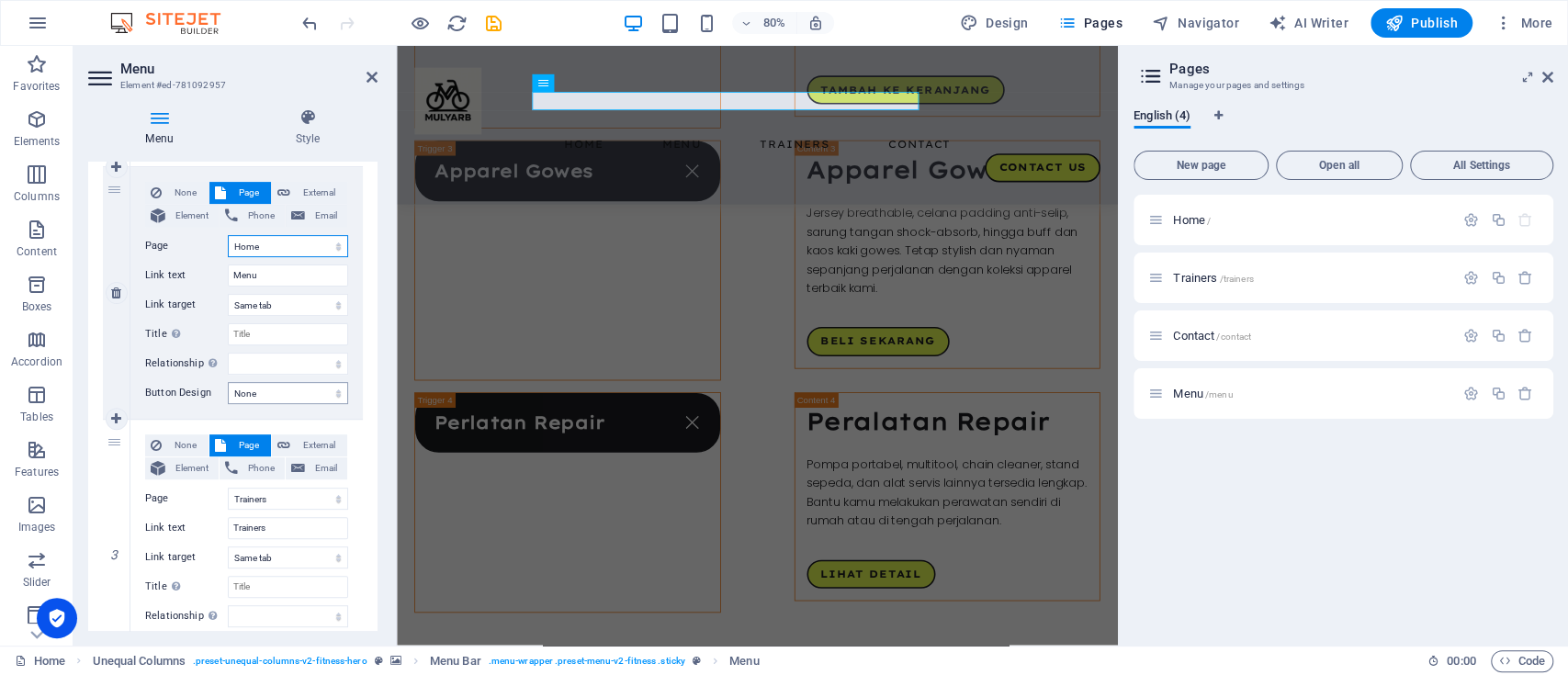 scroll, scrollTop: 420, scrollLeft: 0, axis: vertical 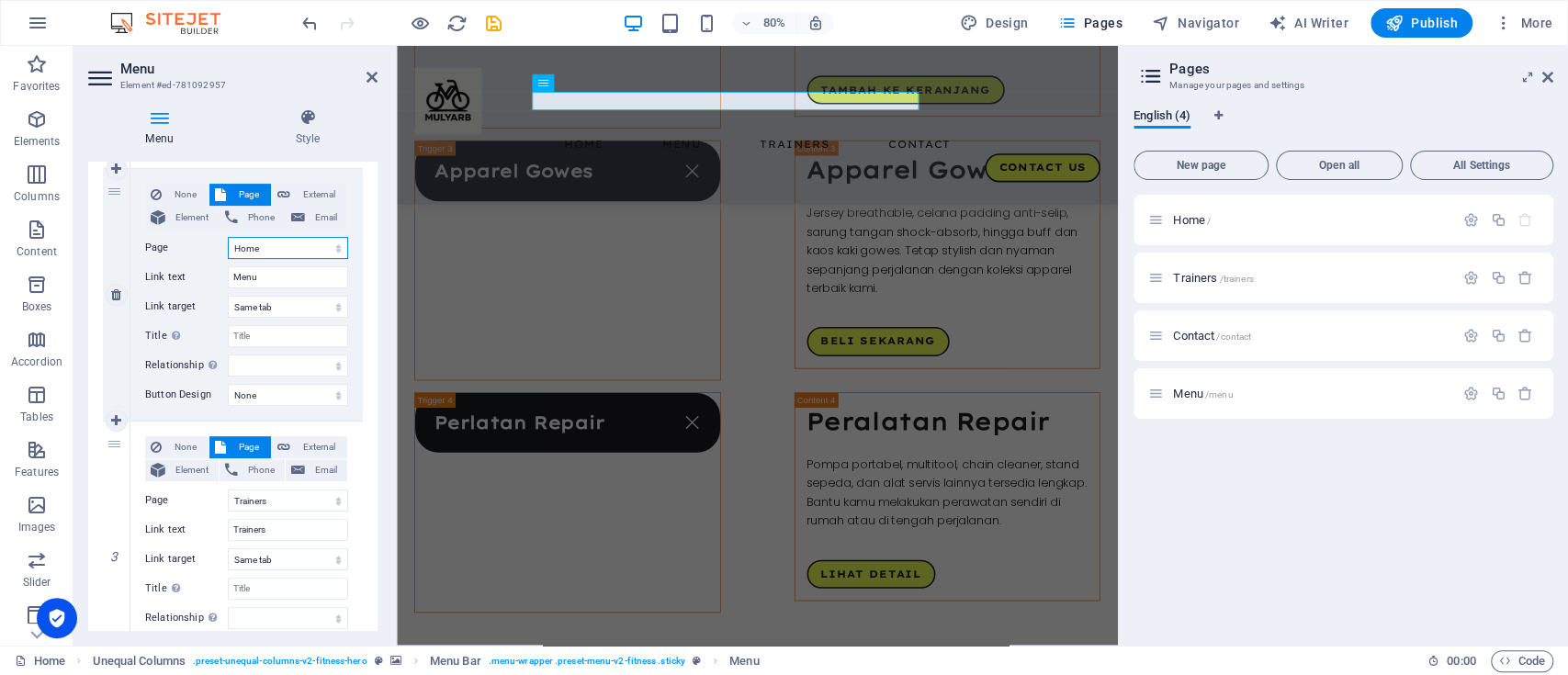 click on "Home Trainers Contact Menu" at bounding box center [288, 248] 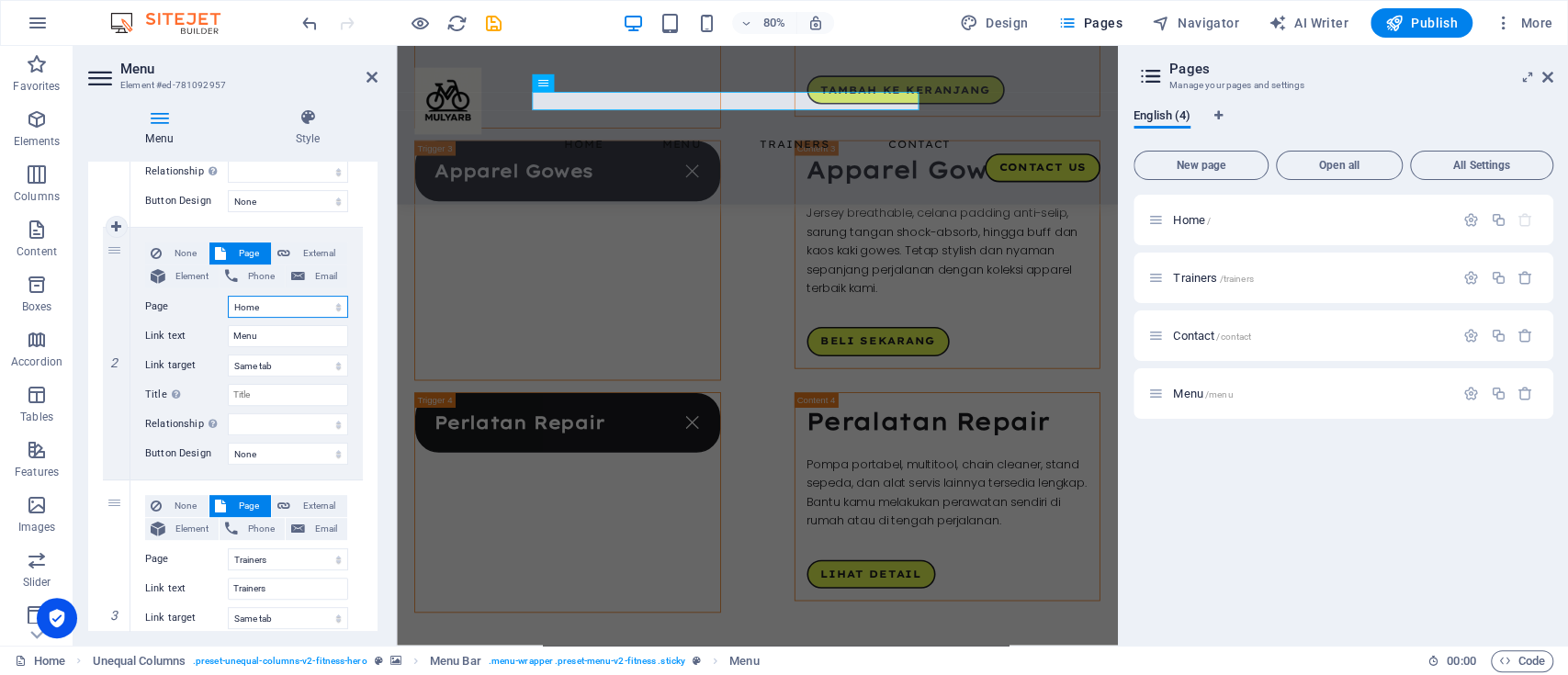 scroll, scrollTop: 374, scrollLeft: 0, axis: vertical 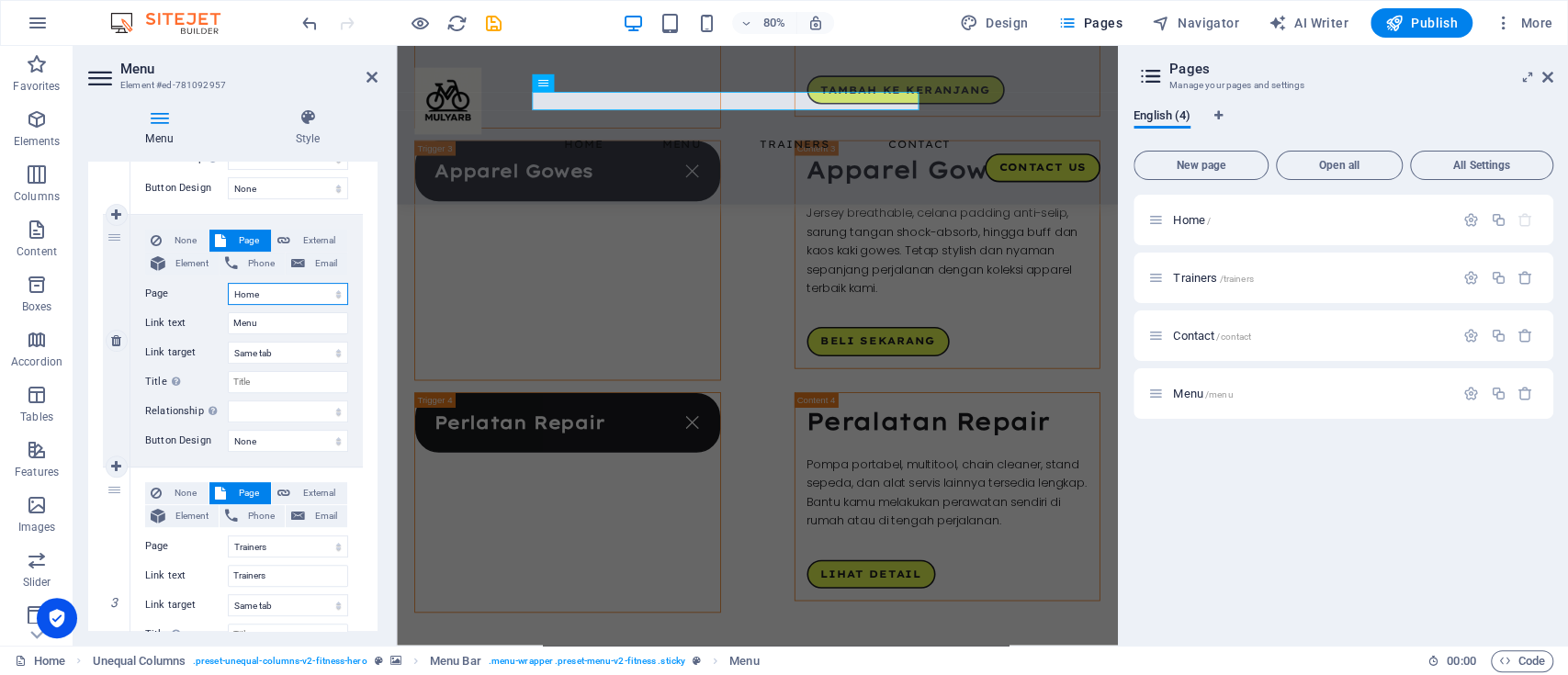 click on "Home Trainers Contact Menu" at bounding box center [288, 294] 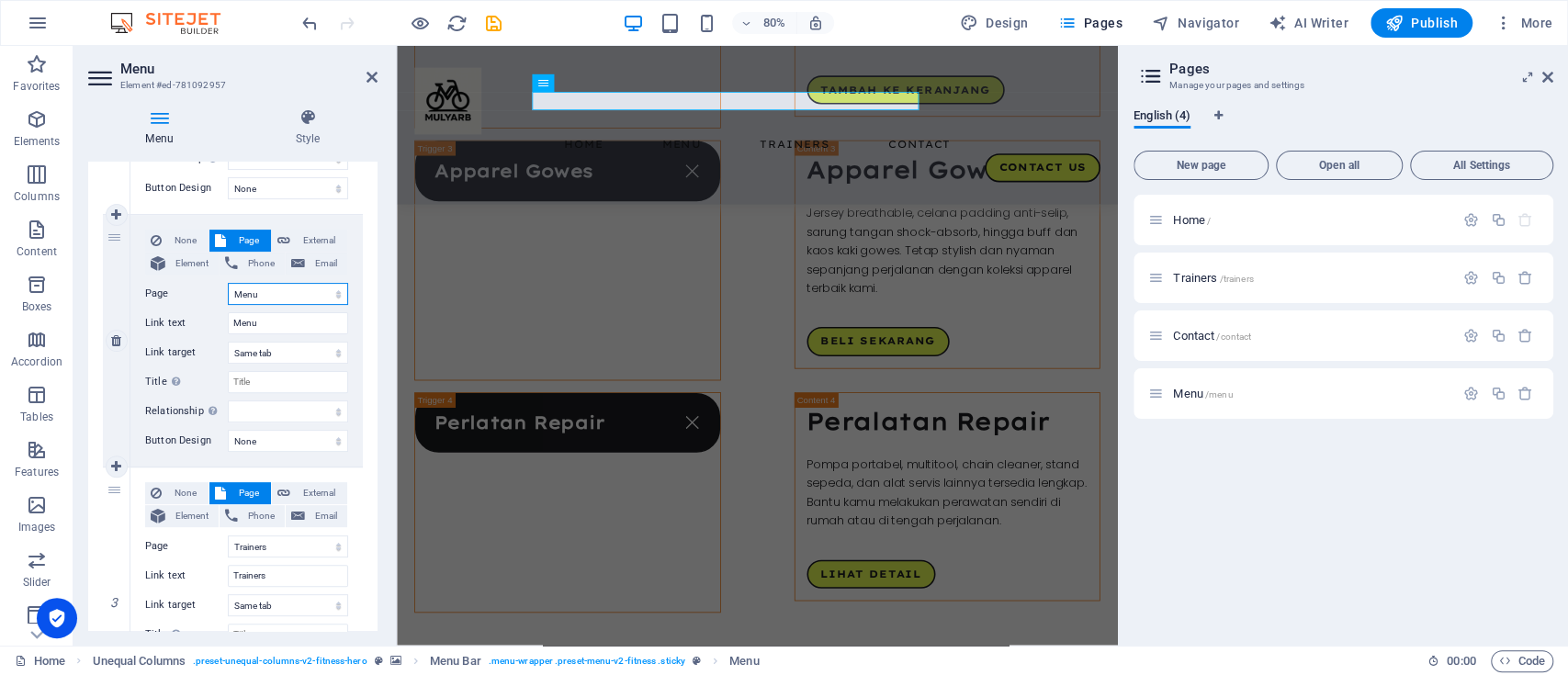 click on "Home Trainers Contact Menu" at bounding box center (288, 294) 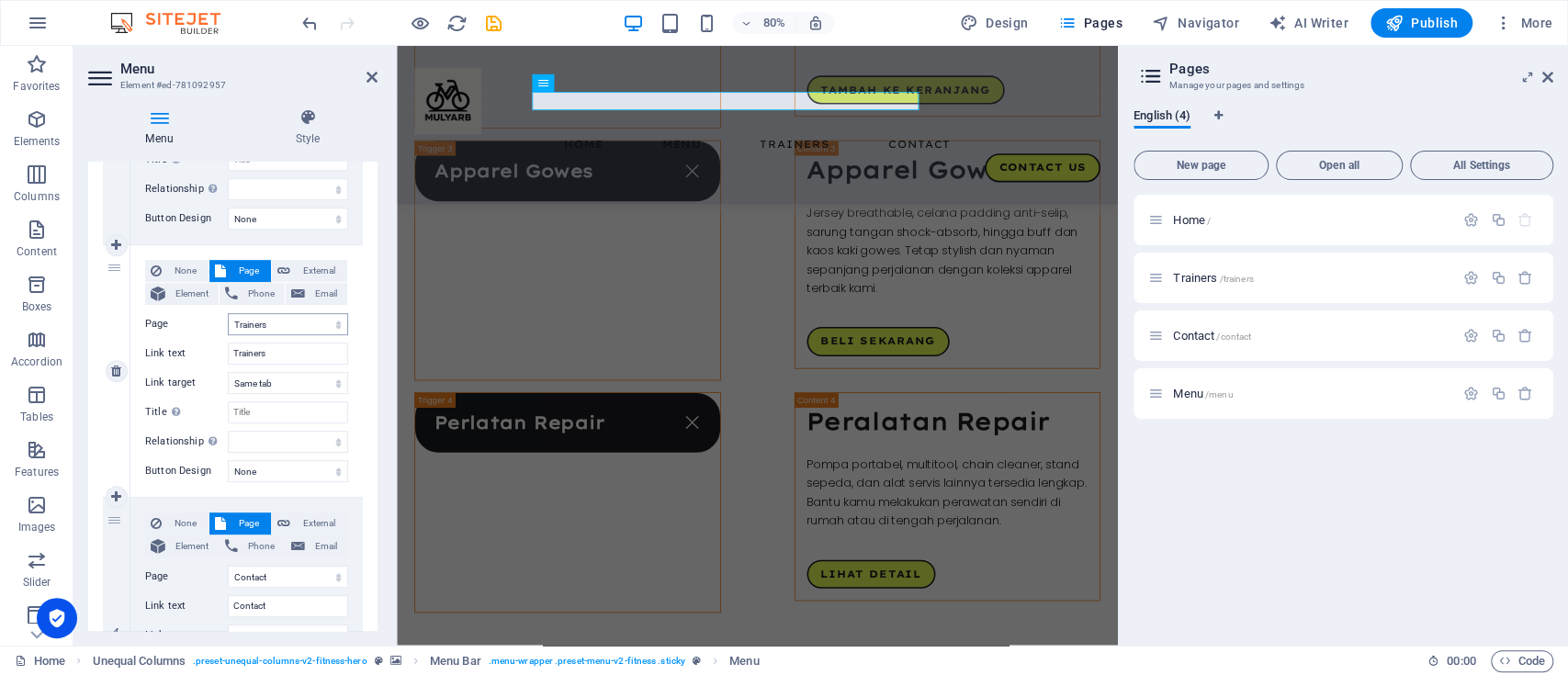scroll, scrollTop: 765, scrollLeft: 0, axis: vertical 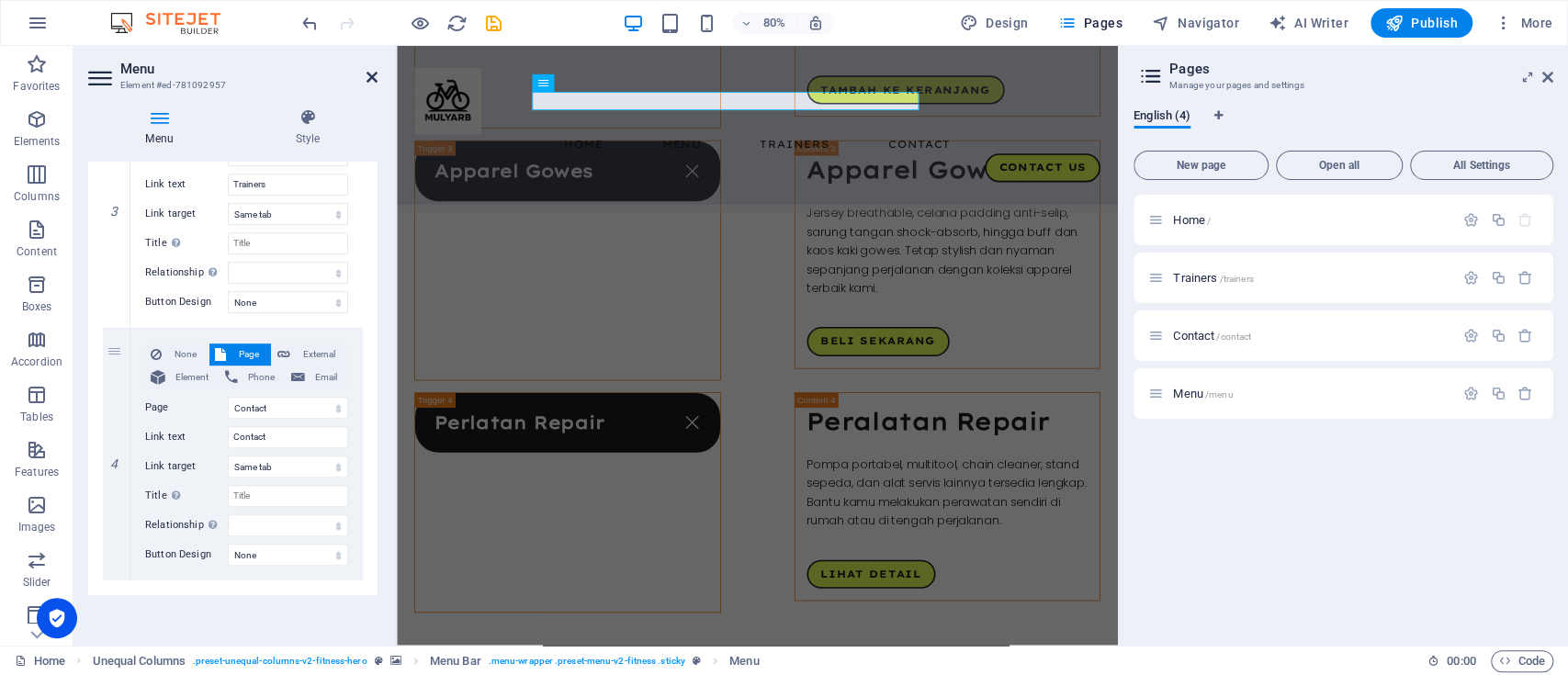 click at bounding box center [372, 77] 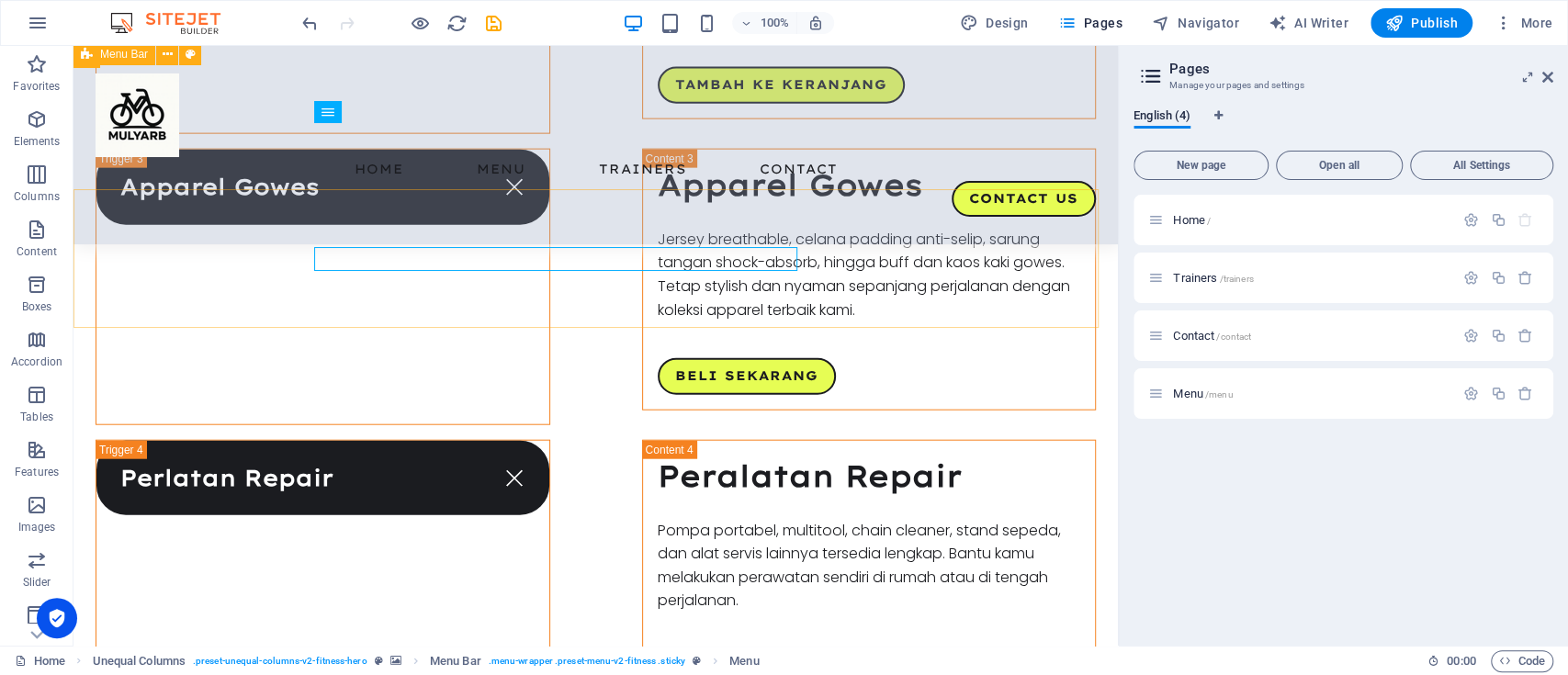 scroll, scrollTop: 2885, scrollLeft: 0, axis: vertical 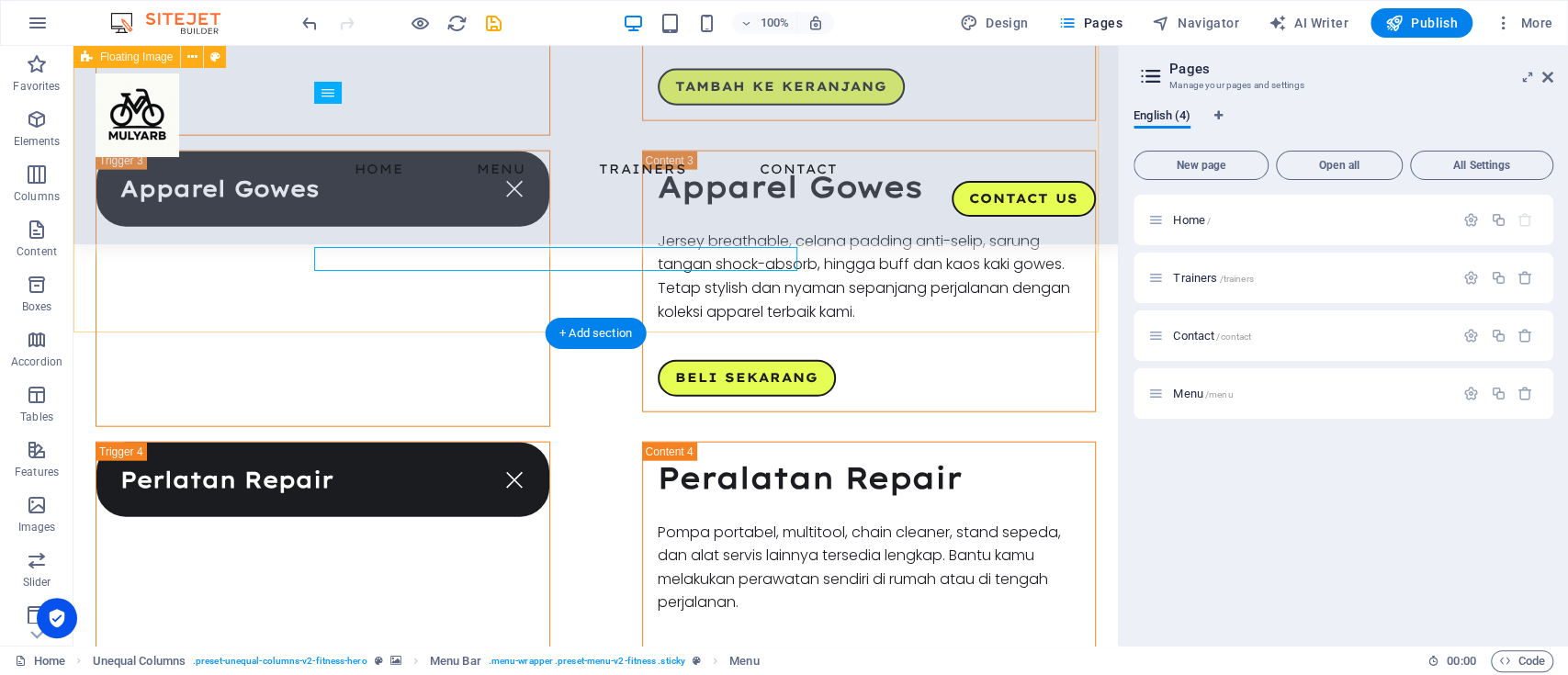 click on "Mulyarb AeroOne – Simbol Kecepatan dan Presisi. Dengan rangka karbon full-integrated dan geometri aerodinamis, AeroOne dirancang untuk performa optimal di lintasan jalan raya. Kekuatan dalam kayuhan, keindahan dalam desain.Dibuat untuk kecepatan dan efisiensi, Mulyarb AeroOne adalah pilihan utama para pesepeda kompetitif. Dilengkapi dengan rangka karbon ringan, sistem pengereman hidrolik presisi, serta desain aerodinamis yang meminimalkan hambatan angin. AeroOne bukan hanya sepeda, tapi mesin balap sejati yang siap menaklukkan setiap kilometer." at bounding box center (595, 1457) 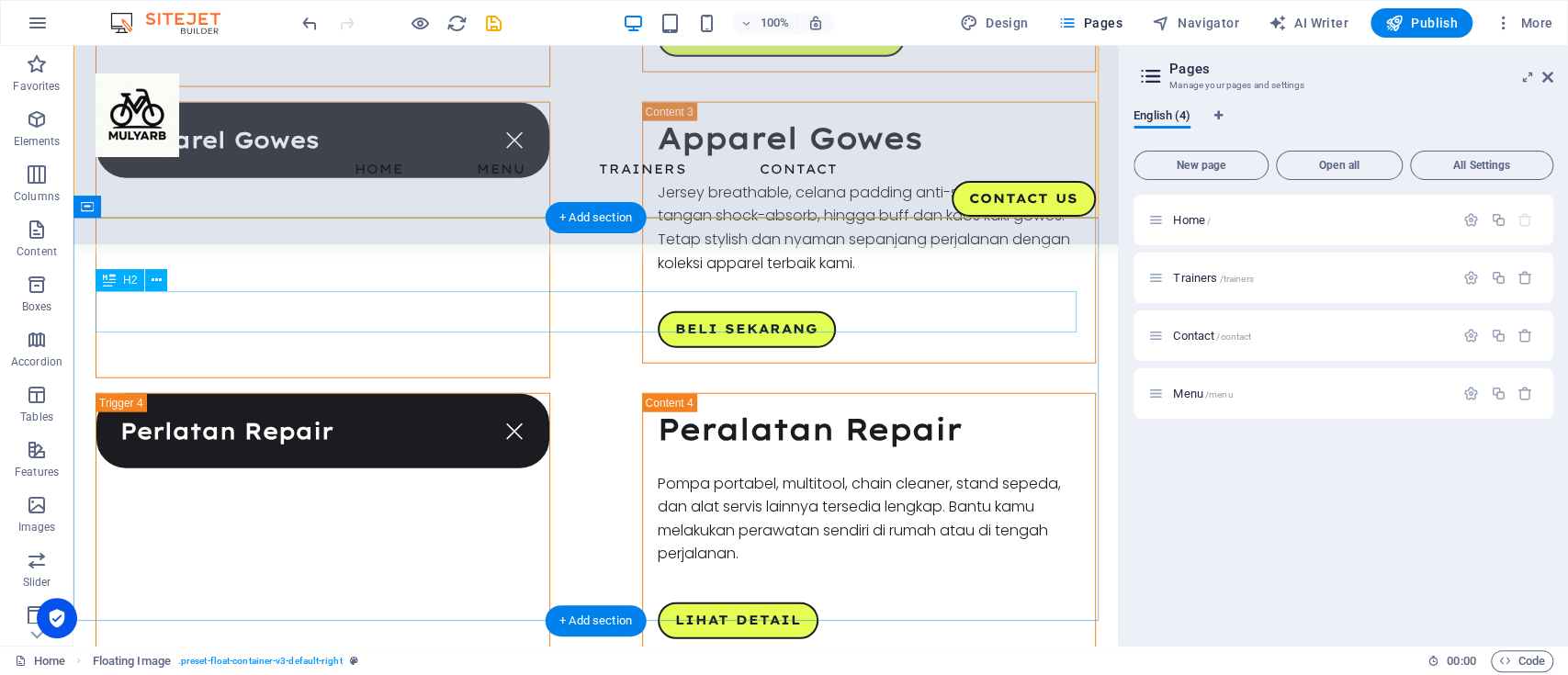 scroll, scrollTop: 3024, scrollLeft: 0, axis: vertical 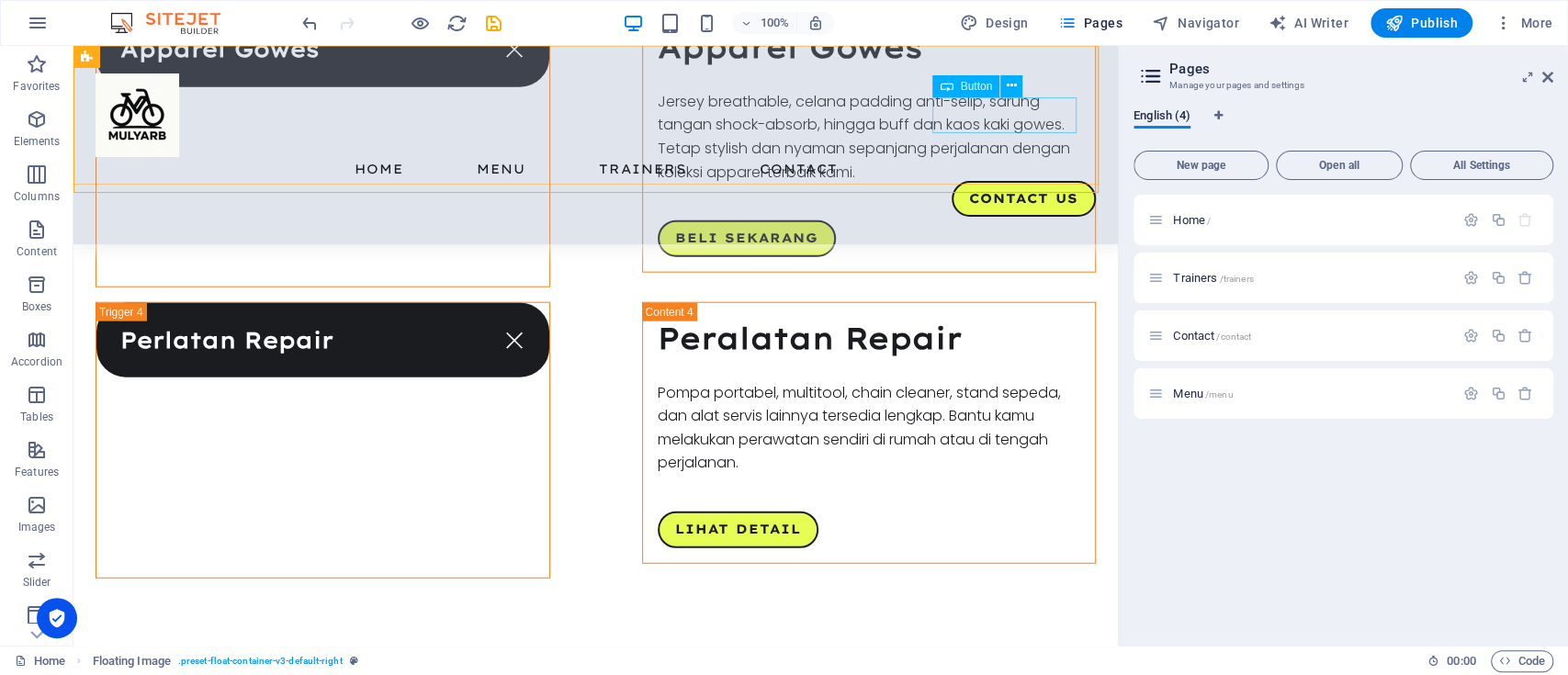 click on "Contact Us" at bounding box center (595, 199) 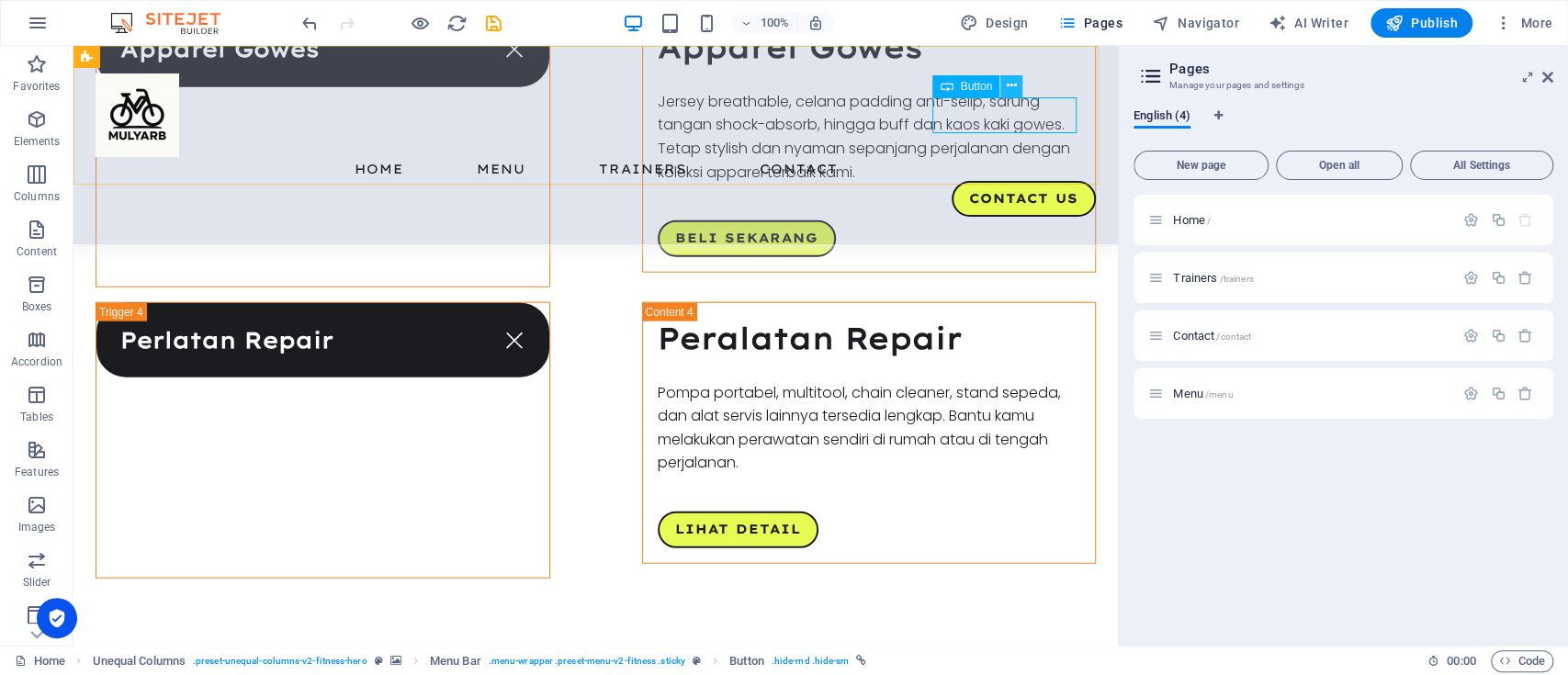 click at bounding box center [1011, 85] 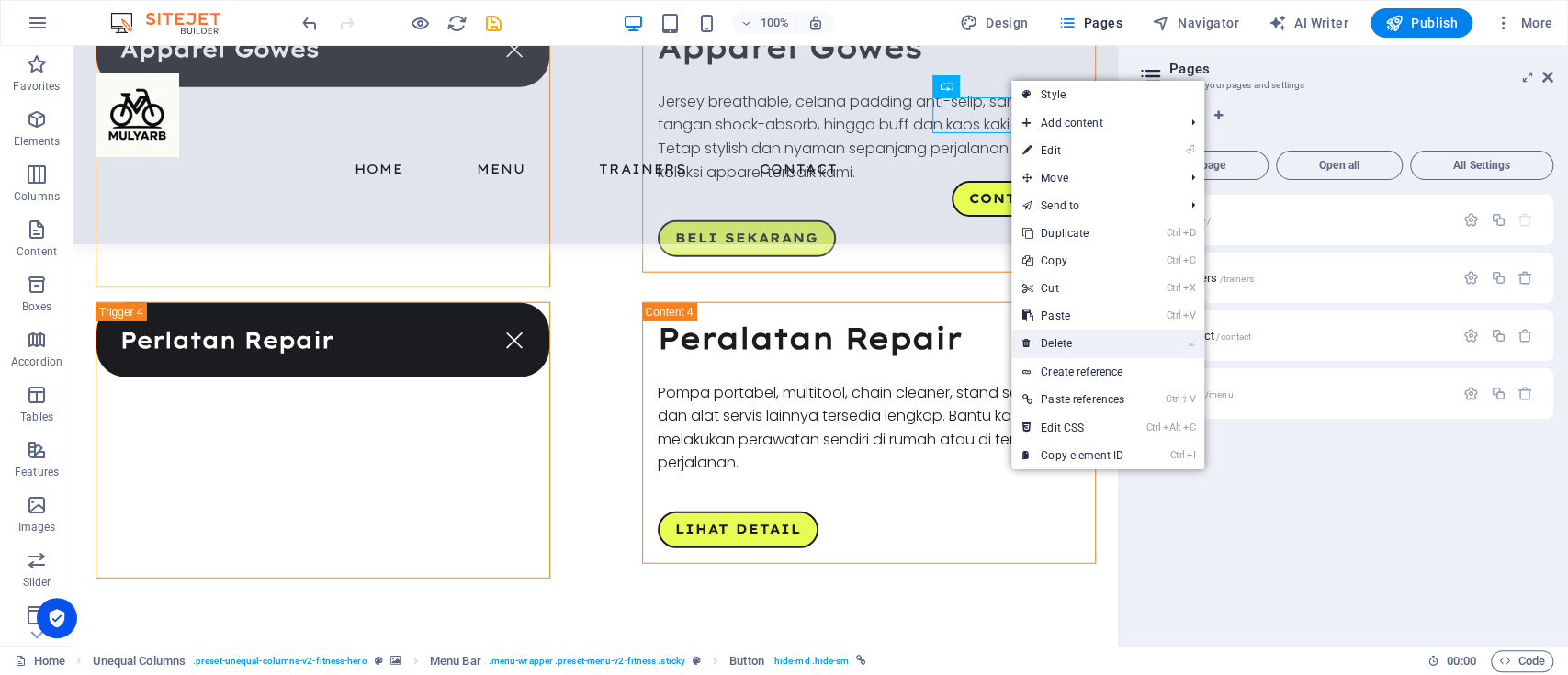 click on "⌦  Delete" at bounding box center [1073, 343] 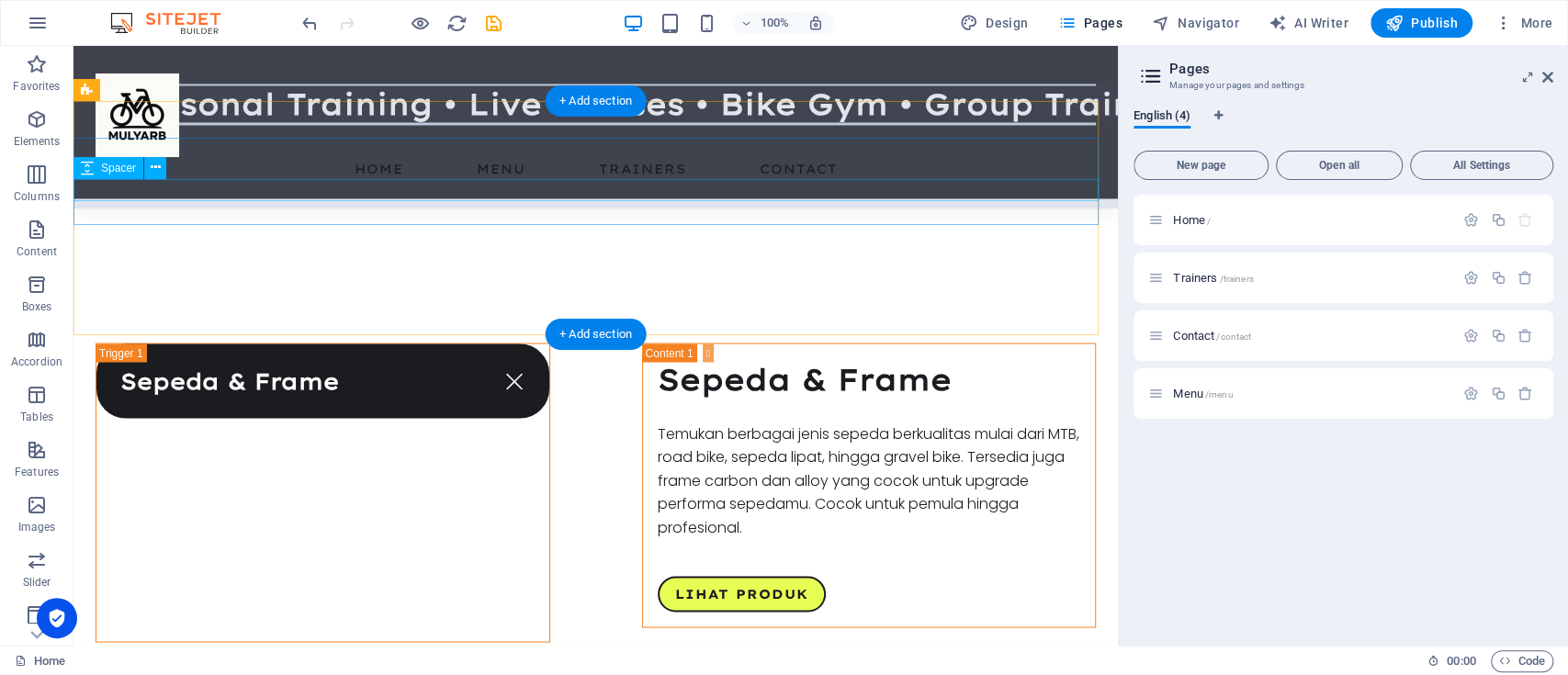 scroll, scrollTop: 2086, scrollLeft: 0, axis: vertical 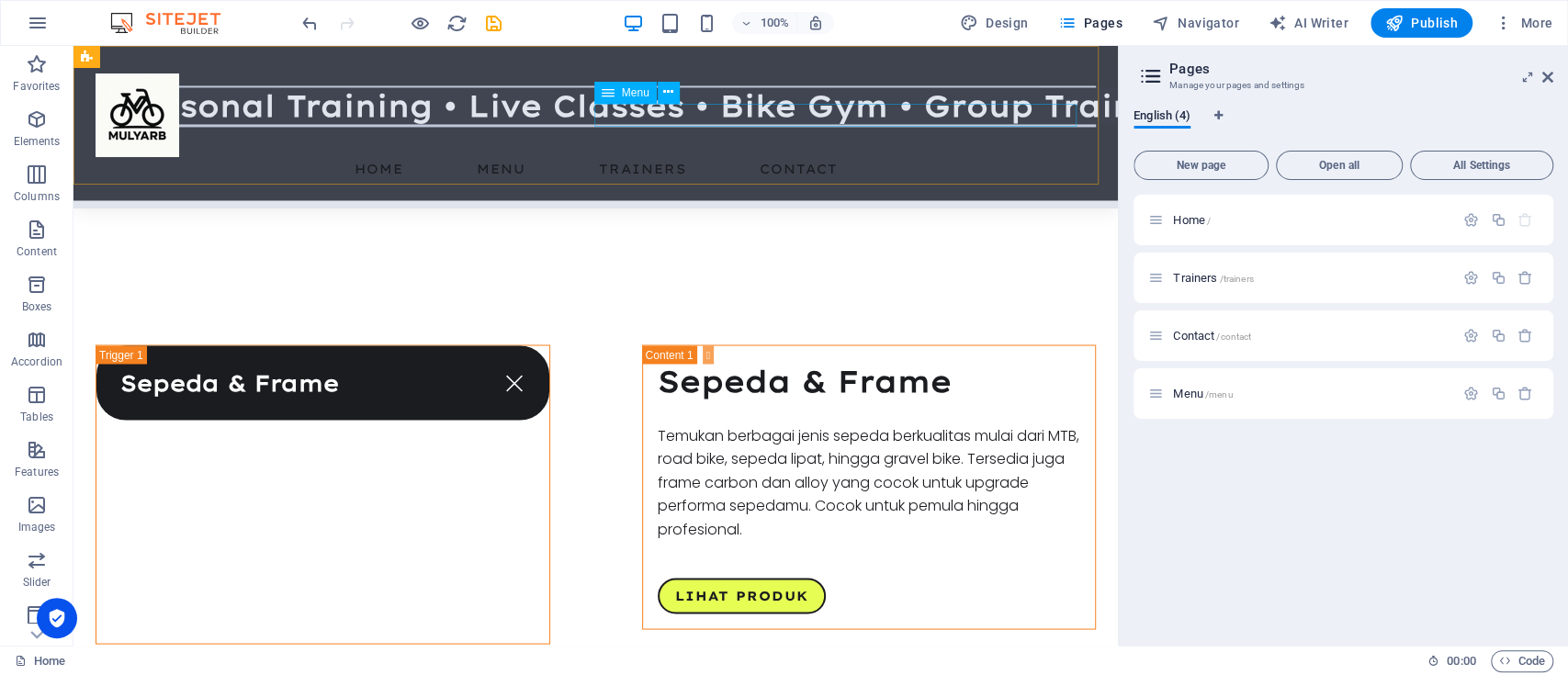 click on "Home Menu Trainers Contact" at bounding box center (595, 169) 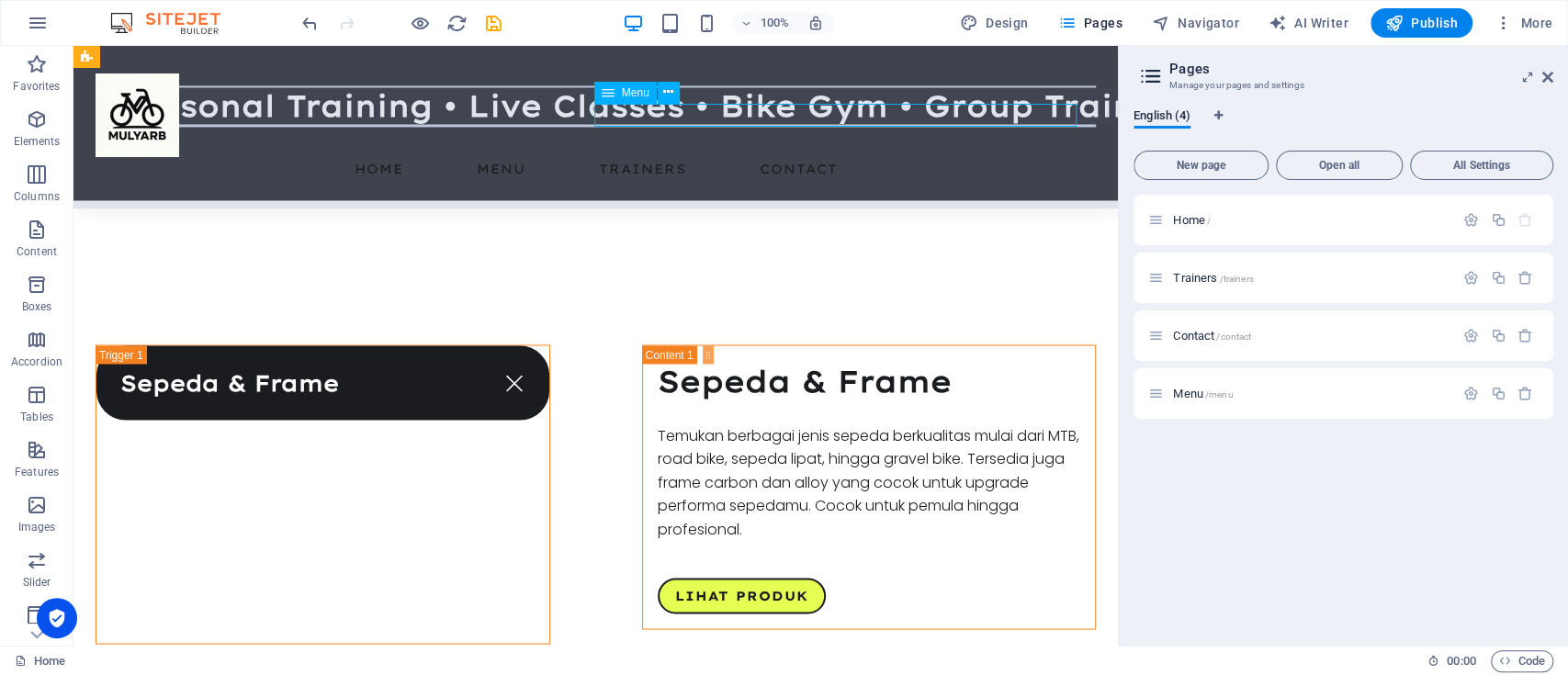 click on "Home Menu Trainers Contact" at bounding box center [595, 169] 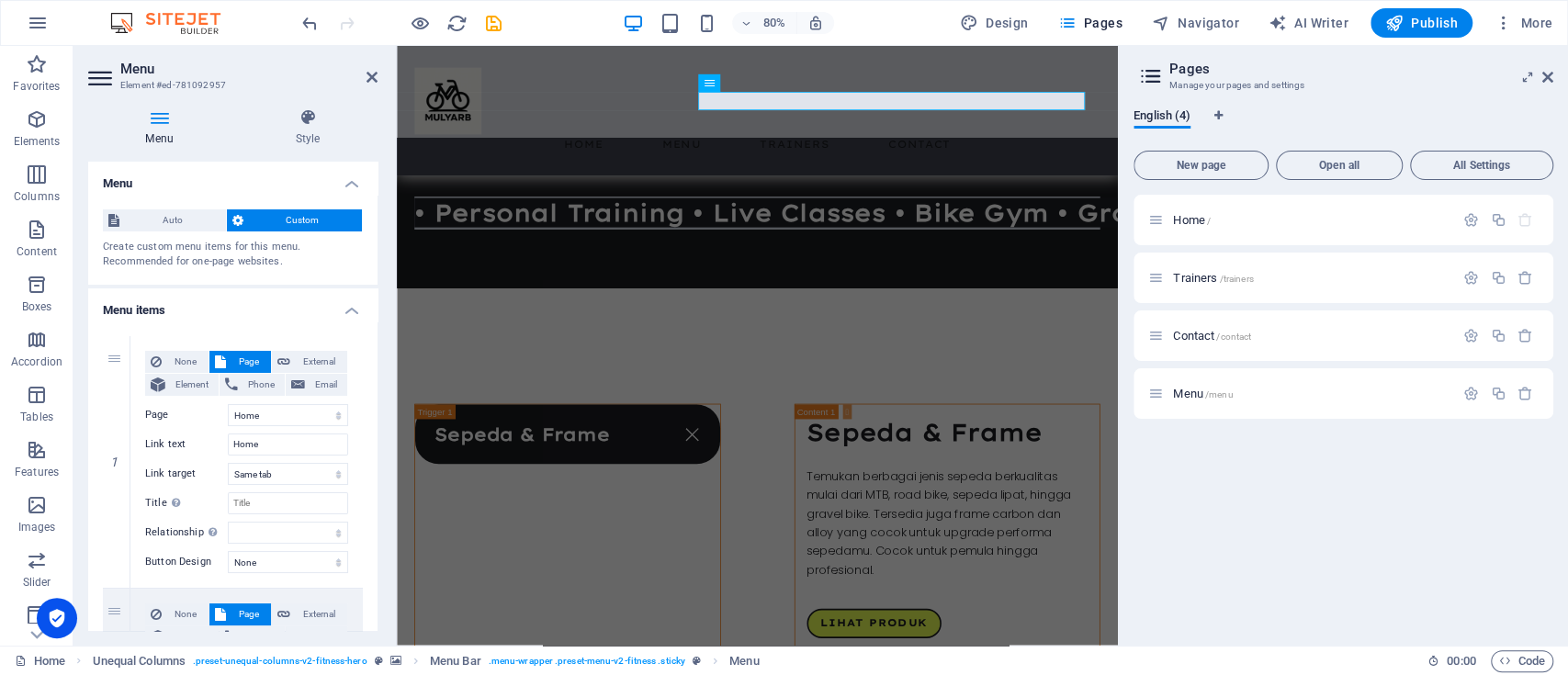 click at bounding box center [159, 118] 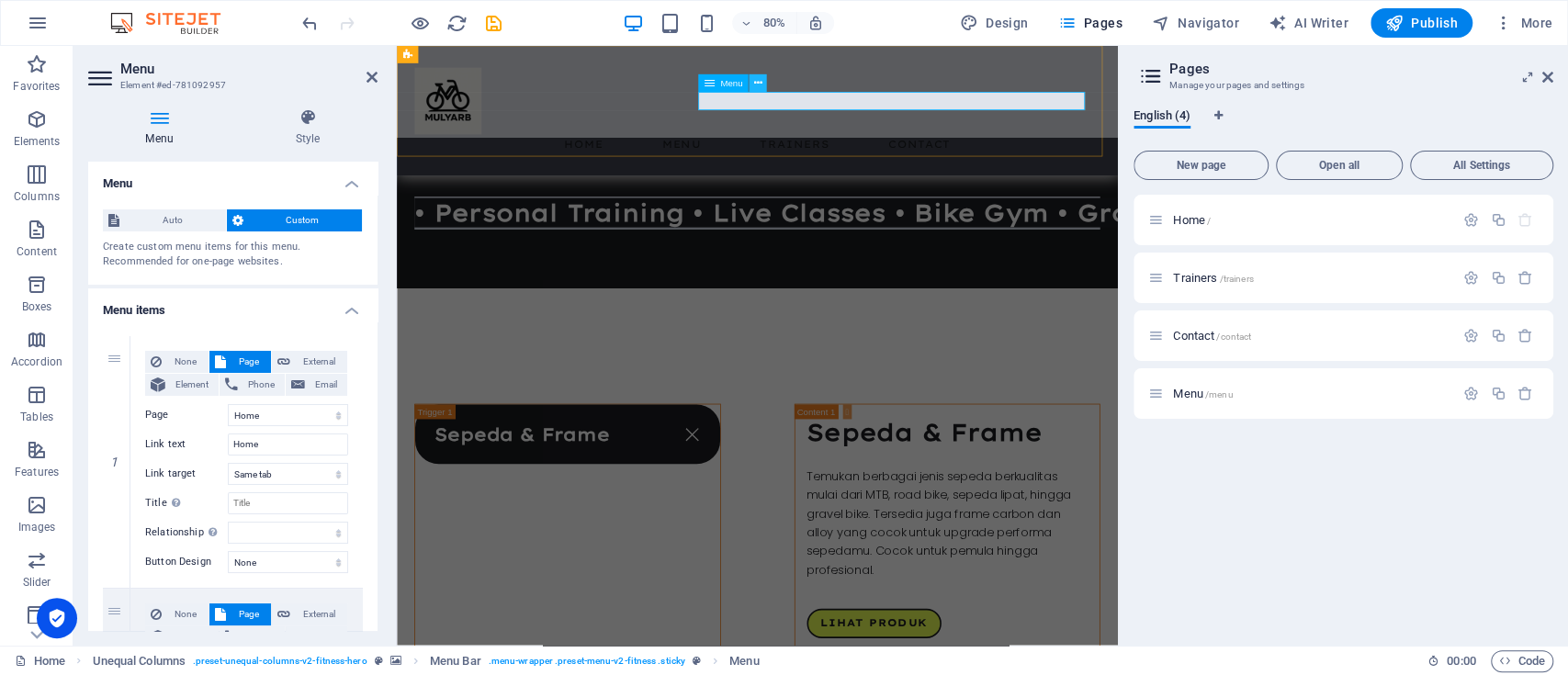 click at bounding box center (758, 83) 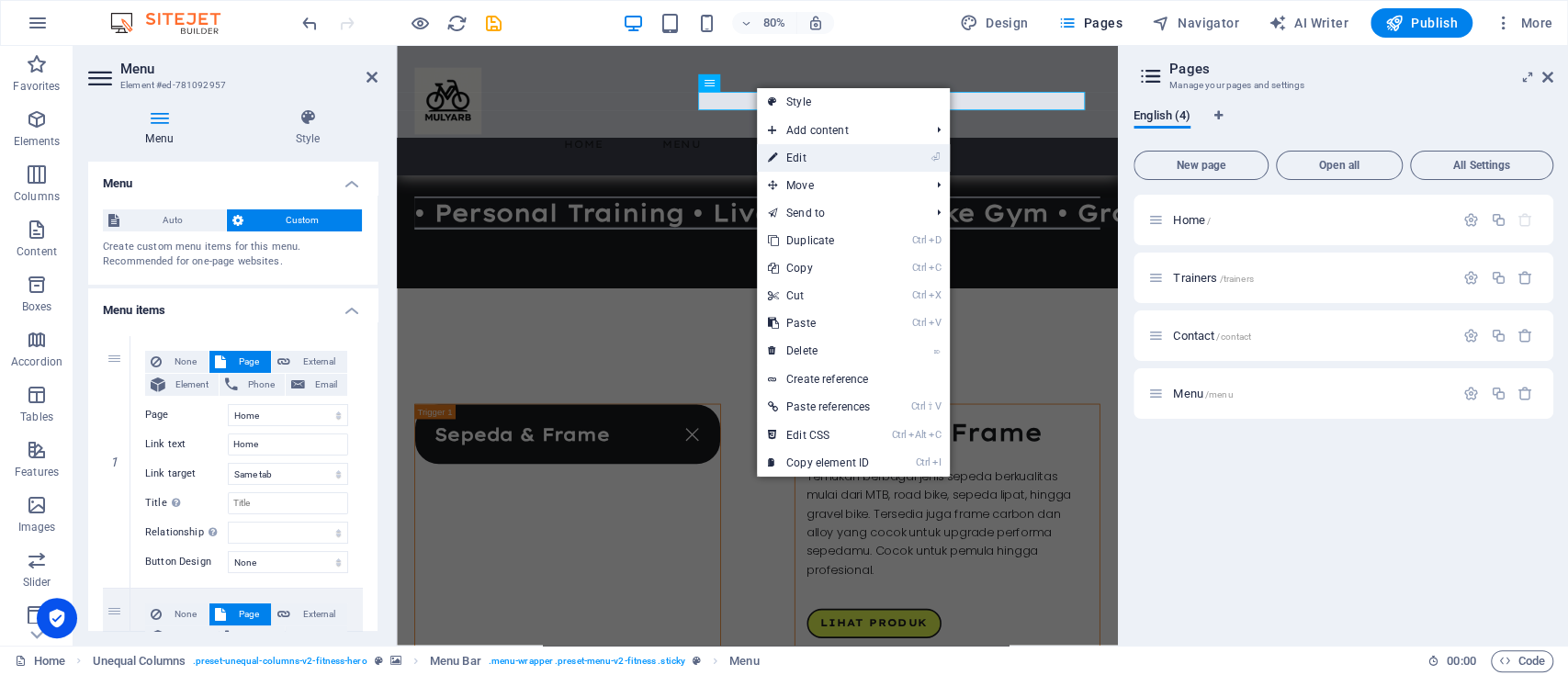 click on "⏎  Edit" at bounding box center (818, 158) 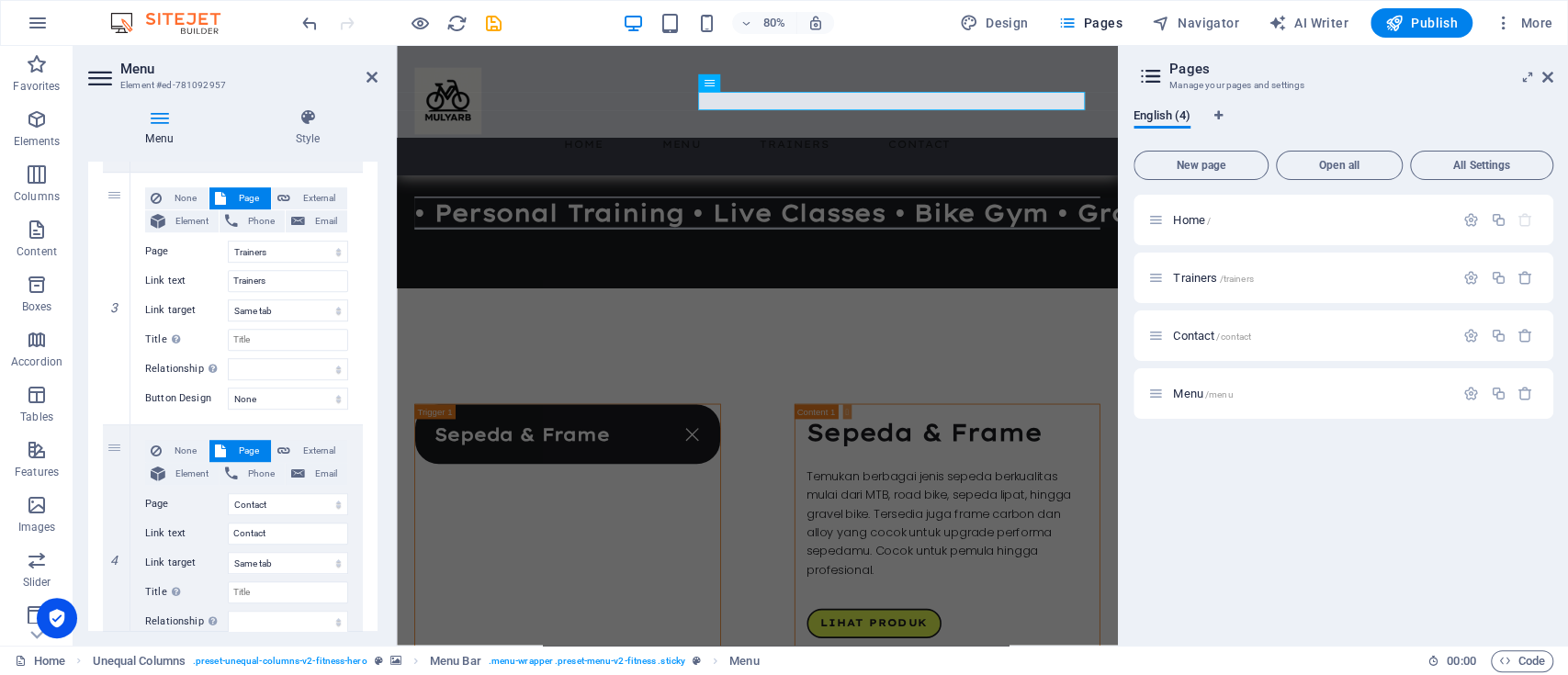 scroll, scrollTop: 765, scrollLeft: 0, axis: vertical 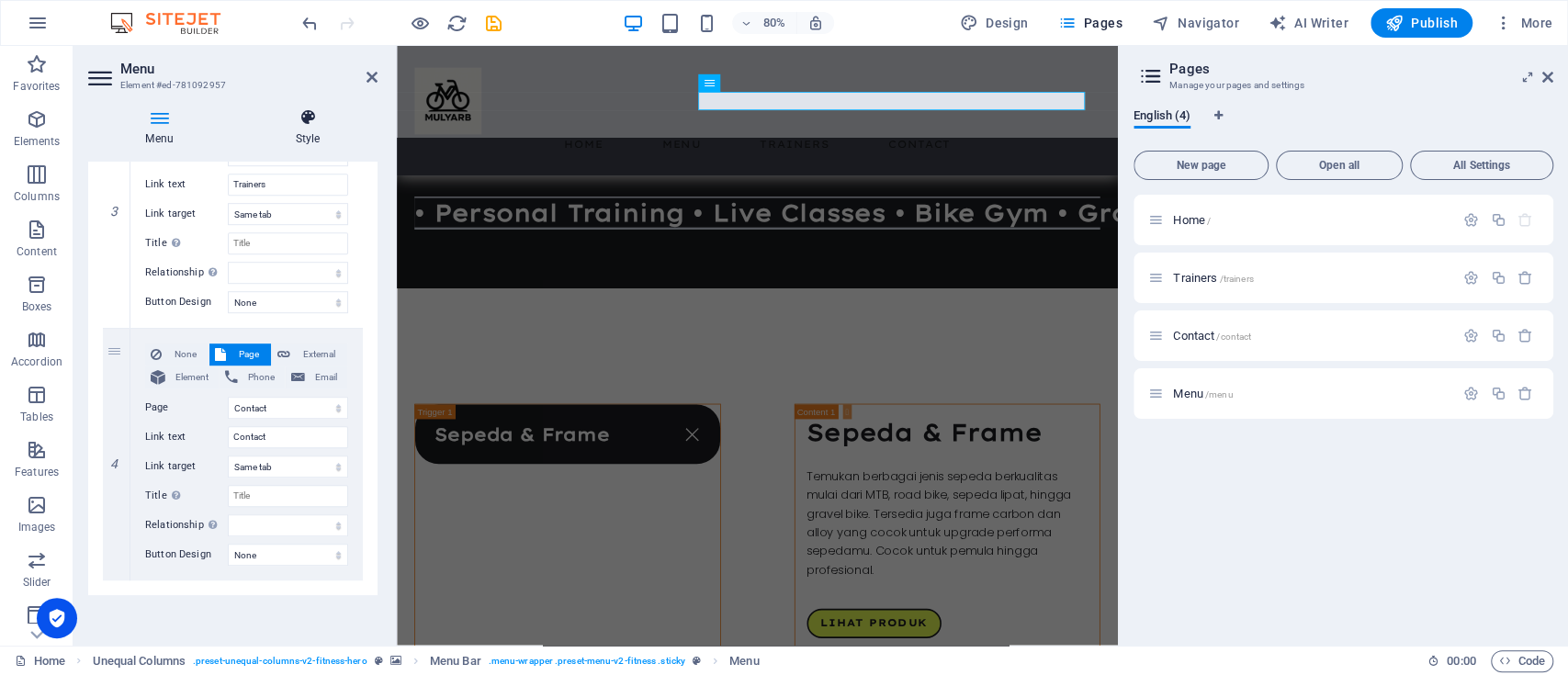 click at bounding box center (308, 118) 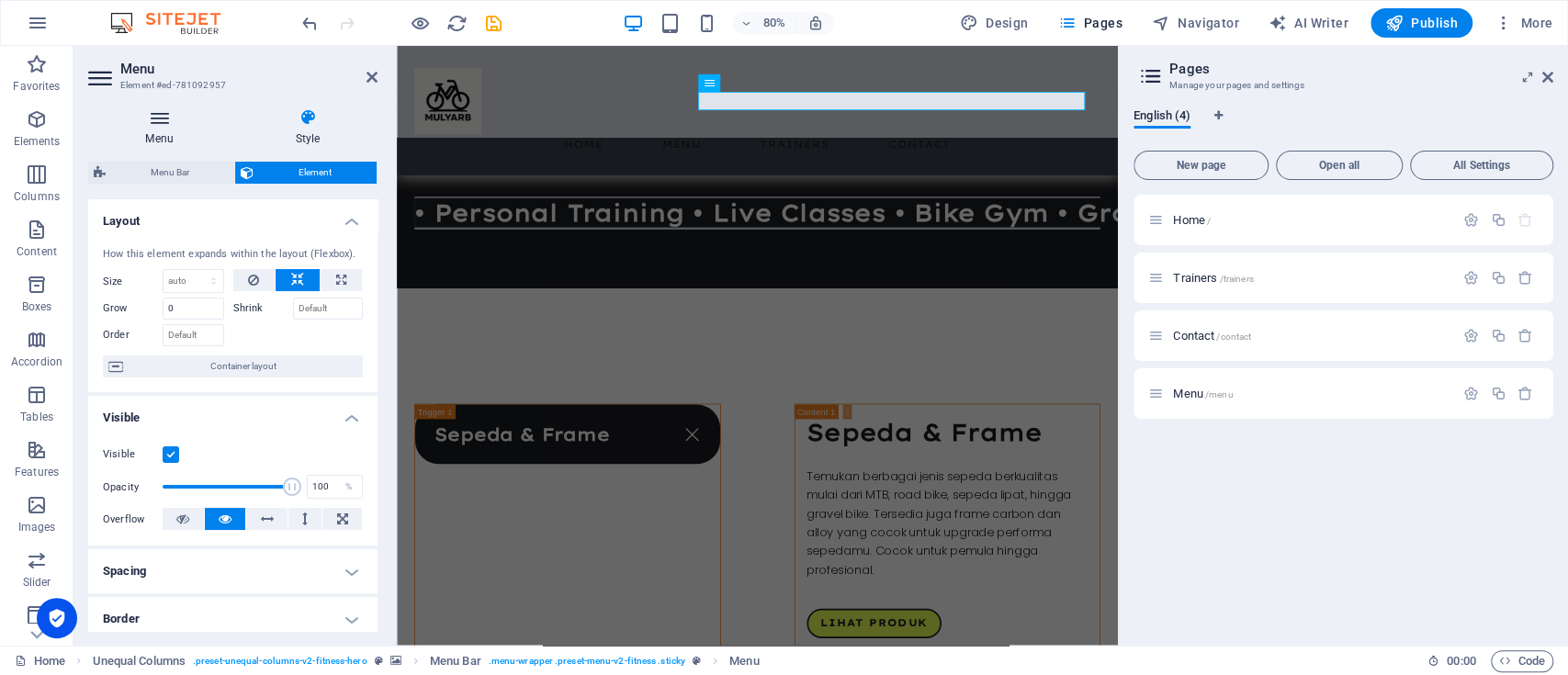 click on "Menu" at bounding box center [163, 128] 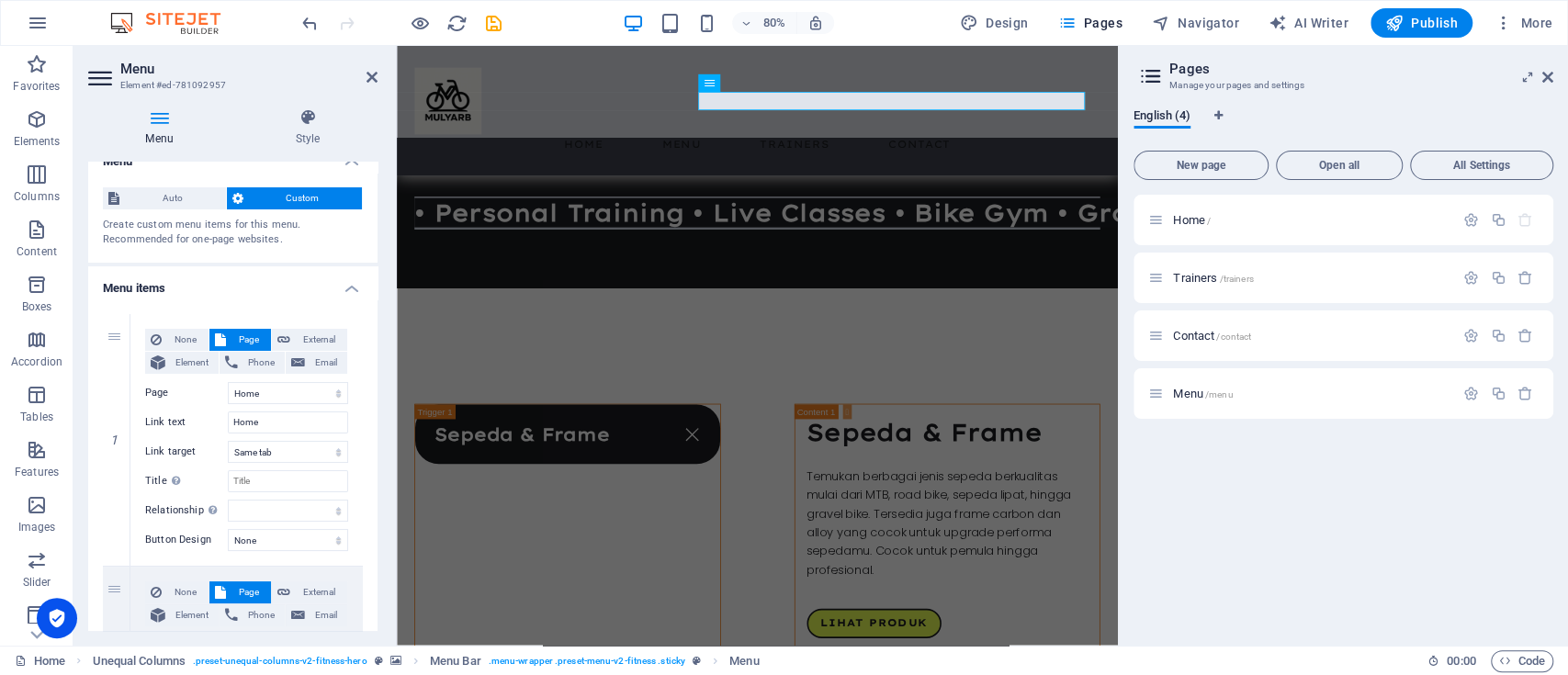scroll, scrollTop: 0, scrollLeft: 0, axis: both 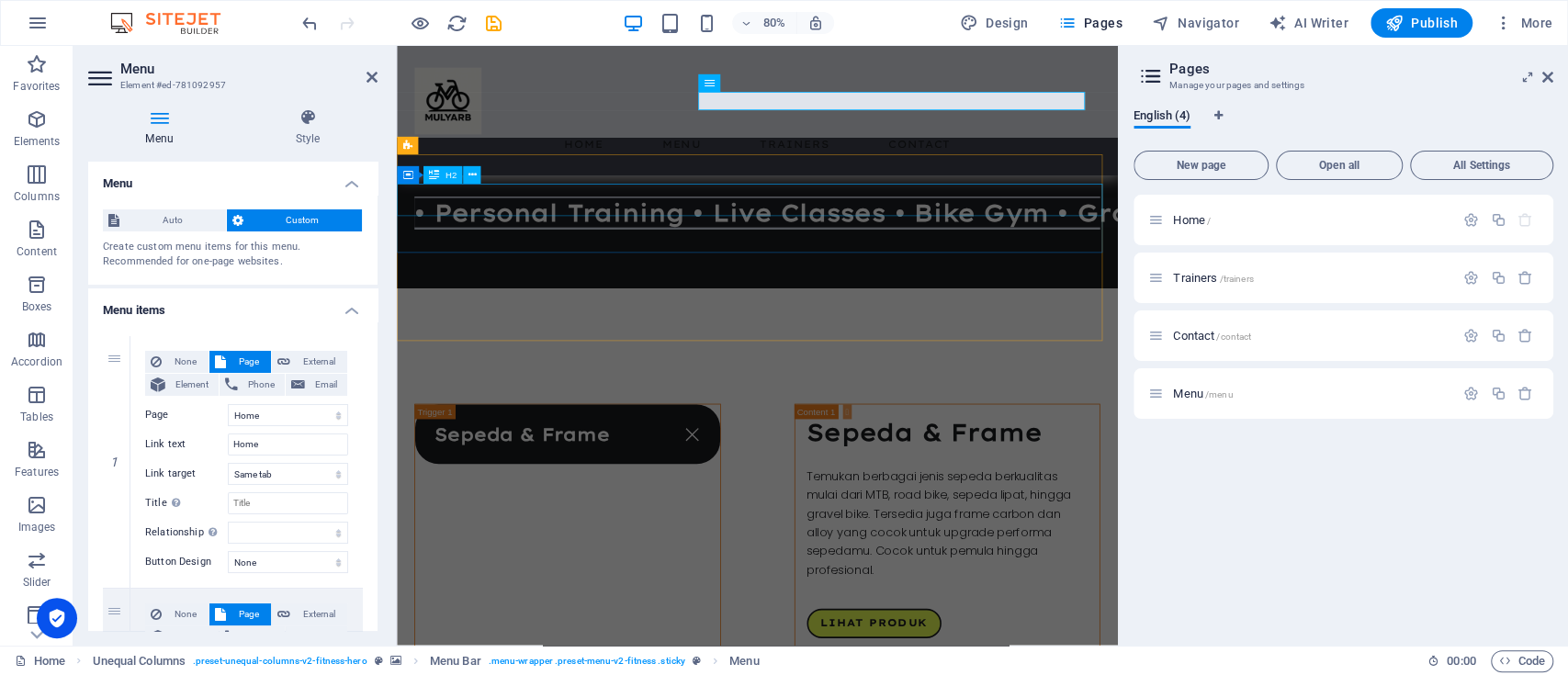 click on "Contoh Produk" at bounding box center [847, 1867] 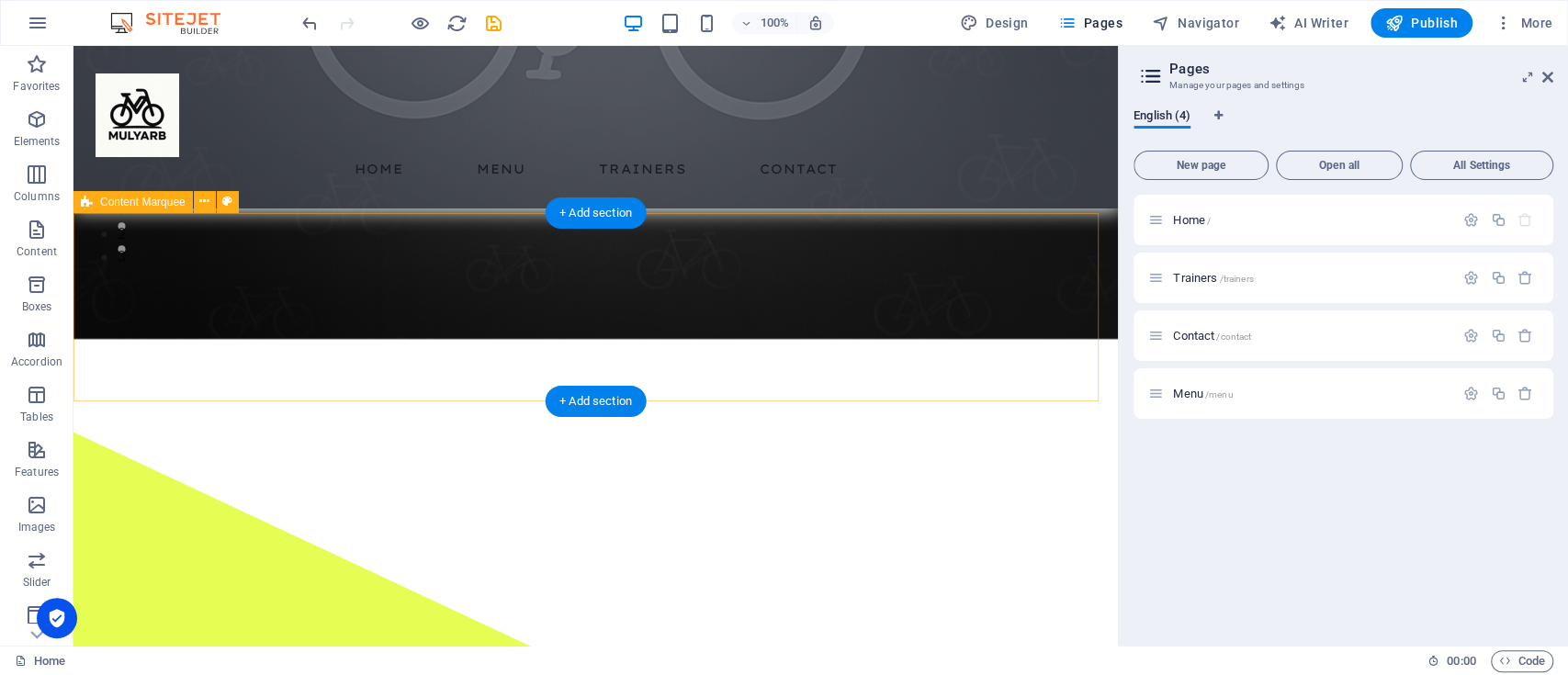 scroll, scrollTop: 428, scrollLeft: 0, axis: vertical 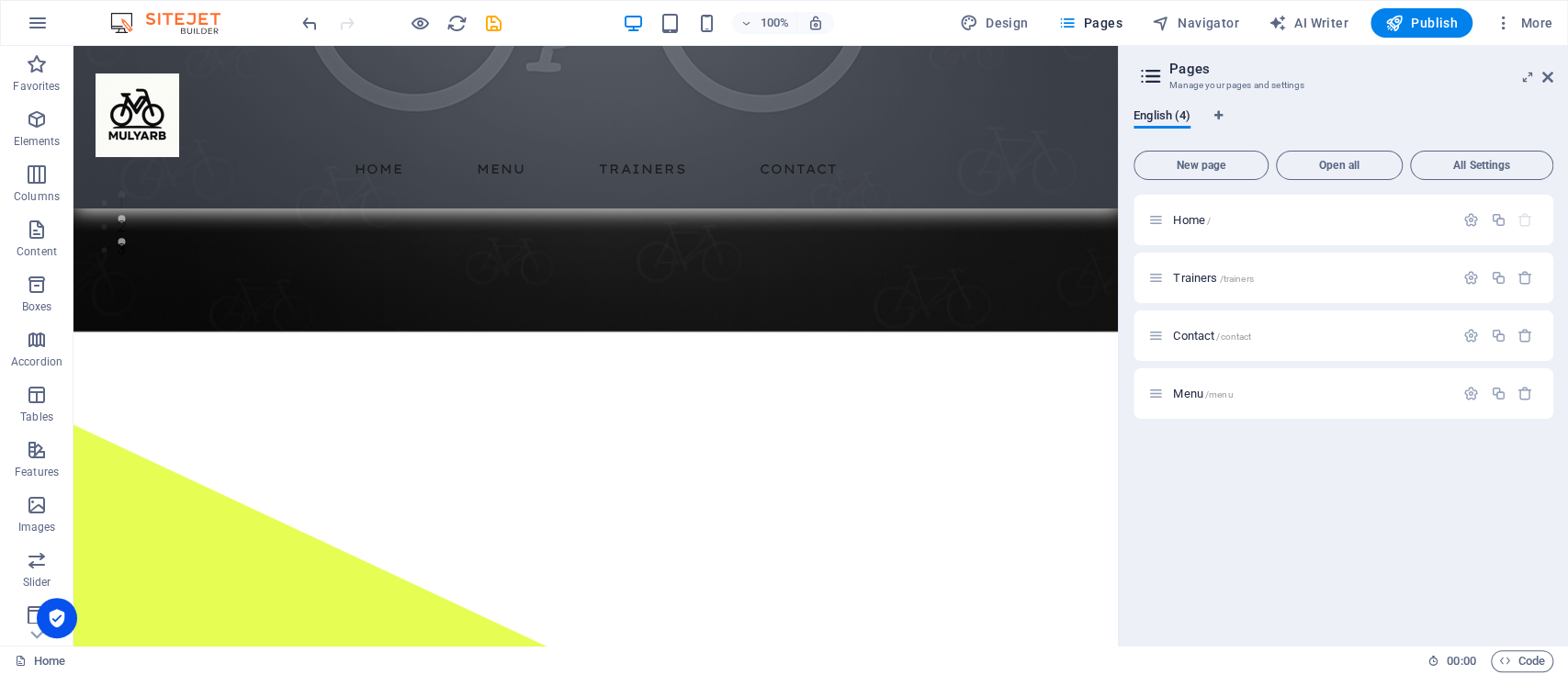 click on "Pages Manage your pages and settings" at bounding box center [1345, 70] 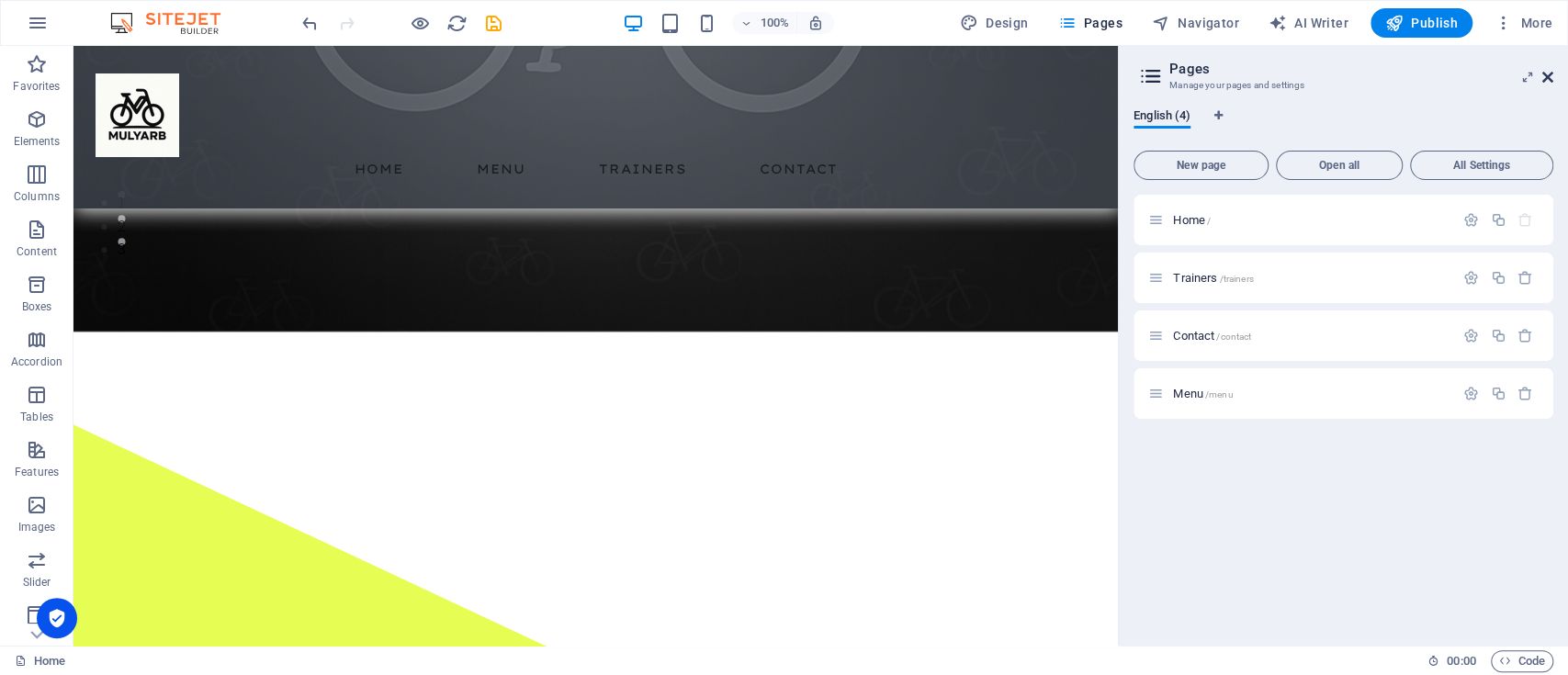 click at bounding box center (1548, 77) 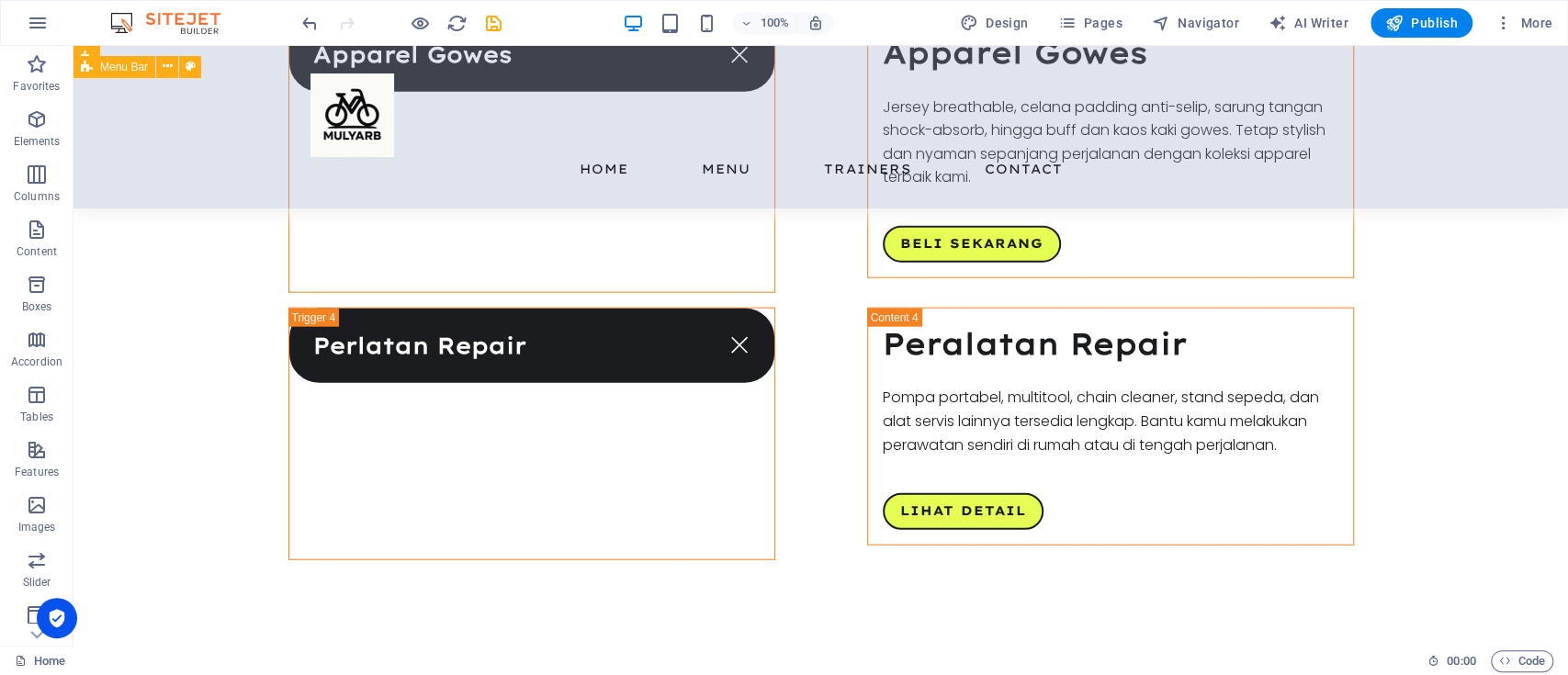 scroll, scrollTop: 2965, scrollLeft: 0, axis: vertical 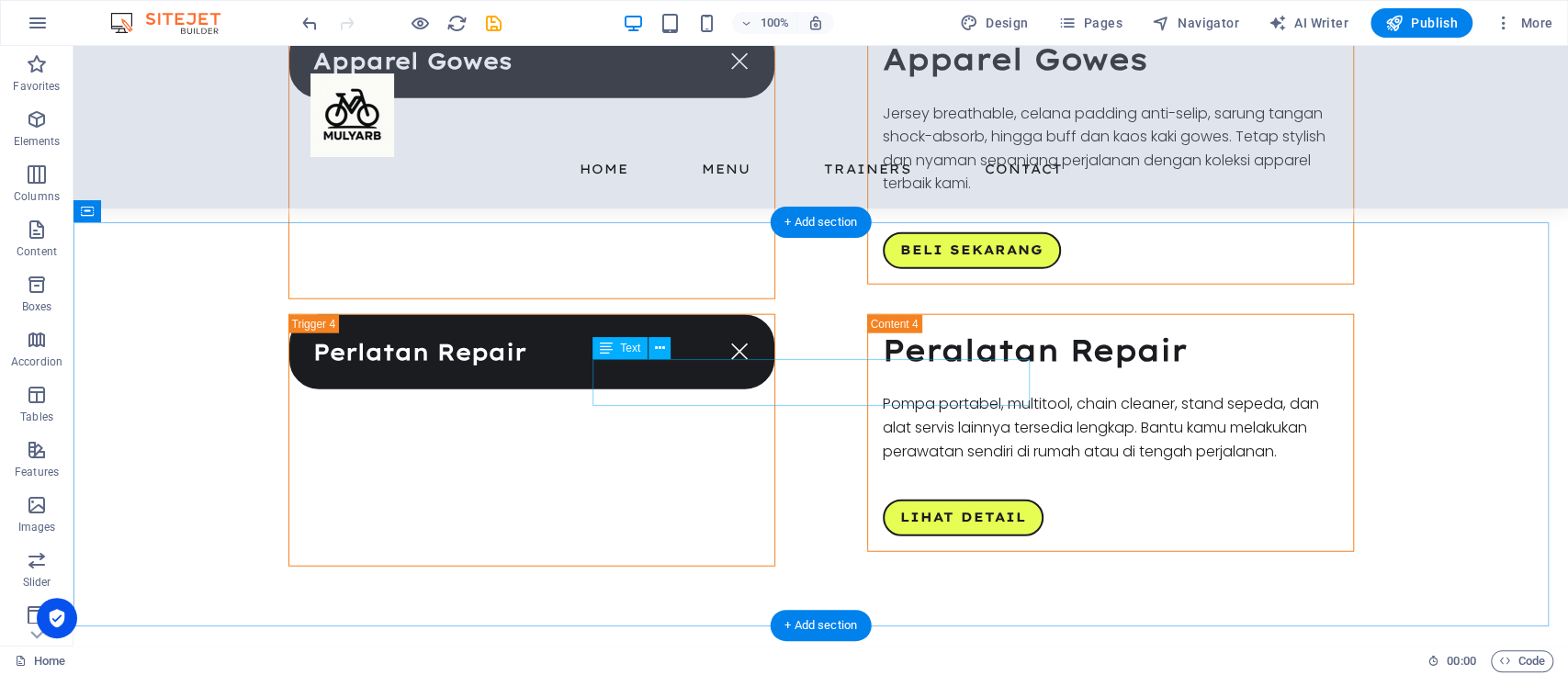 click on "Lorem ipsum dolor sit amet, consectetur adipiscing elit. Consectetur auctor id viverra nunc, ultrices convallis sit." at bounding box center [490, 2216] 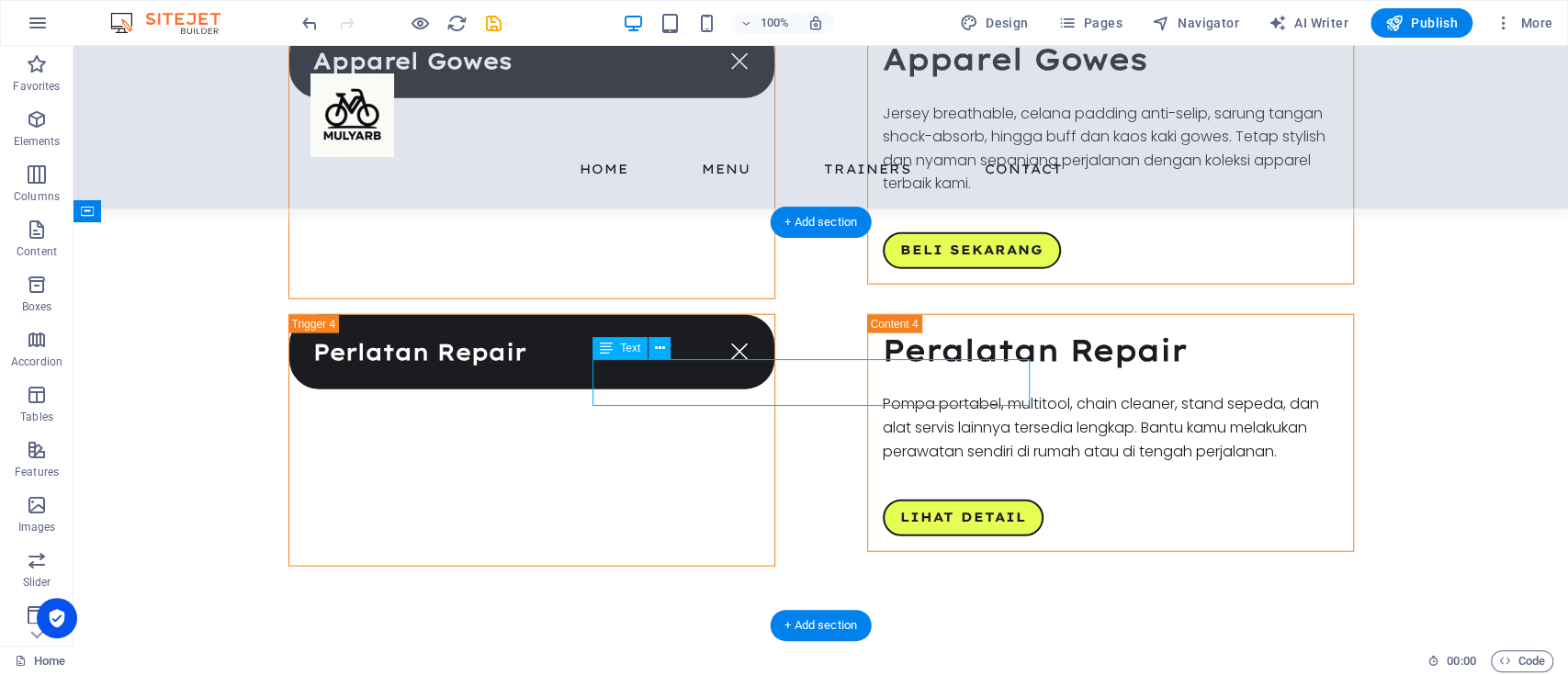 click on "Lorem ipsum dolor sit amet, consectetur adipiscing elit. Consectetur auctor id viverra nunc, ultrices convallis sit." at bounding box center (490, 2216) 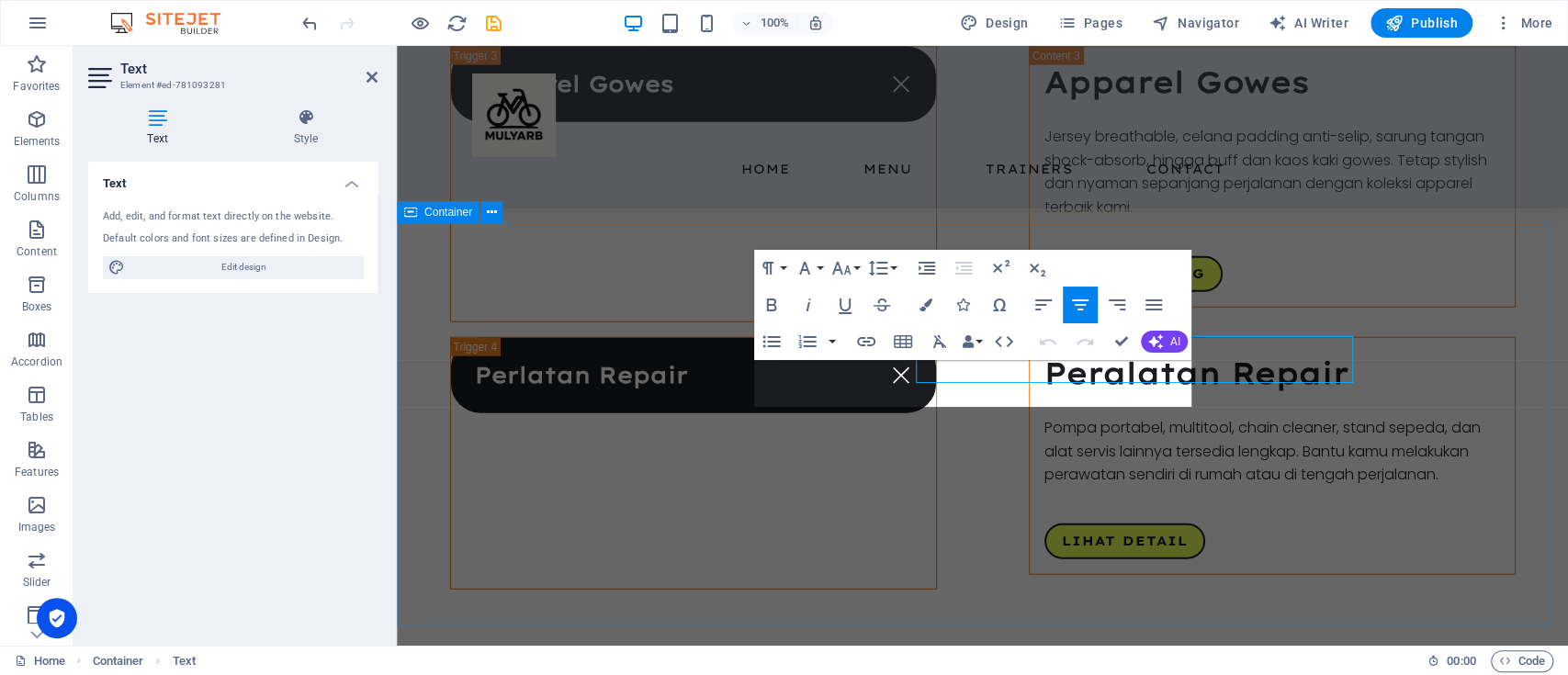 scroll, scrollTop: 2988, scrollLeft: 0, axis: vertical 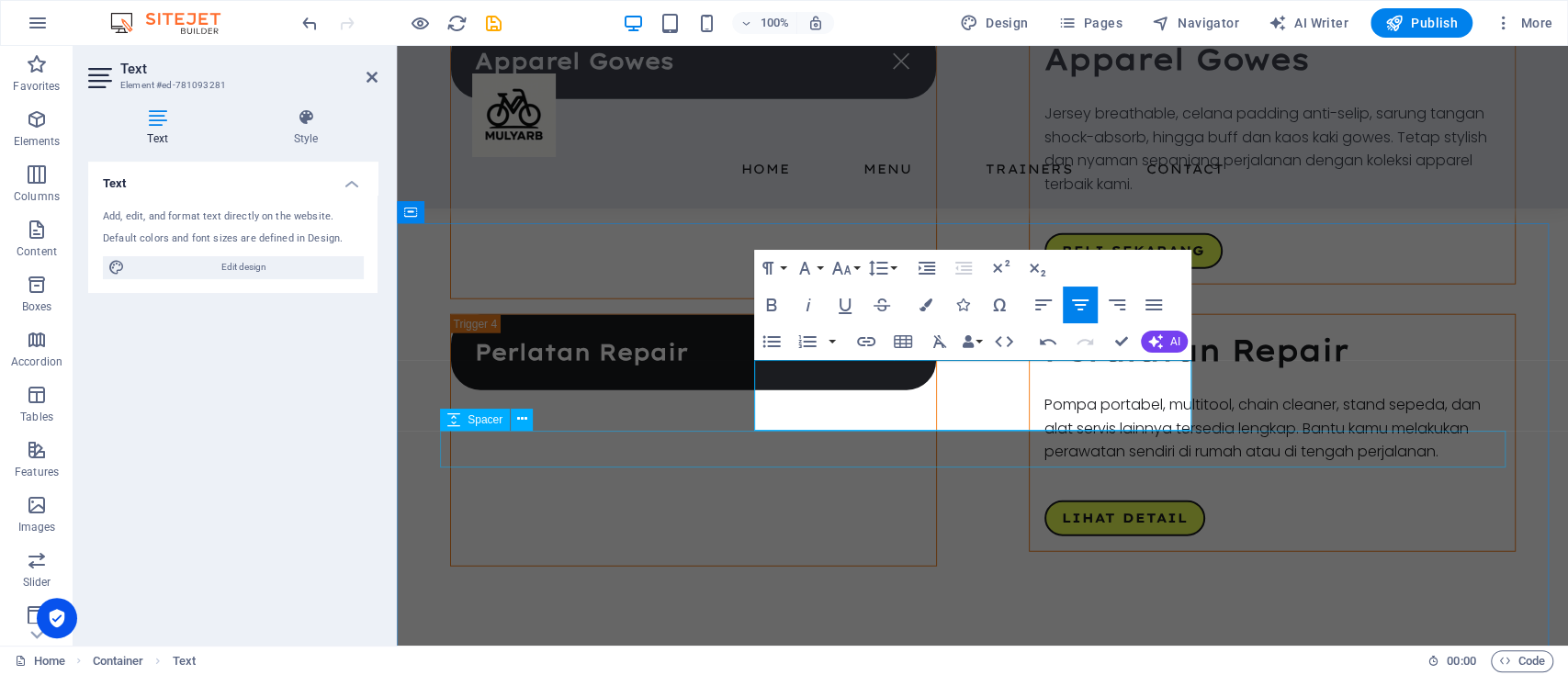click at bounding box center [732, 2258] 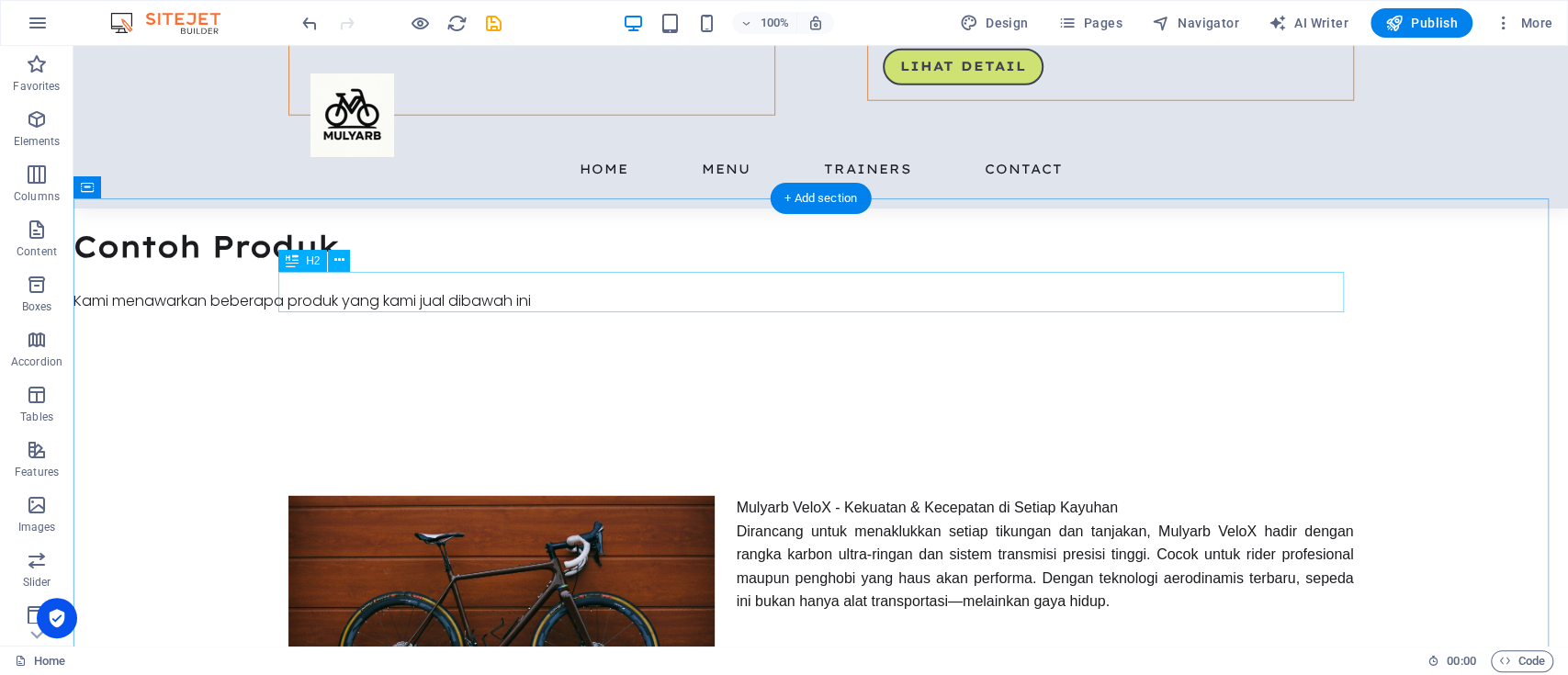 scroll, scrollTop: 3415, scrollLeft: 0, axis: vertical 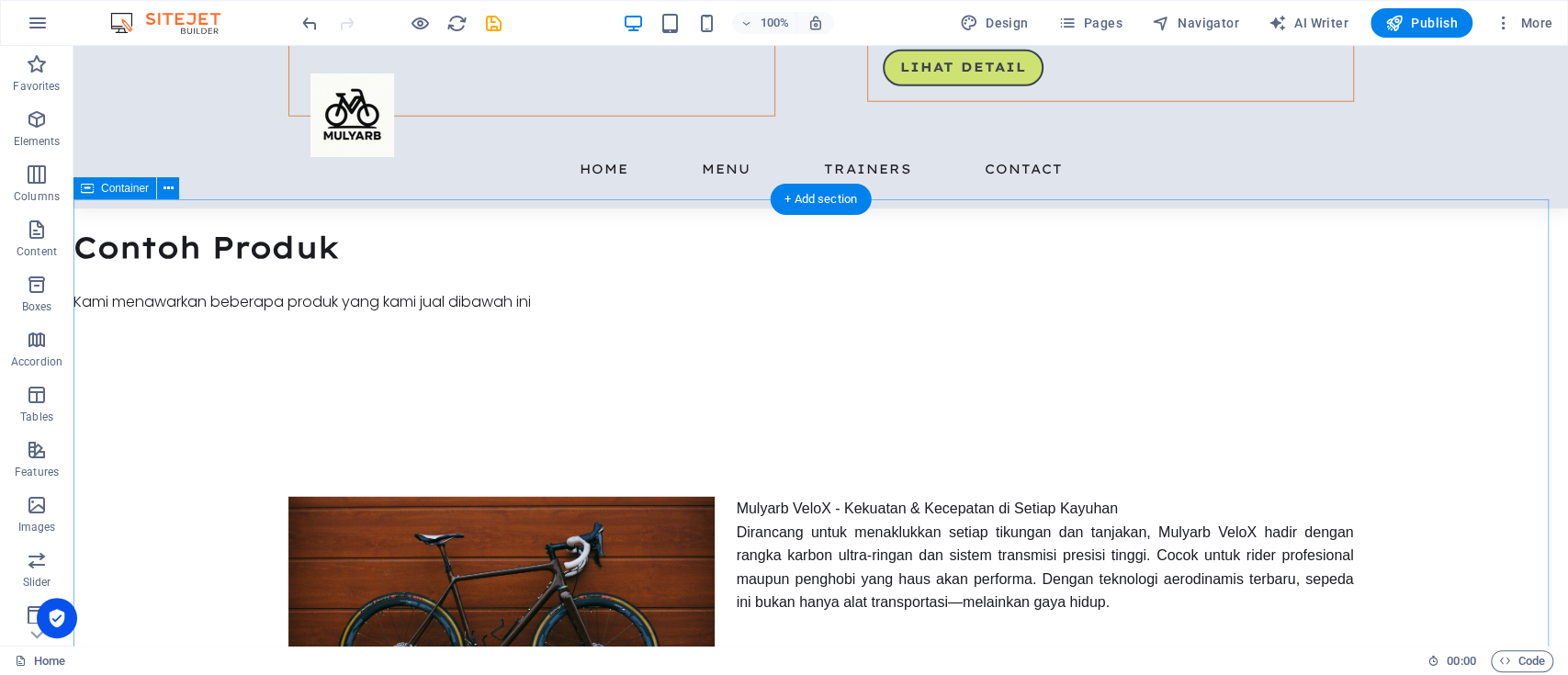 click on "Our clients Lorem ipsum dolor sit amet, consectetur adipiscing elit. Consectetur auctor id viverra nunc, ultrices convallis sit. -10Kg [PERSON_NAME], 50 “Lorem ipsum dolor sit amet, consectetur adipiscing elit. Consectetur auctor id viverra nunc, ultrices convallis sit ultrices. Lorem ipsum dolor sit amet, consectetur adipiscing elit. Consectetur auctor id viverra nunc, ultrices convallis sit ultrices. Lorem ipsum dolor sit amet, consectetur adipiscing elit. Consectetur auctor id viverra nunc, ultrices convallis sit ultrices.” Drop content here or  Add elements  Paste clipboard -25Kg [PERSON_NAME], 45 “Lorem ipsum dolor sit amet, consectetur adipiscing elit. Consectetur auctor id viverra nunc, ultrices convallis sit ultrices. Lorem ipsum dolor sit amet, consectetur adipiscing elit. Consectetur auctor id viverra nunc, ultrices convallis sit ultrices. Lorem ipsum dolor sit amet, consectetur adipiscing elit. Consectetur auctor id viverra nunc, ultrices convallis sit ultrices.” -10Kg [PERSON_NAME], 50 or" at bounding box center [820, 3714] 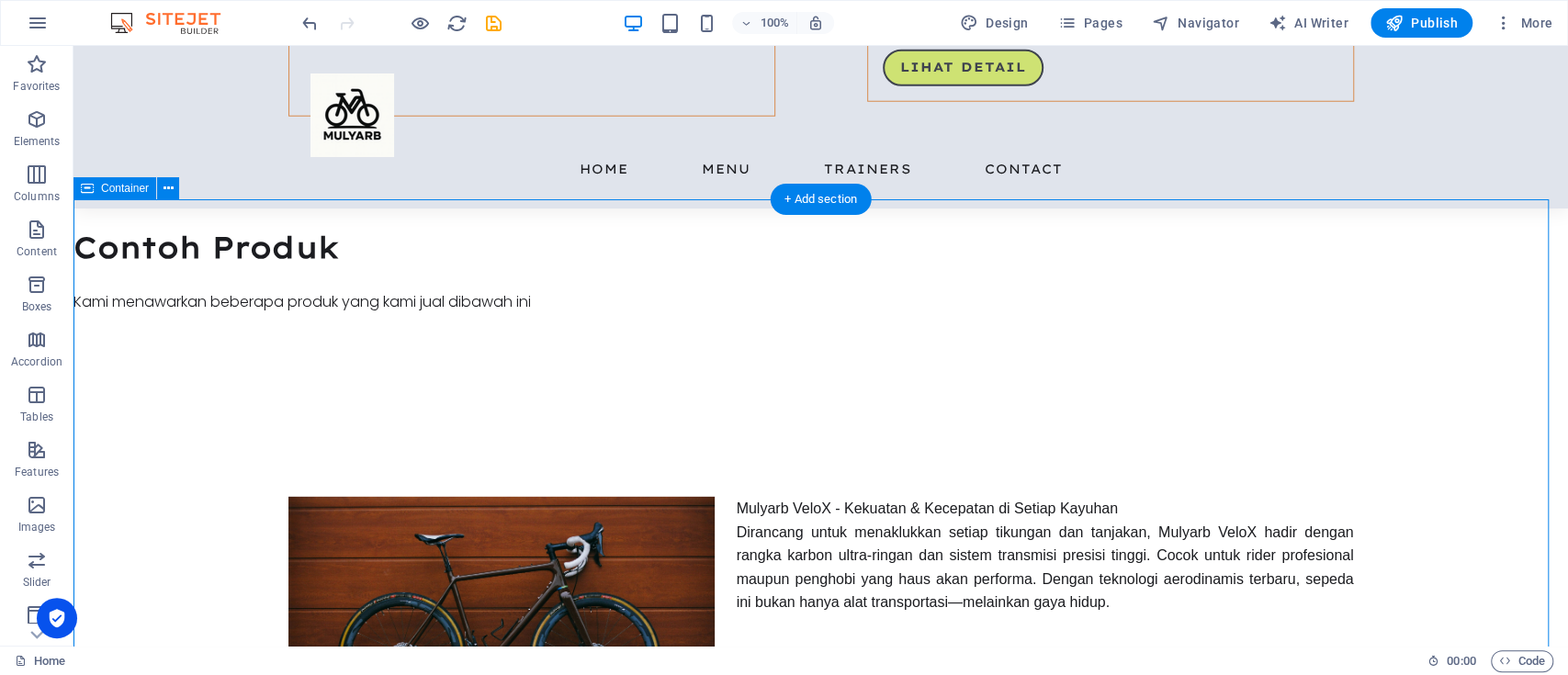 click on "Our clients Lorem ipsum dolor sit amet, consectetur adipiscing elit. Consectetur auctor id viverra nunc, ultrices convallis sit. -10Kg [PERSON_NAME], 50 “Lorem ipsum dolor sit amet, consectetur adipiscing elit. Consectetur auctor id viverra nunc, ultrices convallis sit ultrices. Lorem ipsum dolor sit amet, consectetur adipiscing elit. Consectetur auctor id viverra nunc, ultrices convallis sit ultrices. Lorem ipsum dolor sit amet, consectetur adipiscing elit. Consectetur auctor id viverra nunc, ultrices convallis sit ultrices.” Drop content here or  Add elements  Paste clipboard -25Kg [PERSON_NAME], 45 “Lorem ipsum dolor sit amet, consectetur adipiscing elit. Consectetur auctor id viverra nunc, ultrices convallis sit ultrices. Lorem ipsum dolor sit amet, consectetur adipiscing elit. Consectetur auctor id viverra nunc, ultrices convallis sit ultrices. Lorem ipsum dolor sit amet, consectetur adipiscing elit. Consectetur auctor id viverra nunc, ultrices convallis sit ultrices.” -10Kg [PERSON_NAME], 50 or" at bounding box center (820, 3714) 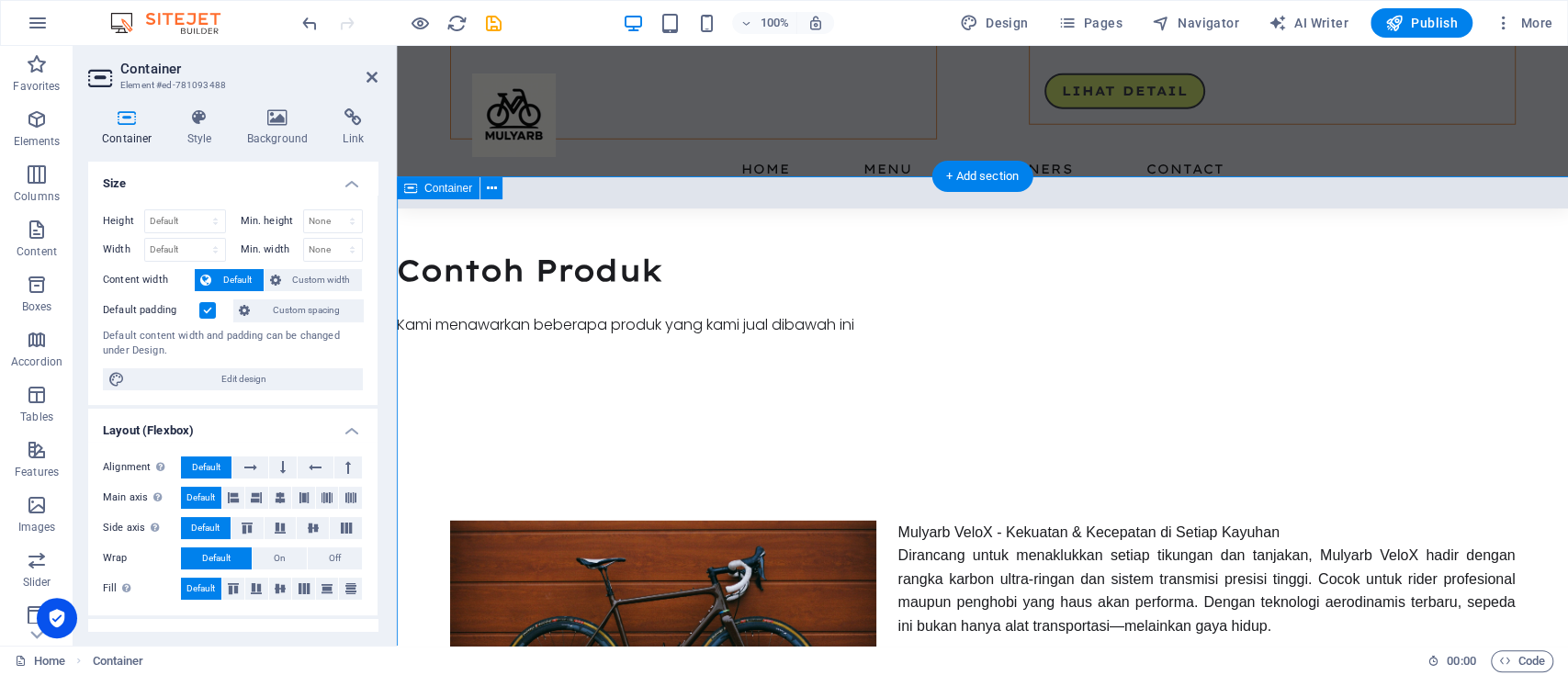 scroll, scrollTop: 3438, scrollLeft: 0, axis: vertical 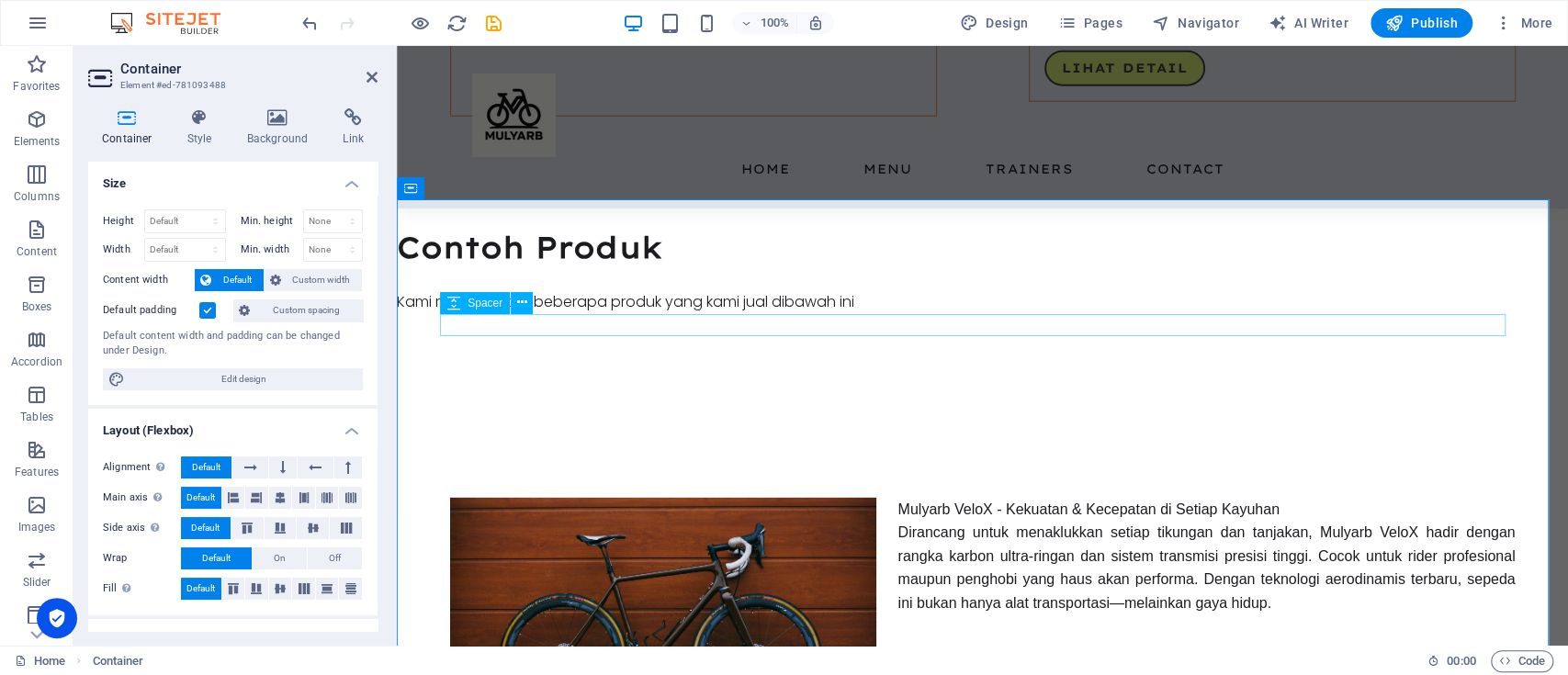 click on "Our clients" at bounding box center (983, 2711) 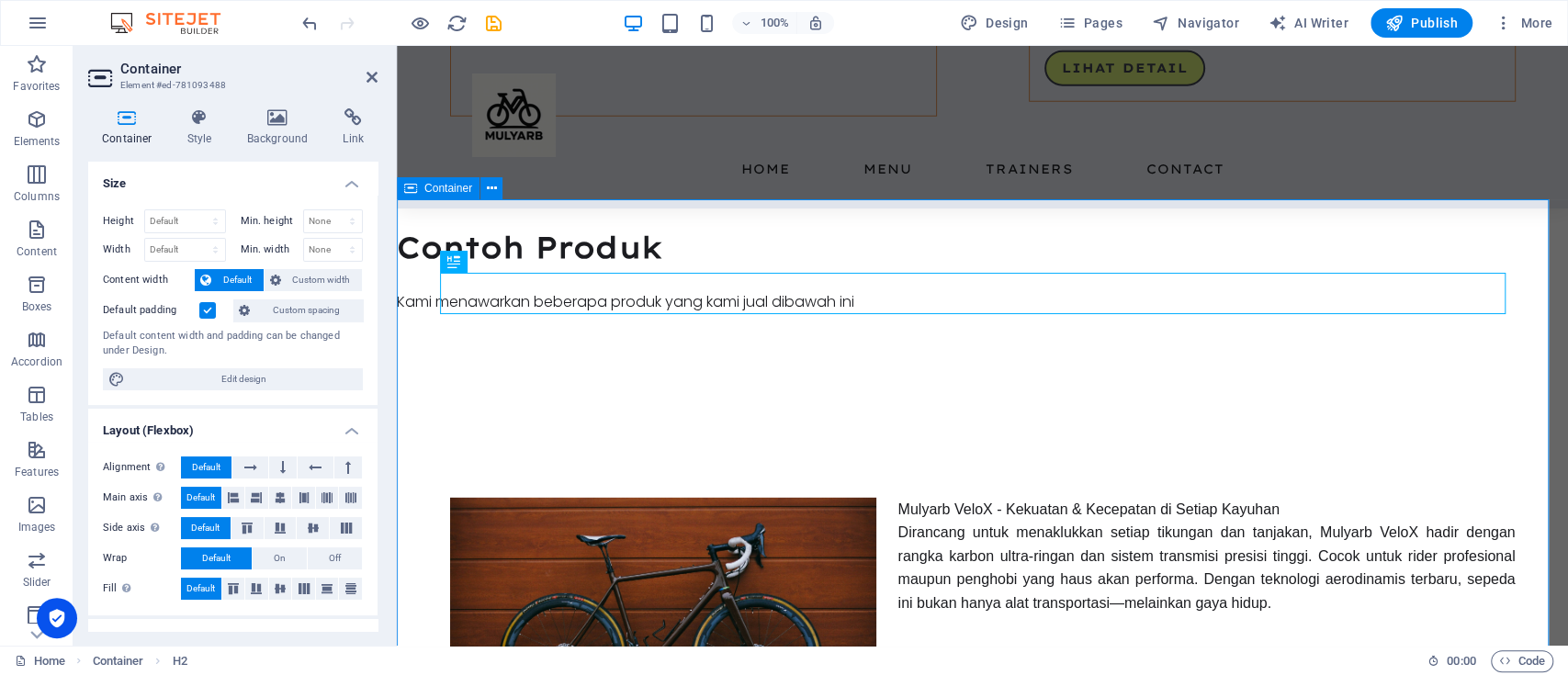 click on "Our clients Lorem ipsum dolor sit amet, consectetur adipiscing elit. Consectetur auctor id viverra nunc, ultrices convallis sit. -10Kg [PERSON_NAME], 50 “Lorem ipsum dolor sit amet, consectetur adipiscing elit. Consectetur auctor id viverra nunc, ultrices convallis sit ultrices. Lorem ipsum dolor sit amet, consectetur adipiscing elit. Consectetur auctor id viverra nunc, ultrices convallis sit ultrices. Lorem ipsum dolor sit amet, consectetur adipiscing elit. Consectetur auctor id viverra nunc, ultrices convallis sit ultrices.” Drop content here or  Add elements  Paste clipboard -25Kg [PERSON_NAME], 45 “Lorem ipsum dolor sit amet, consectetur adipiscing elit. Consectetur auctor id viverra nunc, ultrices convallis sit ultrices. Lorem ipsum dolor sit amet, consectetur adipiscing elit. Consectetur auctor id viverra nunc, ultrices convallis sit ultrices. Lorem ipsum dolor sit amet, consectetur adipiscing elit. Consectetur auctor id viverra nunc, ultrices convallis sit ultrices.” -10Kg [PERSON_NAME], 50 or" at bounding box center (982, 3715) 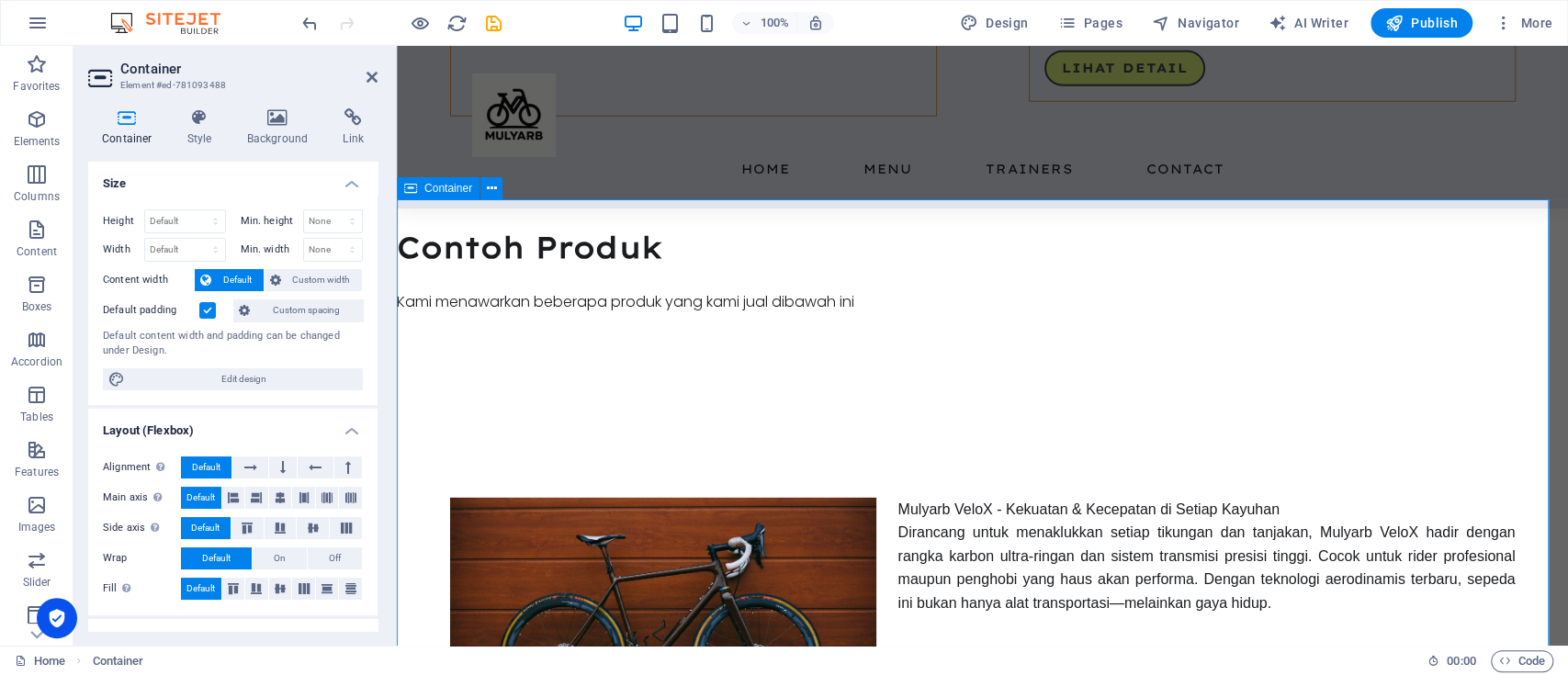 click on "Our clients Lorem ipsum dolor sit amet, consectetur adipiscing elit. Consectetur auctor id viverra nunc, ultrices convallis sit. -10Kg [PERSON_NAME], 50 “Lorem ipsum dolor sit amet, consectetur adipiscing elit. Consectetur auctor id viverra nunc, ultrices convallis sit ultrices. Lorem ipsum dolor sit amet, consectetur adipiscing elit. Consectetur auctor id viverra nunc, ultrices convallis sit ultrices. Lorem ipsum dolor sit amet, consectetur adipiscing elit. Consectetur auctor id viverra nunc, ultrices convallis sit ultrices.” Drop content here or  Add elements  Paste clipboard -25Kg [PERSON_NAME], 45 “Lorem ipsum dolor sit amet, consectetur adipiscing elit. Consectetur auctor id viverra nunc, ultrices convallis sit ultrices. Lorem ipsum dolor sit amet, consectetur adipiscing elit. Consectetur auctor id viverra nunc, ultrices convallis sit ultrices. Lorem ipsum dolor sit amet, consectetur adipiscing elit. Consectetur auctor id viverra nunc, ultrices convallis sit ultrices.” -10Kg [PERSON_NAME], 50 or" at bounding box center (982, 3715) 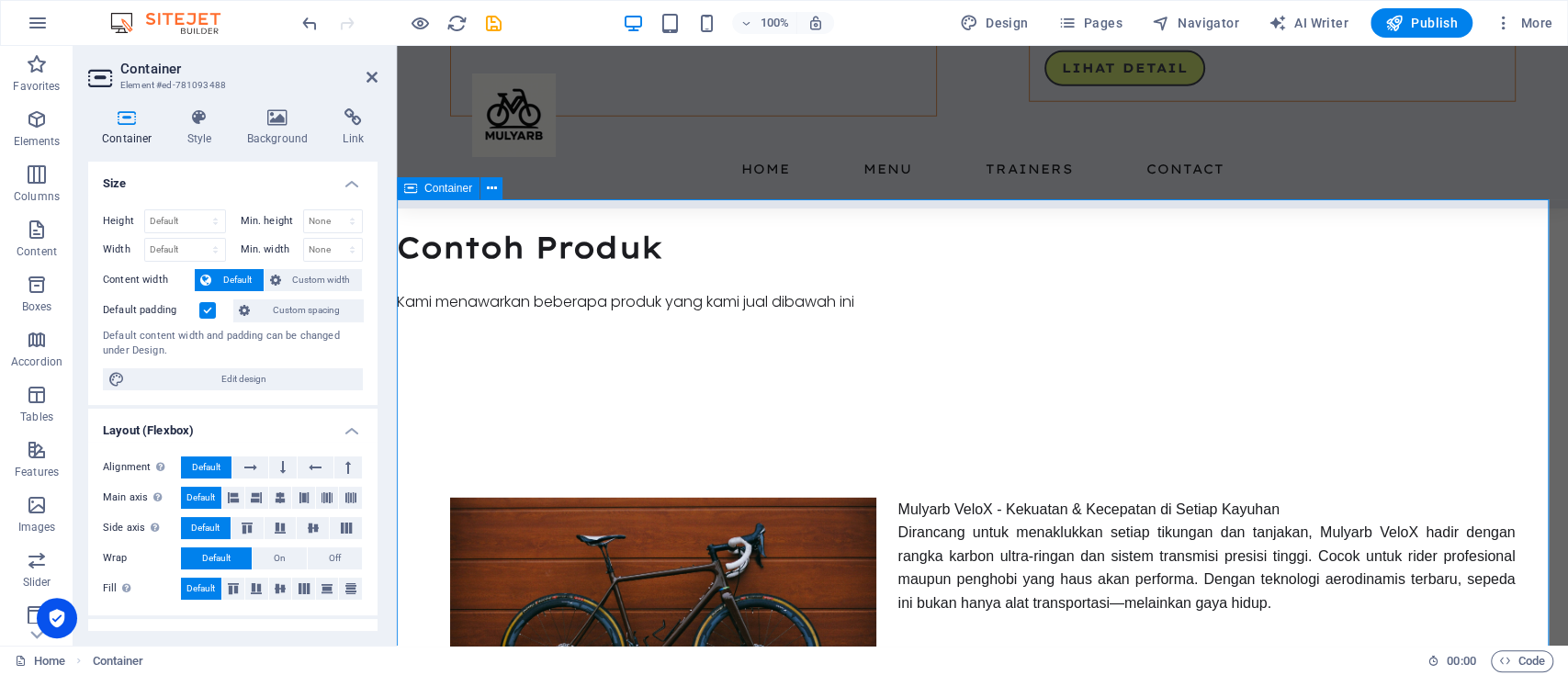 click on "Our clients Lorem ipsum dolor sit amet, consectetur adipiscing elit. Consectetur auctor id viverra nunc, ultrices convallis sit. -10Kg [PERSON_NAME], 50 “Lorem ipsum dolor sit amet, consectetur adipiscing elit. Consectetur auctor id viverra nunc, ultrices convallis sit ultrices. Lorem ipsum dolor sit amet, consectetur adipiscing elit. Consectetur auctor id viverra nunc, ultrices convallis sit ultrices. Lorem ipsum dolor sit amet, consectetur adipiscing elit. Consectetur auctor id viverra nunc, ultrices convallis sit ultrices.” Drop content here or  Add elements  Paste clipboard -25Kg [PERSON_NAME], 45 “Lorem ipsum dolor sit amet, consectetur adipiscing elit. Consectetur auctor id viverra nunc, ultrices convallis sit ultrices. Lorem ipsum dolor sit amet, consectetur adipiscing elit. Consectetur auctor id viverra nunc, ultrices convallis sit ultrices. Lorem ipsum dolor sit amet, consectetur adipiscing elit. Consectetur auctor id viverra nunc, ultrices convallis sit ultrices.” -10Kg [PERSON_NAME], 50 or" at bounding box center (982, 3715) 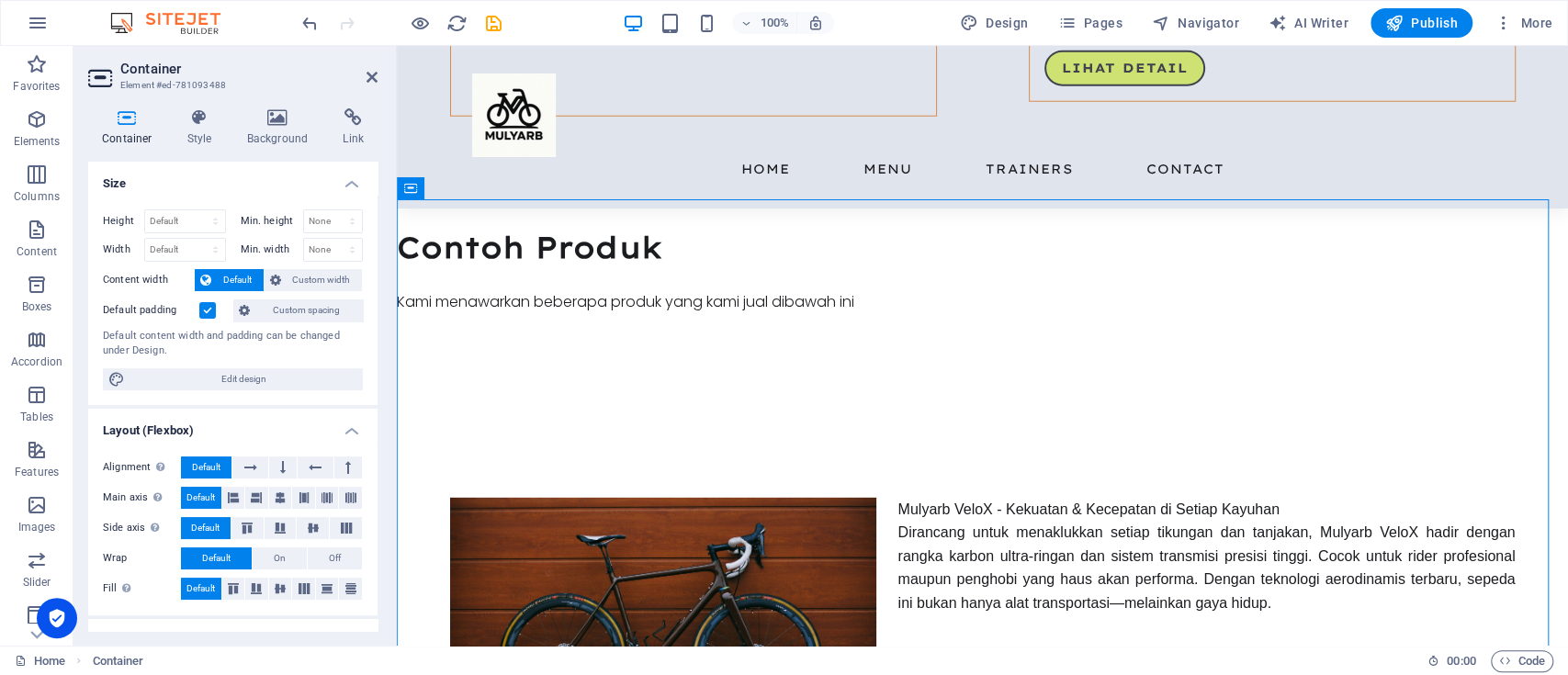 drag, startPoint x: 1514, startPoint y: 332, endPoint x: 373, endPoint y: 90, distance: 1166.3812 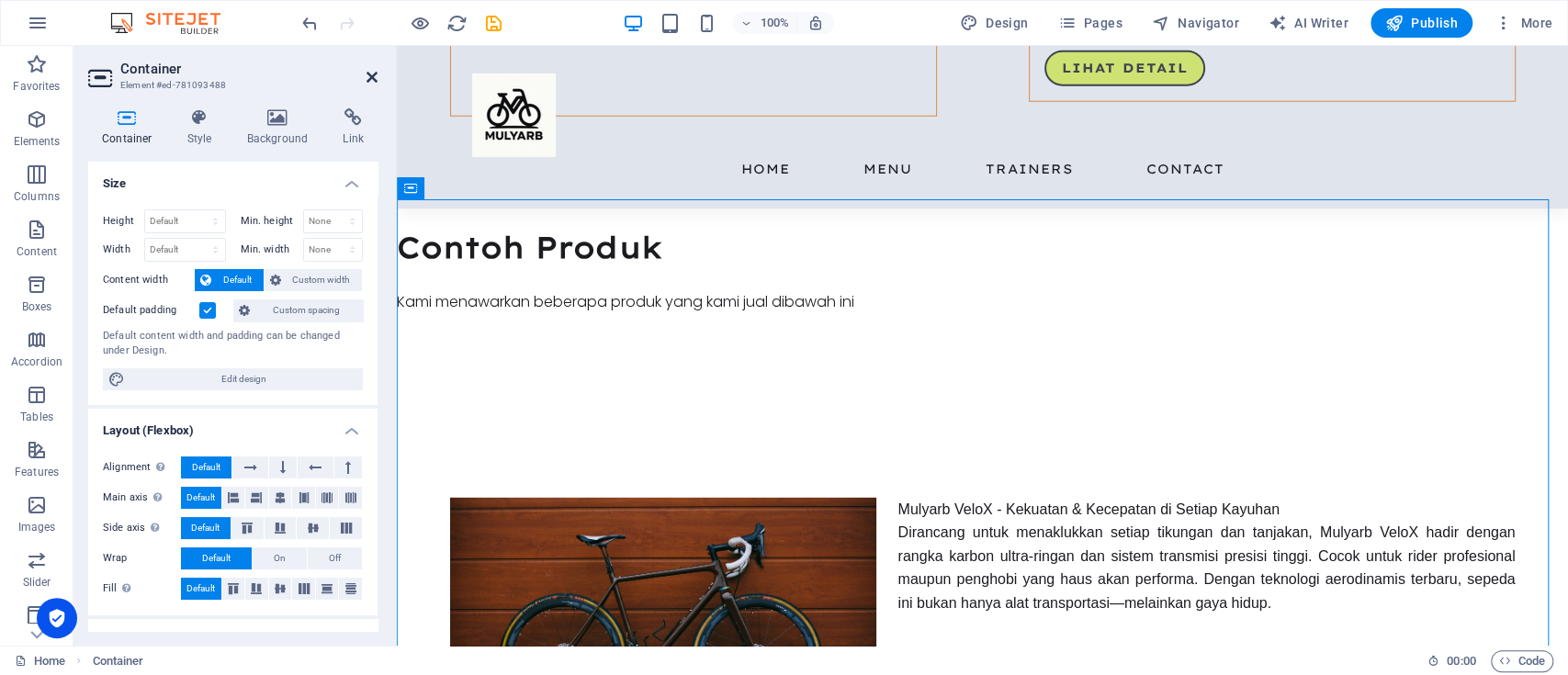 click at bounding box center (372, 77) 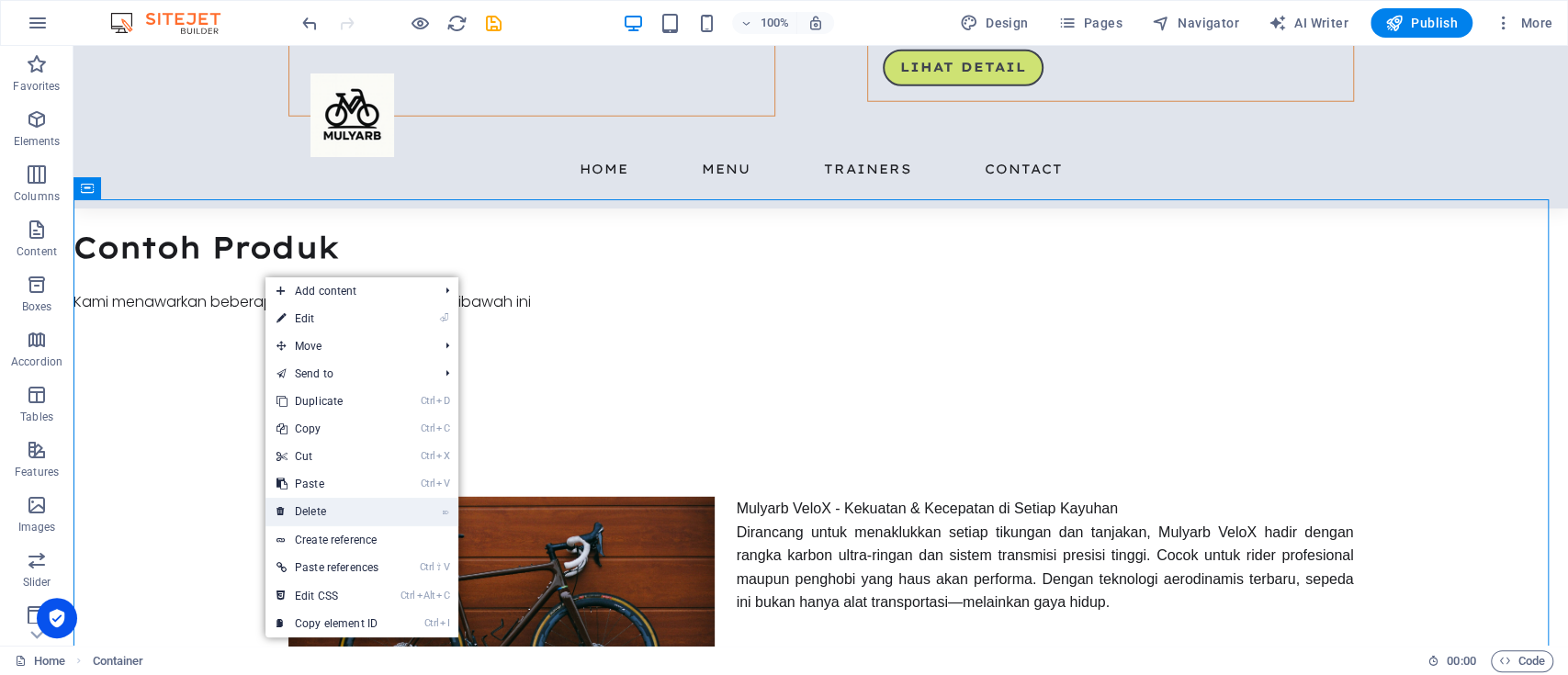 click on "⌦  Delete" at bounding box center (327, 512) 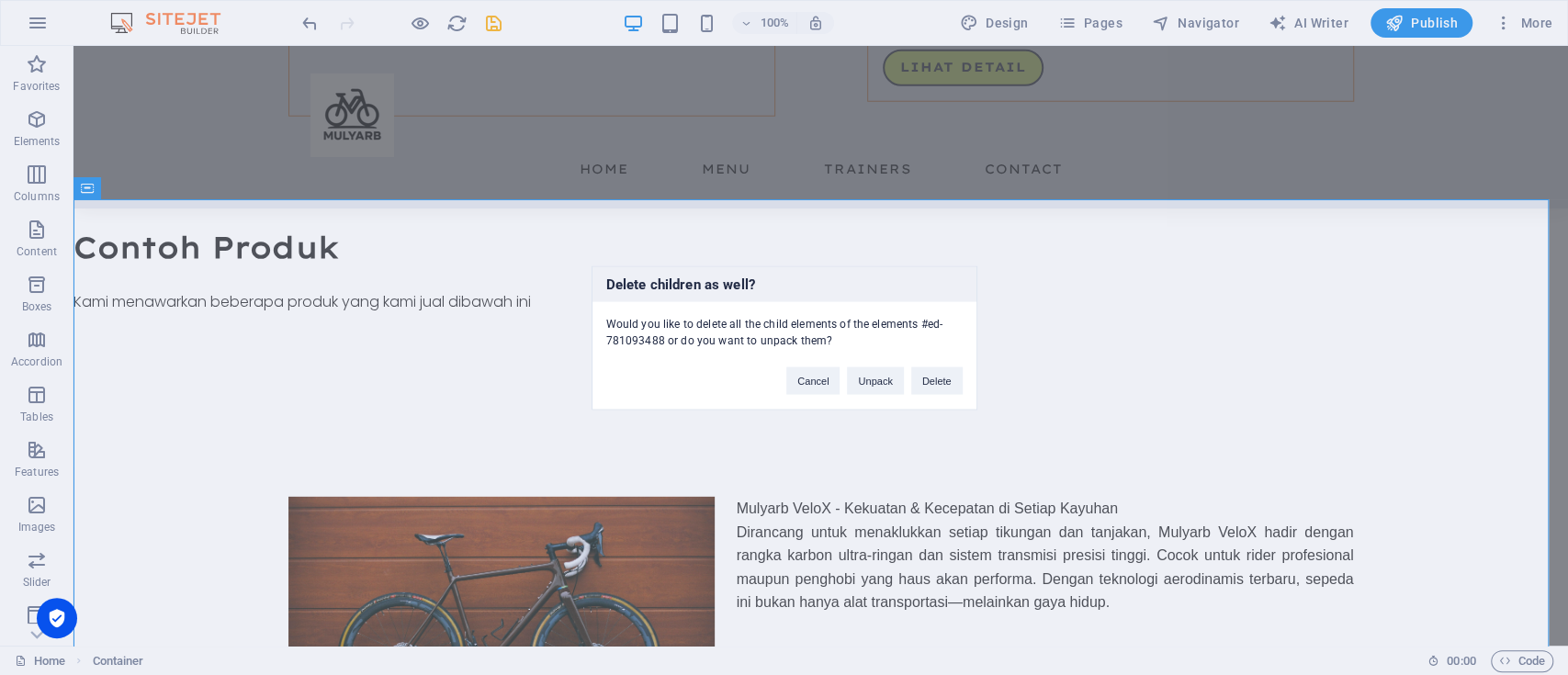 drag, startPoint x: 179, startPoint y: 296, endPoint x: 160, endPoint y: 278, distance: 26.172505 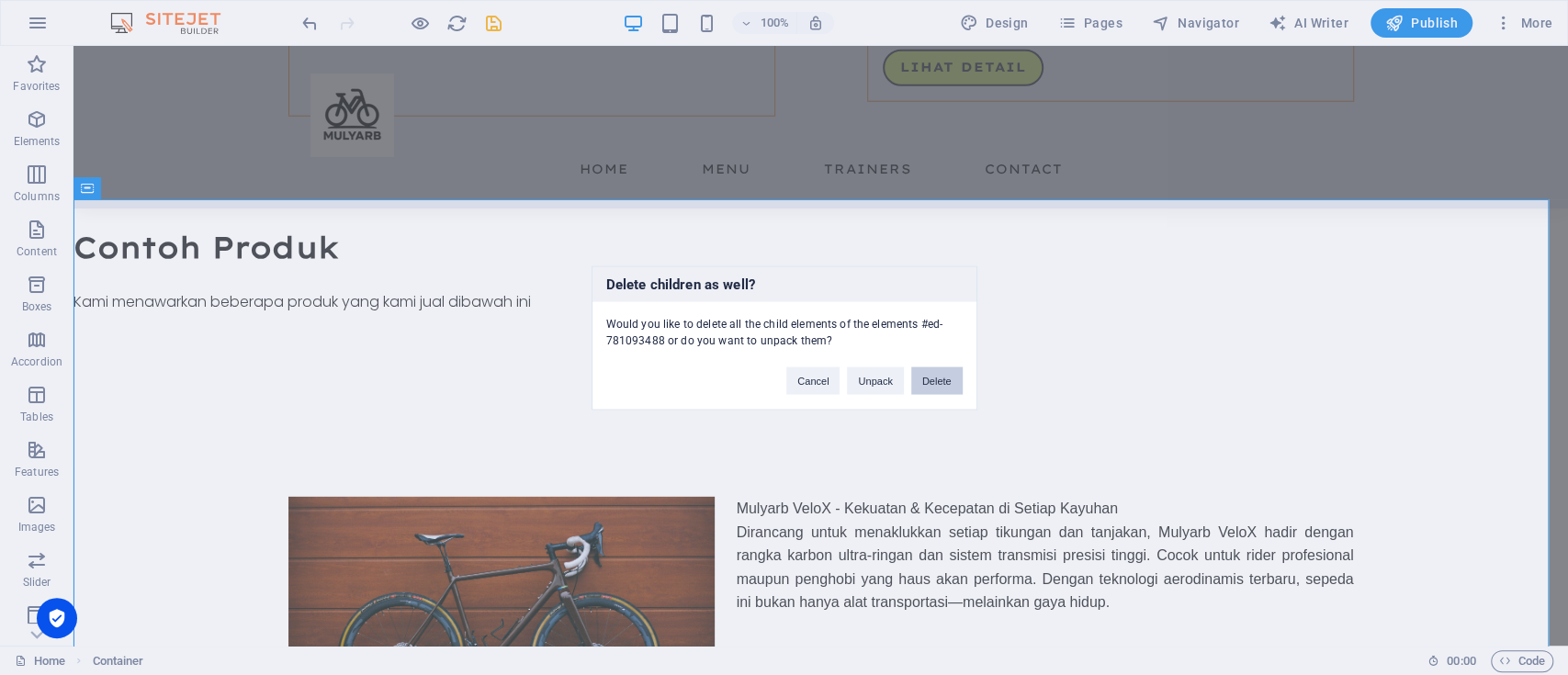 click on "Delete" at bounding box center (937, 380) 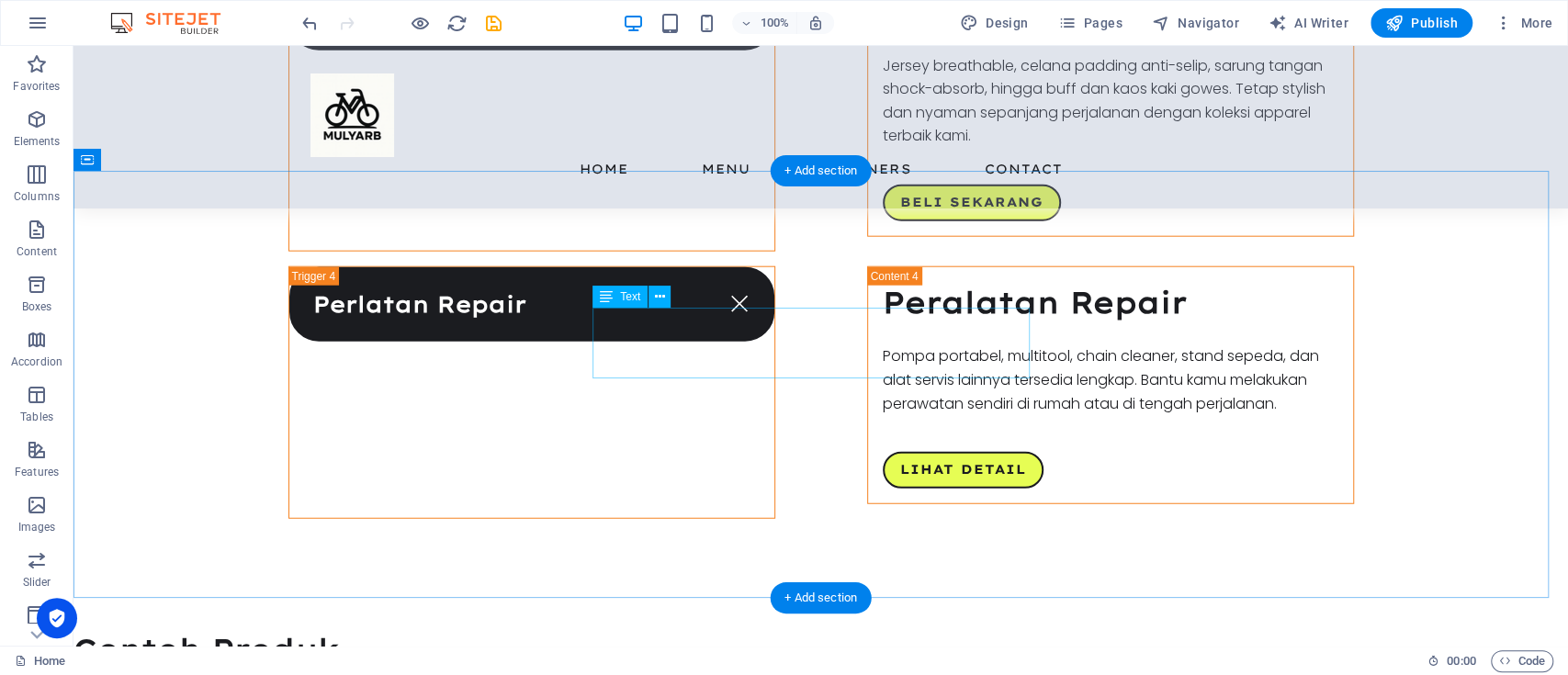 scroll, scrollTop: 3012, scrollLeft: 0, axis: vertical 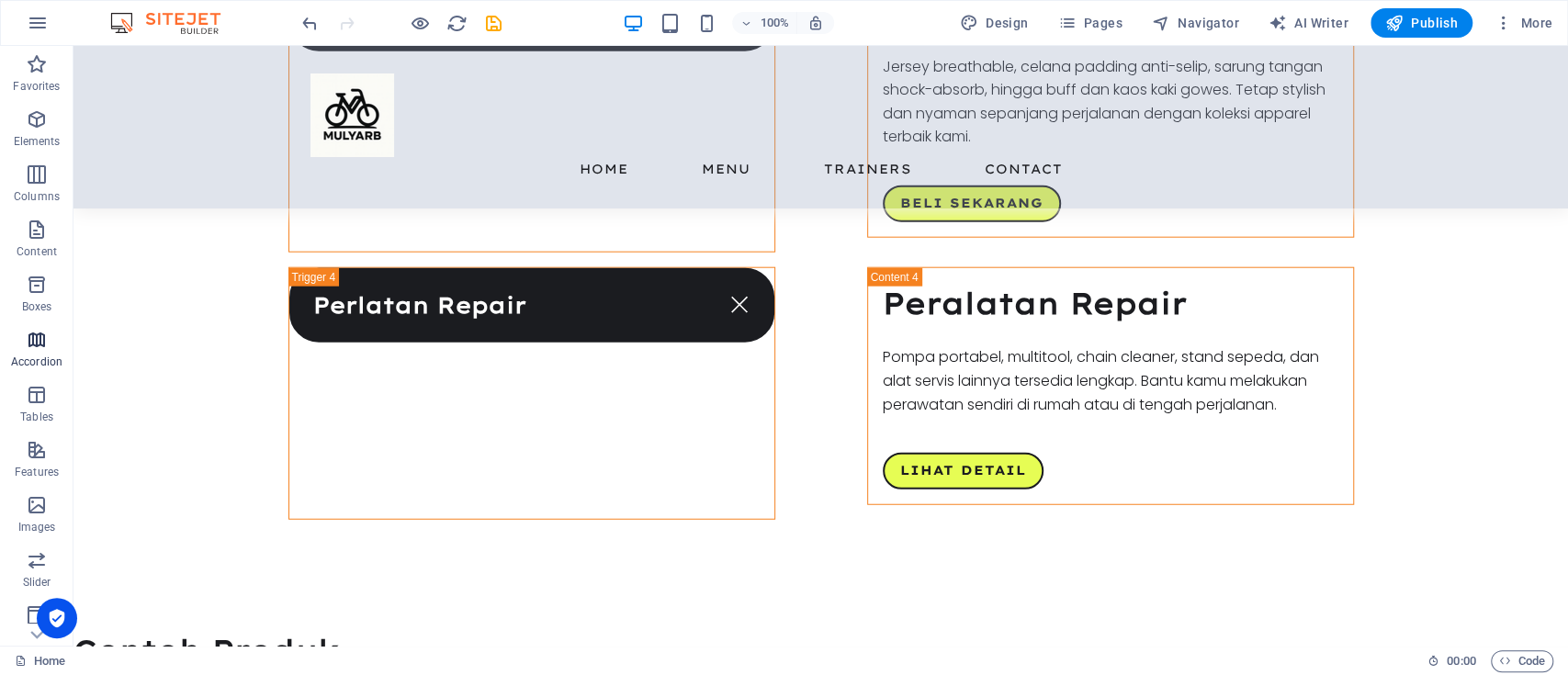 click at bounding box center [37, 340] 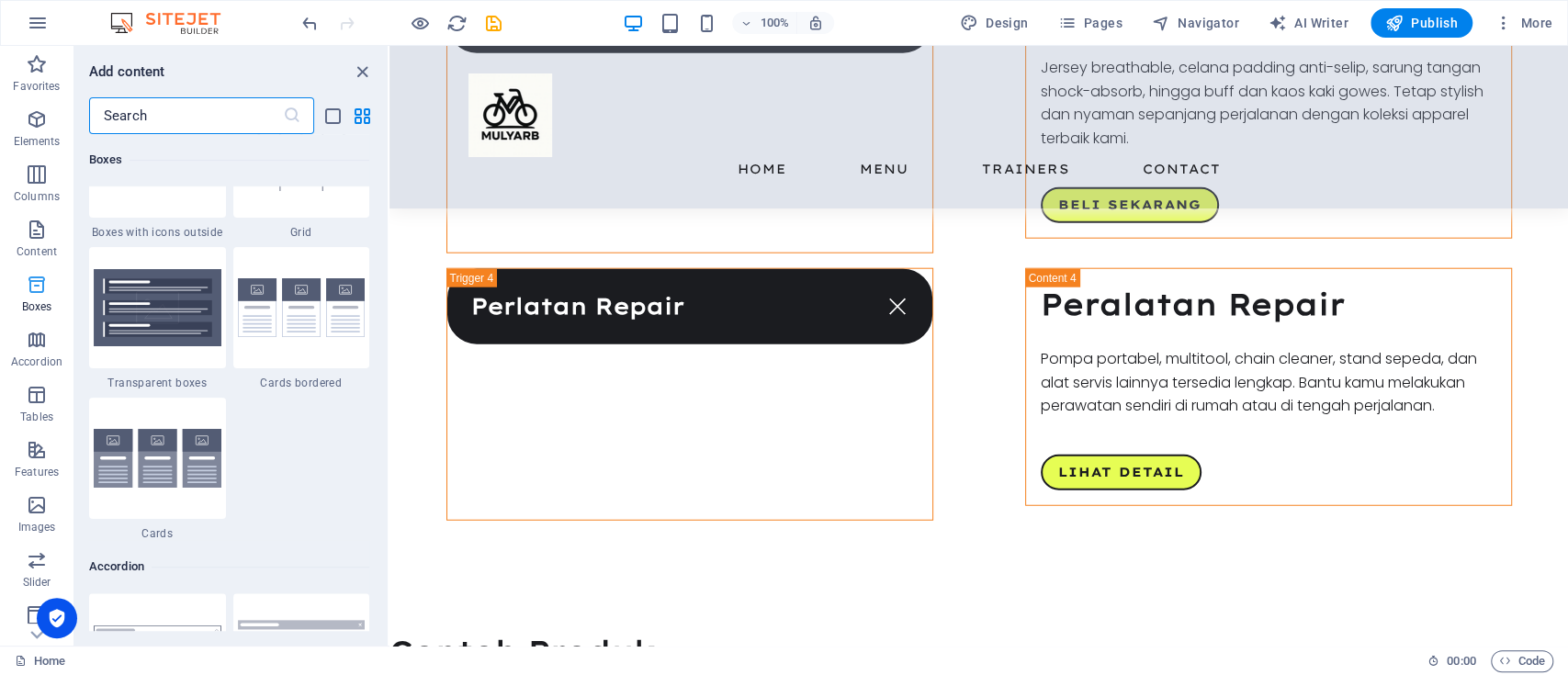scroll, scrollTop: 5340, scrollLeft: 0, axis: vertical 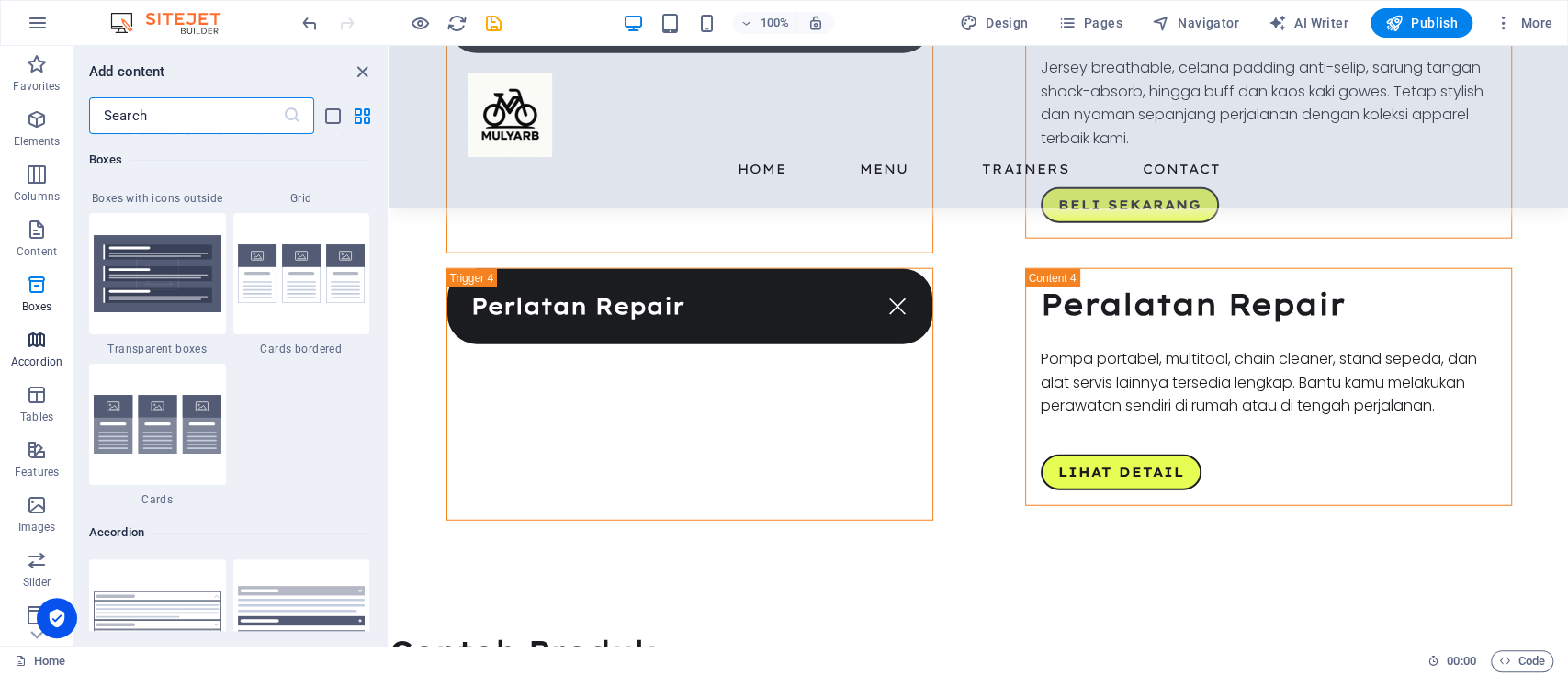 click on "Accordion" at bounding box center (37, 351) 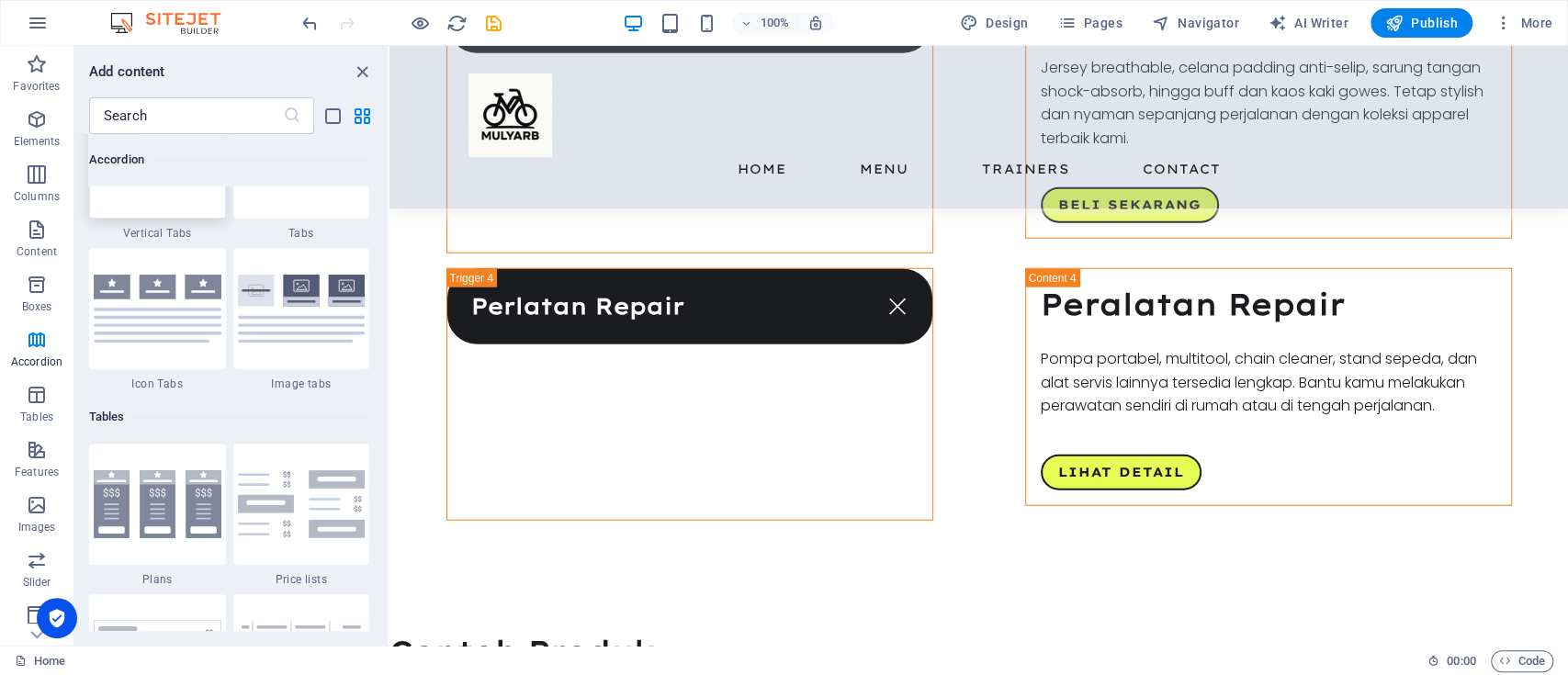 scroll, scrollTop: 5951, scrollLeft: 0, axis: vertical 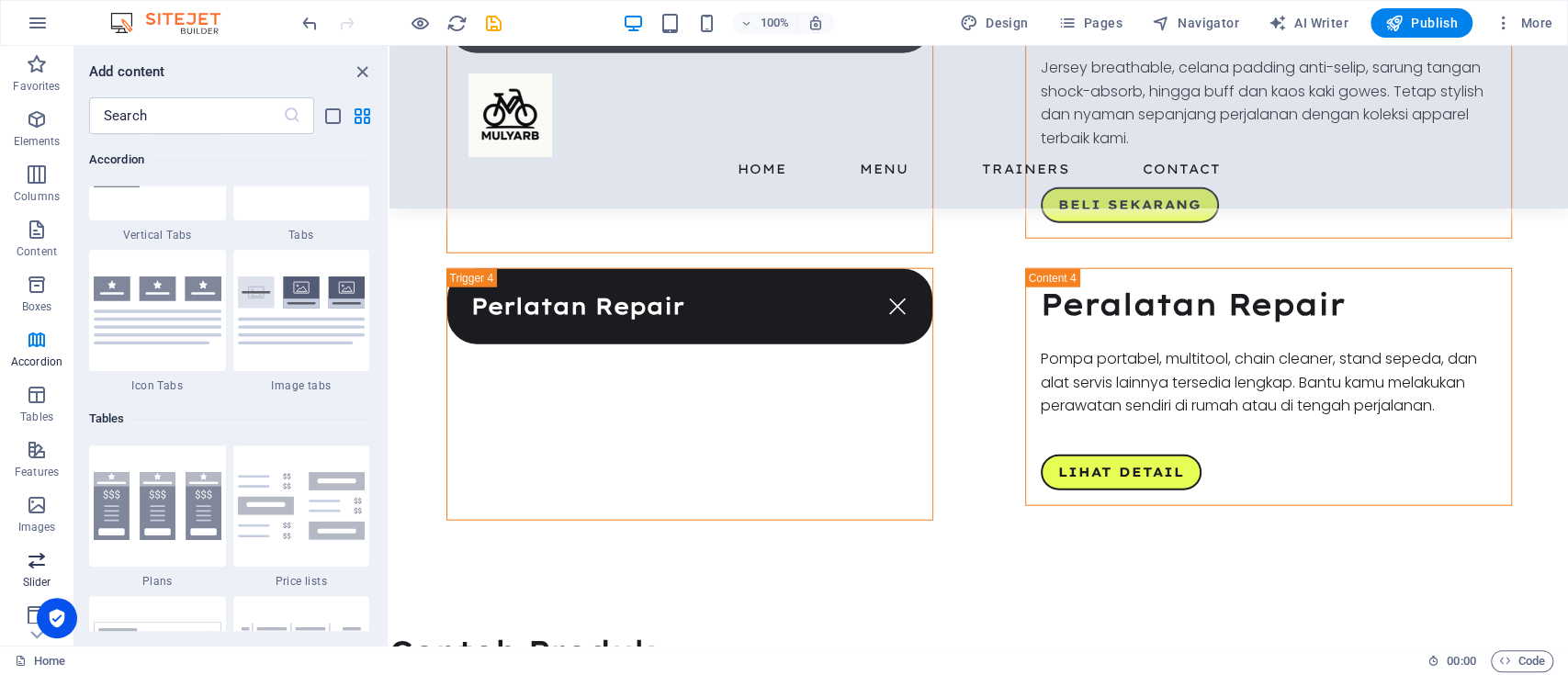 click on "Slider" at bounding box center [37, 582] 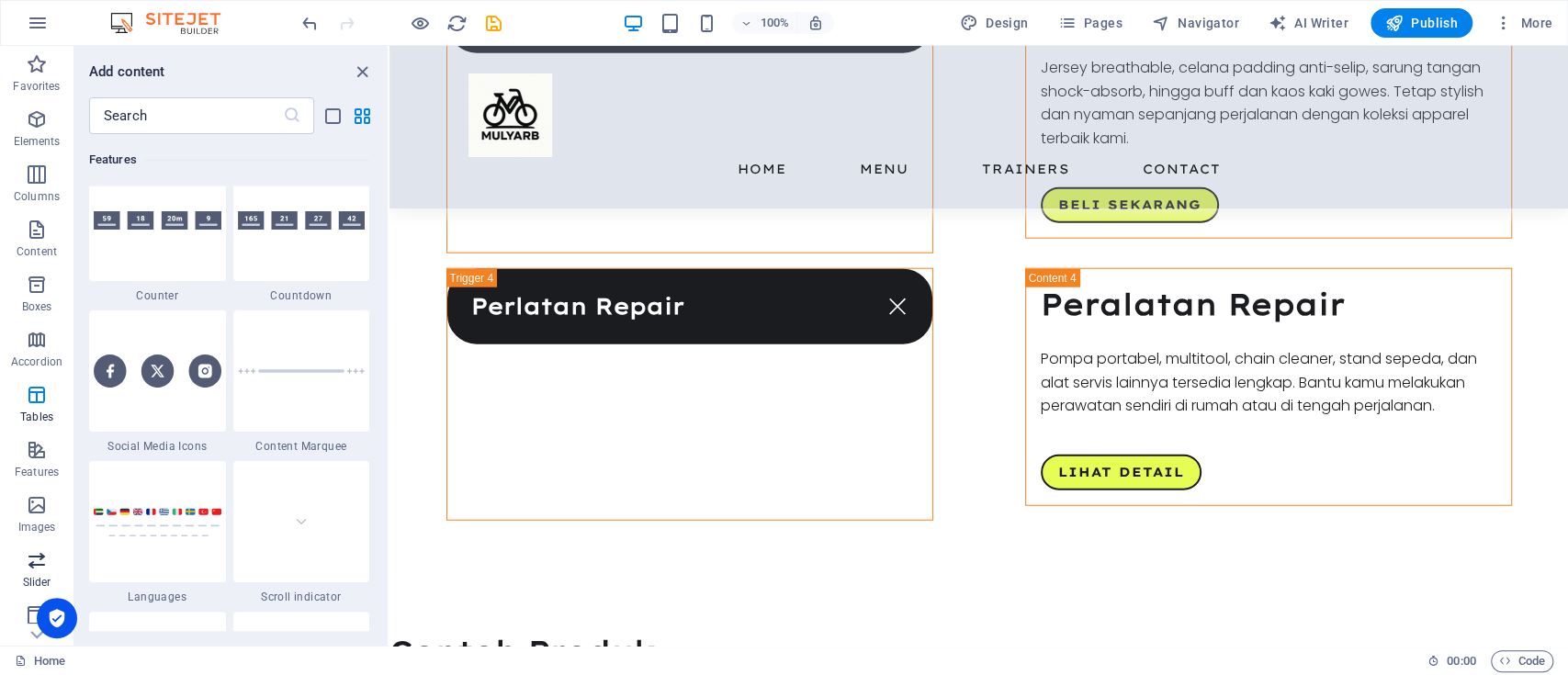 scroll, scrollTop: 10261, scrollLeft: 0, axis: vertical 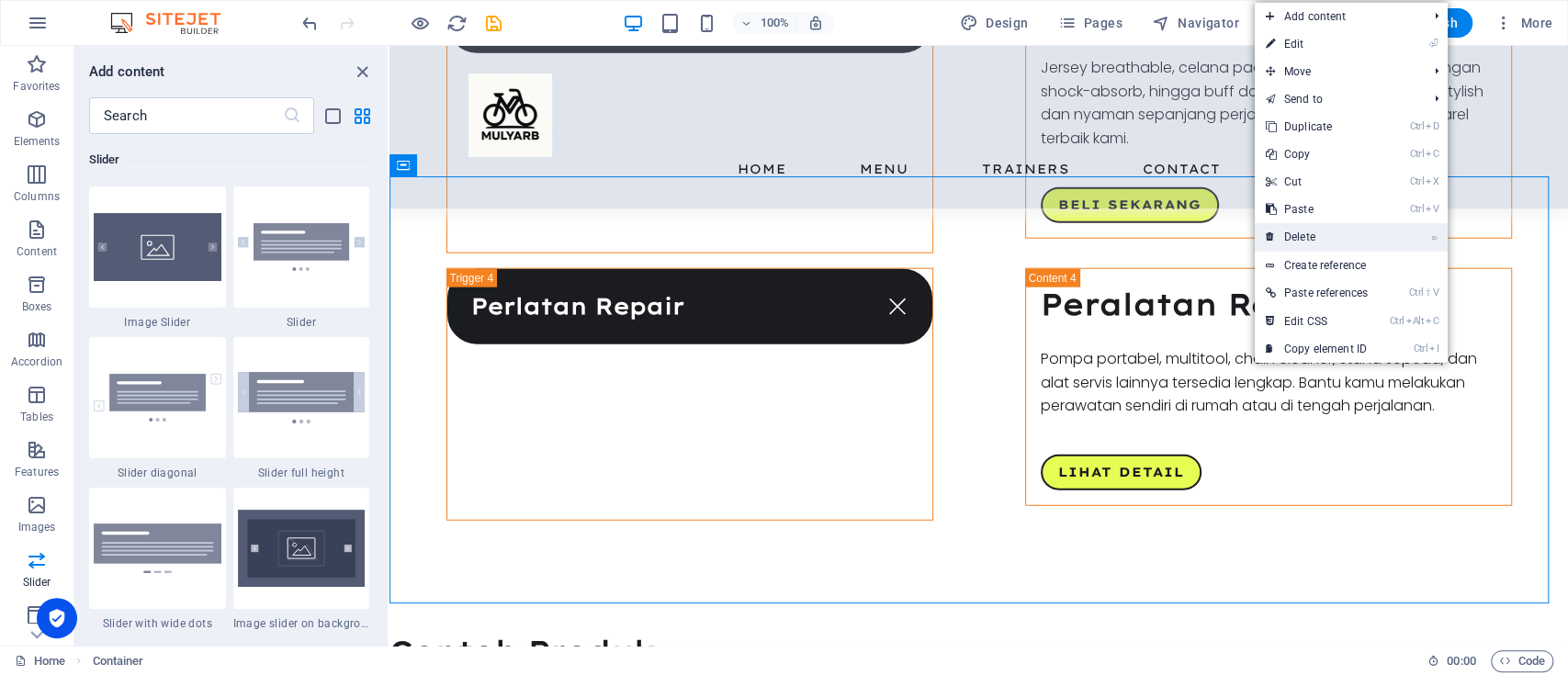 click on "⌦  Delete" at bounding box center (1316, 237) 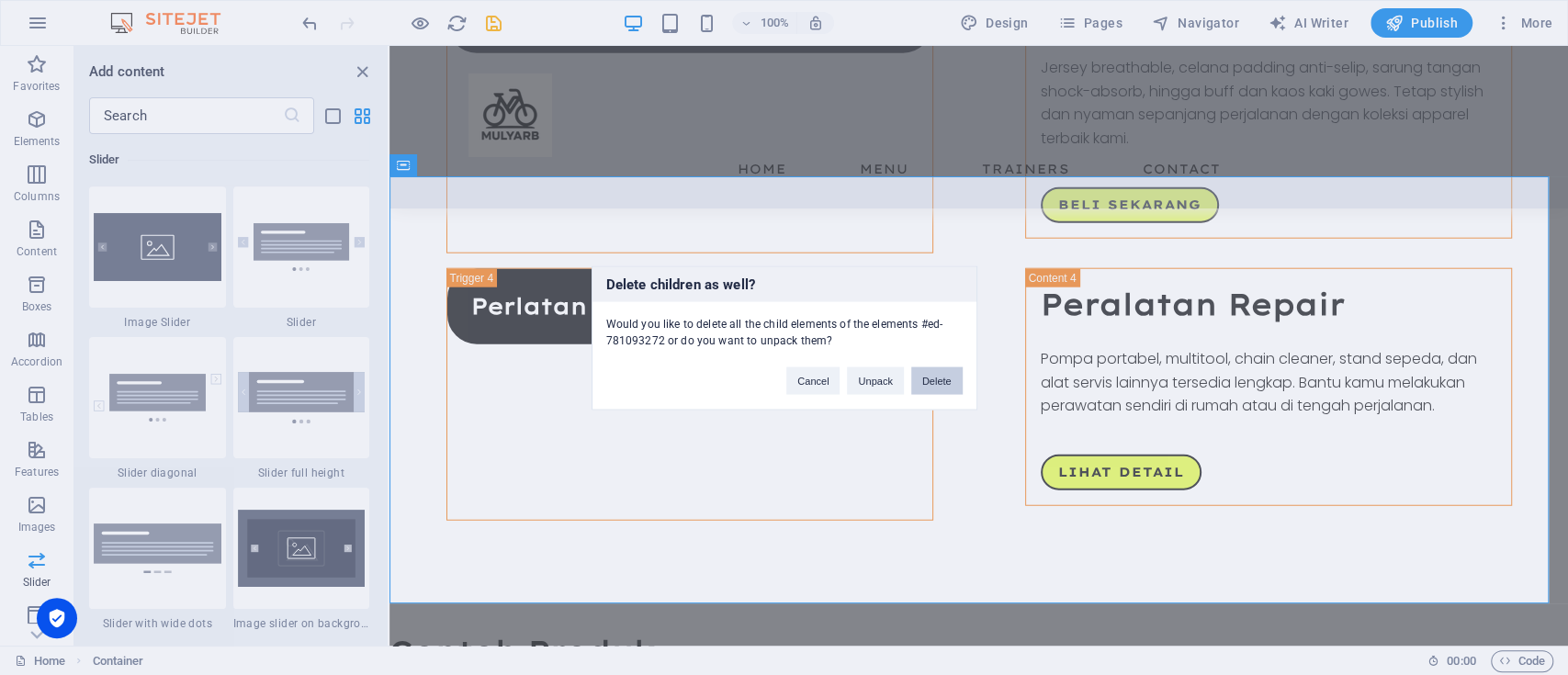 click on "Delete" at bounding box center (937, 380) 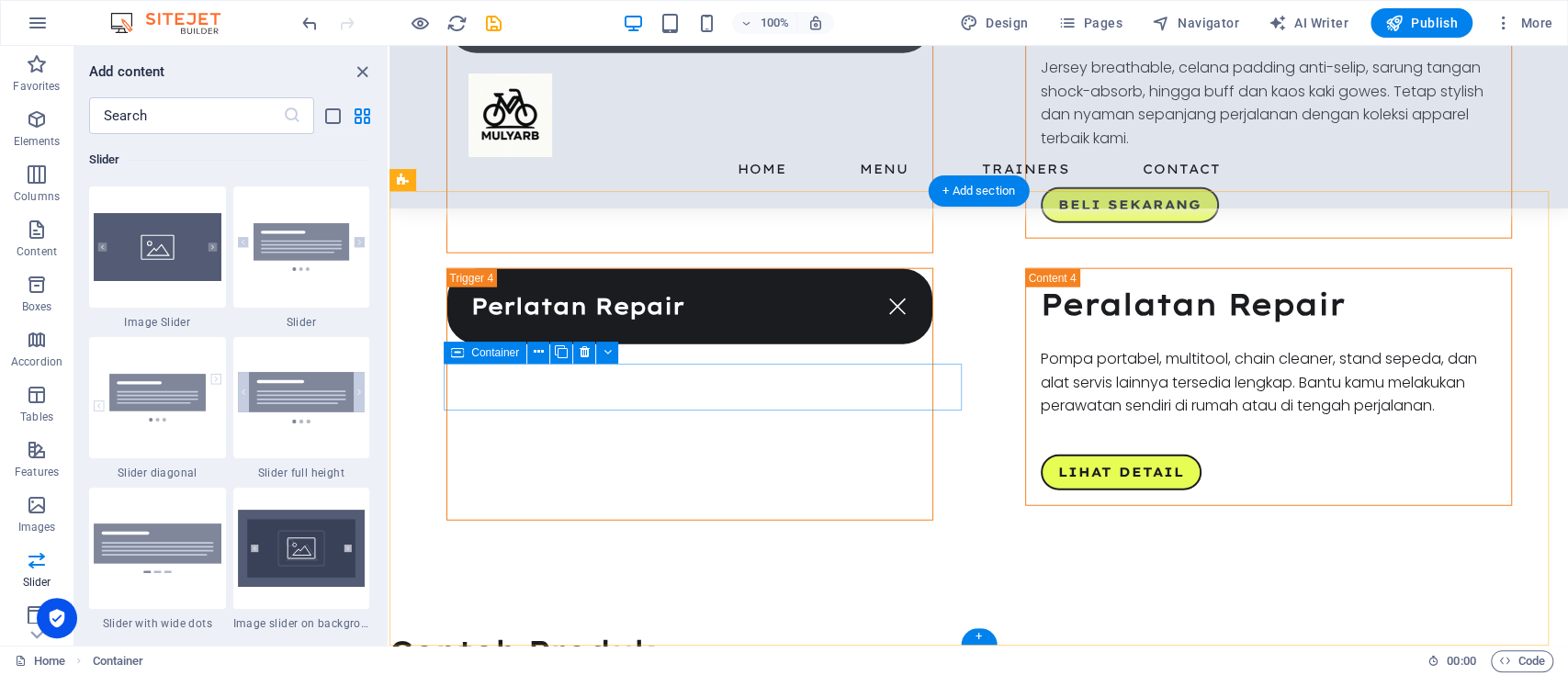 scroll, scrollTop: 3020, scrollLeft: 0, axis: vertical 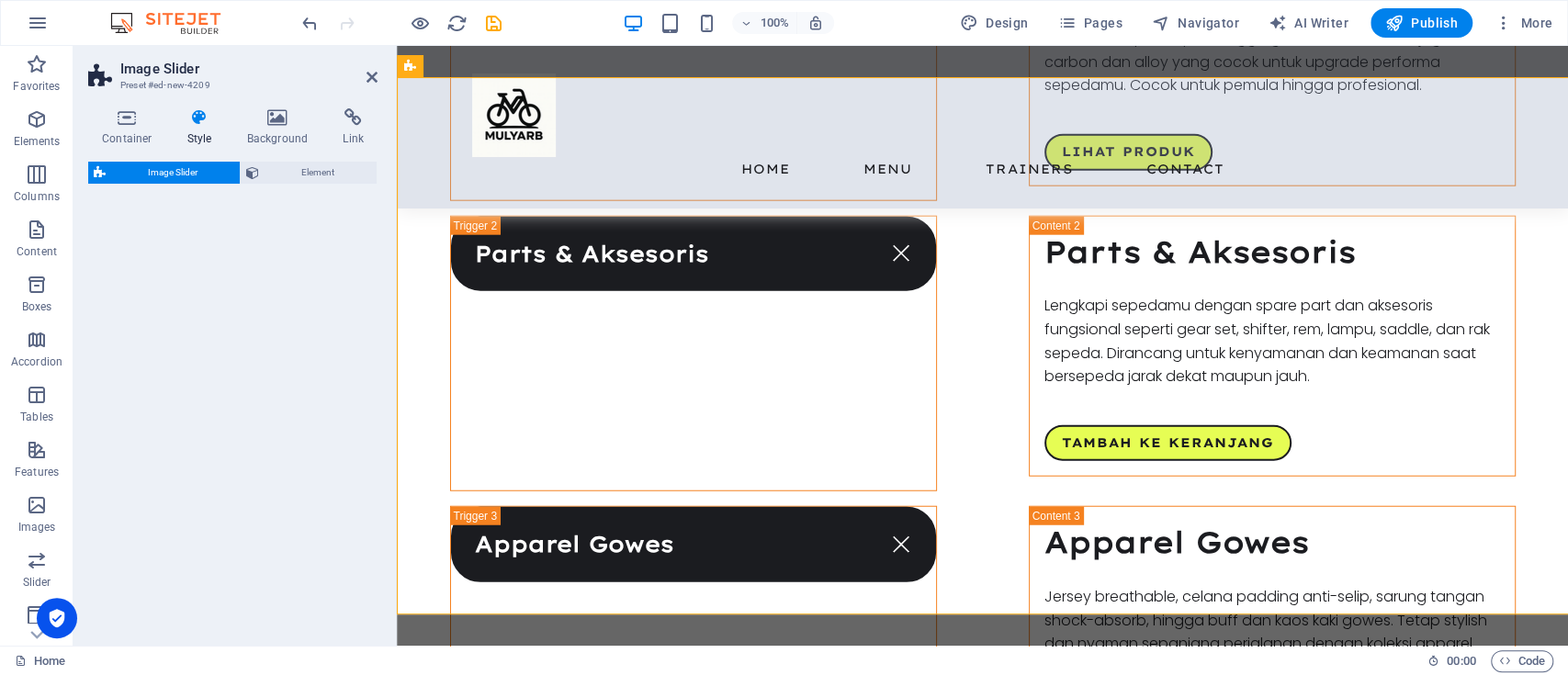 select on "rem" 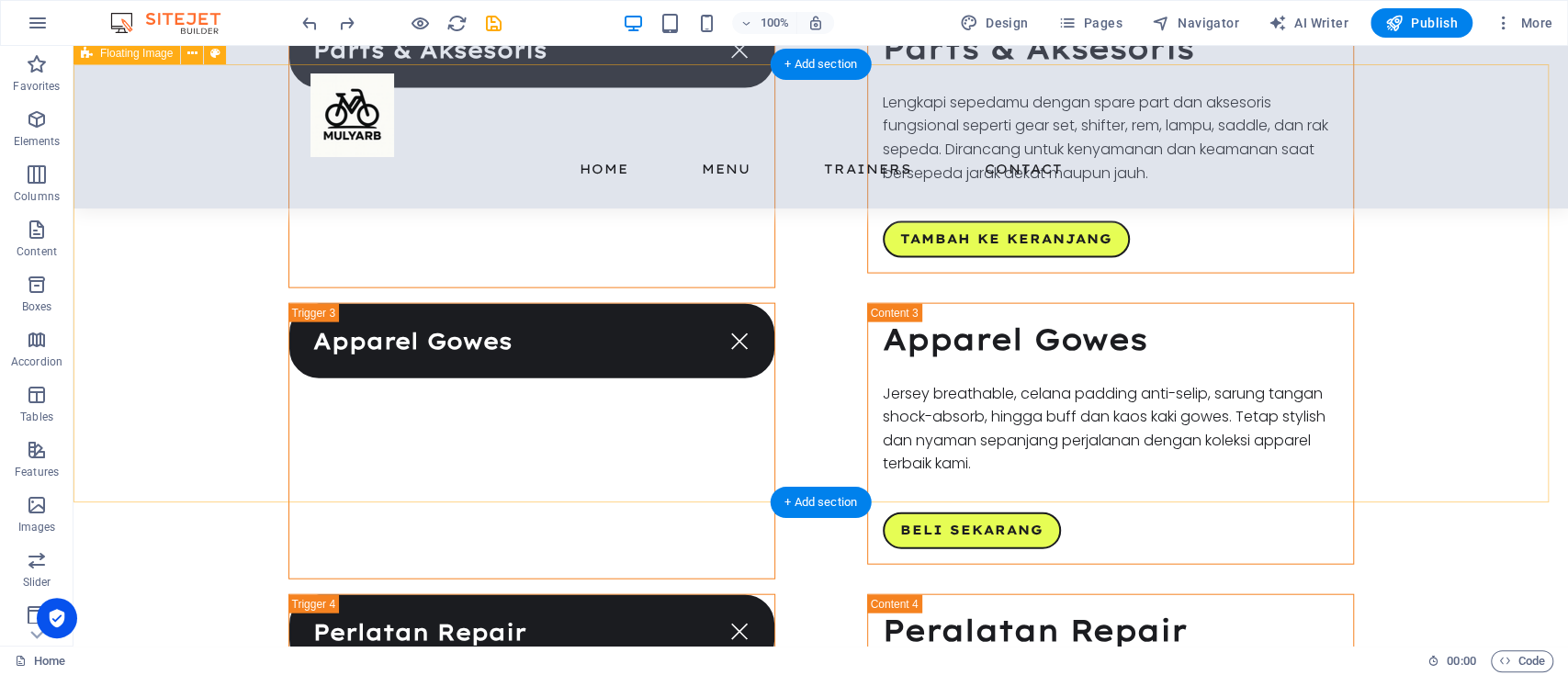 scroll, scrollTop: 2650, scrollLeft: 0, axis: vertical 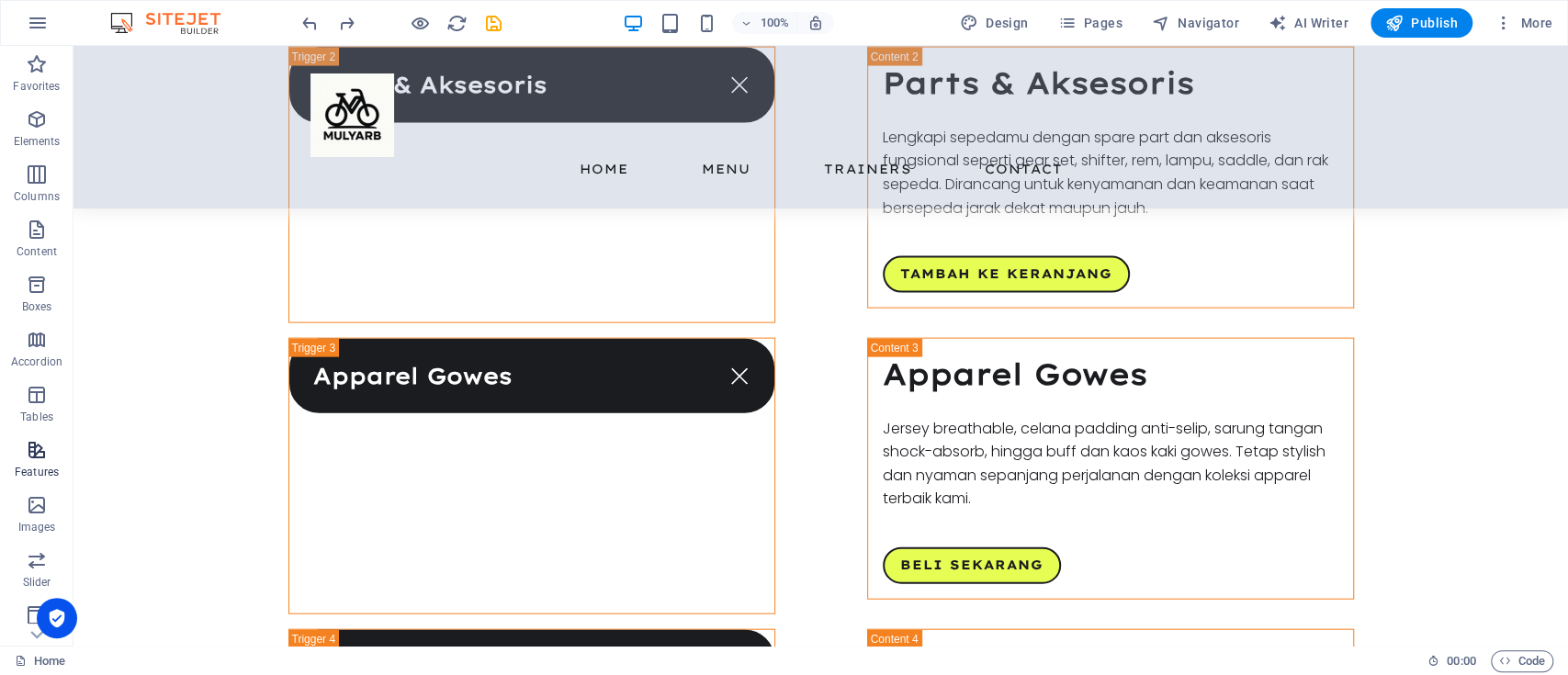 click at bounding box center [37, 450] 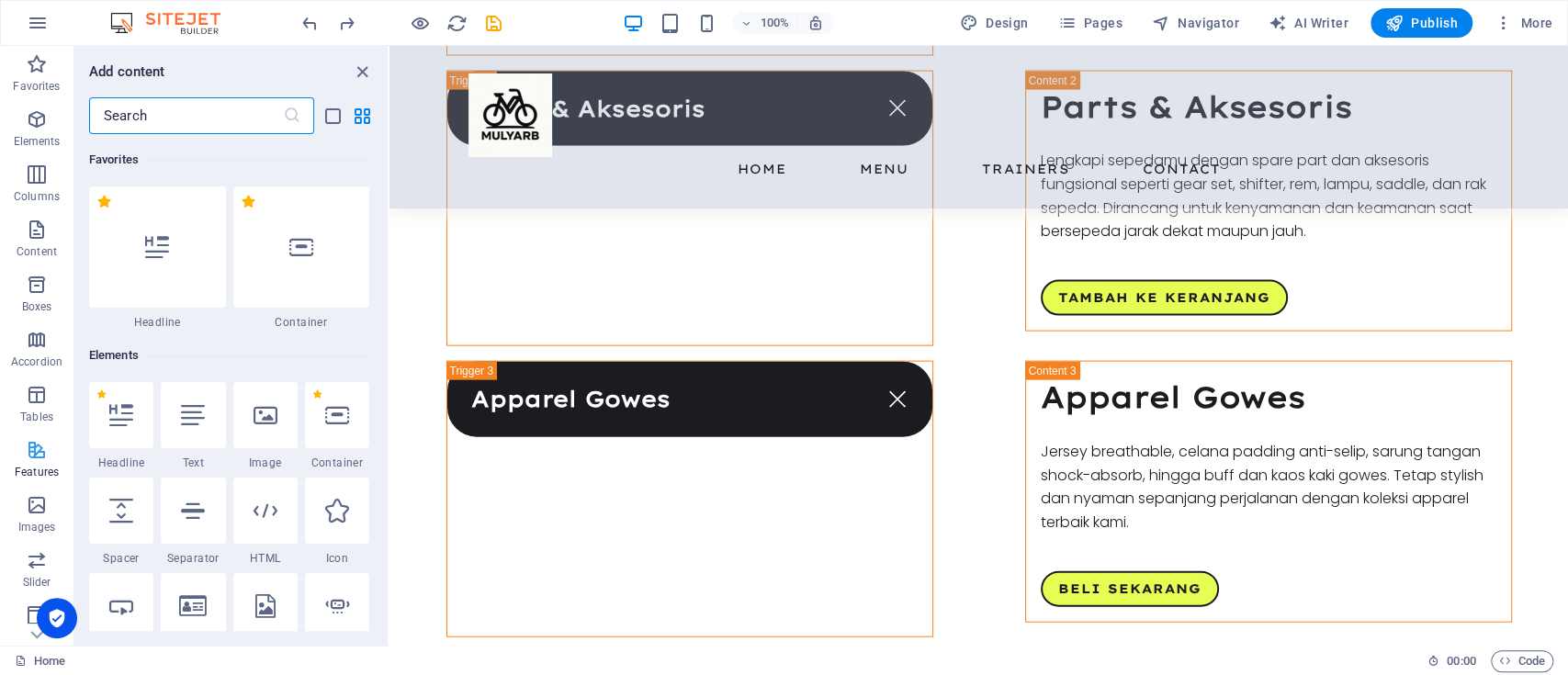 scroll, scrollTop: 2673, scrollLeft: 0, axis: vertical 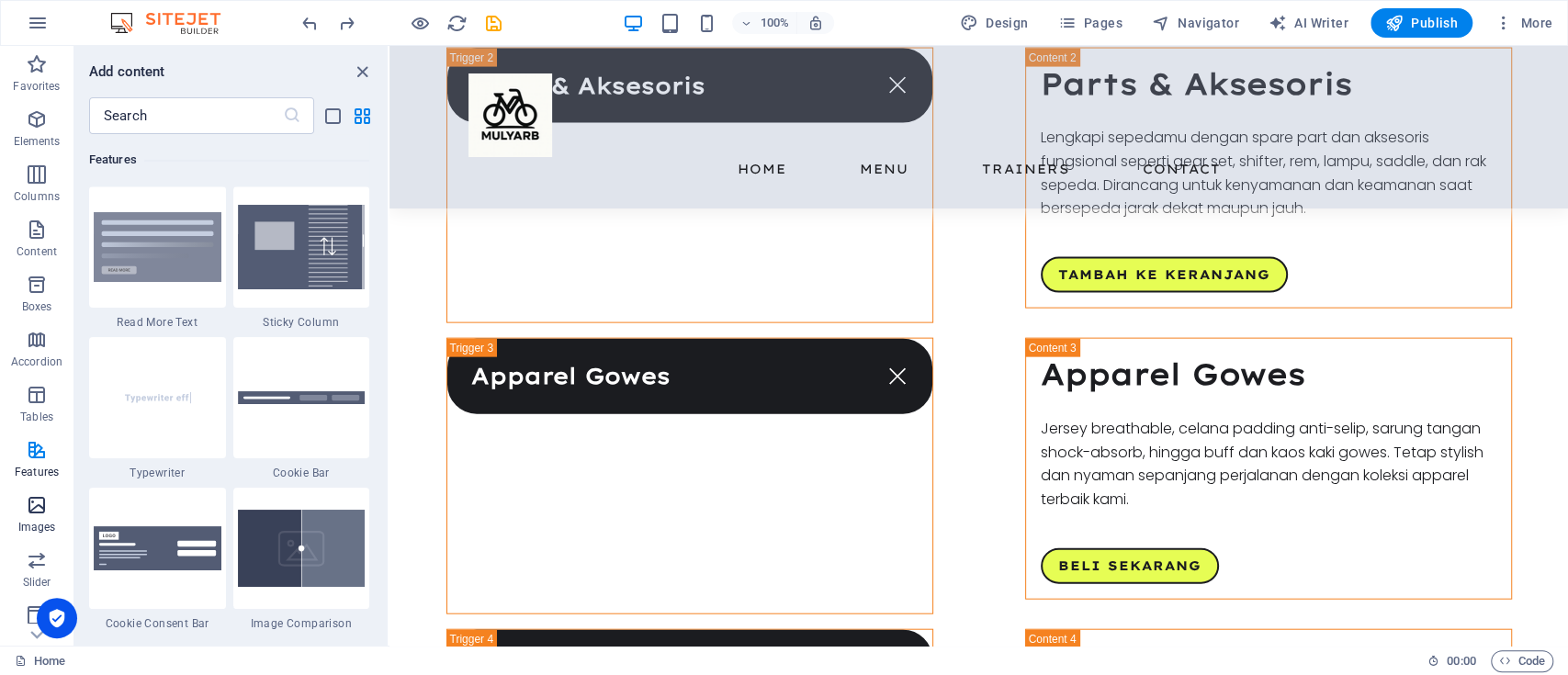 click at bounding box center [37, 505] 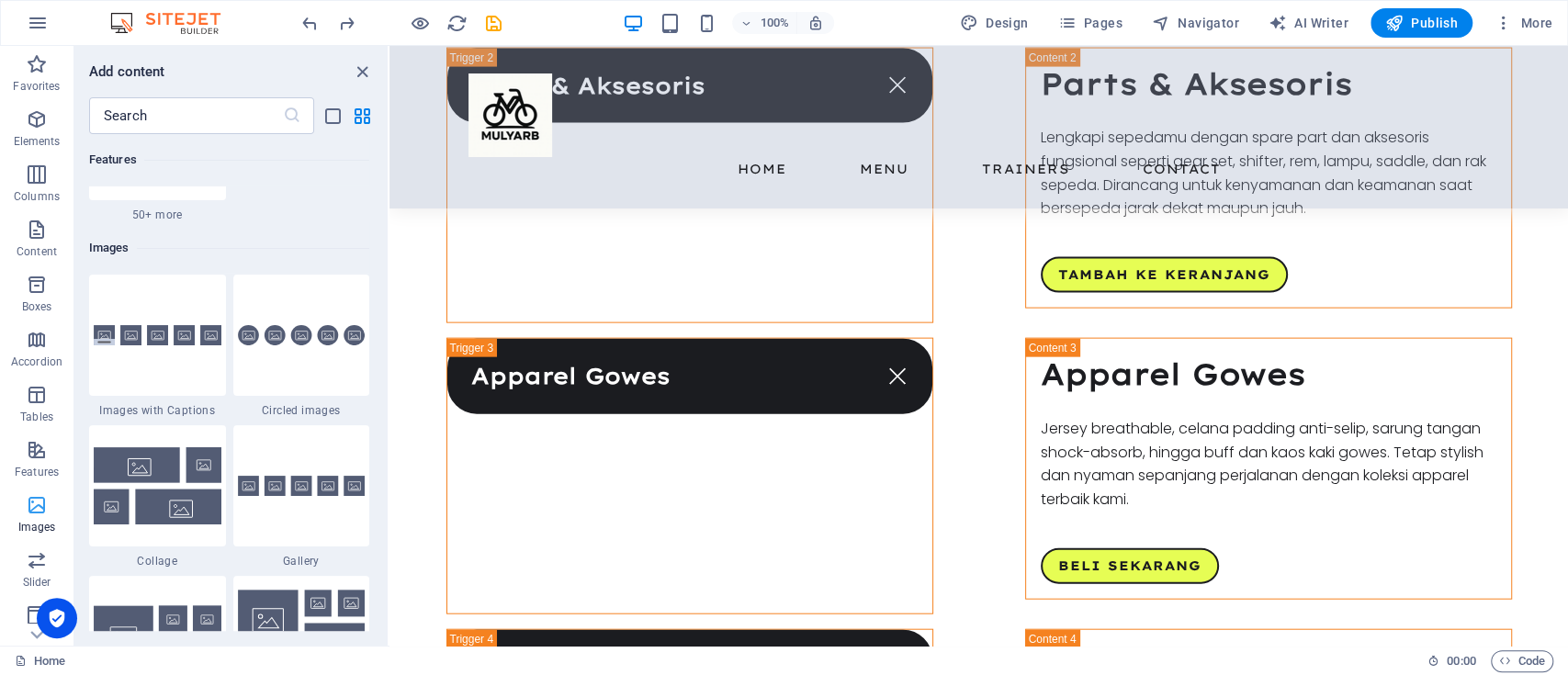 scroll, scrollTop: 9162, scrollLeft: 0, axis: vertical 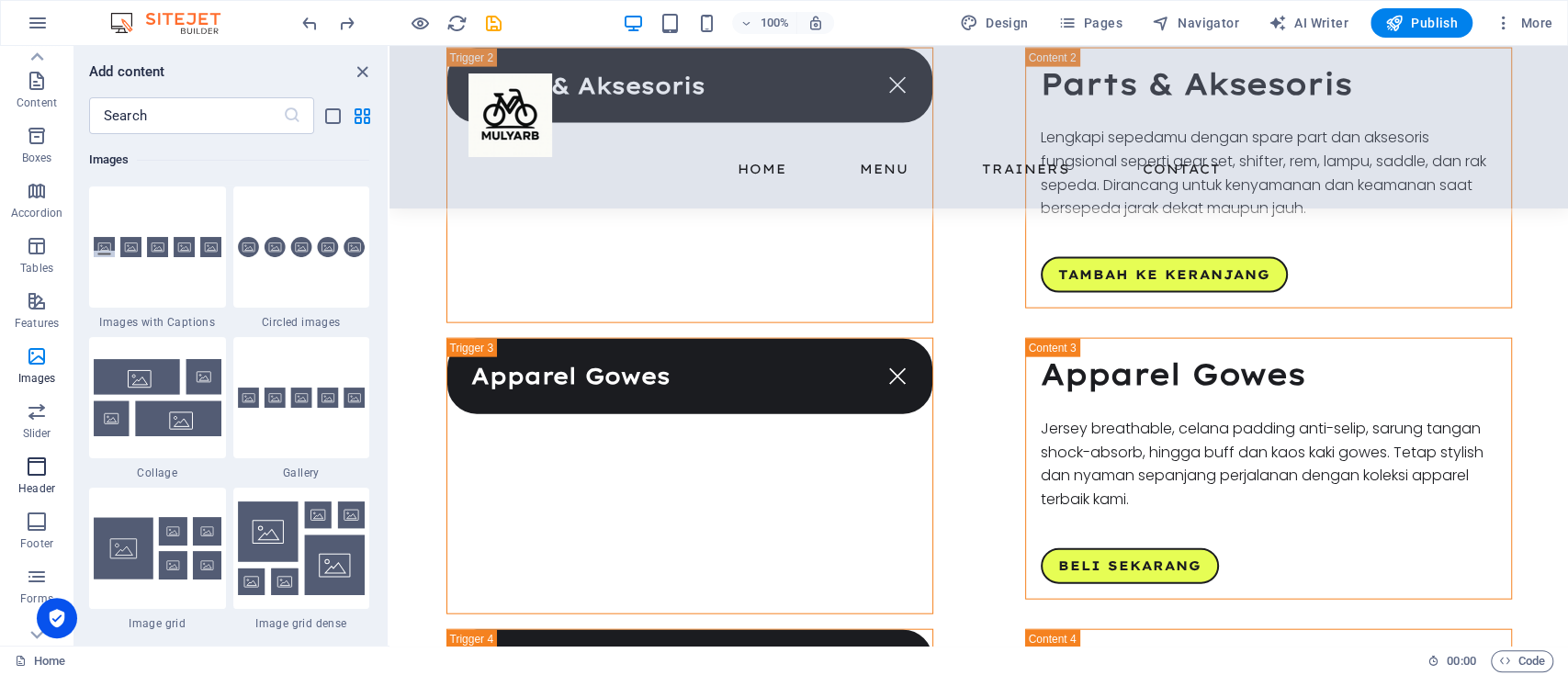 click at bounding box center (37, 467) 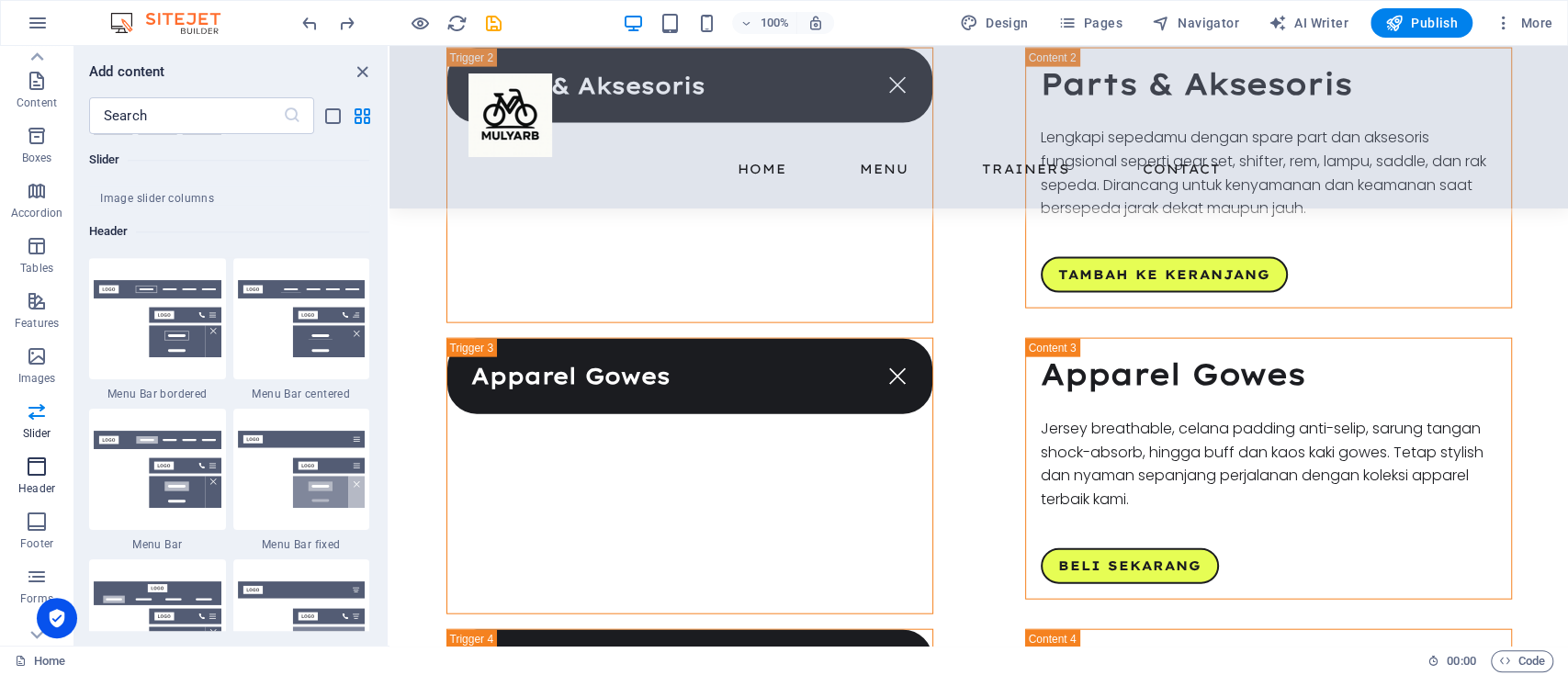 scroll, scrollTop: 10908, scrollLeft: 0, axis: vertical 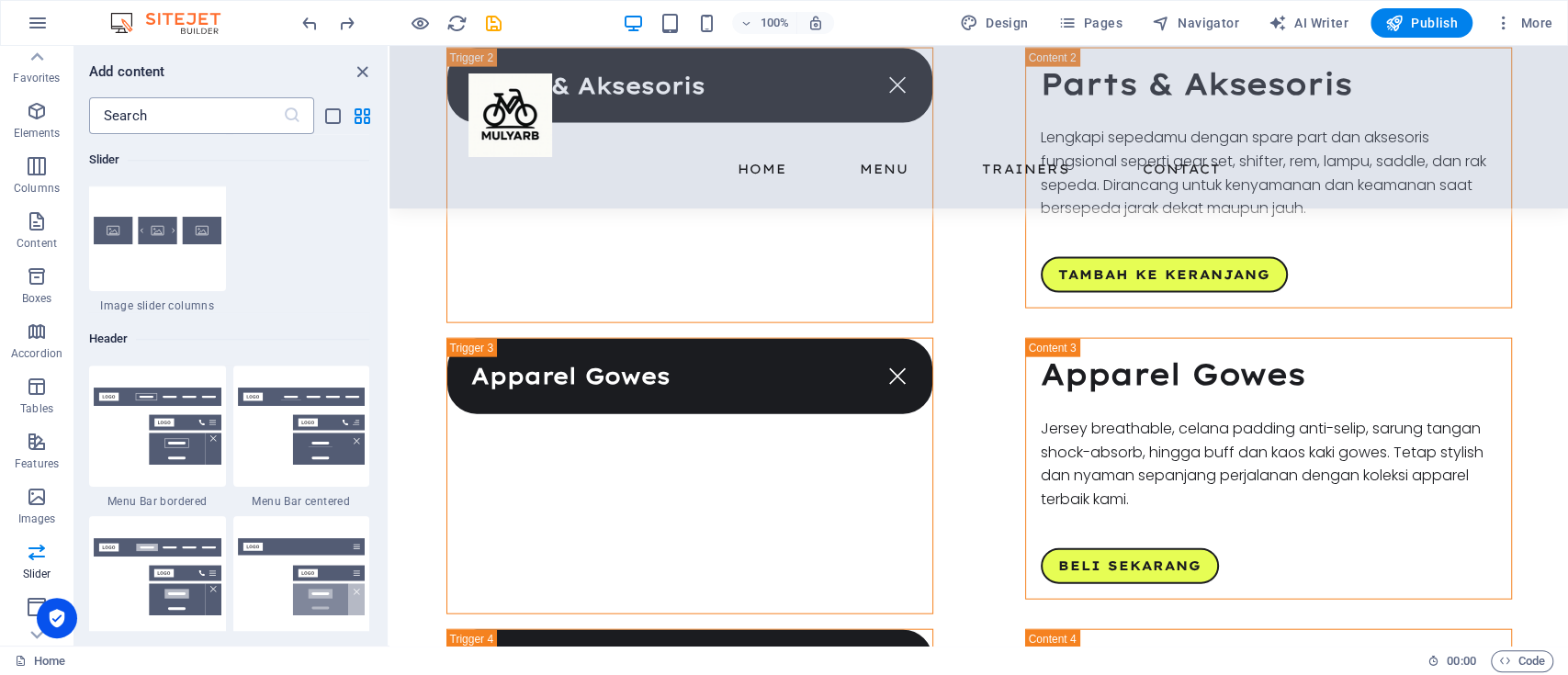 click at bounding box center [186, 116] 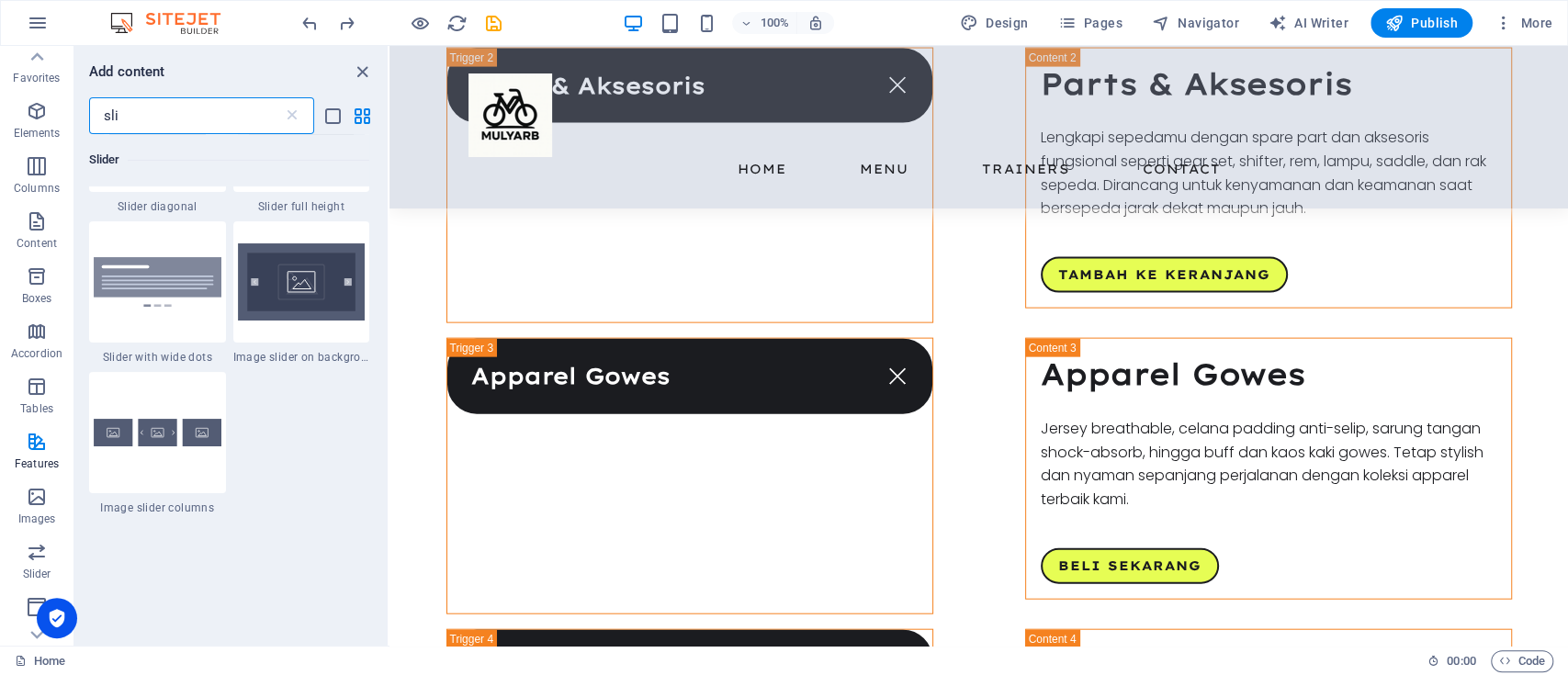 scroll, scrollTop: 603, scrollLeft: 0, axis: vertical 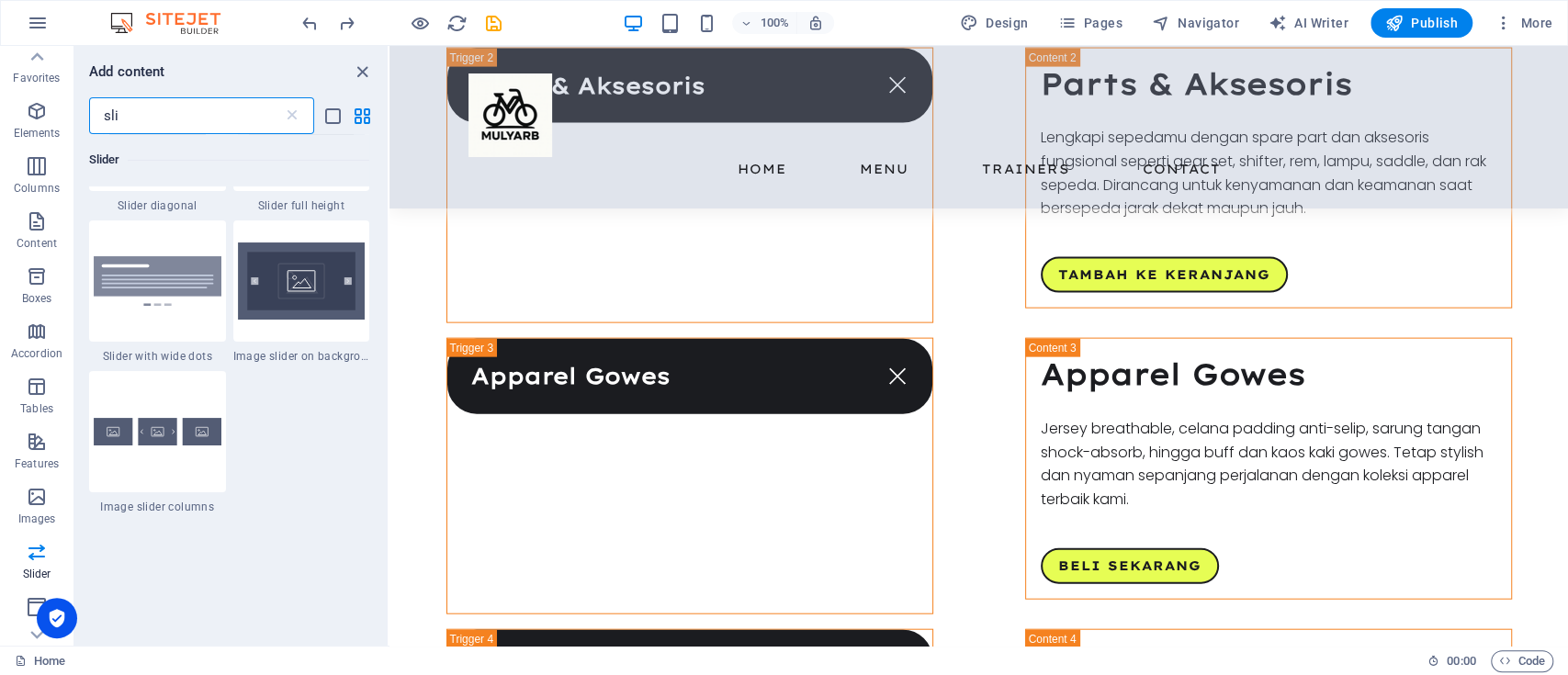 type on "sli" 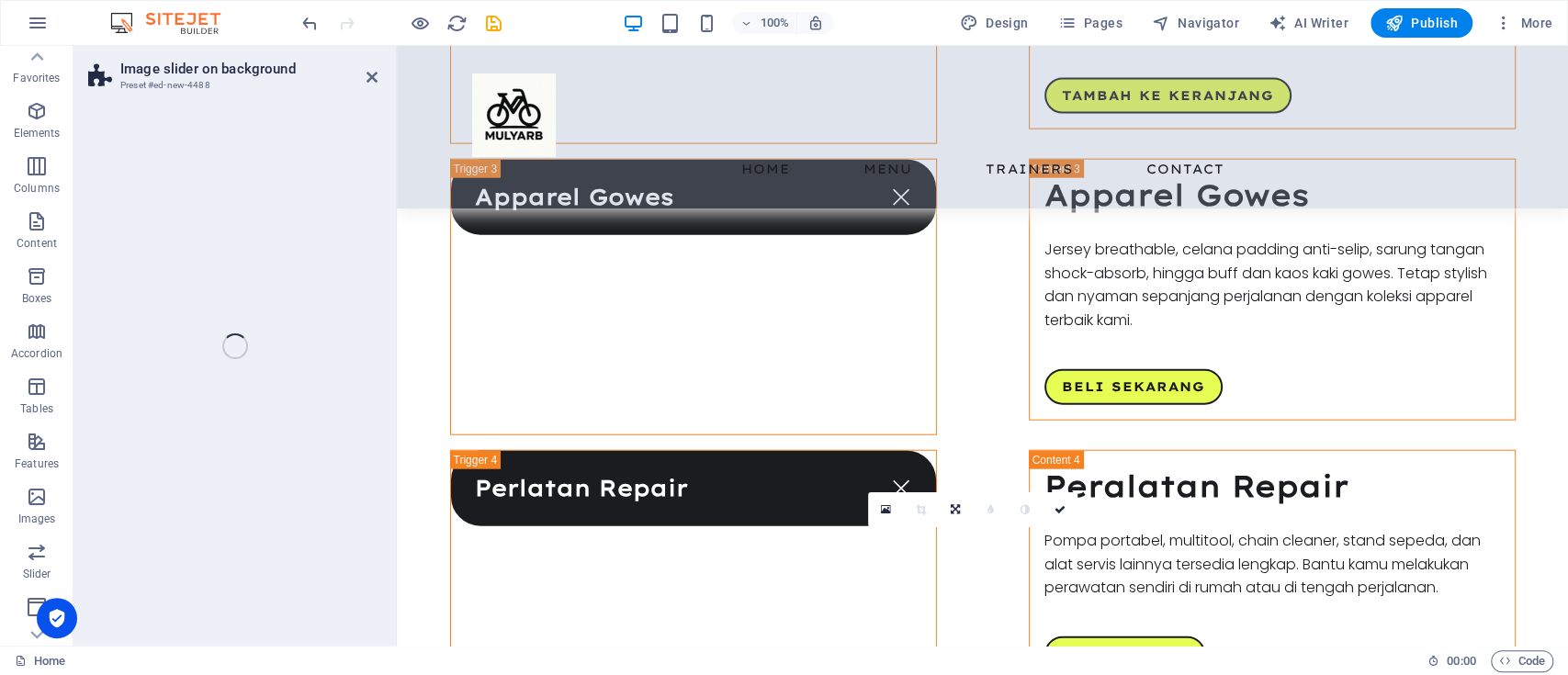 select on "rem" 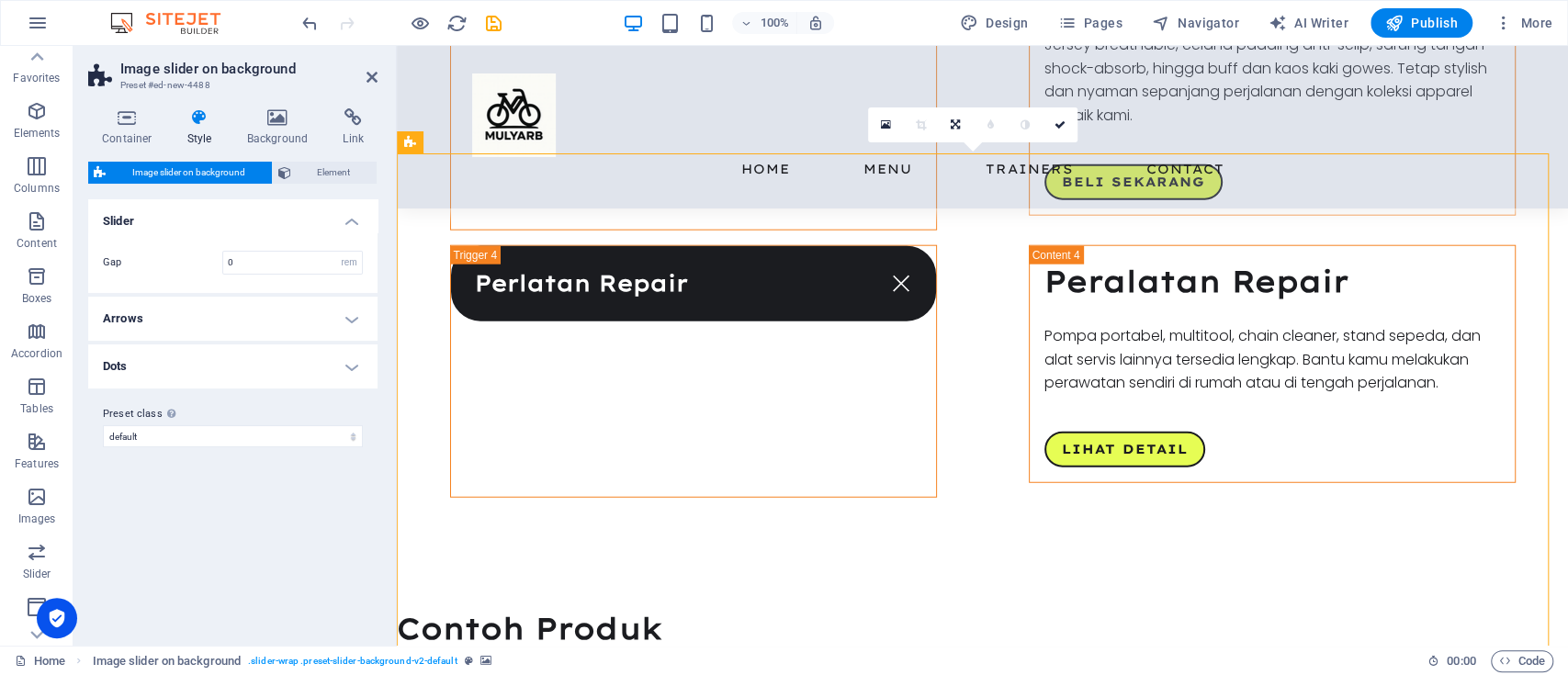 scroll, scrollTop: 3063, scrollLeft: 0, axis: vertical 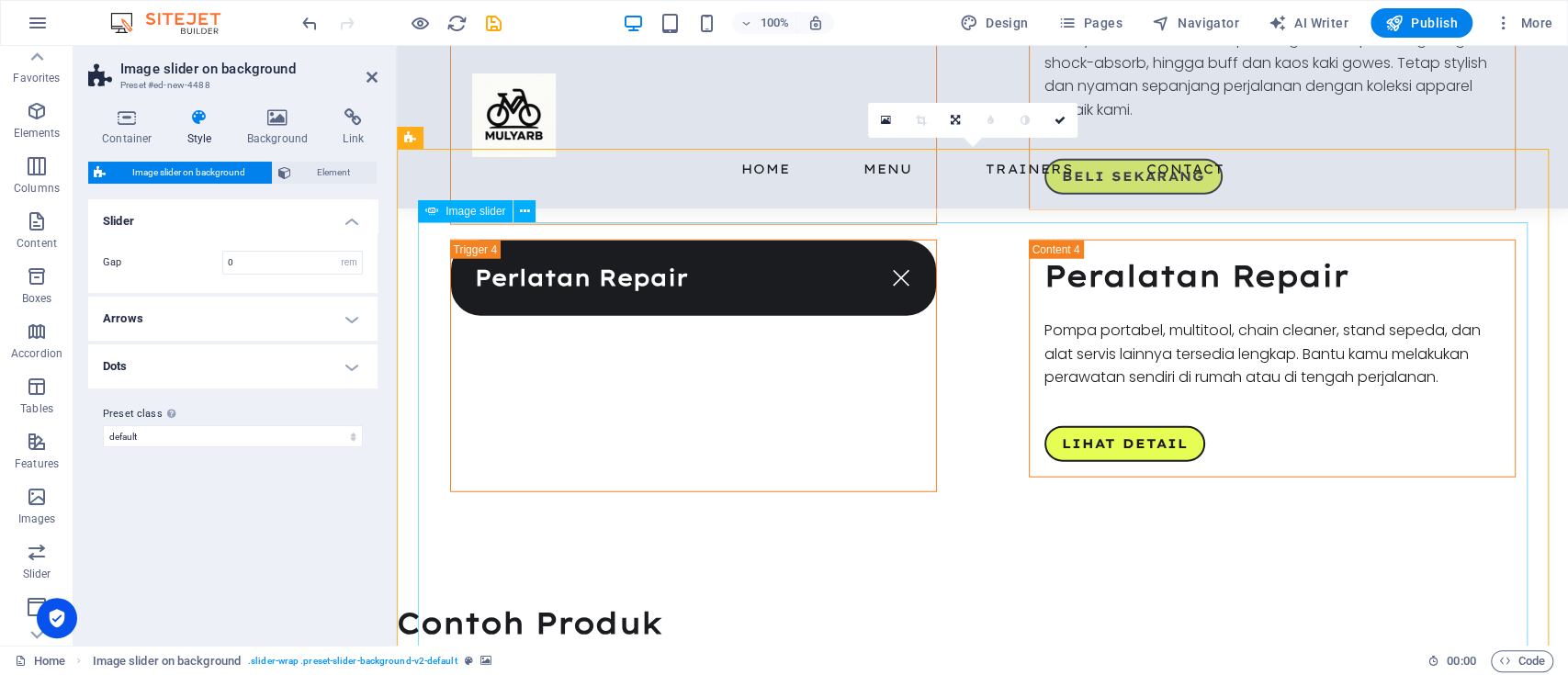 click at bounding box center (983, 4770) 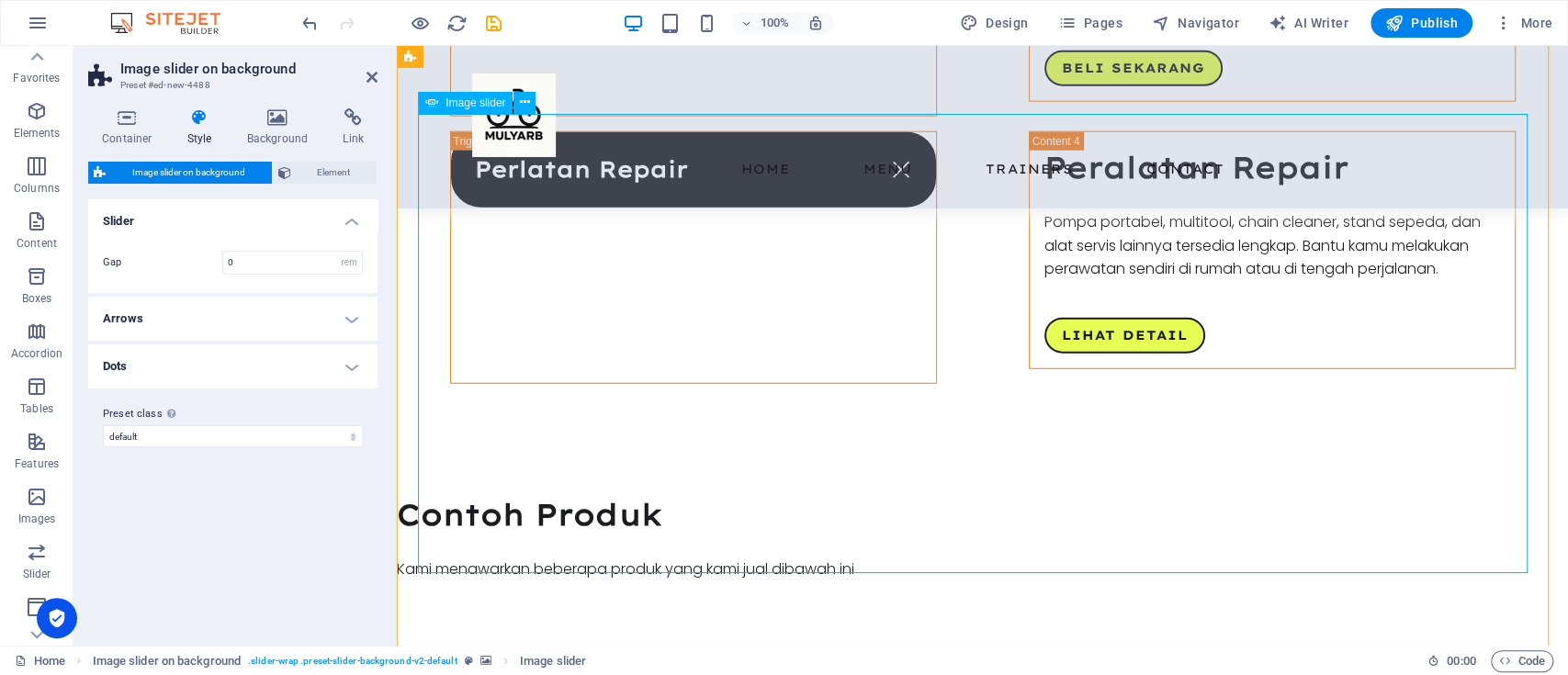 scroll, scrollTop: 3170, scrollLeft: 0, axis: vertical 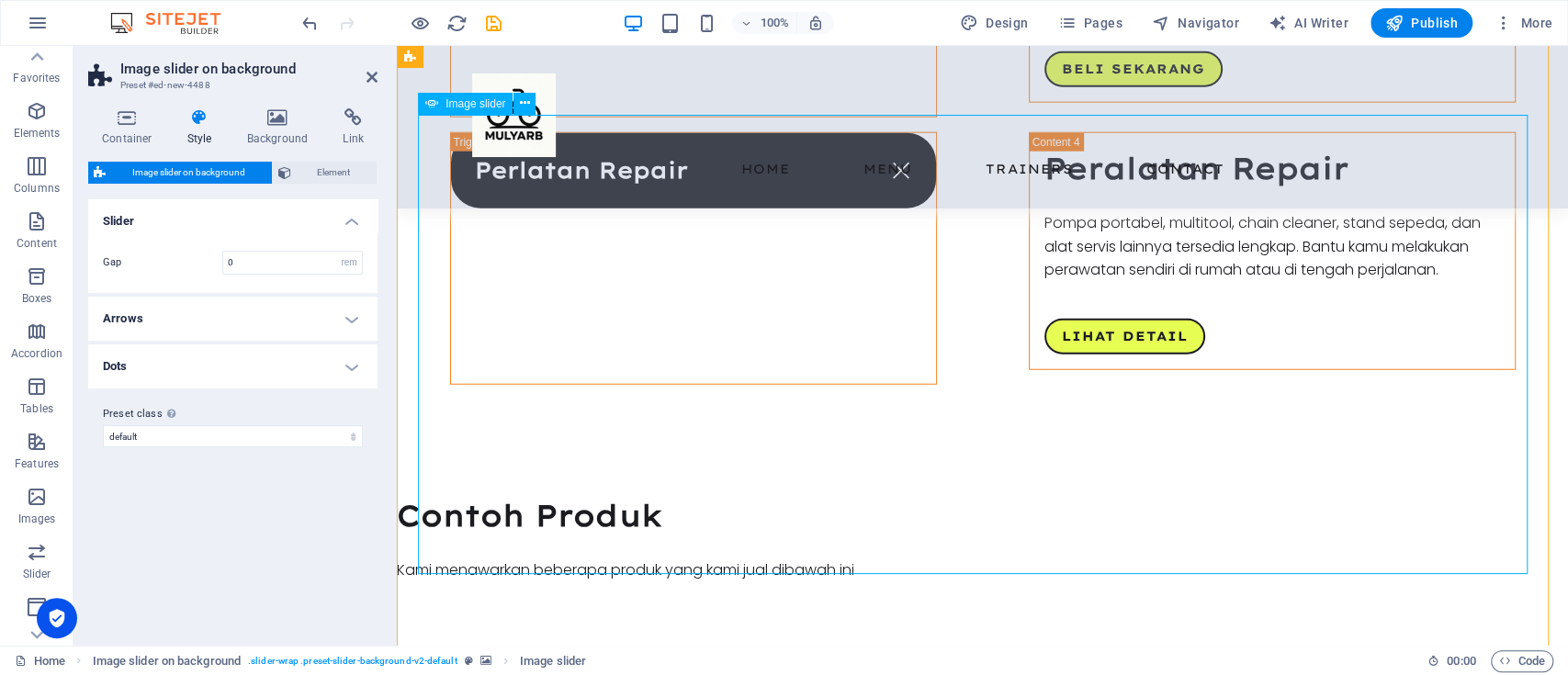 click at bounding box center [-1321, 3647] 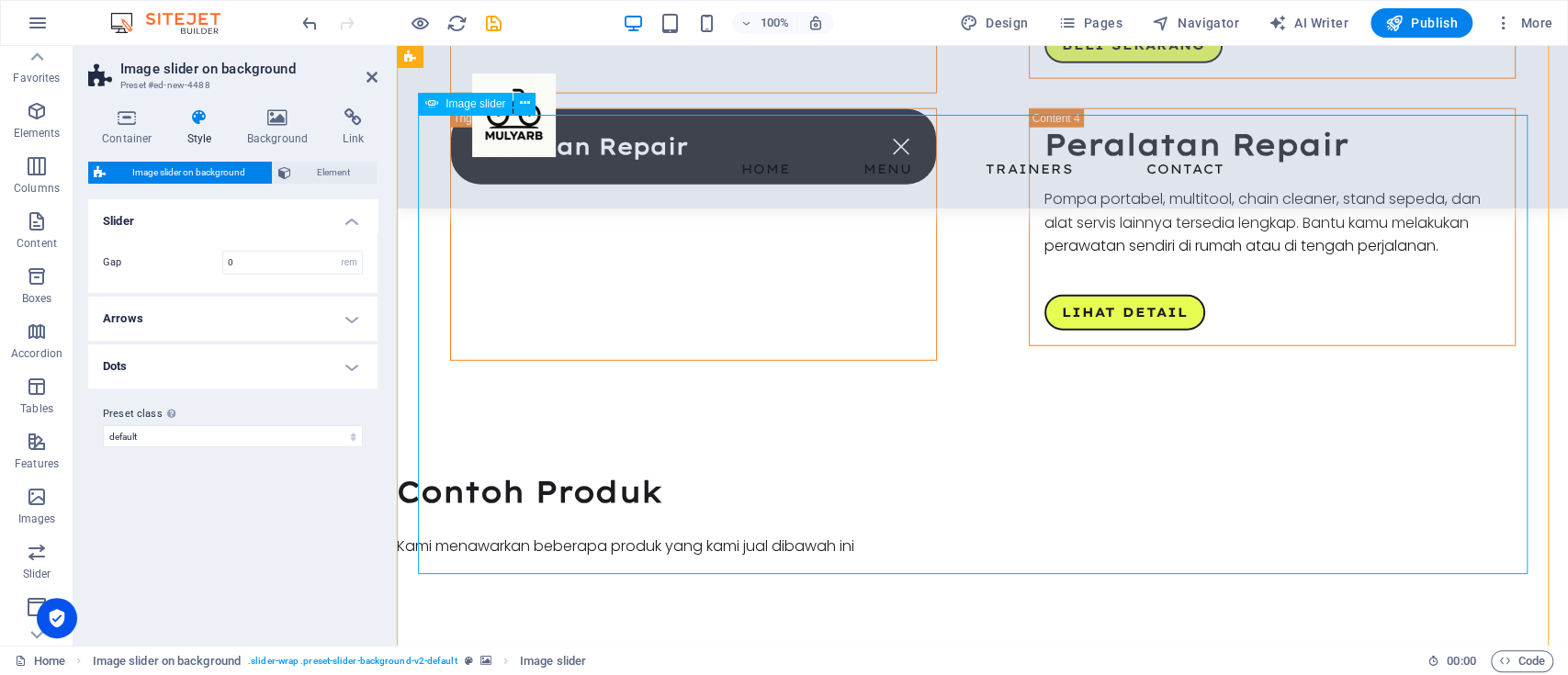 select on "px" 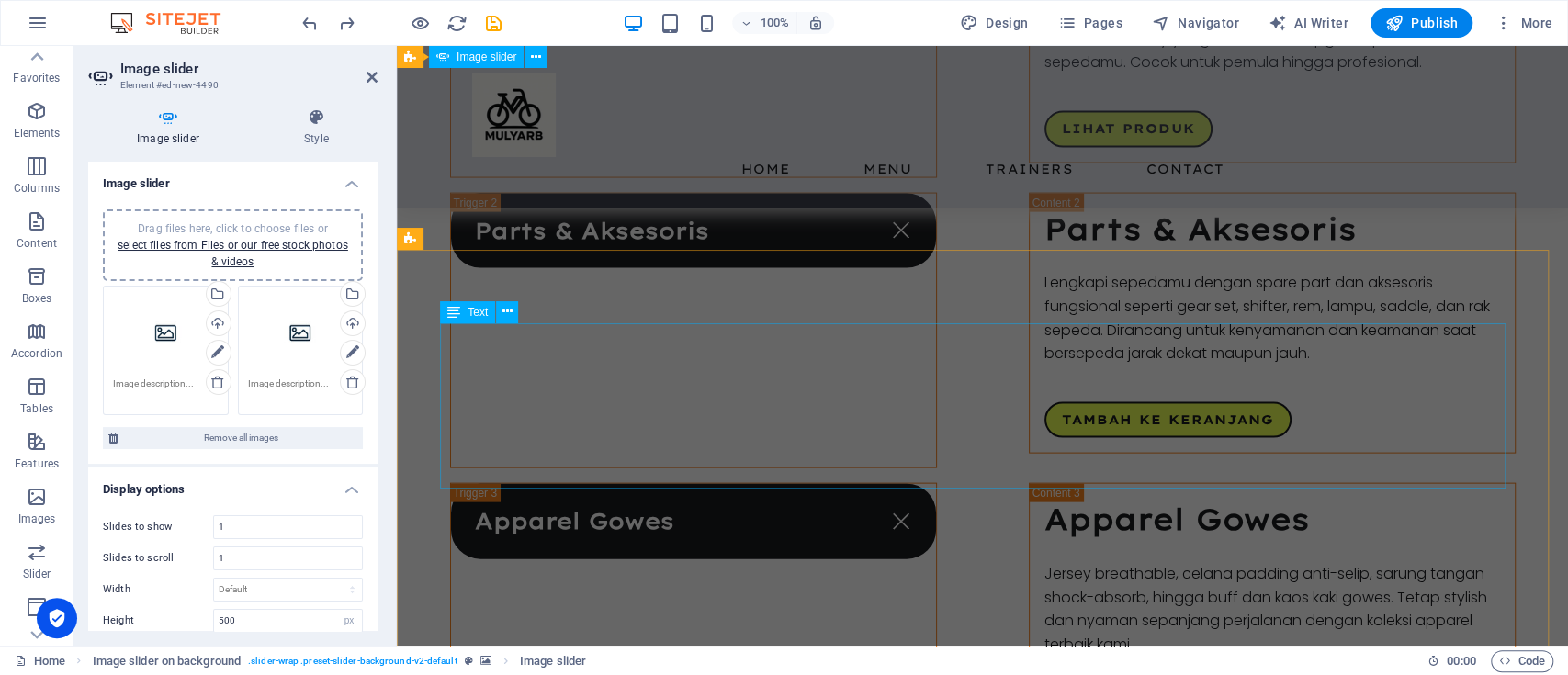 scroll, scrollTop: 2671, scrollLeft: 0, axis: vertical 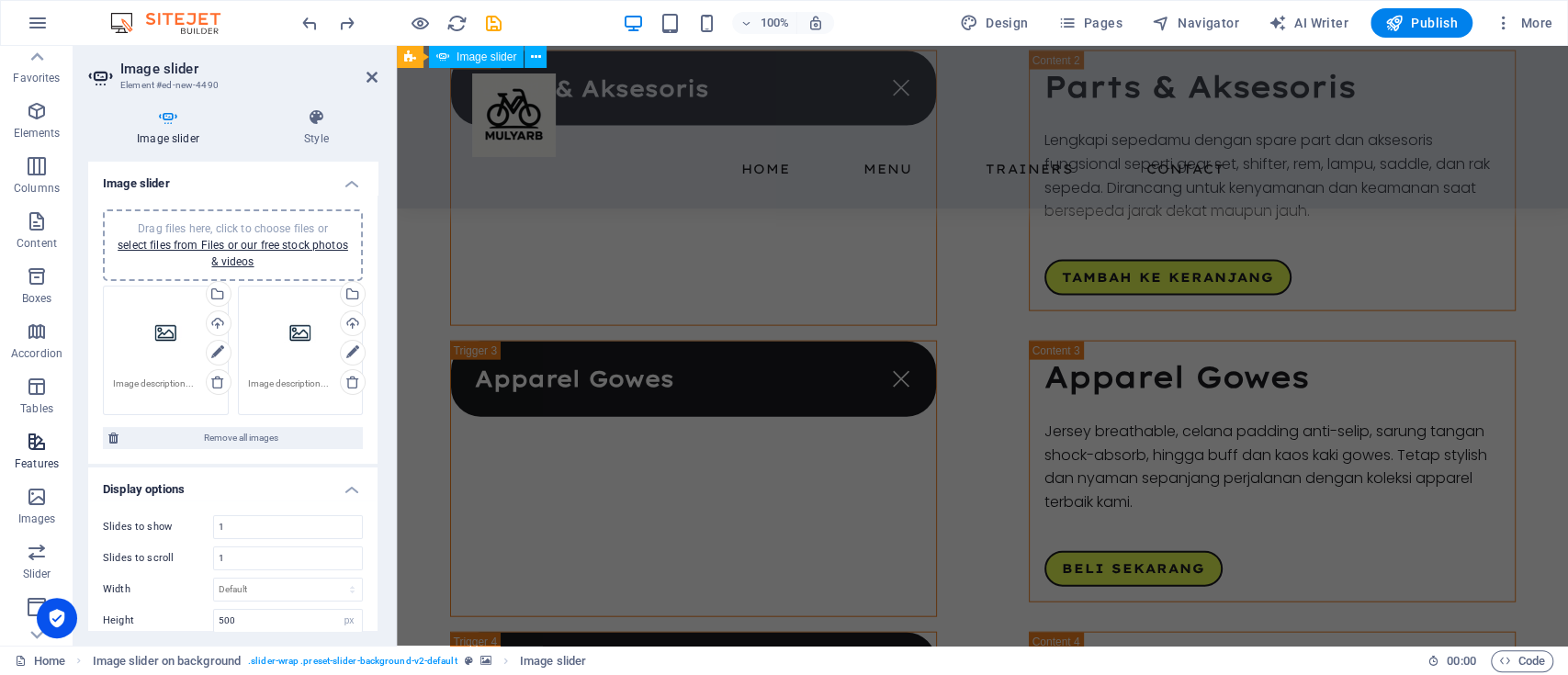 click at bounding box center [37, 442] 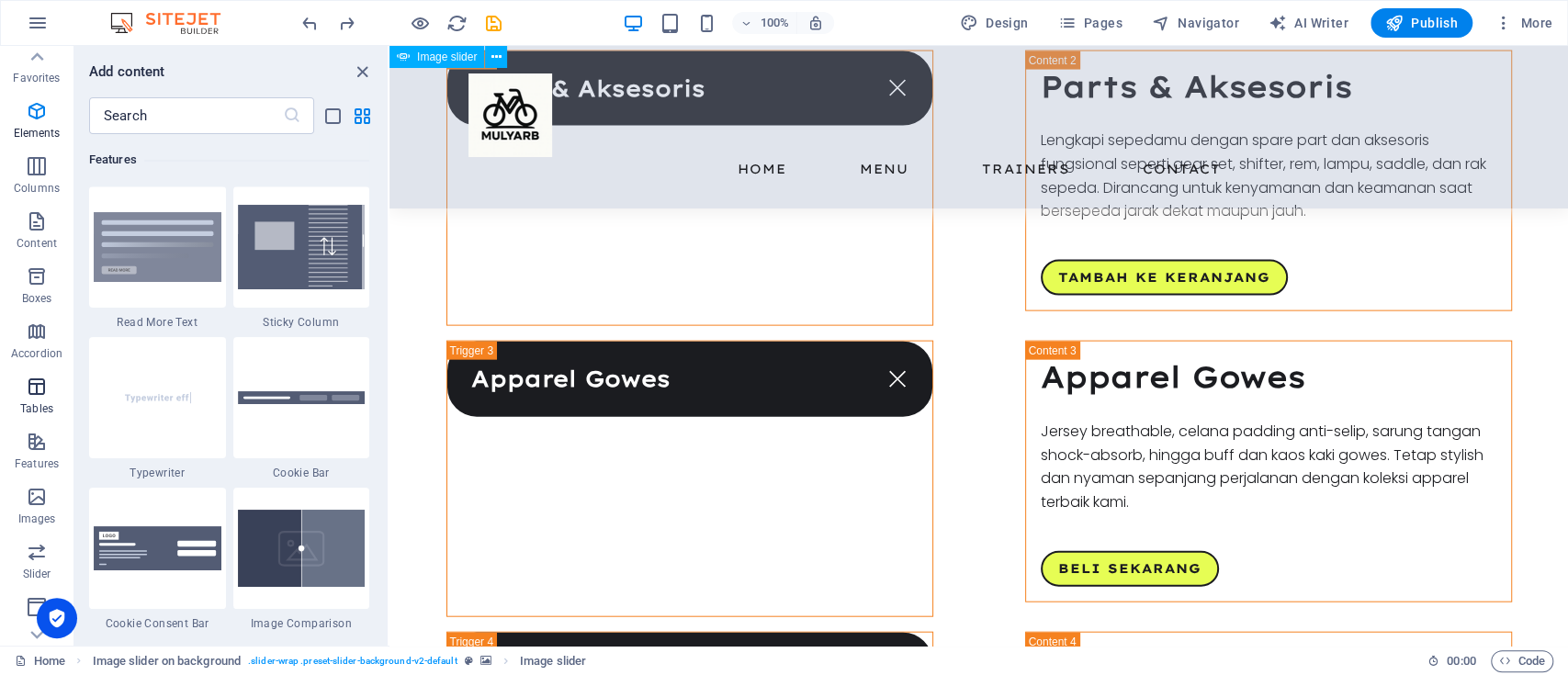 click on "Tables" at bounding box center (37, 398) 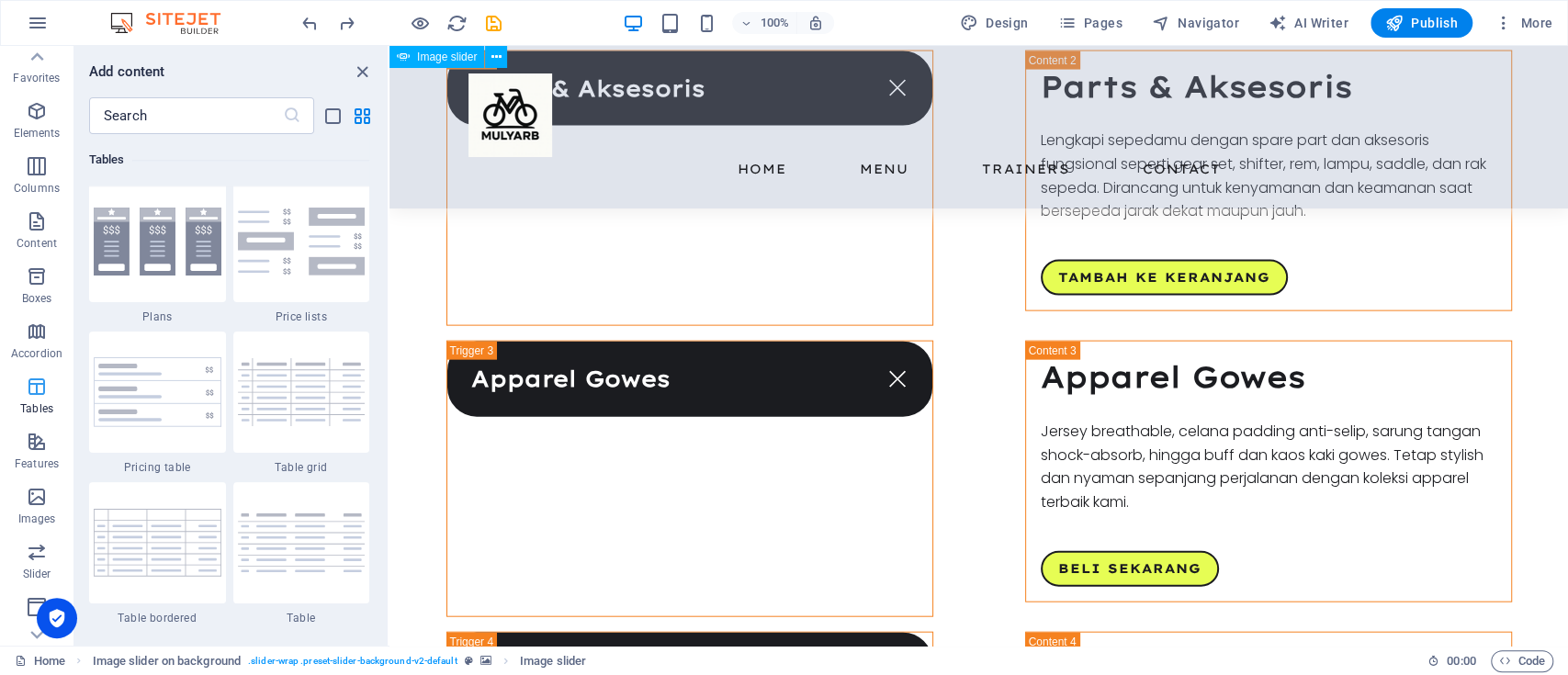 scroll, scrollTop: 6209, scrollLeft: 0, axis: vertical 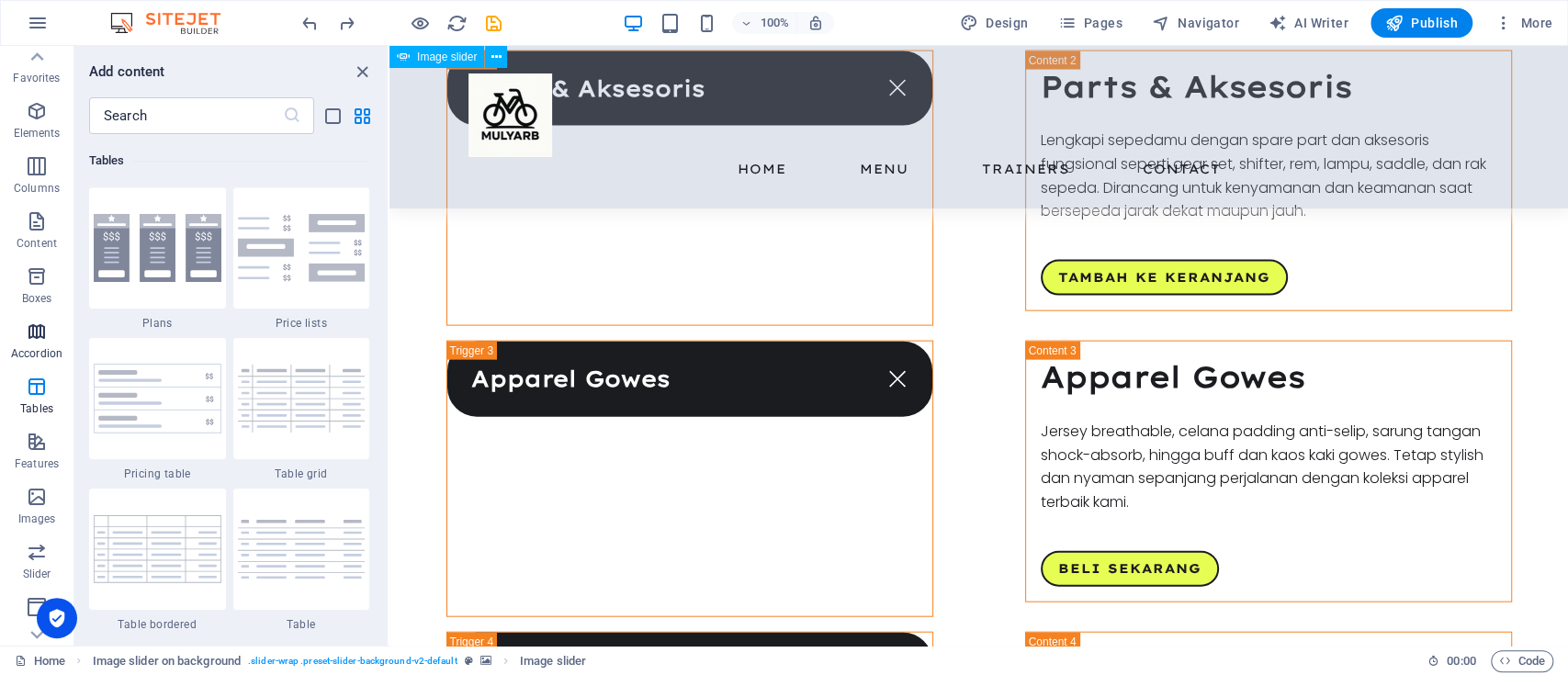 click on "Accordion" at bounding box center [37, 354] 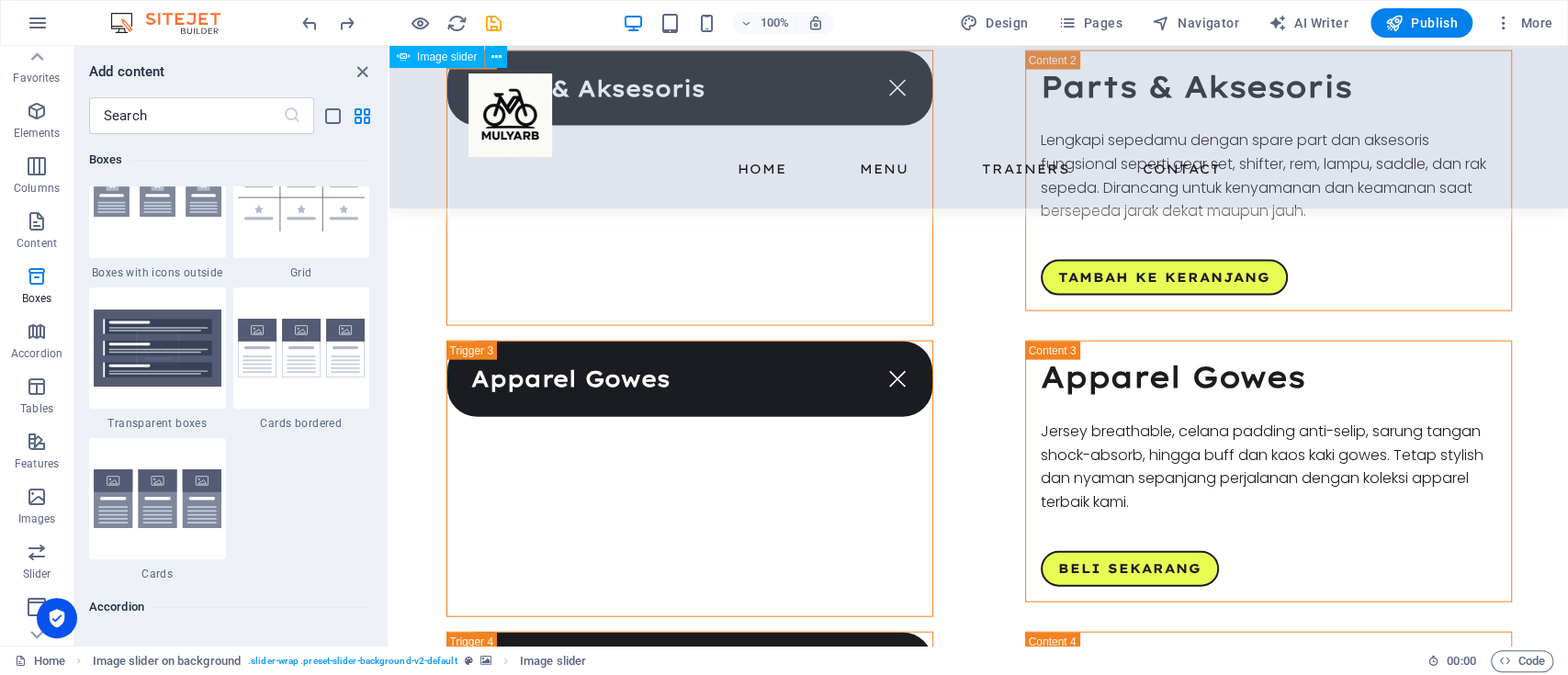 scroll, scrollTop: 5263, scrollLeft: 0, axis: vertical 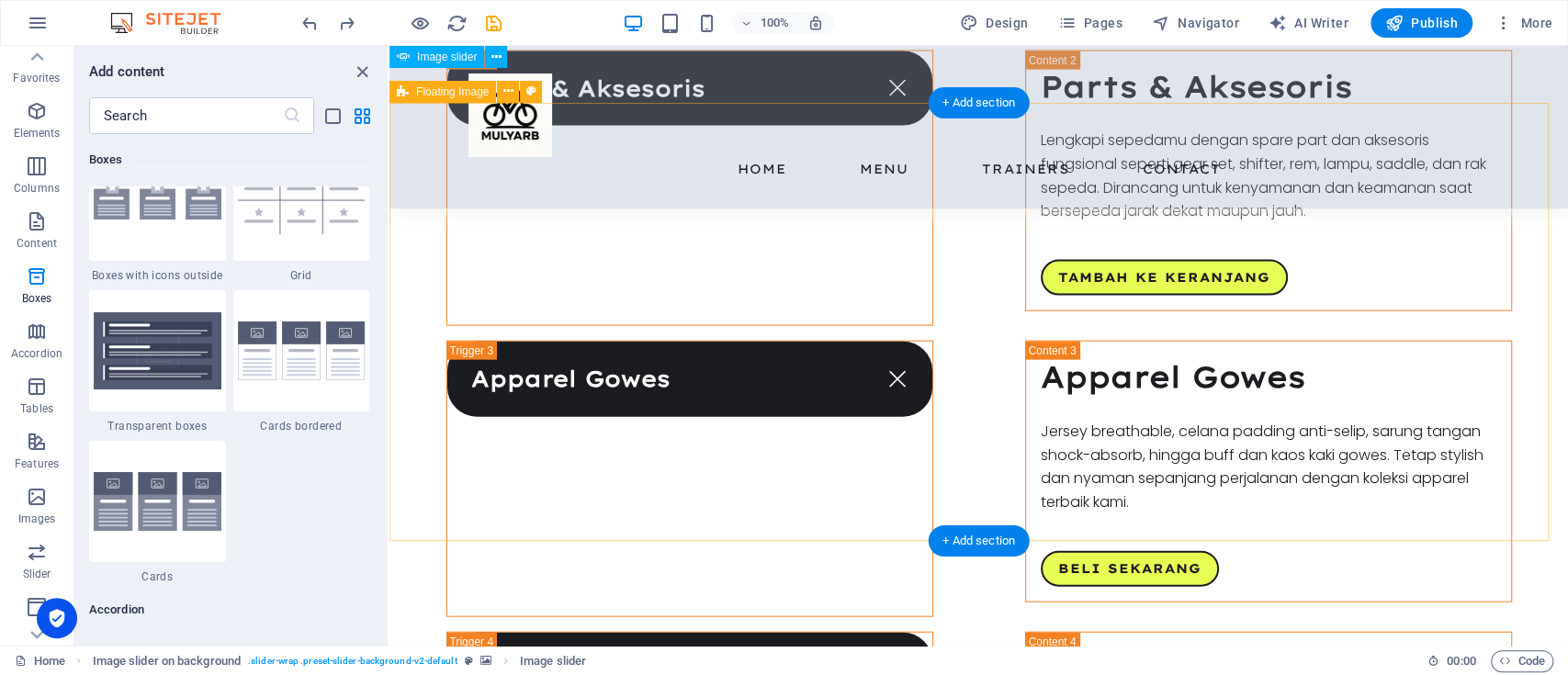 type 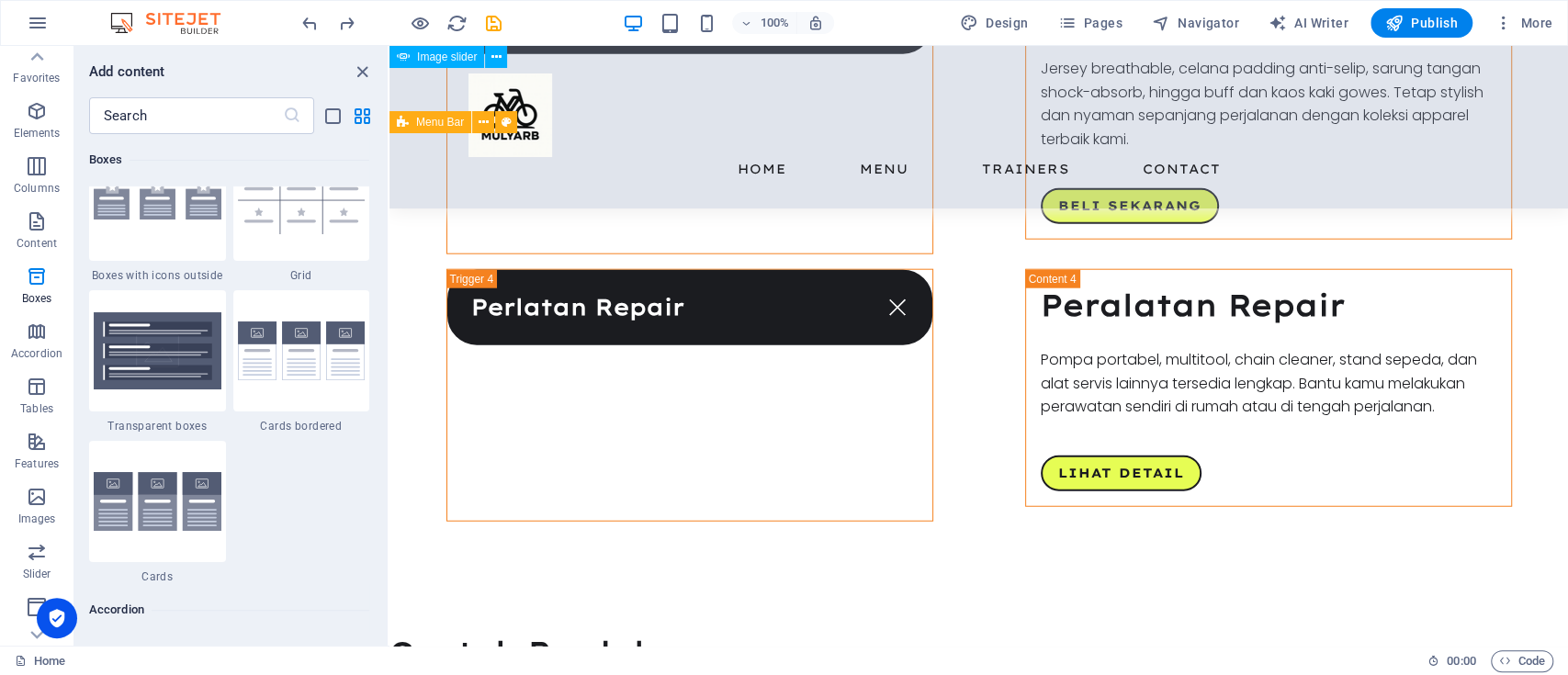 scroll, scrollTop: 3025, scrollLeft: 0, axis: vertical 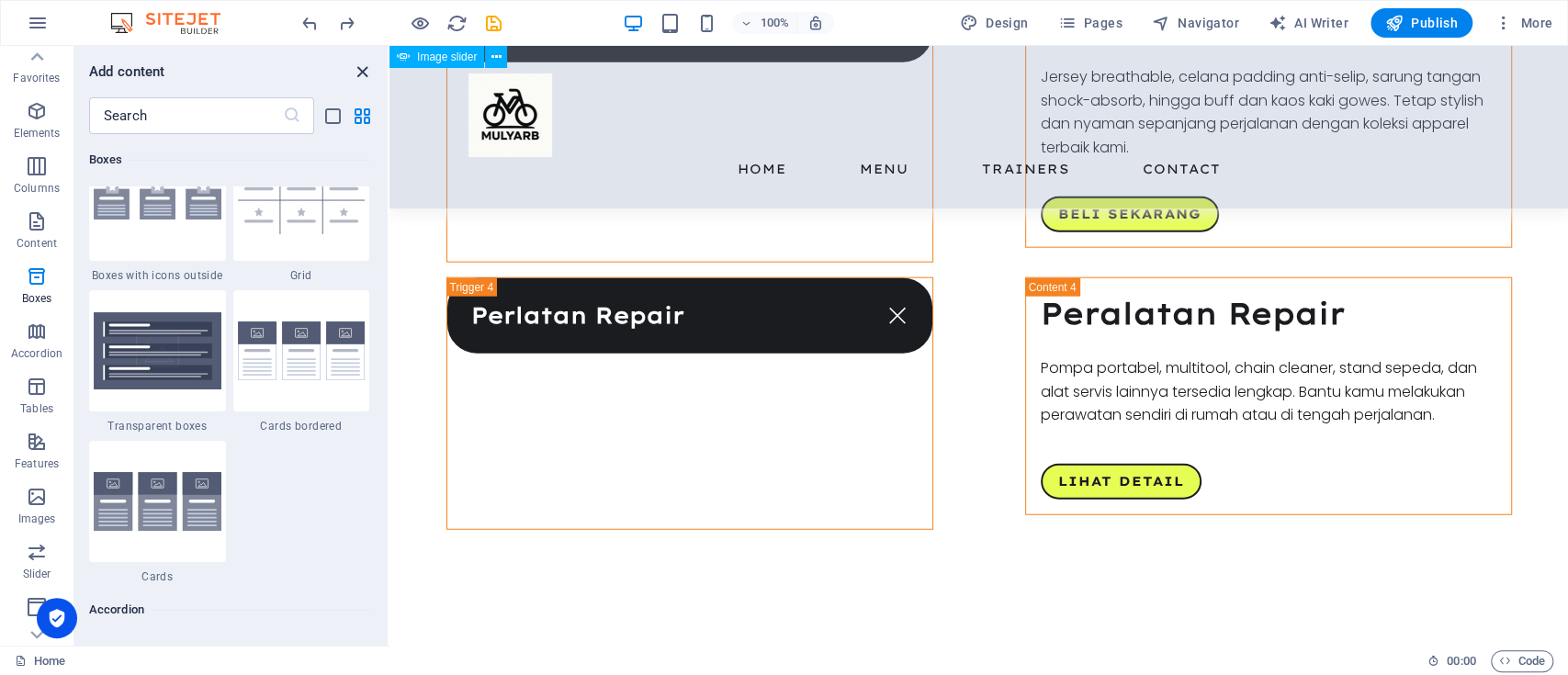 click at bounding box center [362, 72] 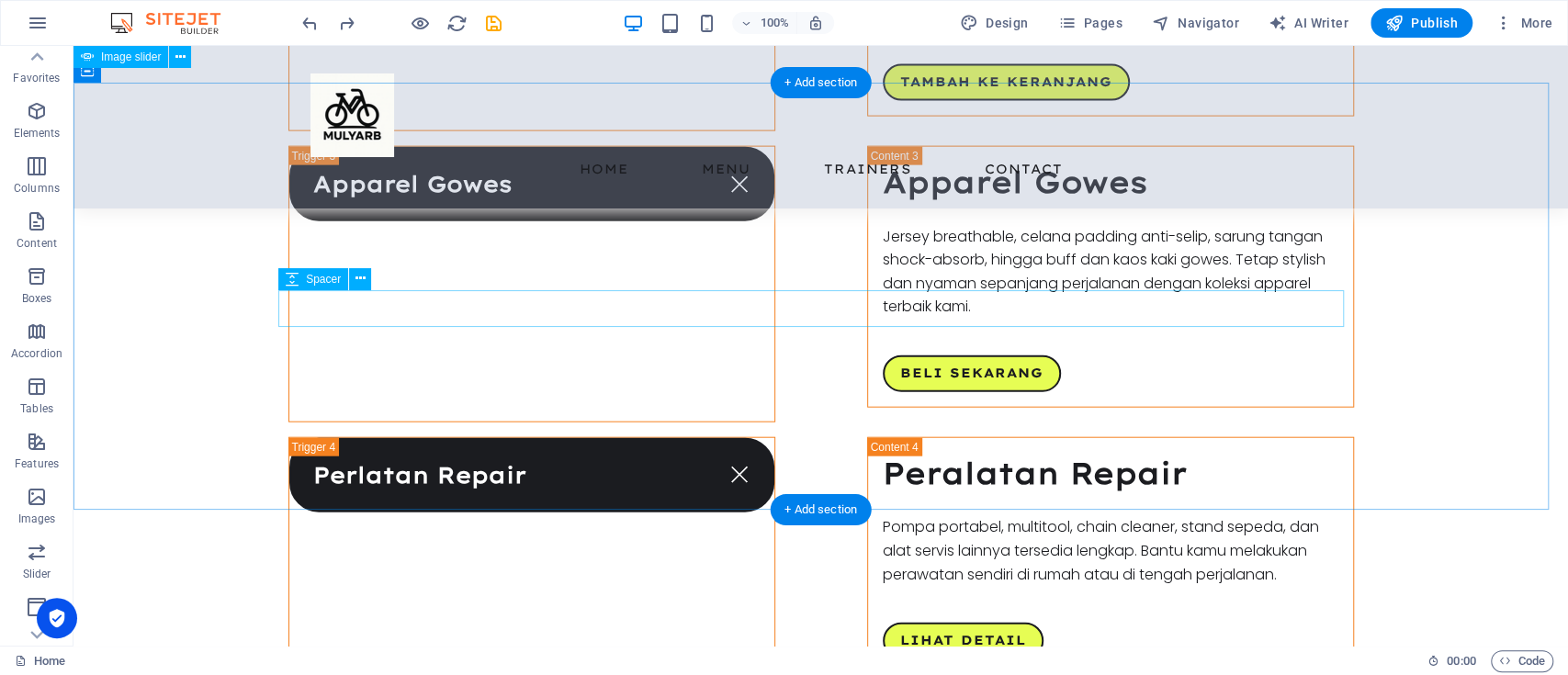 scroll, scrollTop: 3117, scrollLeft: 0, axis: vertical 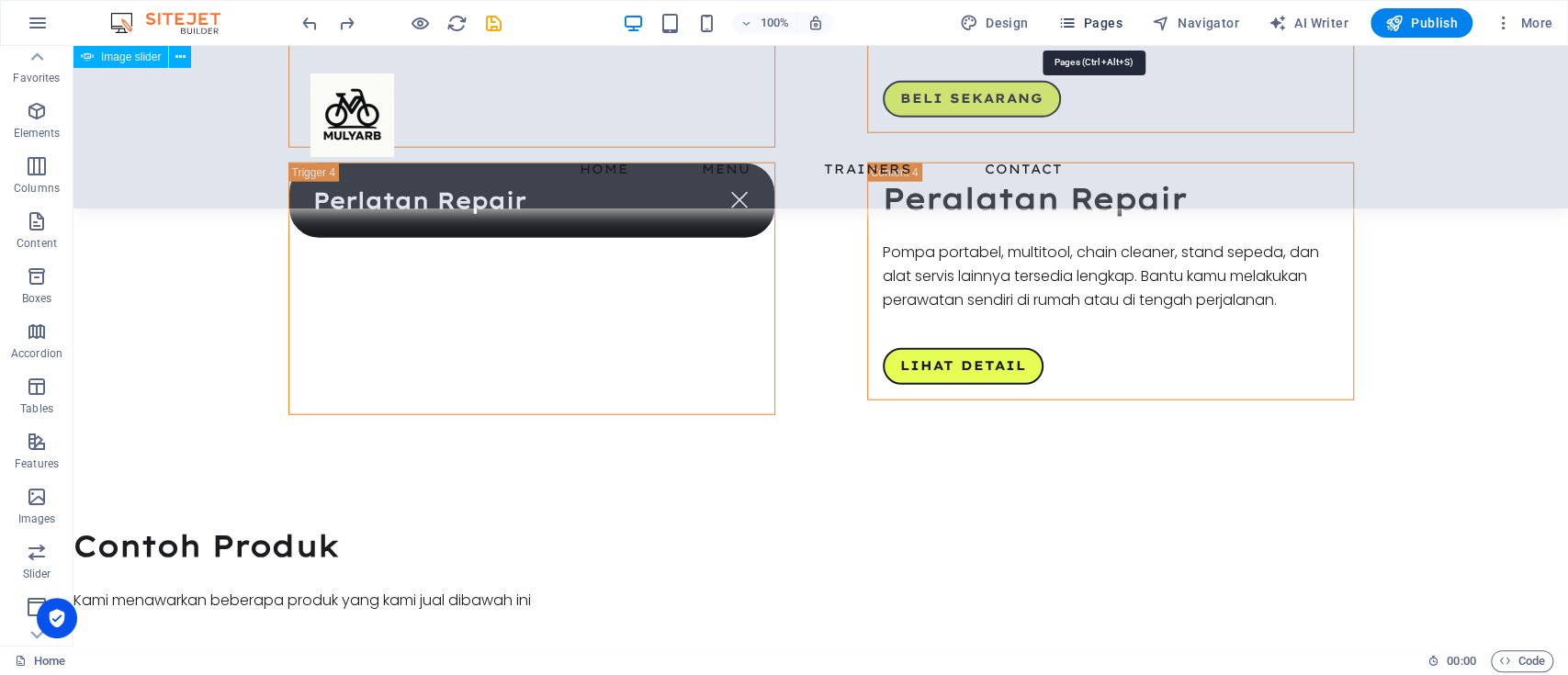 click on "Pages" at bounding box center (1089, 23) 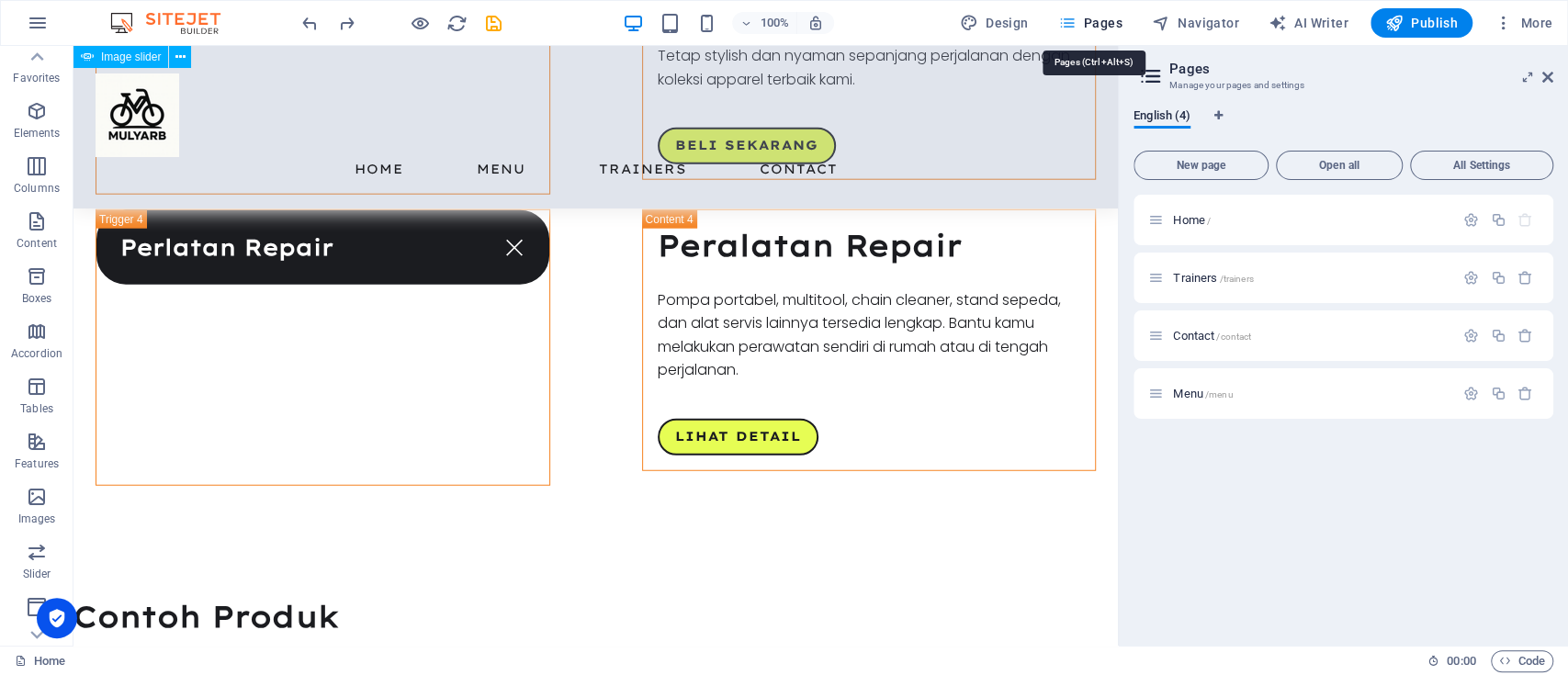 scroll, scrollTop: 3168, scrollLeft: 0, axis: vertical 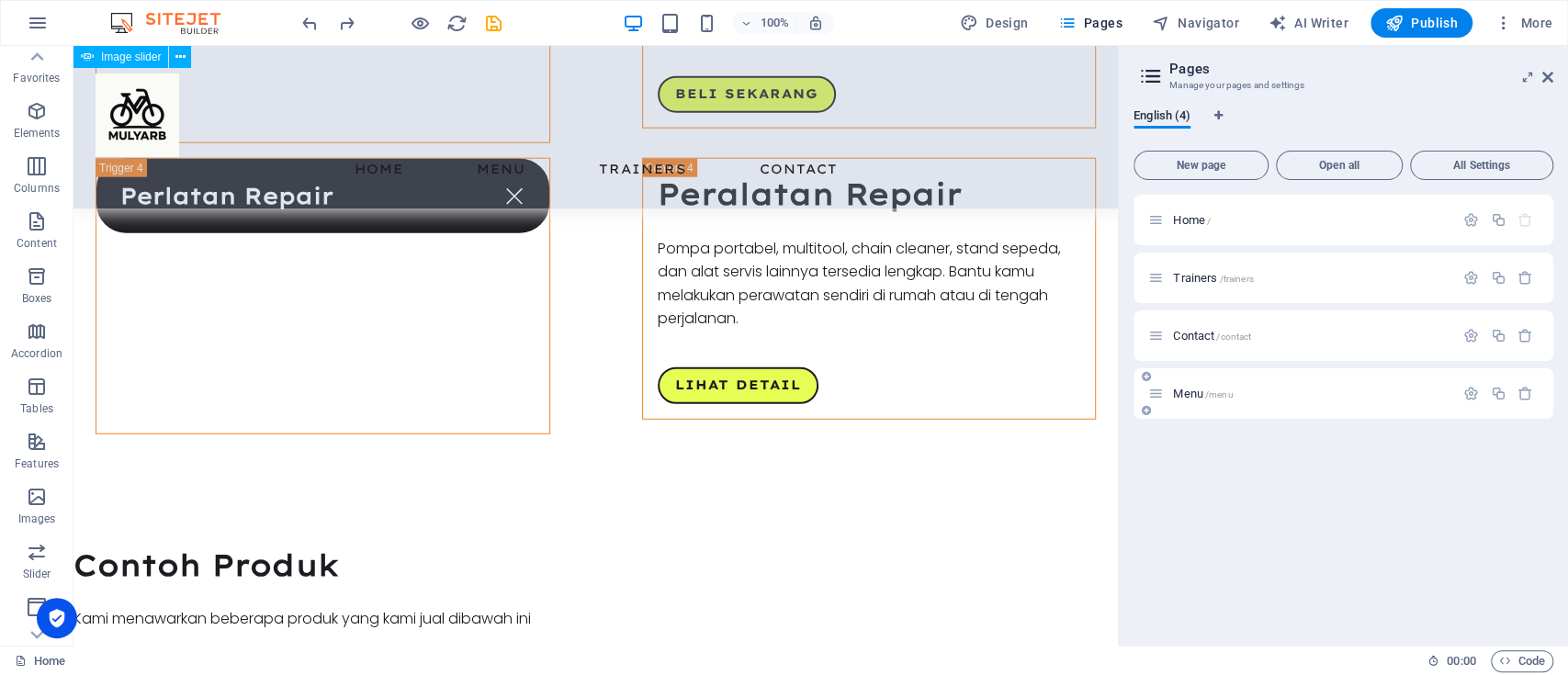 click on "Menu /menu" at bounding box center (1202, 393) 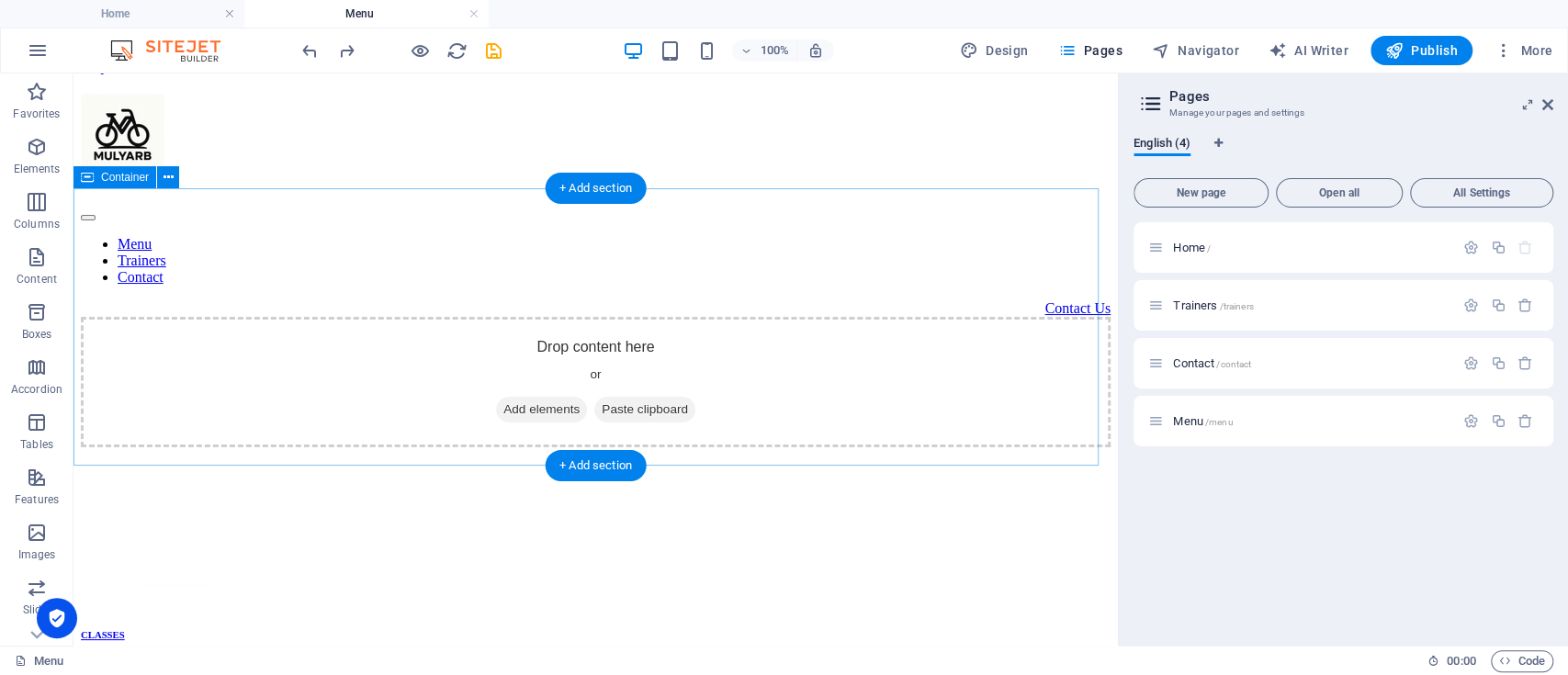 scroll, scrollTop: 0, scrollLeft: 0, axis: both 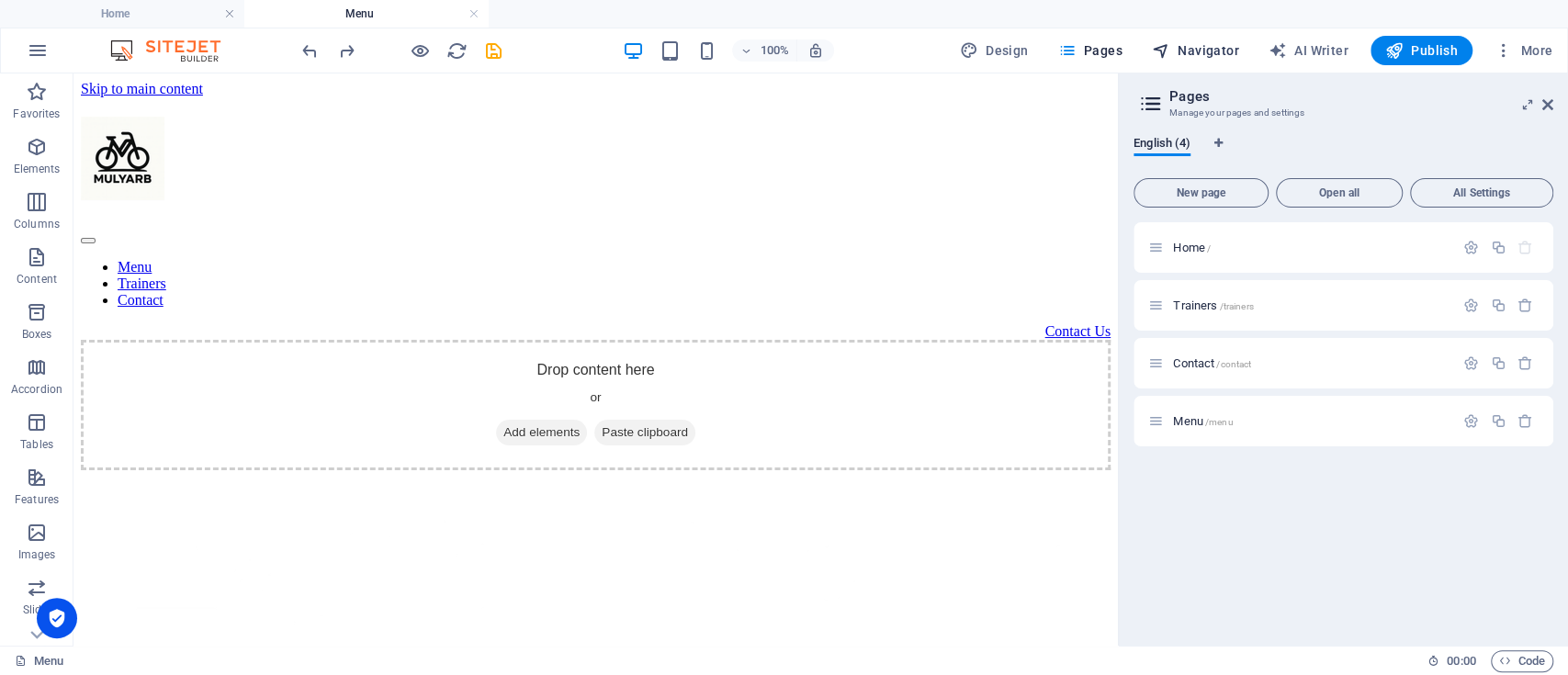 click at bounding box center [1161, 51] 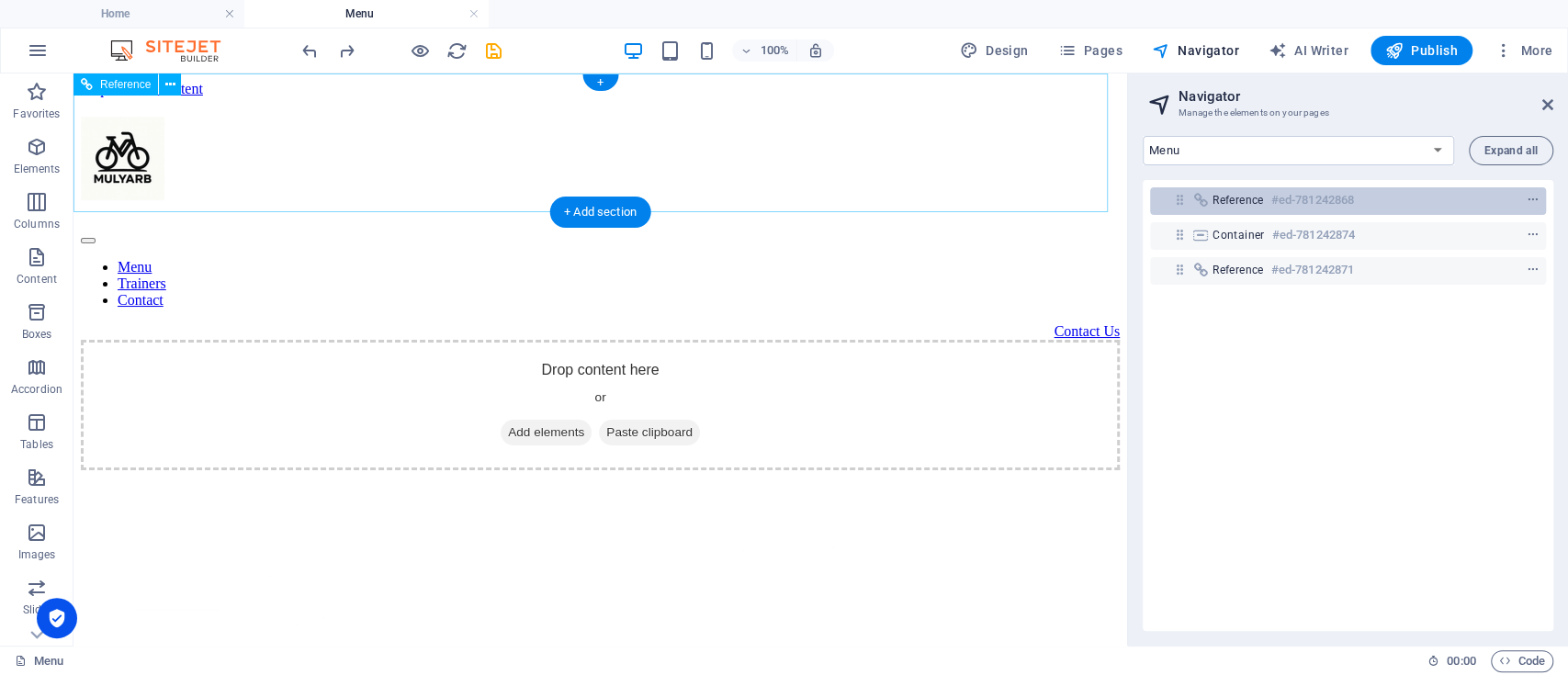 click on "Reference" at bounding box center [1238, 200] 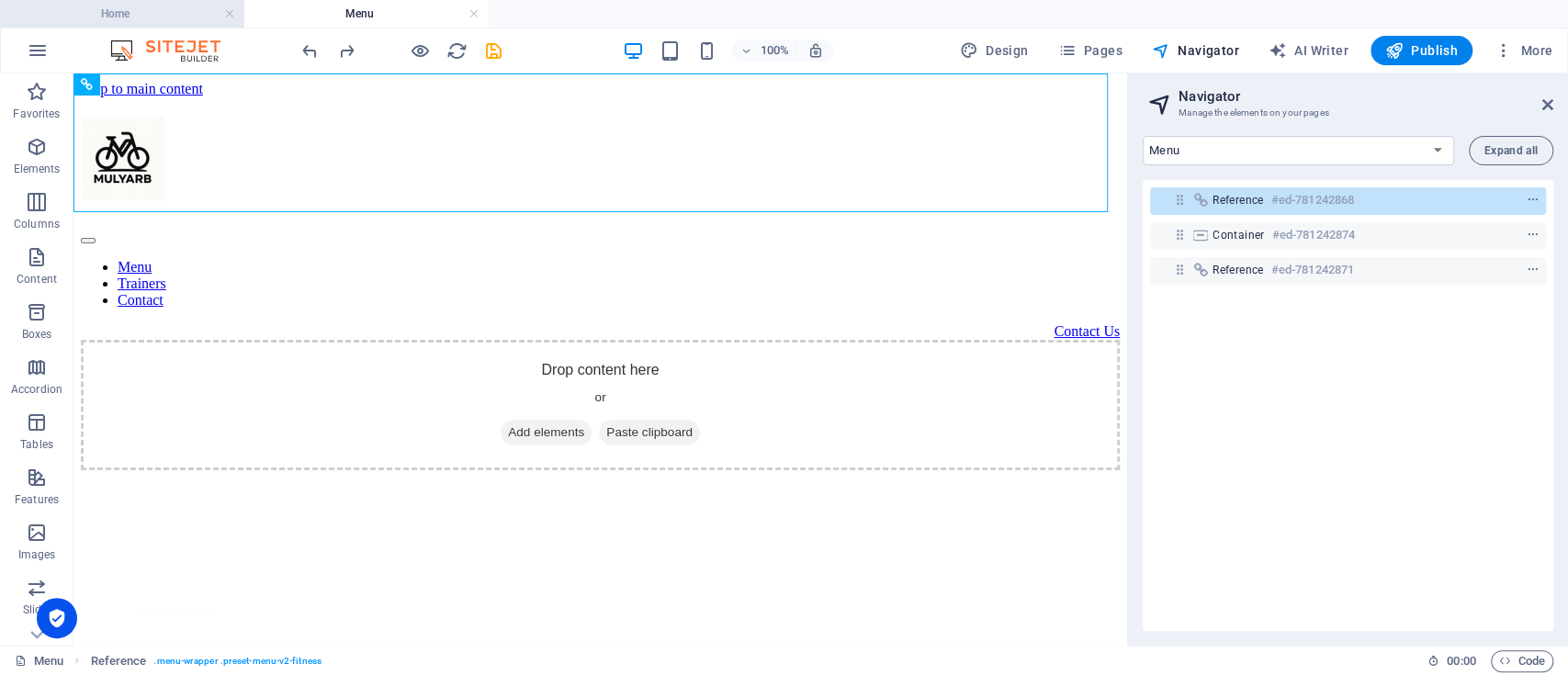 click on "Home" at bounding box center (122, 14) 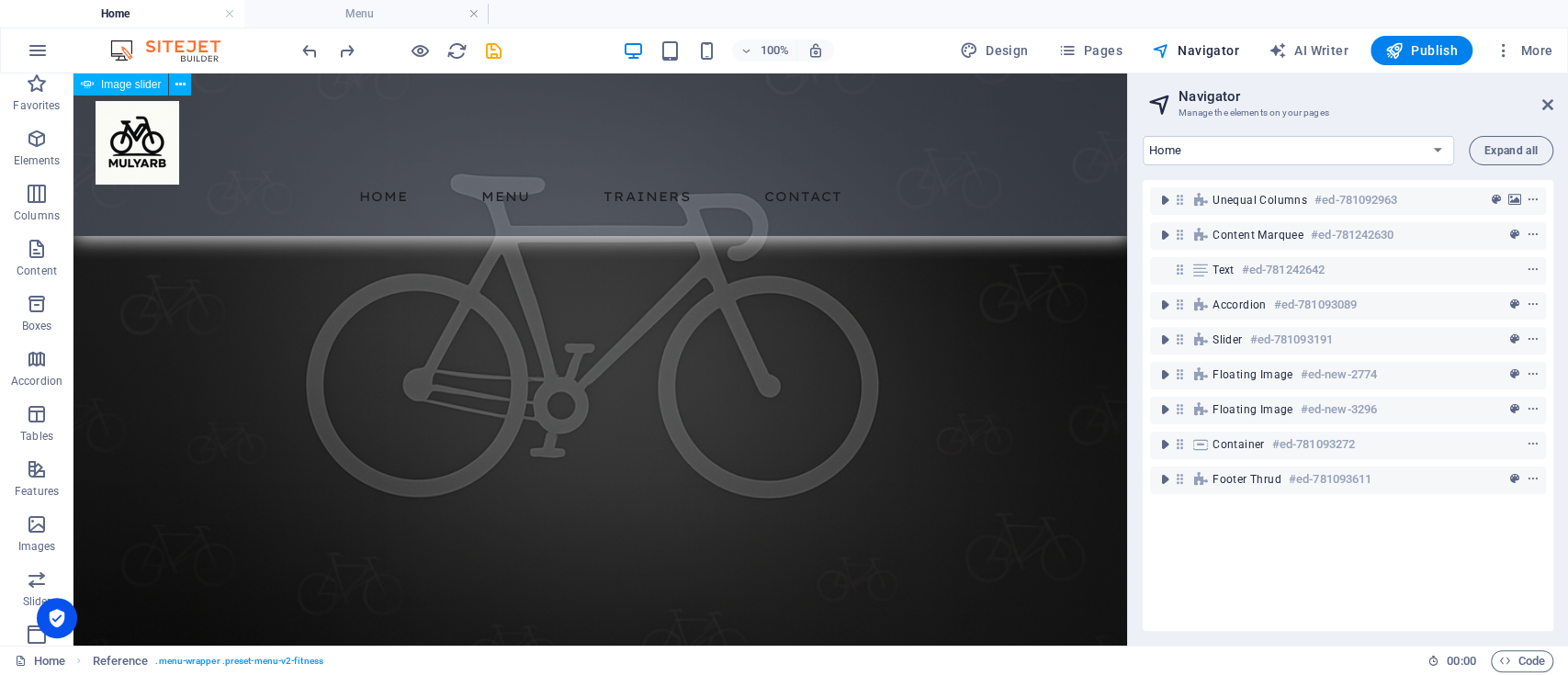 scroll, scrollTop: 3031, scrollLeft: 0, axis: vertical 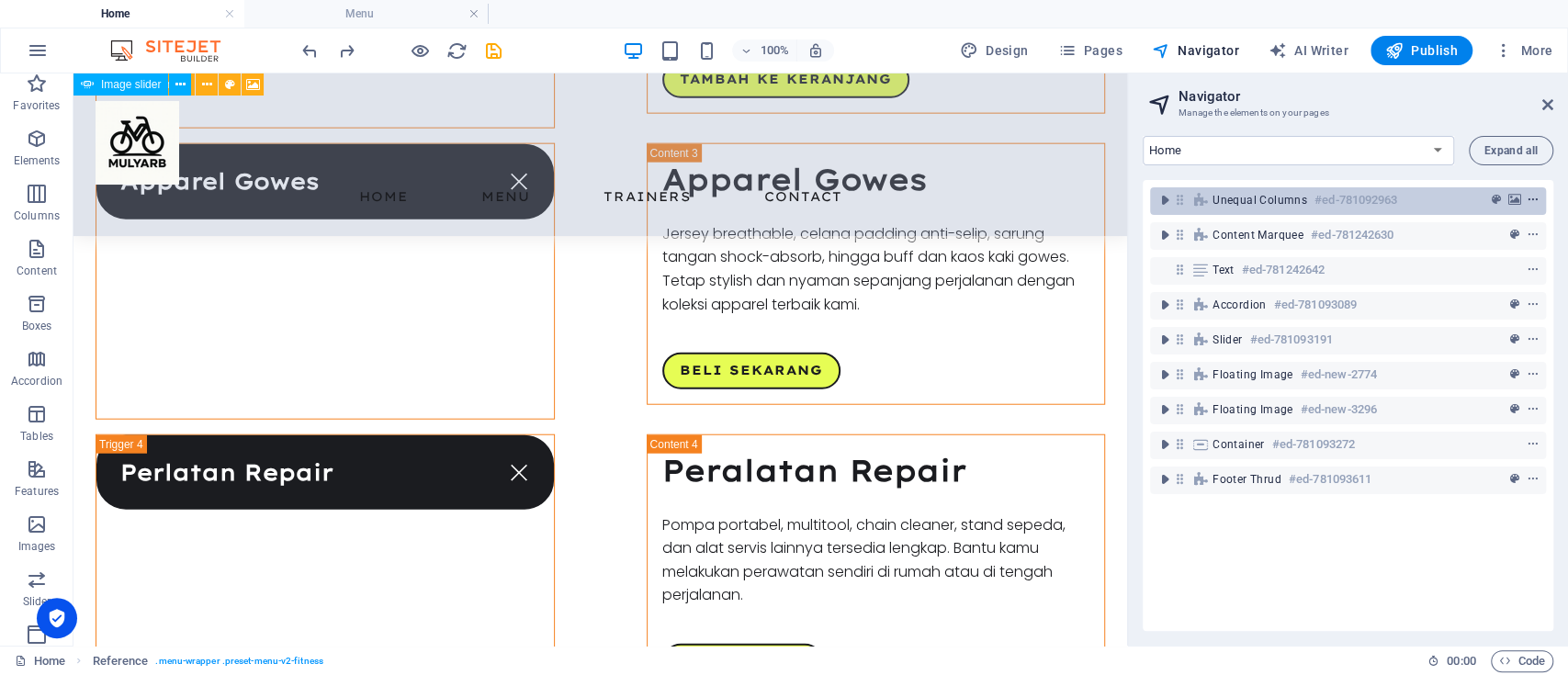 click at bounding box center (1533, 200) 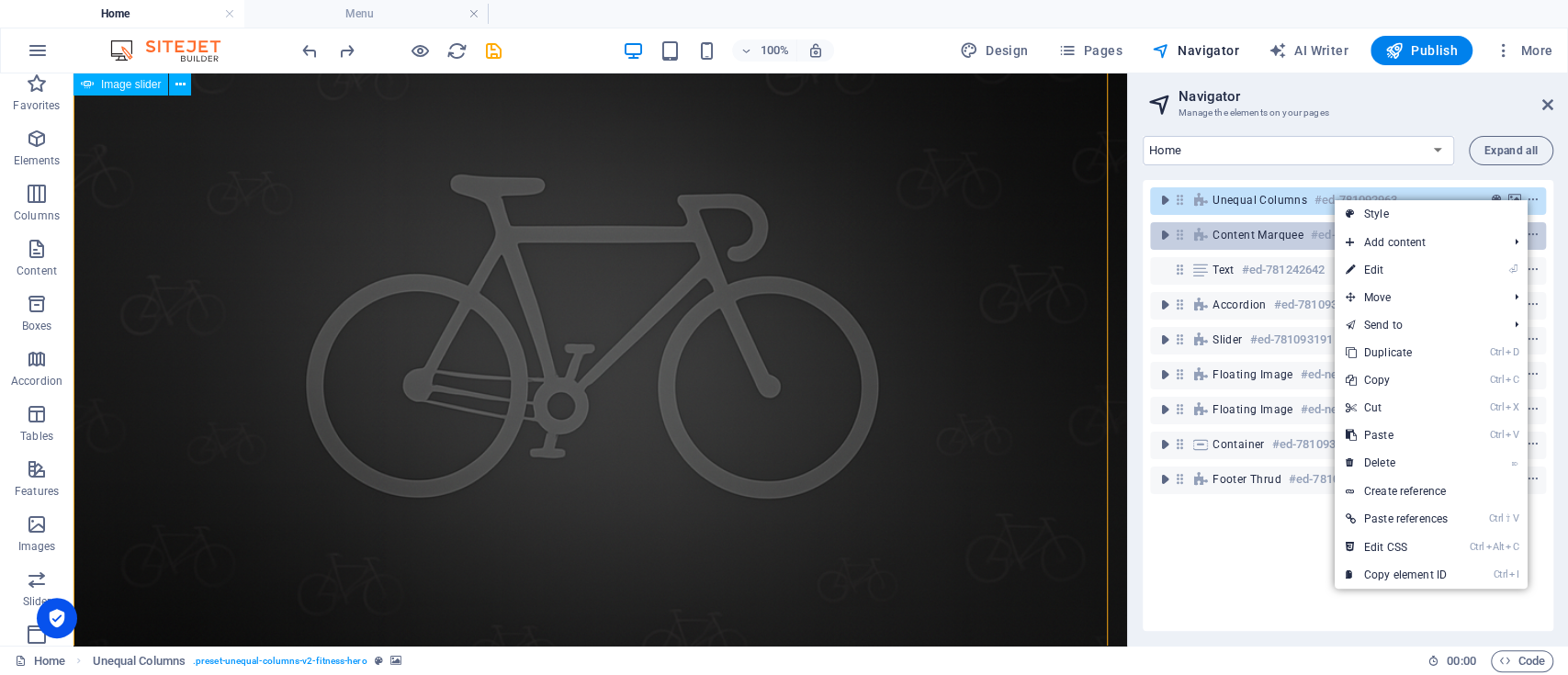 click on "Content Marquee #ed-781242630" at bounding box center (1333, 235) 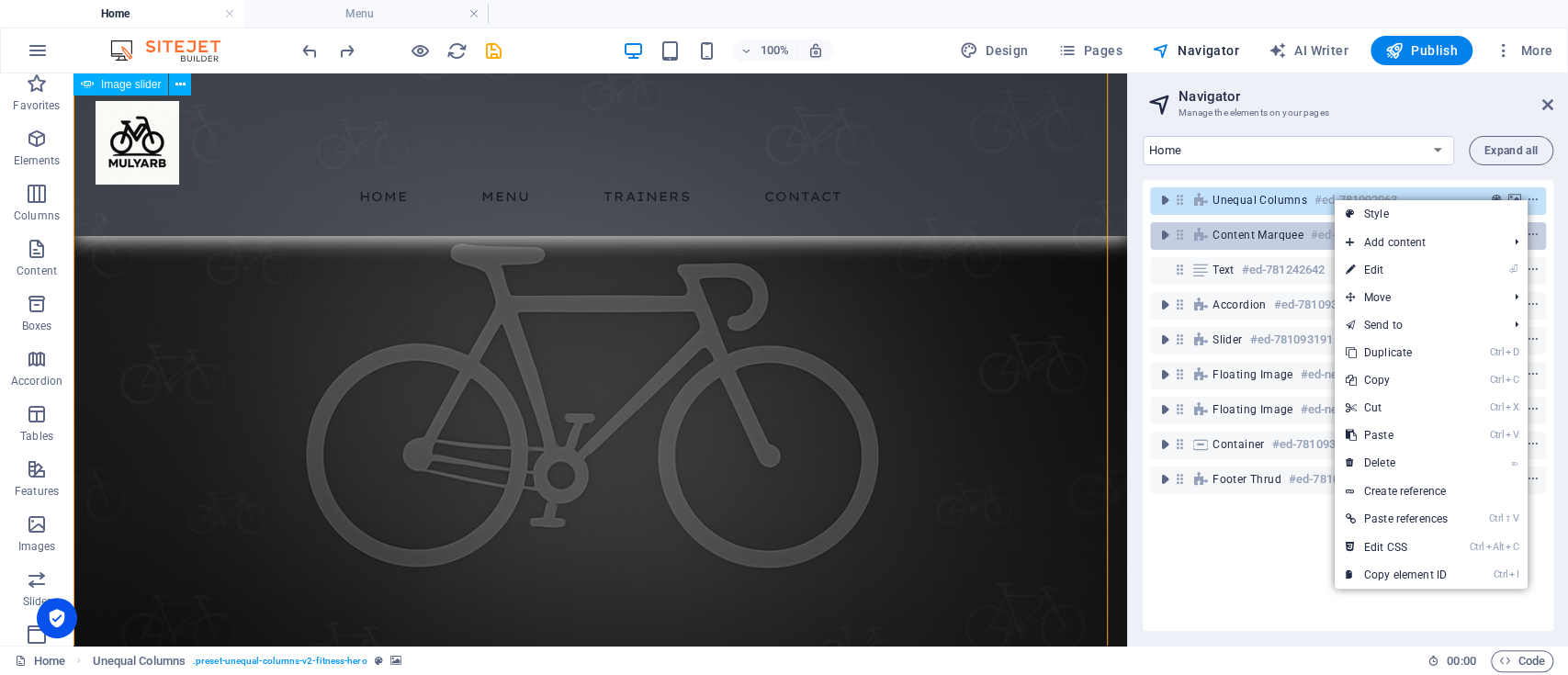 scroll, scrollTop: 522, scrollLeft: 0, axis: vertical 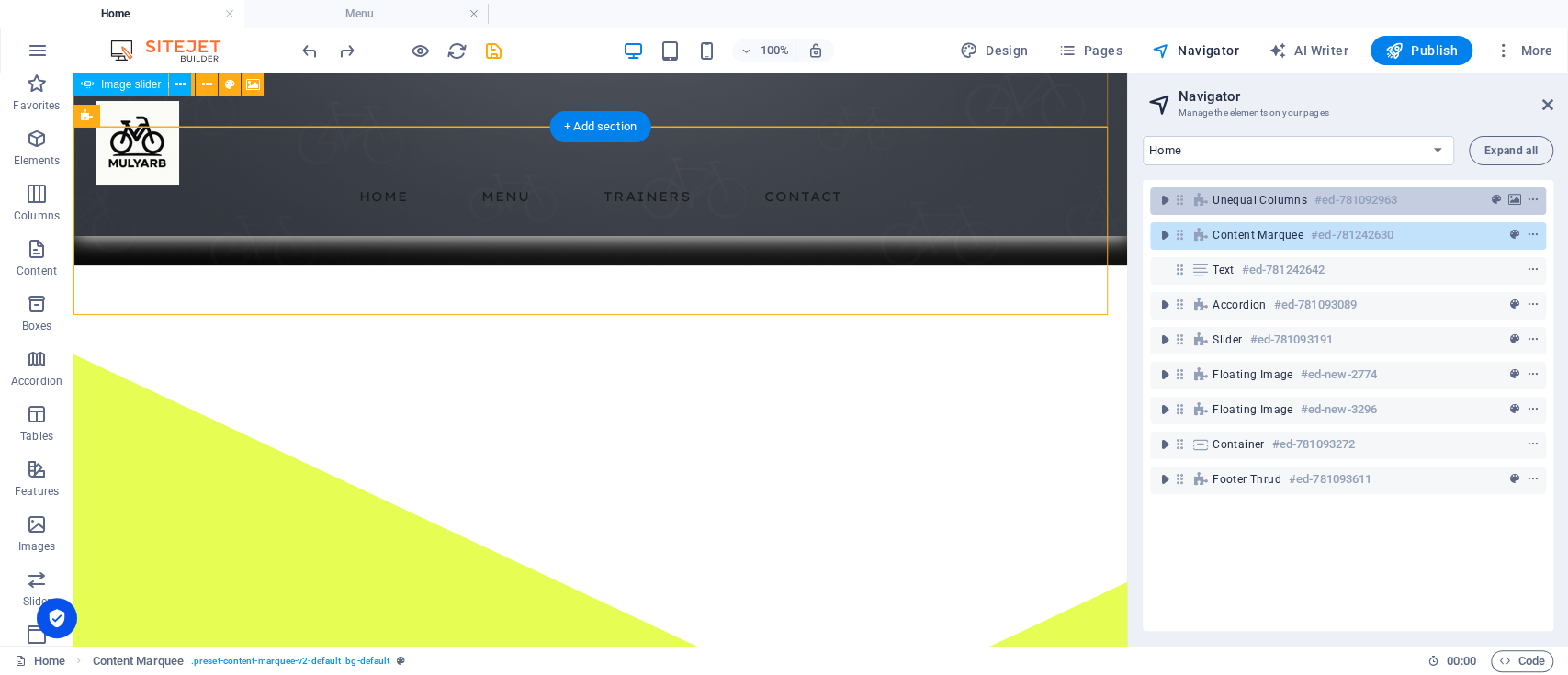 click on "Unequal Columns #ed-781092963" at bounding box center (1348, 201) 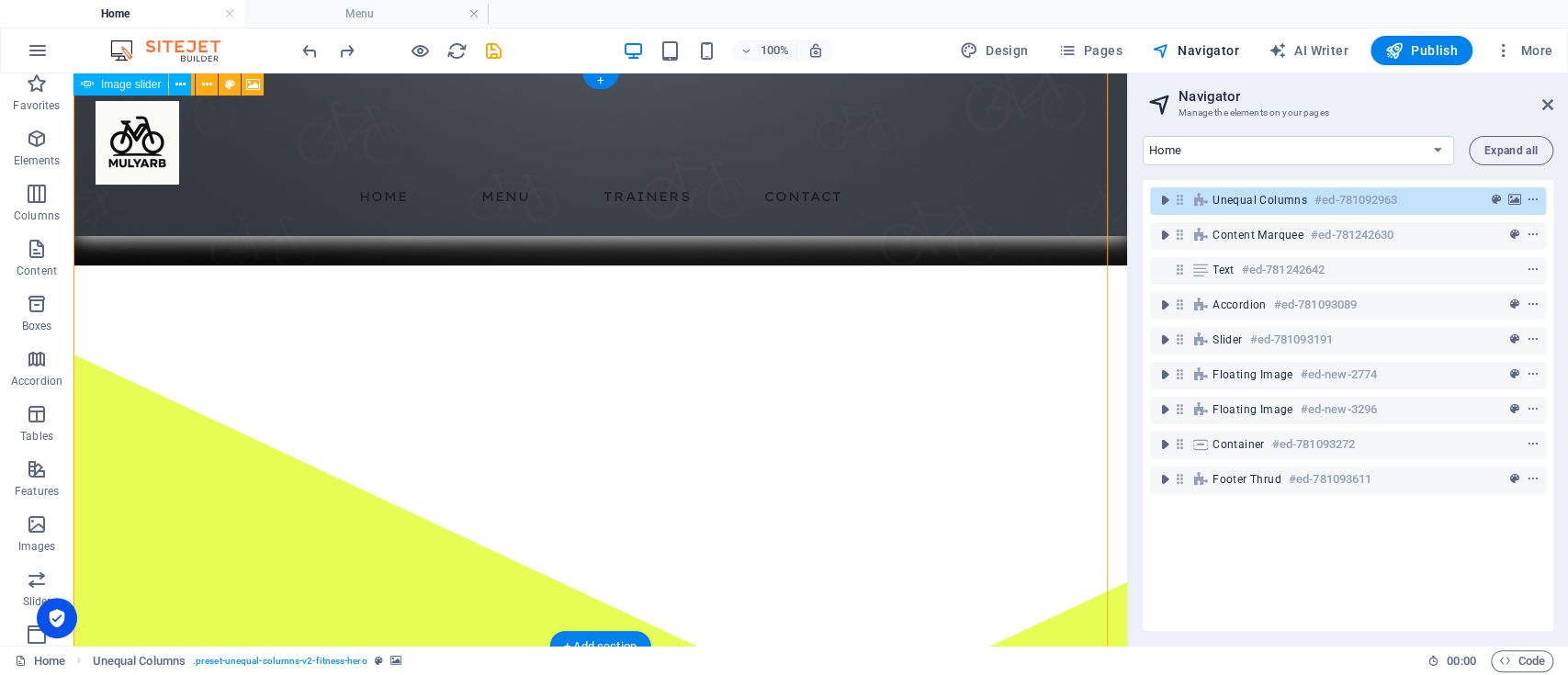 scroll, scrollTop: 1, scrollLeft: 0, axis: vertical 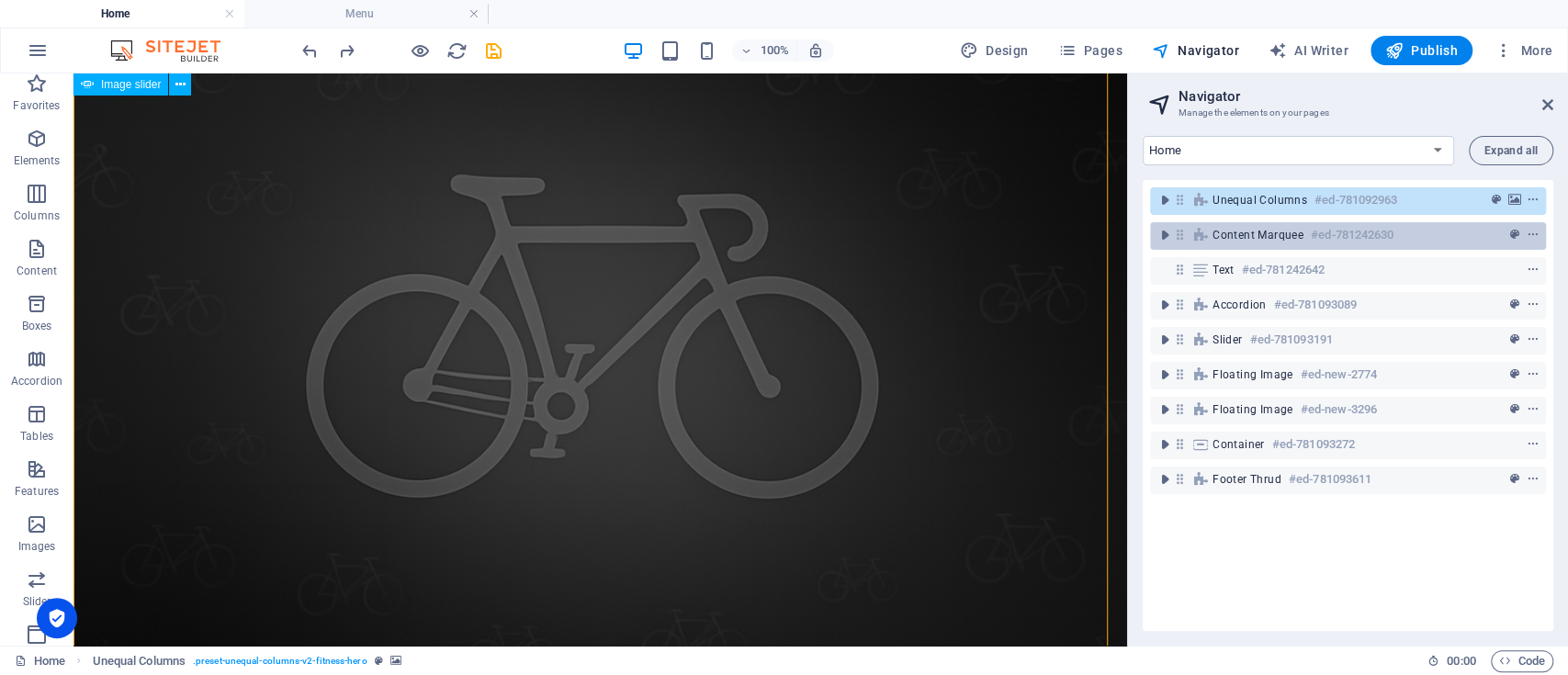 click at bounding box center (1201, 235) 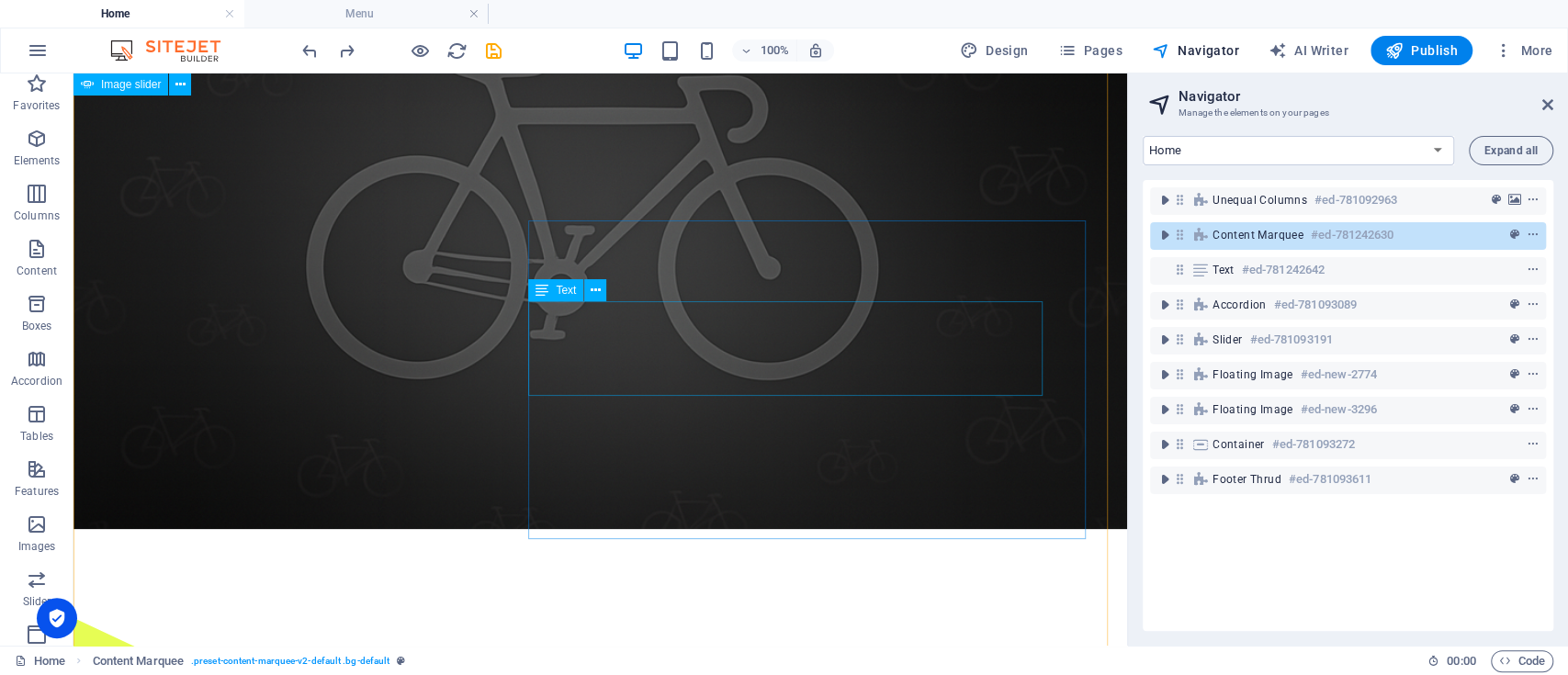 scroll, scrollTop: 0, scrollLeft: 0, axis: both 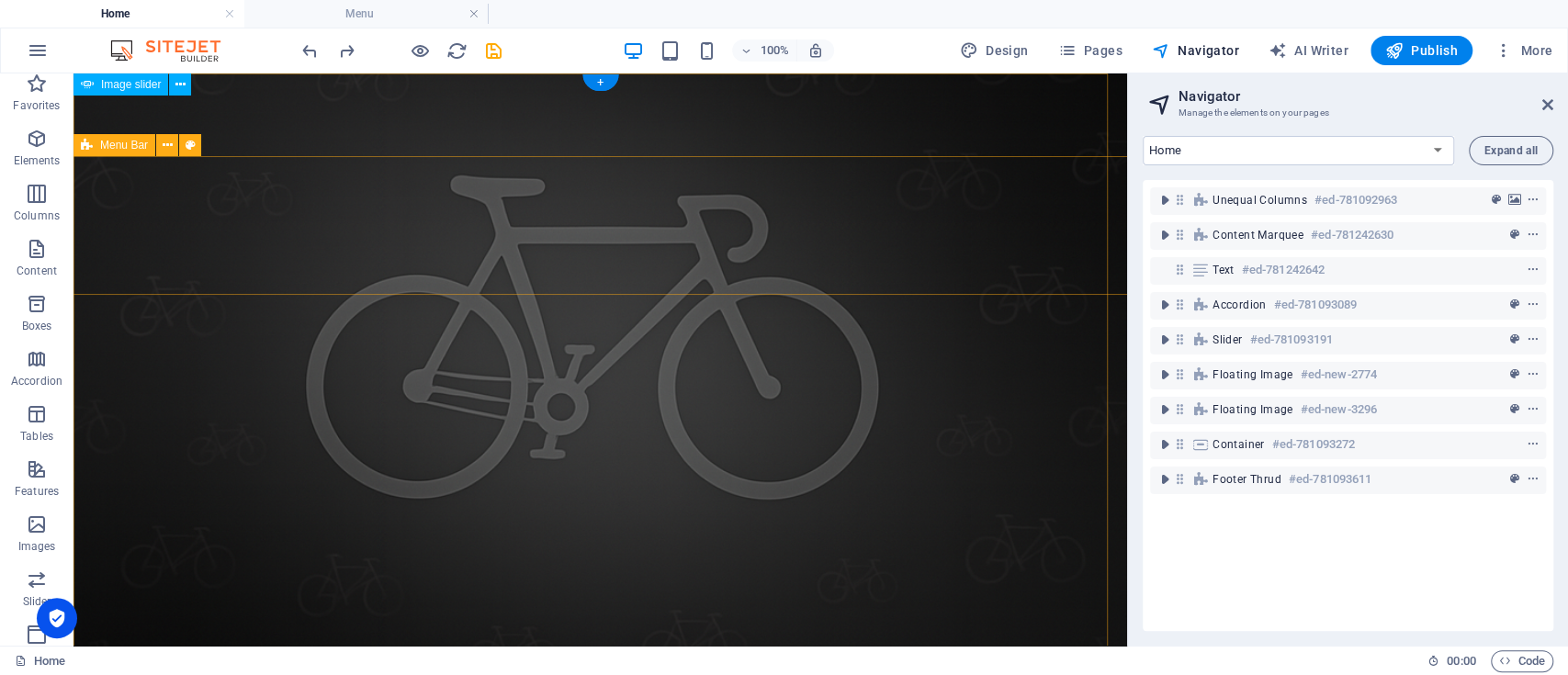 click on "Home Menu Trainers Contact" at bounding box center (600, 1391) 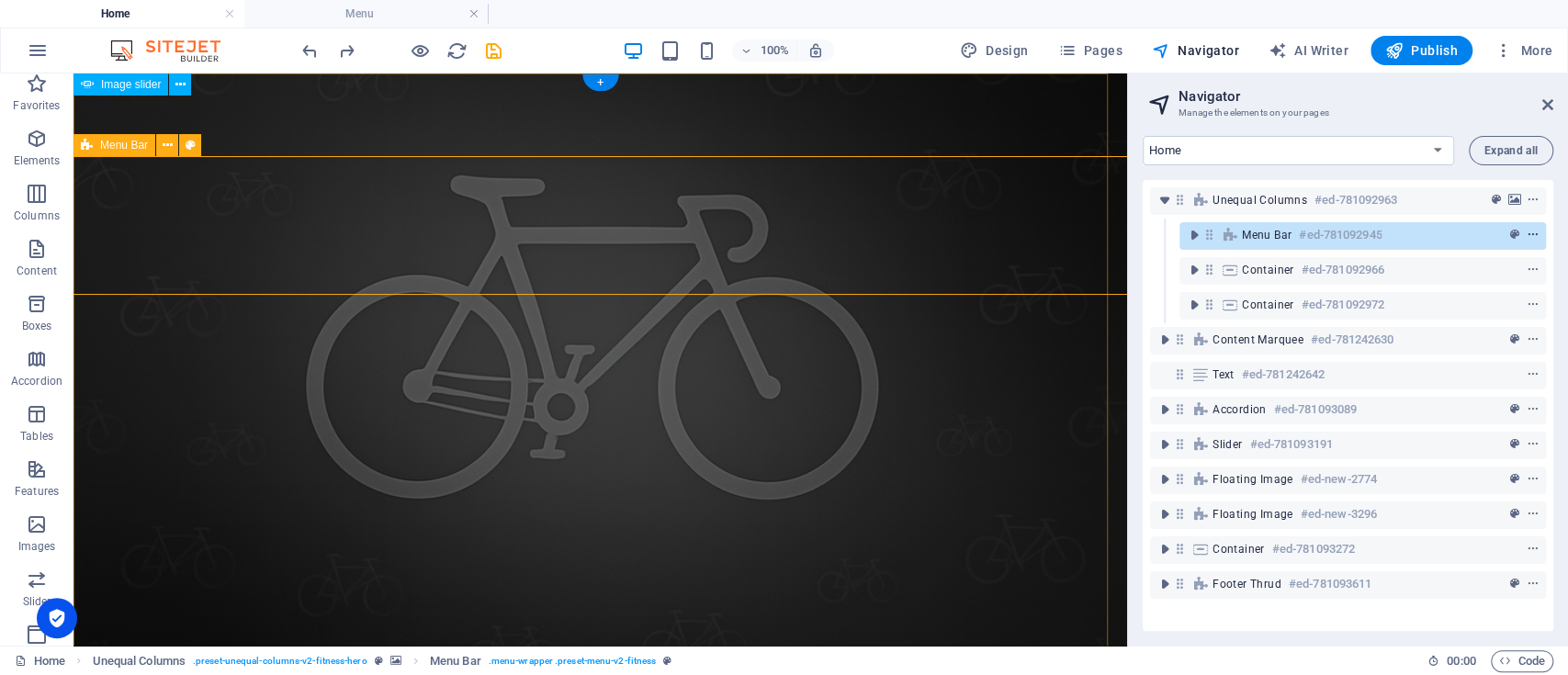click at bounding box center (1533, 235) 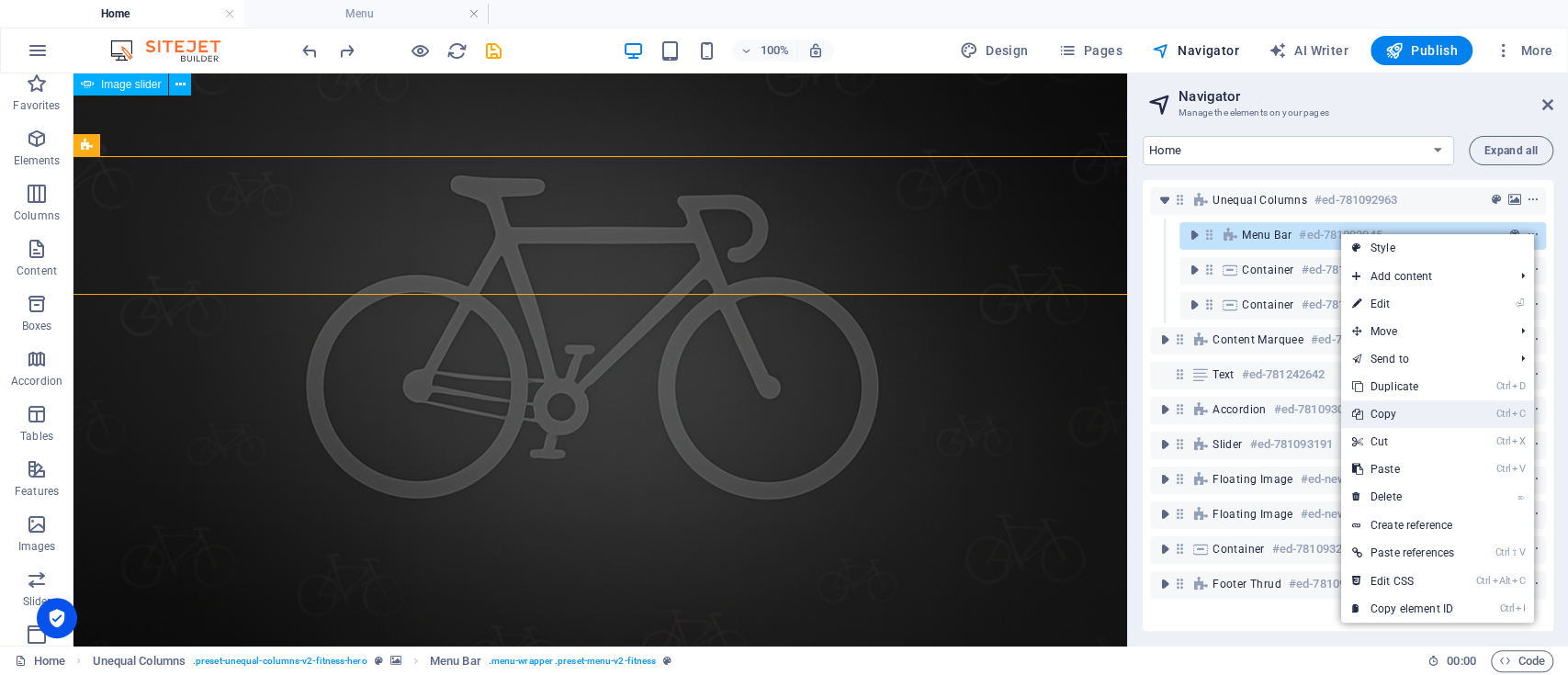click on "Ctrl C  Copy" at bounding box center (1403, 414) 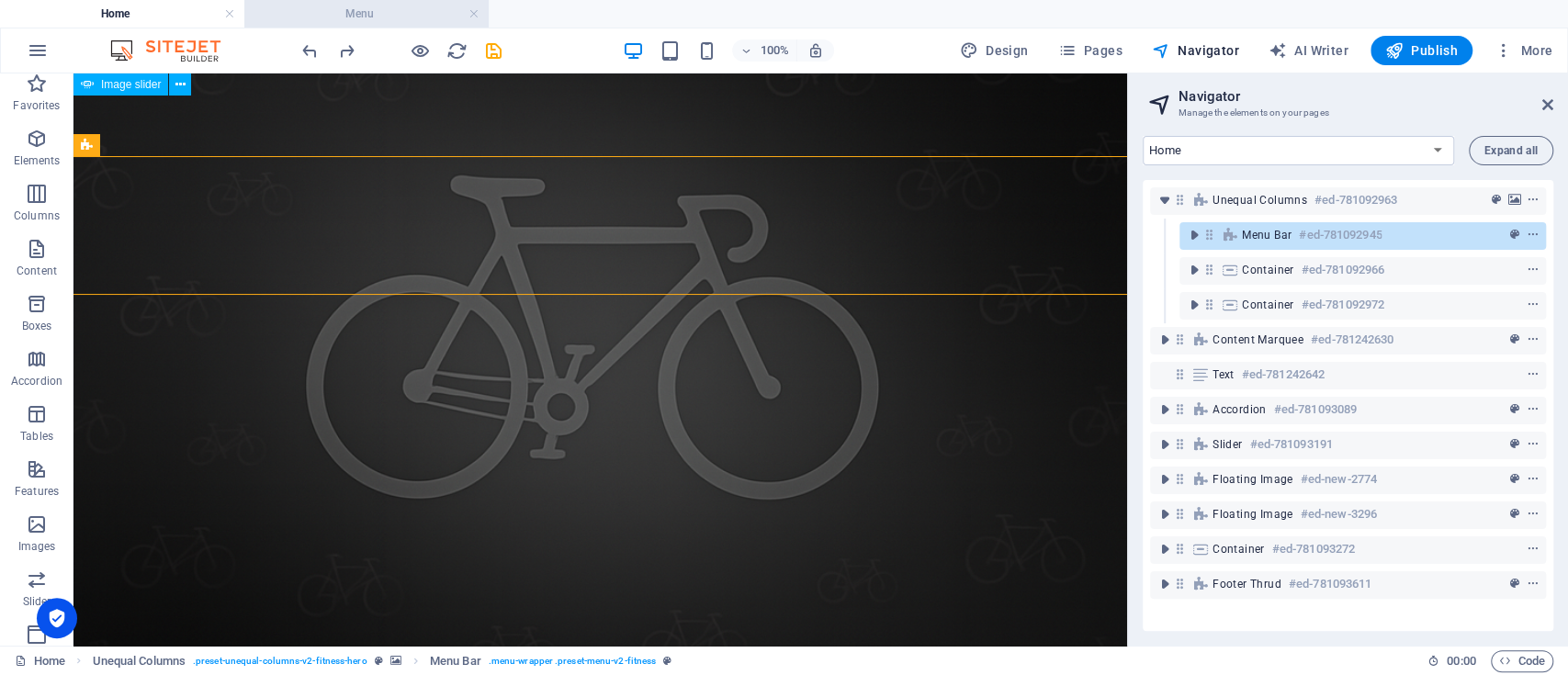 click on "Menu" at bounding box center (367, 14) 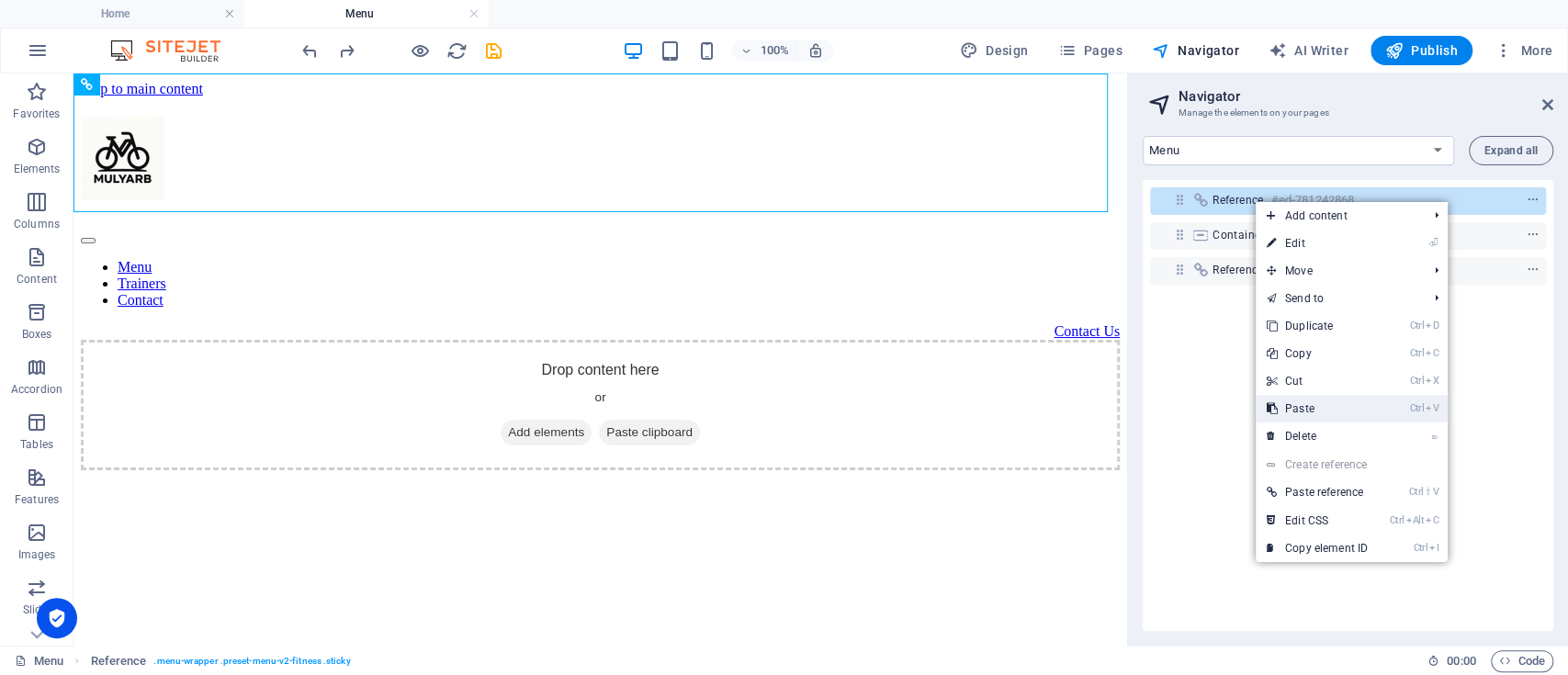 click on "Ctrl V  Paste" at bounding box center [1317, 409] 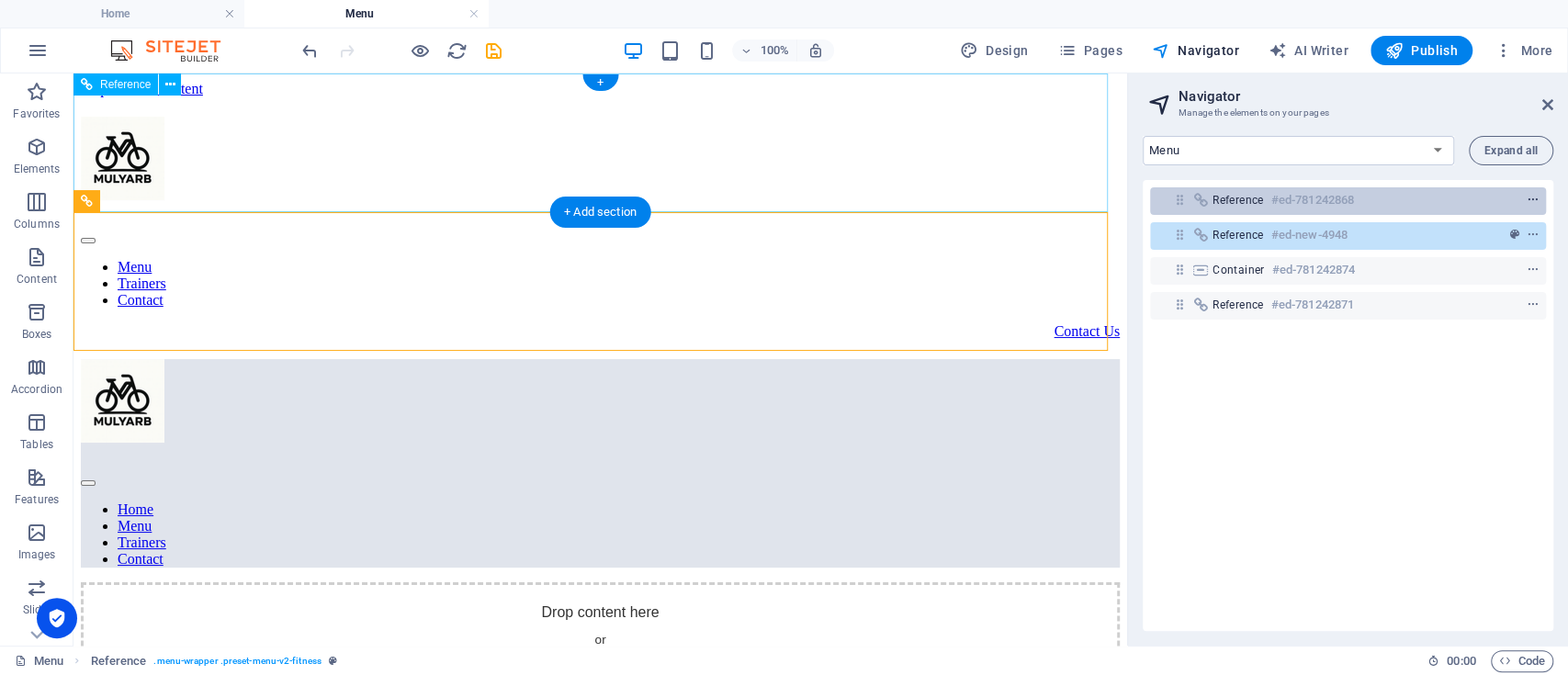 click at bounding box center (1533, 200) 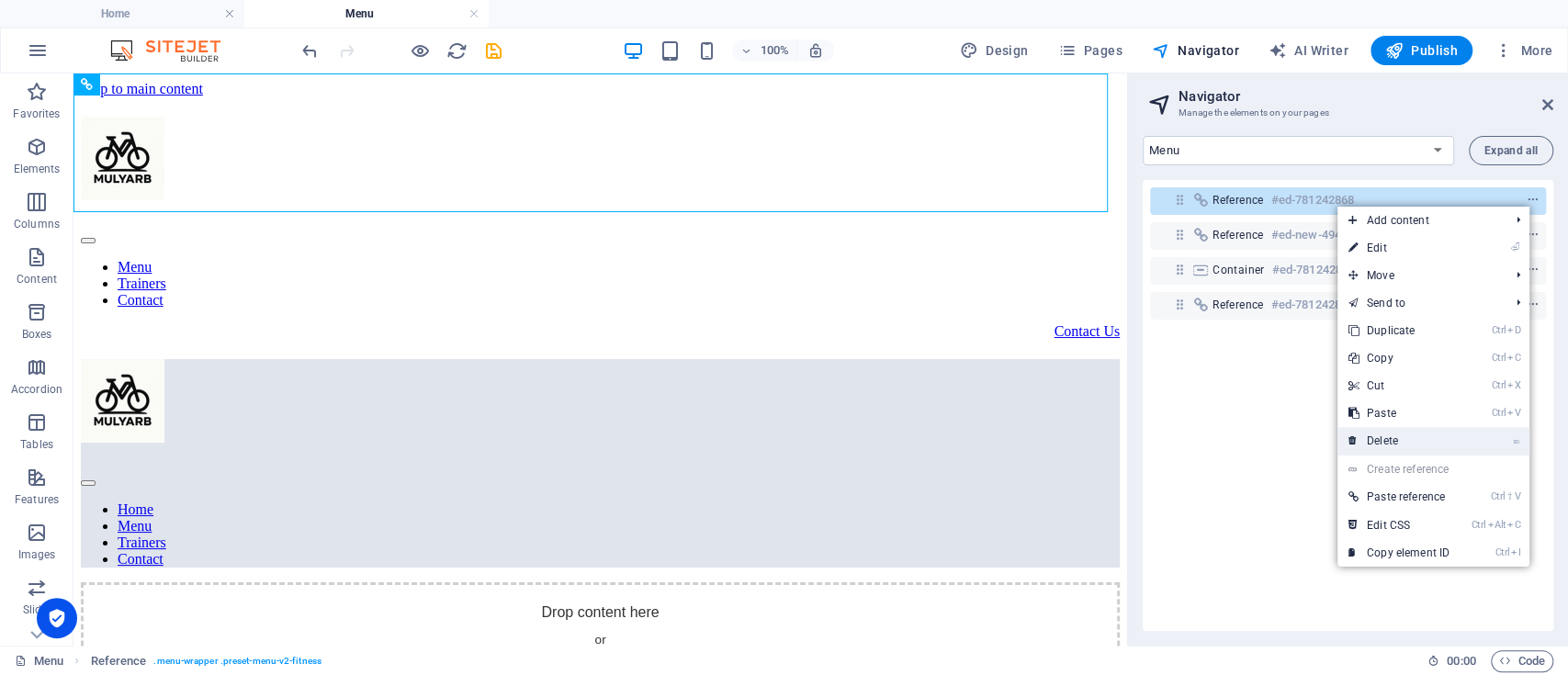 click on "⌦  Delete" at bounding box center (1399, 441) 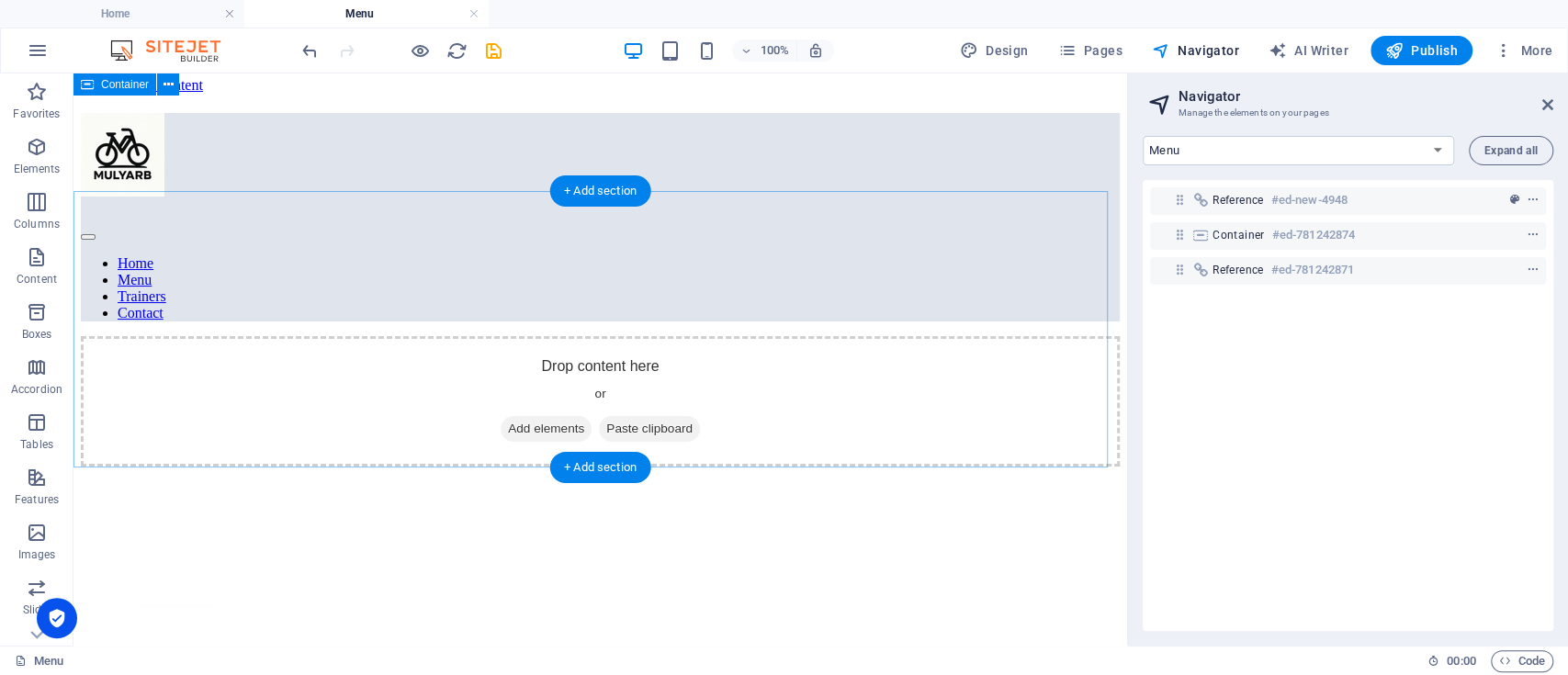 scroll, scrollTop: 0, scrollLeft: 0, axis: both 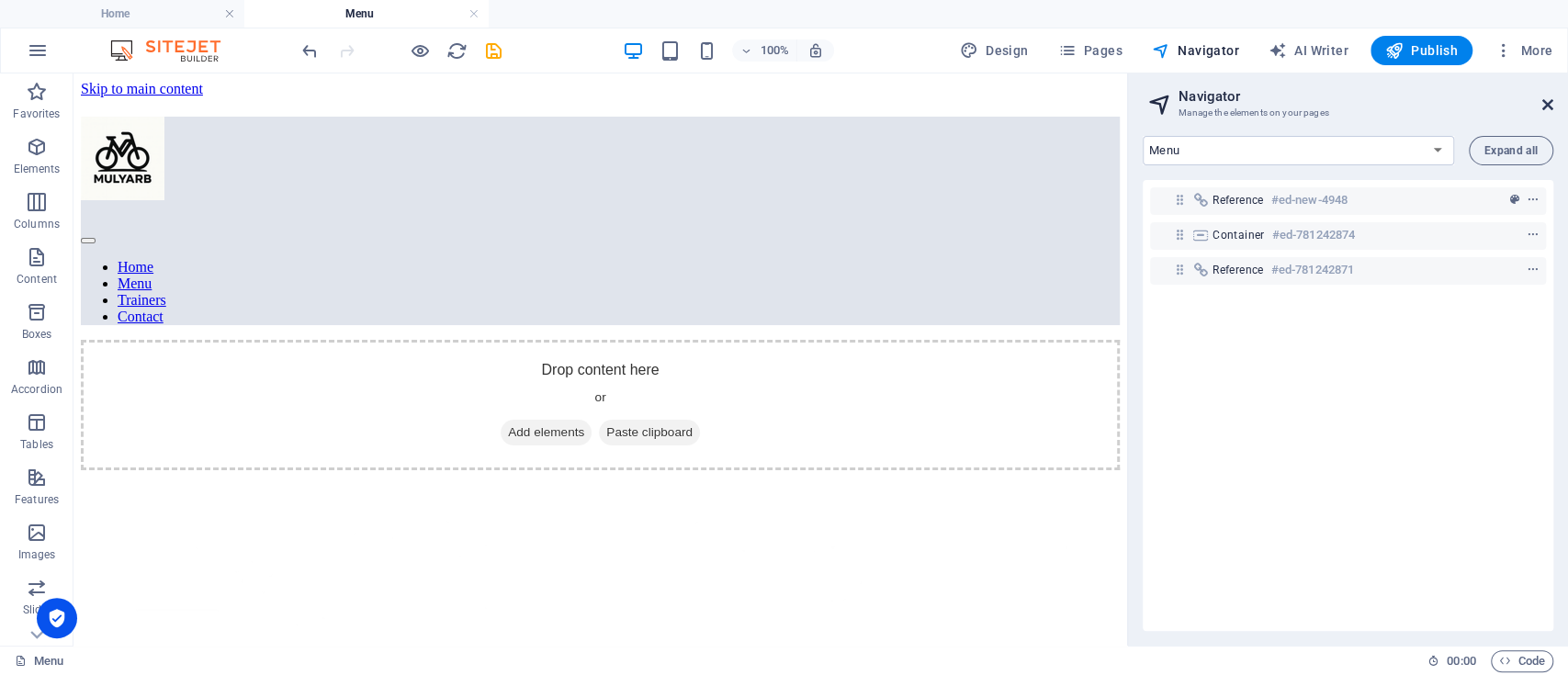 click at bounding box center [1548, 105] 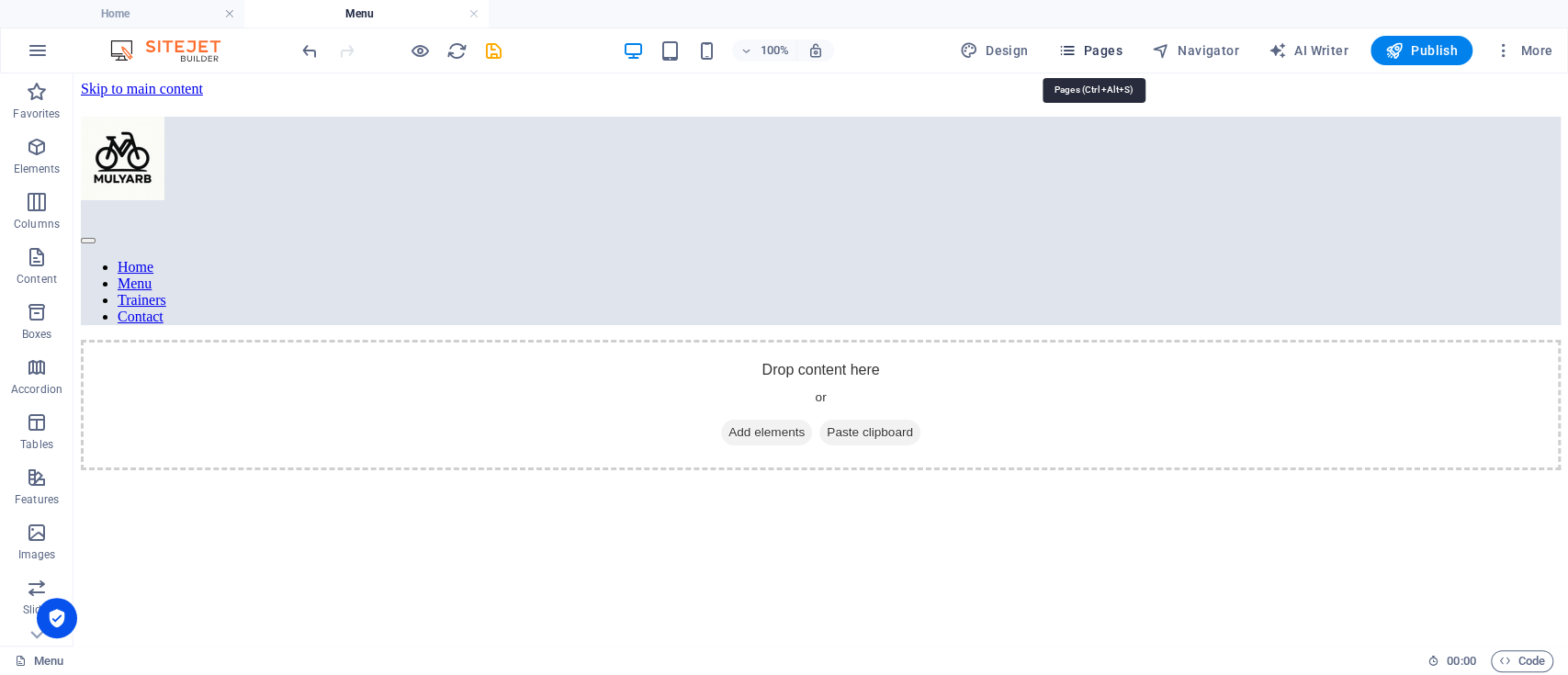 click at bounding box center [1066, 51] 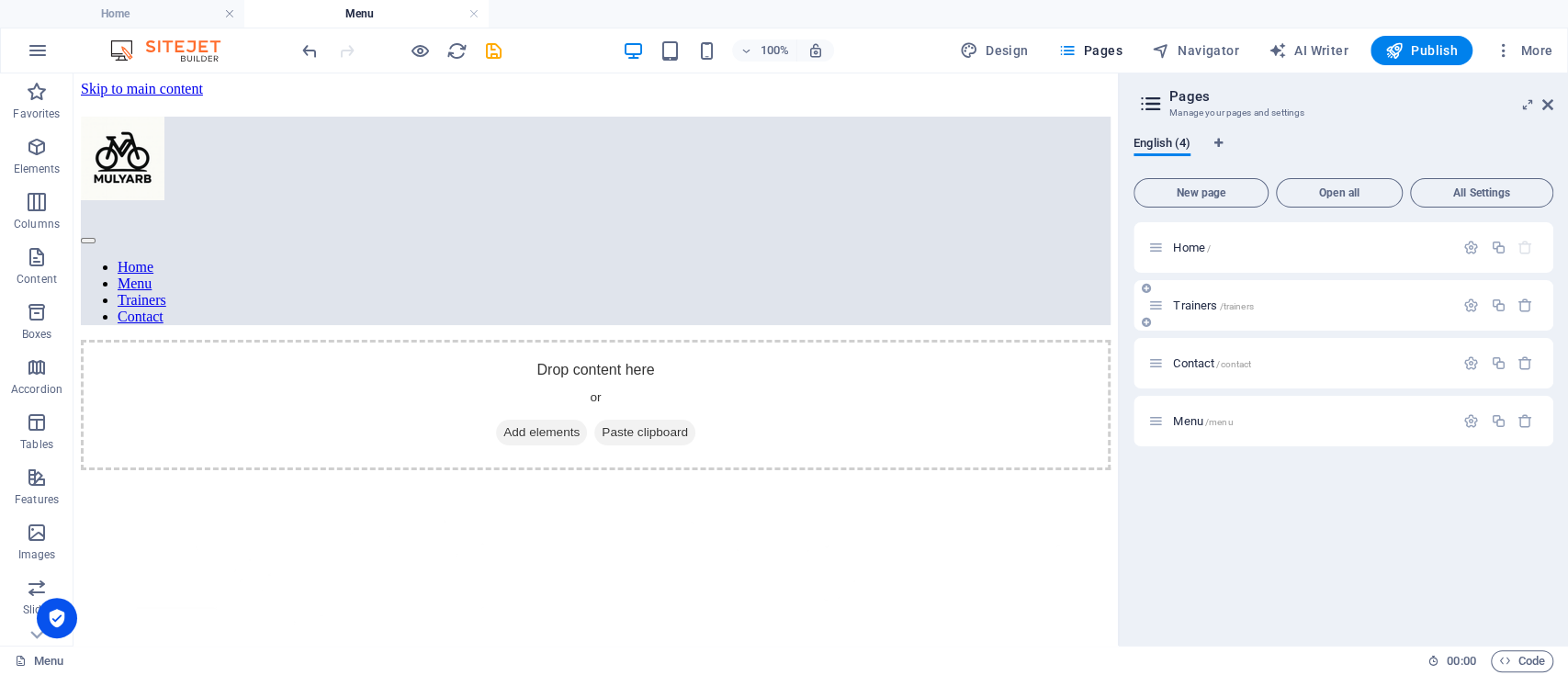 click on "Trainers /trainers" at bounding box center (1213, 305) 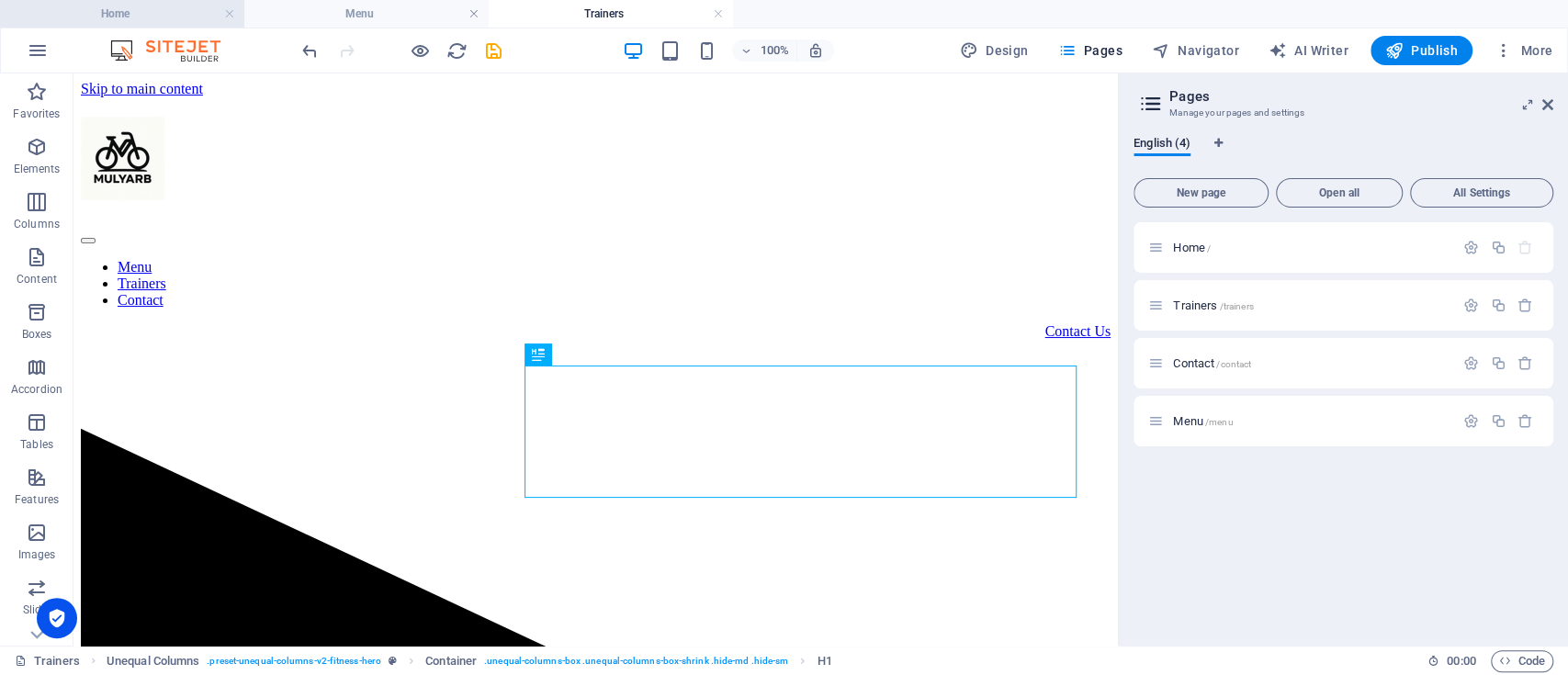 scroll, scrollTop: 0, scrollLeft: 0, axis: both 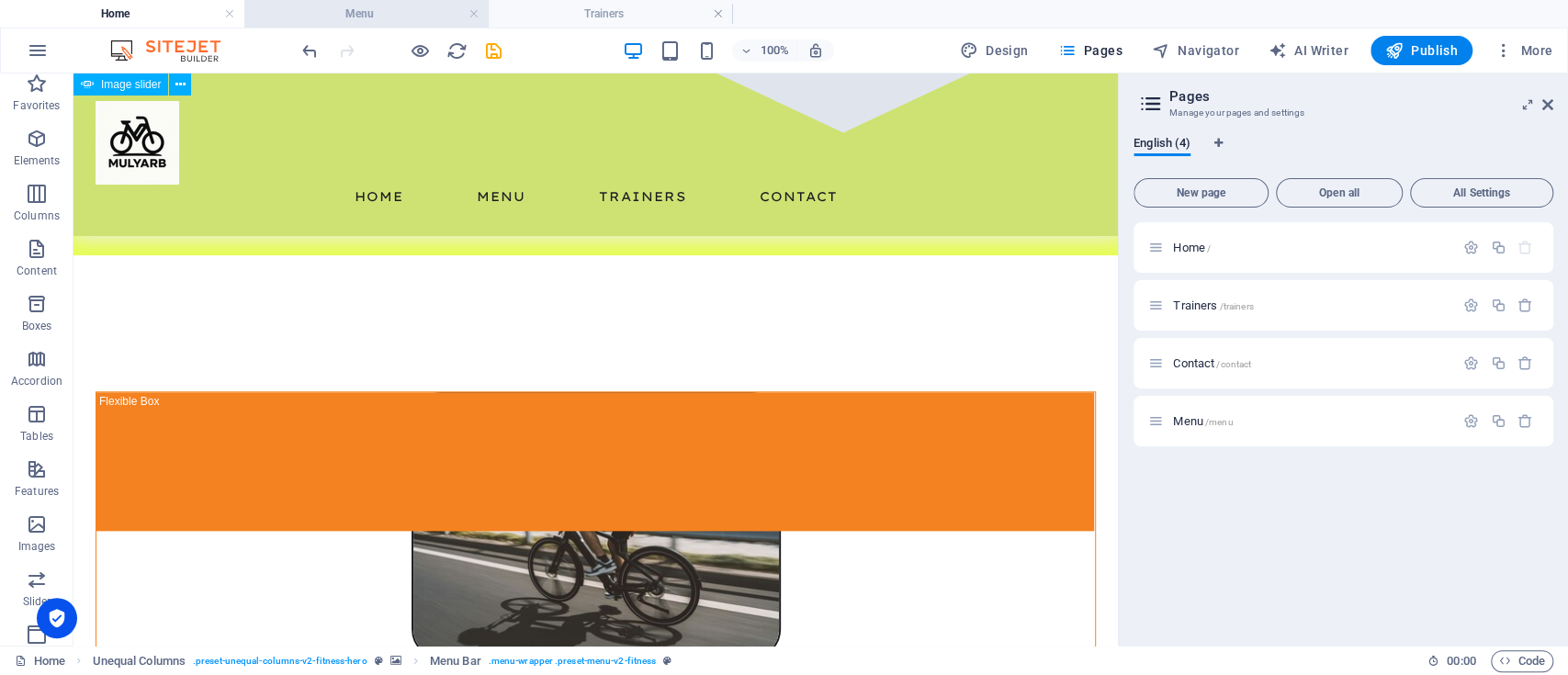 click on "Menu" at bounding box center (367, 14) 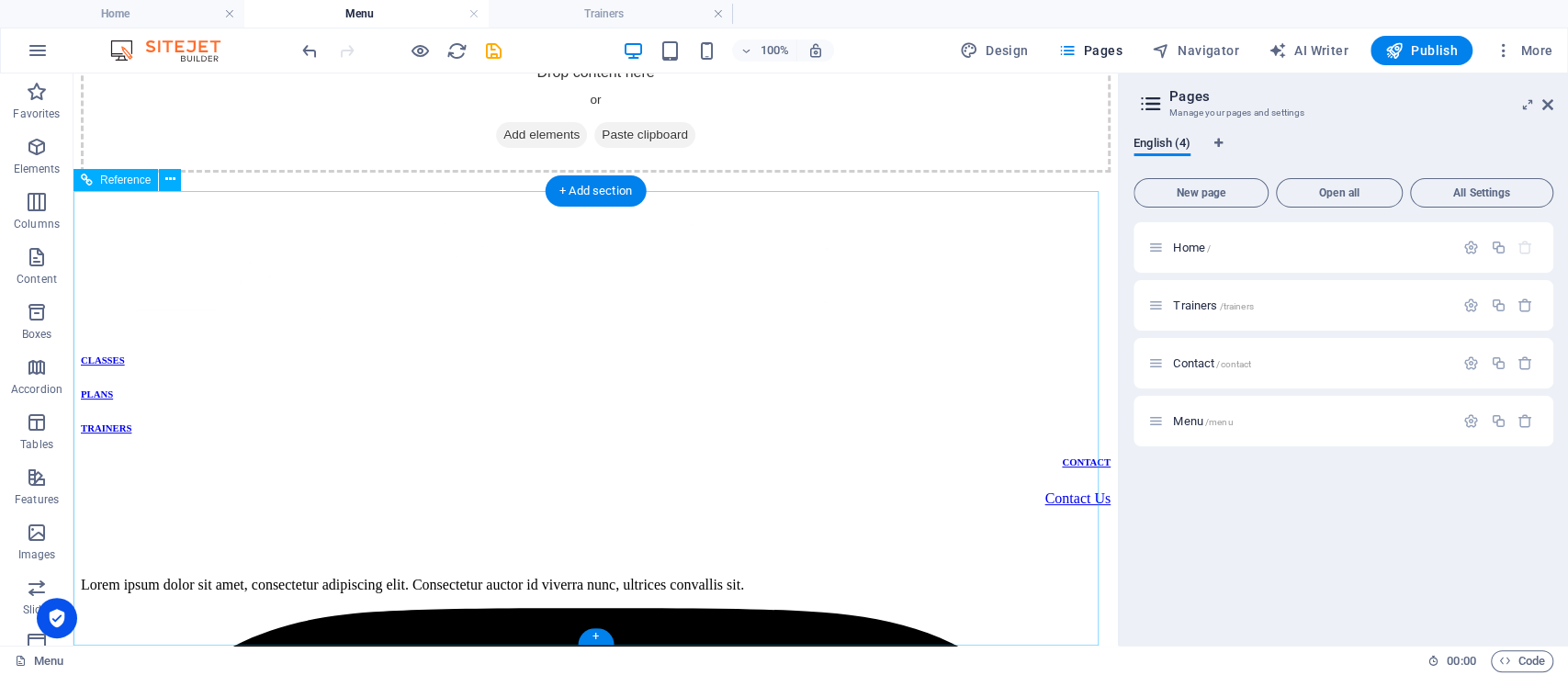 scroll, scrollTop: 0, scrollLeft: 0, axis: both 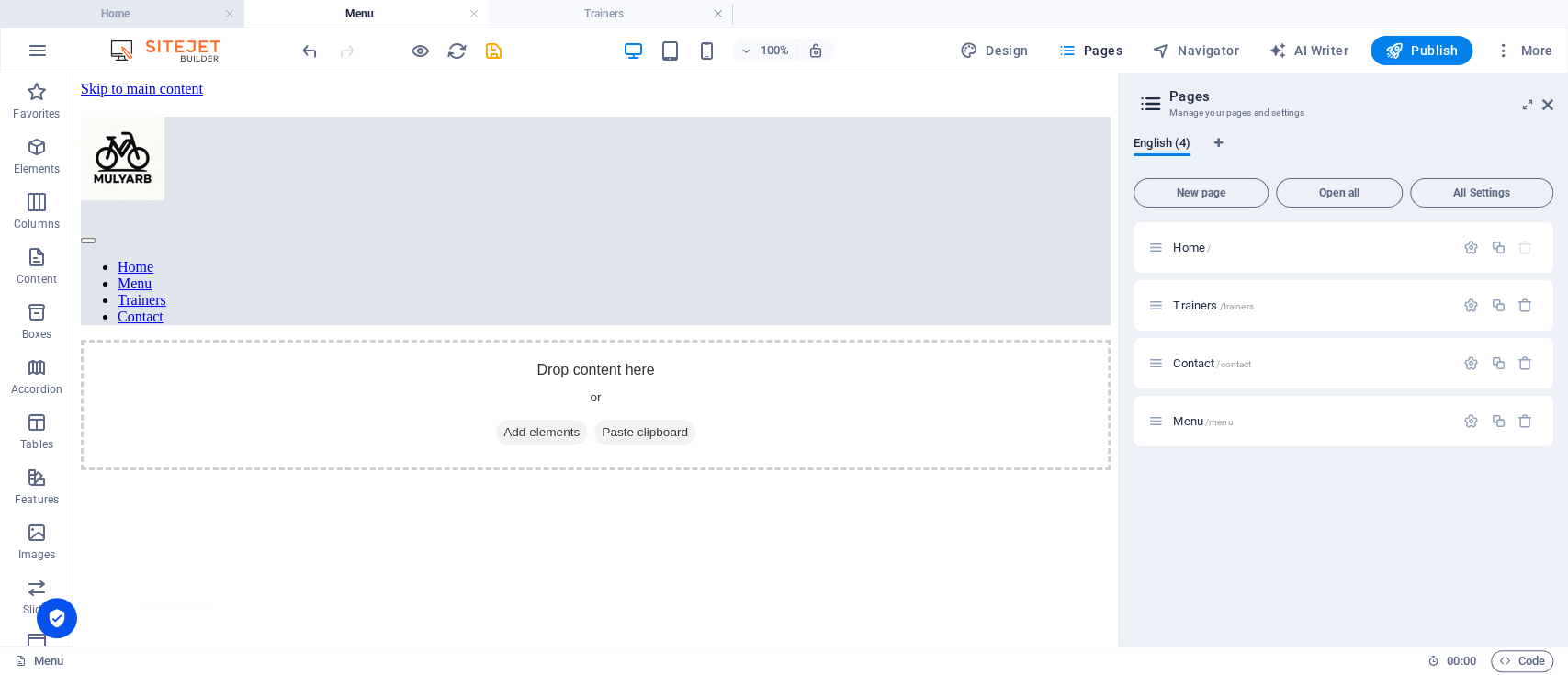 click on "Home" at bounding box center [122, 14] 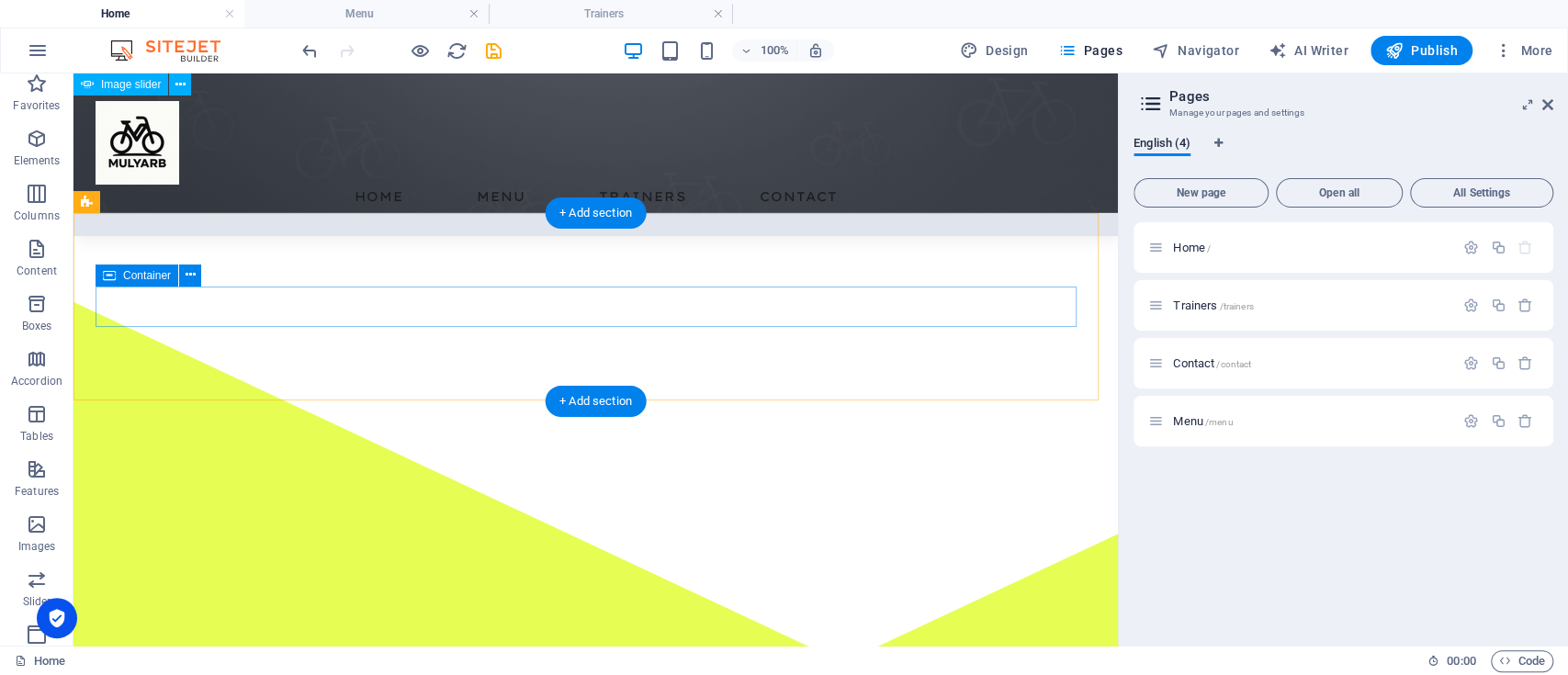 scroll, scrollTop: 428, scrollLeft: 0, axis: vertical 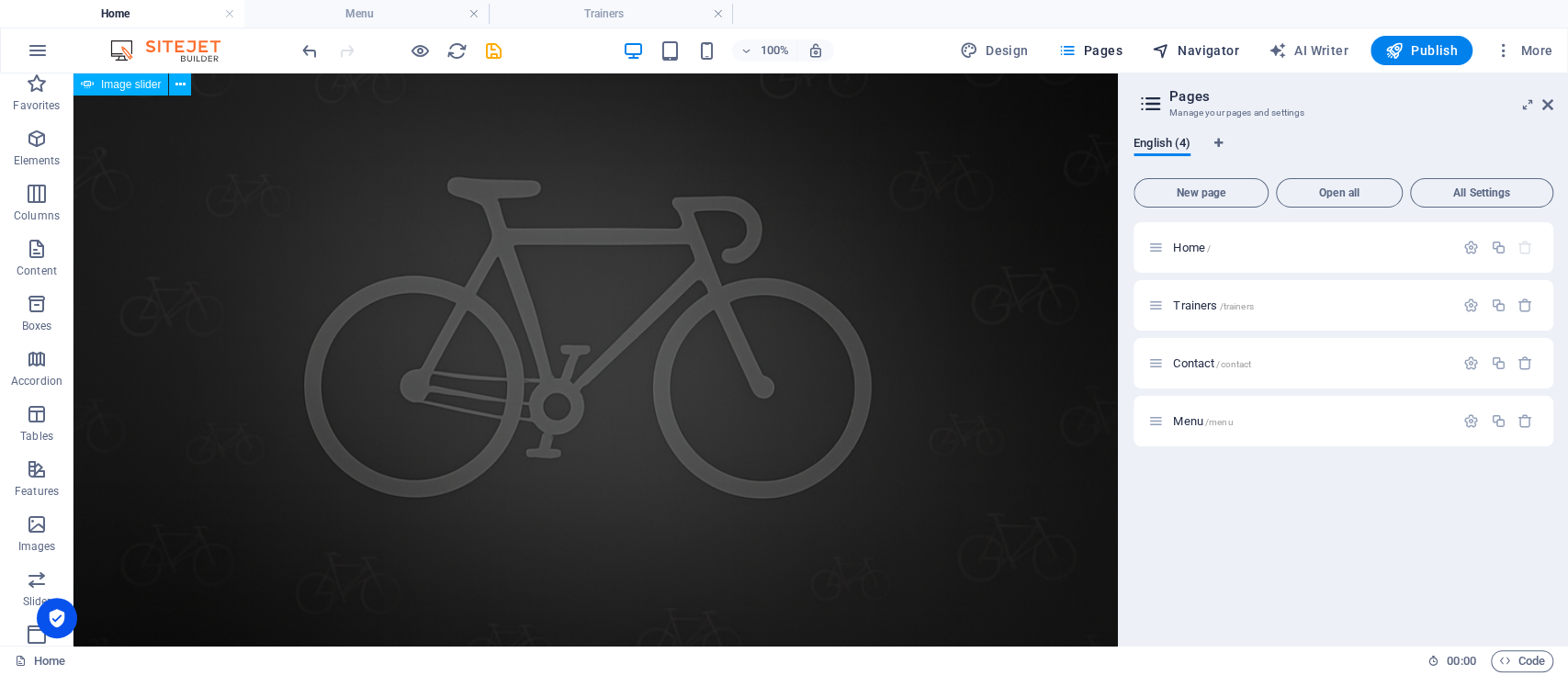 click on "Navigator" at bounding box center [1195, 51] 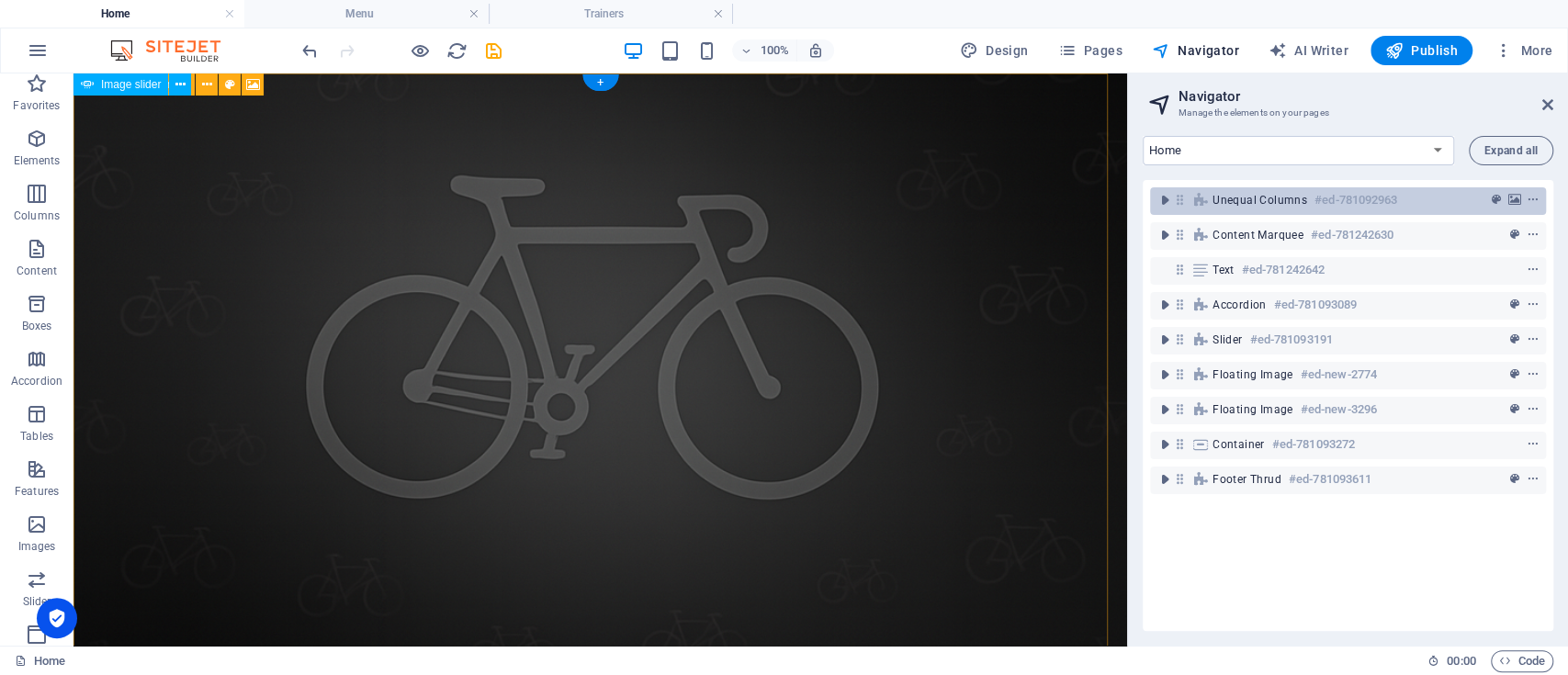 click on "Unequal Columns" at bounding box center (1259, 200) 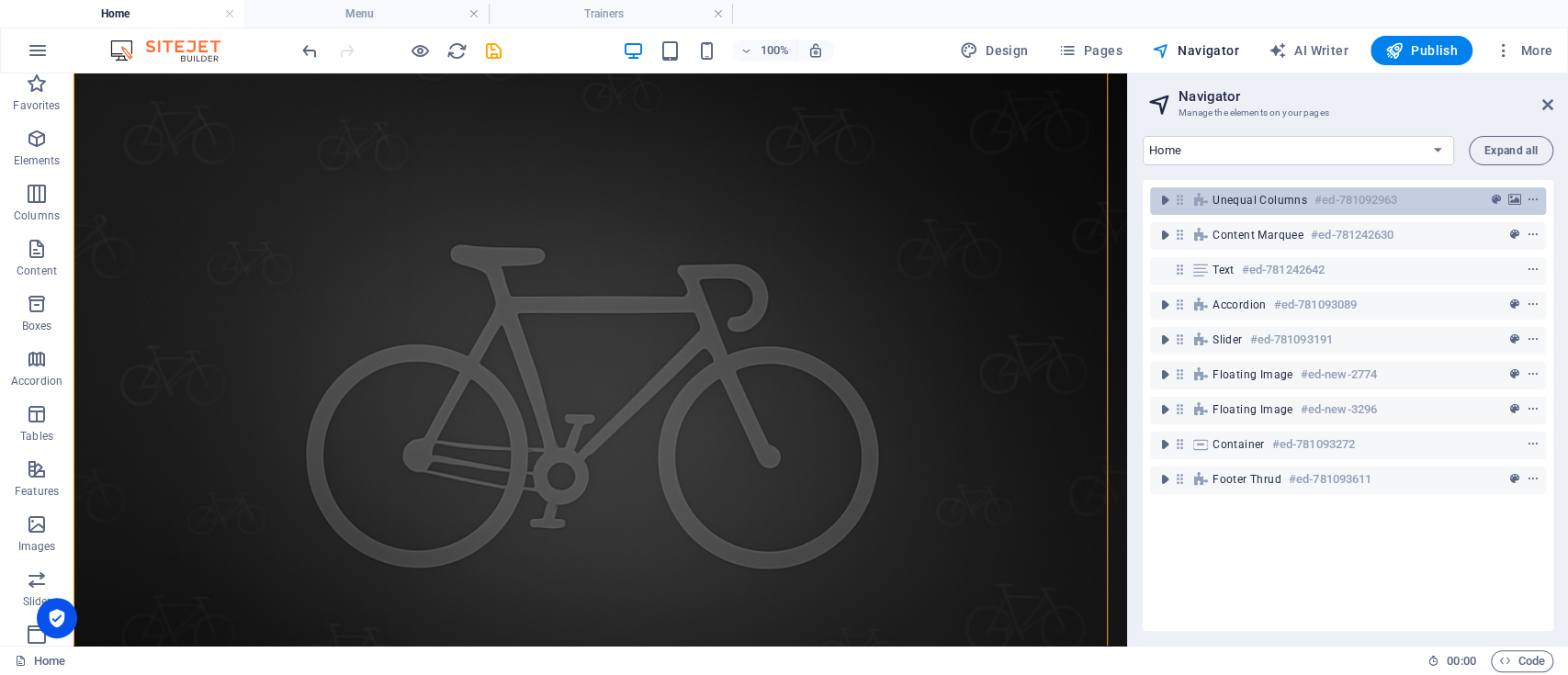 scroll, scrollTop: 71, scrollLeft: 0, axis: vertical 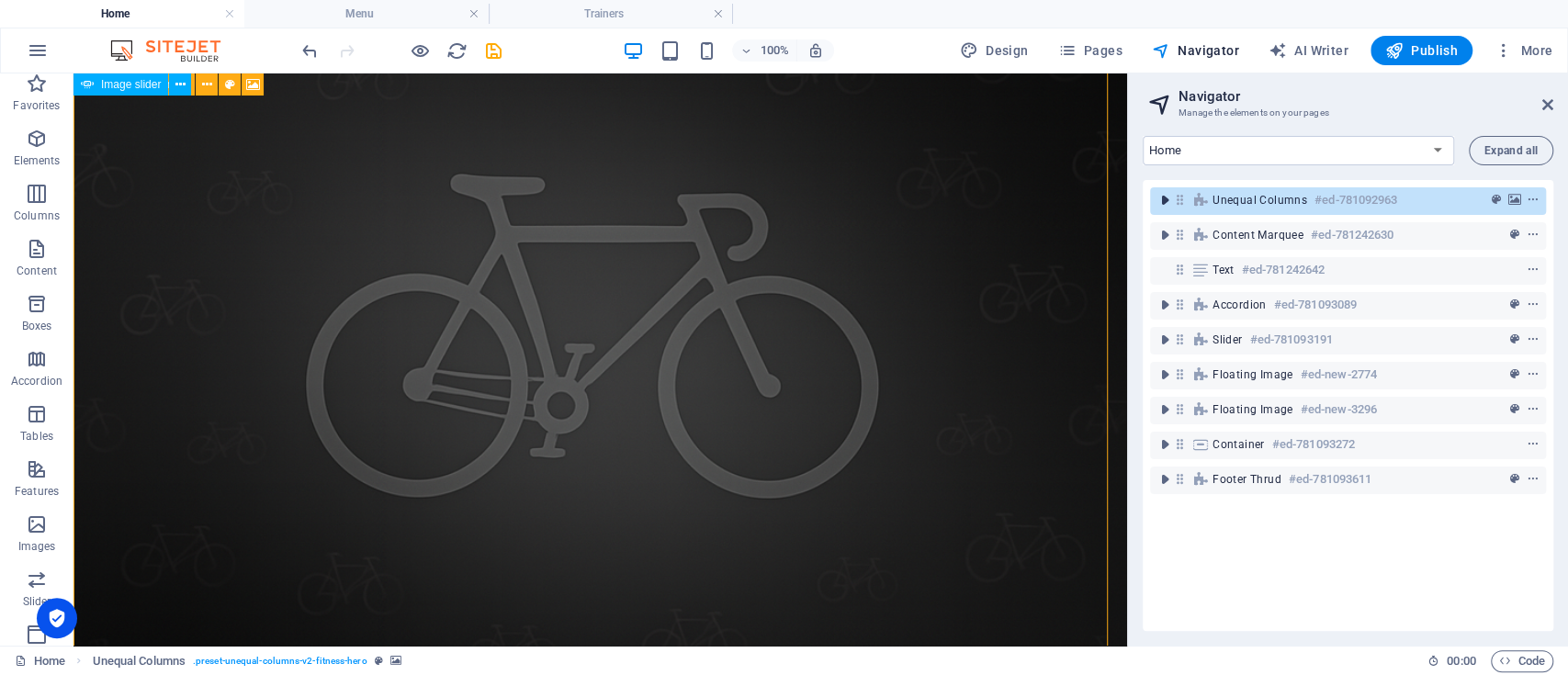 click at bounding box center (1165, 200) 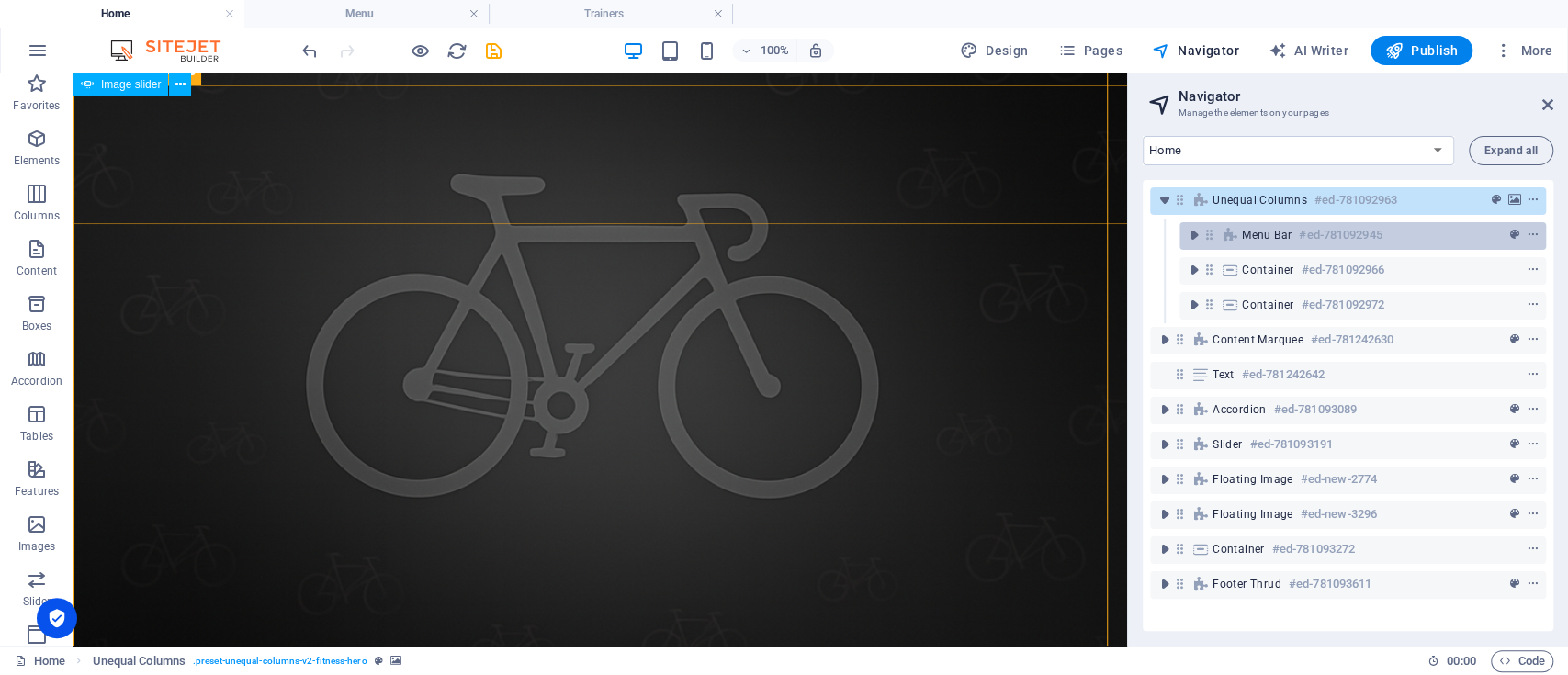 click at bounding box center [1230, 235] 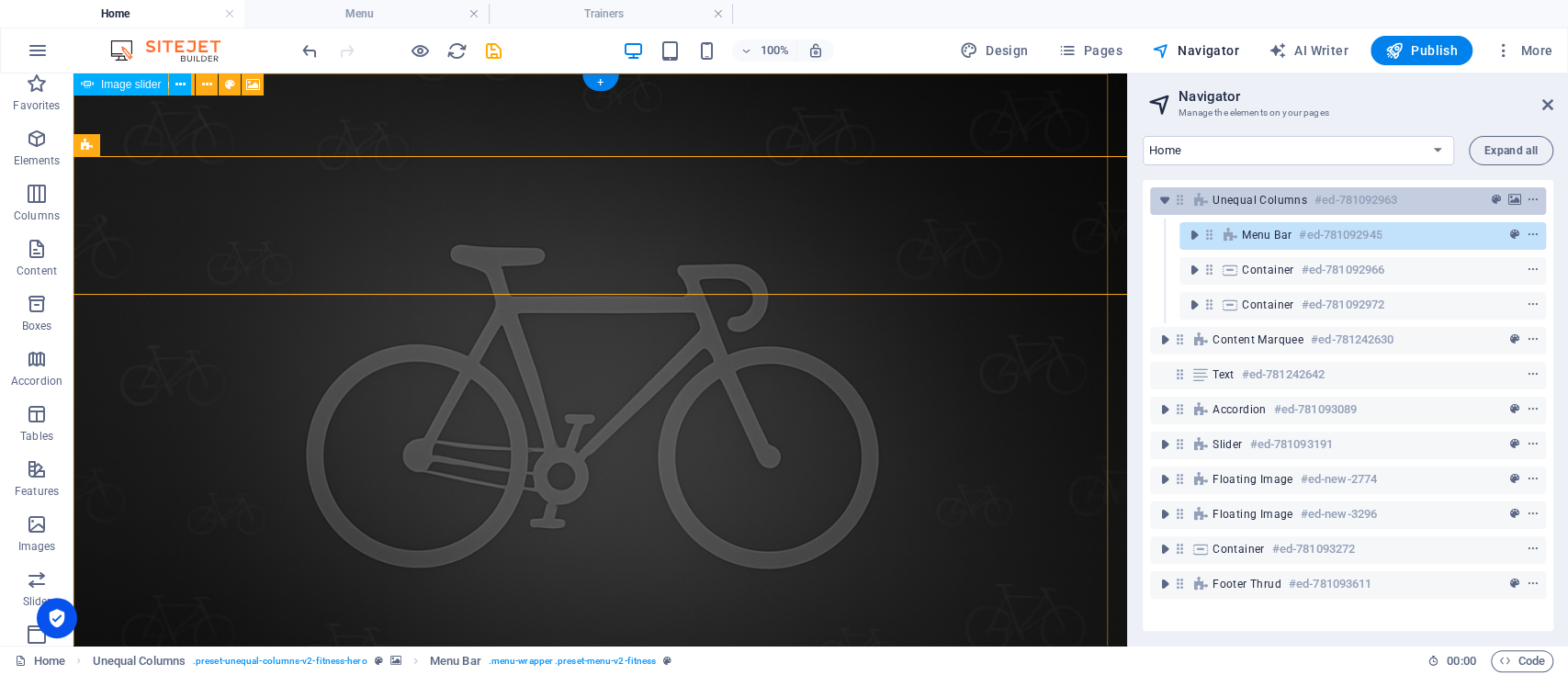 click on "Unequal Columns #ed-781092963" at bounding box center [1348, 201] 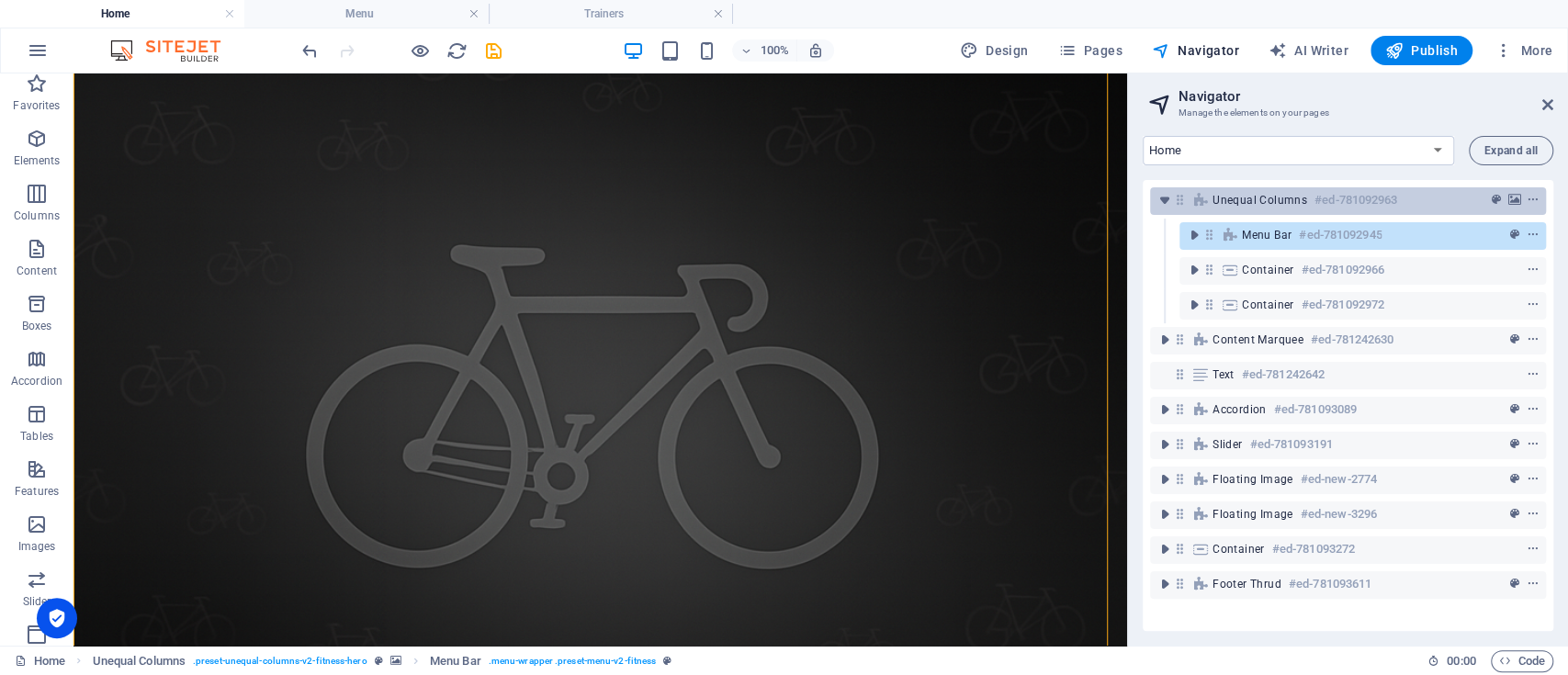 scroll, scrollTop: 71, scrollLeft: 0, axis: vertical 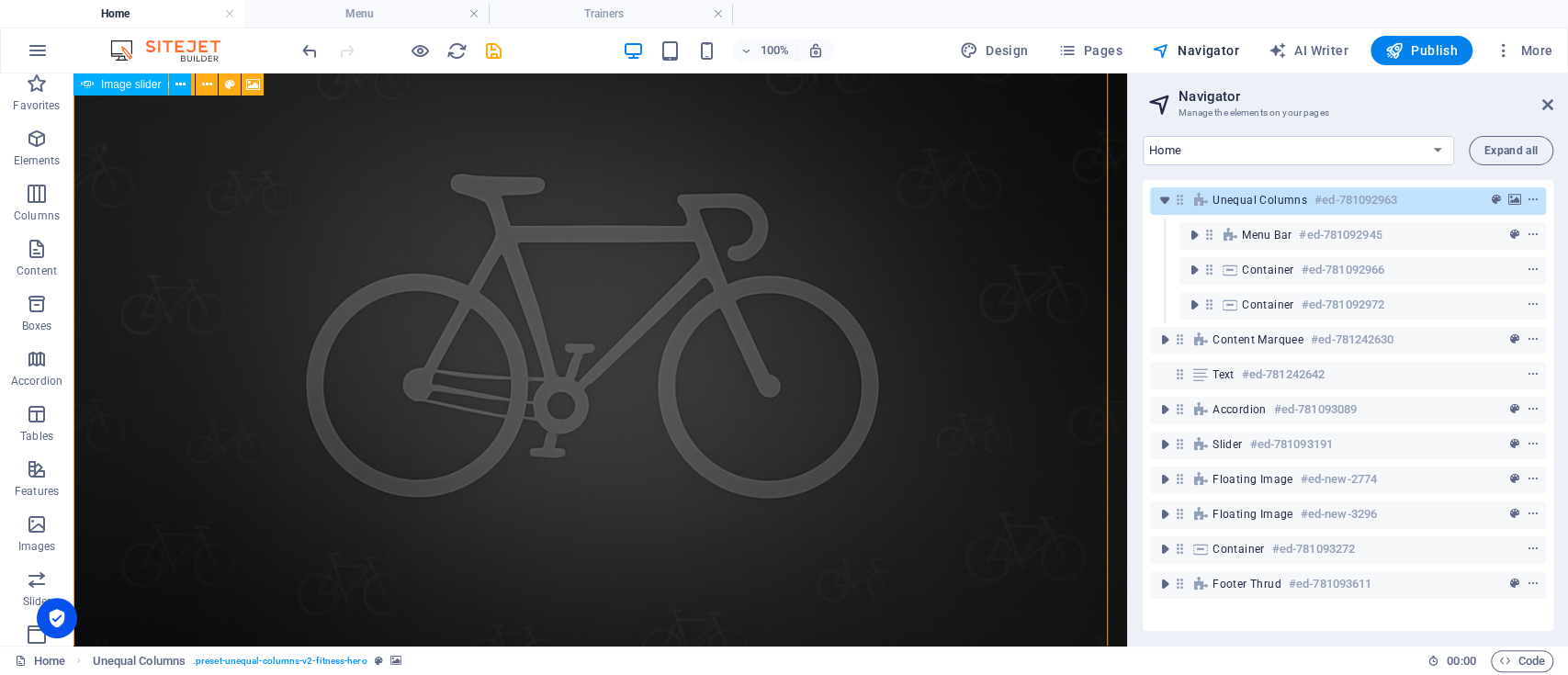 click on "Unequal Columns" at bounding box center [1259, 200] 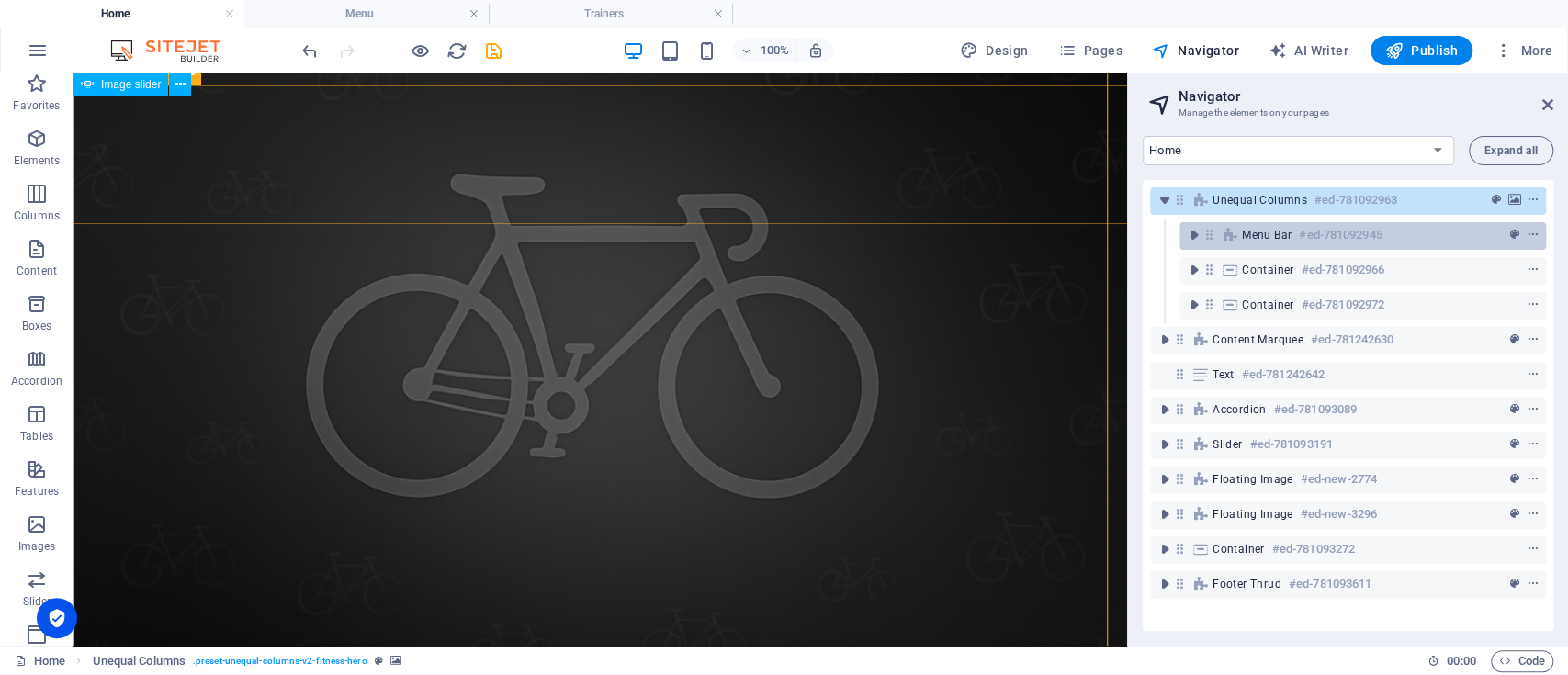 click at bounding box center (1230, 235) 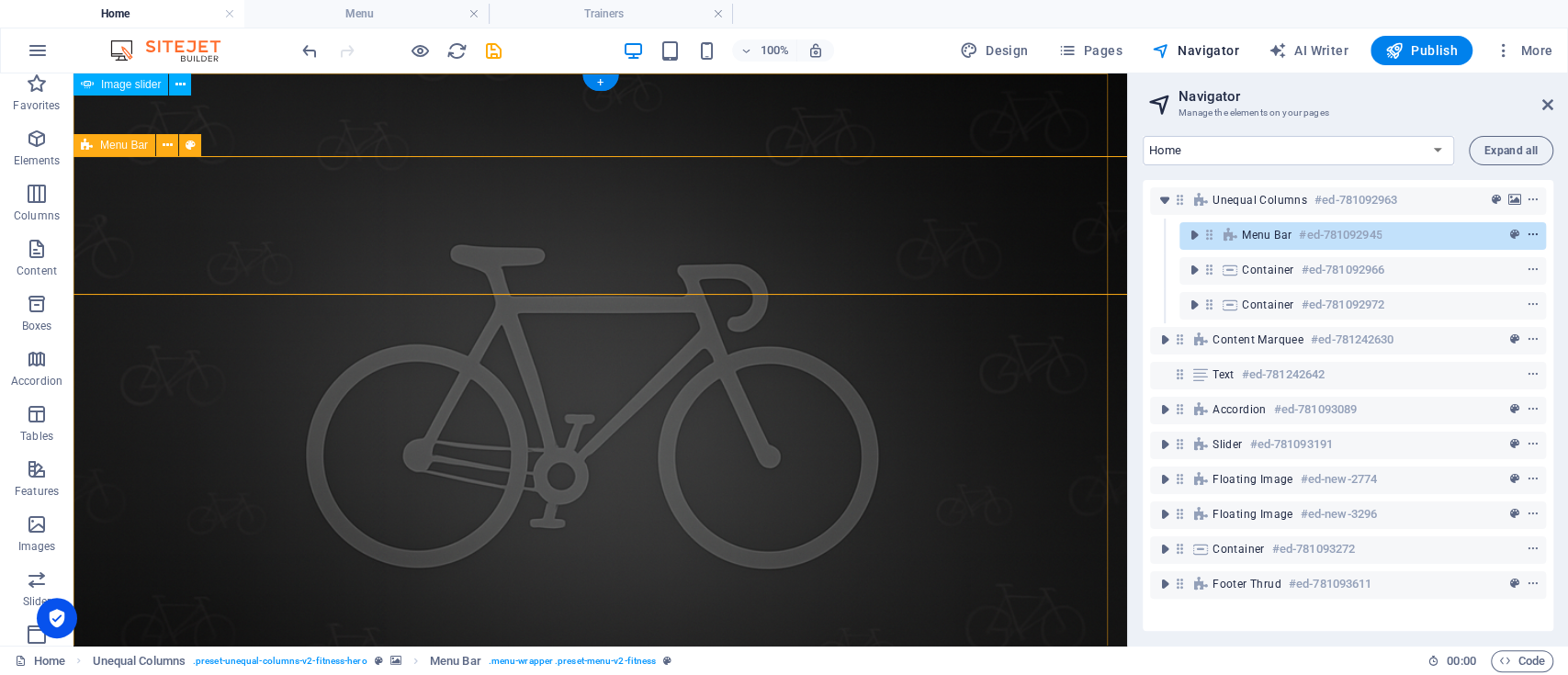 click at bounding box center (1533, 235) 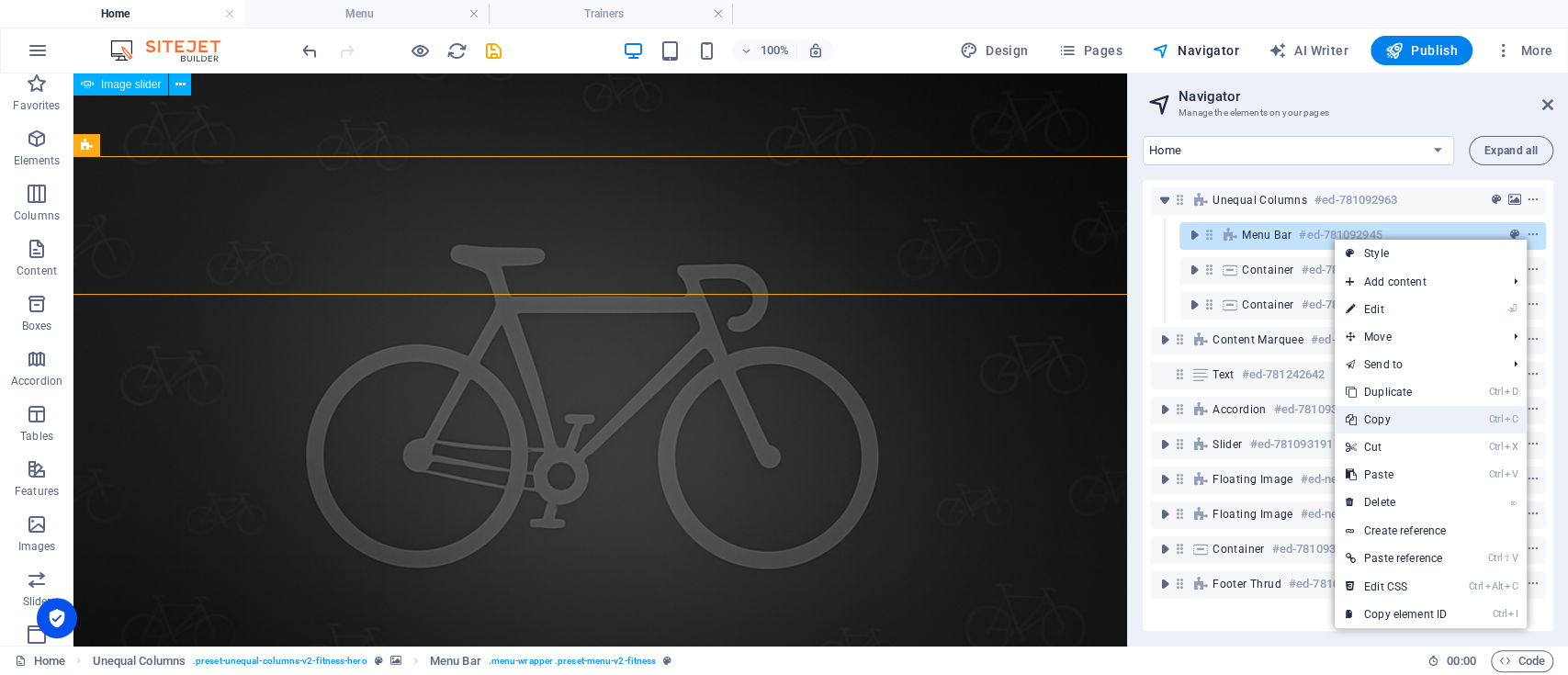 click on "Ctrl C  Copy" at bounding box center [1396, 420] 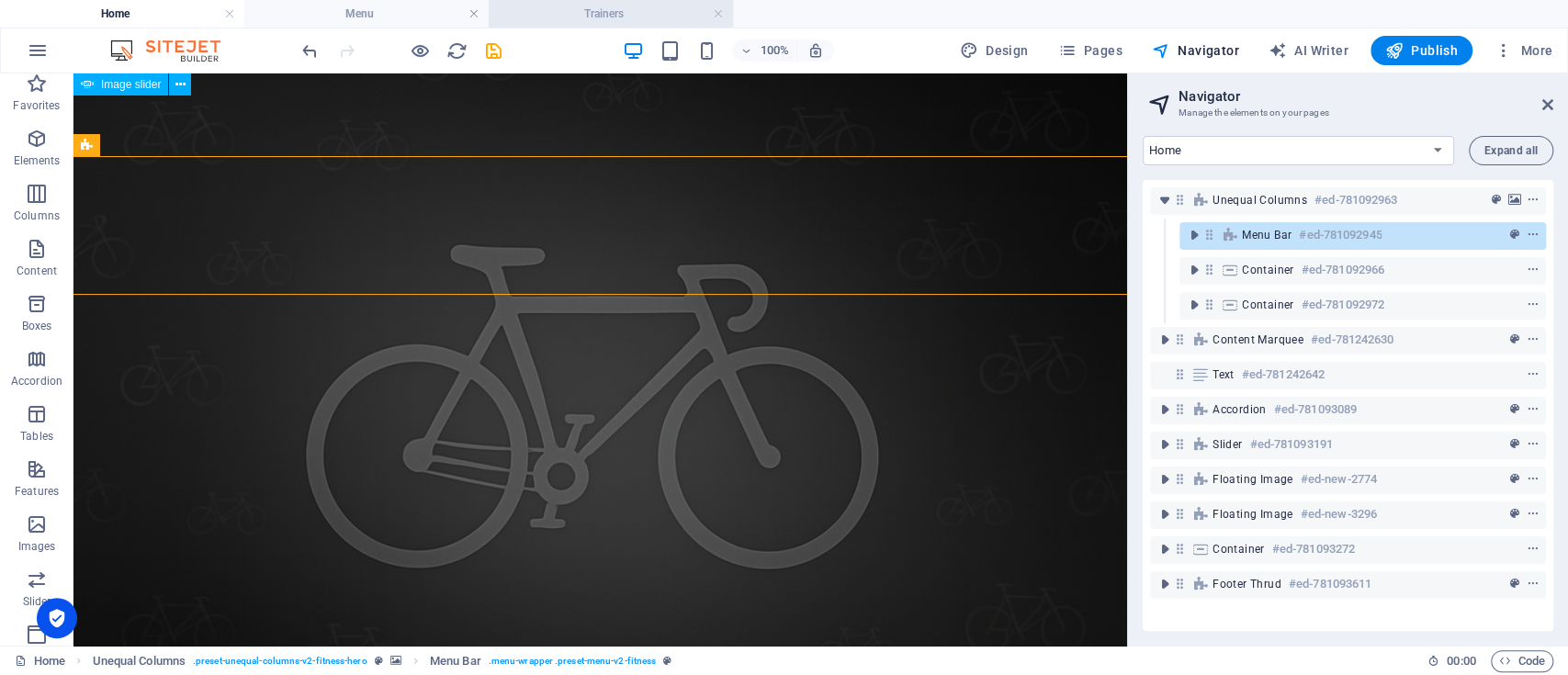 click on "Trainers" at bounding box center (611, 14) 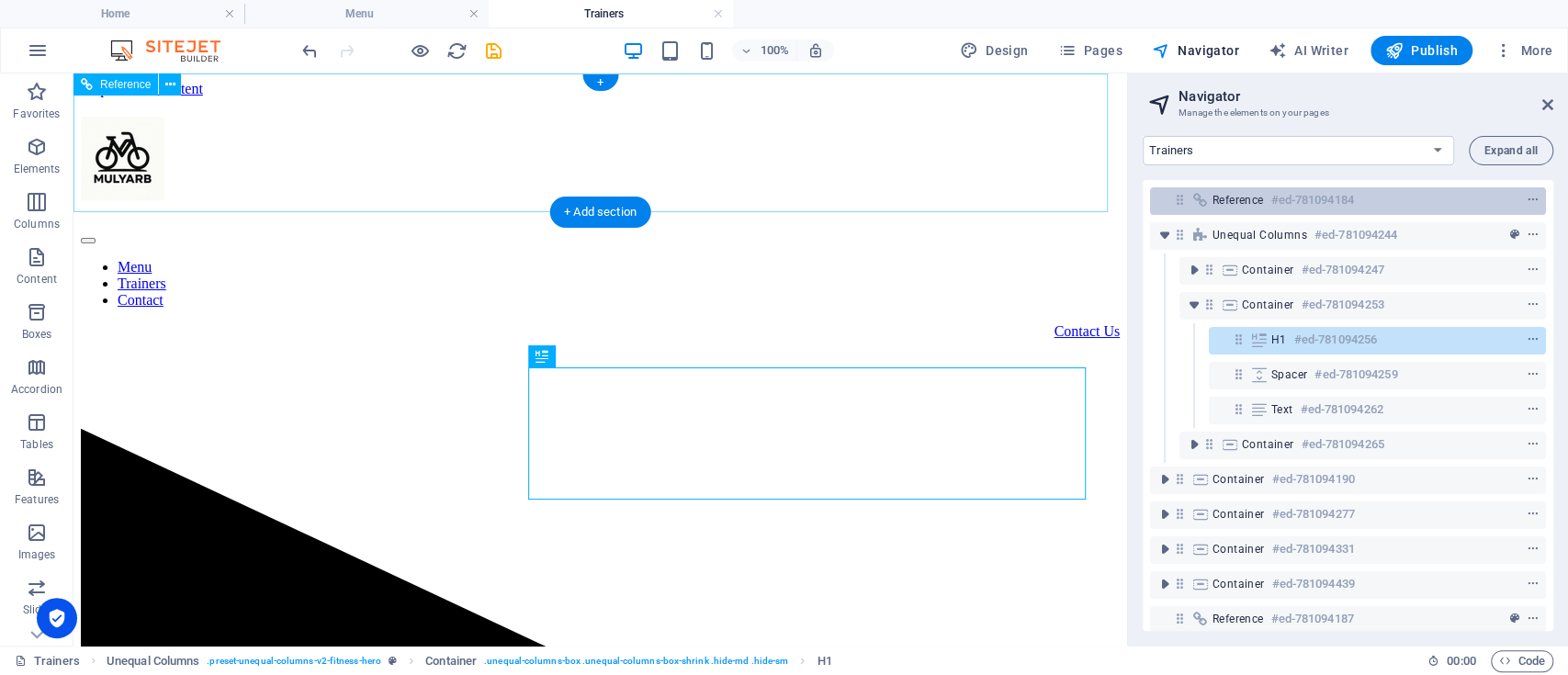 click on "Reference" at bounding box center (1238, 200) 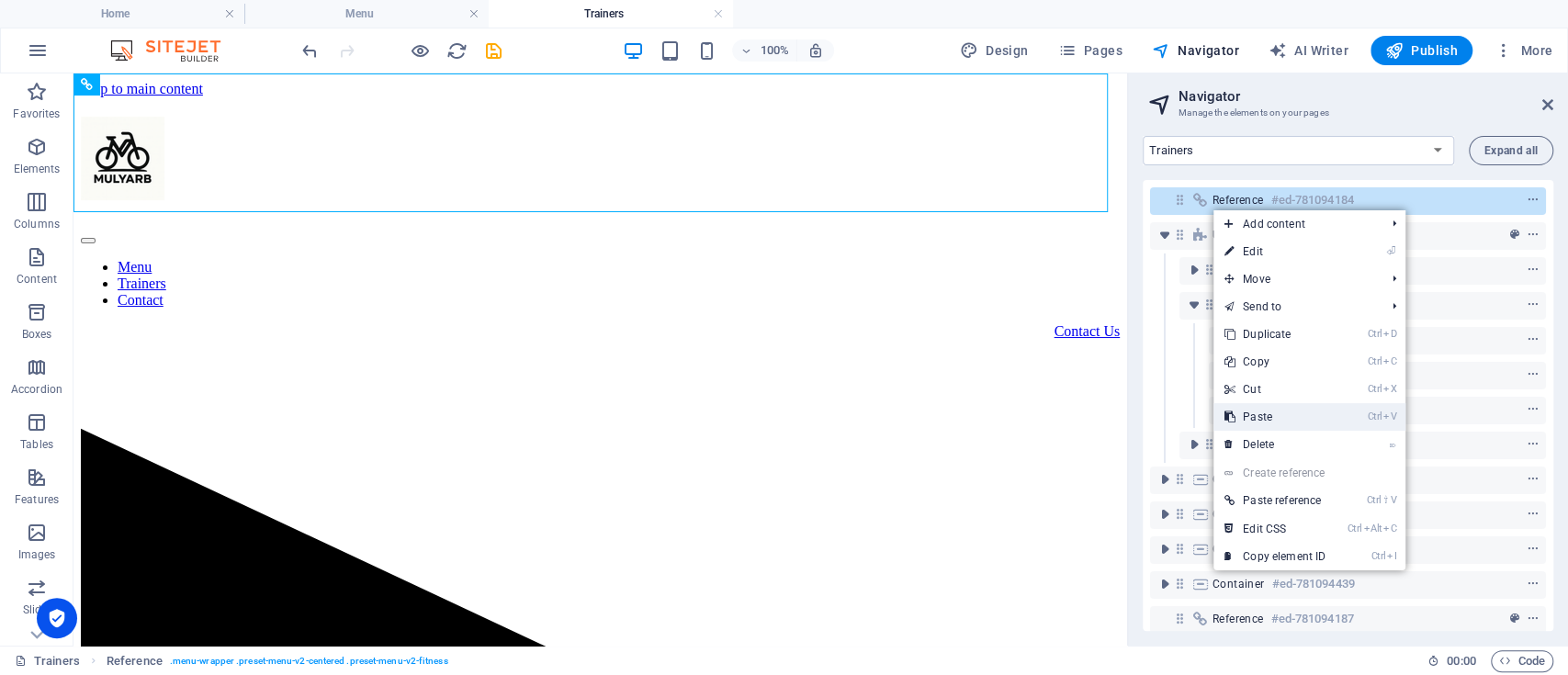click on "Ctrl V  Paste" at bounding box center [1275, 417] 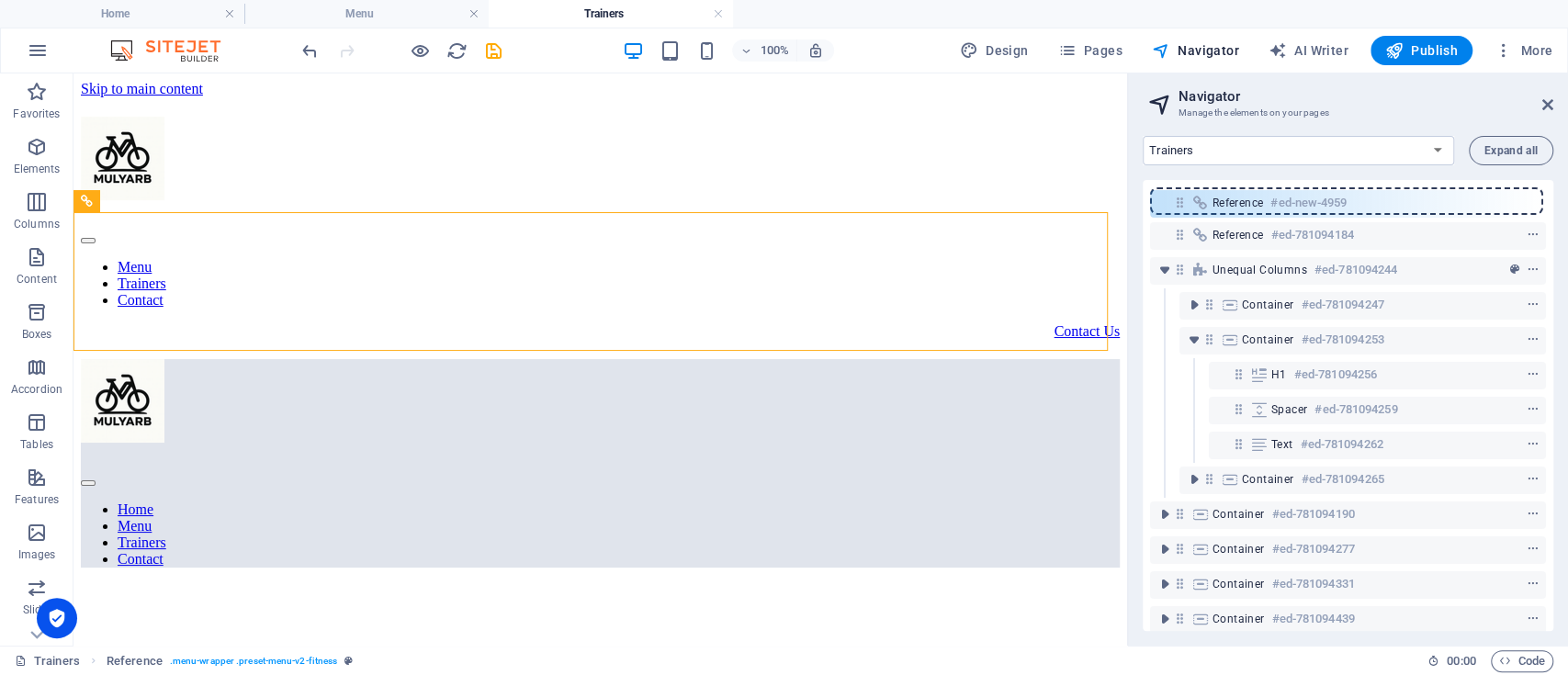 drag, startPoint x: 1184, startPoint y: 236, endPoint x: 1184, endPoint y: 197, distance: 39 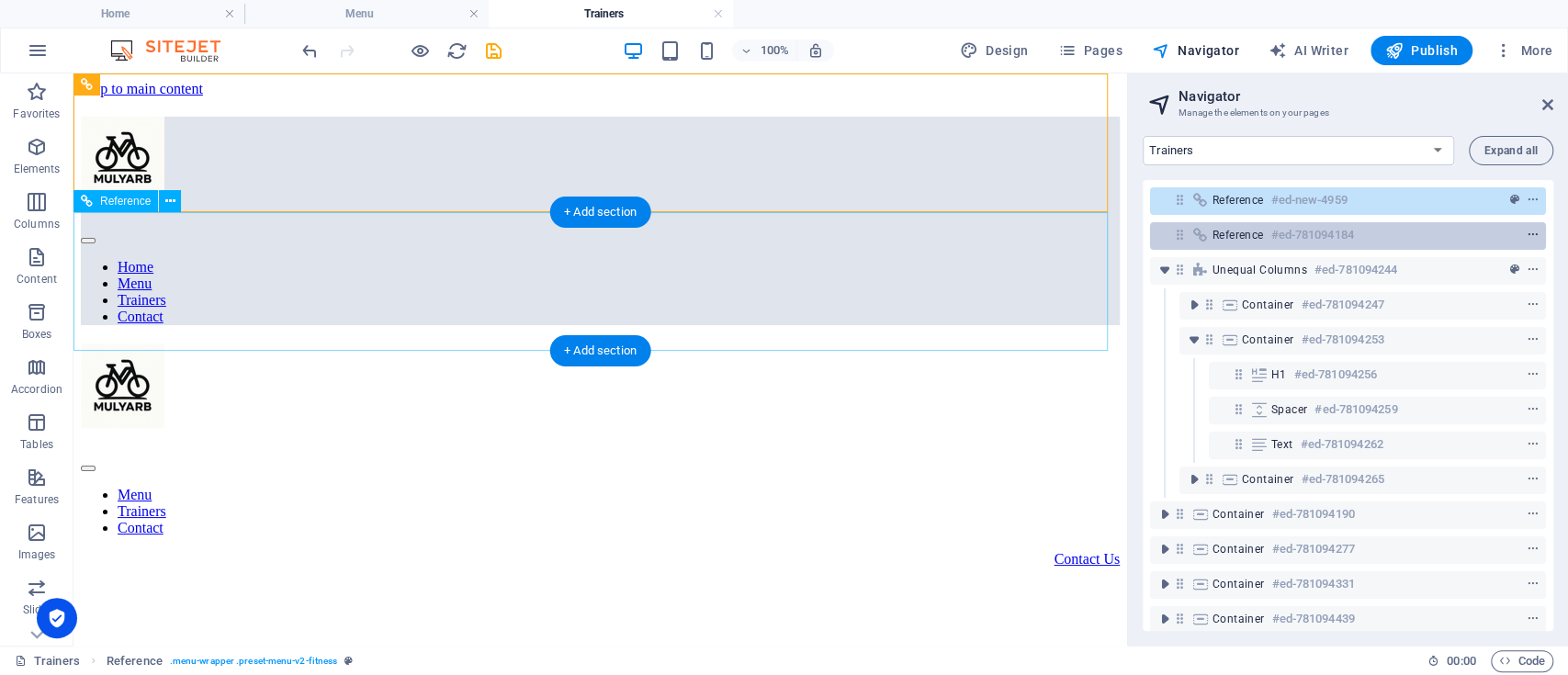 click at bounding box center (1533, 235) 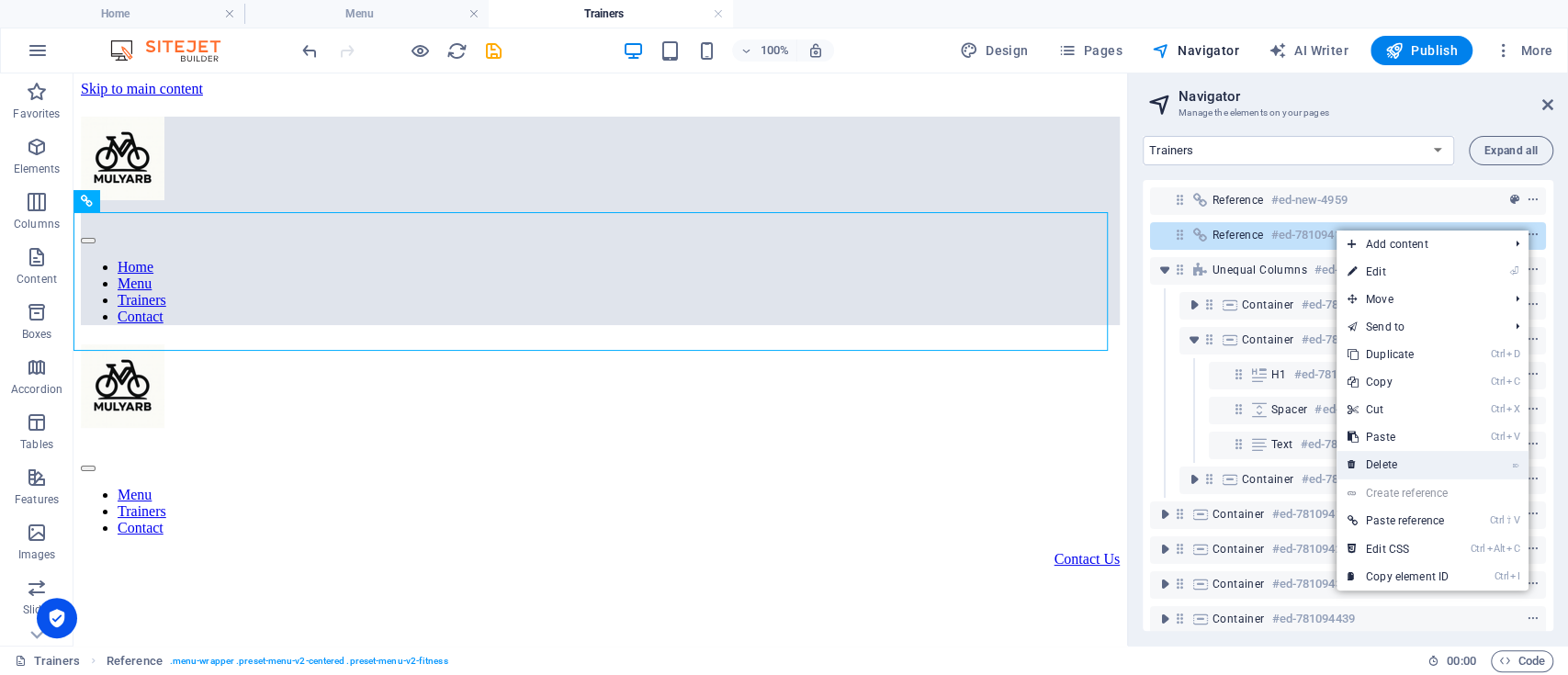 click on "⌦  Delete" at bounding box center [1398, 465] 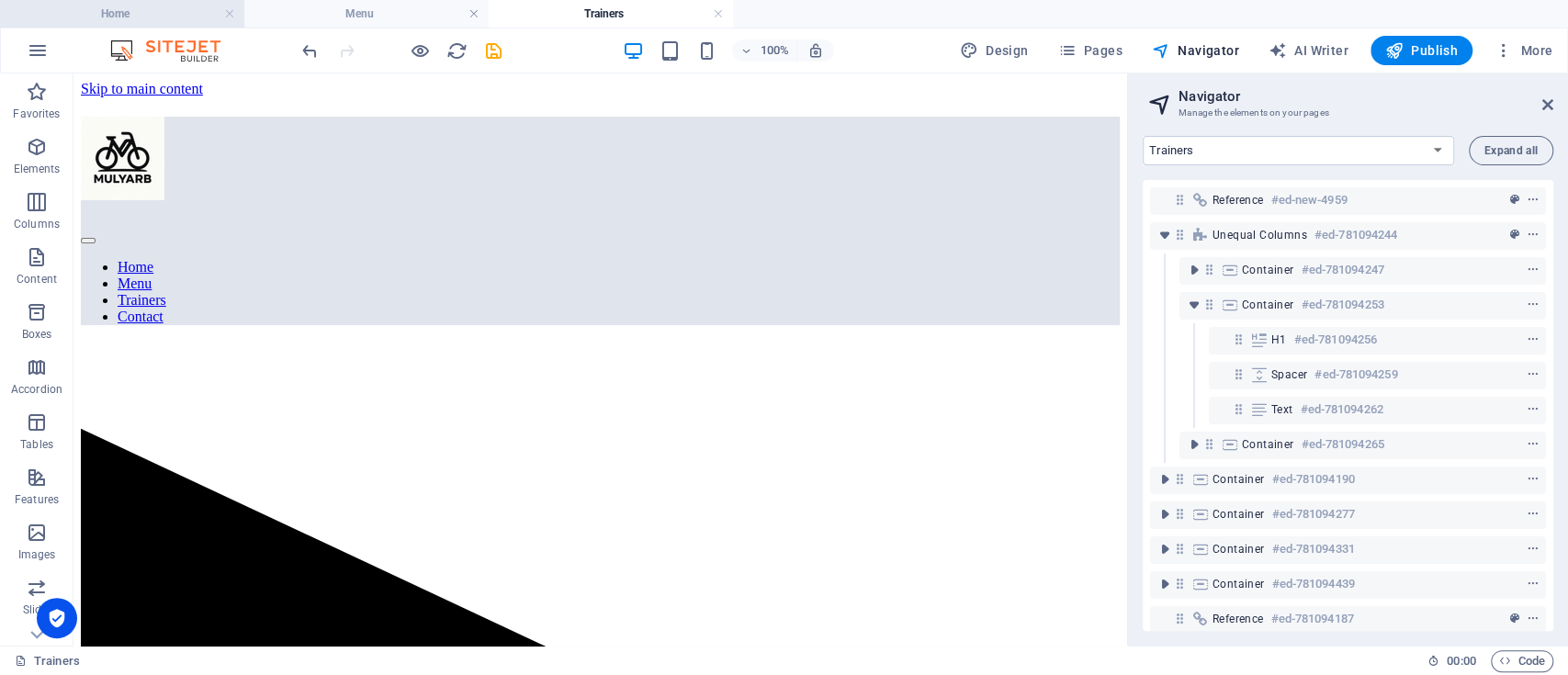 click on "Home" at bounding box center [122, 14] 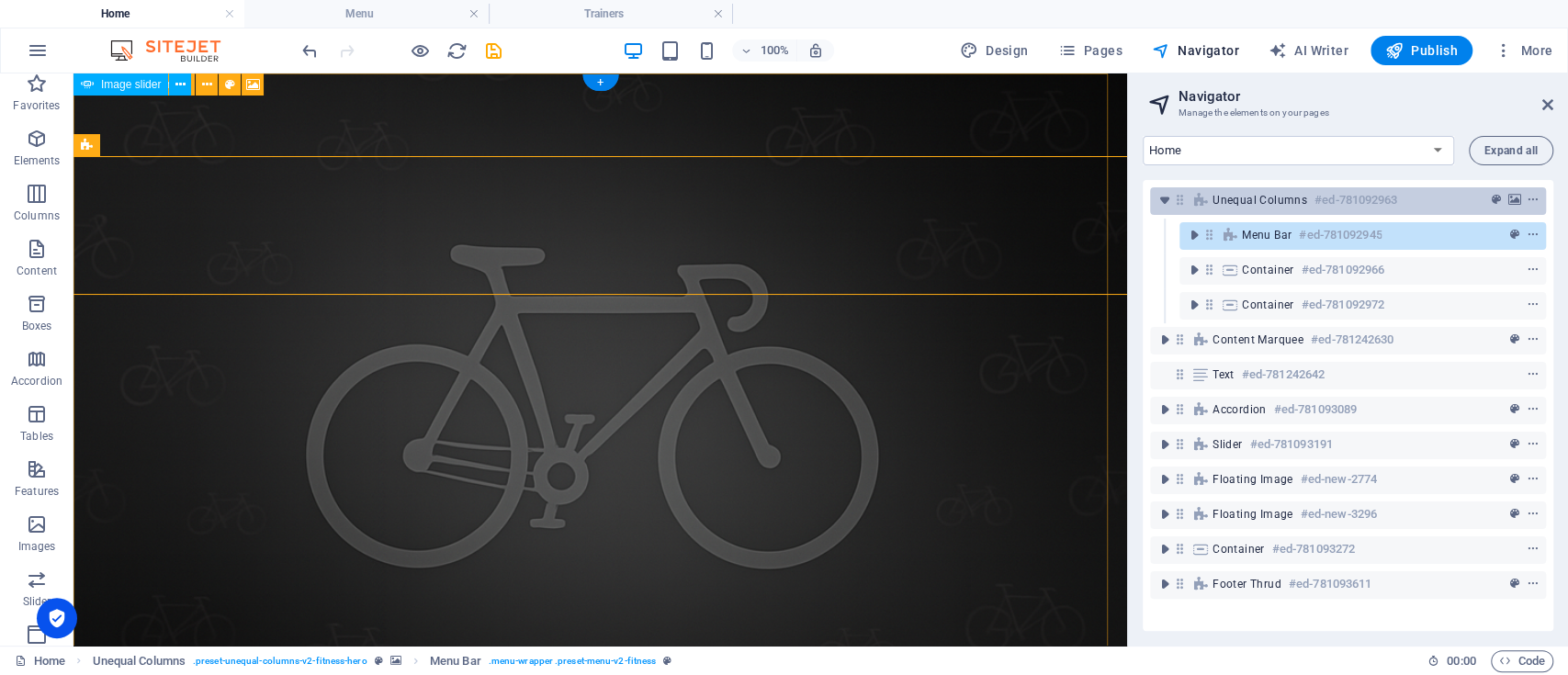 click on "#ed-781092963" at bounding box center [1356, 200] 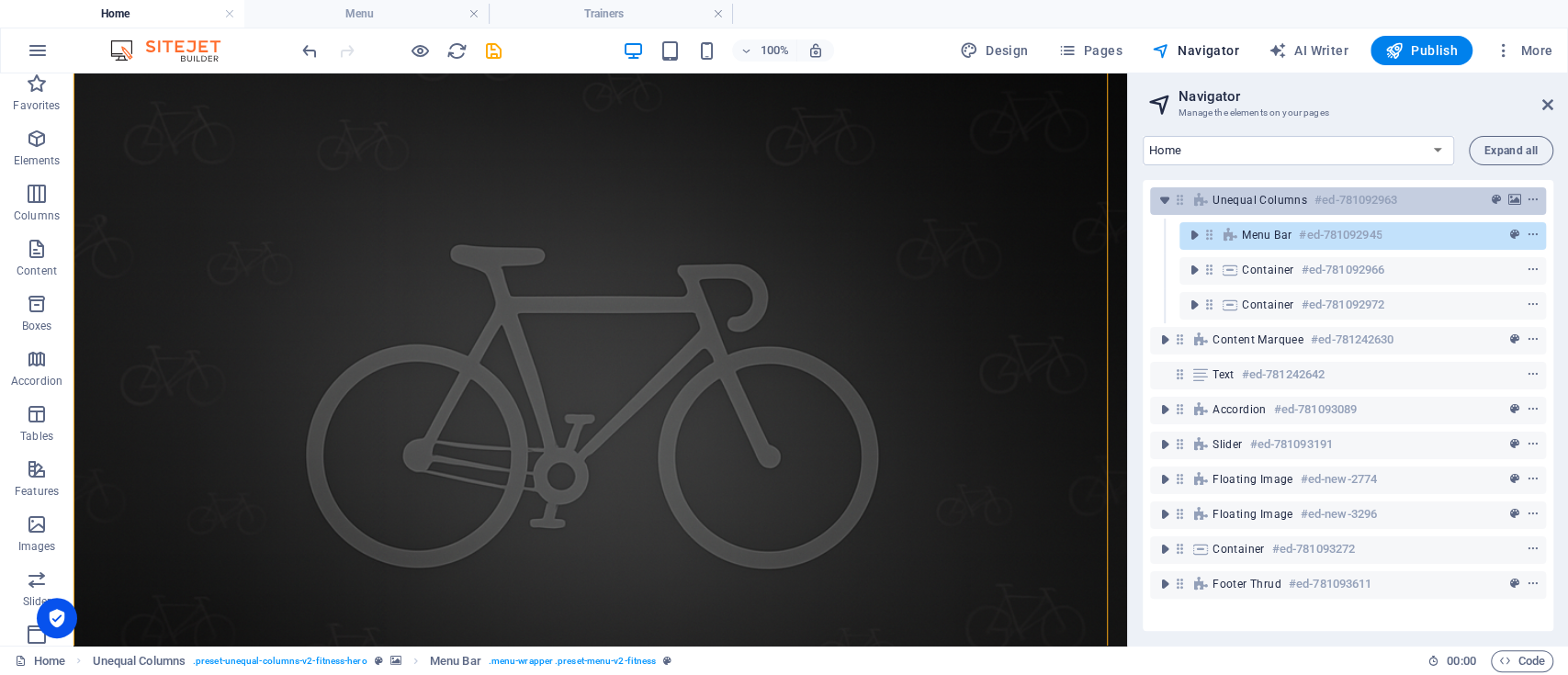 scroll, scrollTop: 71, scrollLeft: 0, axis: vertical 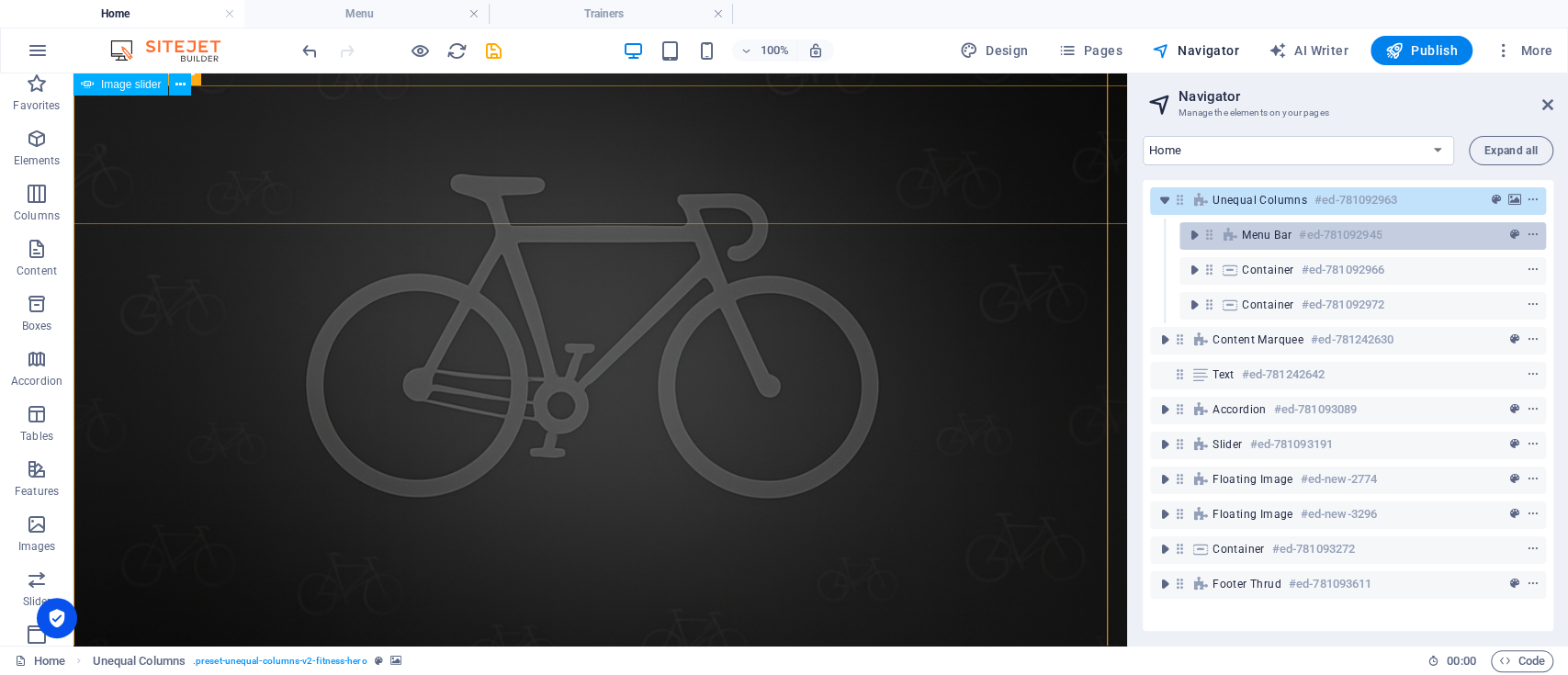 click on "#ed-781092945" at bounding box center [1340, 235] 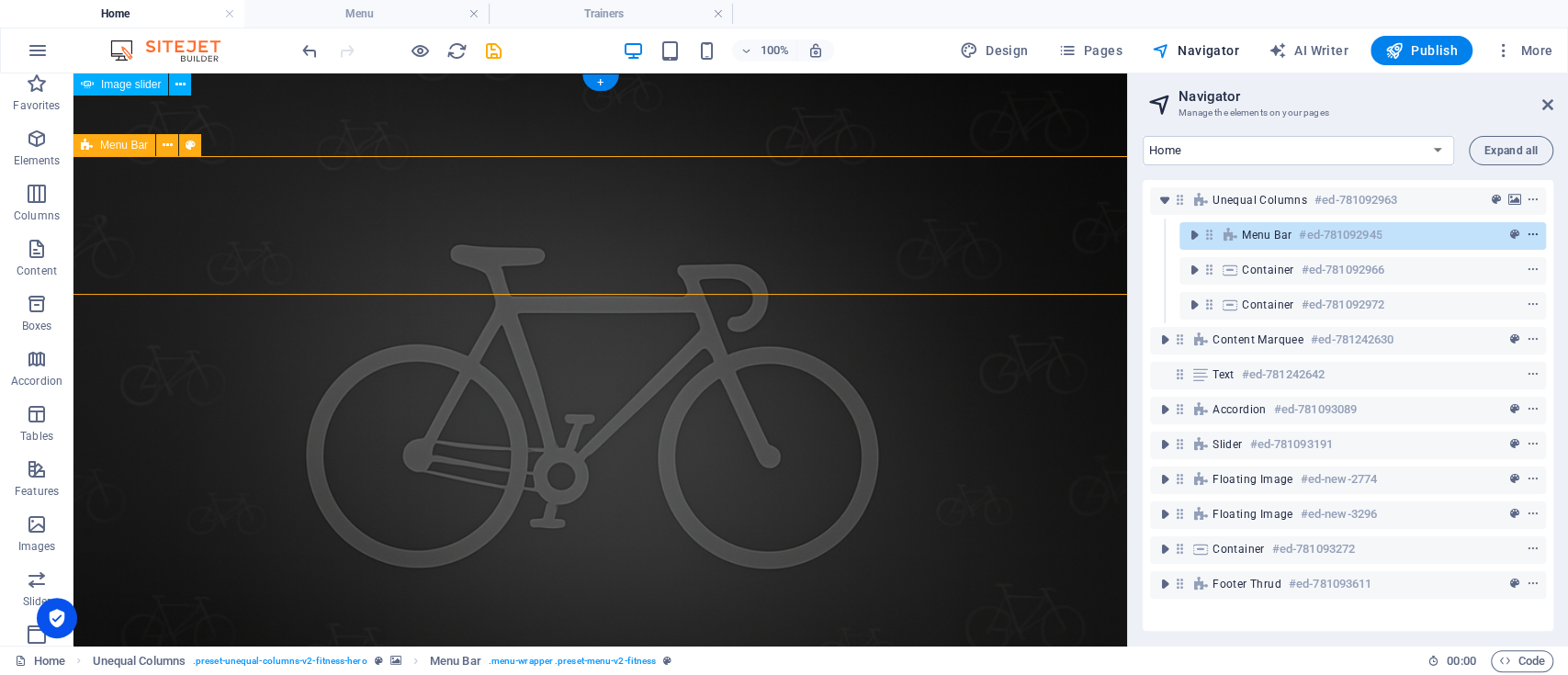 click at bounding box center (1533, 235) 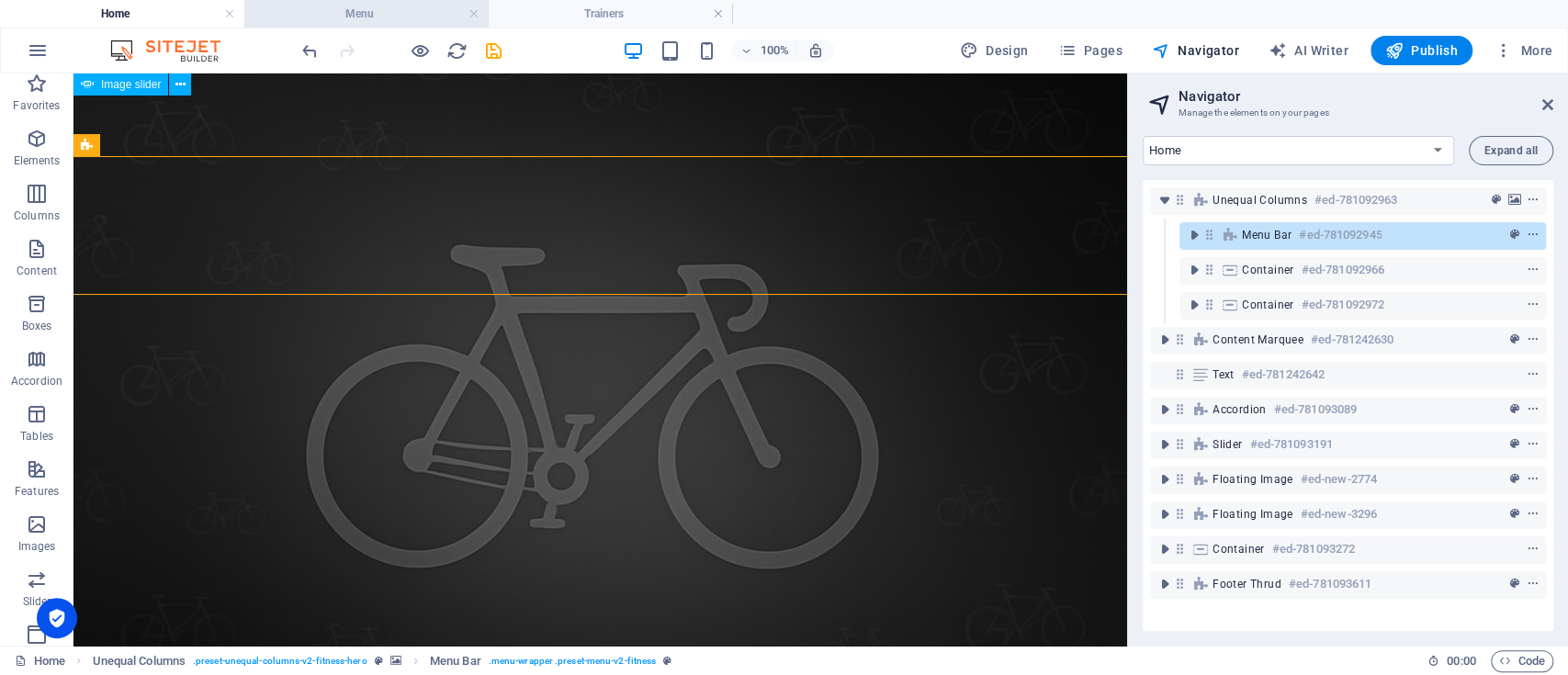 click on "Menu" at bounding box center [367, 14] 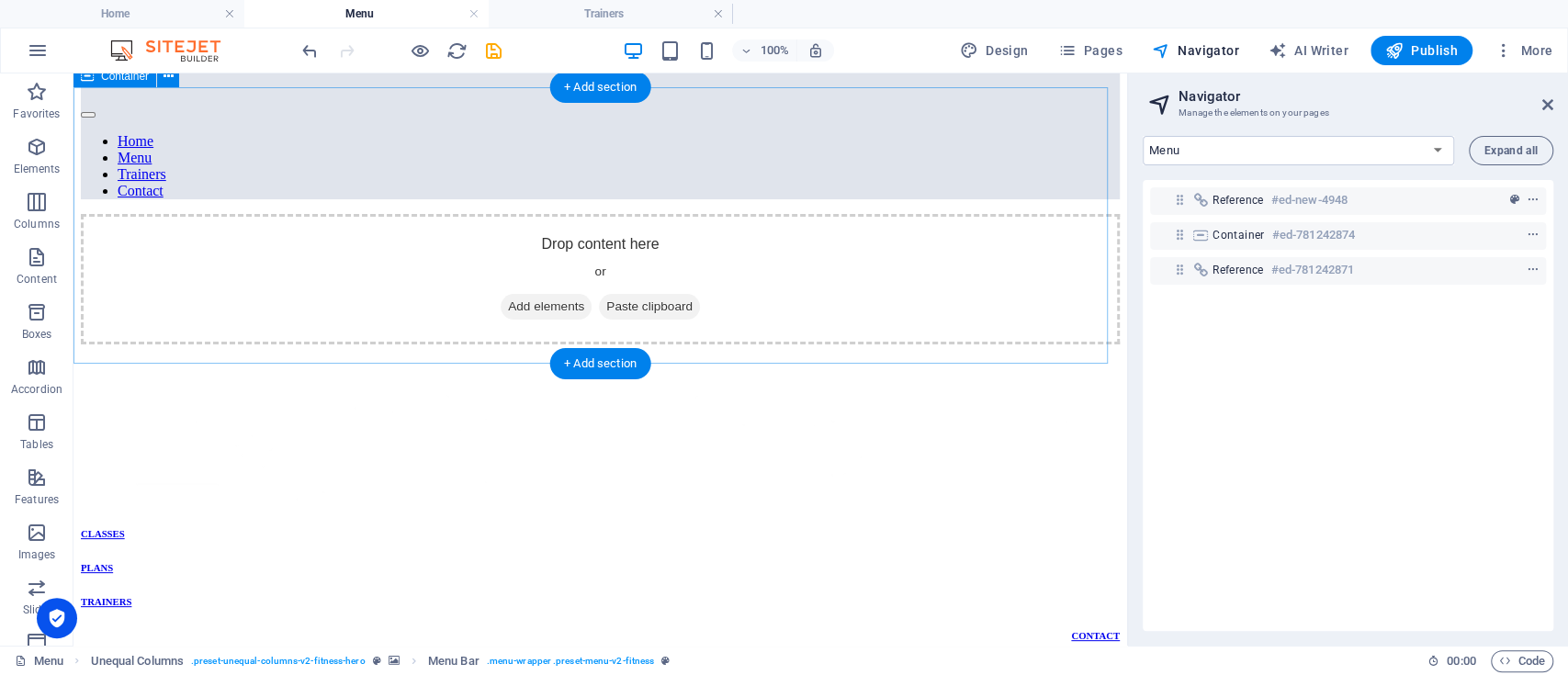 scroll, scrollTop: 127, scrollLeft: 0, axis: vertical 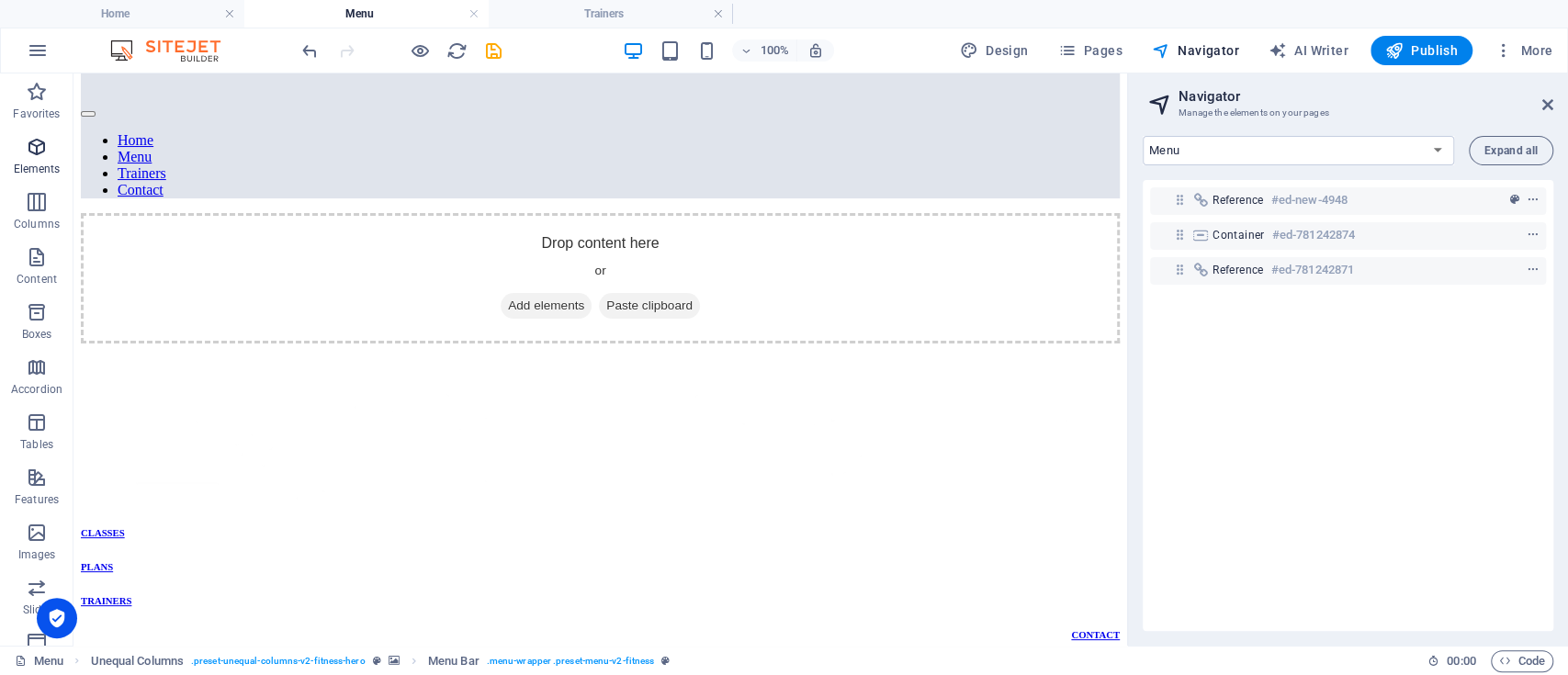 click at bounding box center [37, 147] 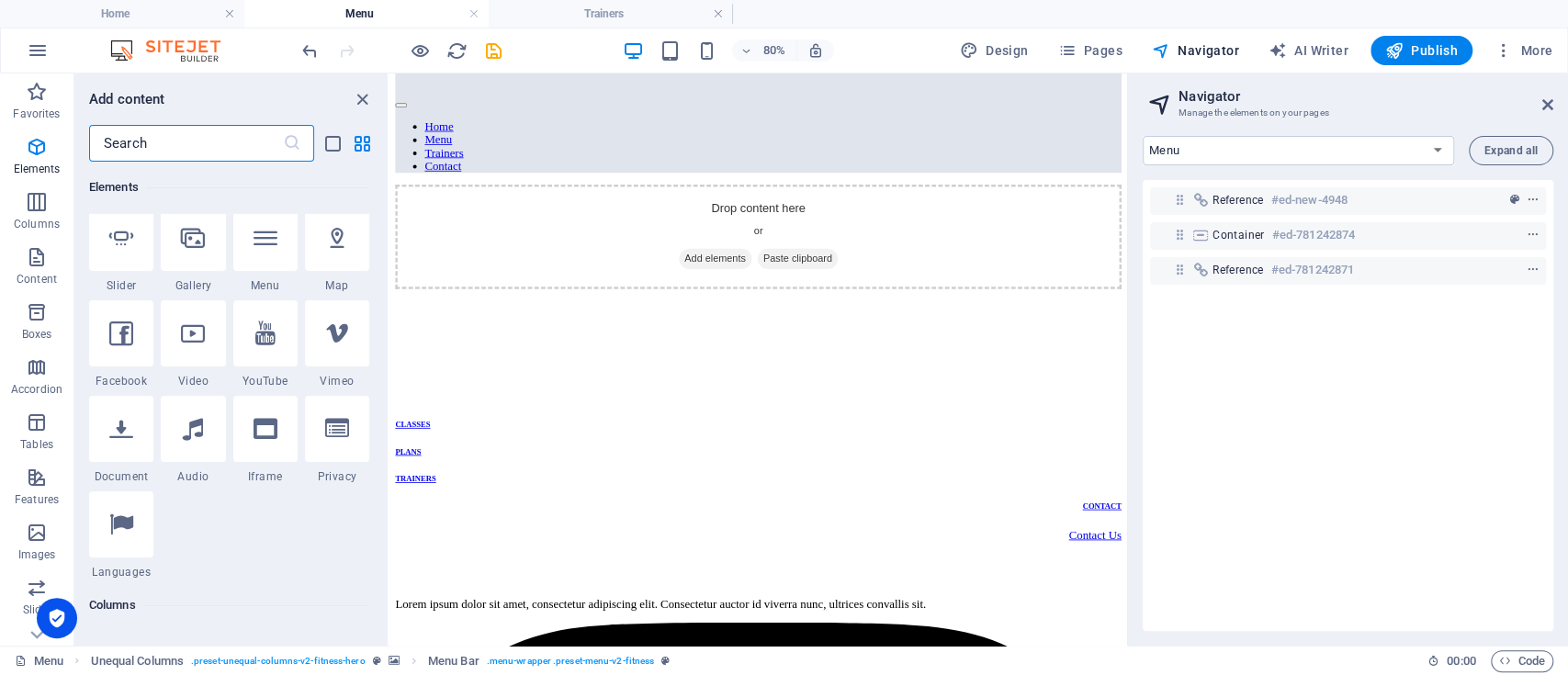 scroll, scrollTop: 501, scrollLeft: 0, axis: vertical 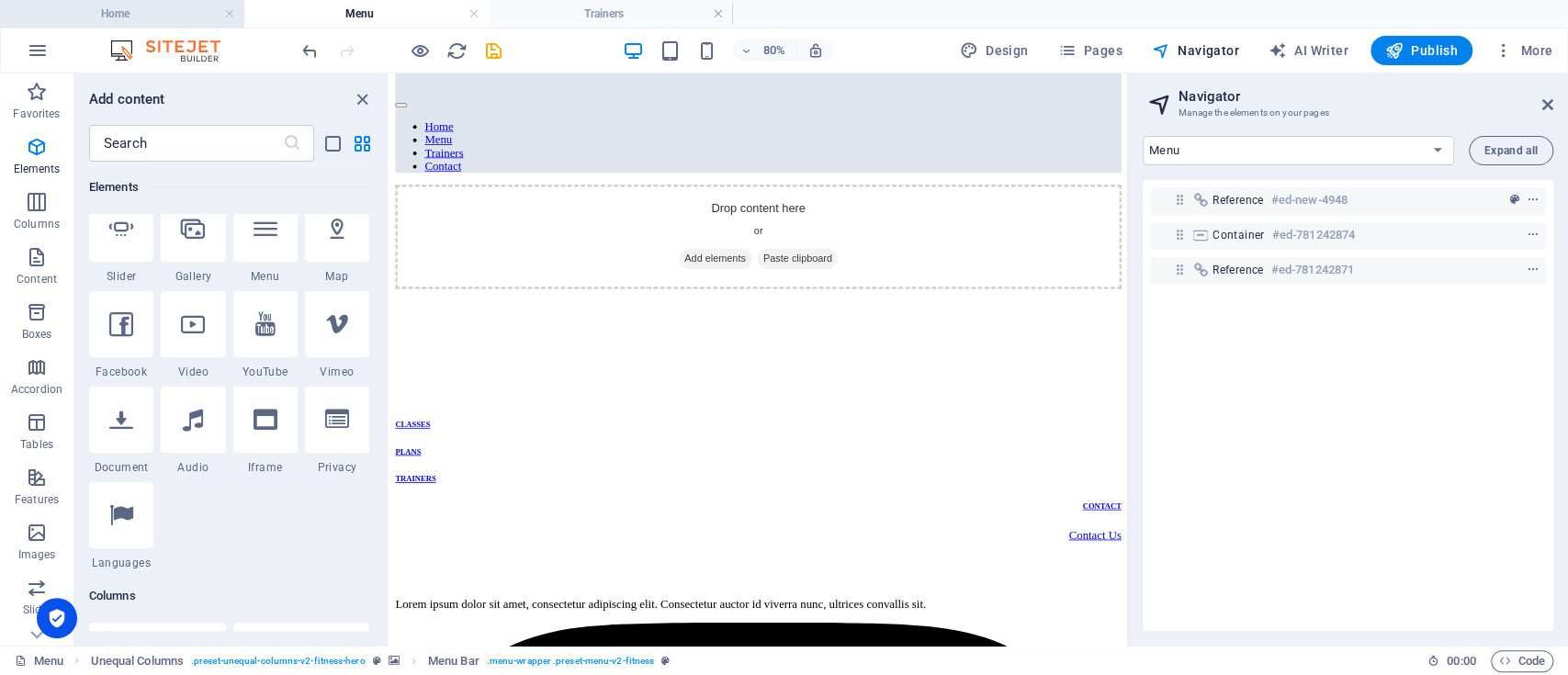 click on "Home" at bounding box center (122, 14) 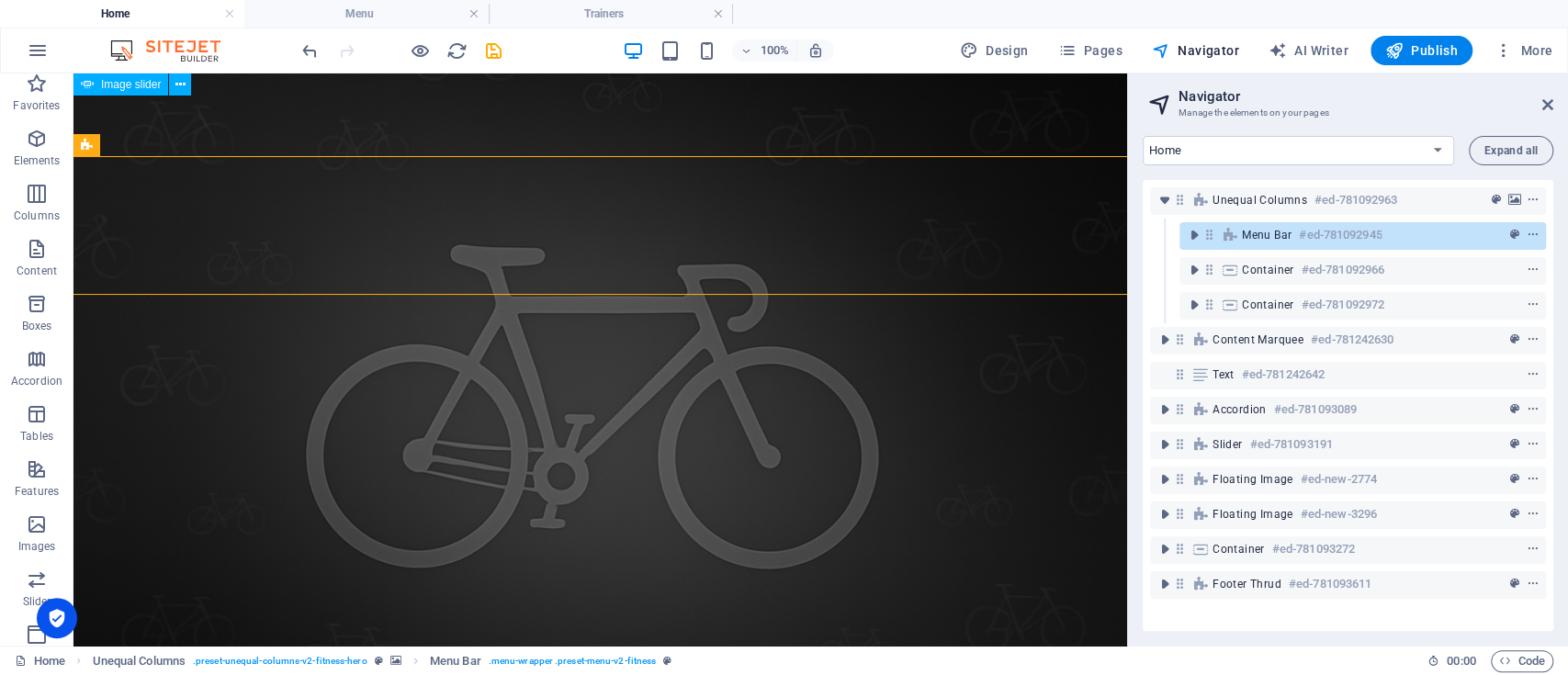 scroll, scrollTop: 0, scrollLeft: 0, axis: both 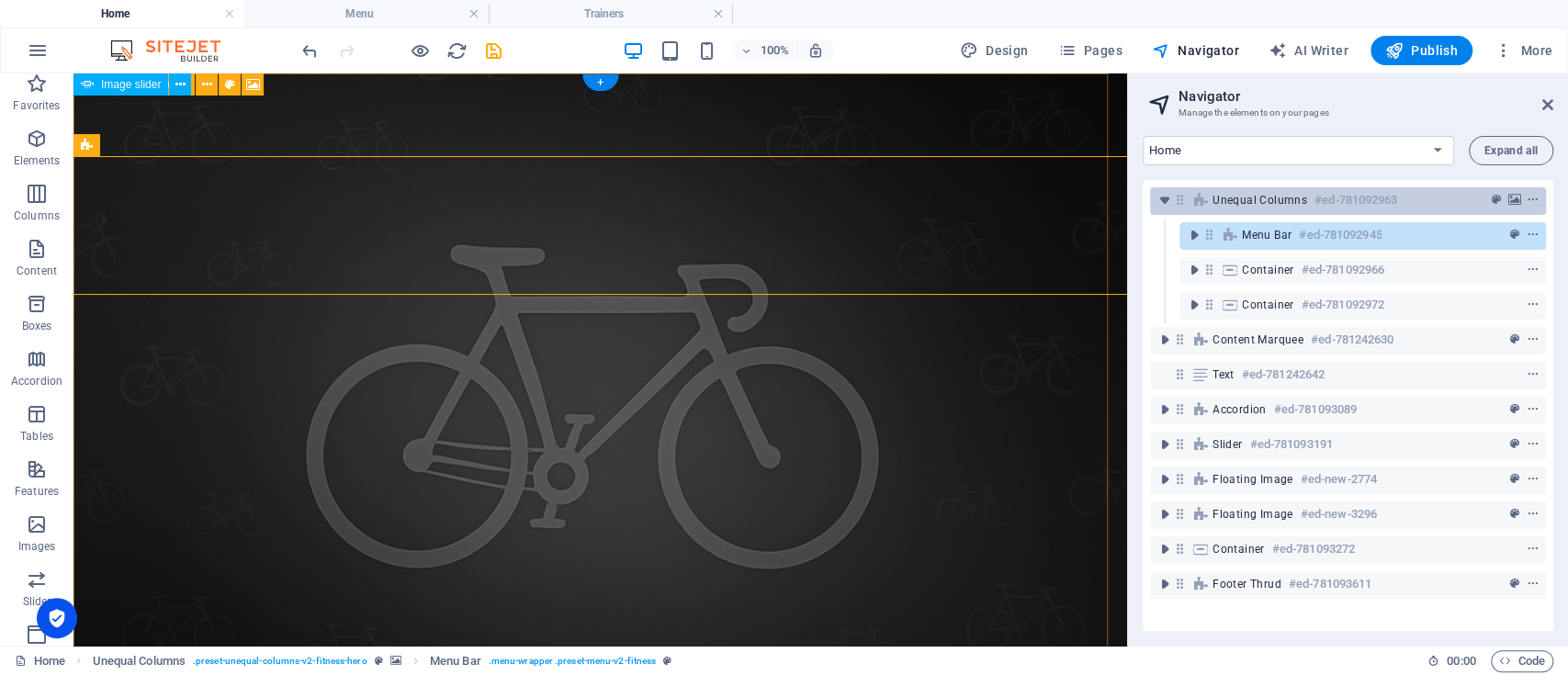 click at bounding box center [1201, 200] 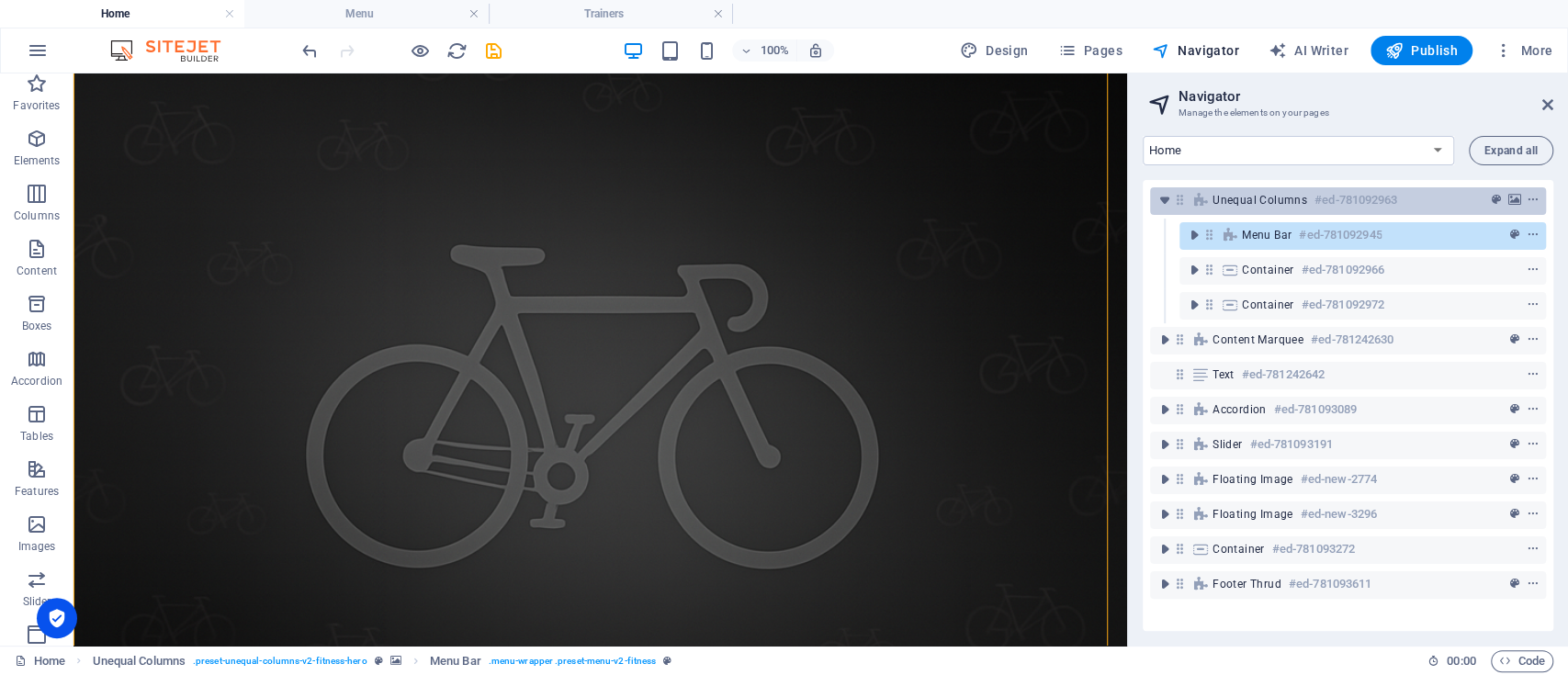 scroll, scrollTop: 71, scrollLeft: 0, axis: vertical 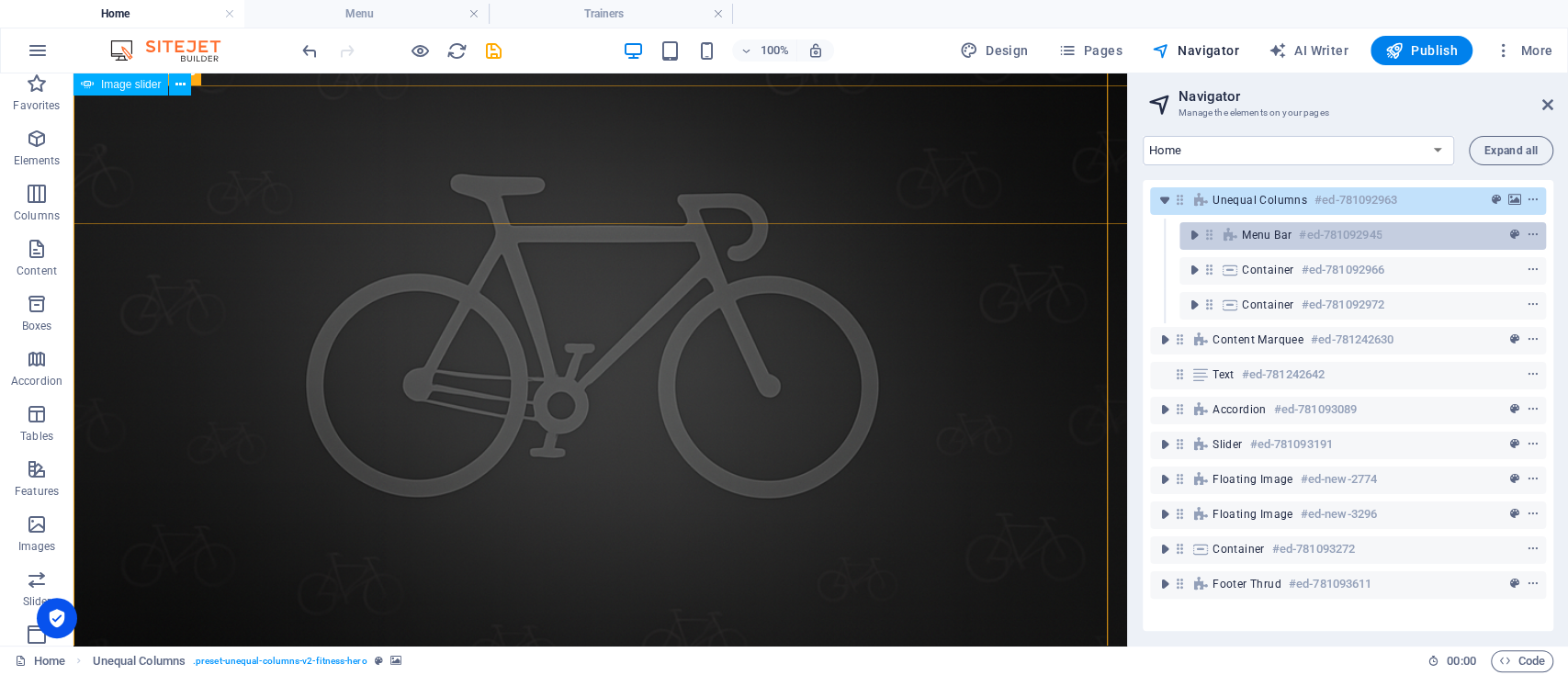 click on "#ed-781092945" at bounding box center [1340, 235] 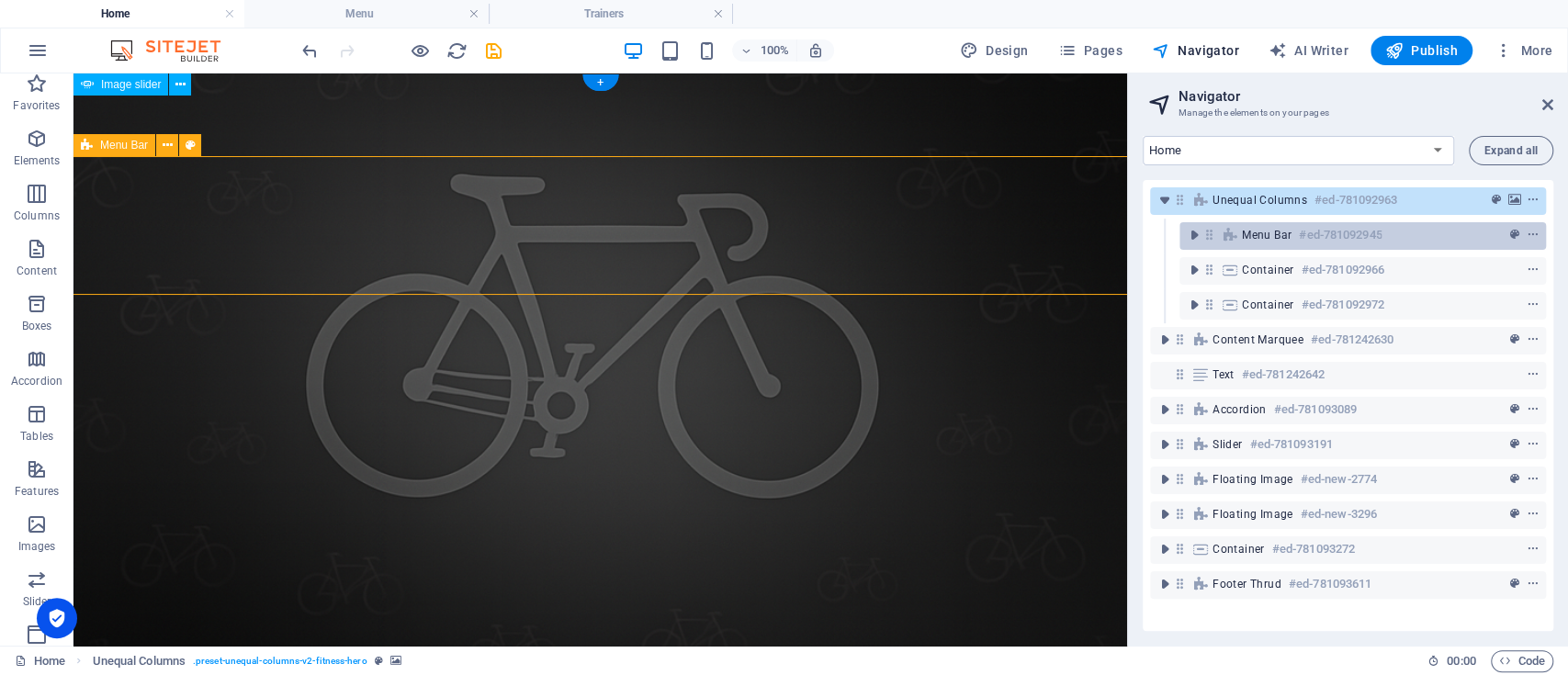 scroll, scrollTop: 0, scrollLeft: 0, axis: both 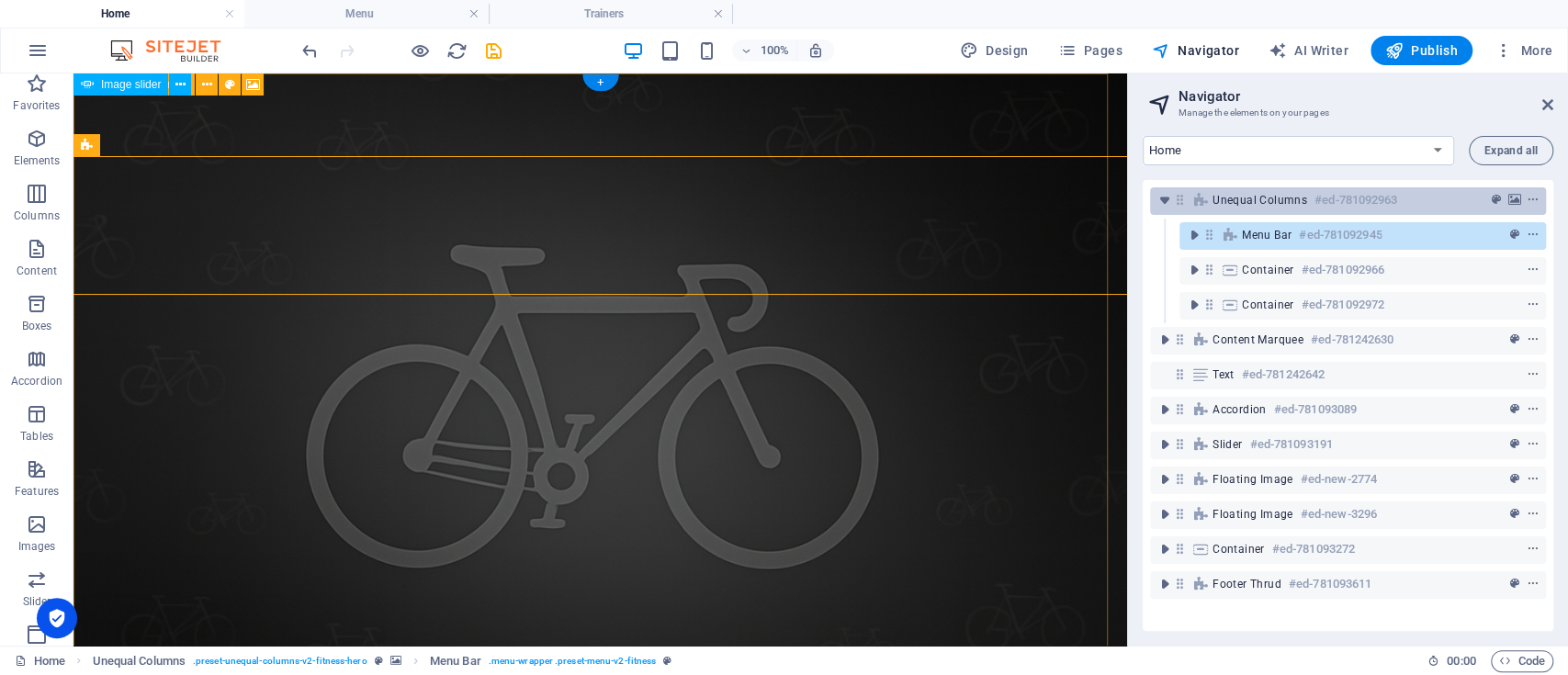 click on "#ed-781092963" at bounding box center (1356, 200) 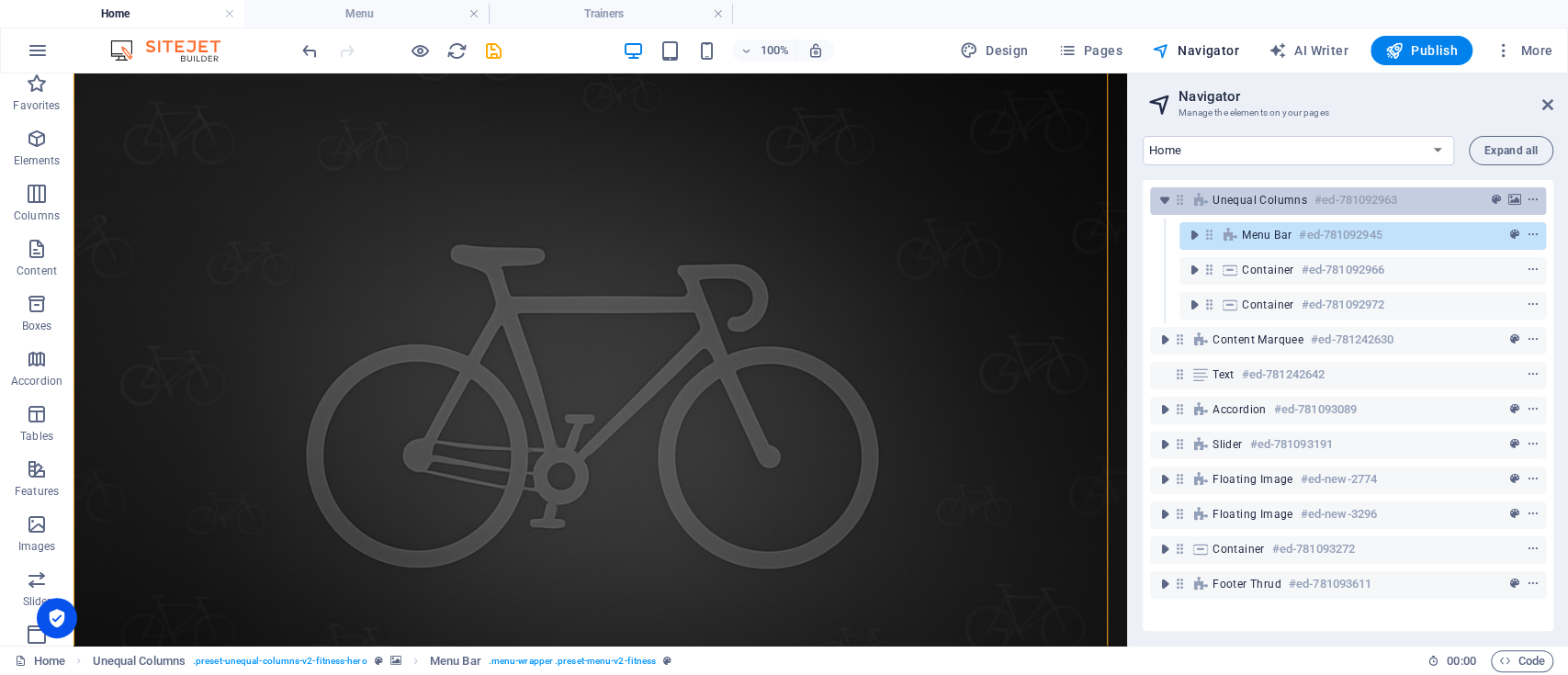 scroll, scrollTop: 71, scrollLeft: 0, axis: vertical 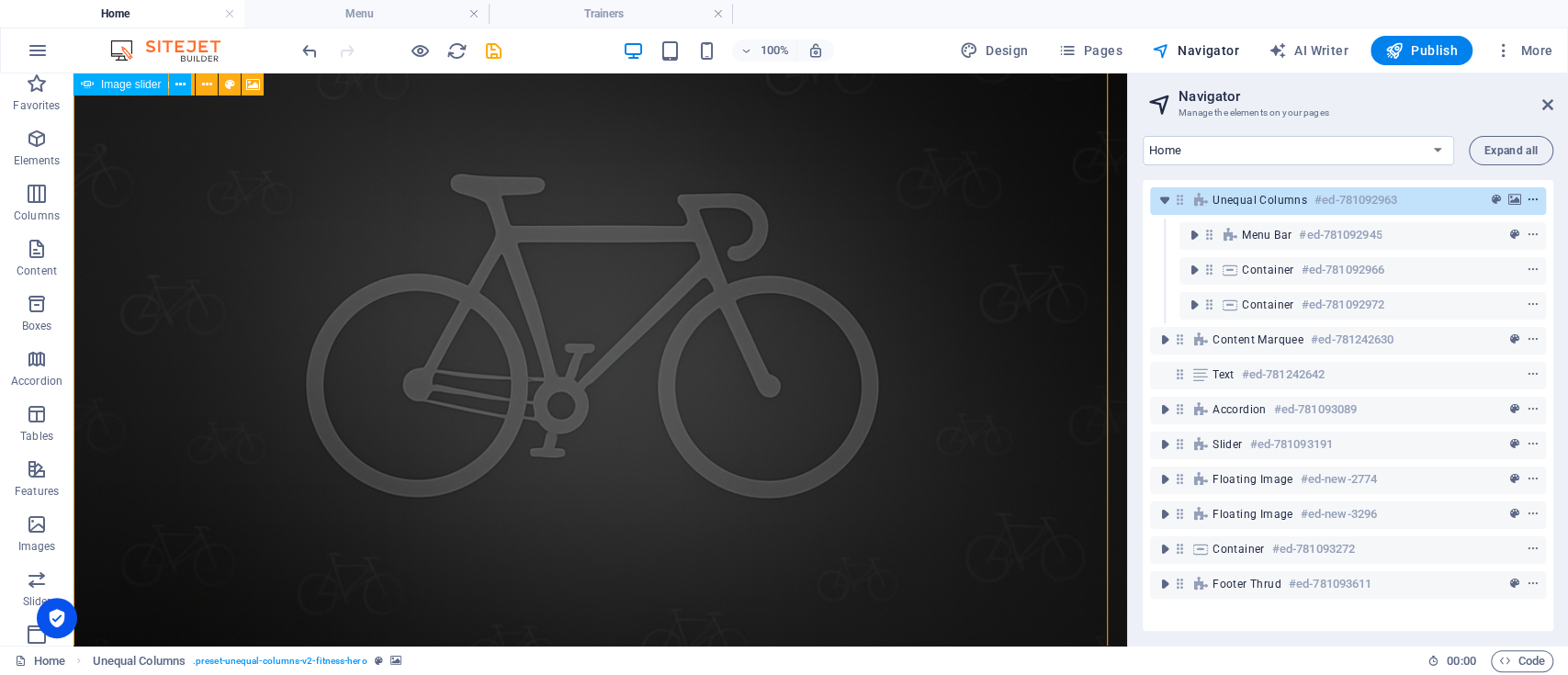 click at bounding box center (1533, 200) 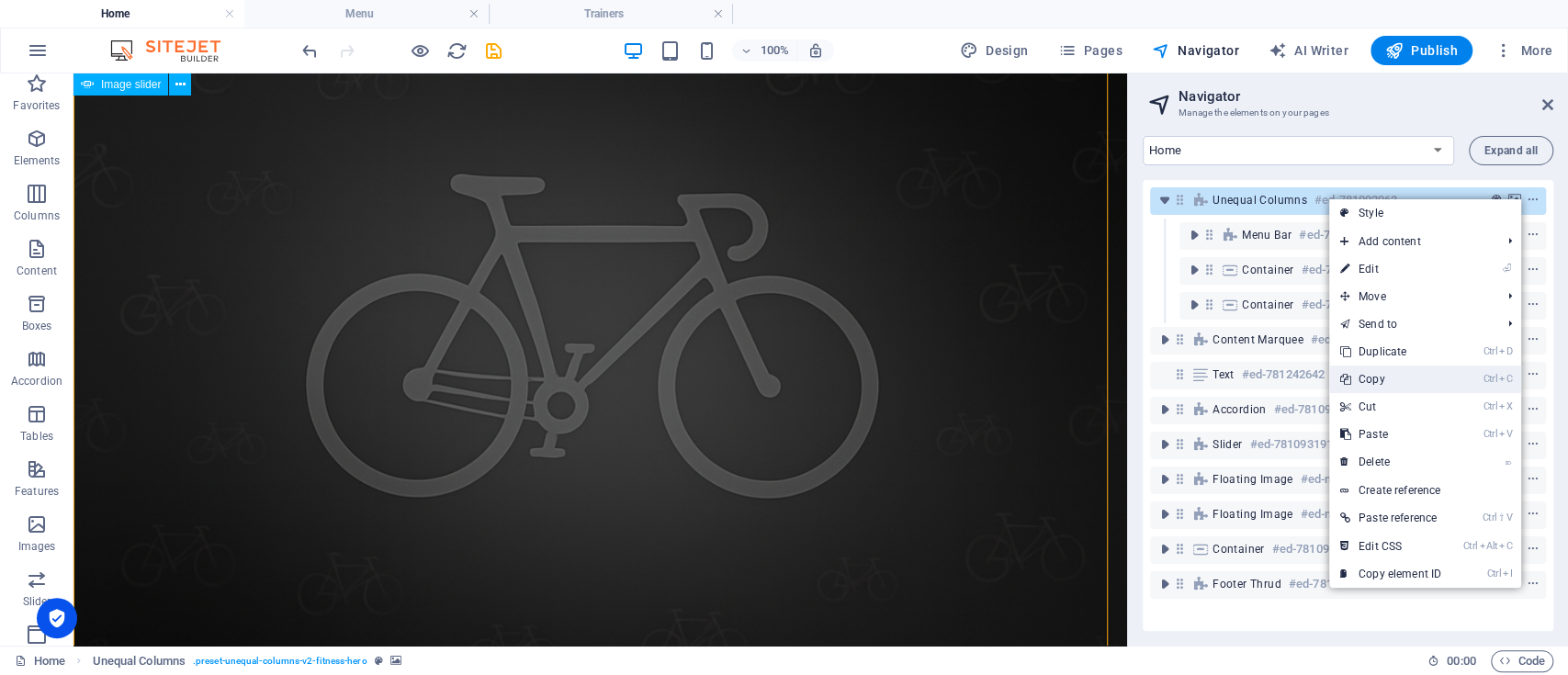click on "Ctrl C  Copy" at bounding box center (1391, 379) 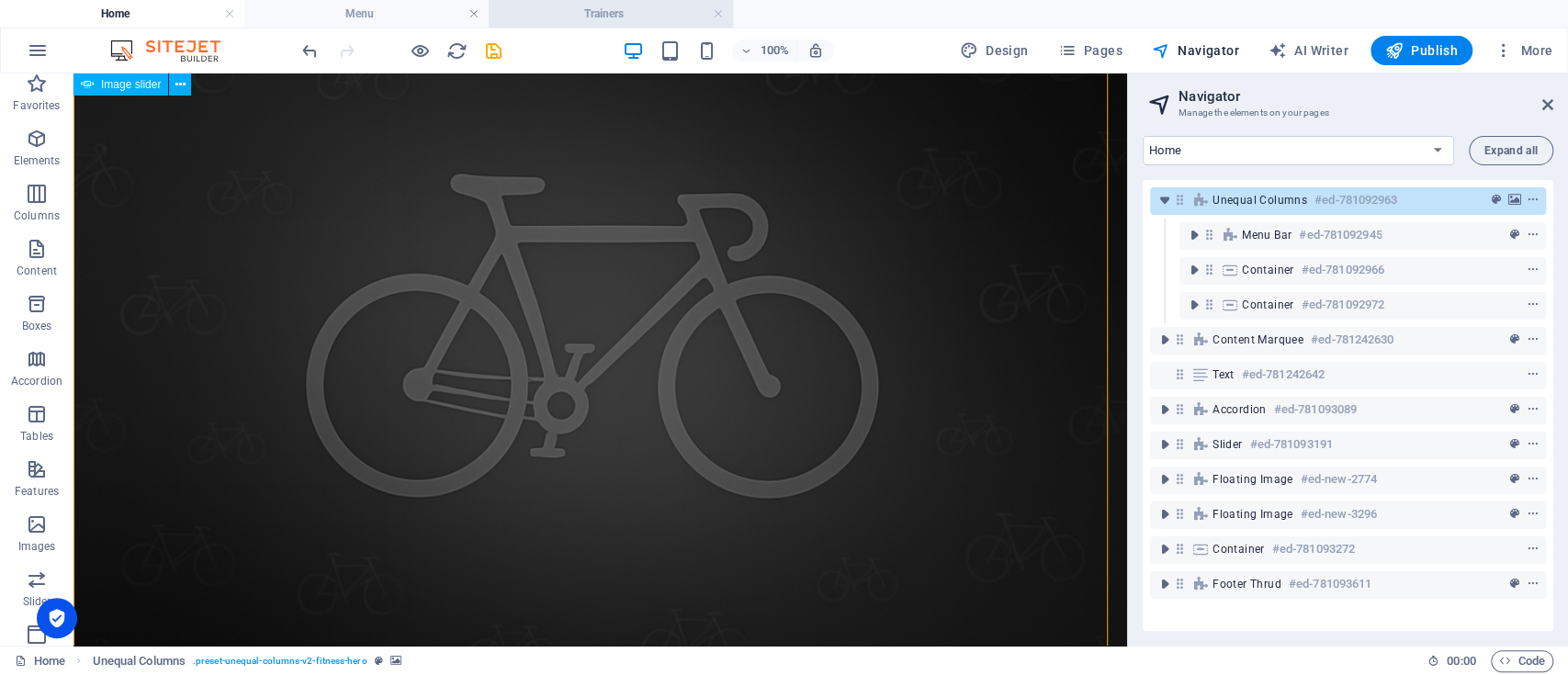 click on "Trainers" at bounding box center [611, 14] 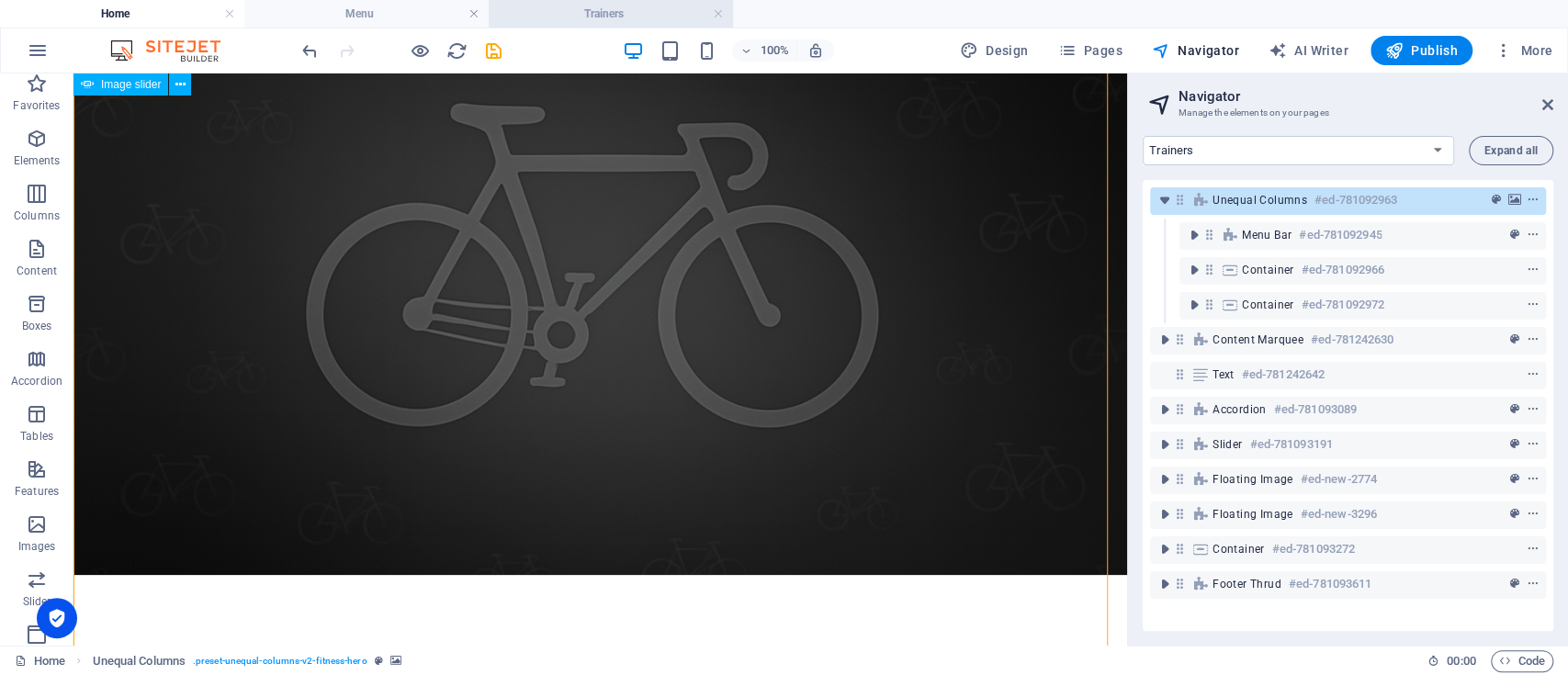 scroll, scrollTop: 0, scrollLeft: 0, axis: both 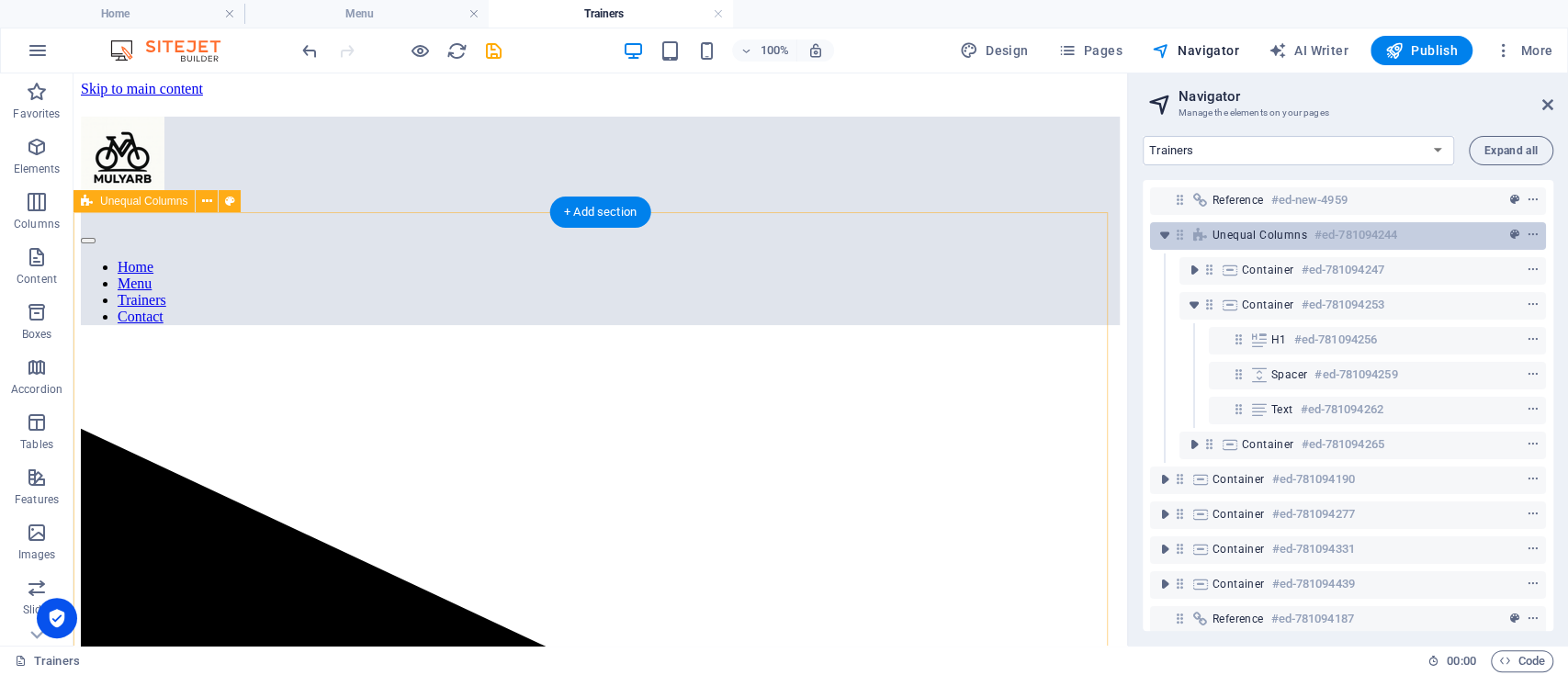 click on "Unequal Columns" at bounding box center (1259, 235) 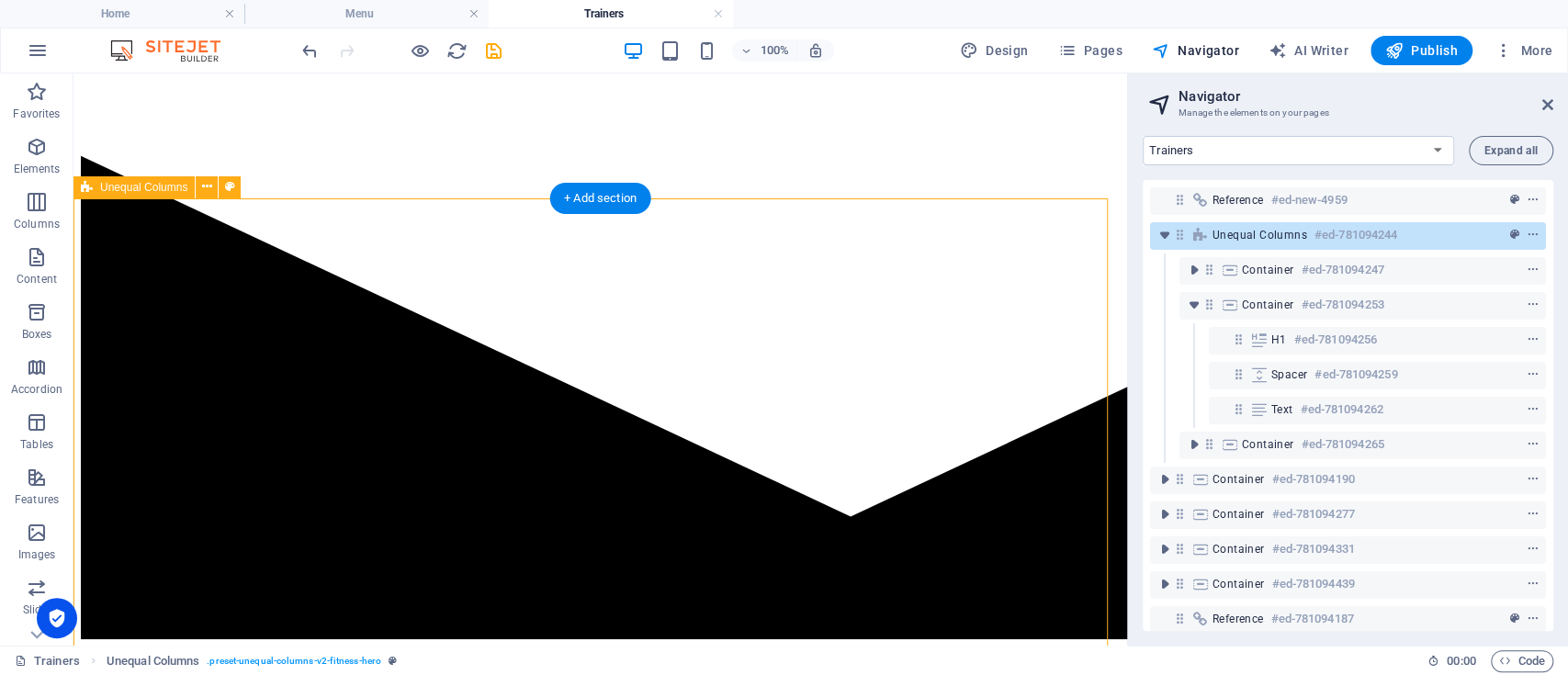 scroll, scrollTop: 0, scrollLeft: 0, axis: both 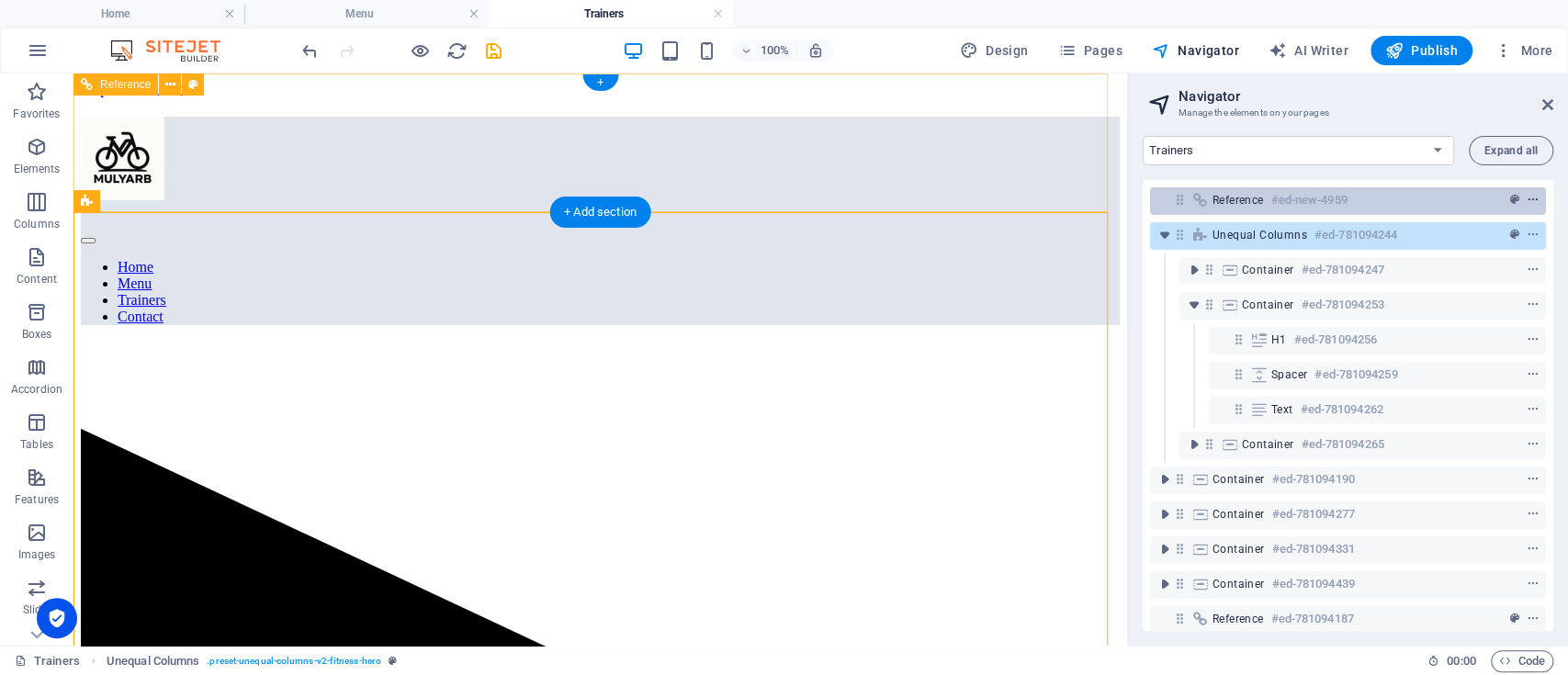 click at bounding box center (1533, 200) 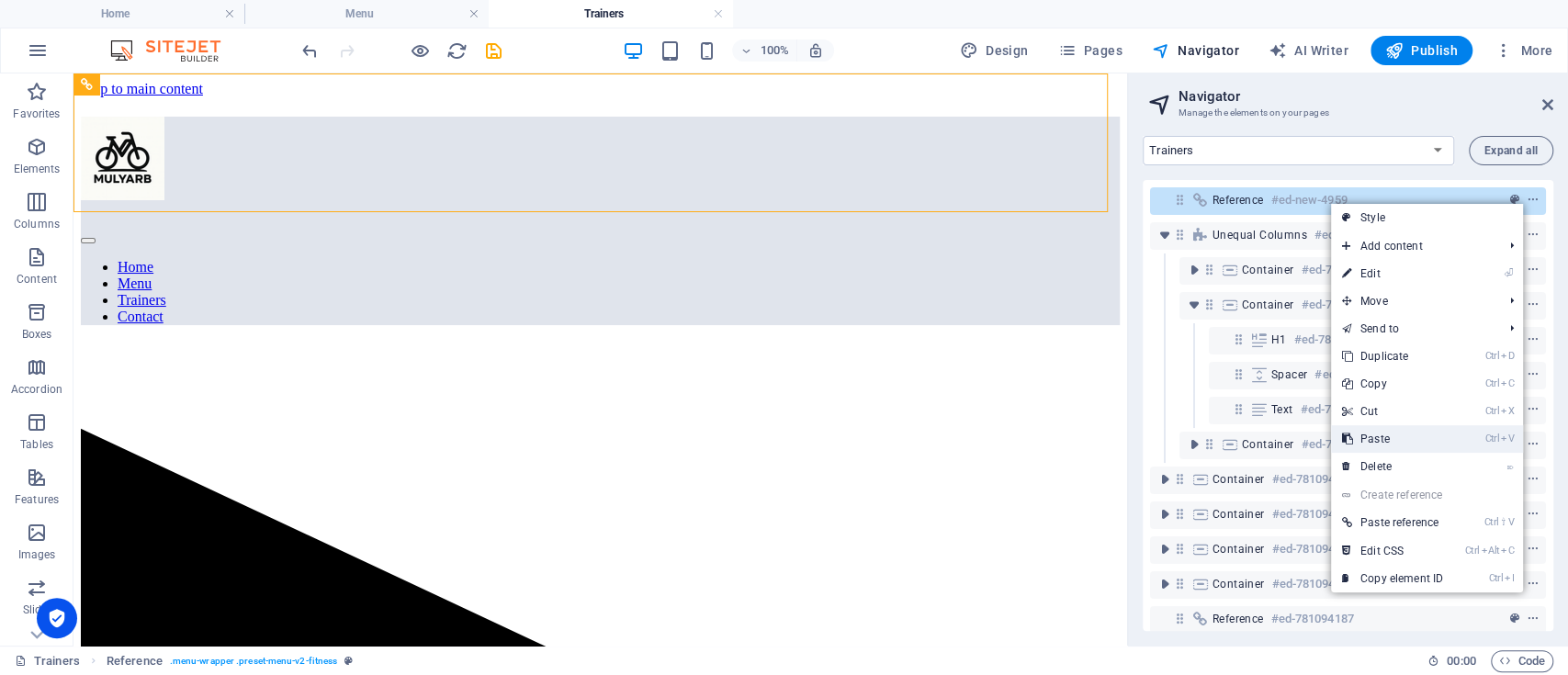 click on "Ctrl V  Paste" at bounding box center [1393, 439] 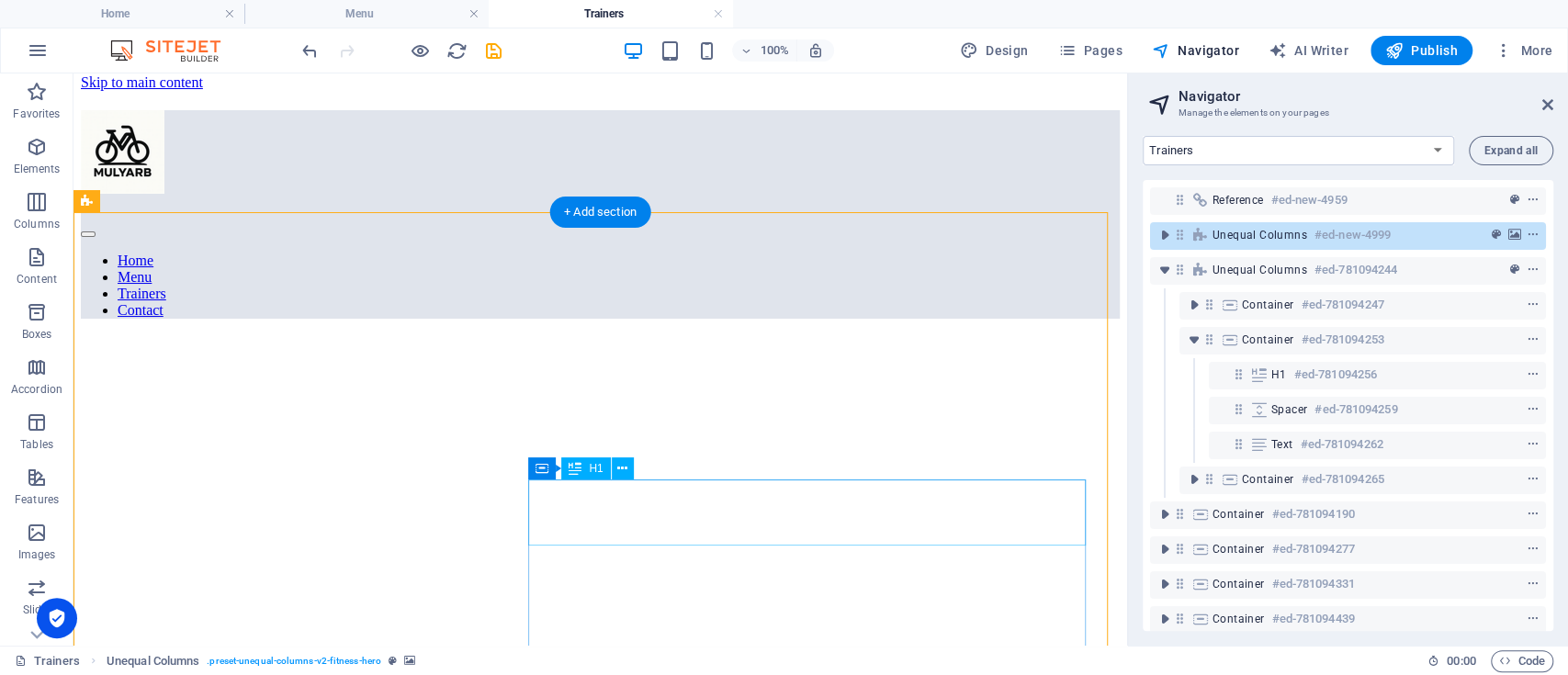 scroll, scrollTop: 0, scrollLeft: 0, axis: both 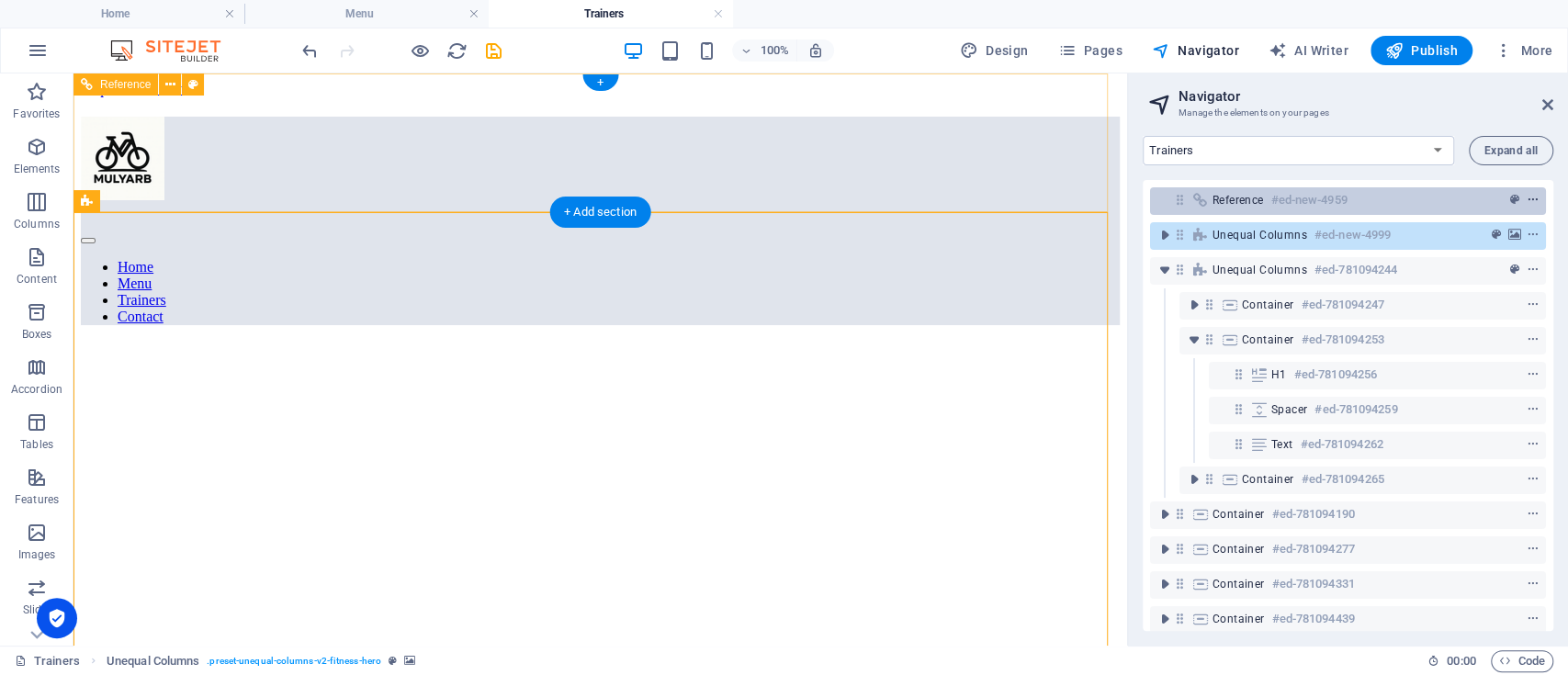 click at bounding box center (1533, 200) 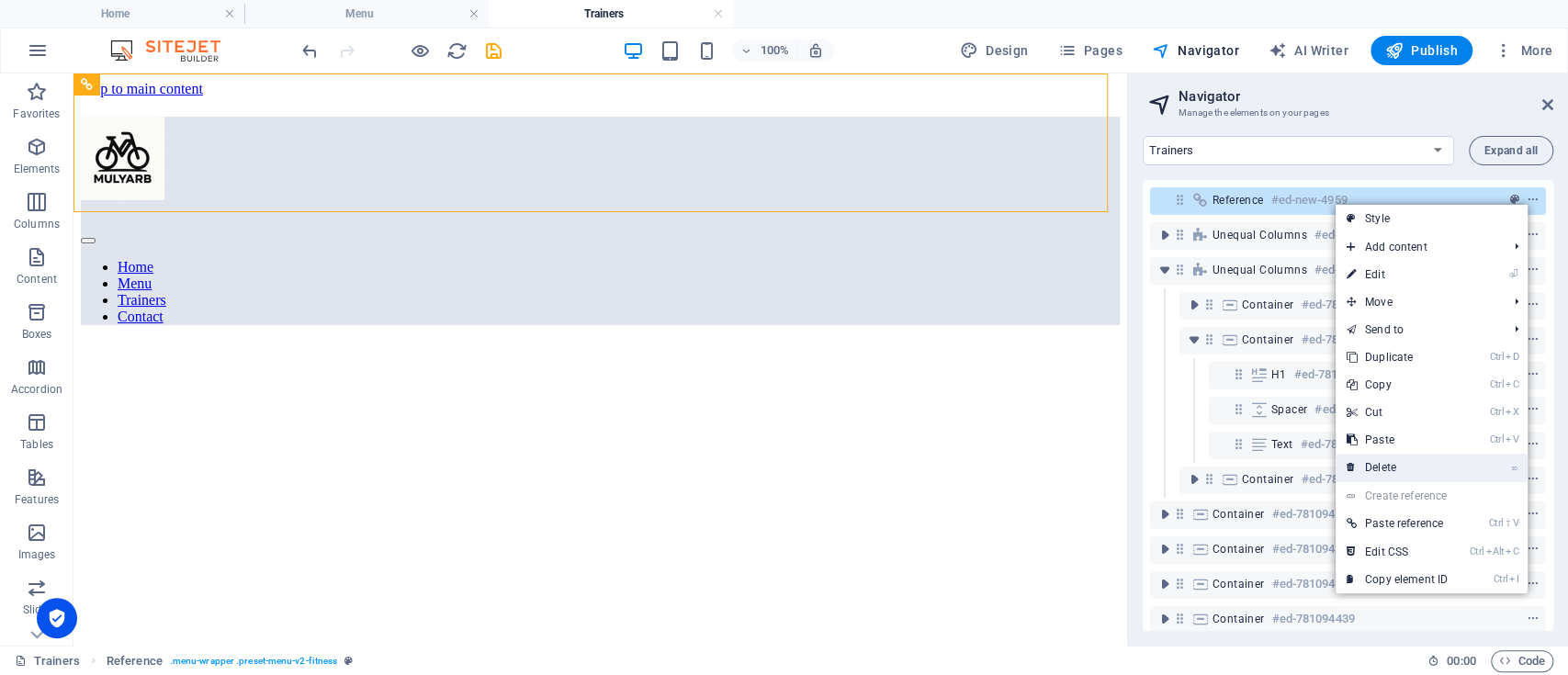 click on "⌦  Delete" at bounding box center [1397, 467] 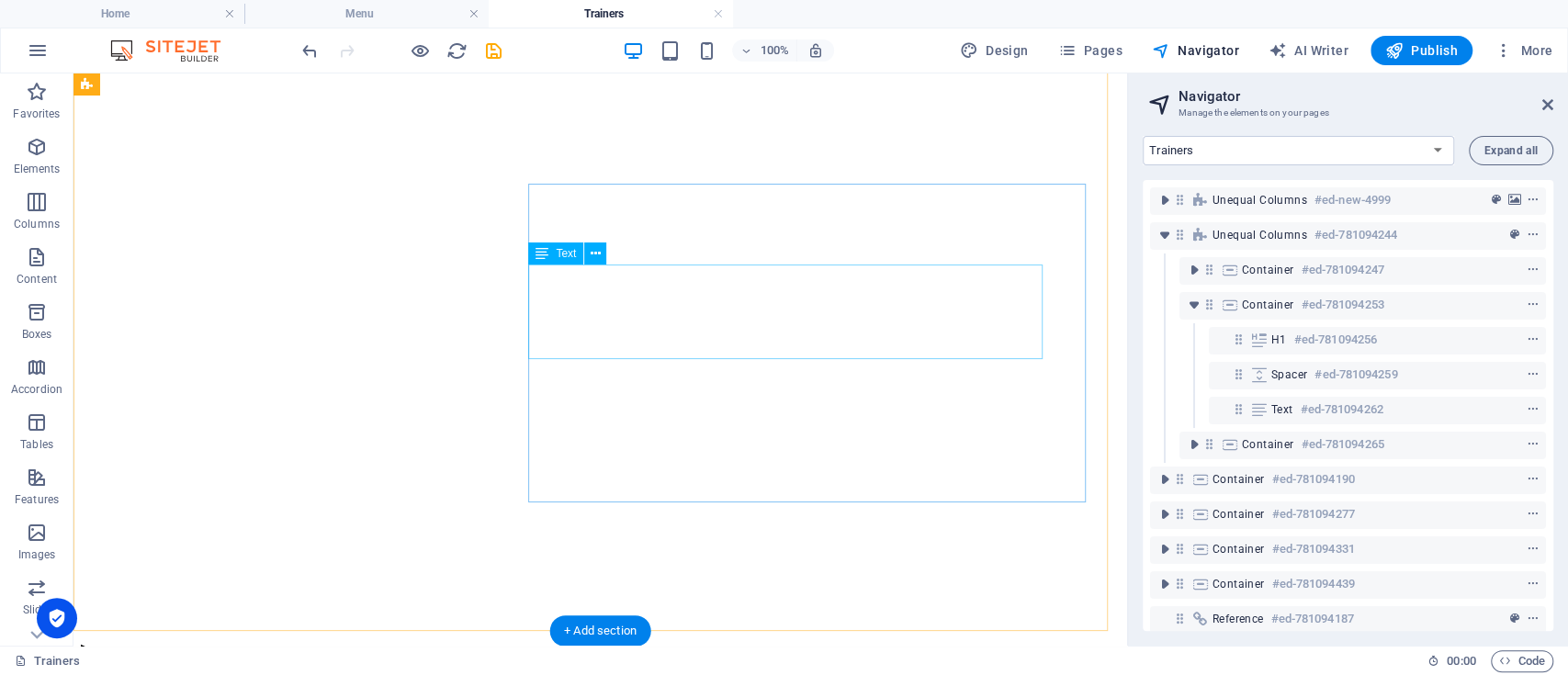 scroll, scrollTop: 0, scrollLeft: 0, axis: both 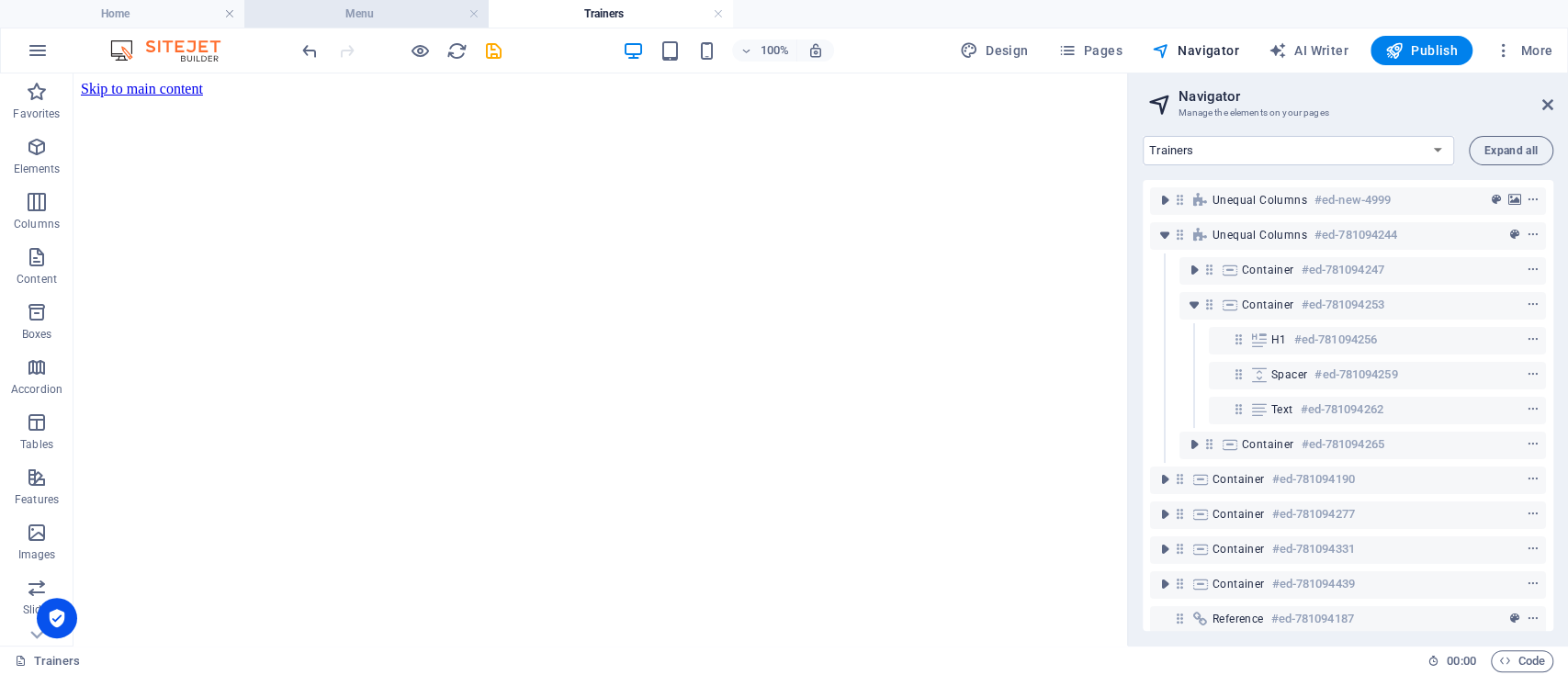 click on "Menu" at bounding box center [367, 14] 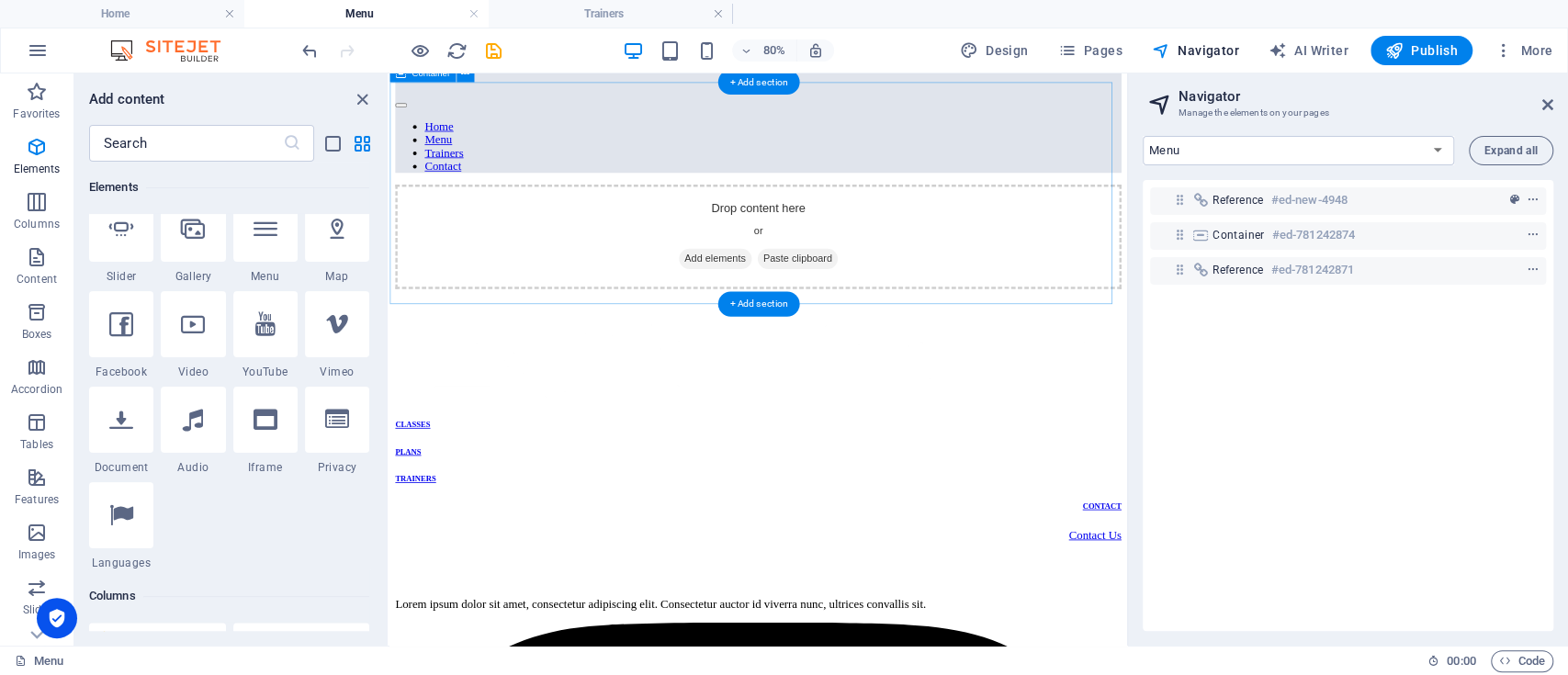 scroll, scrollTop: 0, scrollLeft: 0, axis: both 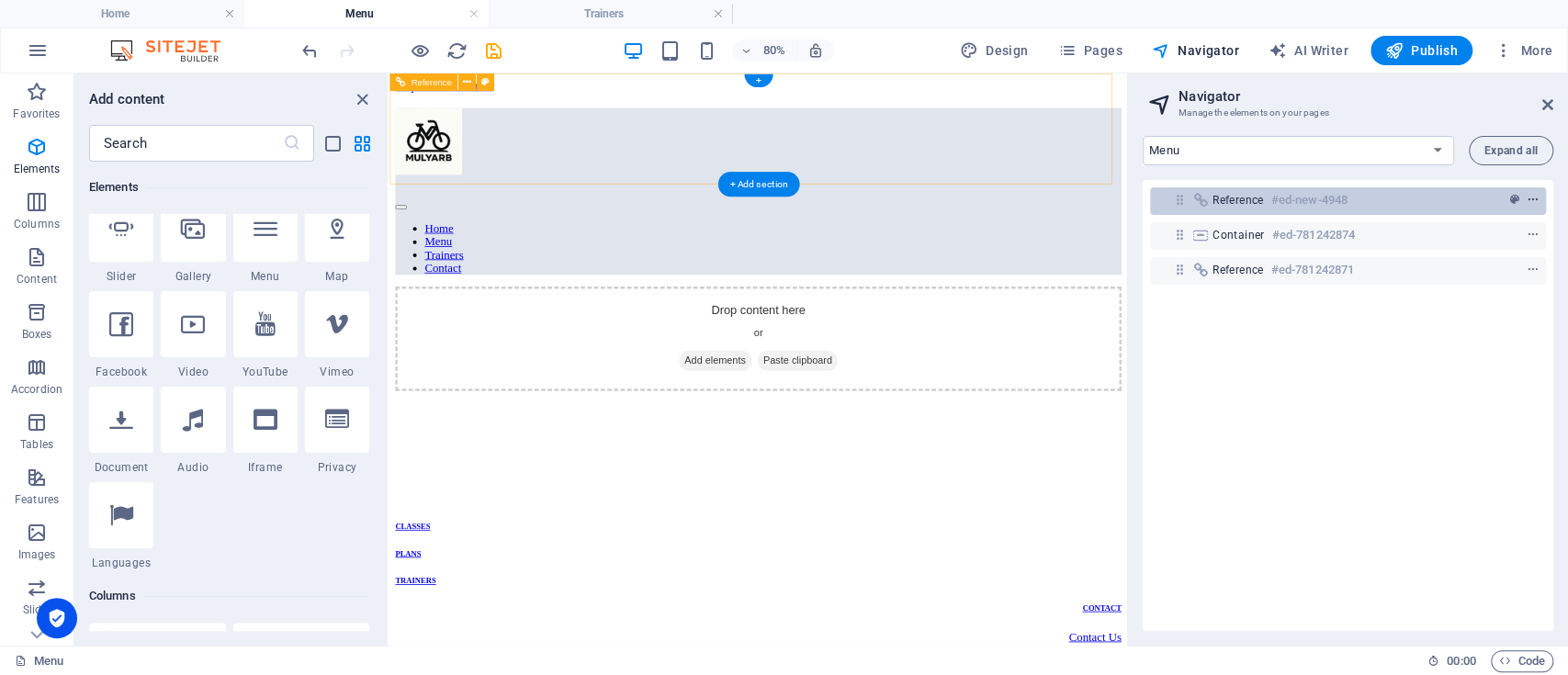 click at bounding box center [1533, 200] 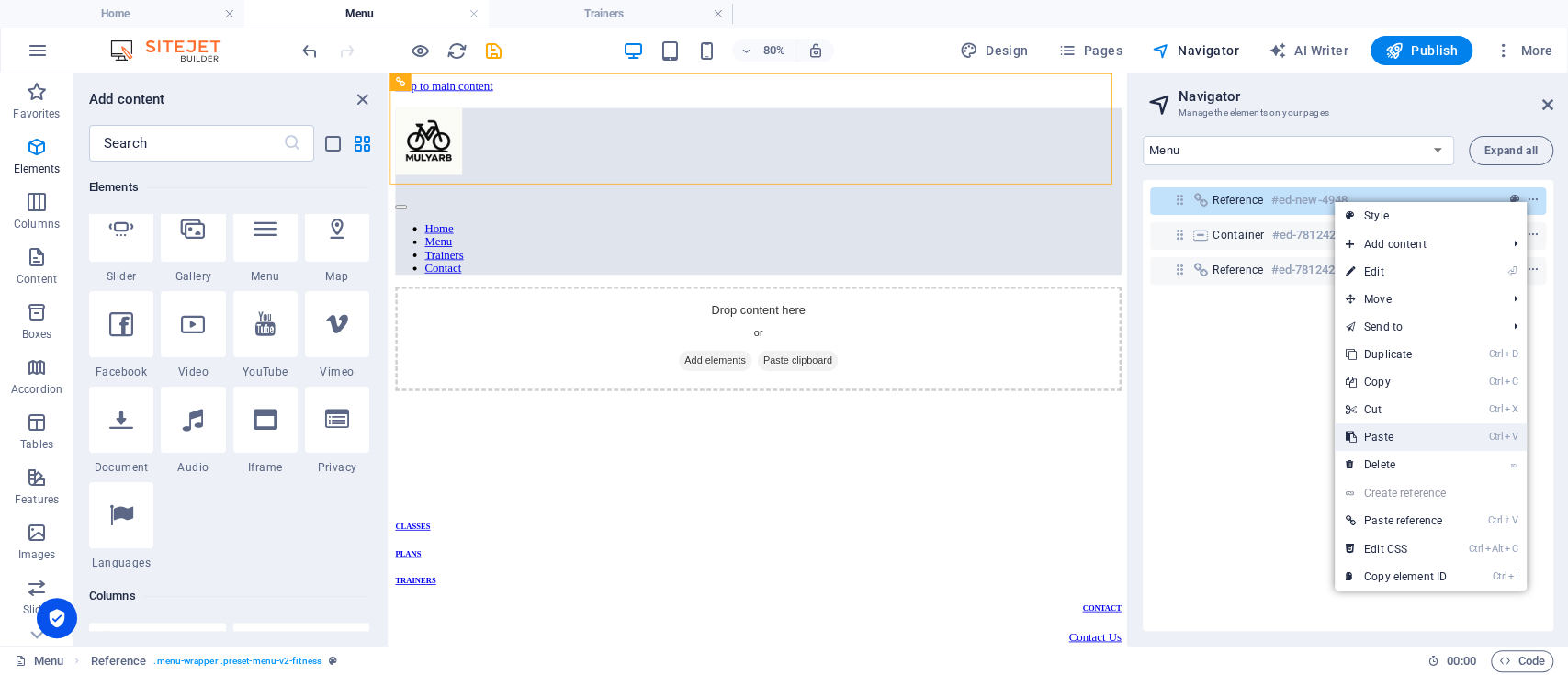 click on "Ctrl V  Paste" at bounding box center [1396, 437] 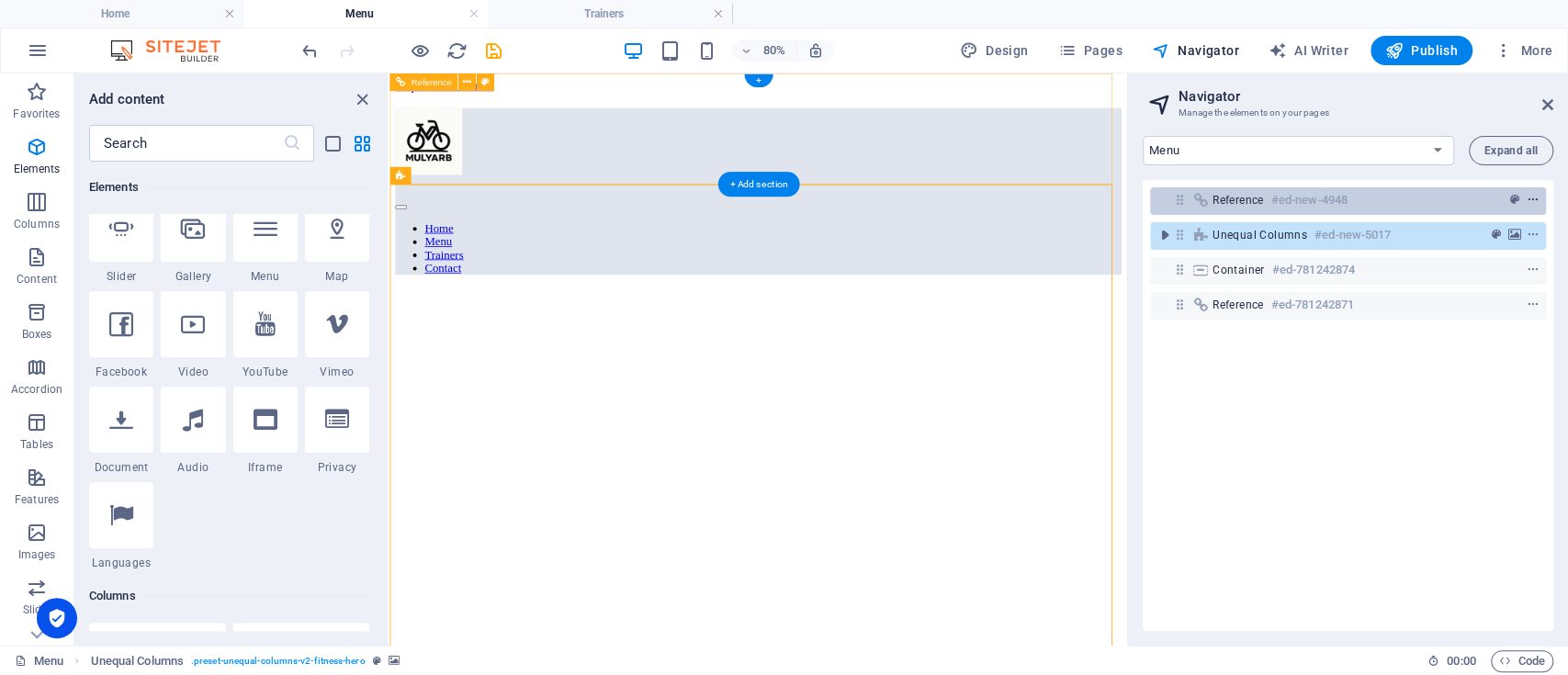 click at bounding box center [1533, 200] 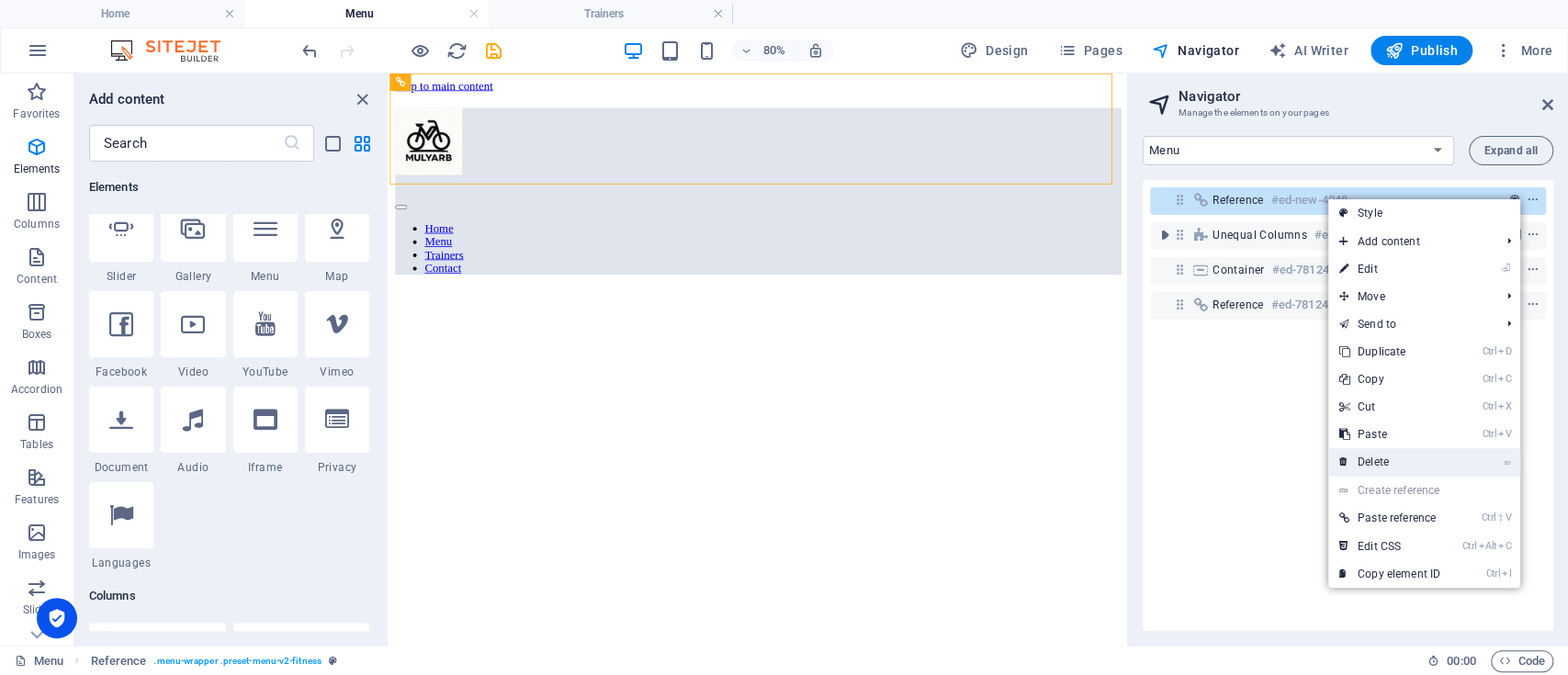 click on "⌦  Delete" at bounding box center (1390, 462) 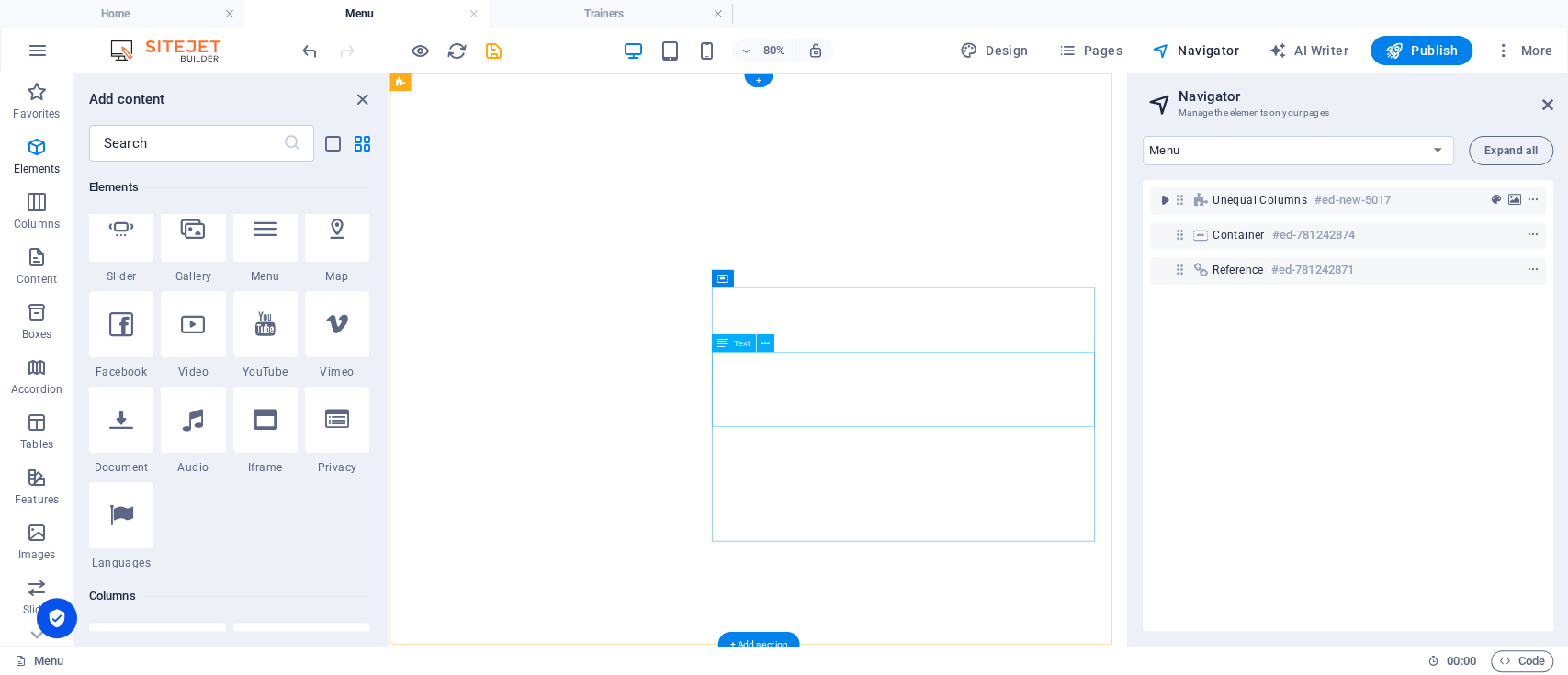 scroll, scrollTop: 0, scrollLeft: 0, axis: both 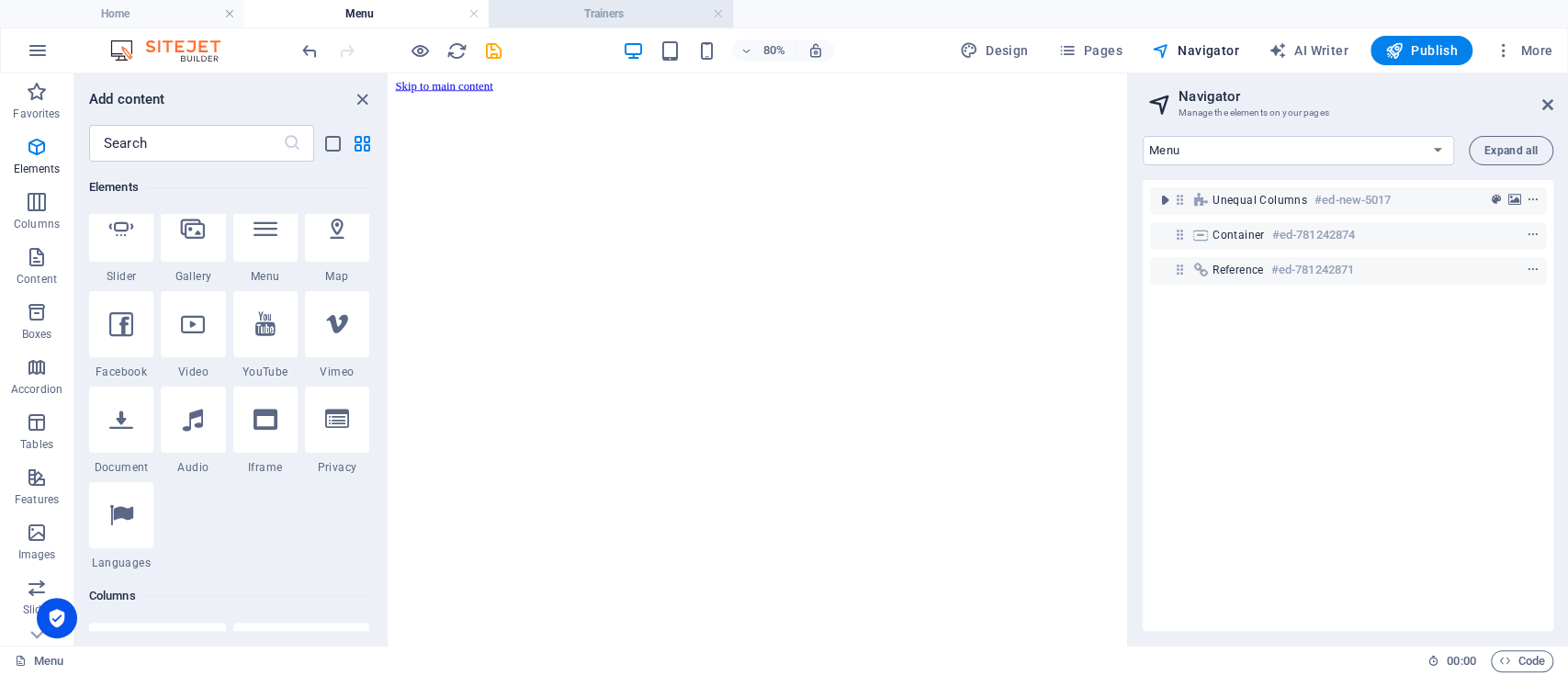 click on "Trainers" at bounding box center [611, 14] 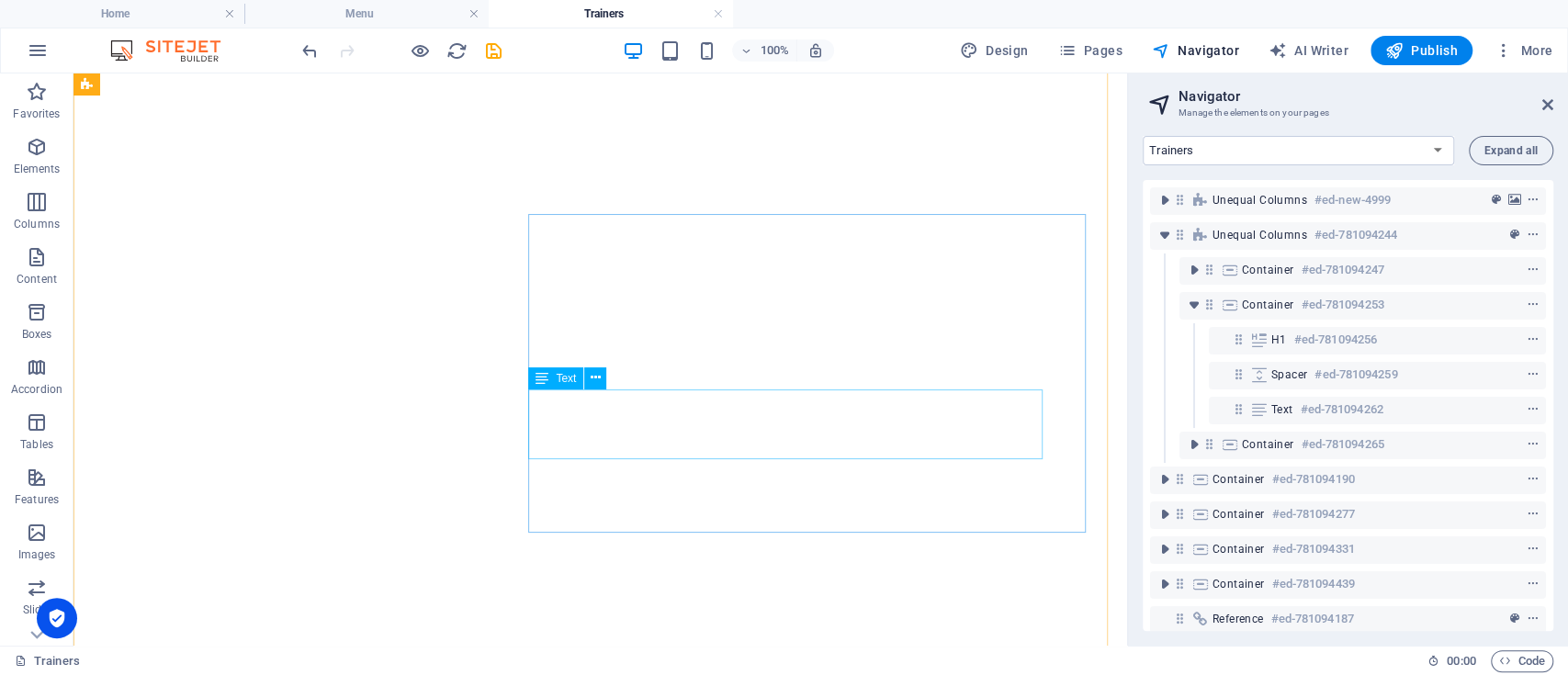 scroll, scrollTop: 0, scrollLeft: 0, axis: both 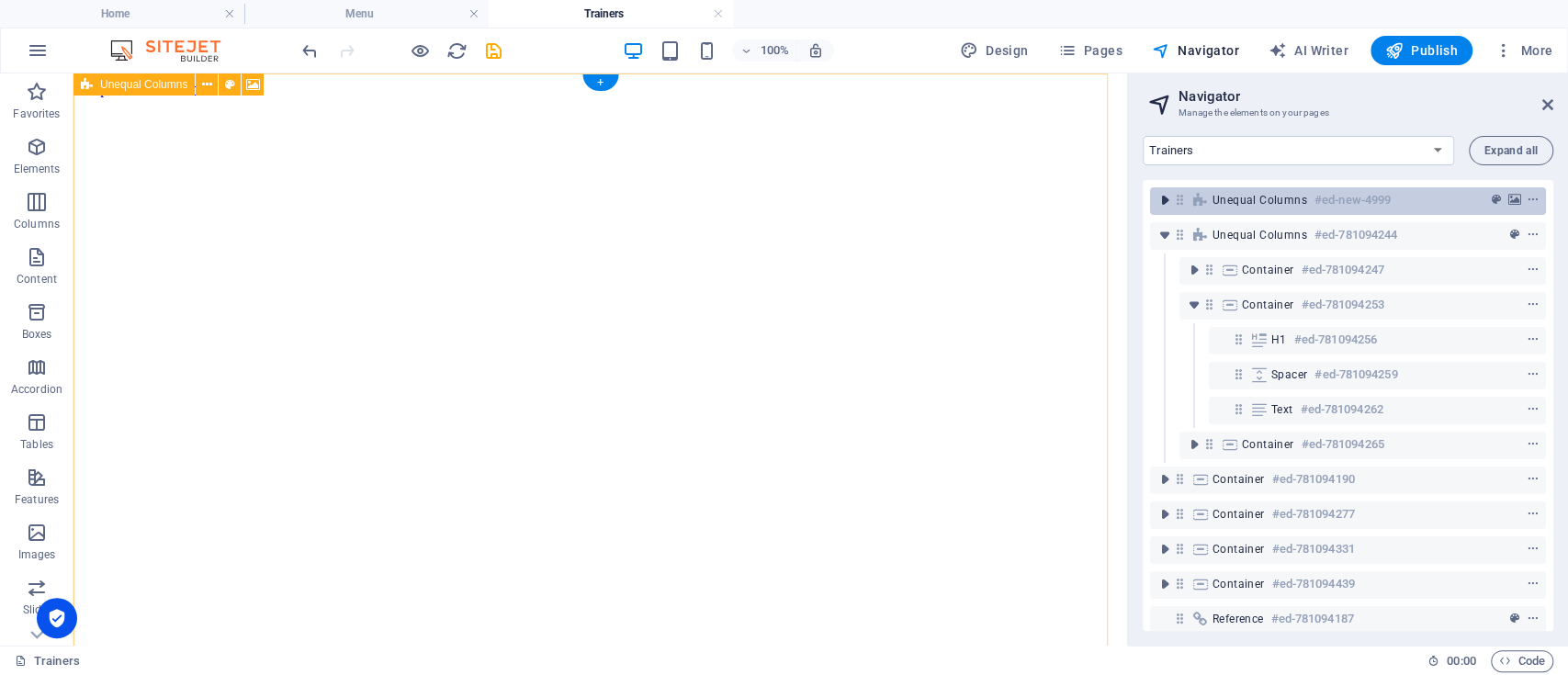 click at bounding box center (1165, 200) 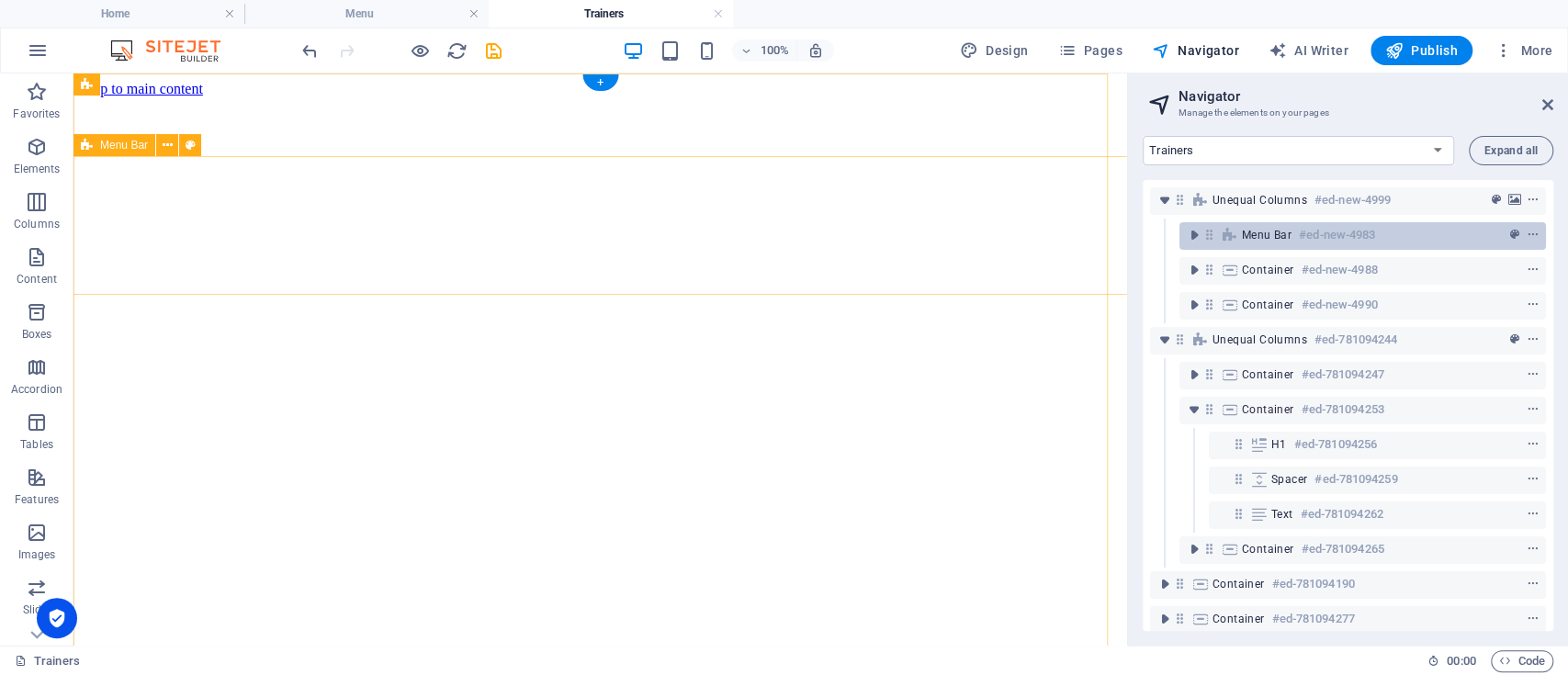 click on "Menu Bar" at bounding box center (1267, 235) 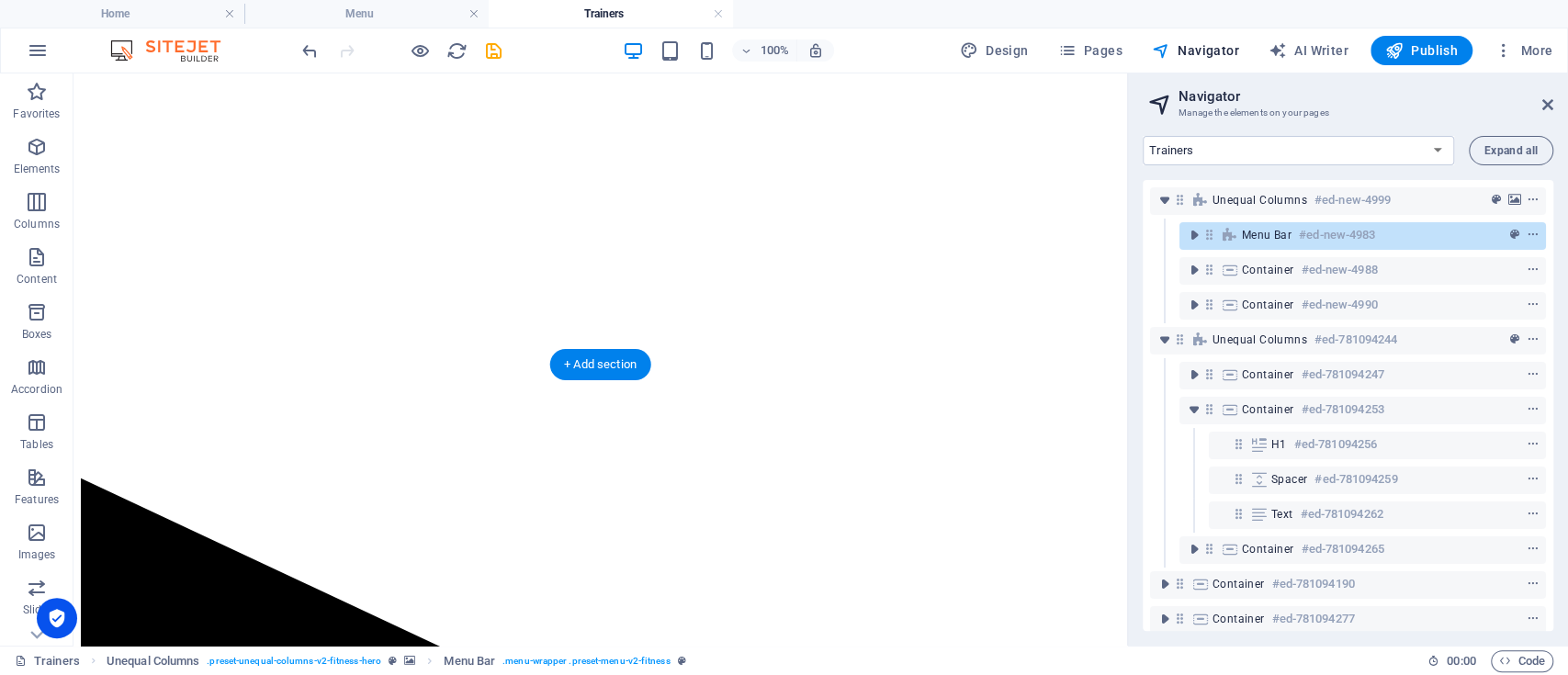 scroll, scrollTop: 0, scrollLeft: 0, axis: both 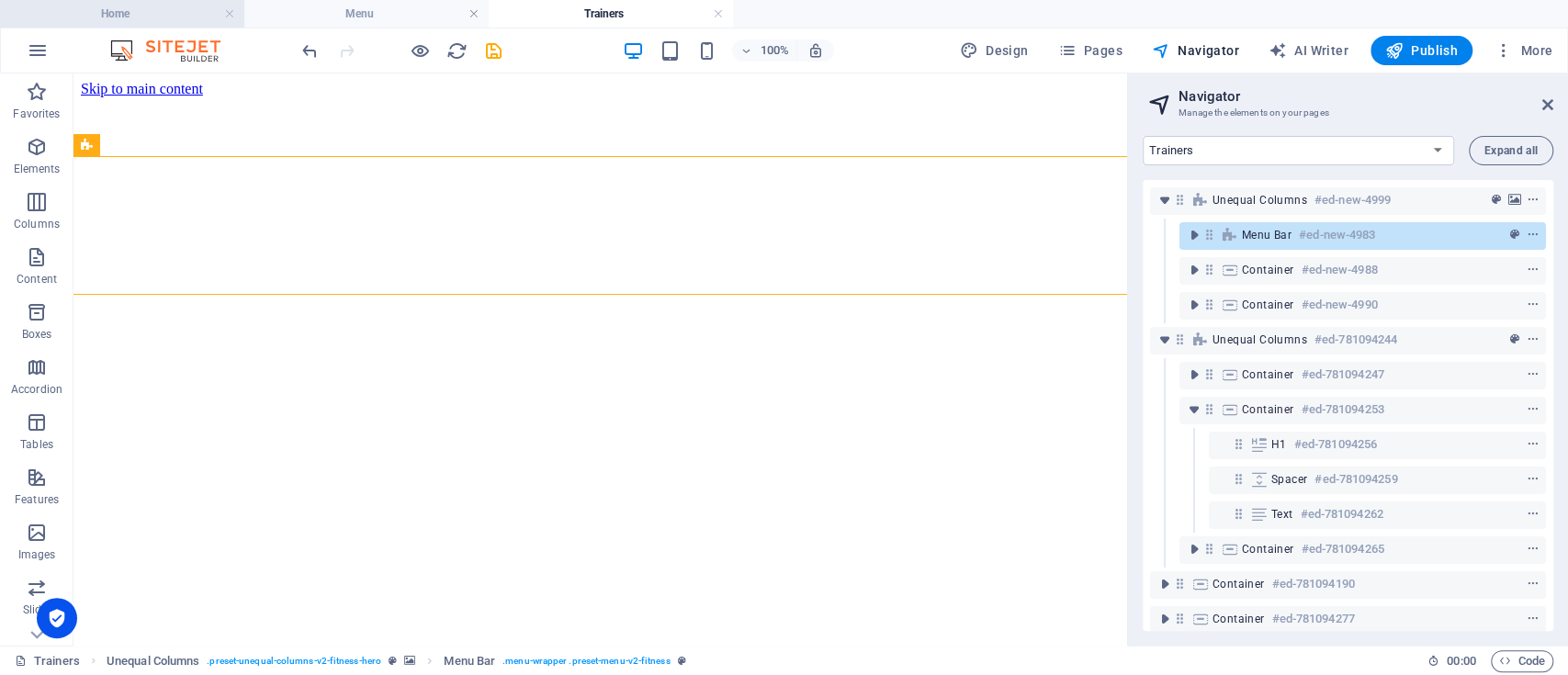 click on "Home" at bounding box center [122, 14] 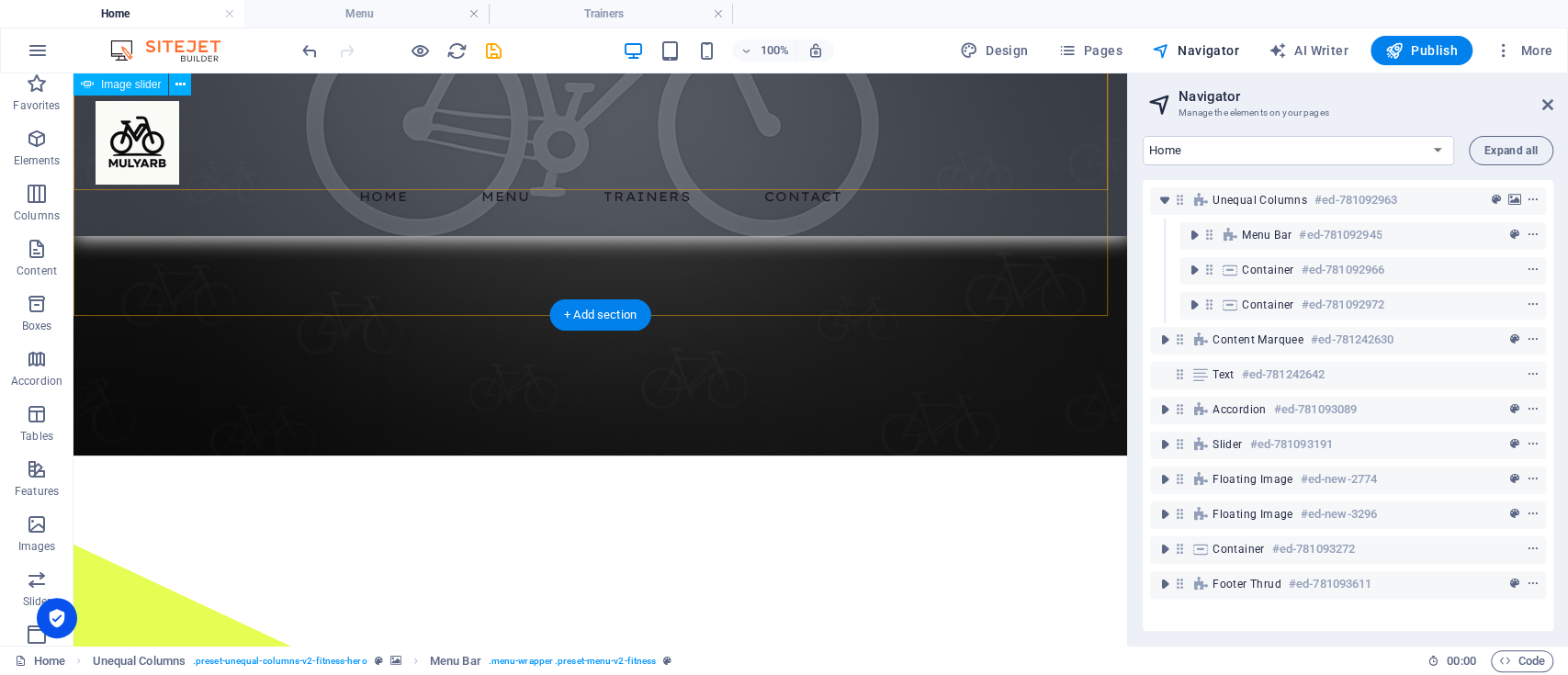 scroll, scrollTop: 332, scrollLeft: 0, axis: vertical 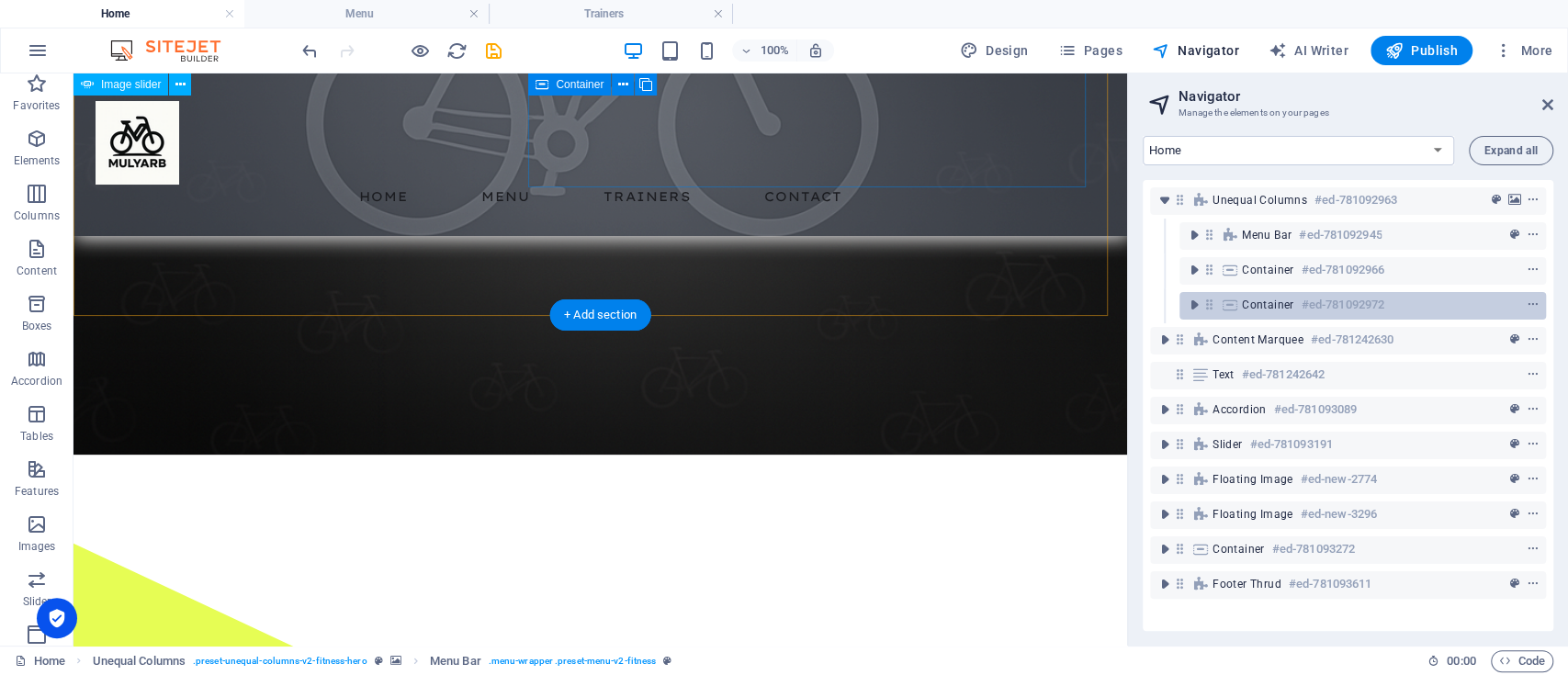 click on "Container #ed-781092972" at bounding box center [1348, 305] 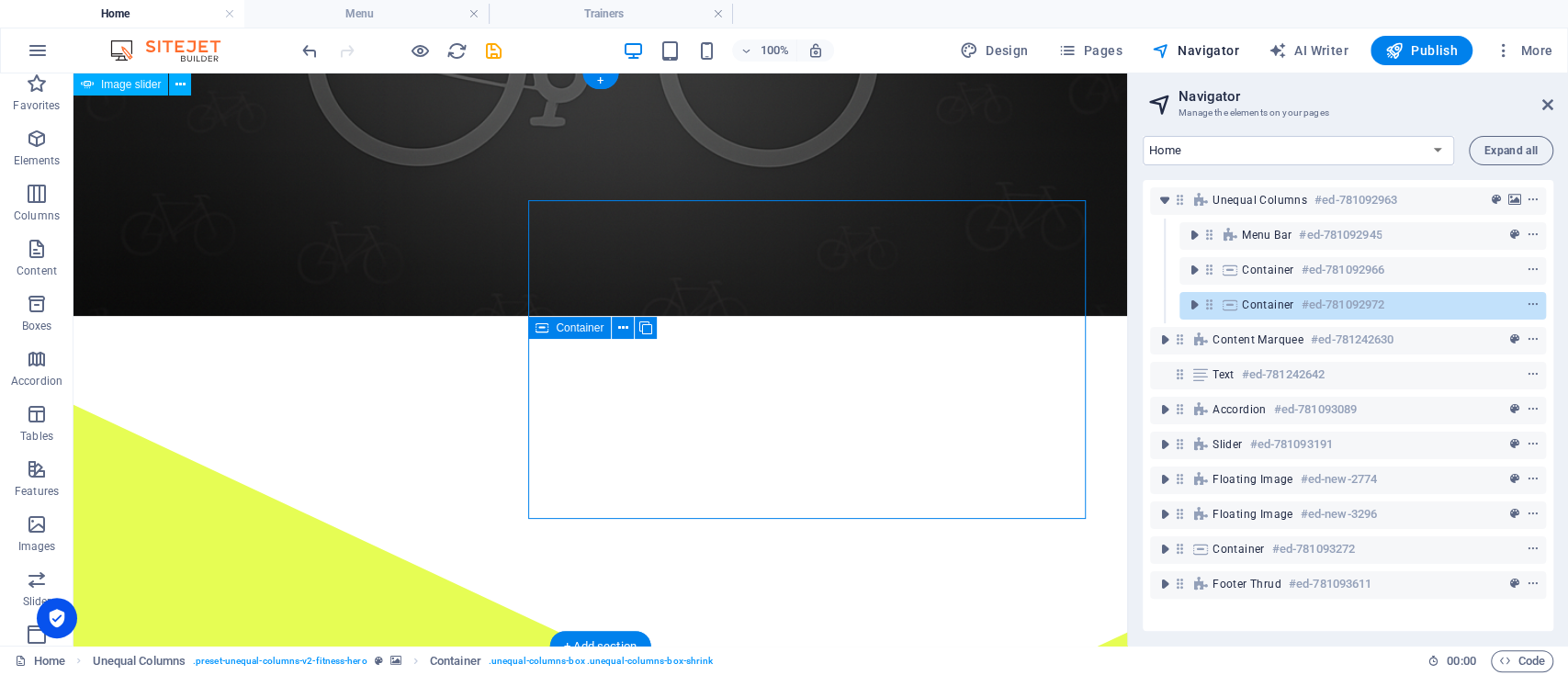scroll, scrollTop: 1, scrollLeft: 0, axis: vertical 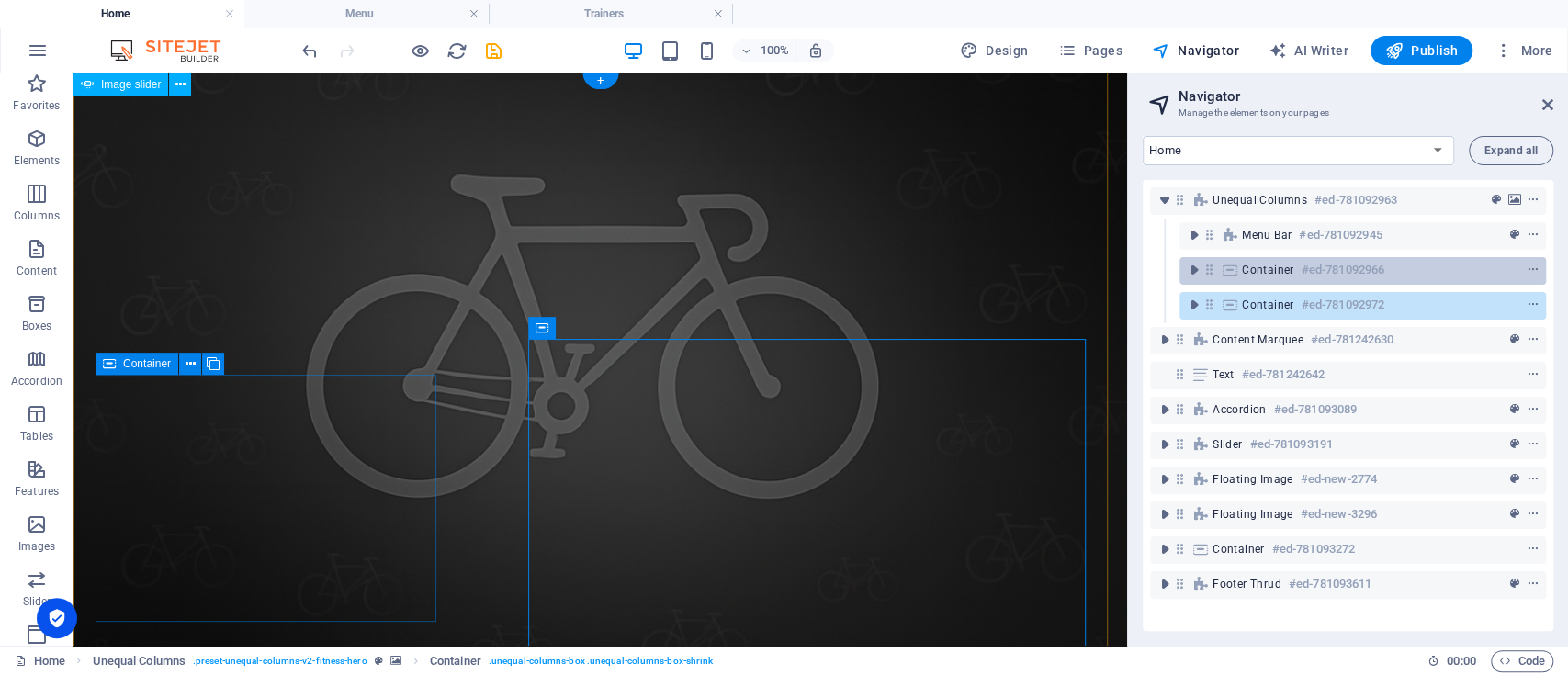 click on "Container" at bounding box center (1268, 270) 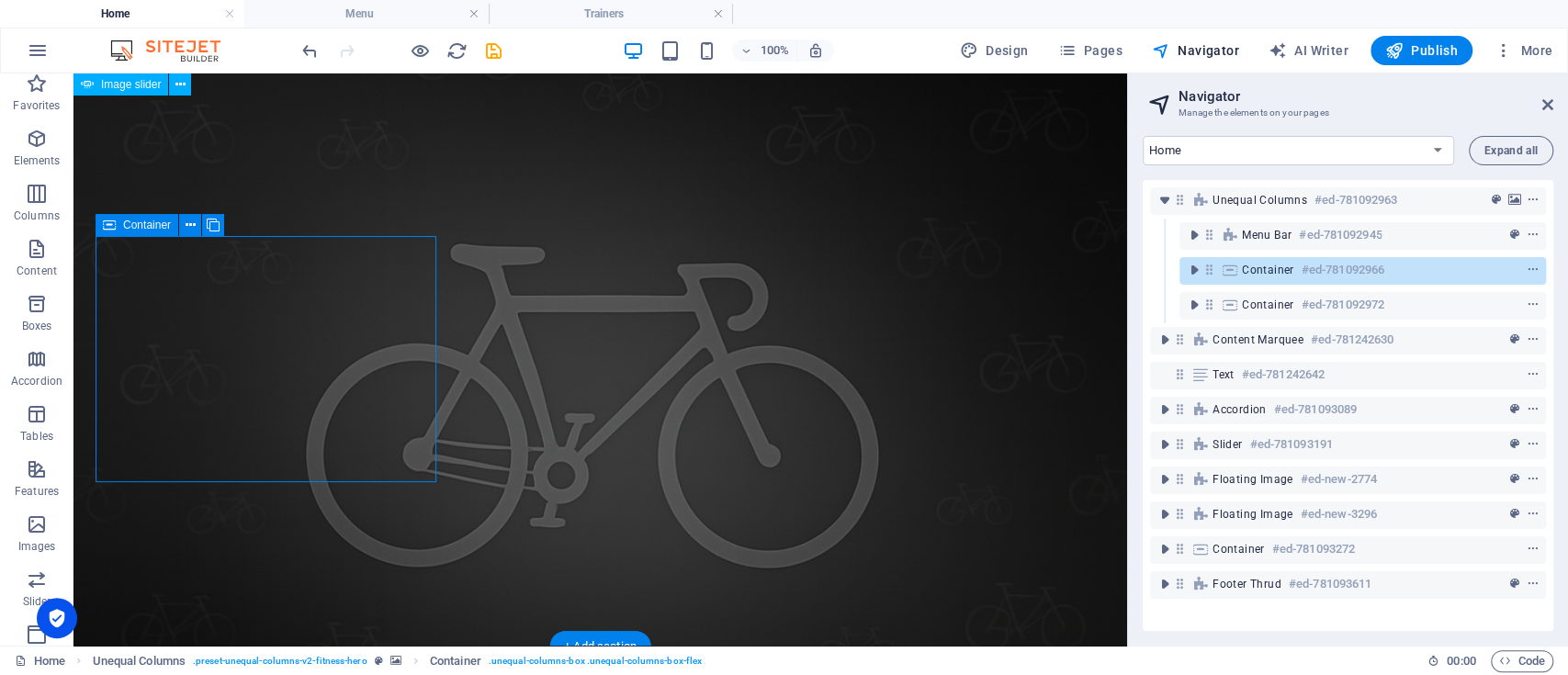scroll, scrollTop: 140, scrollLeft: 0, axis: vertical 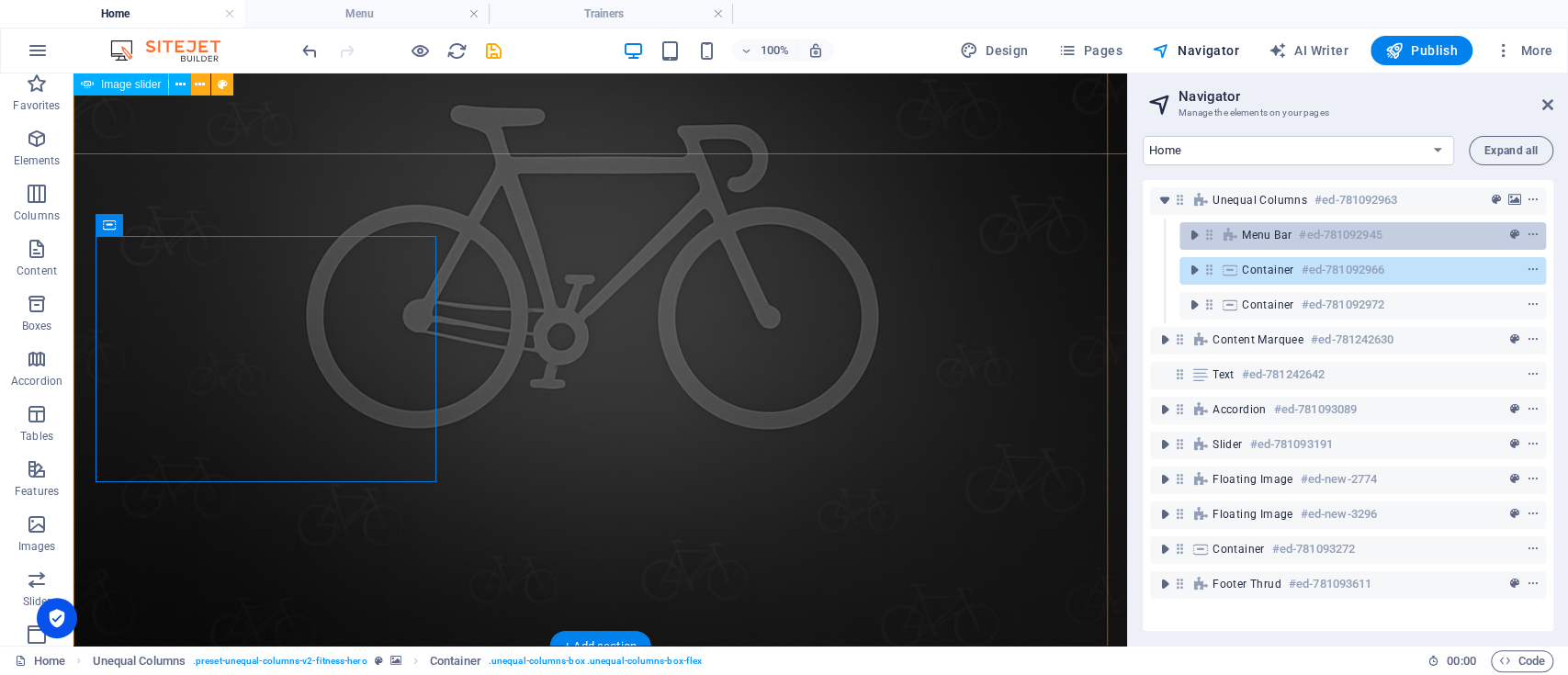 click on "Menu Bar" at bounding box center [1267, 235] 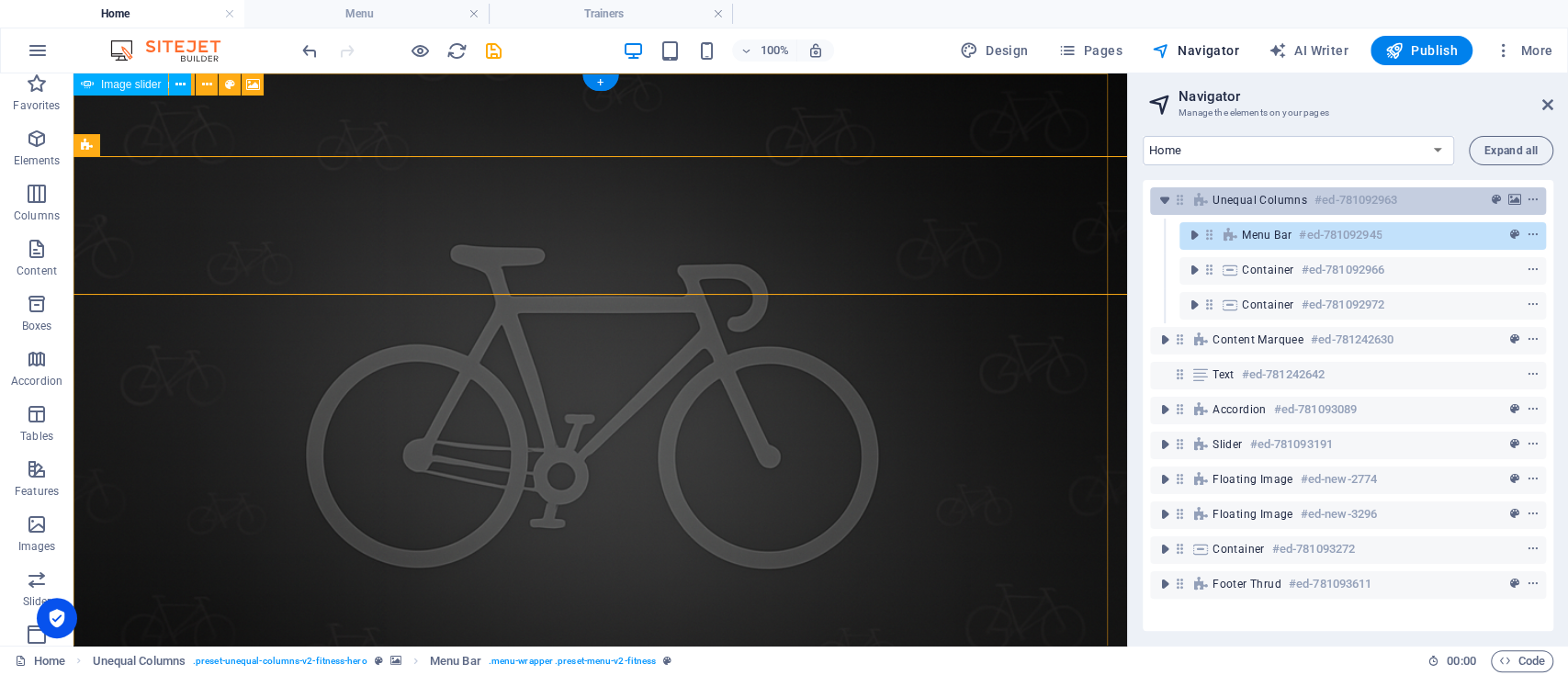 click on "Unequal Columns" at bounding box center [1259, 200] 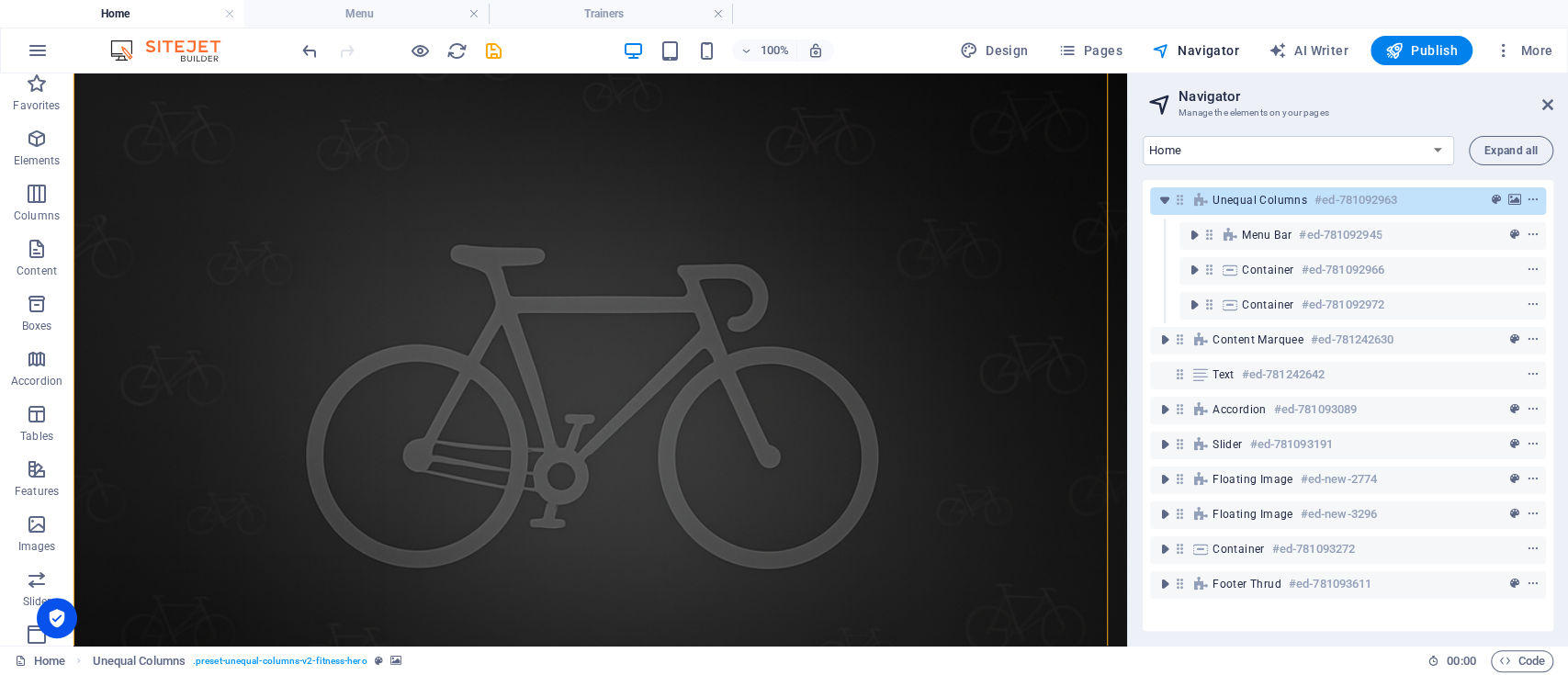 scroll, scrollTop: 71, scrollLeft: 0, axis: vertical 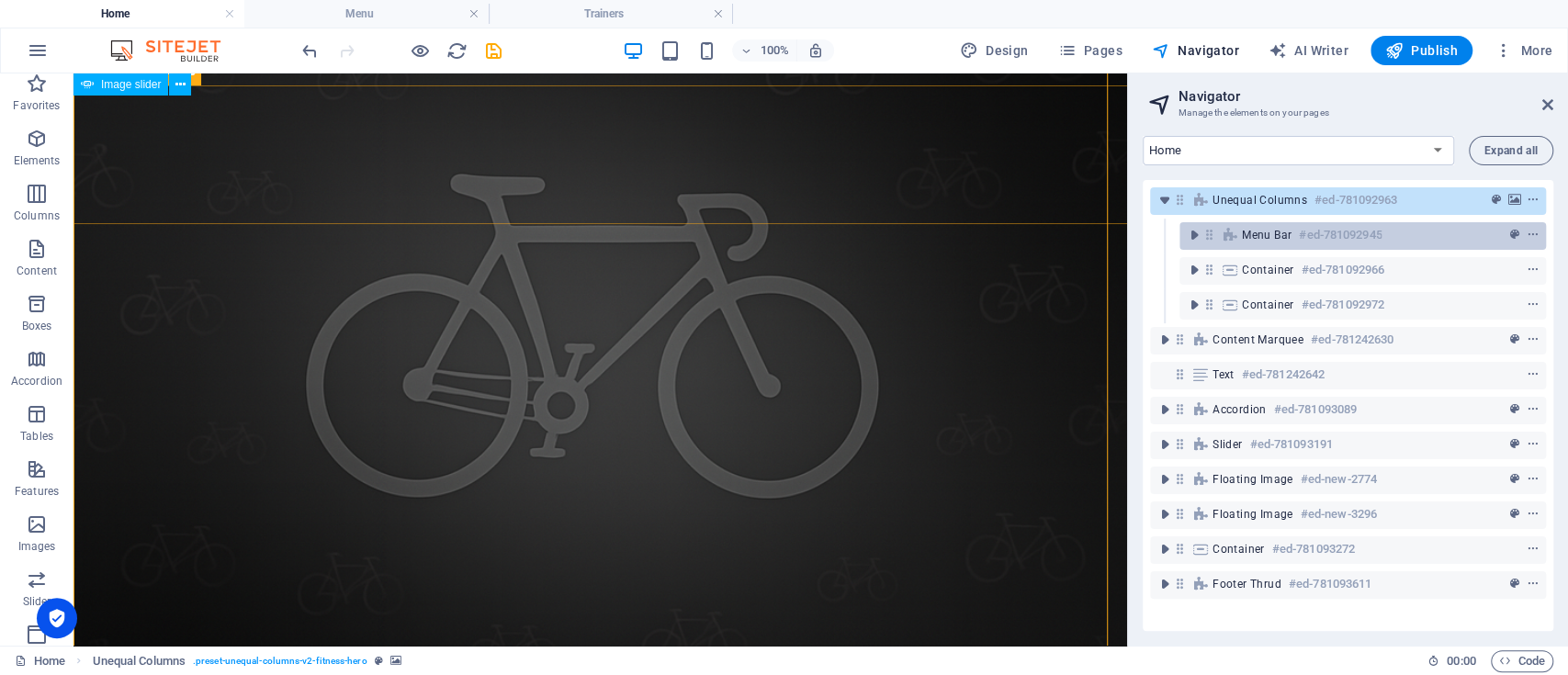 click on "Menu Bar" at bounding box center [1267, 235] 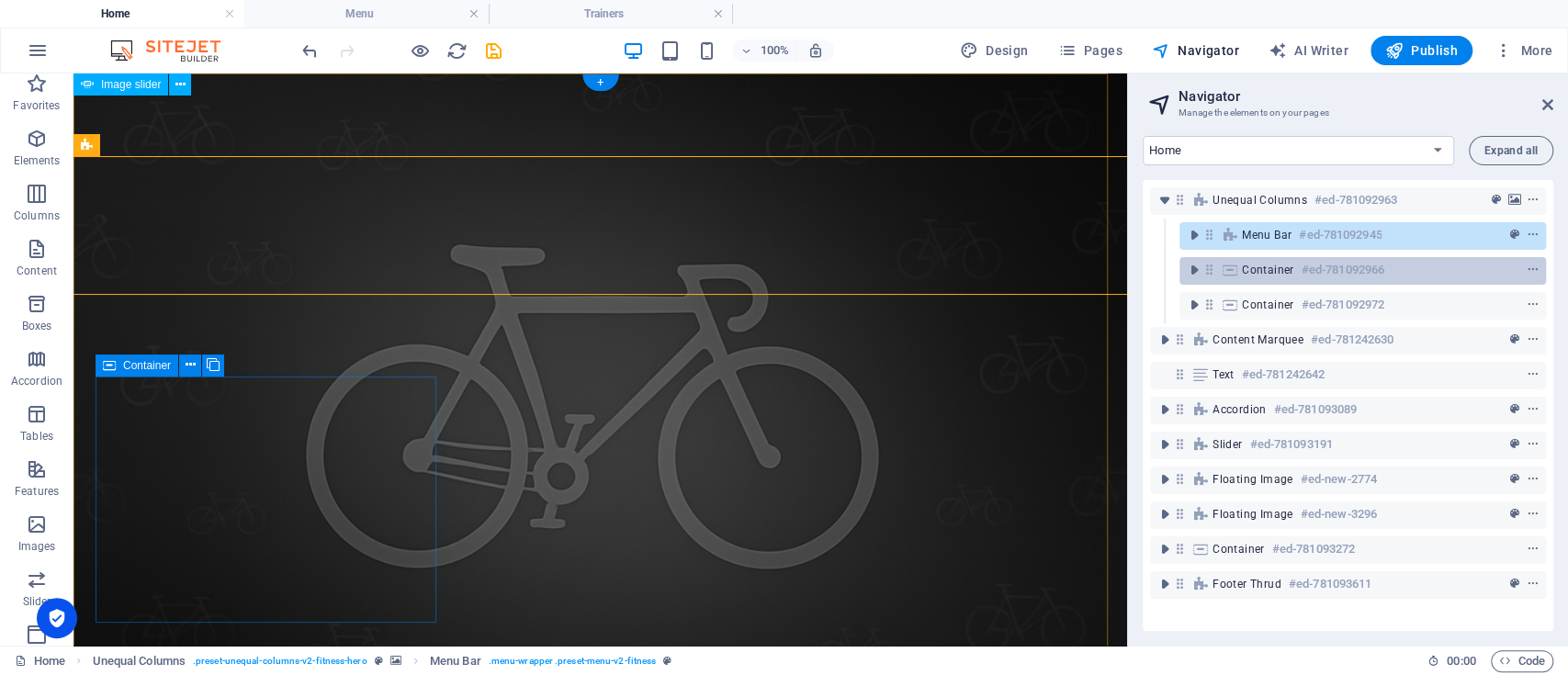 click on "Container" at bounding box center [1268, 270] 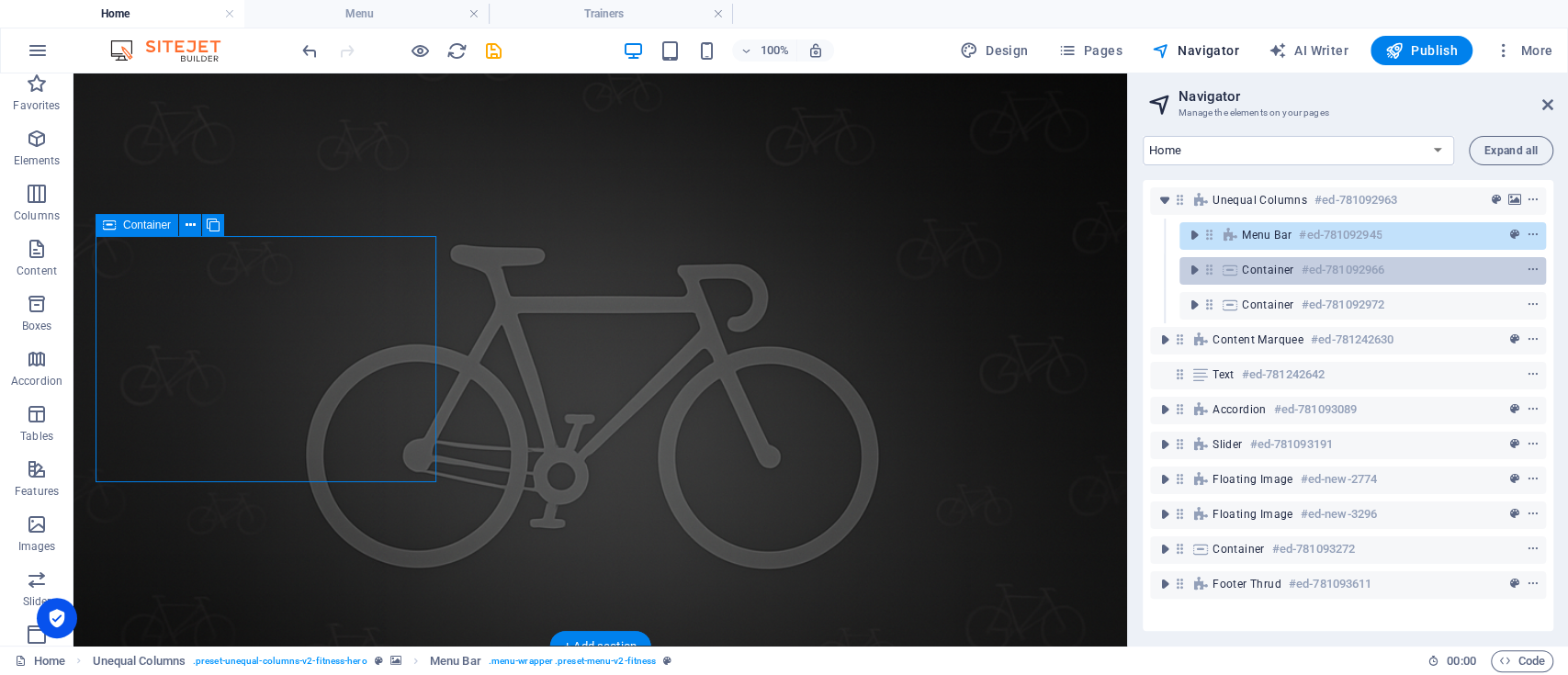scroll, scrollTop: 140, scrollLeft: 0, axis: vertical 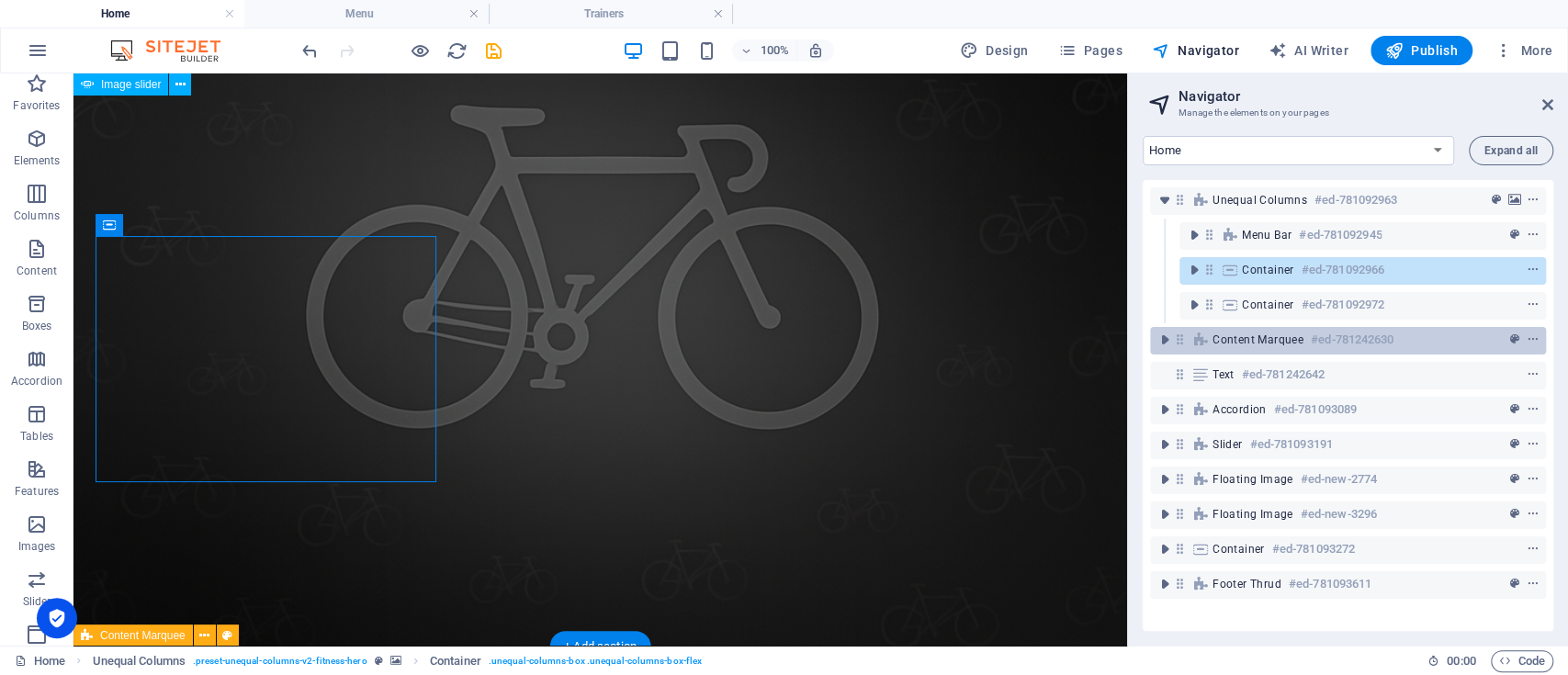 click on "Content Marquee" at bounding box center (1258, 340) 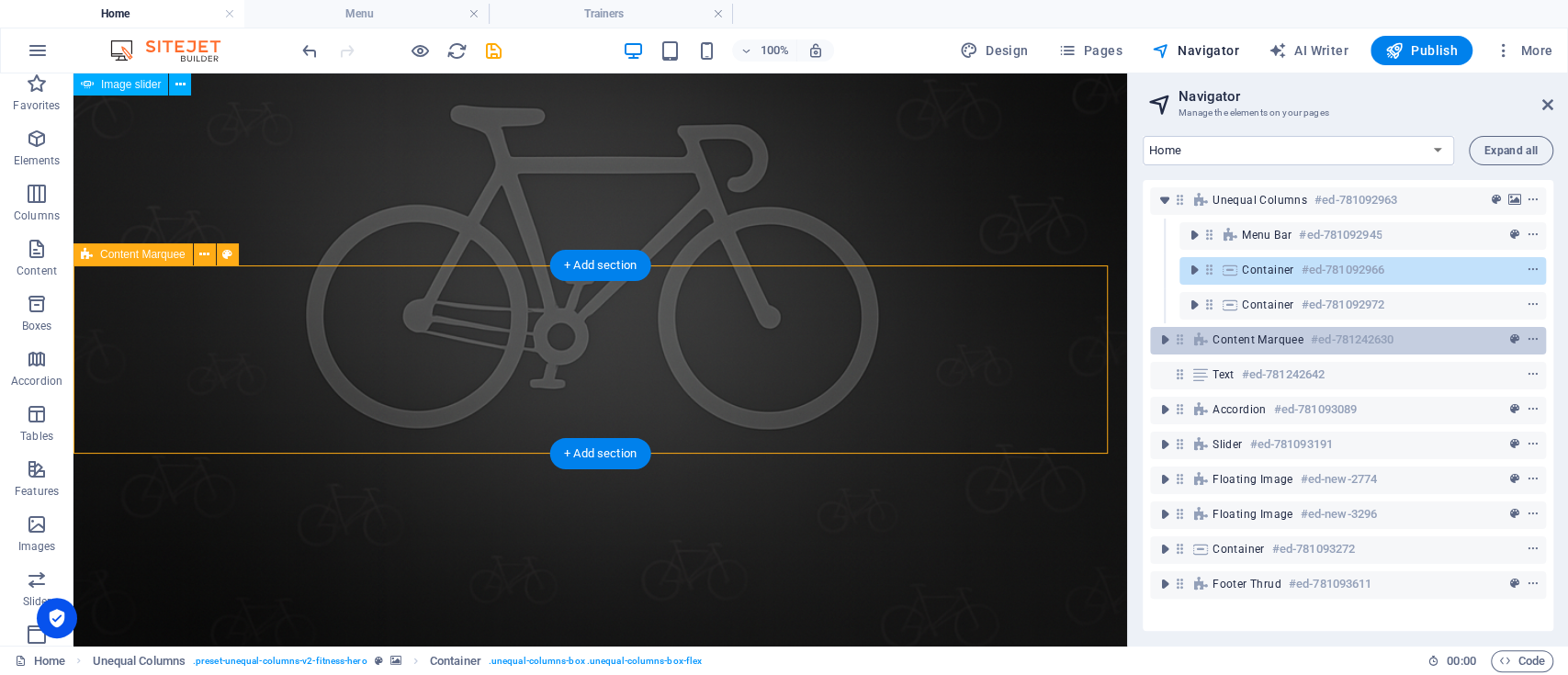 scroll, scrollTop: 522, scrollLeft: 0, axis: vertical 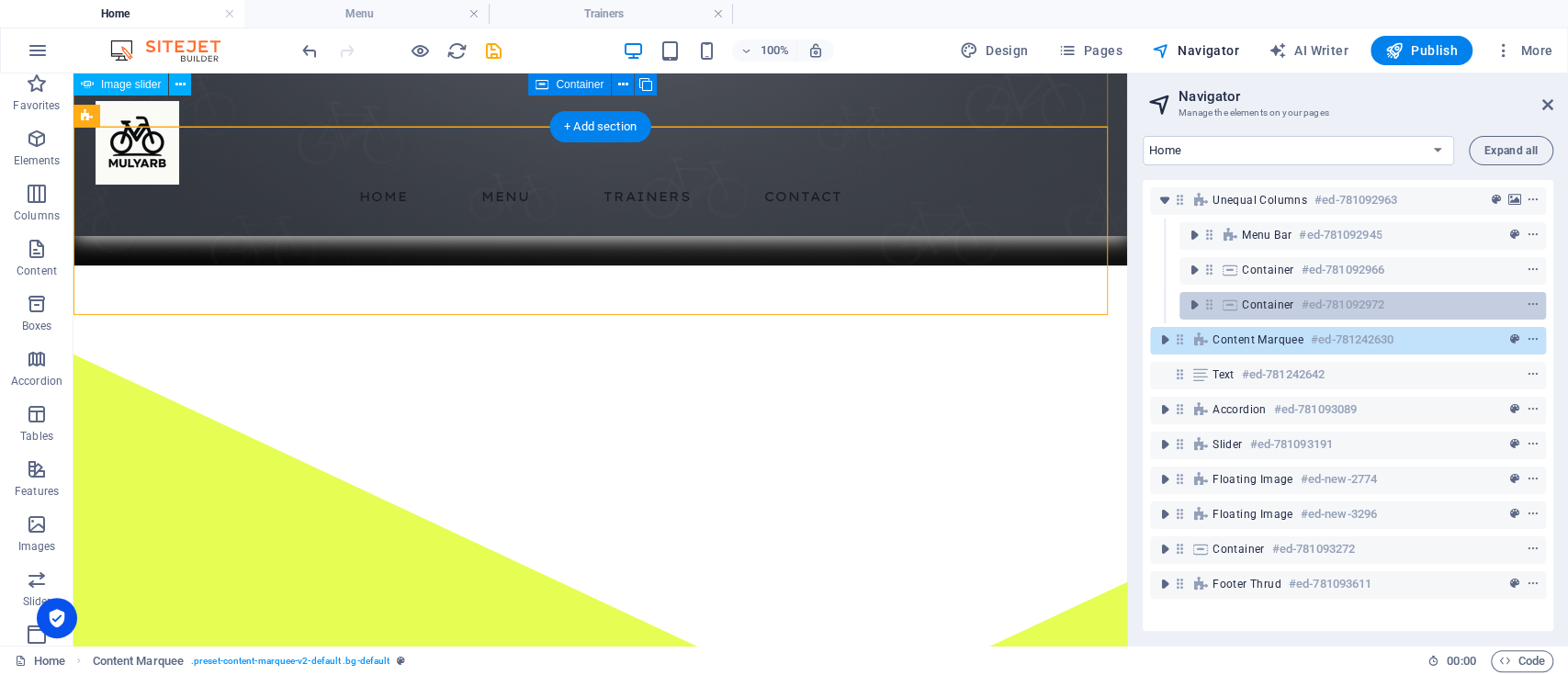 click on "Container" at bounding box center [1268, 305] 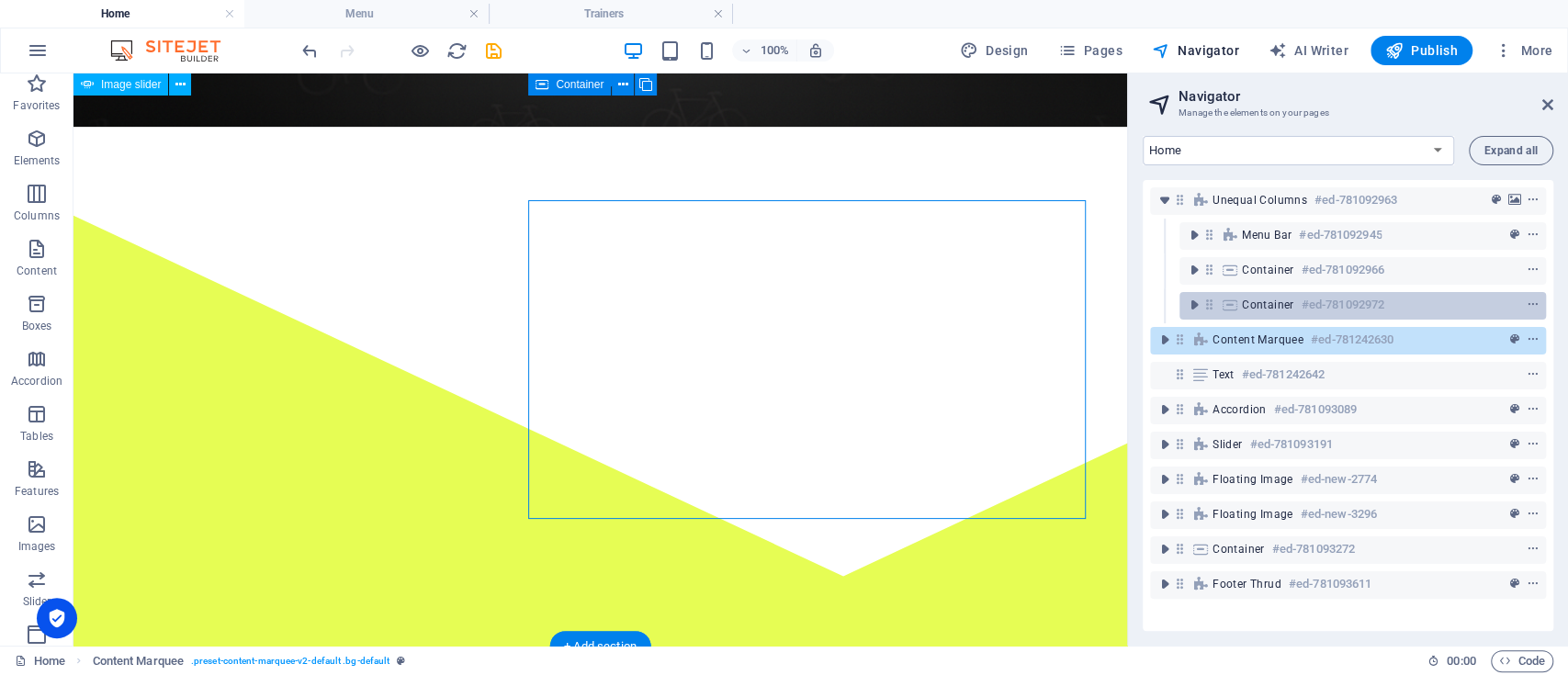 scroll, scrollTop: 1, scrollLeft: 0, axis: vertical 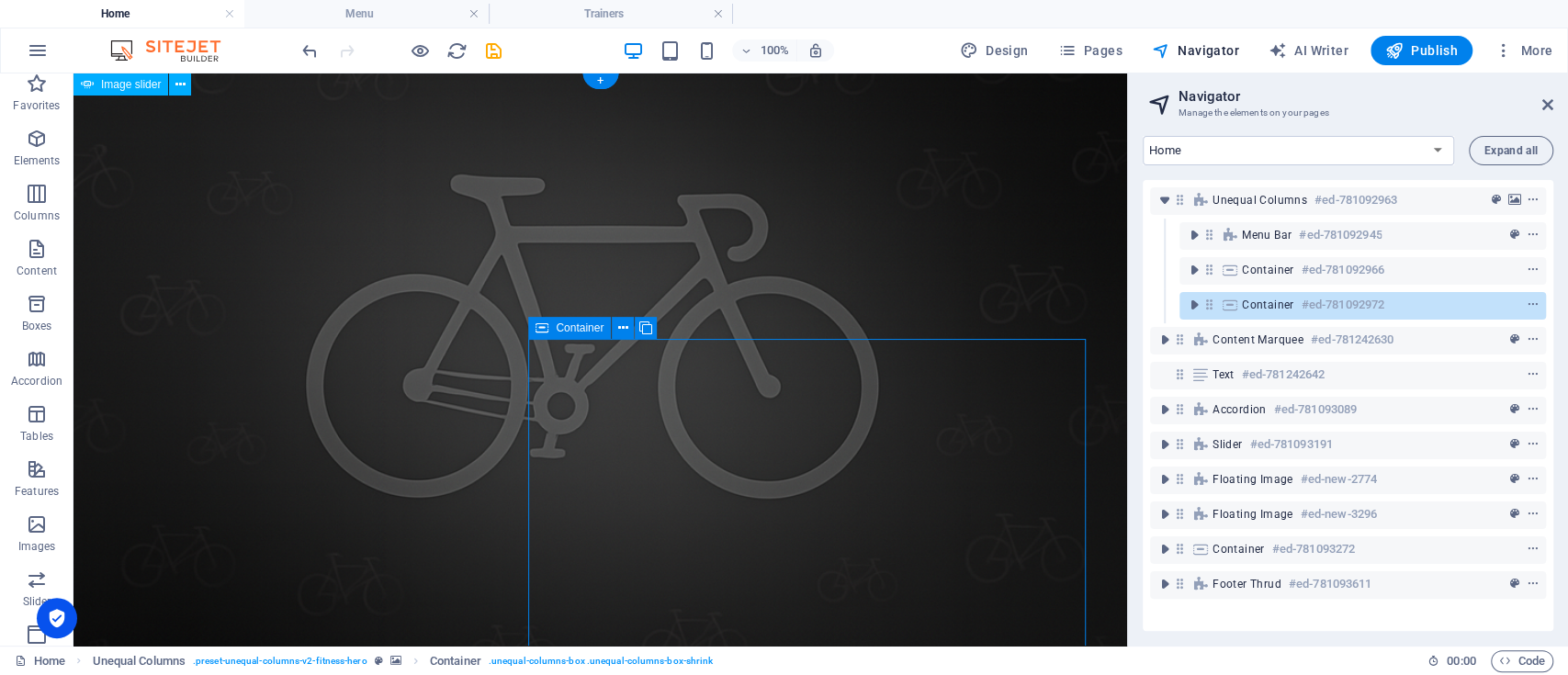 click on "Container" at bounding box center [1268, 305] 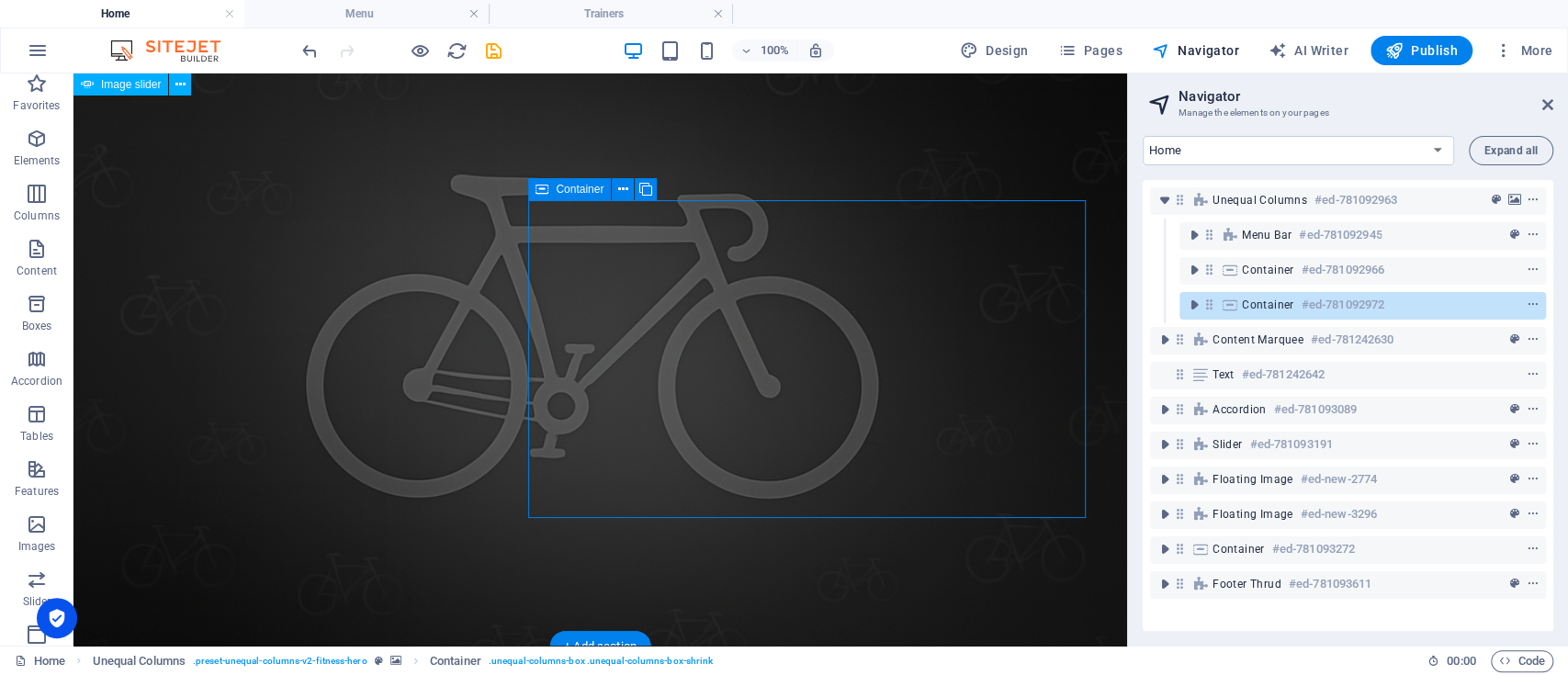 scroll, scrollTop: 140, scrollLeft: 0, axis: vertical 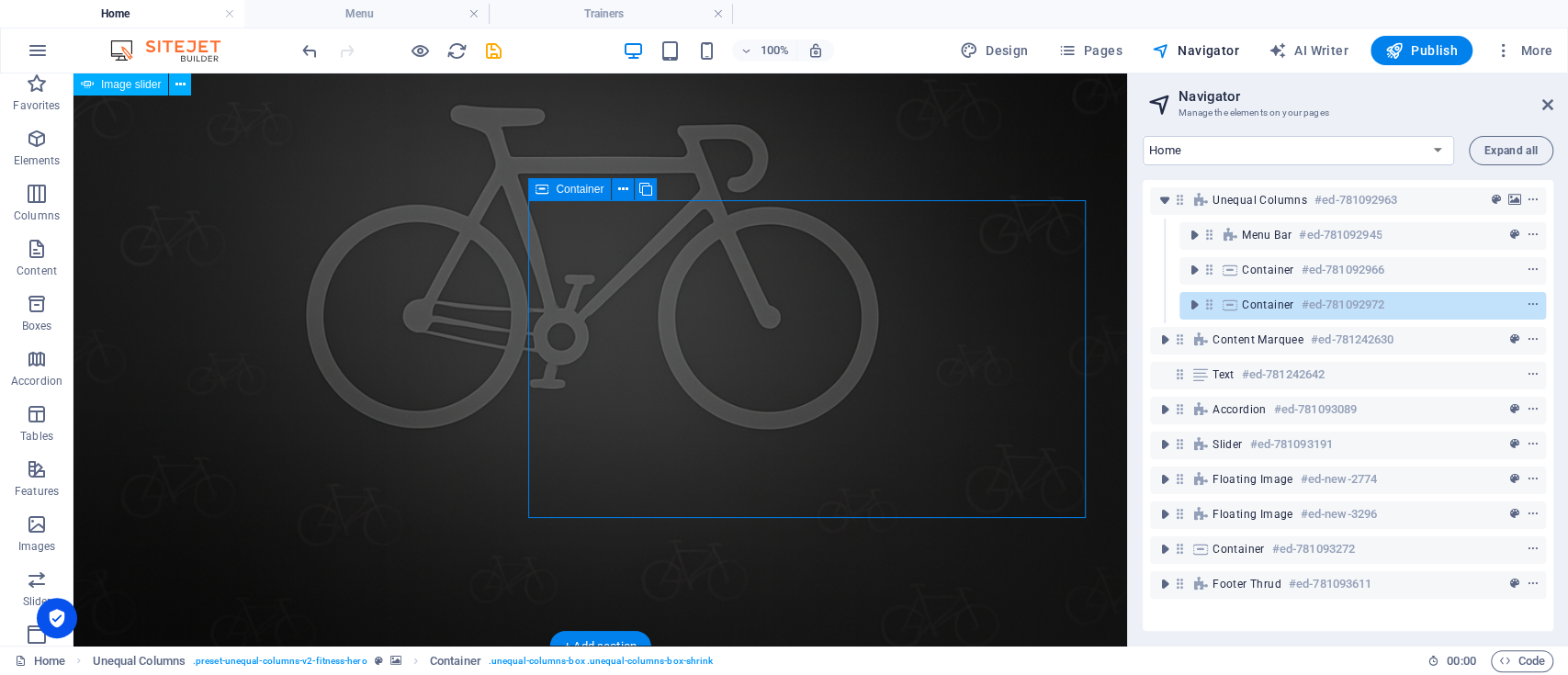 click on "Container" at bounding box center [1268, 305] 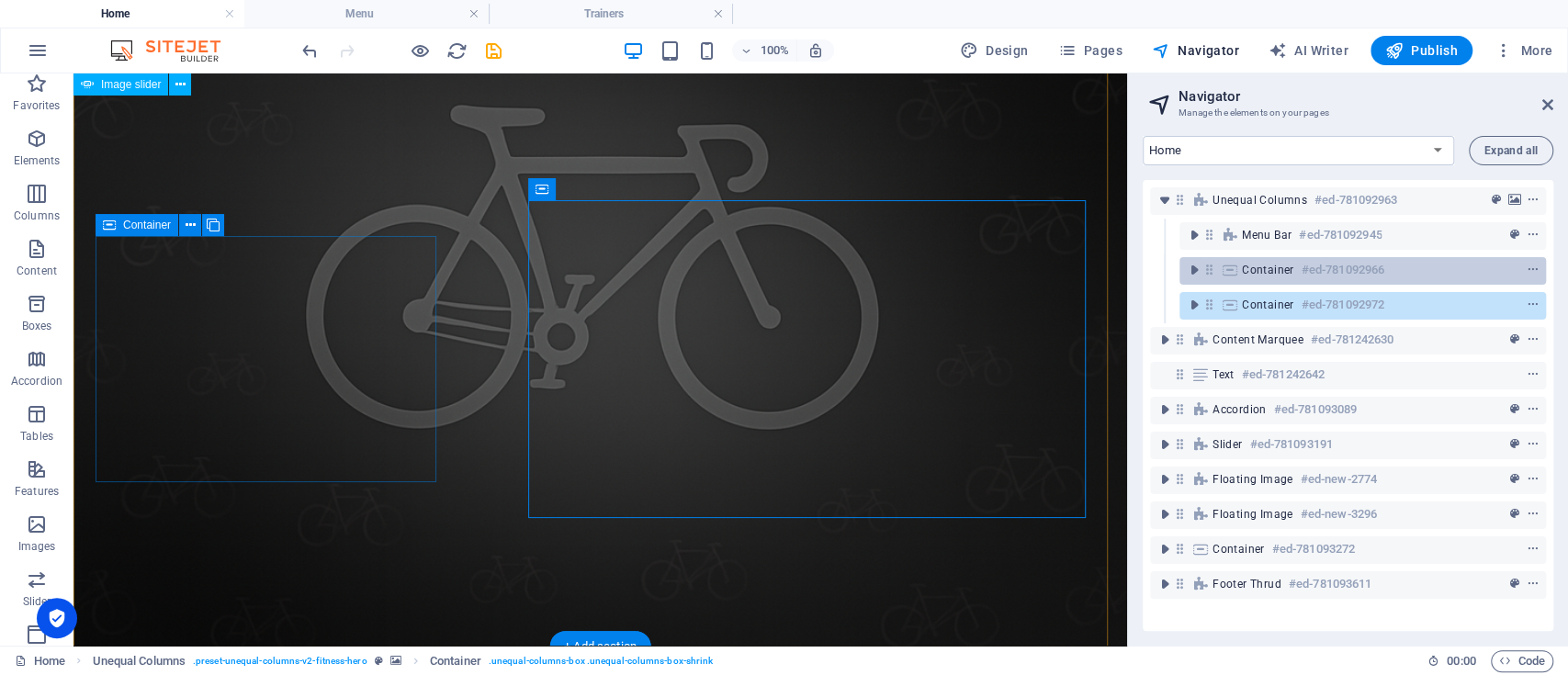 drag, startPoint x: 1280, startPoint y: 298, endPoint x: 1277, endPoint y: 277, distance: 21.213203 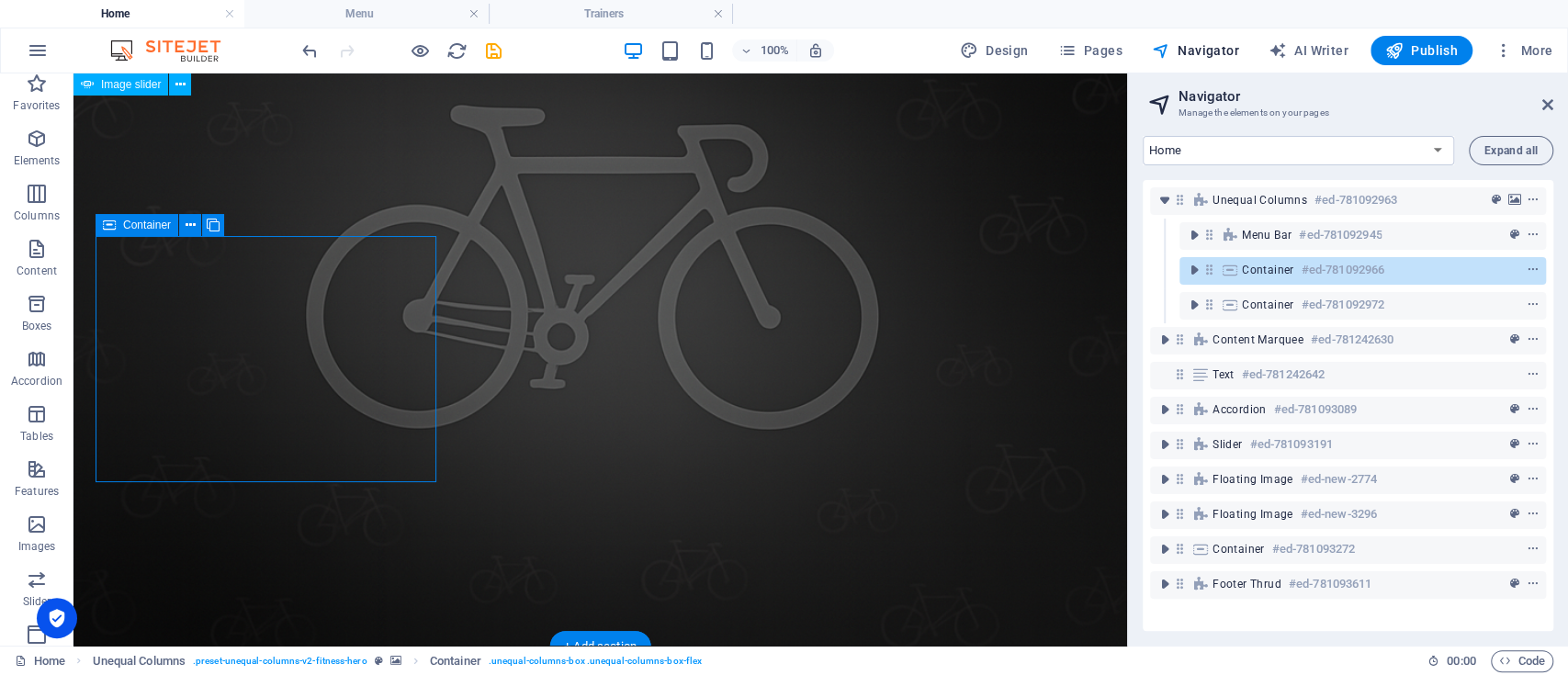 click on "Container" at bounding box center [1268, 270] 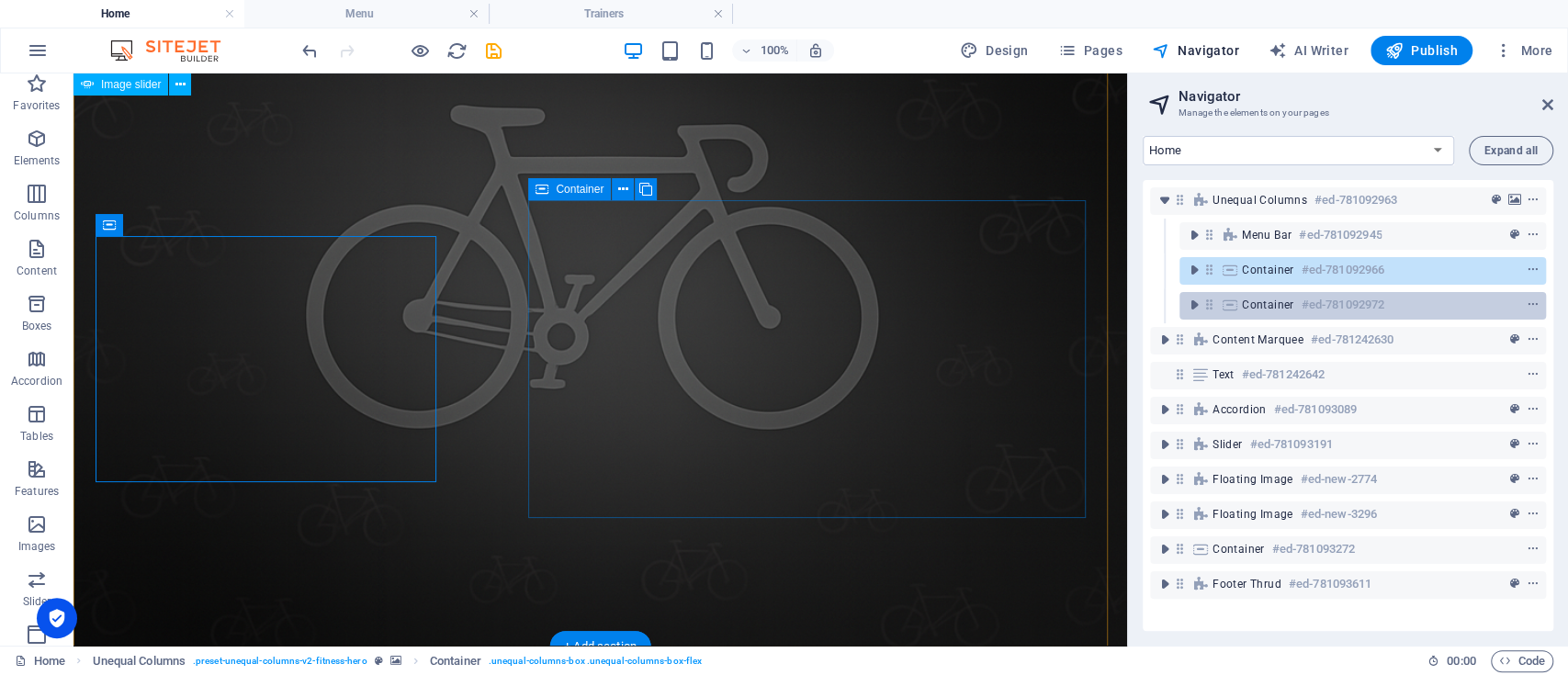 click on "Container" at bounding box center [1268, 305] 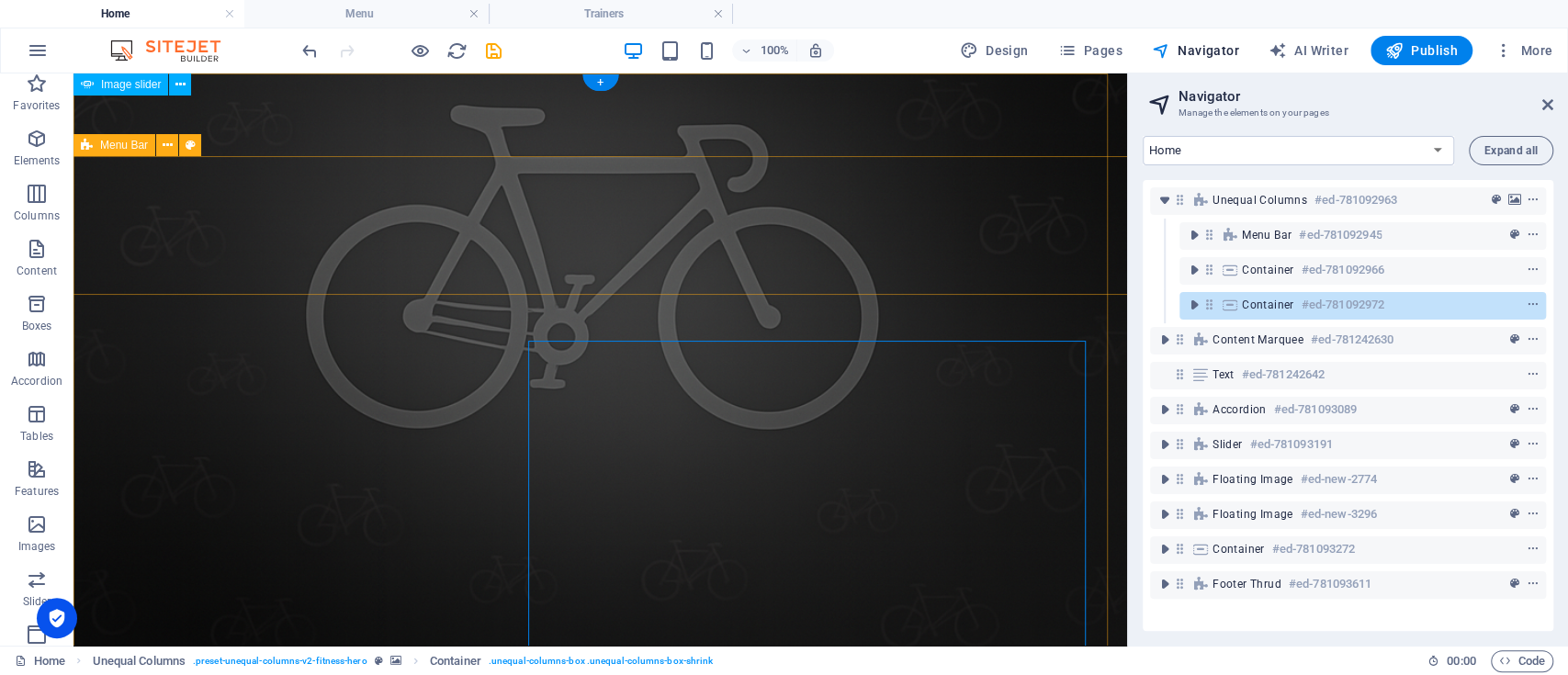 scroll, scrollTop: 0, scrollLeft: 0, axis: both 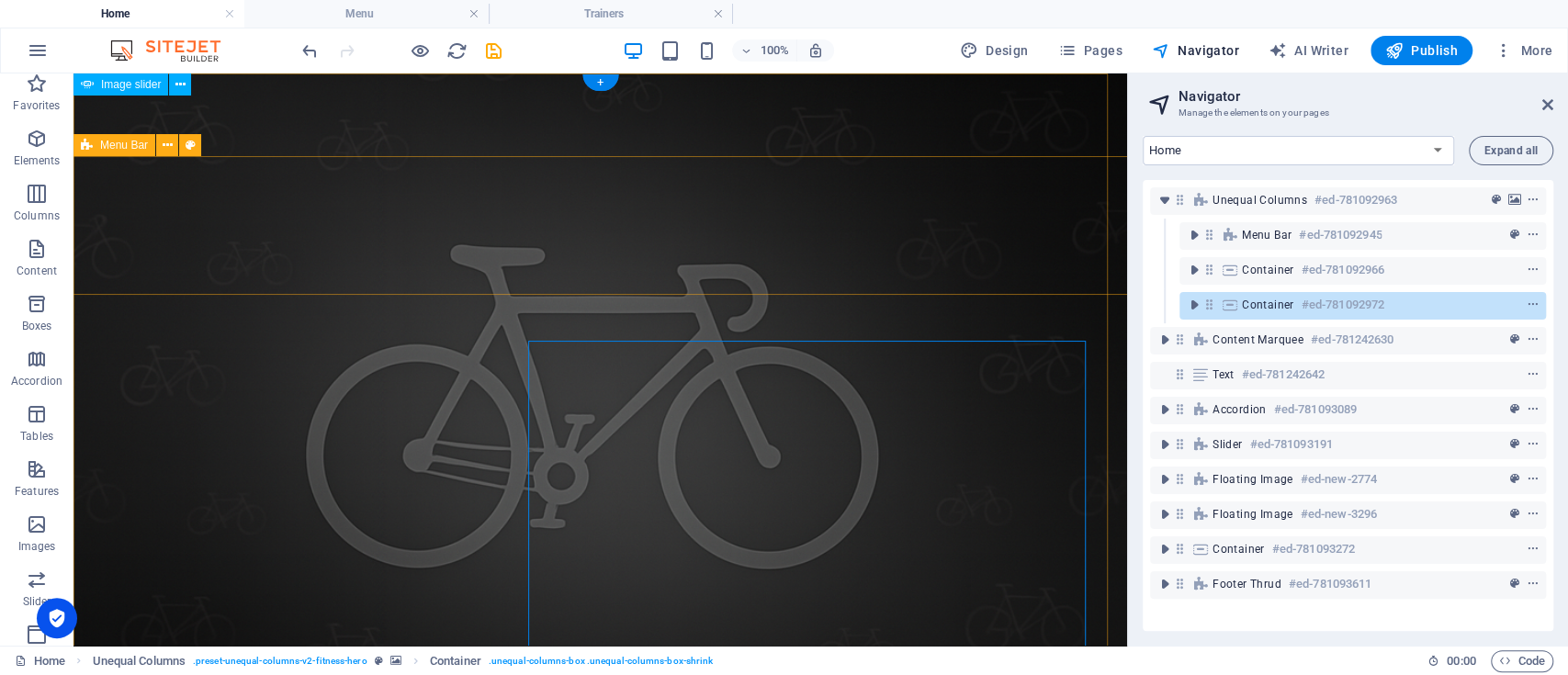 click on "Home Menu Trainers Contact" at bounding box center (600, 1530) 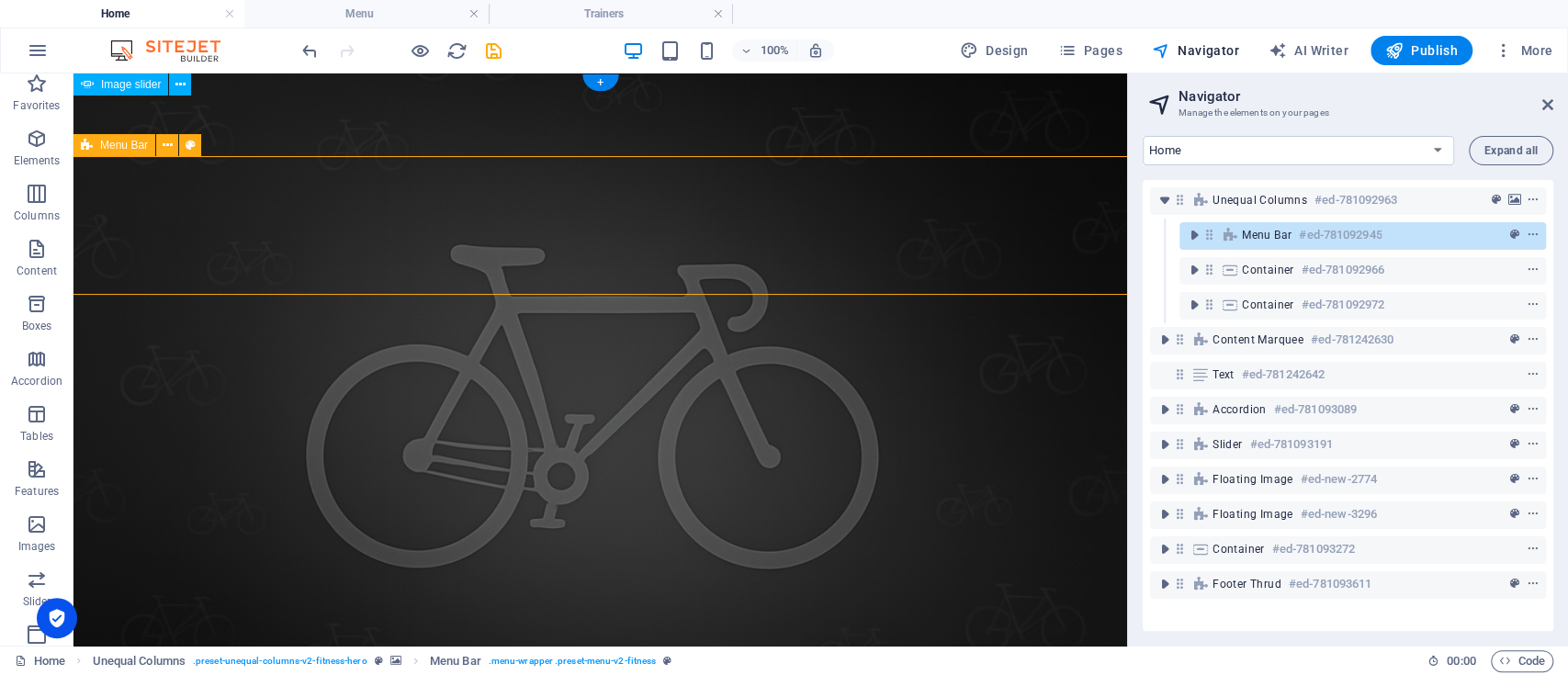click on "Home Menu Trainers Contact" at bounding box center [600, 1530] 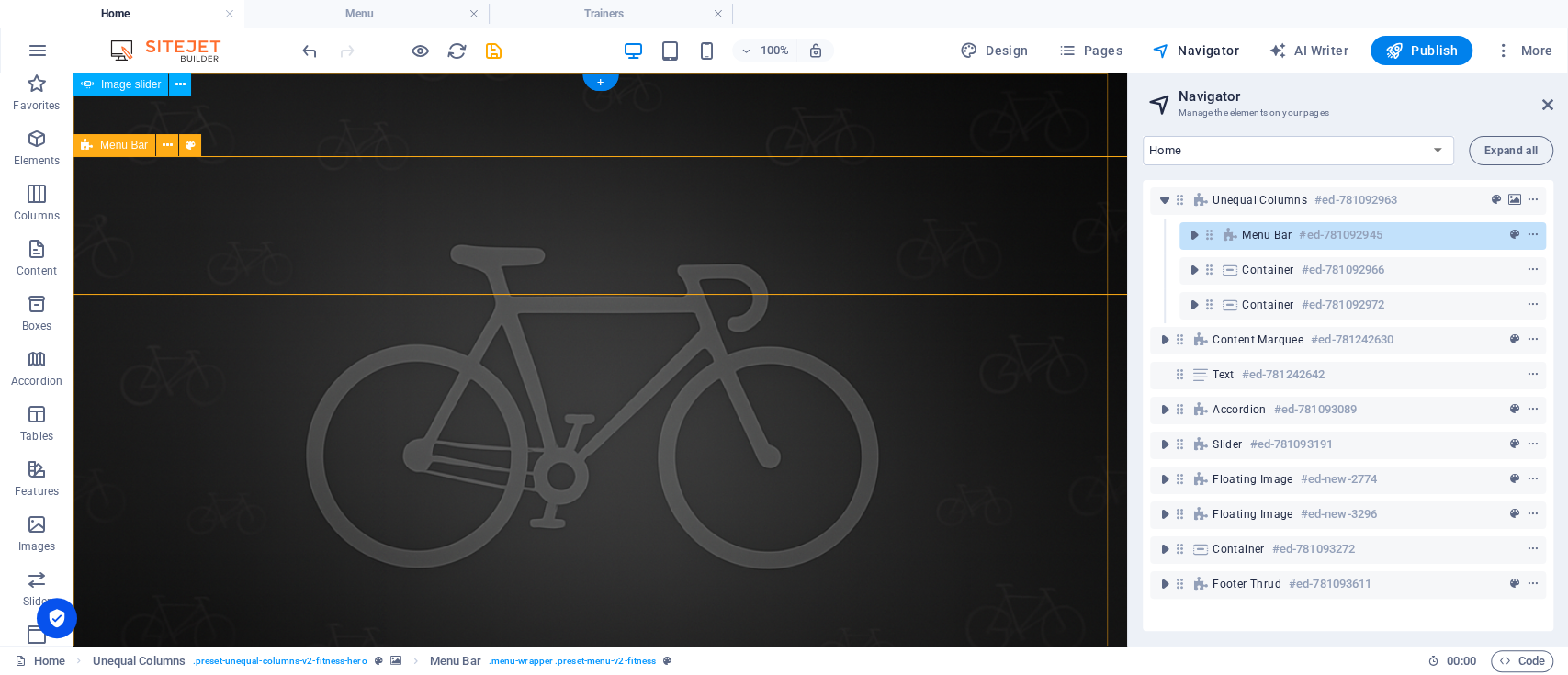click on "Menu Bar" at bounding box center (1267, 235) 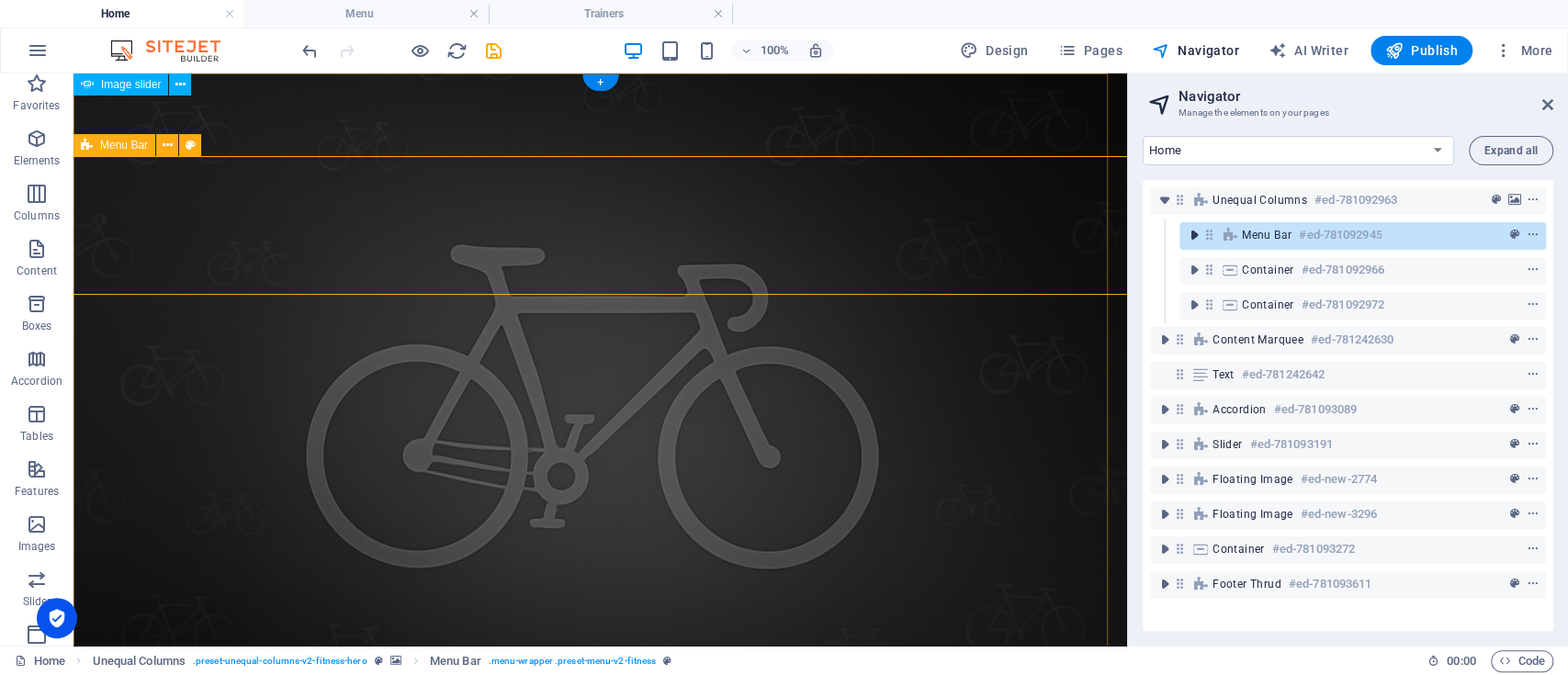 click at bounding box center (1194, 235) 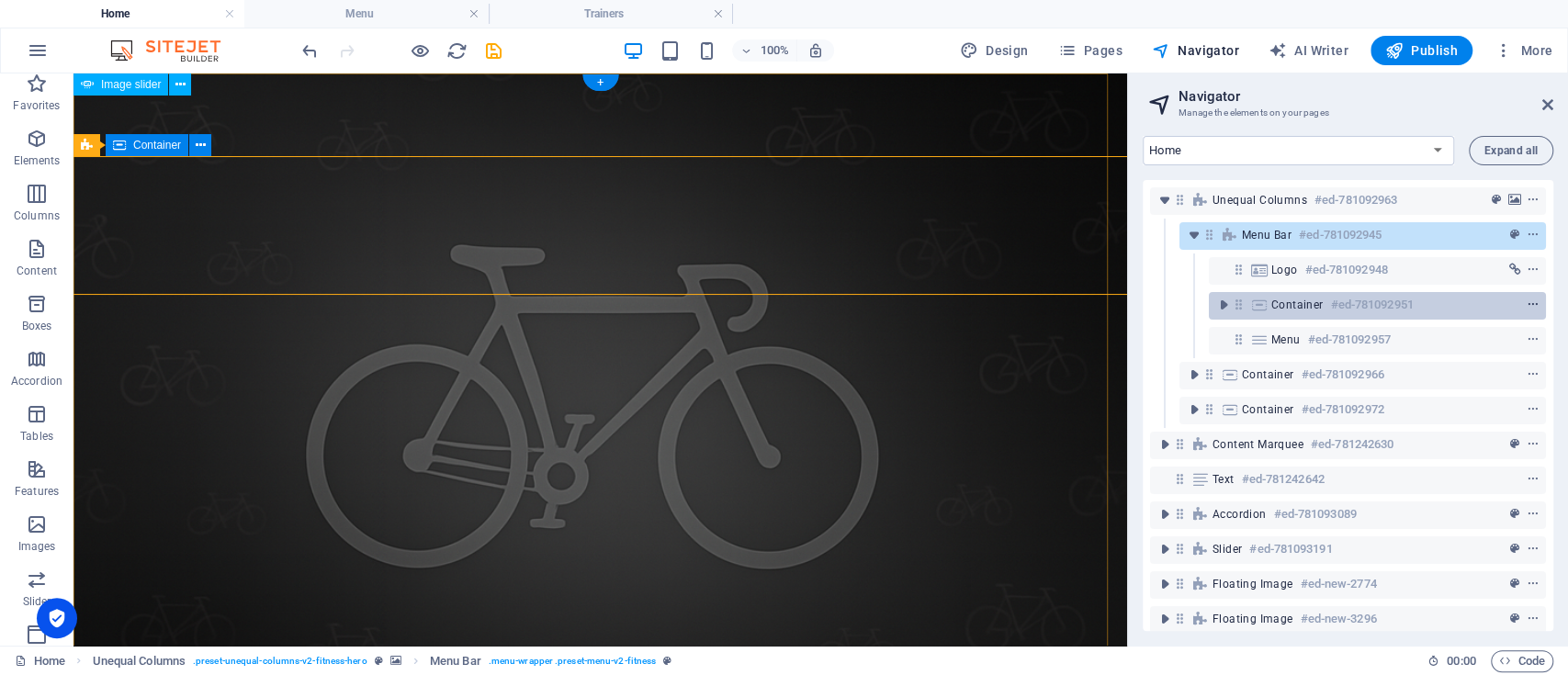 click at bounding box center (1533, 305) 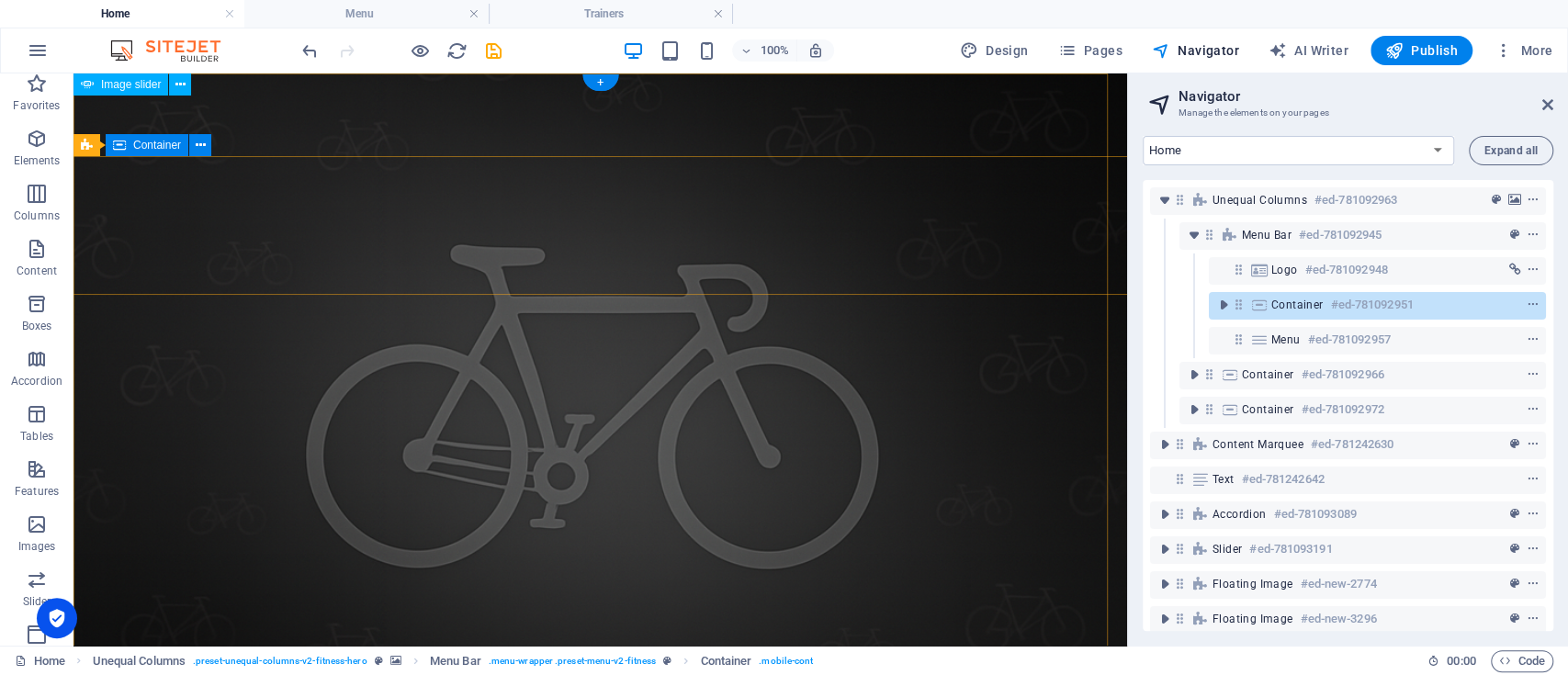 click on "Container" at bounding box center (1297, 305) 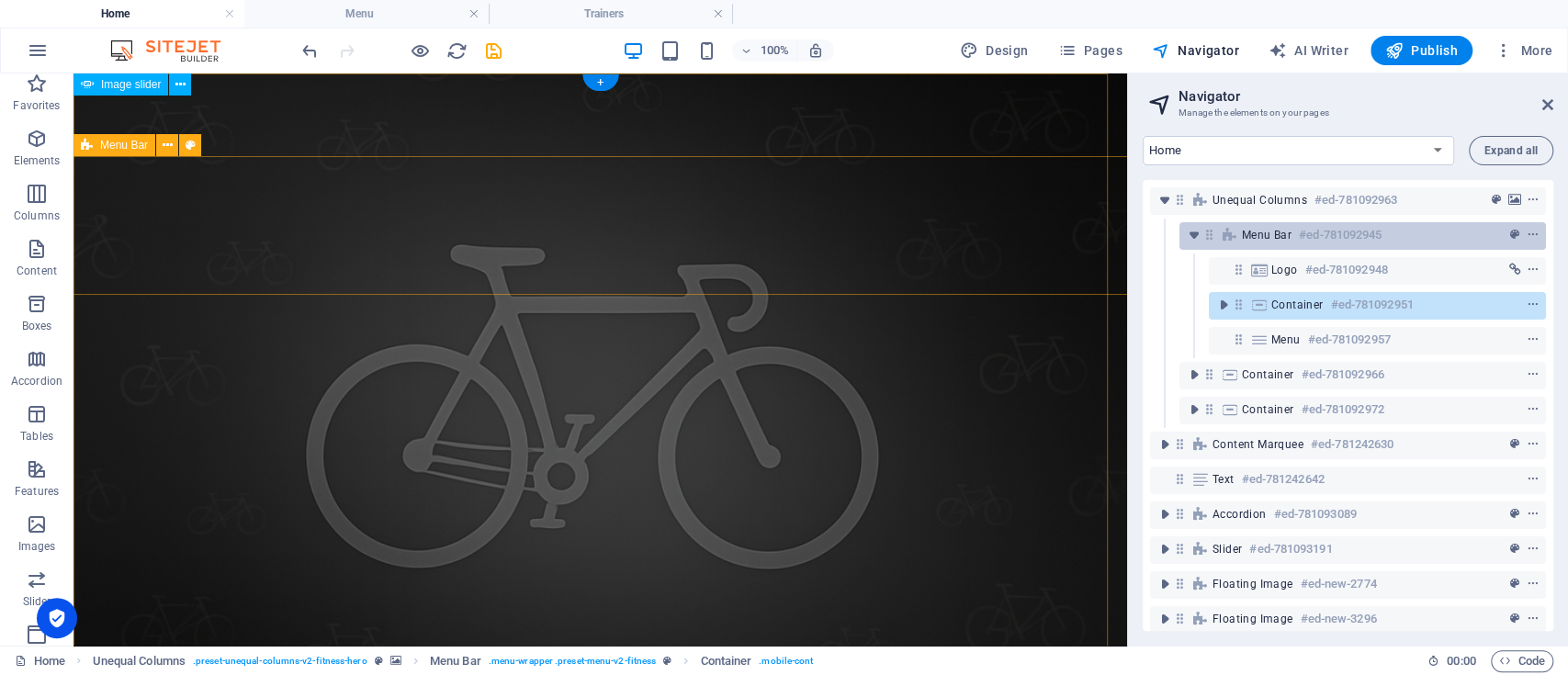 click on "Menu Bar #ed-781092945" at bounding box center (1348, 235) 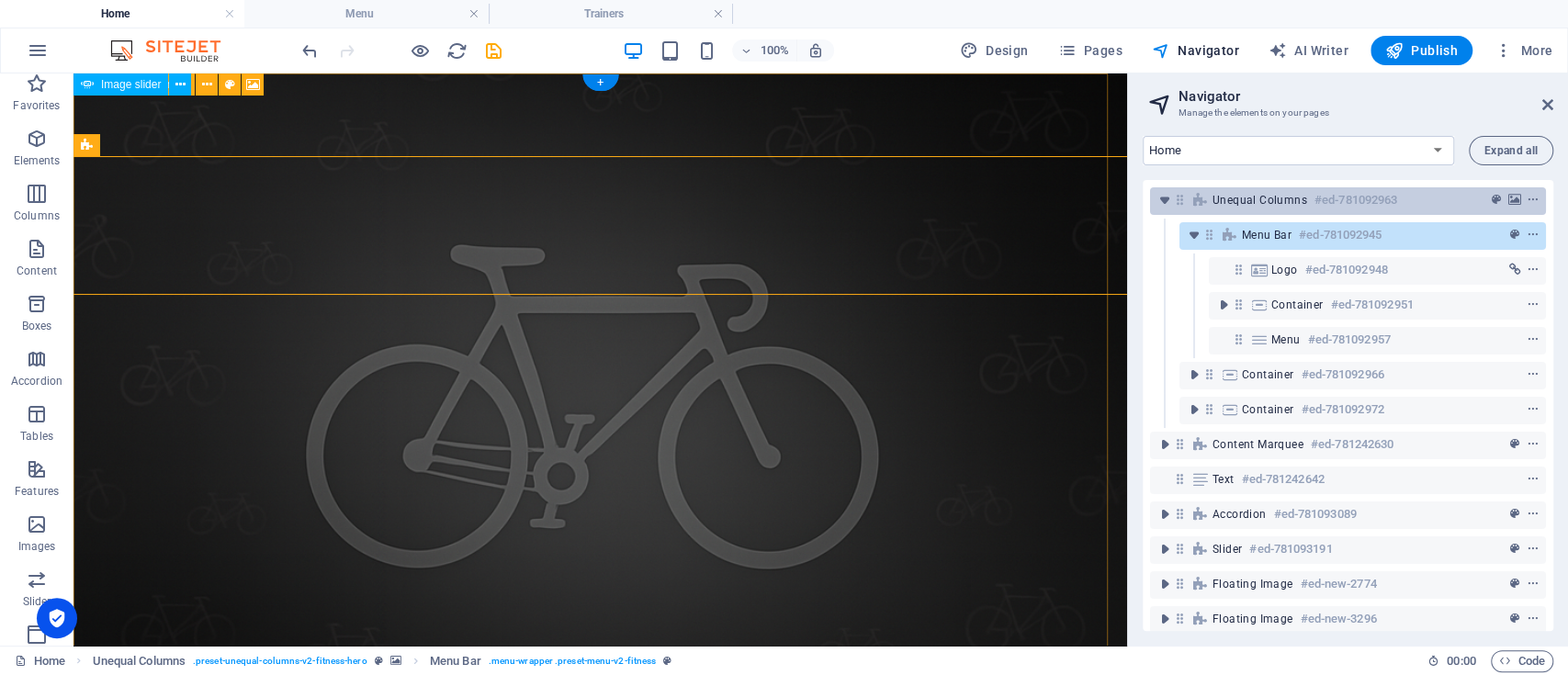 click on "Unequal Columns #ed-781092963" at bounding box center [1348, 201] 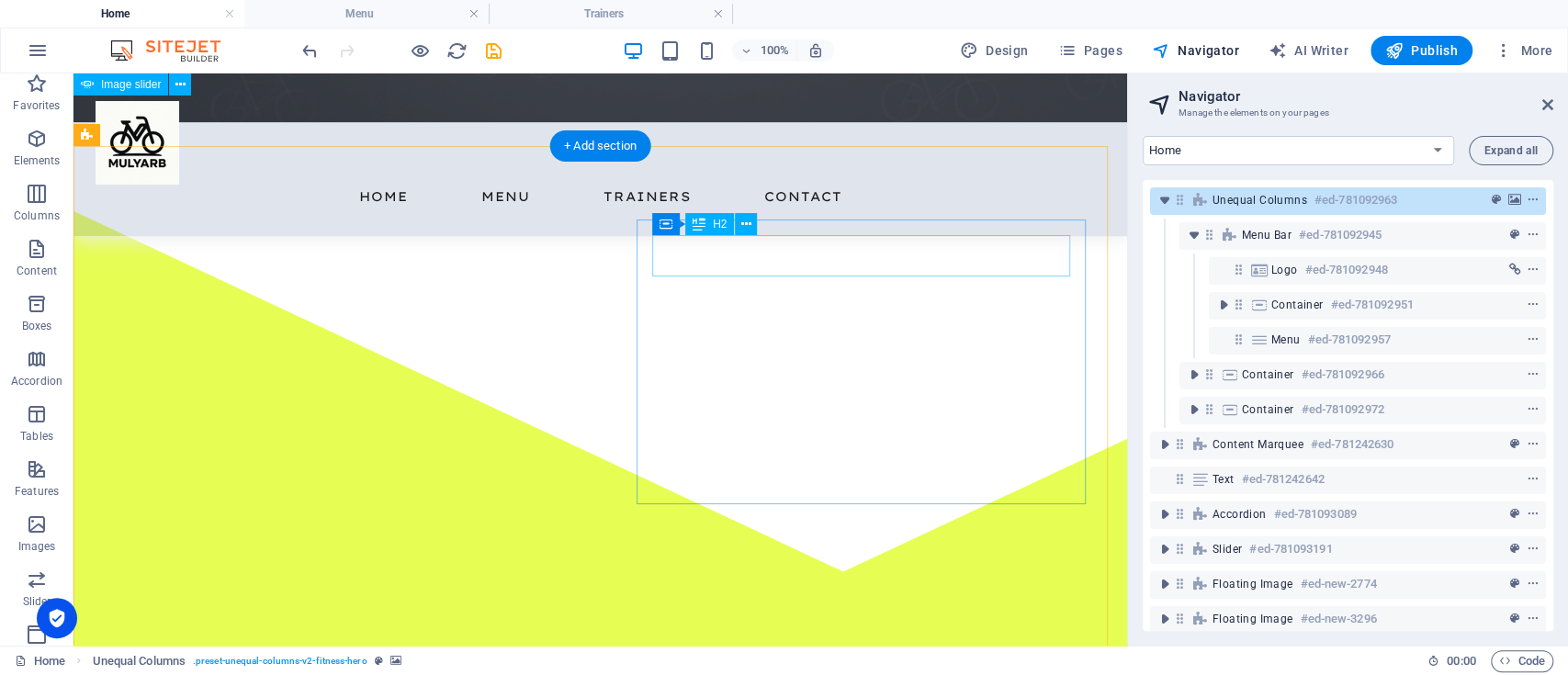 scroll, scrollTop: 898, scrollLeft: 0, axis: vertical 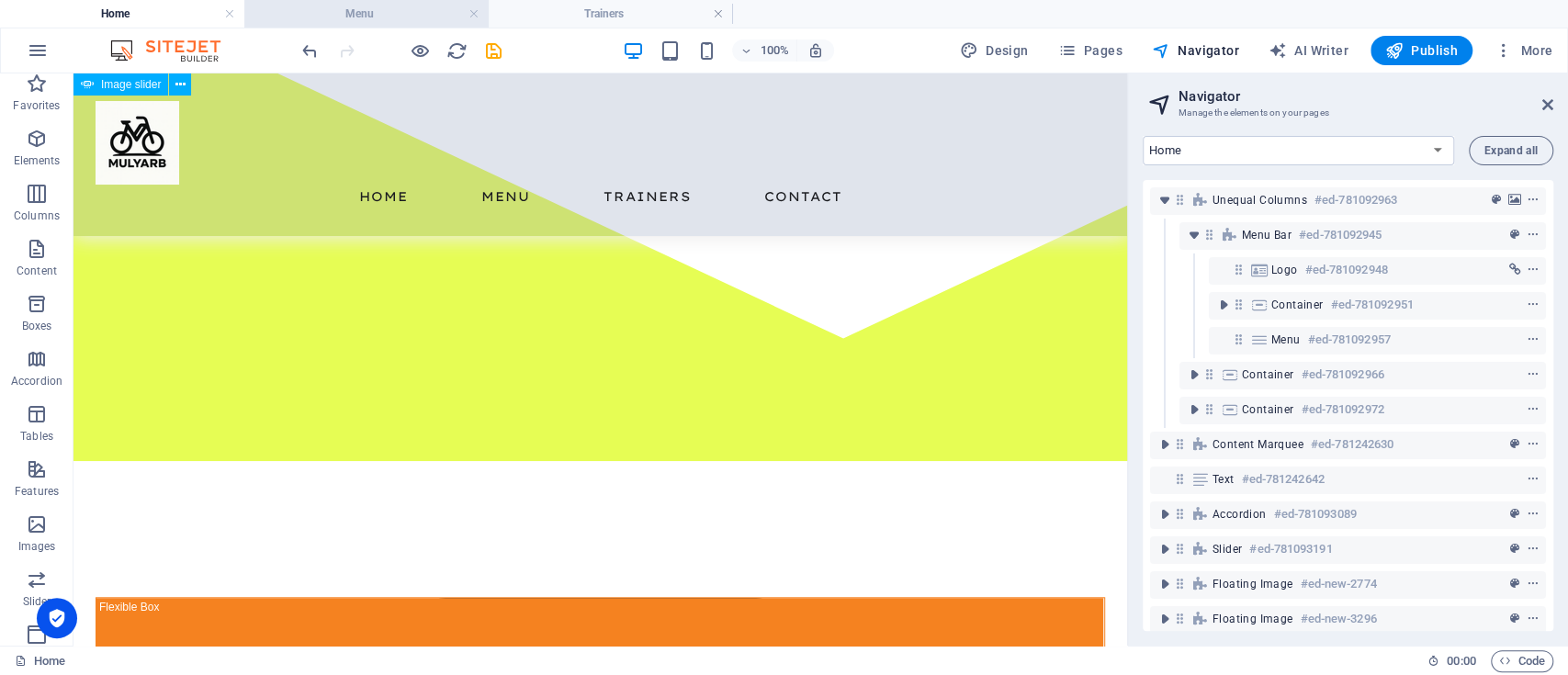 click on "Menu" at bounding box center [367, 14] 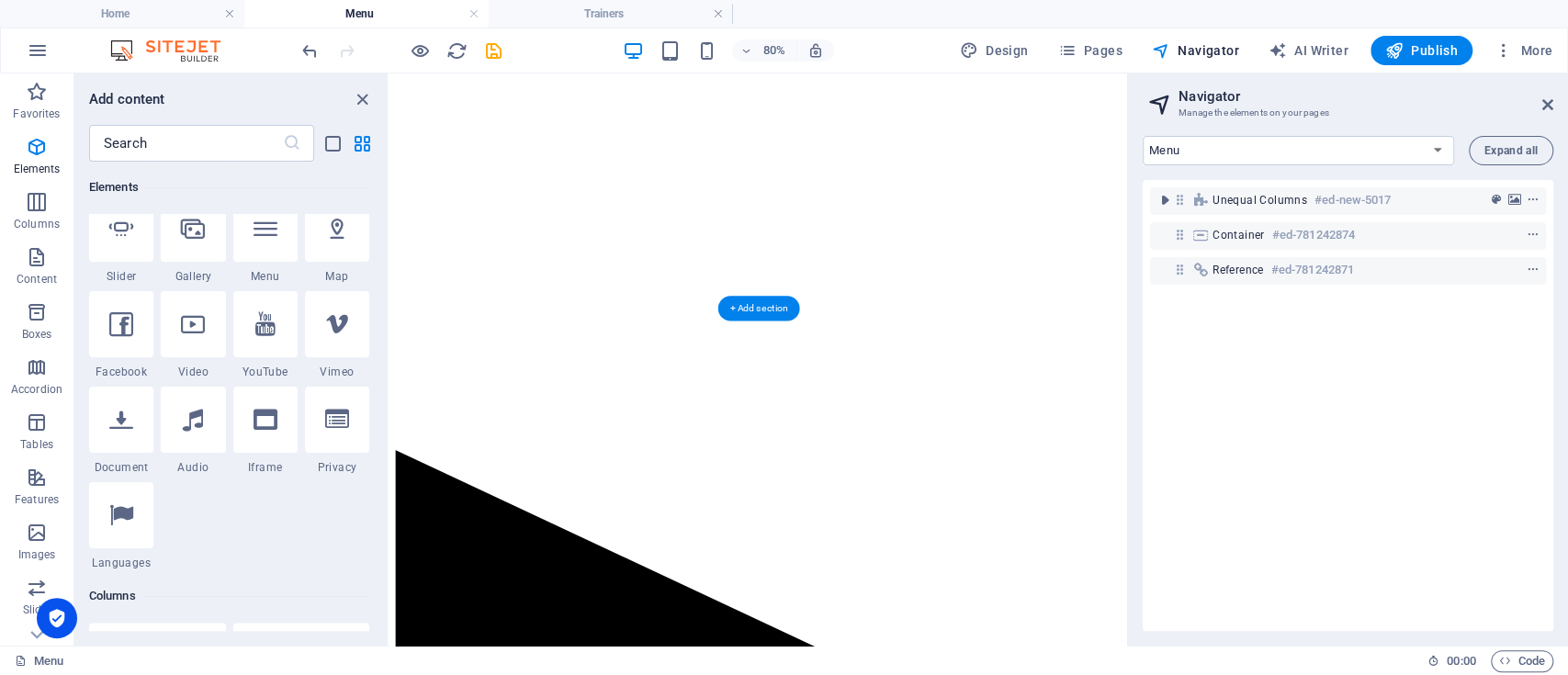 scroll, scrollTop: 374, scrollLeft: 0, axis: vertical 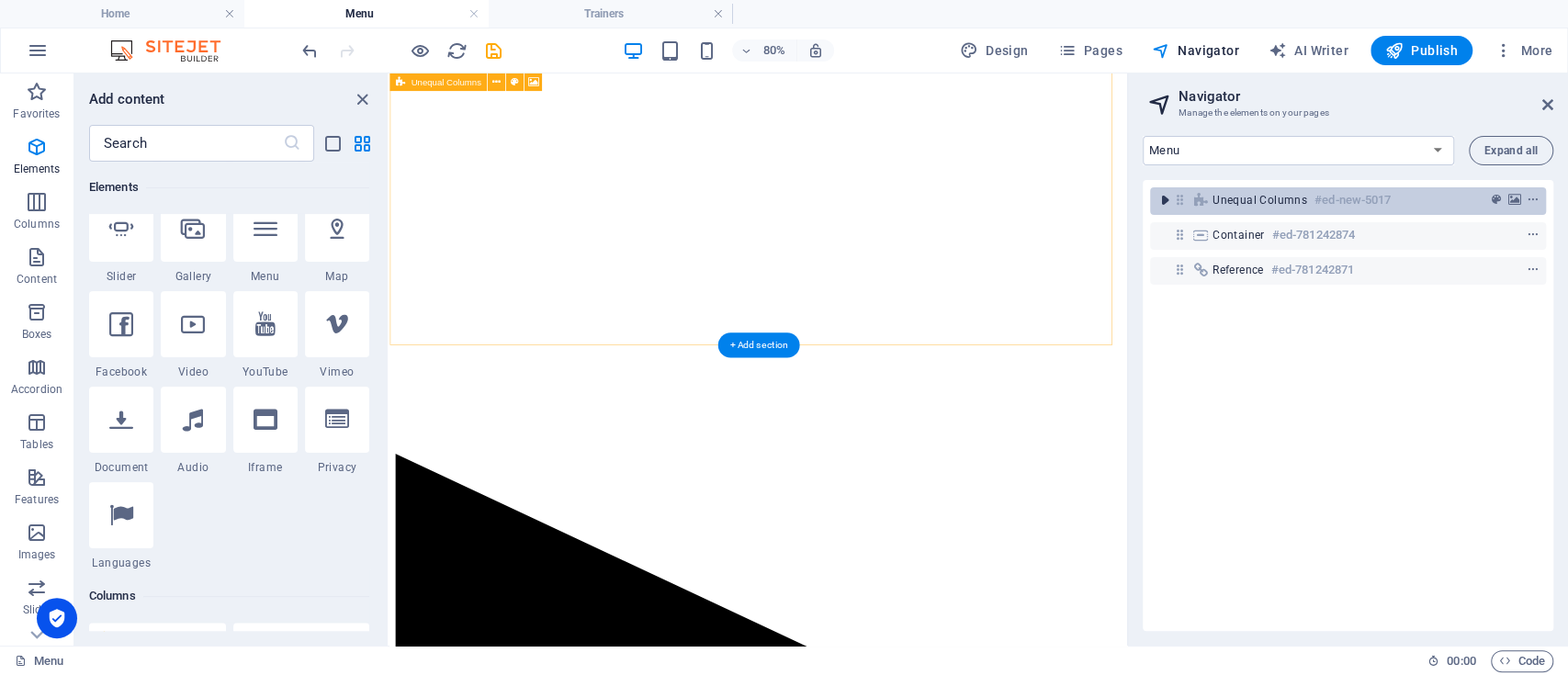 click at bounding box center [1165, 200] 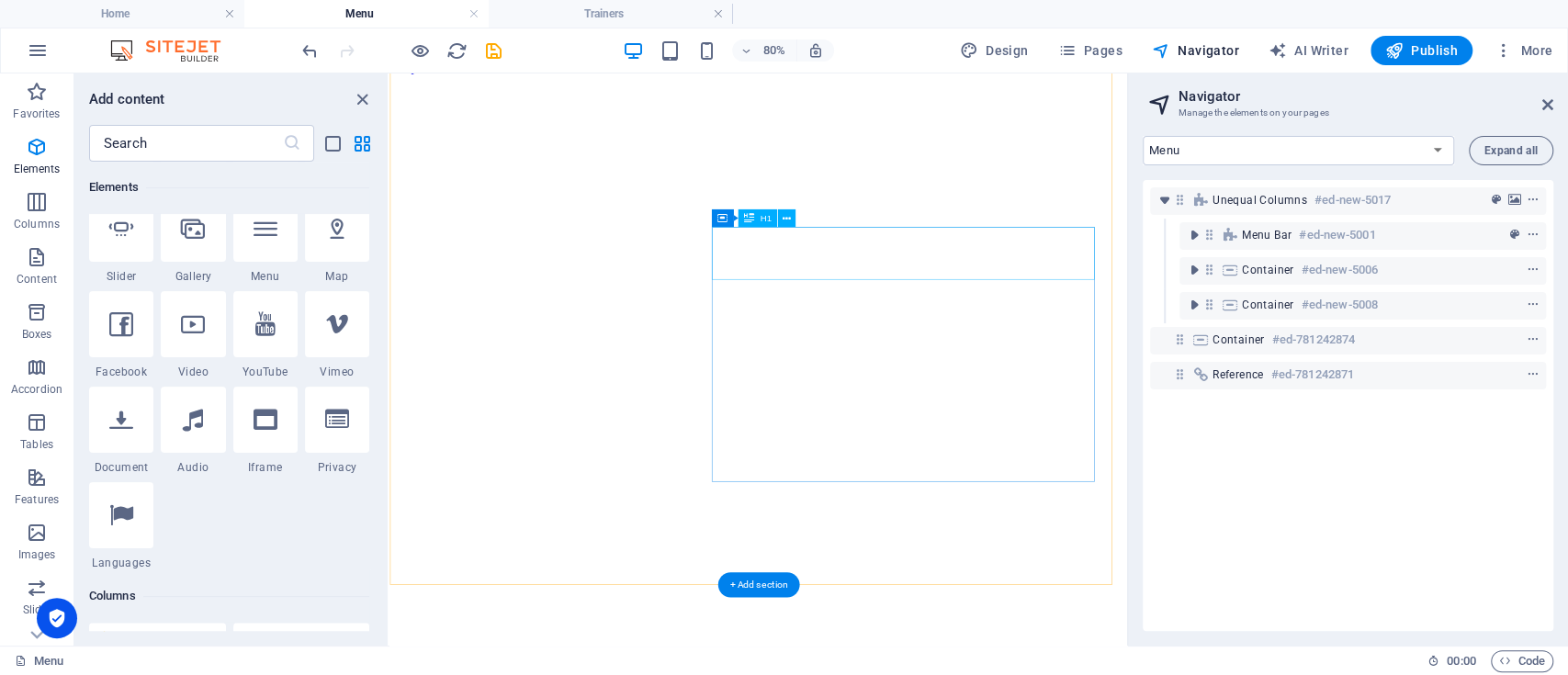 scroll, scrollTop: 0, scrollLeft: 0, axis: both 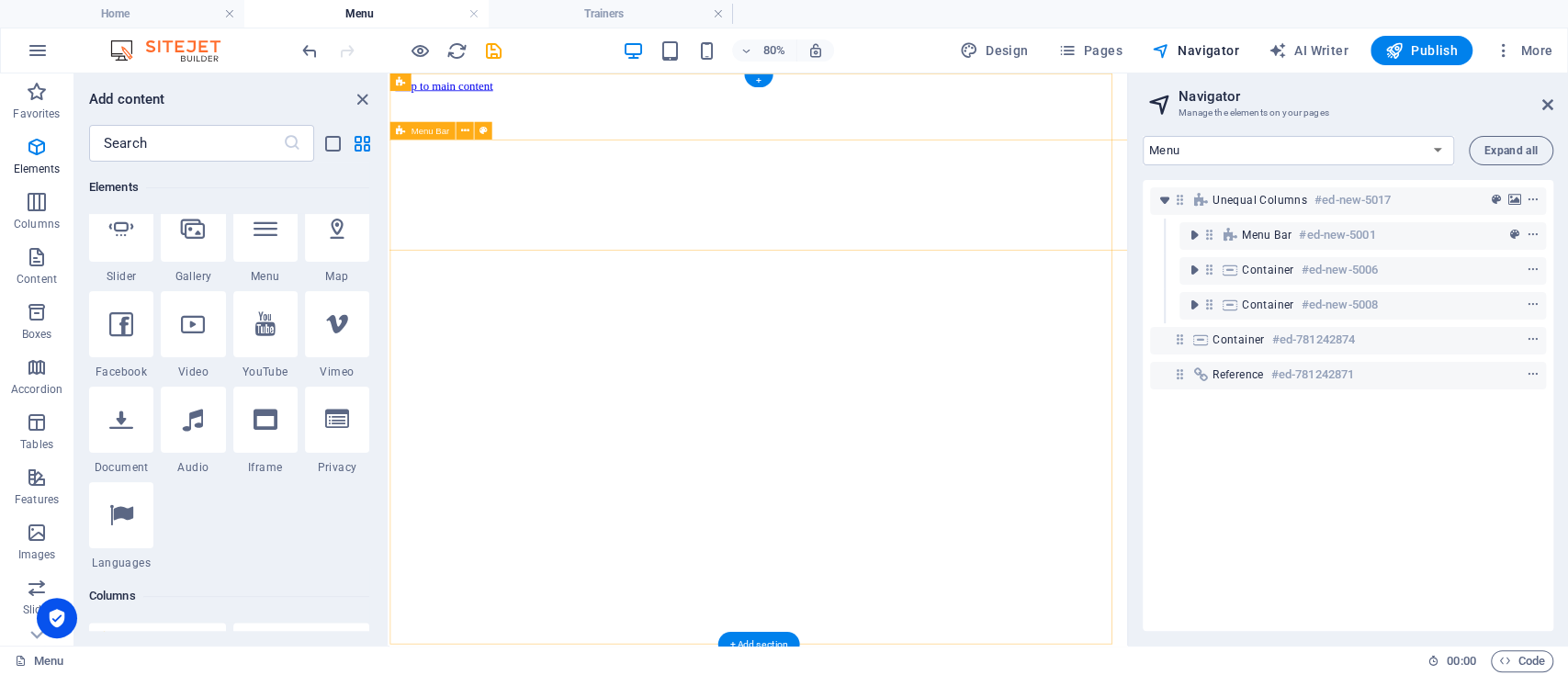 click on "Home Menu Trainers Contact" at bounding box center [851, 1783] 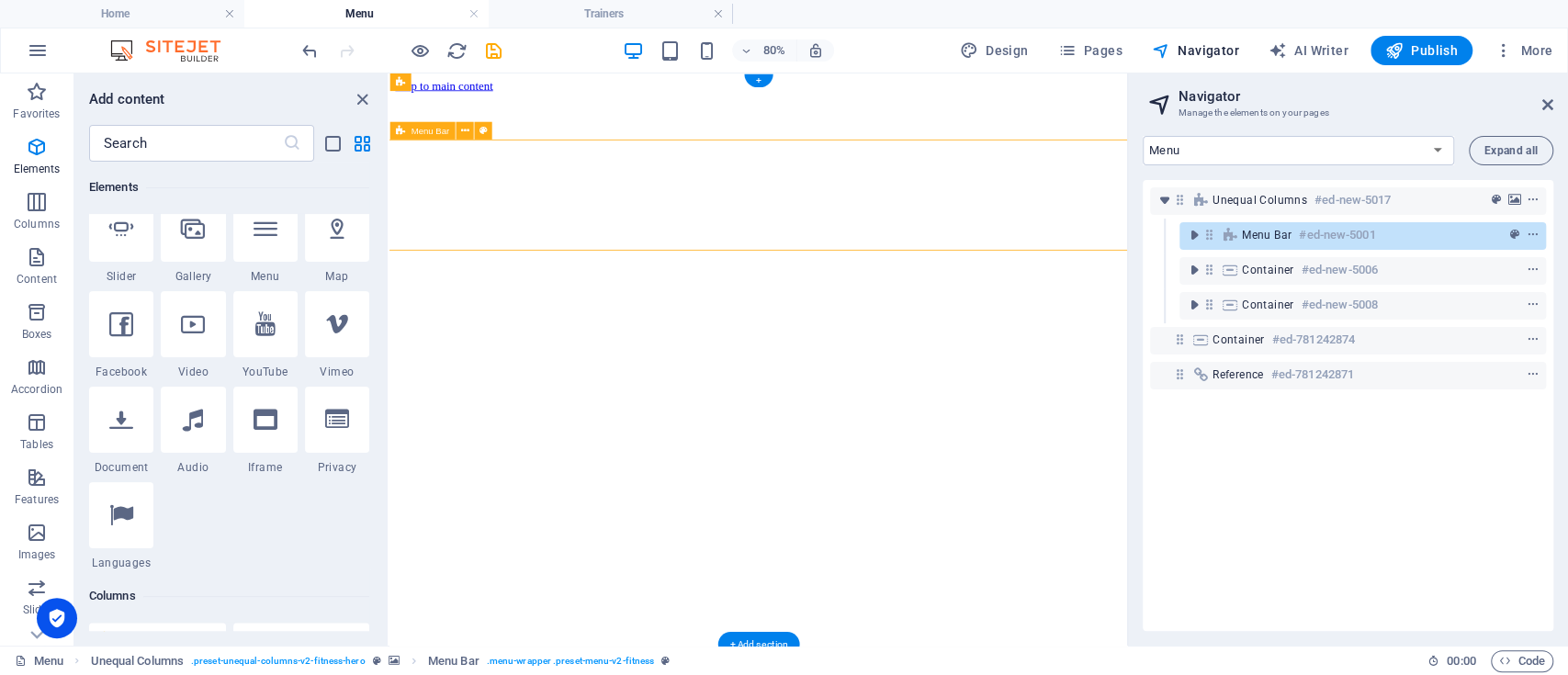 drag, startPoint x: 1209, startPoint y: 277, endPoint x: 1653, endPoint y: 327, distance: 446.80645 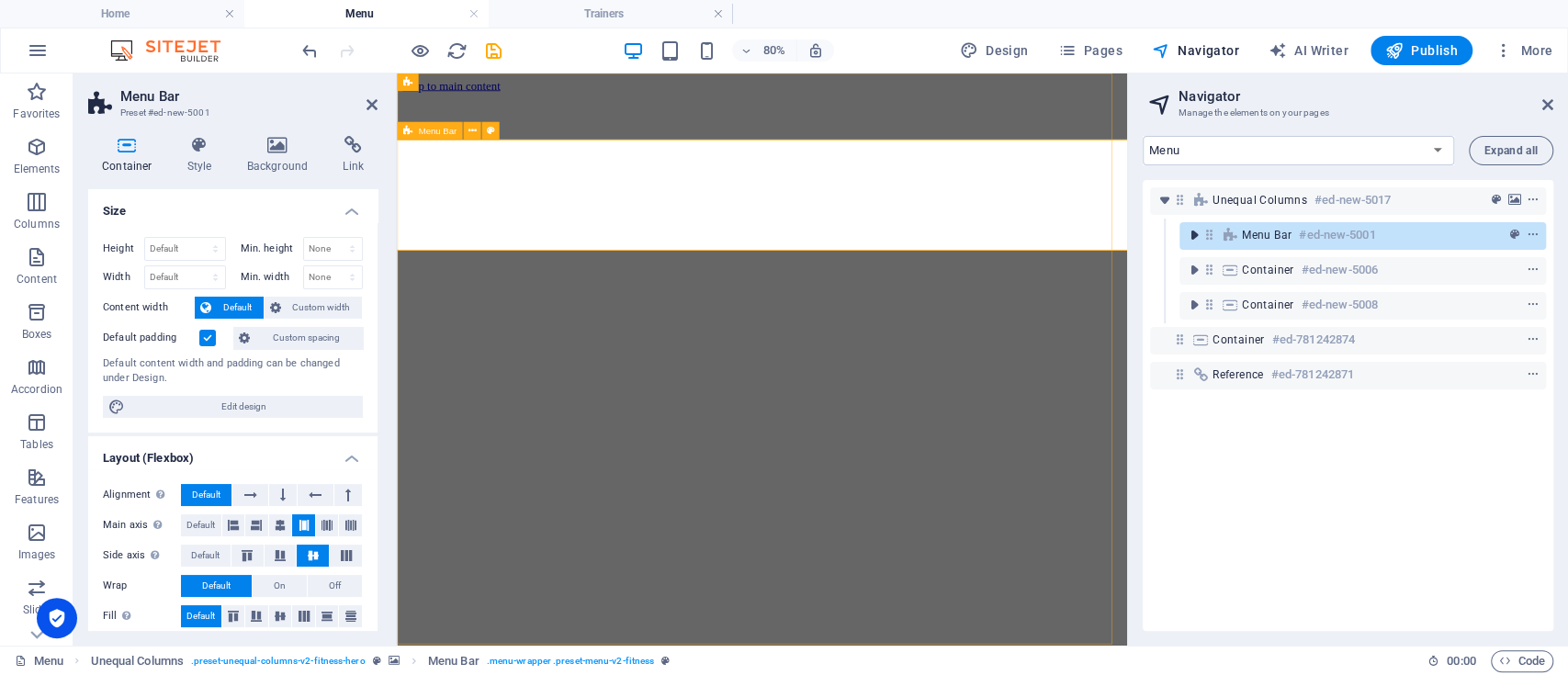 click at bounding box center [1194, 235] 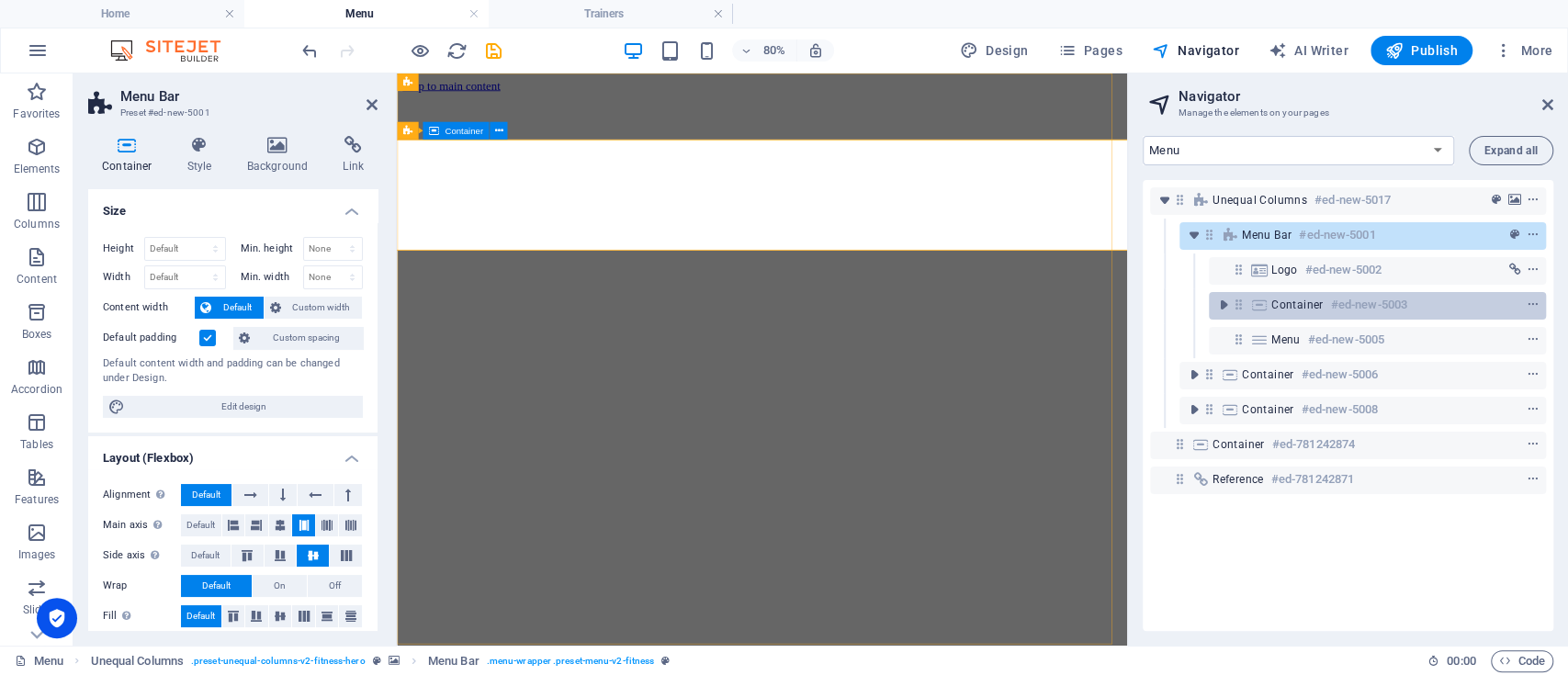 click on "Container" at bounding box center (1297, 305) 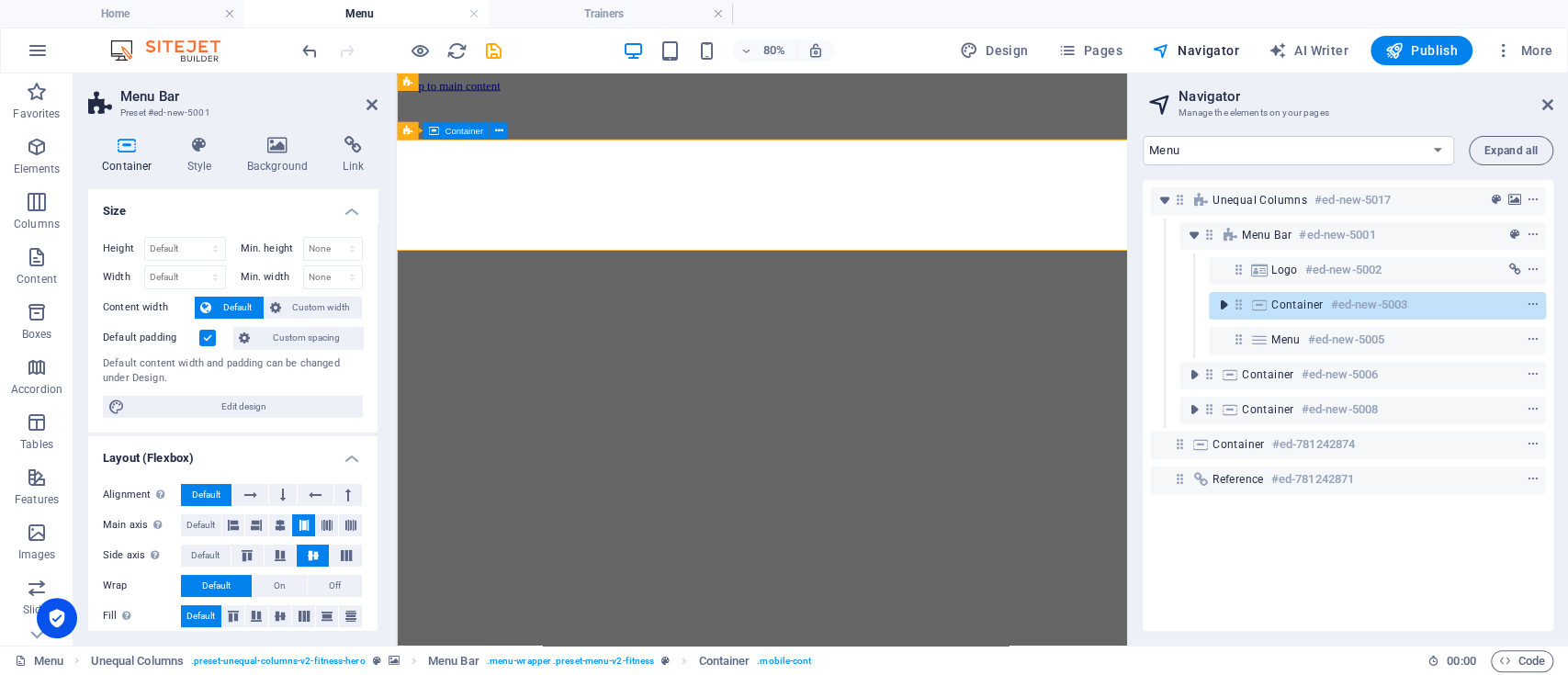 click at bounding box center [1224, 305] 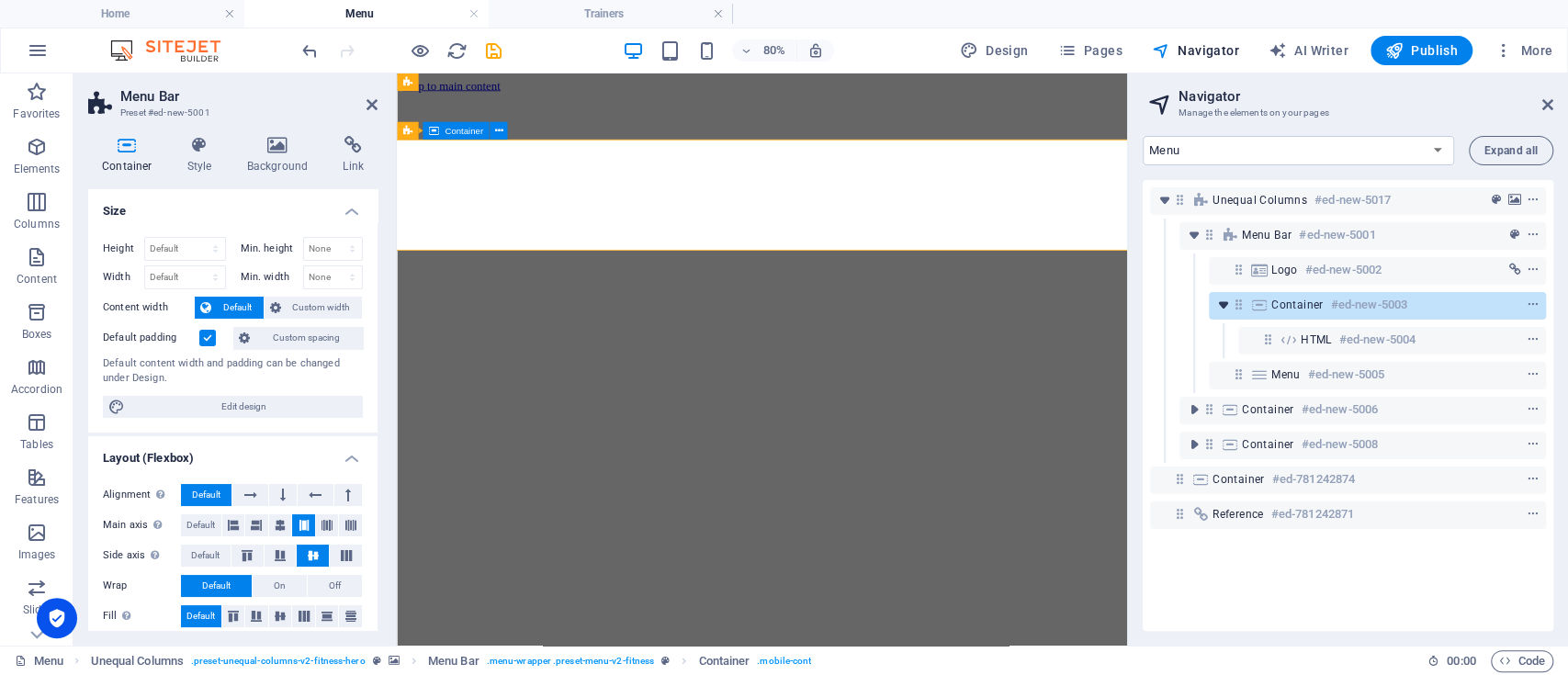 click at bounding box center (1224, 305) 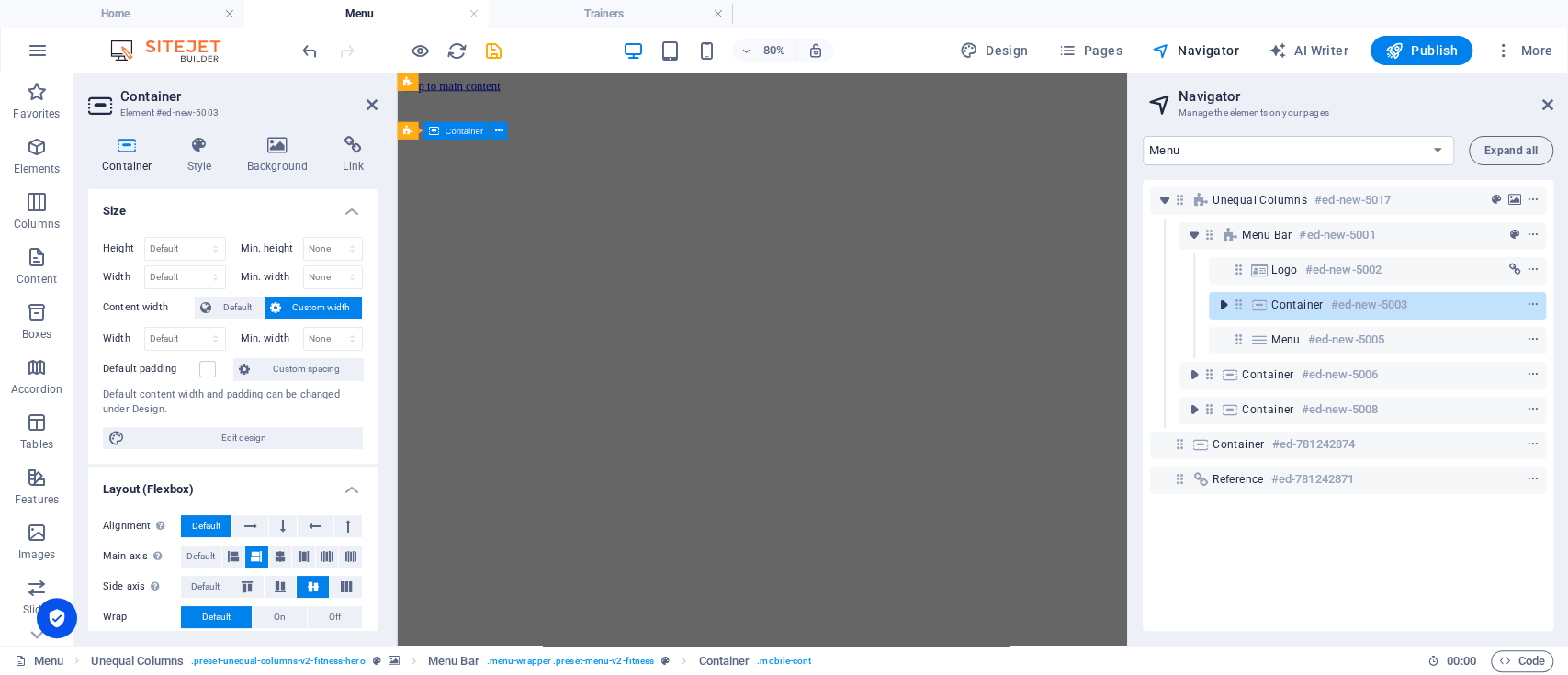 click at bounding box center (1224, 305) 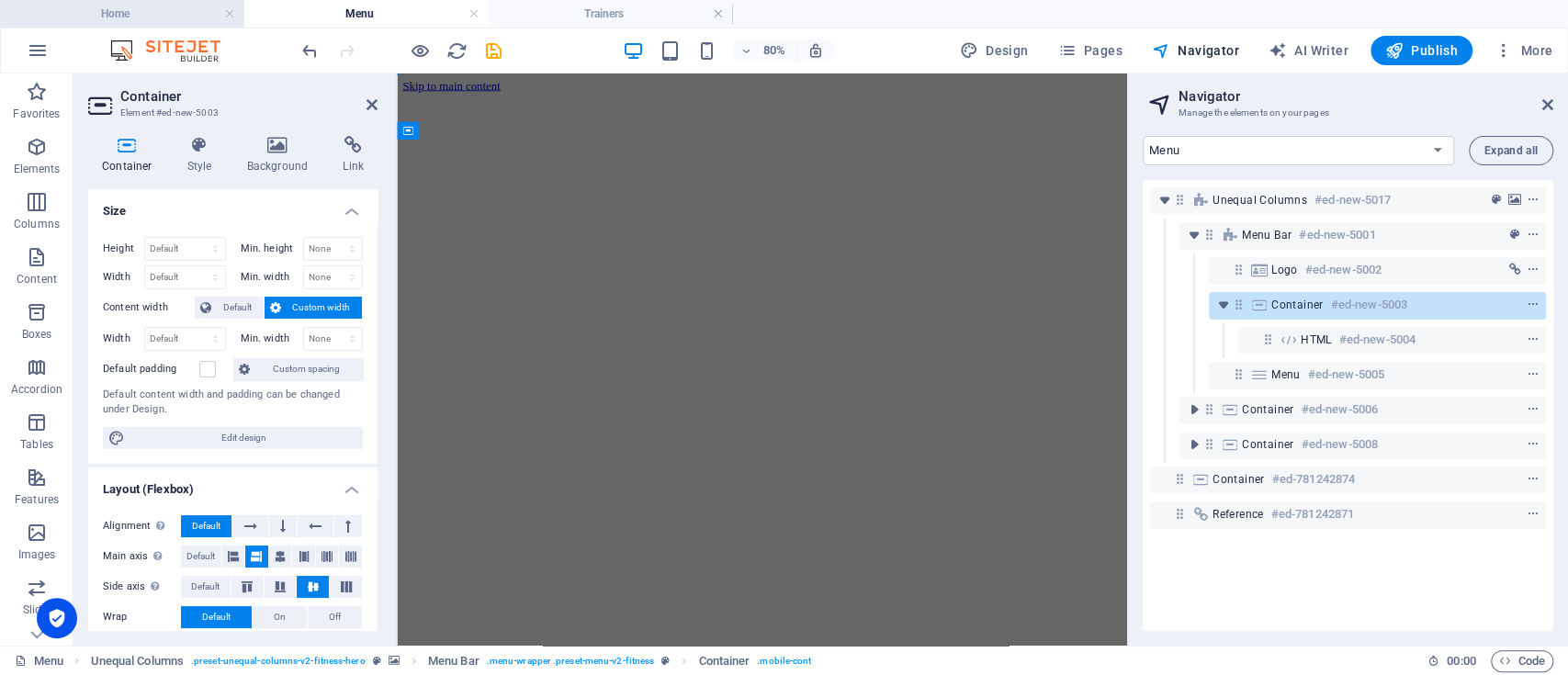 click on "Home" at bounding box center [122, 14] 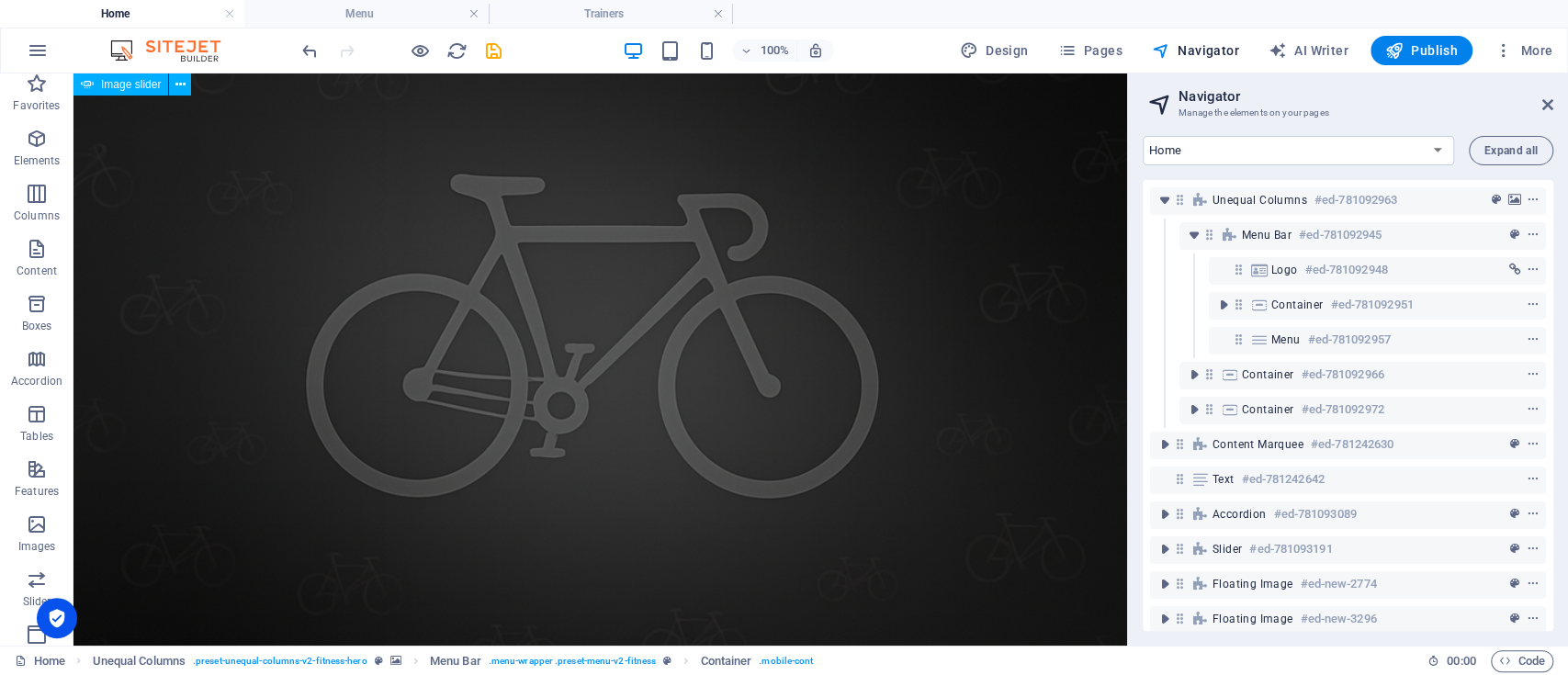 scroll, scrollTop: 759, scrollLeft: 0, axis: vertical 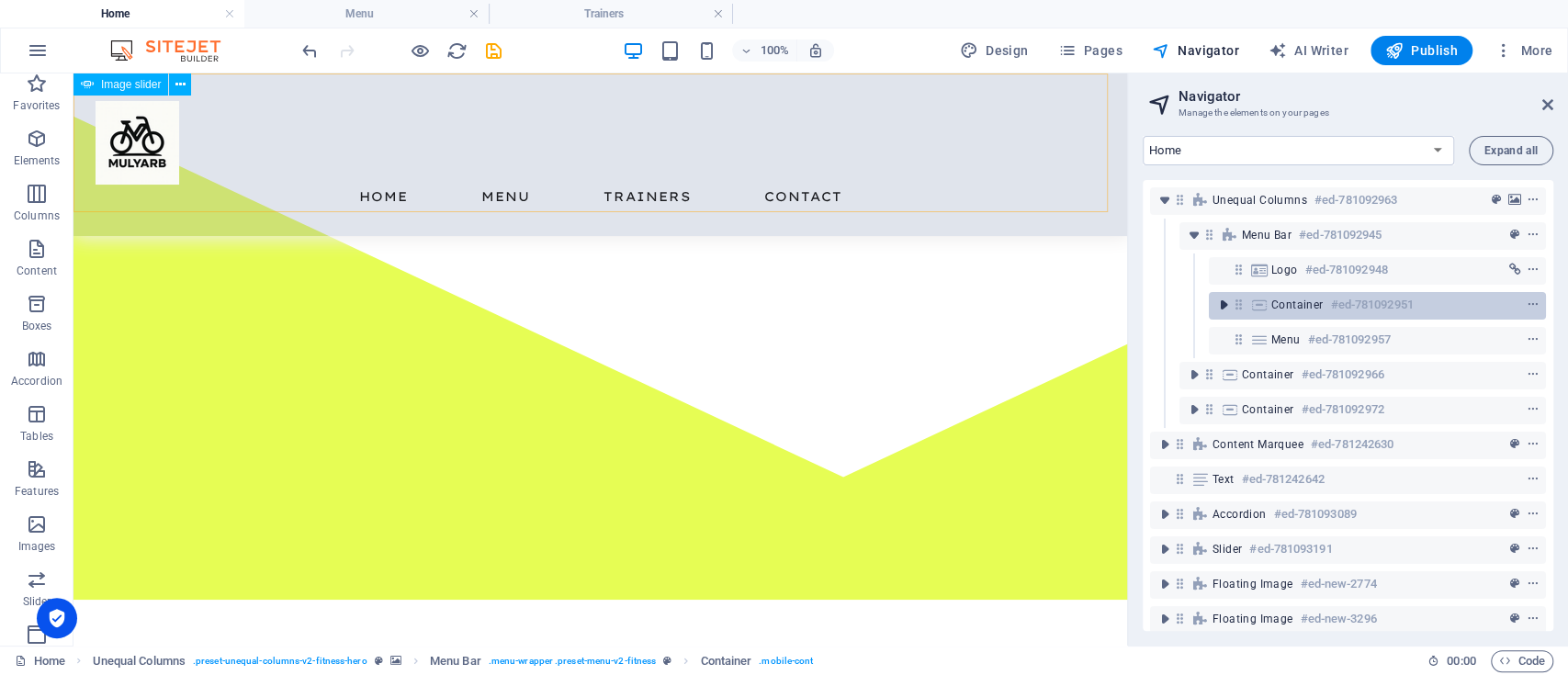 click at bounding box center (1224, 305) 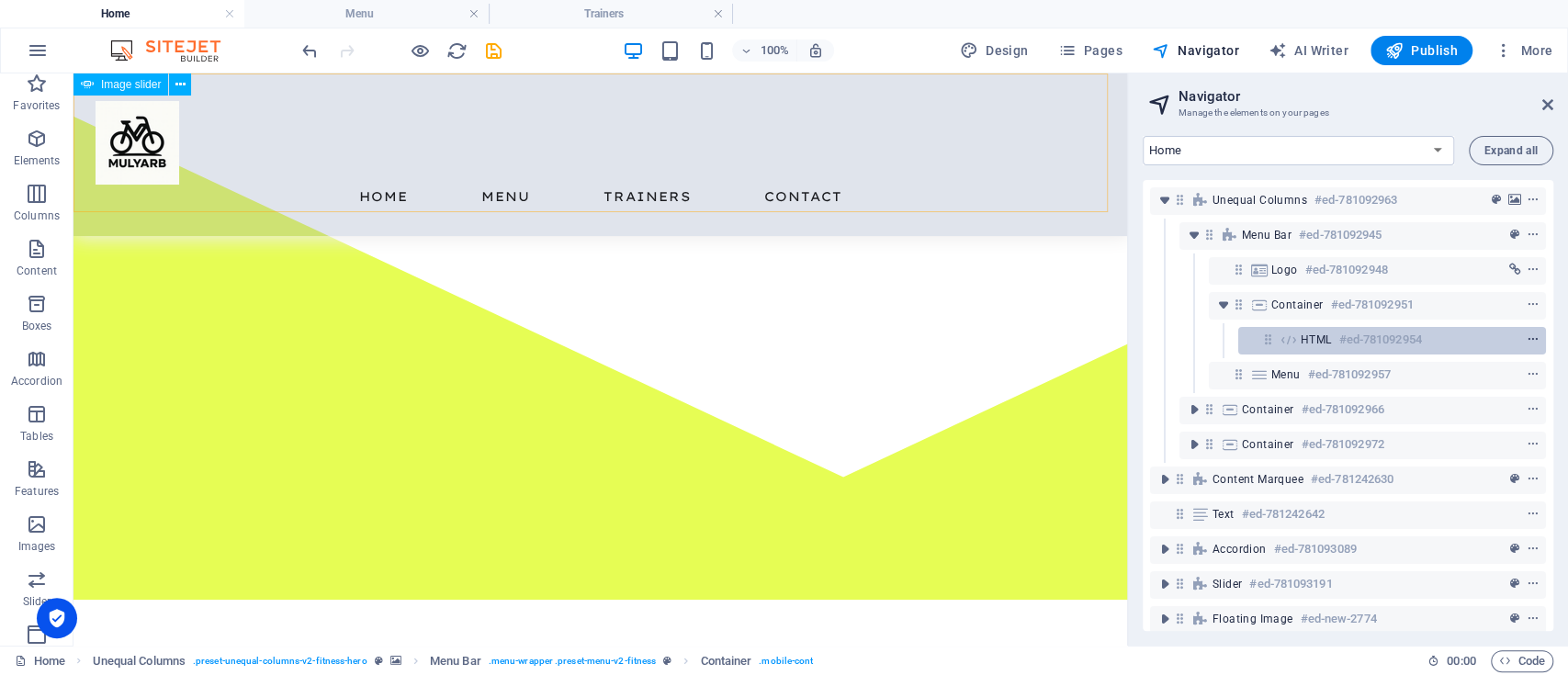 click at bounding box center [1533, 340] 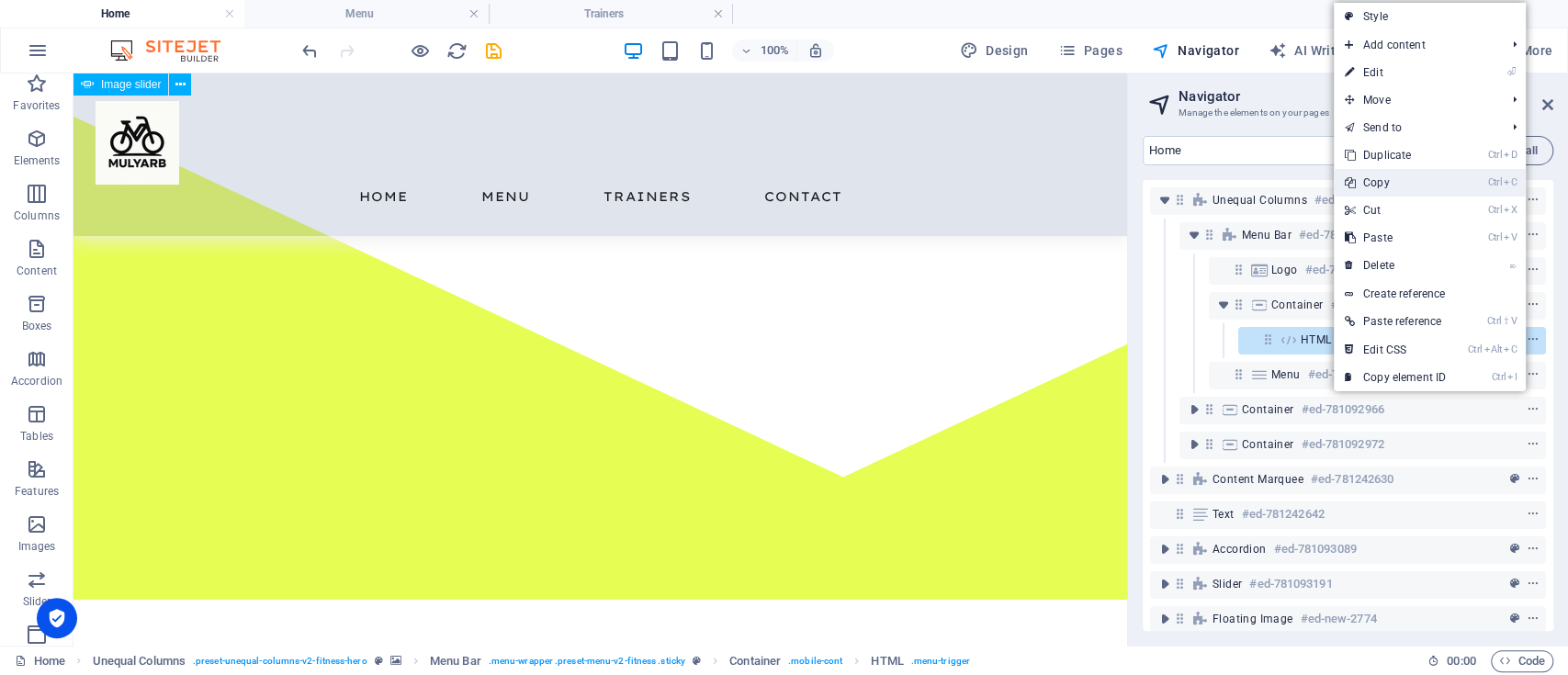 click on "Ctrl C  Copy" at bounding box center (1395, 183) 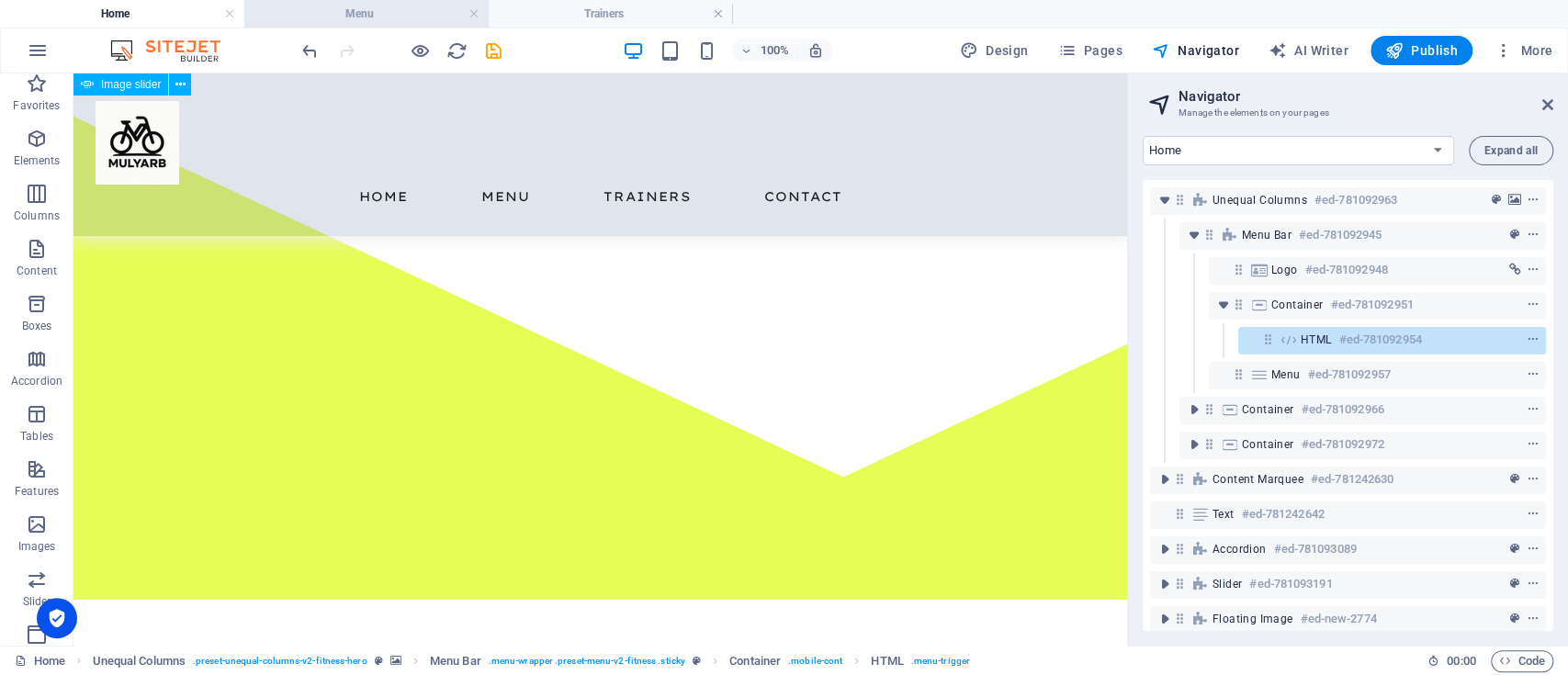 click on "Menu" at bounding box center (367, 14) 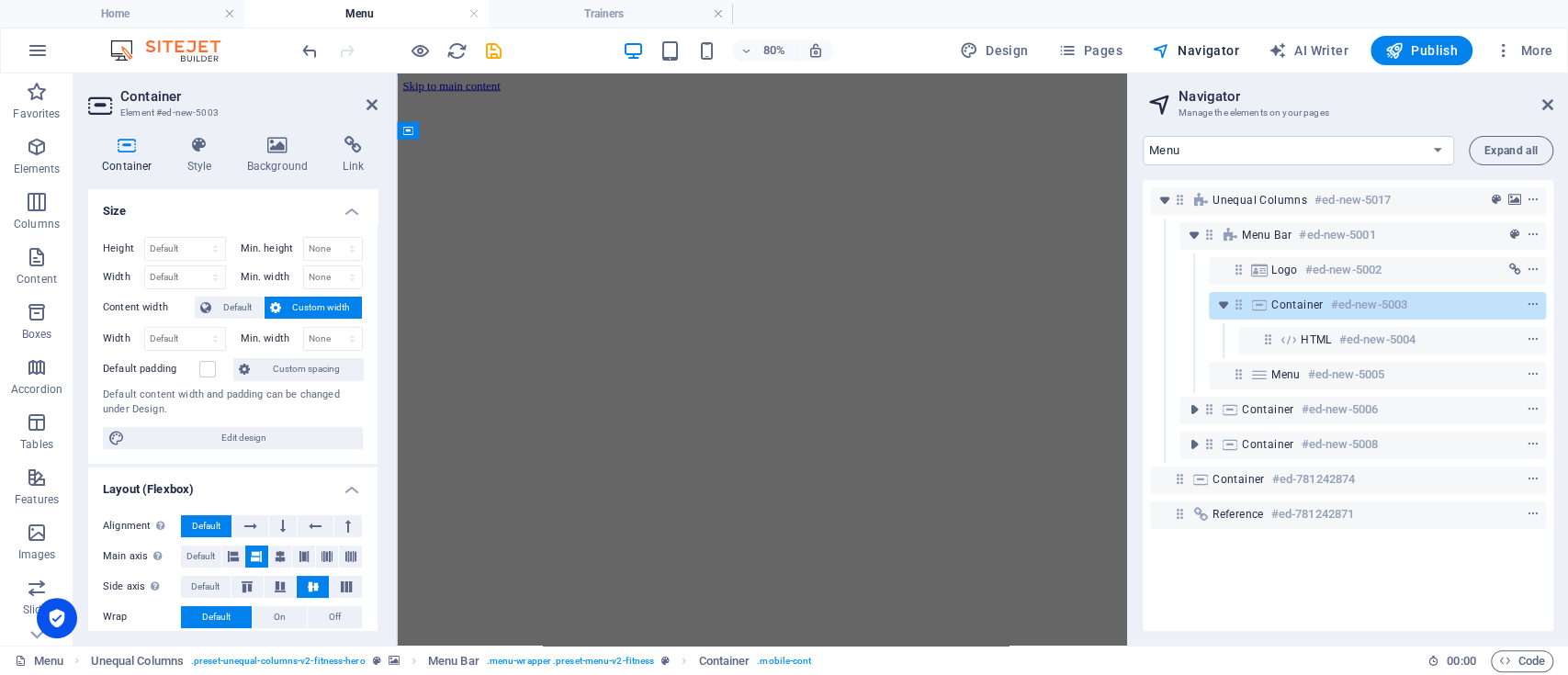 scroll, scrollTop: 0, scrollLeft: 0, axis: both 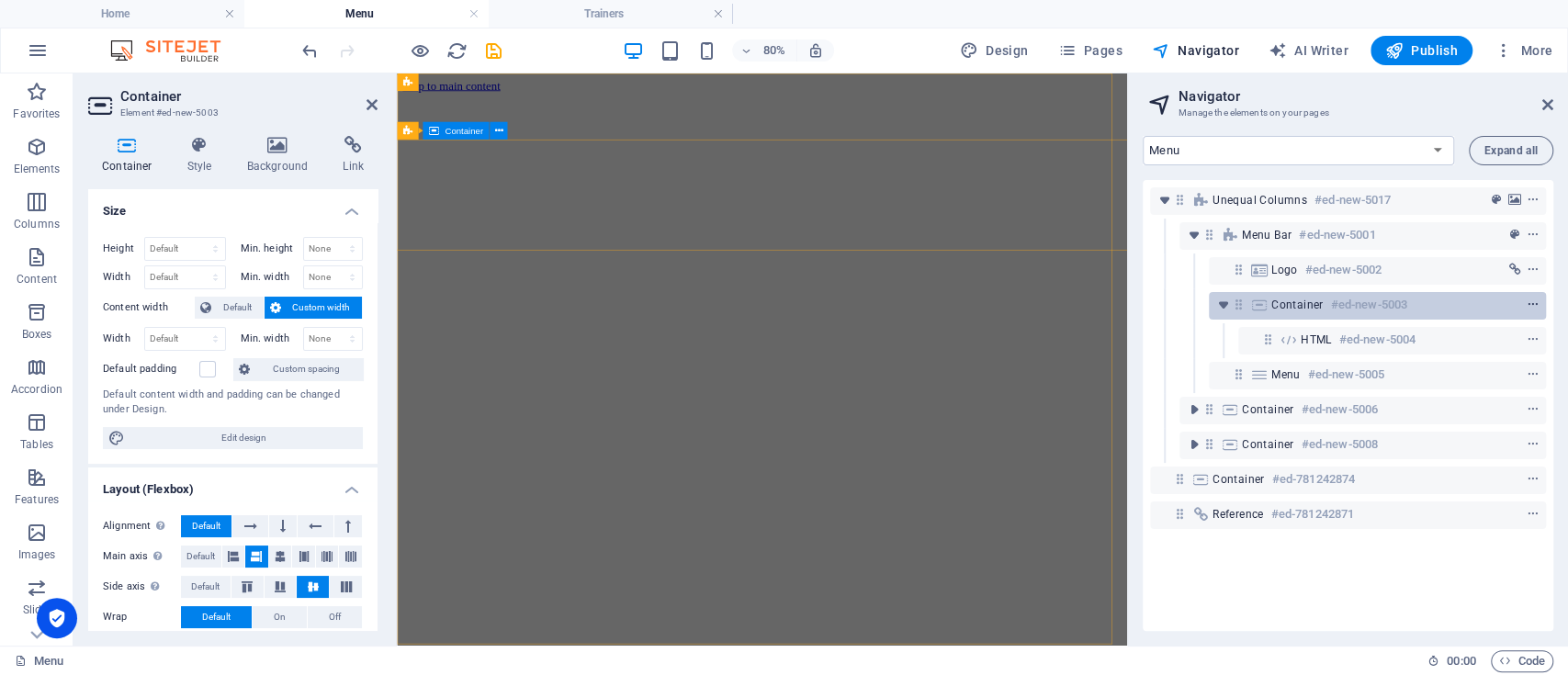 click at bounding box center [1533, 305] 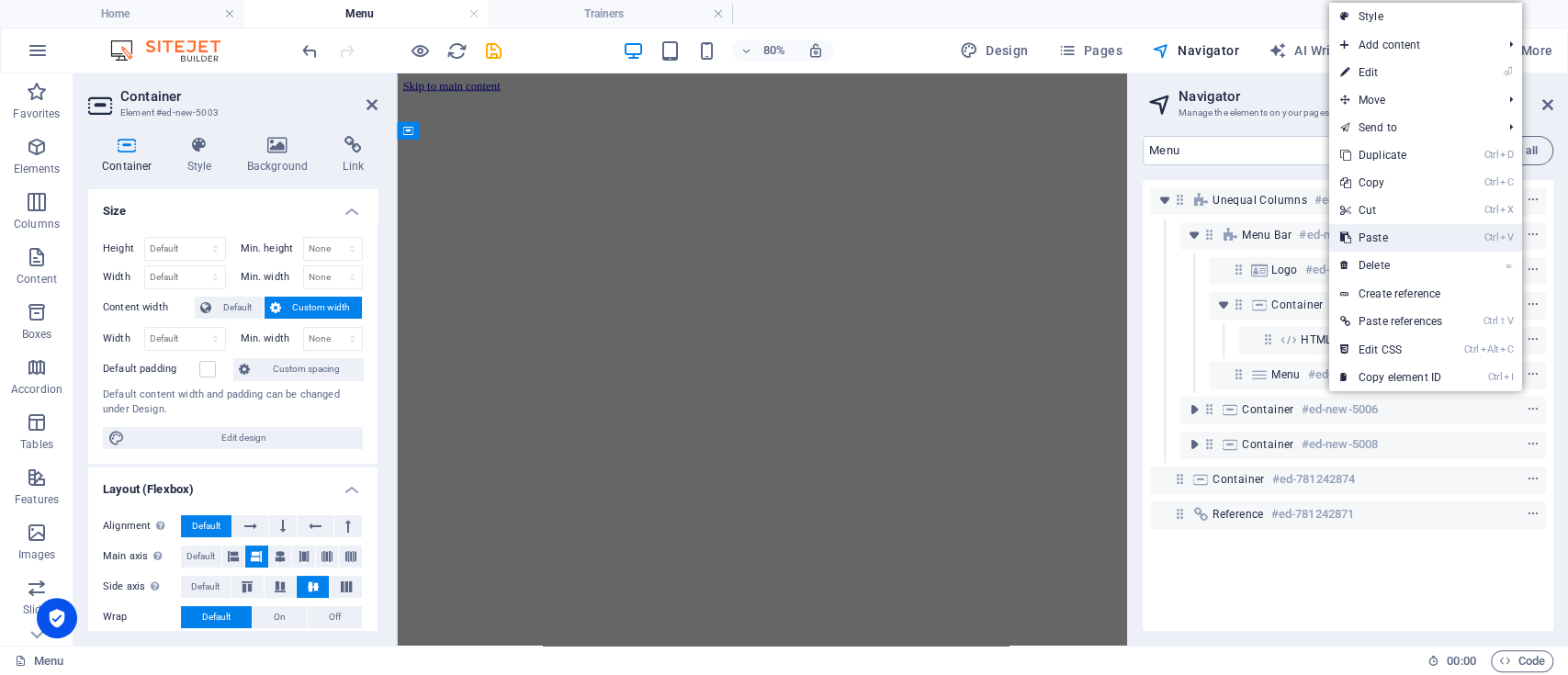 click on "Ctrl V  Paste" at bounding box center (1391, 238) 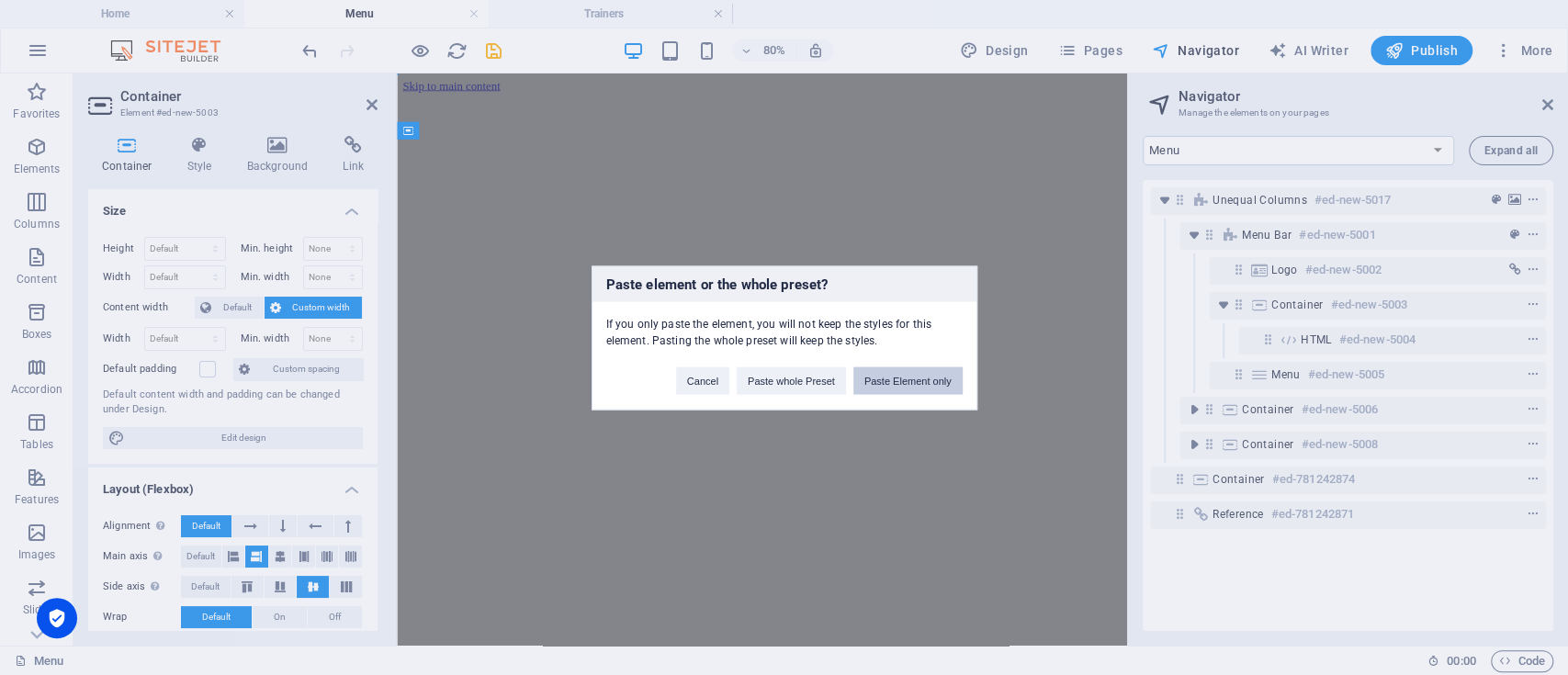 click on "Paste Element only" at bounding box center [908, 380] 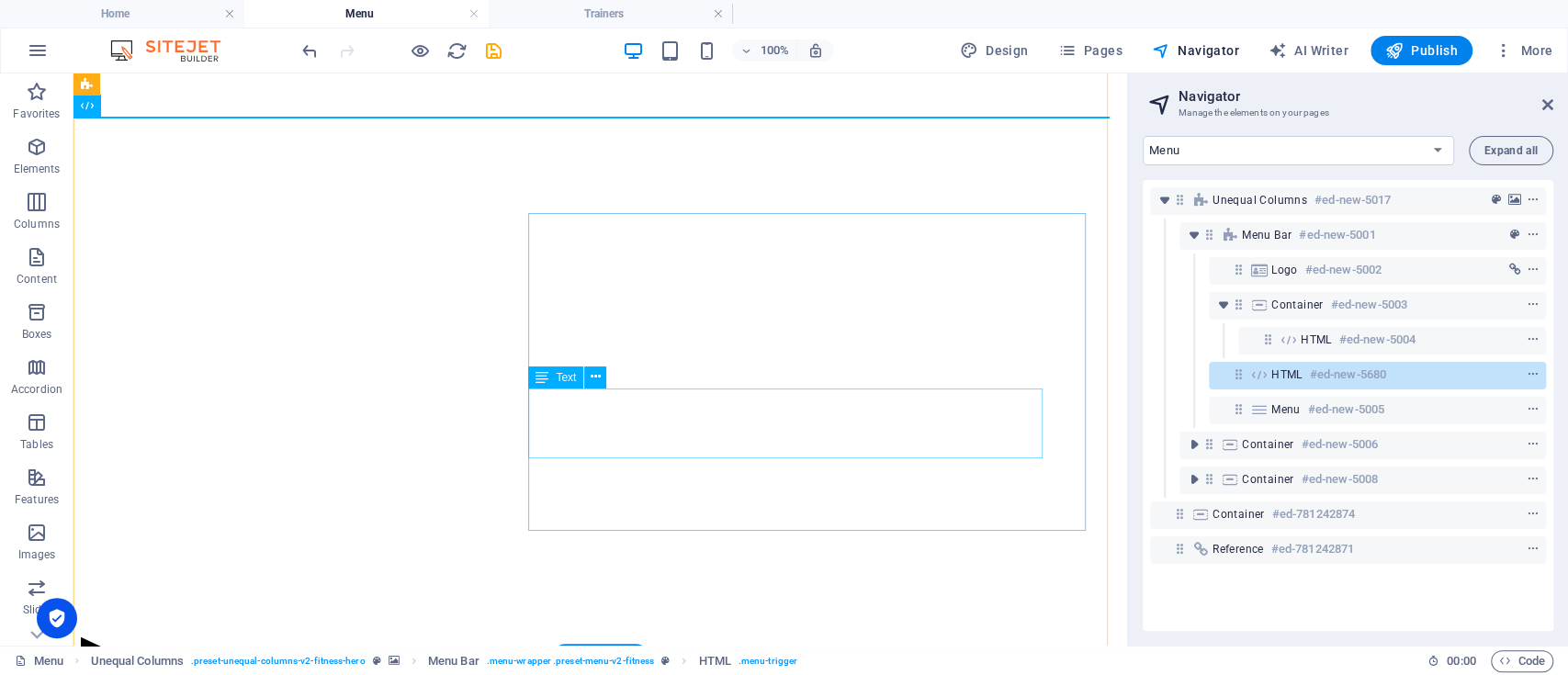 scroll, scrollTop: 0, scrollLeft: 0, axis: both 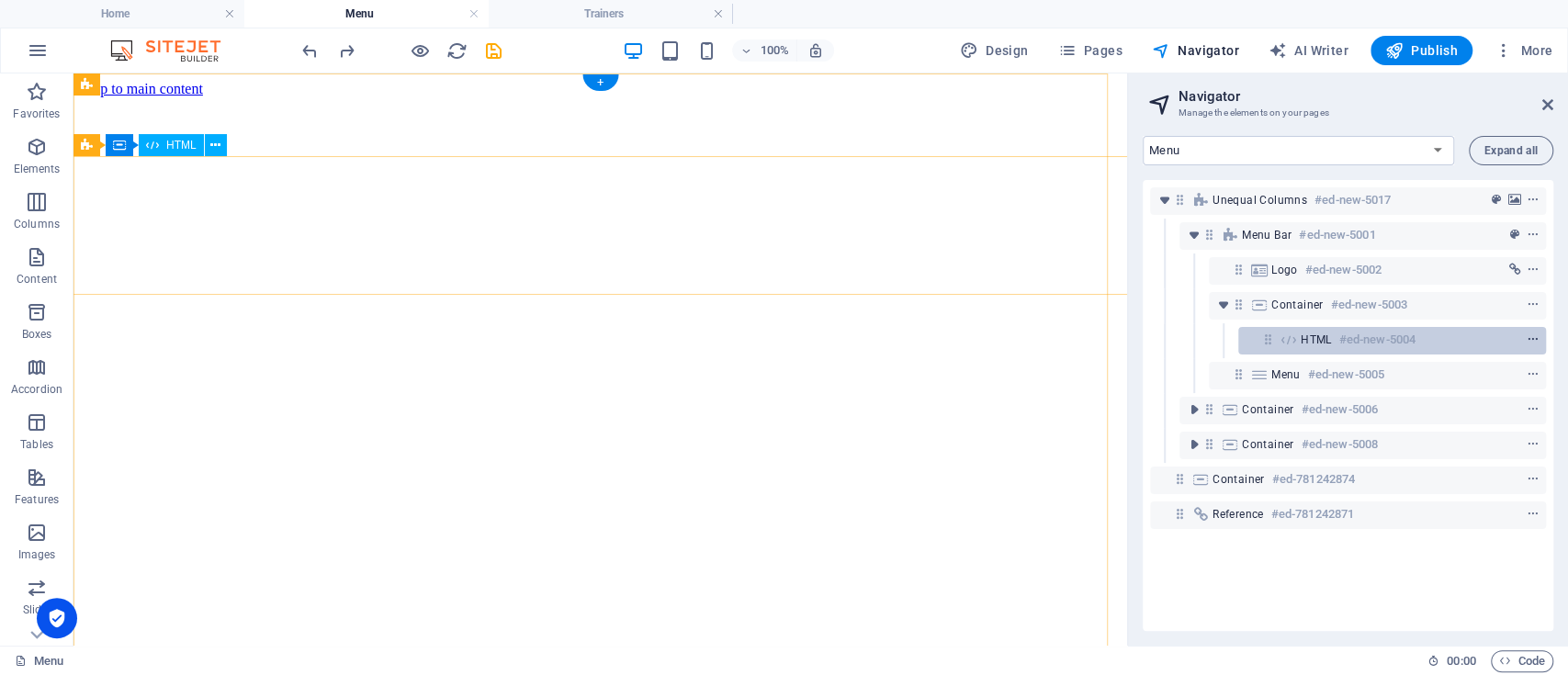 click at bounding box center [1533, 340] 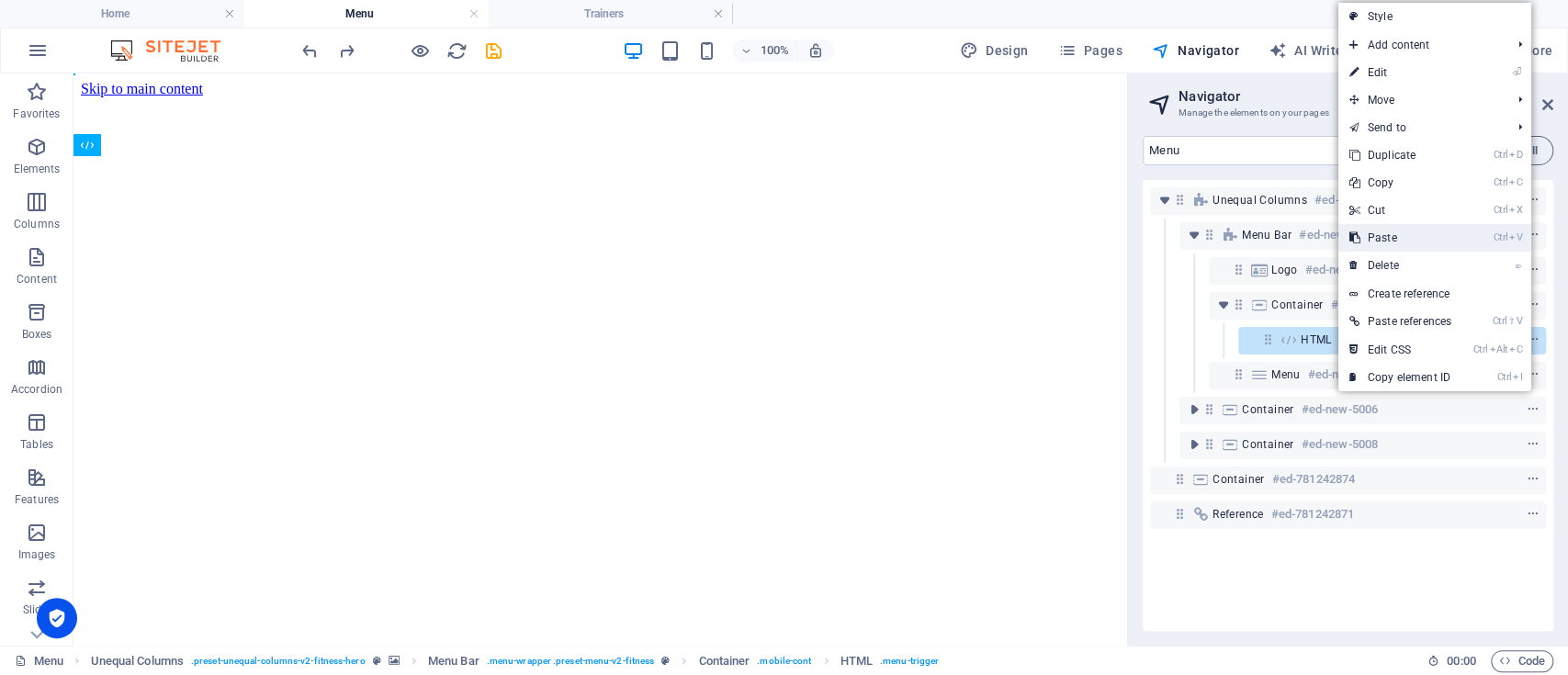 click on "Ctrl V  Paste" at bounding box center [1400, 238] 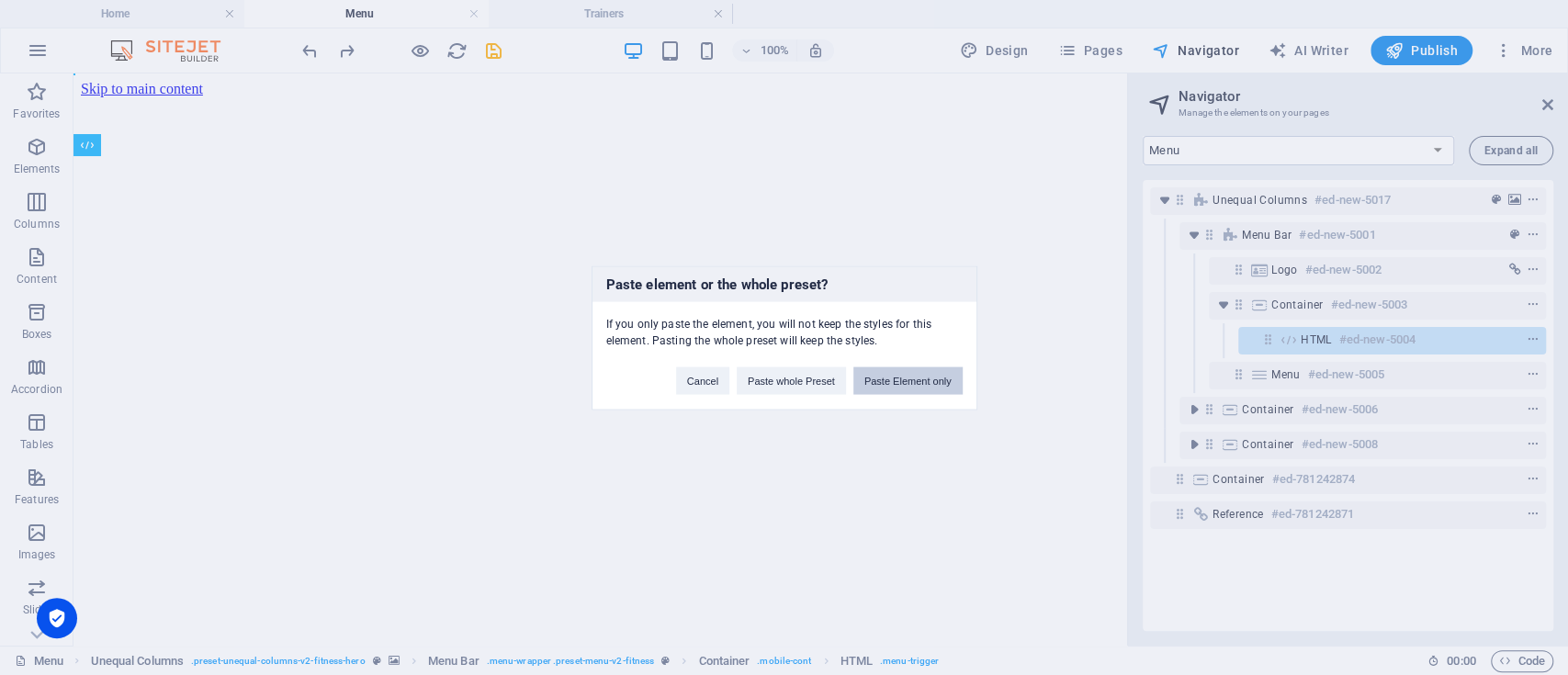 click on "Paste Element only" at bounding box center [908, 380] 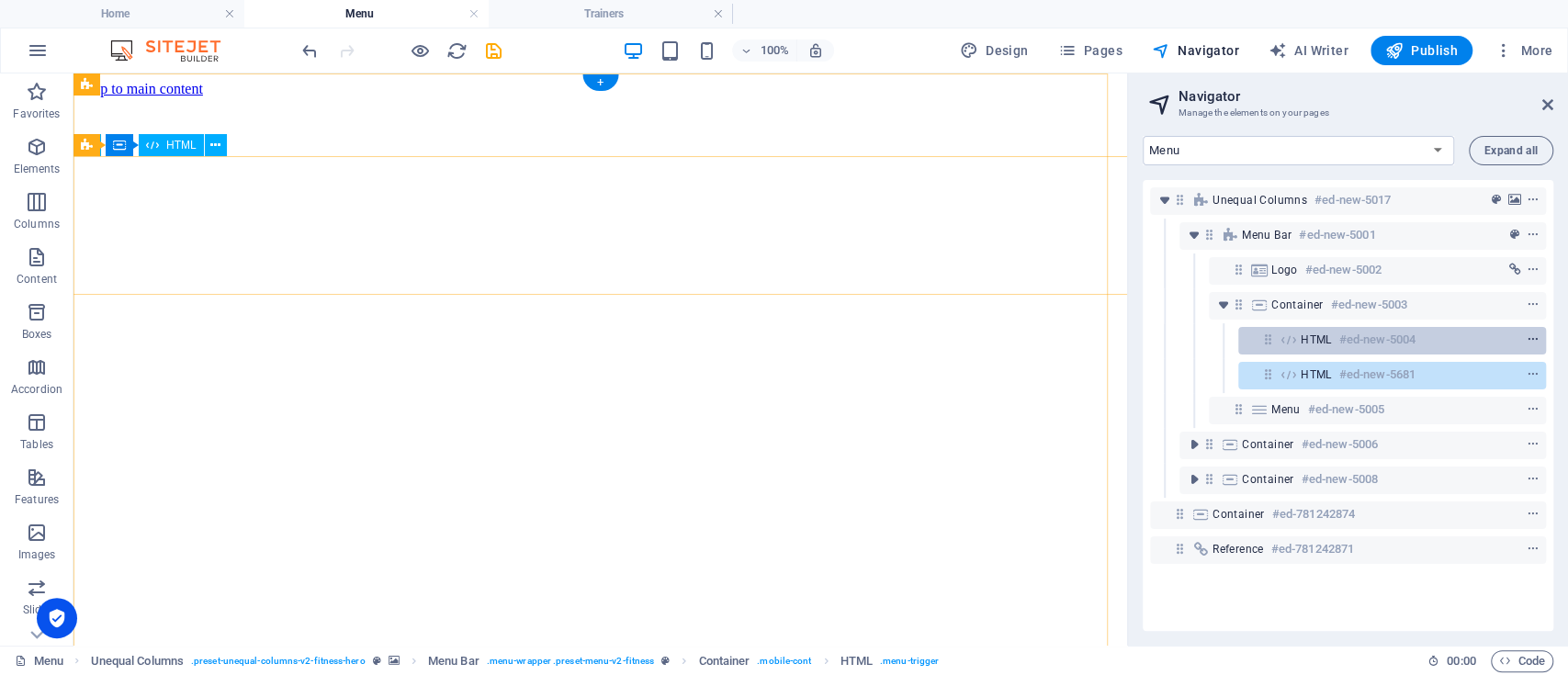 click at bounding box center (1533, 340) 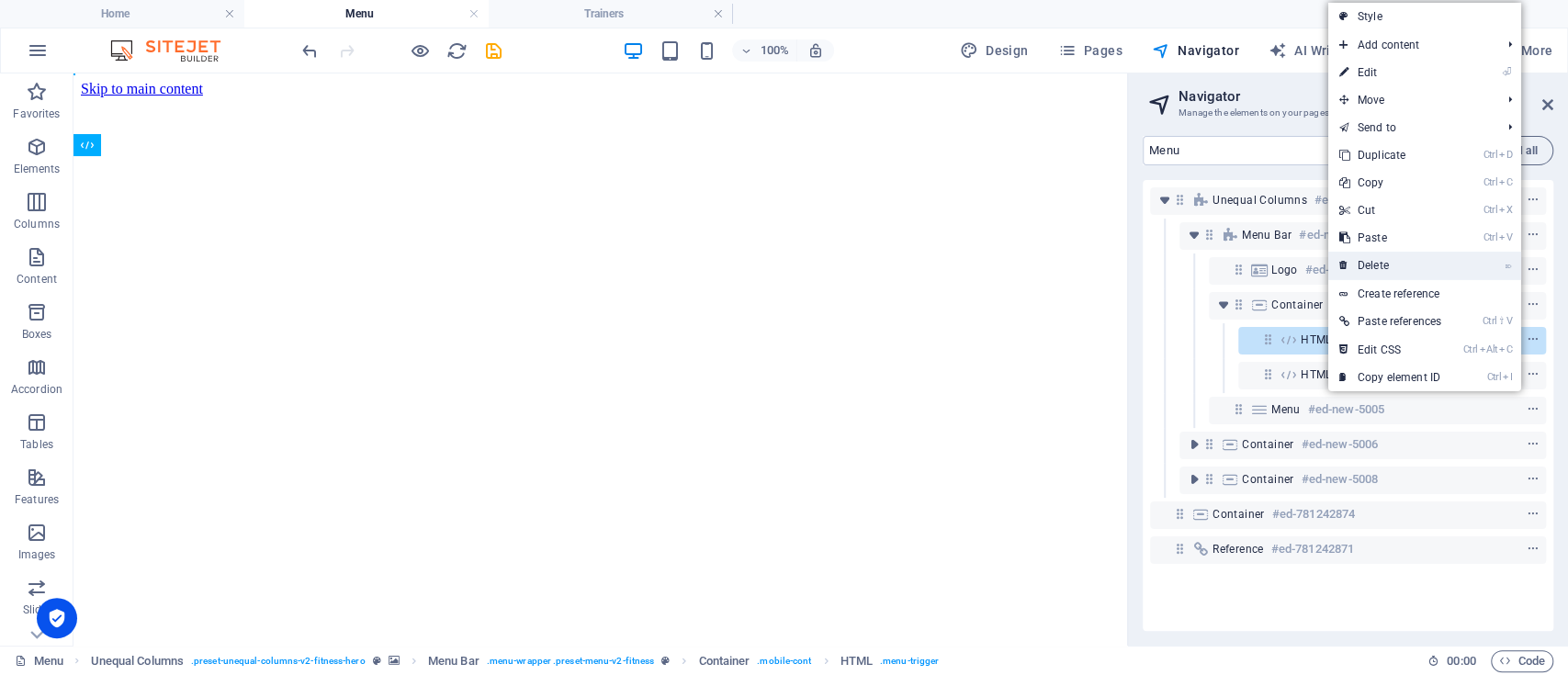 click on "⌦  Delete" at bounding box center (1390, 265) 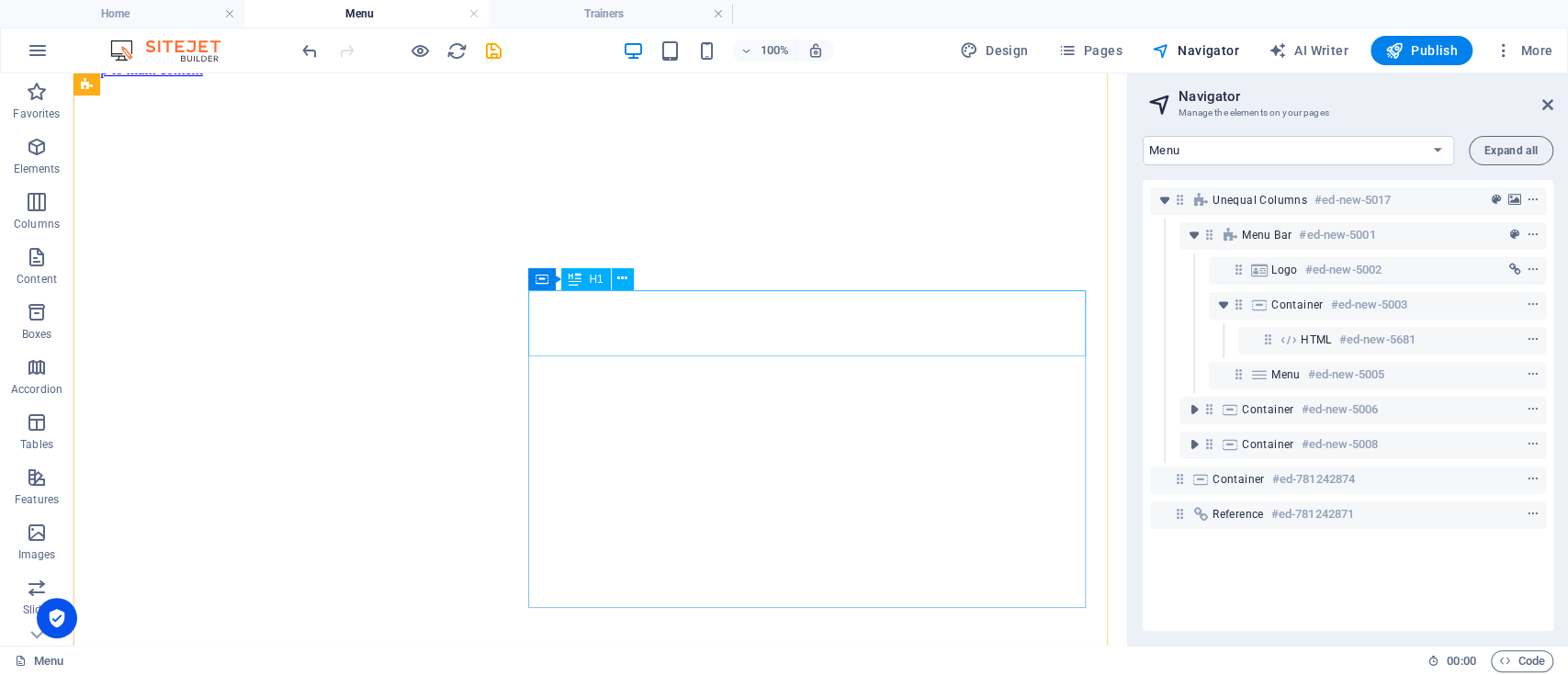 scroll, scrollTop: 0, scrollLeft: 0, axis: both 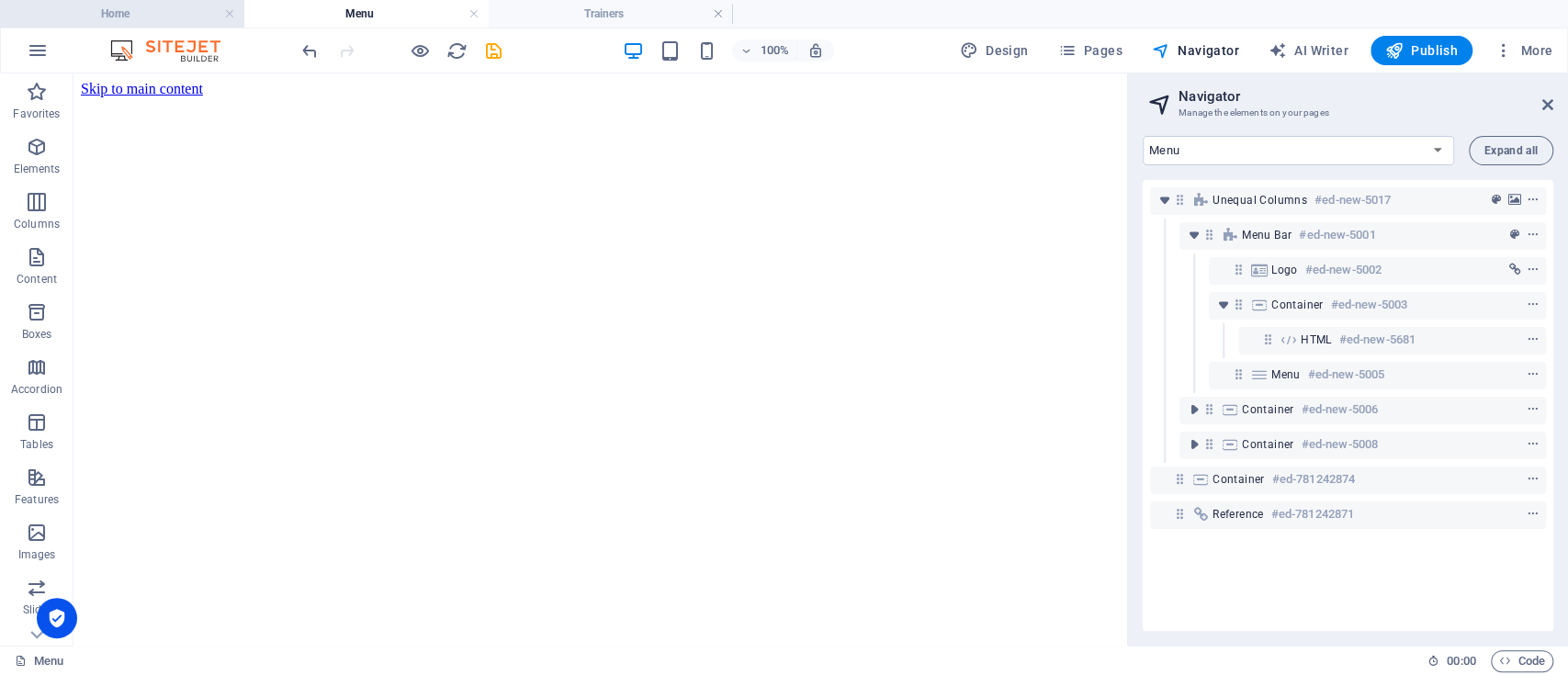 click on "Home" at bounding box center [122, 14] 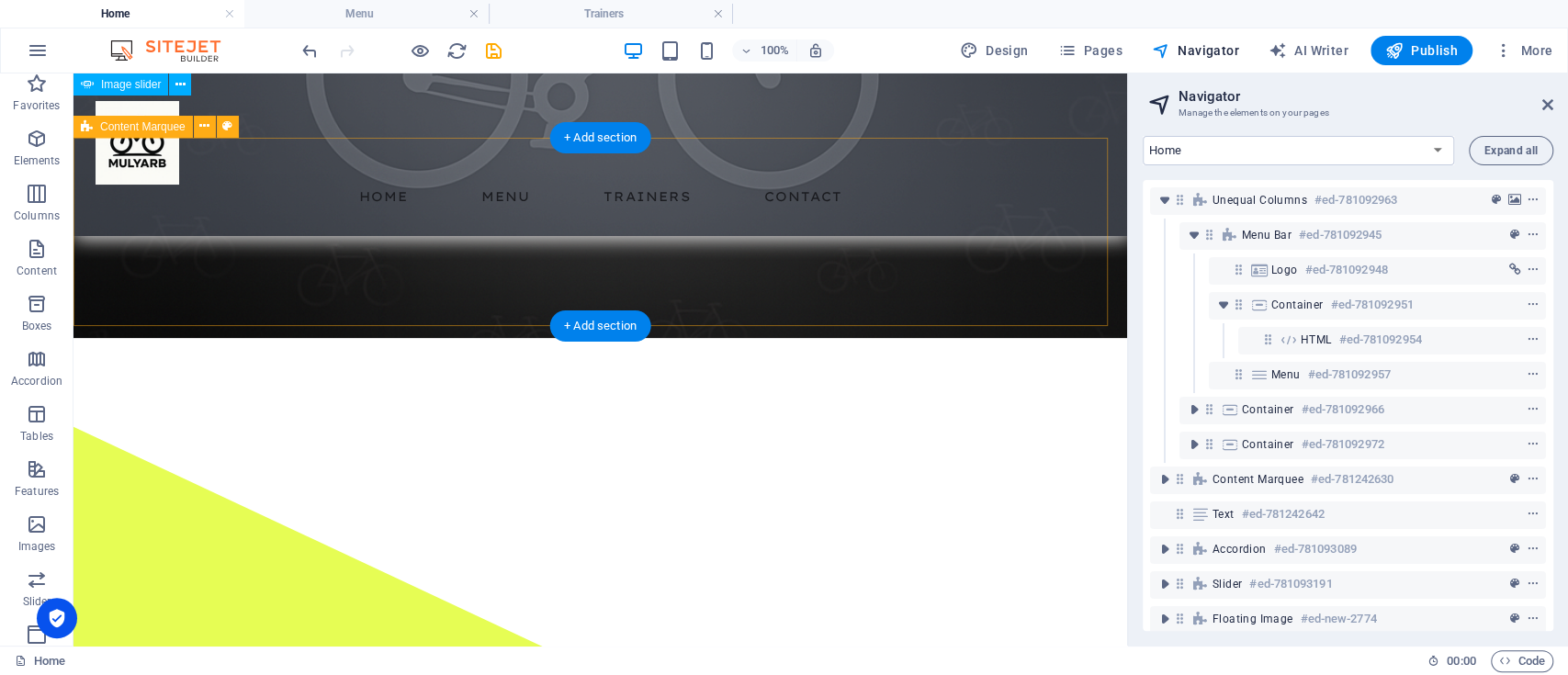 scroll, scrollTop: 0, scrollLeft: 0, axis: both 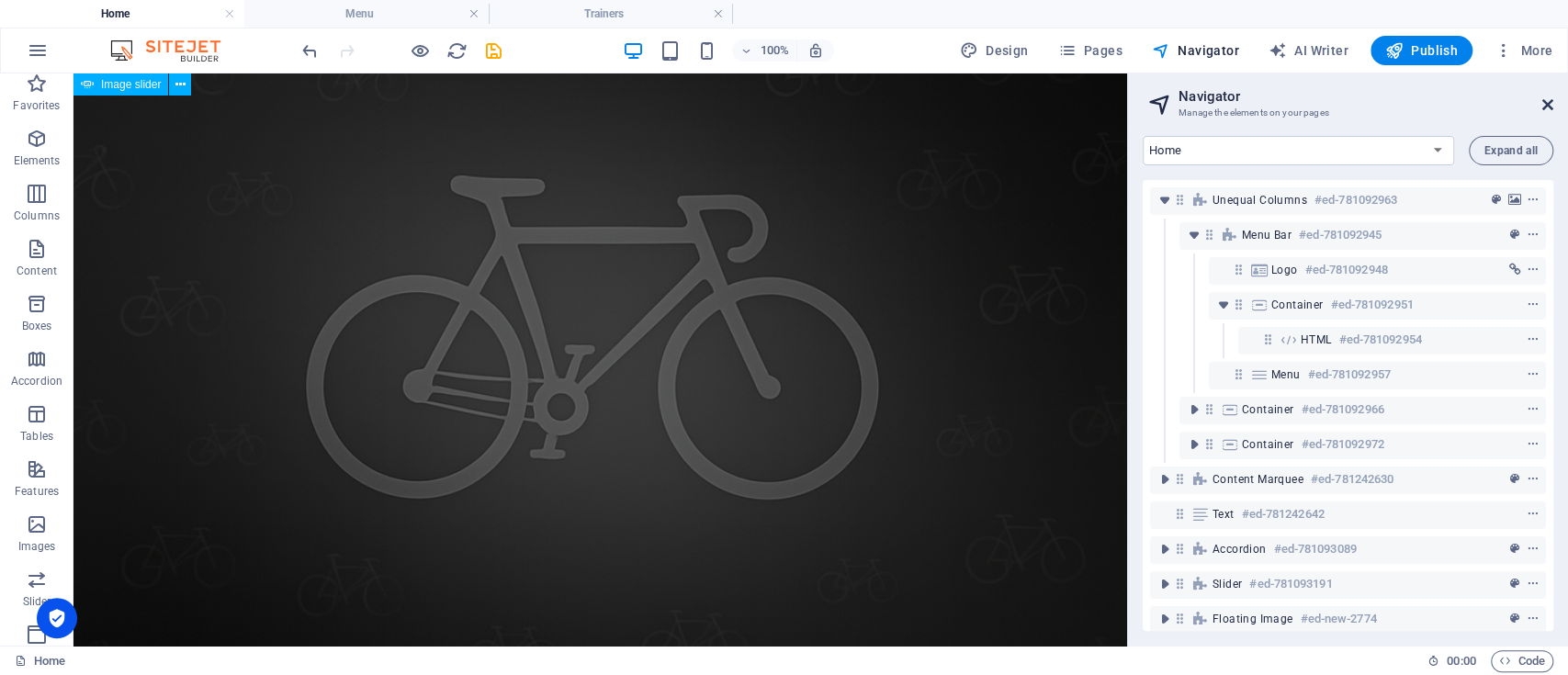 click at bounding box center (1548, 105) 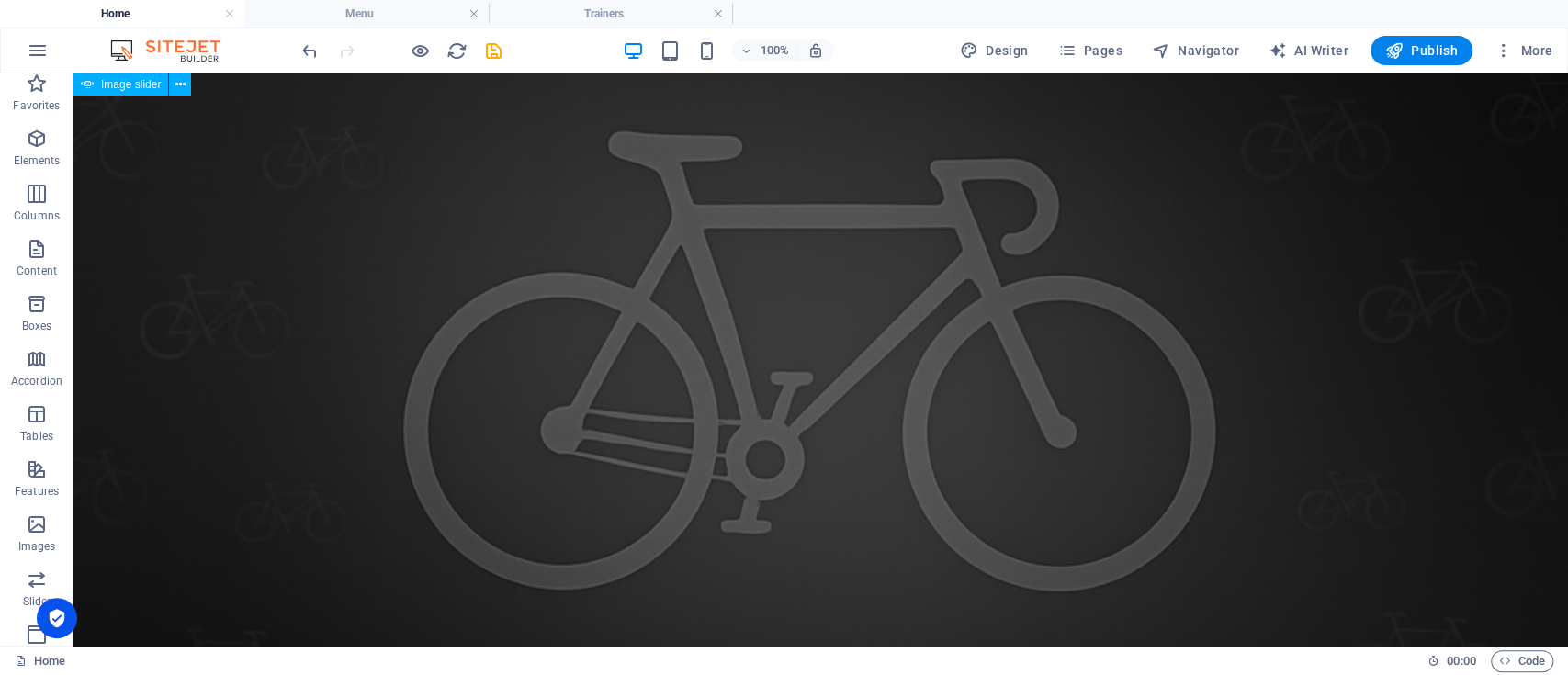 scroll, scrollTop: 0, scrollLeft: 0, axis: both 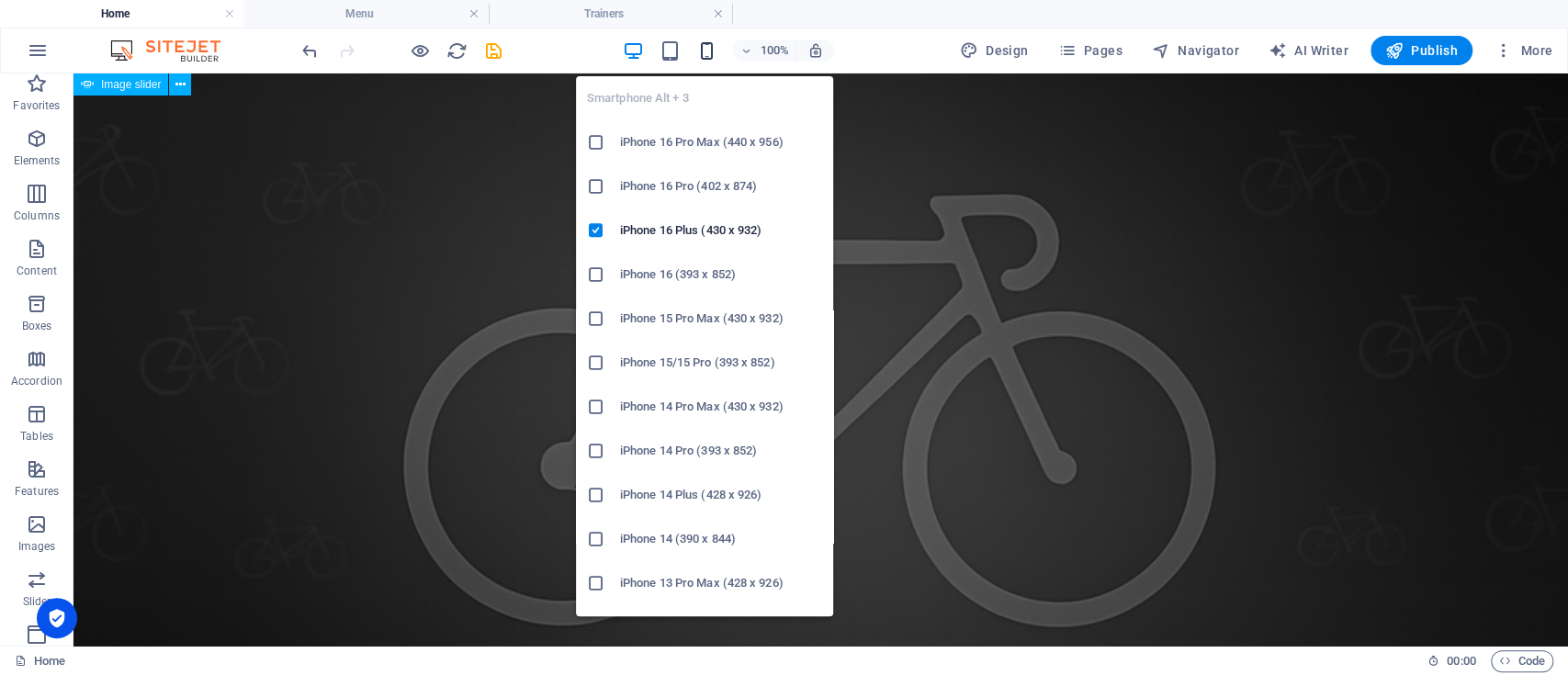 click at bounding box center (706, 51) 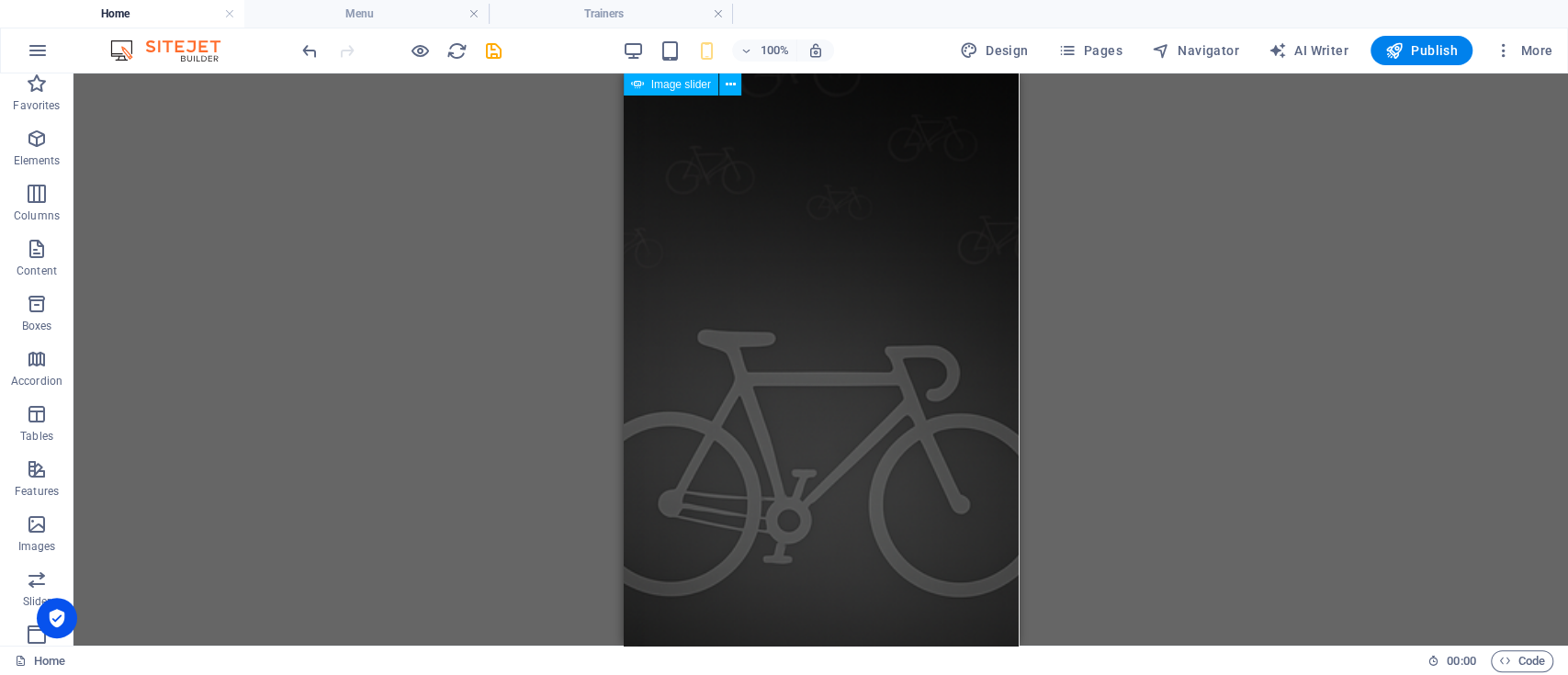 scroll, scrollTop: 24, scrollLeft: 0, axis: vertical 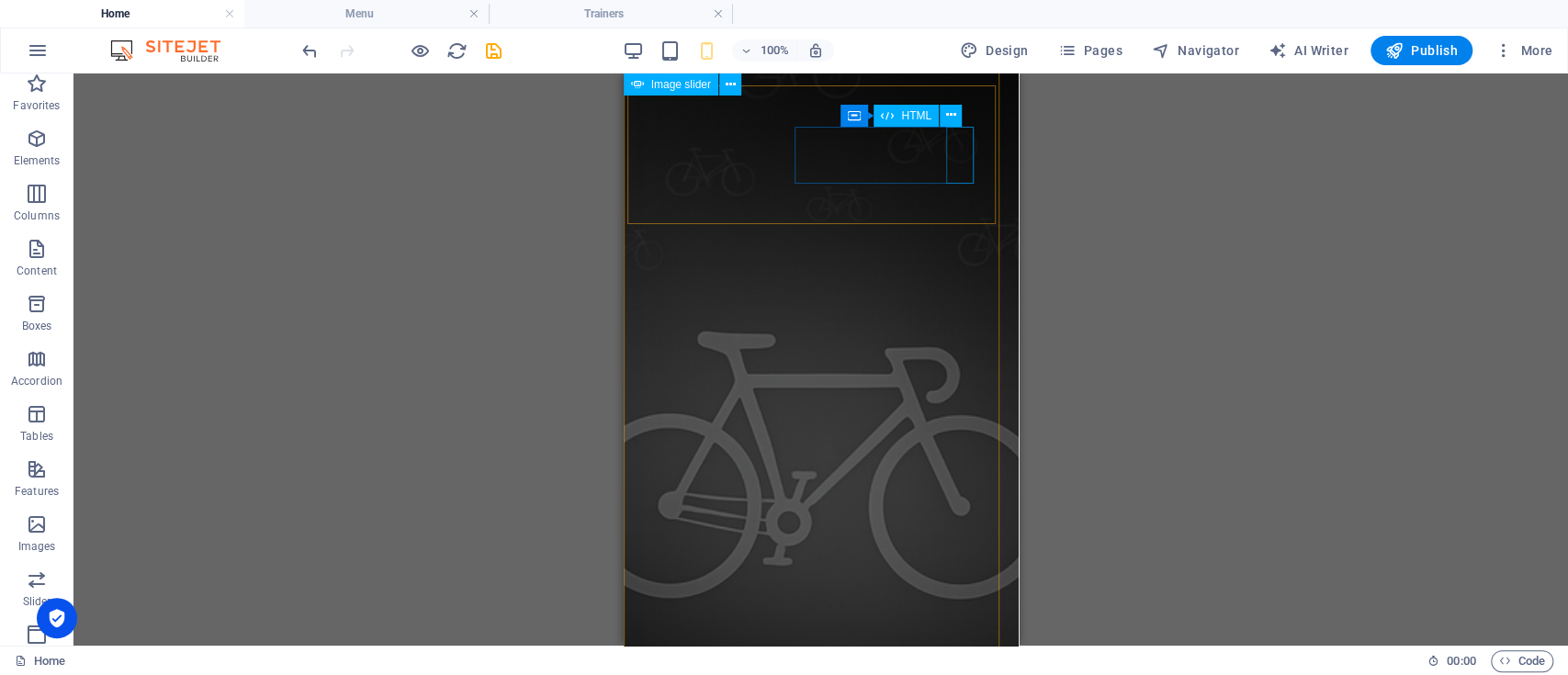 click at bounding box center (820, 1217) 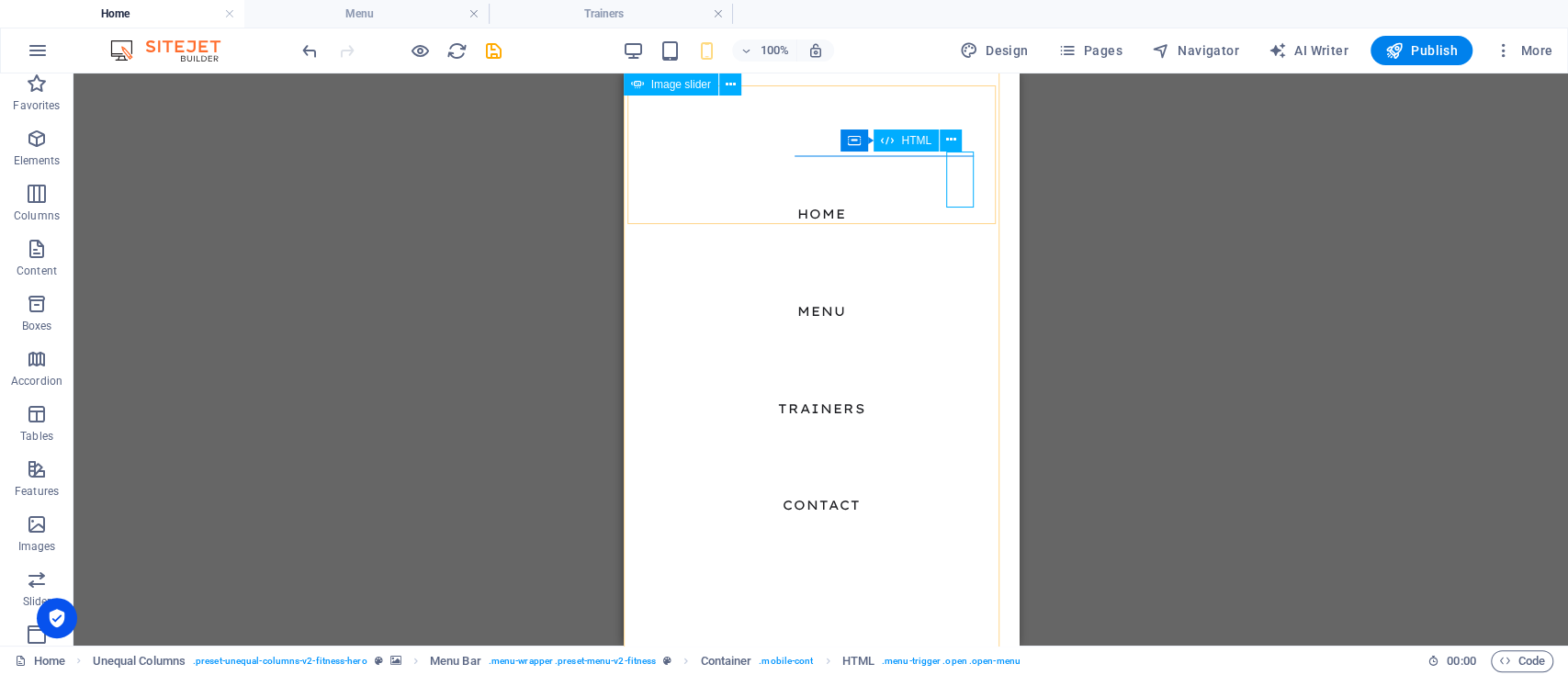 click at bounding box center [662, 1241] 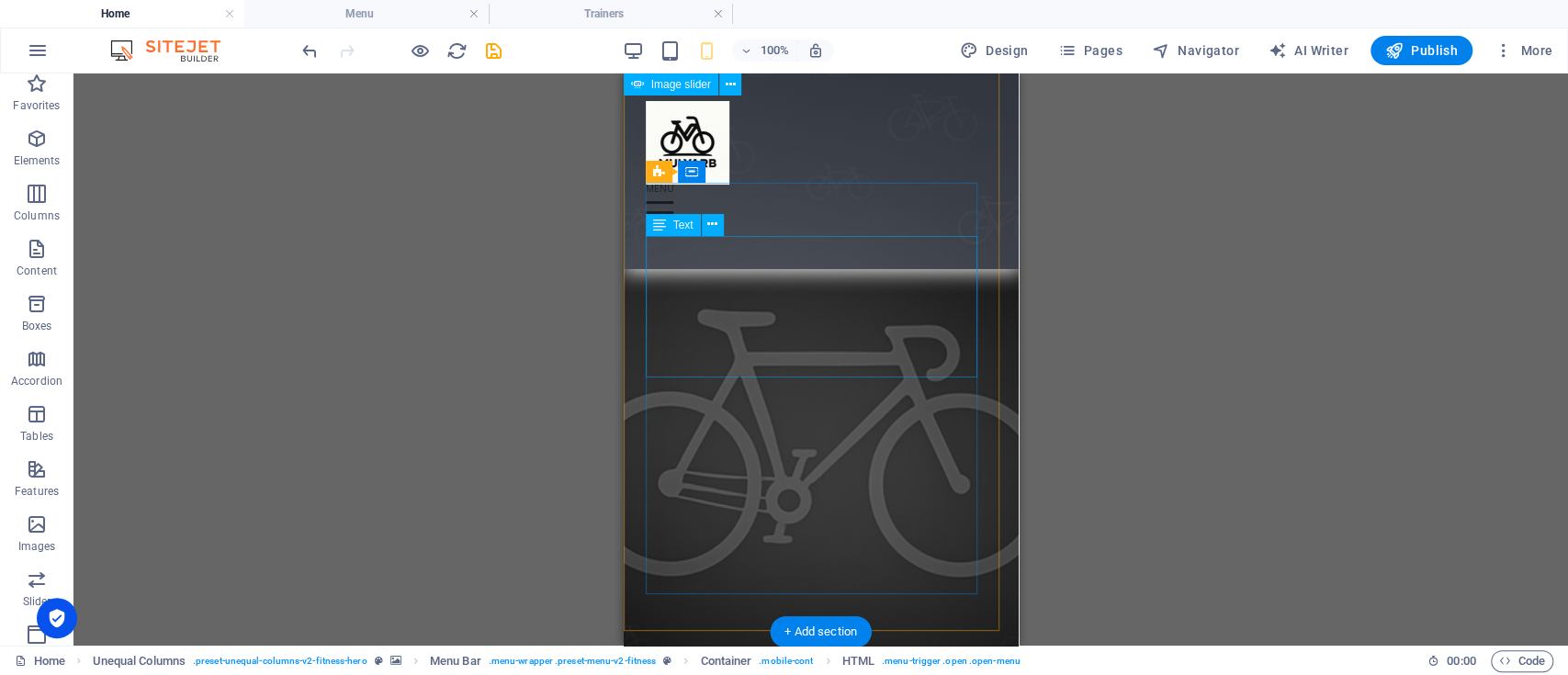 scroll, scrollTop: 0, scrollLeft: 0, axis: both 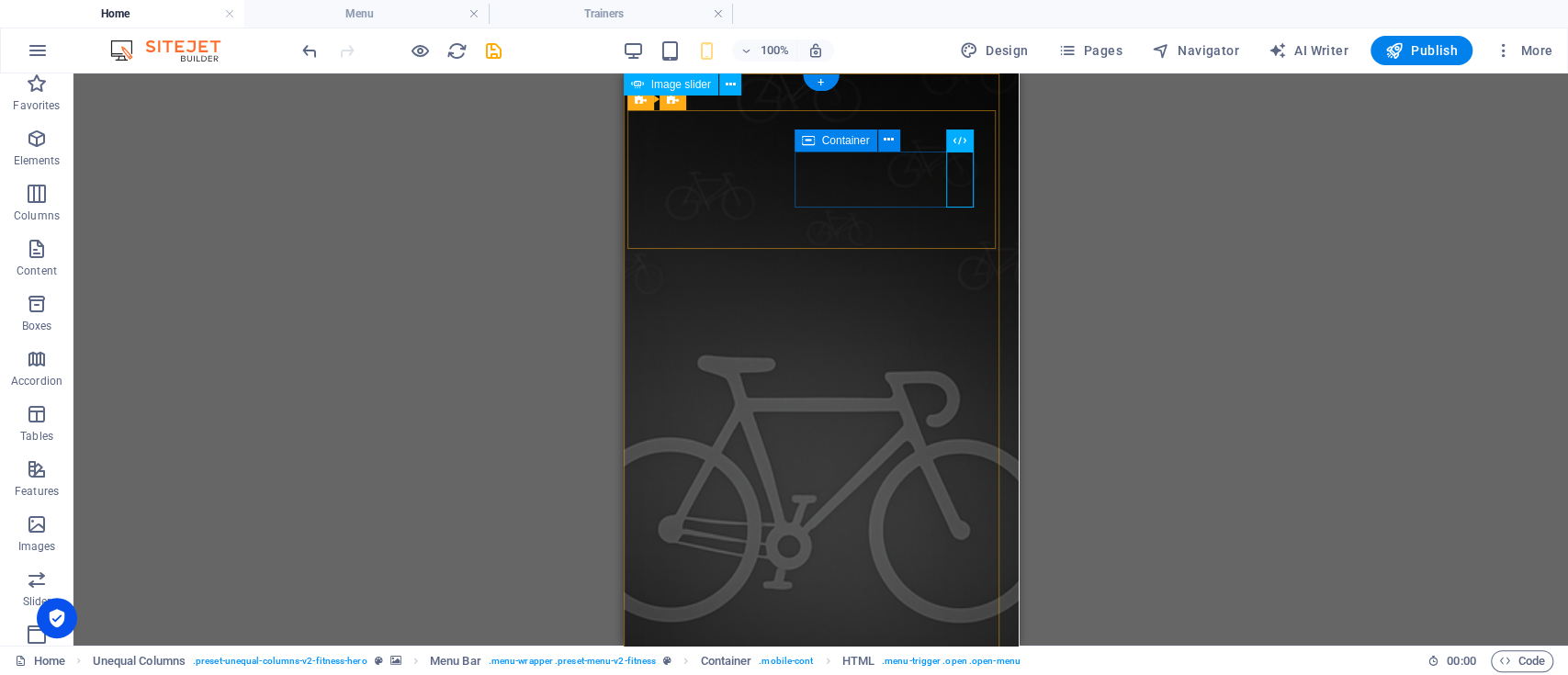 click at bounding box center [820, 1241] 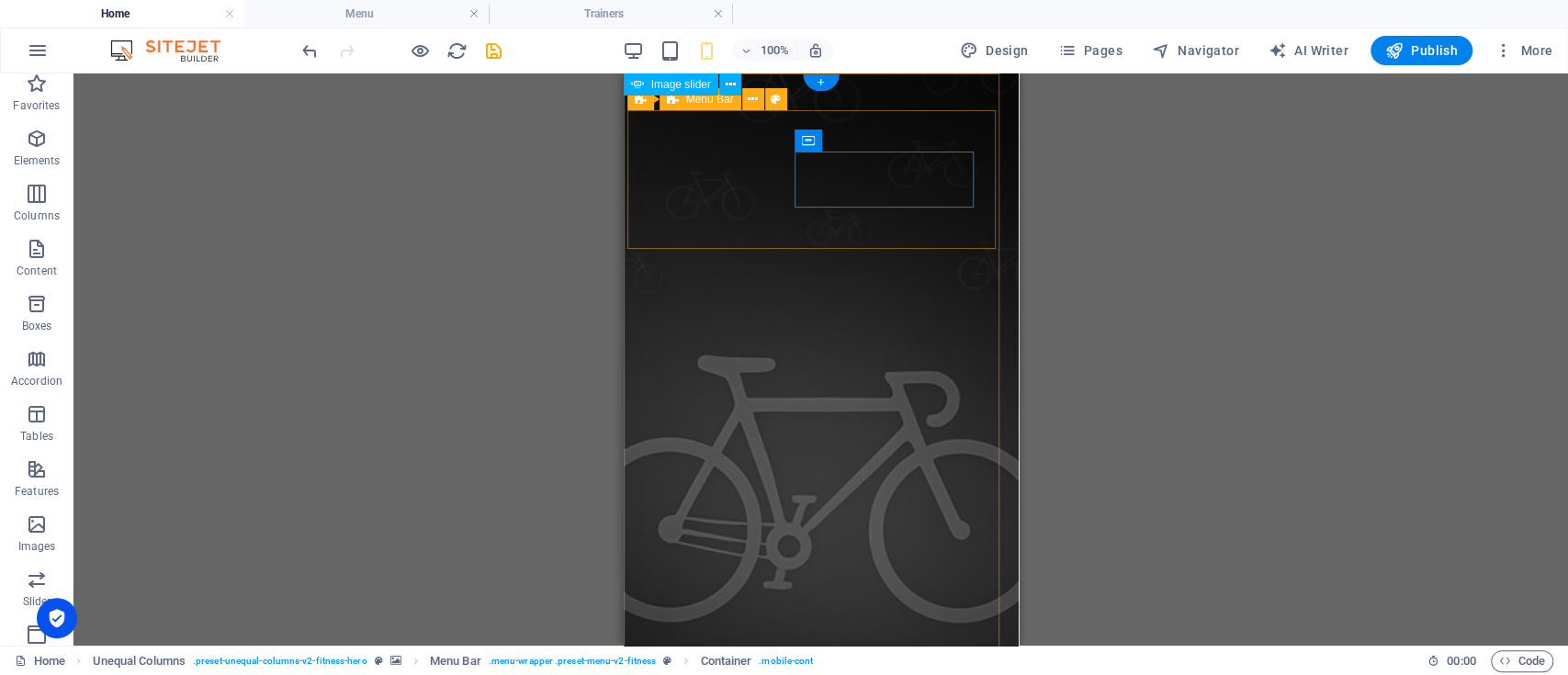 click on "Home Menu Trainers Contact" at bounding box center (820, 1198) 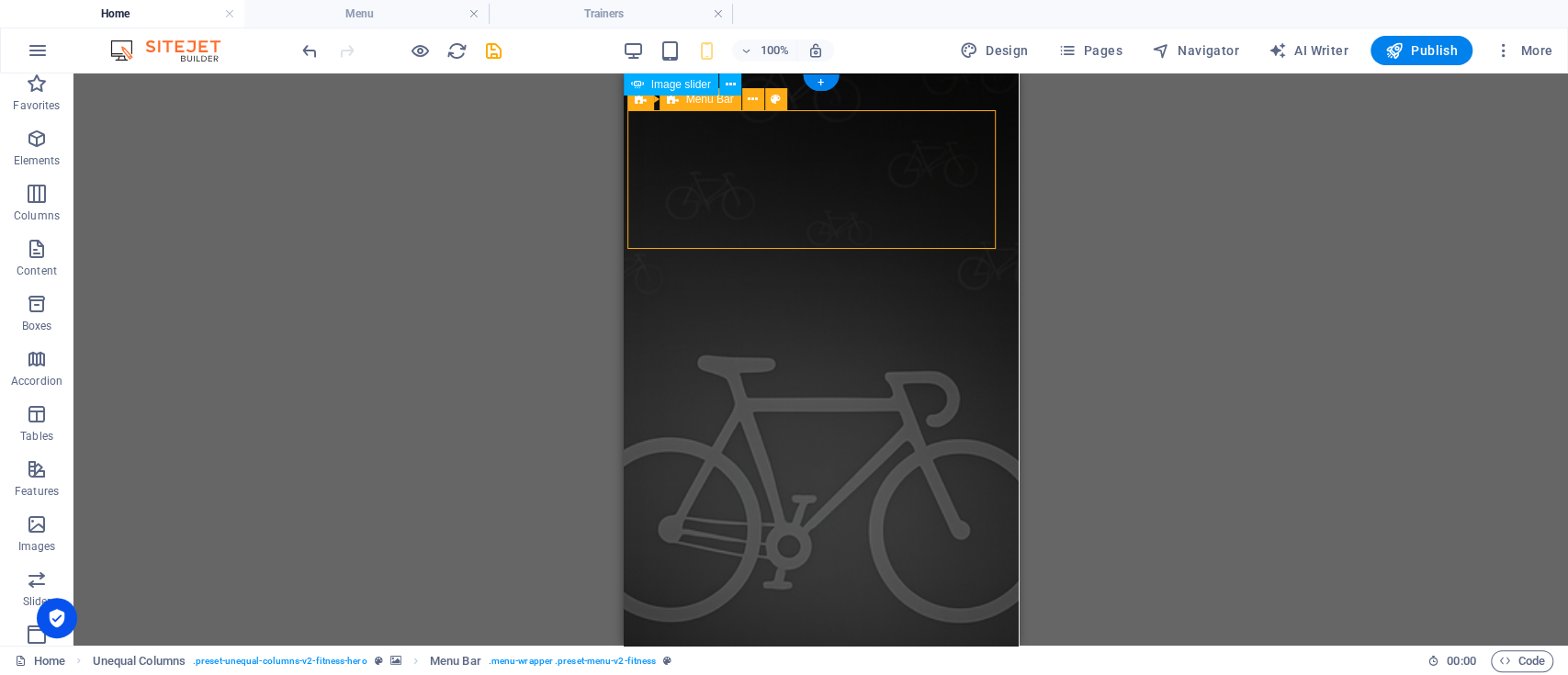 click on "Home Menu Trainers Contact" at bounding box center (820, 1198) 